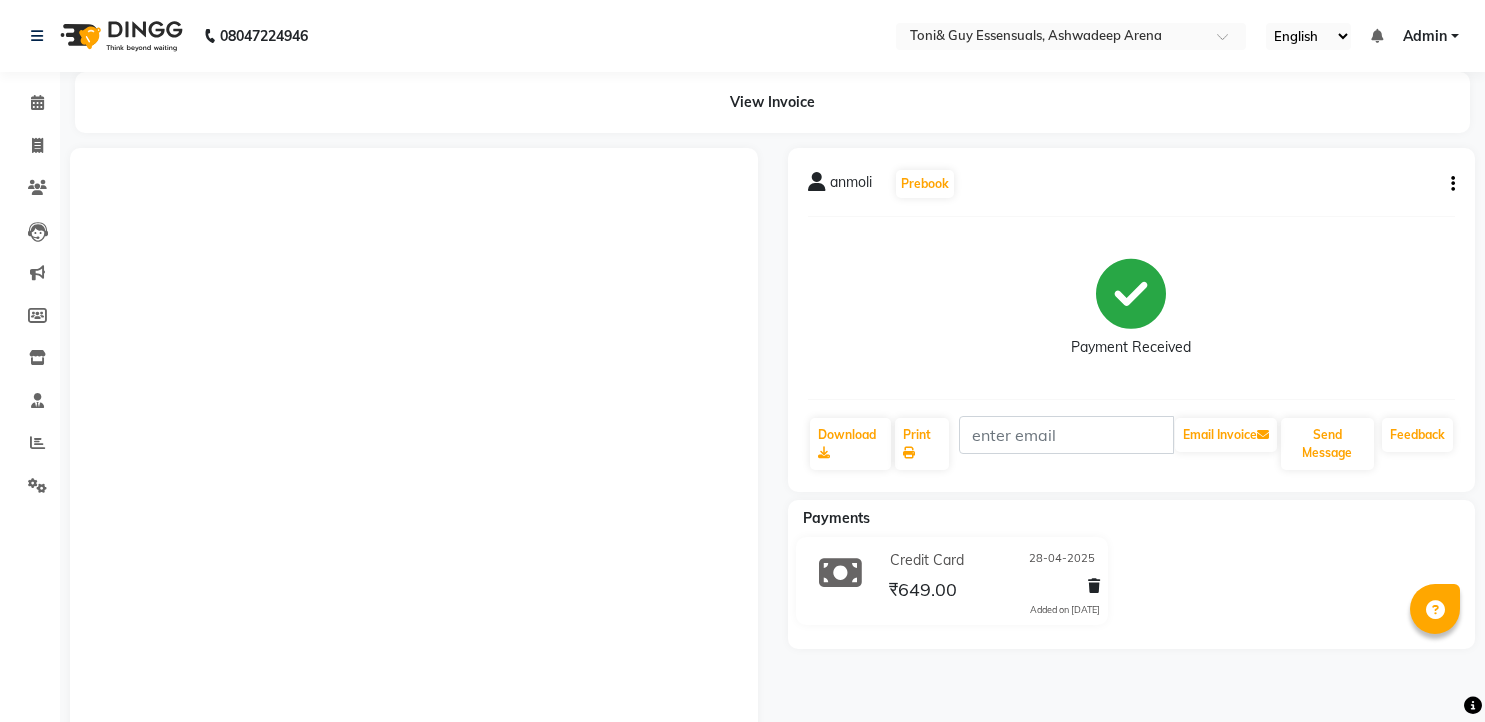 scroll, scrollTop: 0, scrollLeft: 0, axis: both 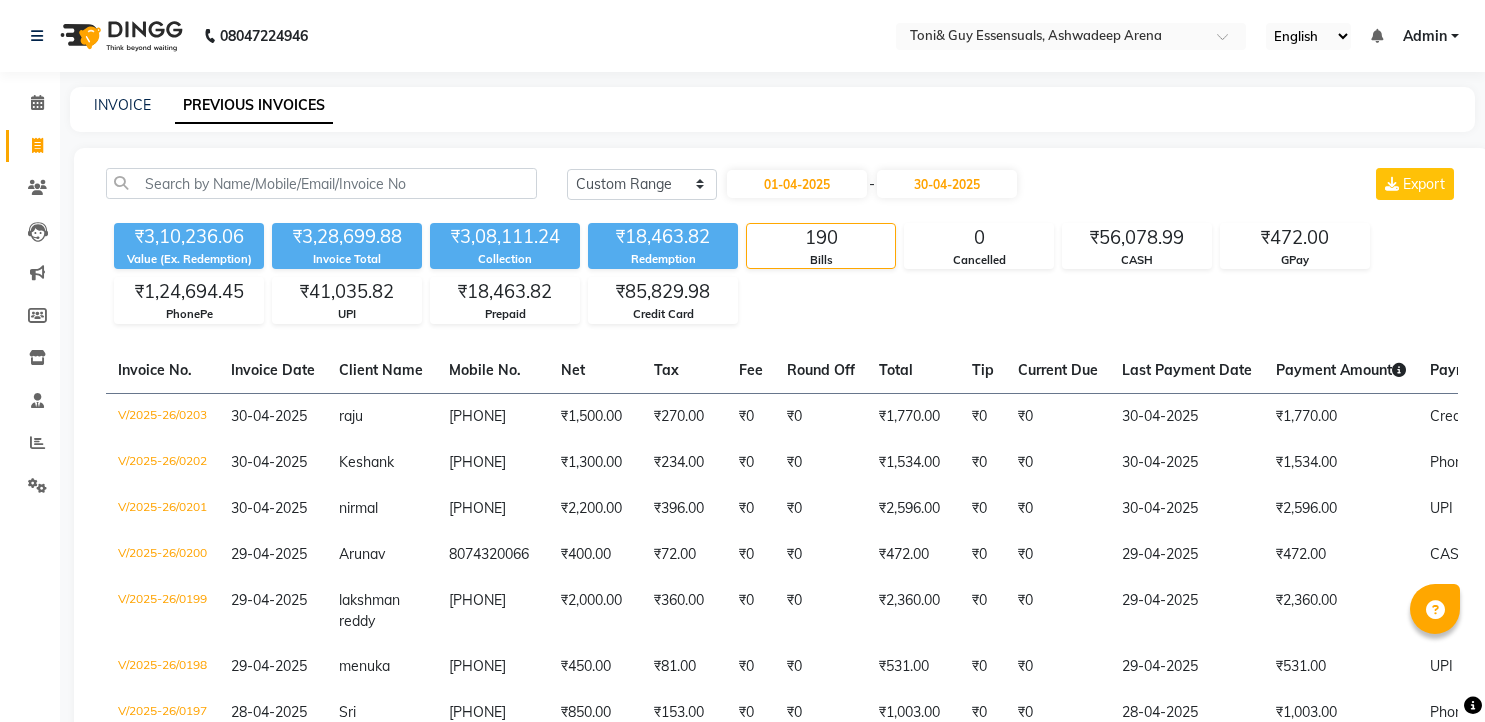 select on "range" 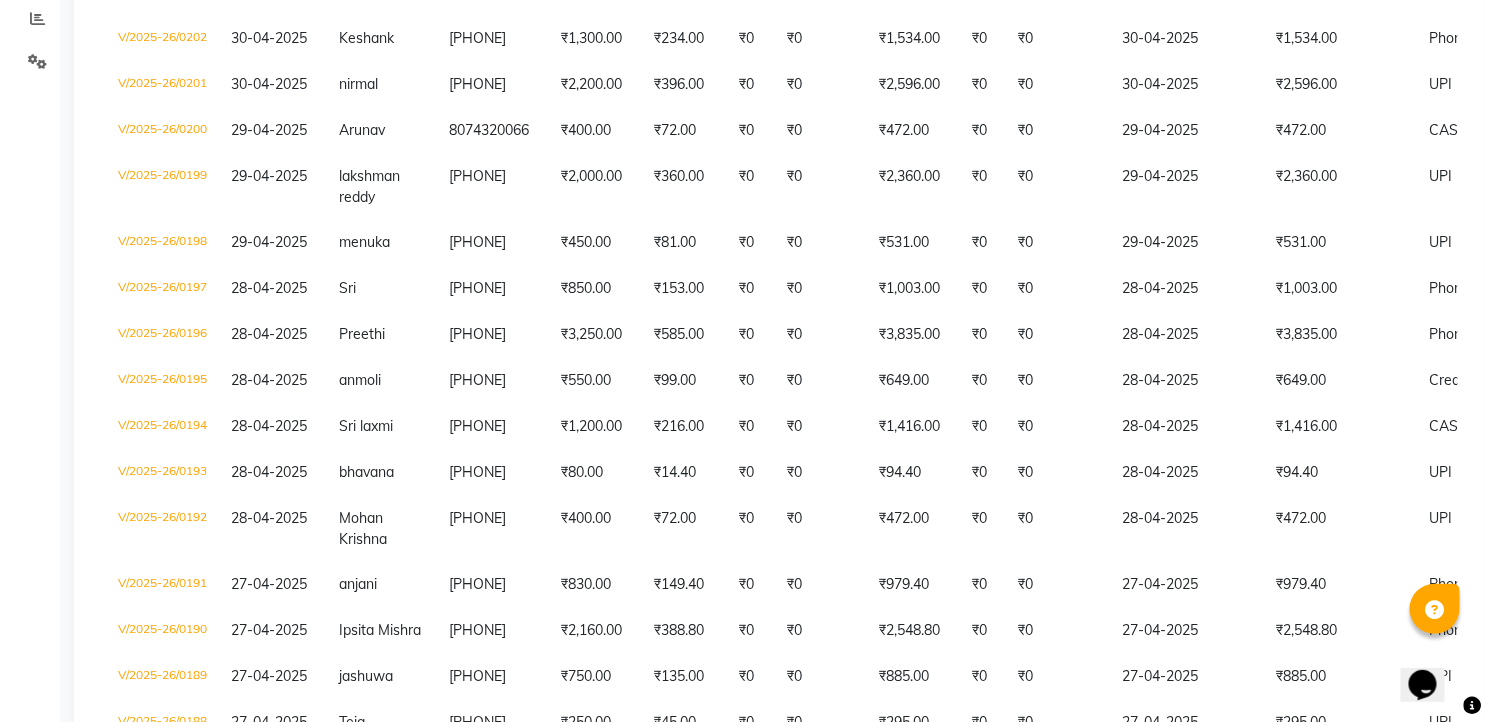scroll, scrollTop: 0, scrollLeft: 0, axis: both 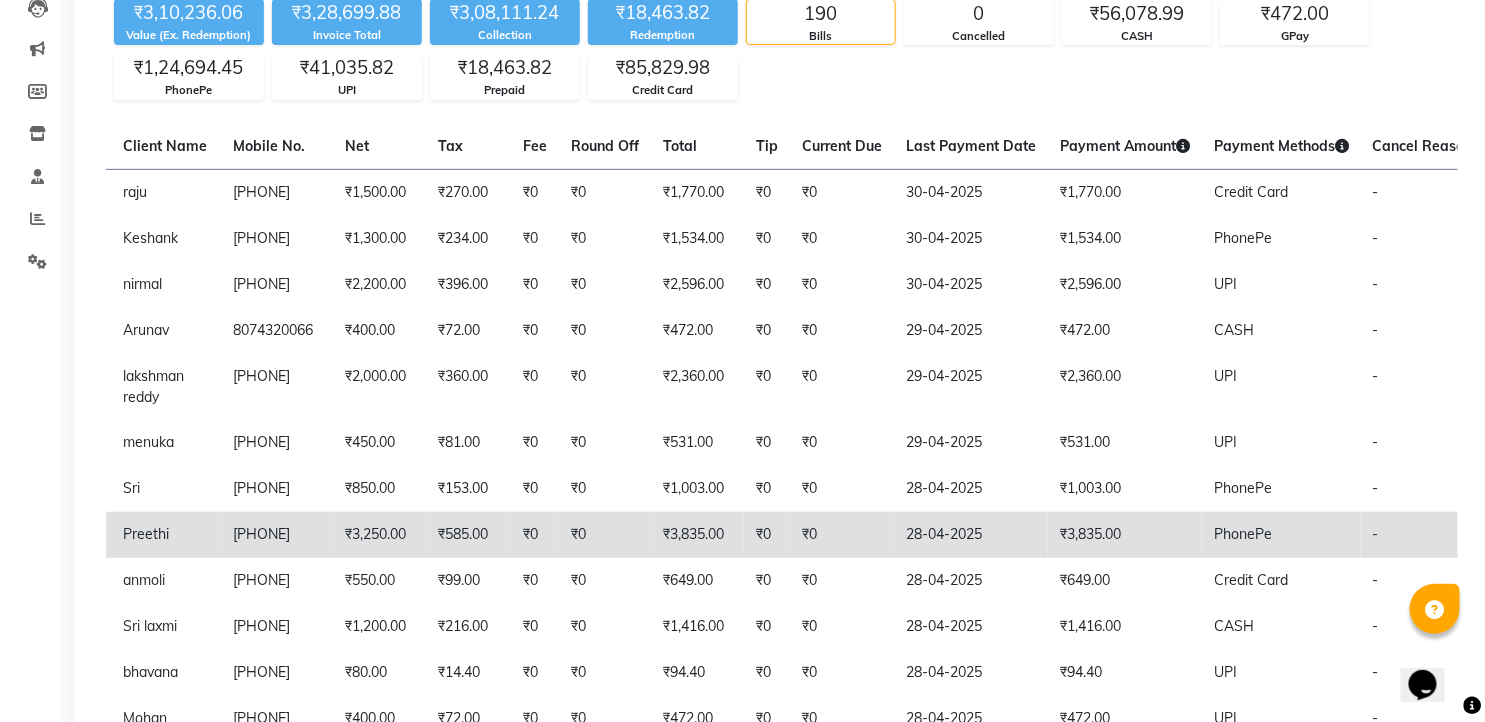 click on "29-04-2025" 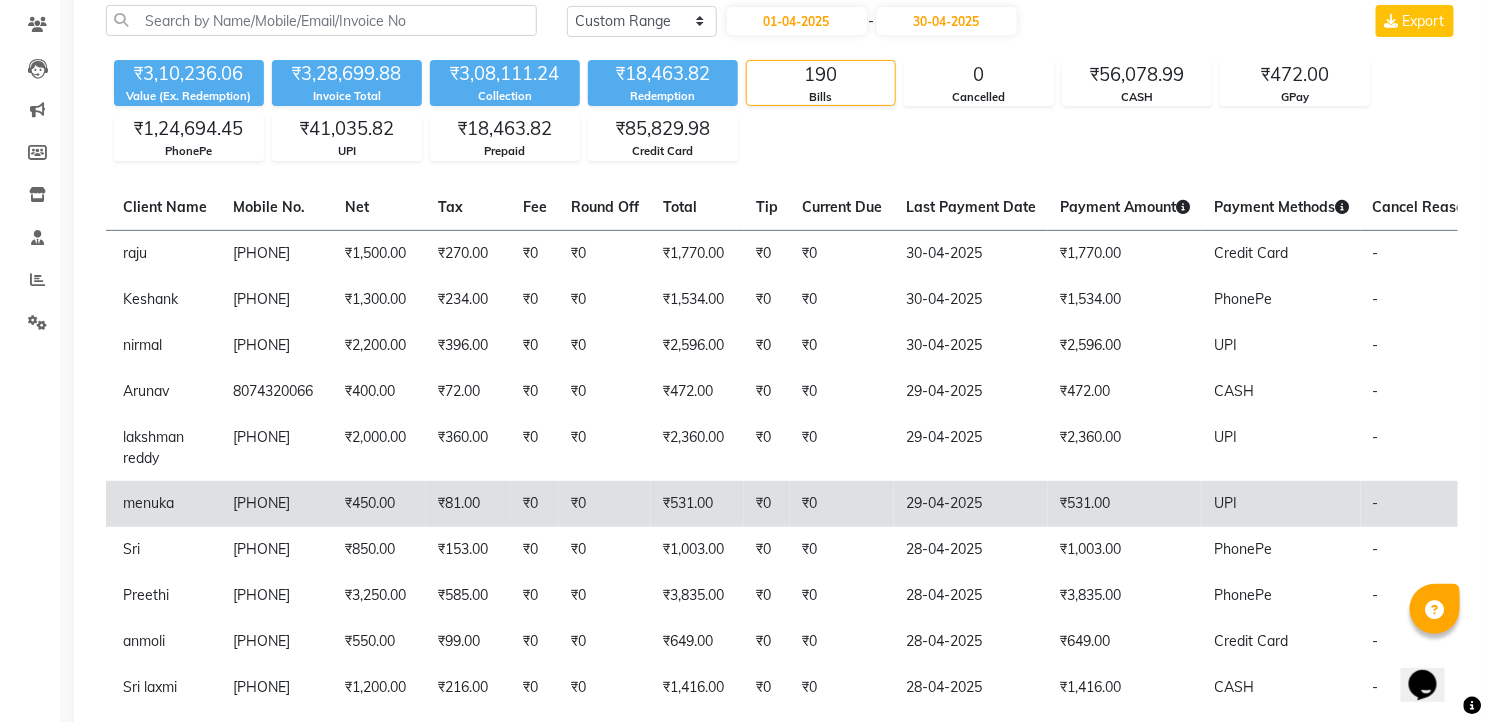 scroll, scrollTop: 113, scrollLeft: 0, axis: vertical 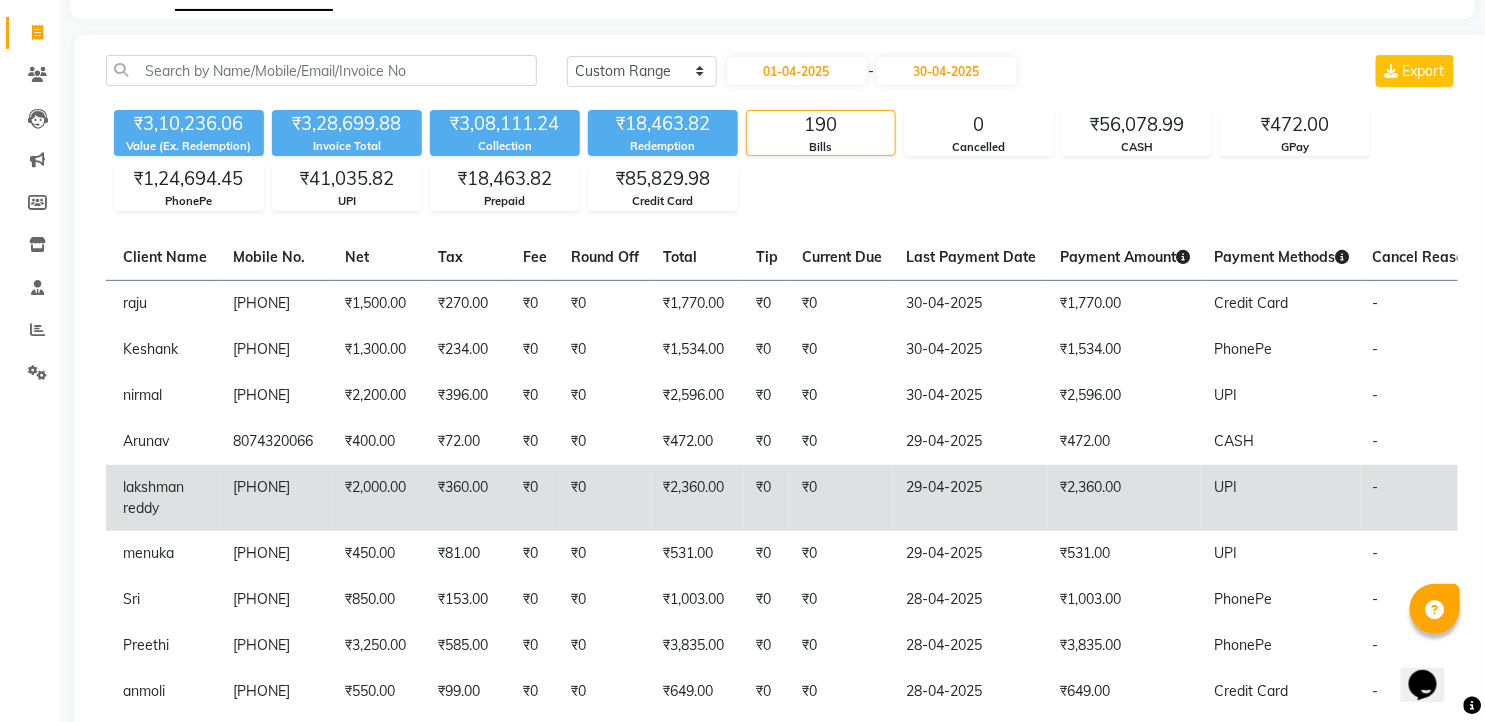 click on "29-04-2025" 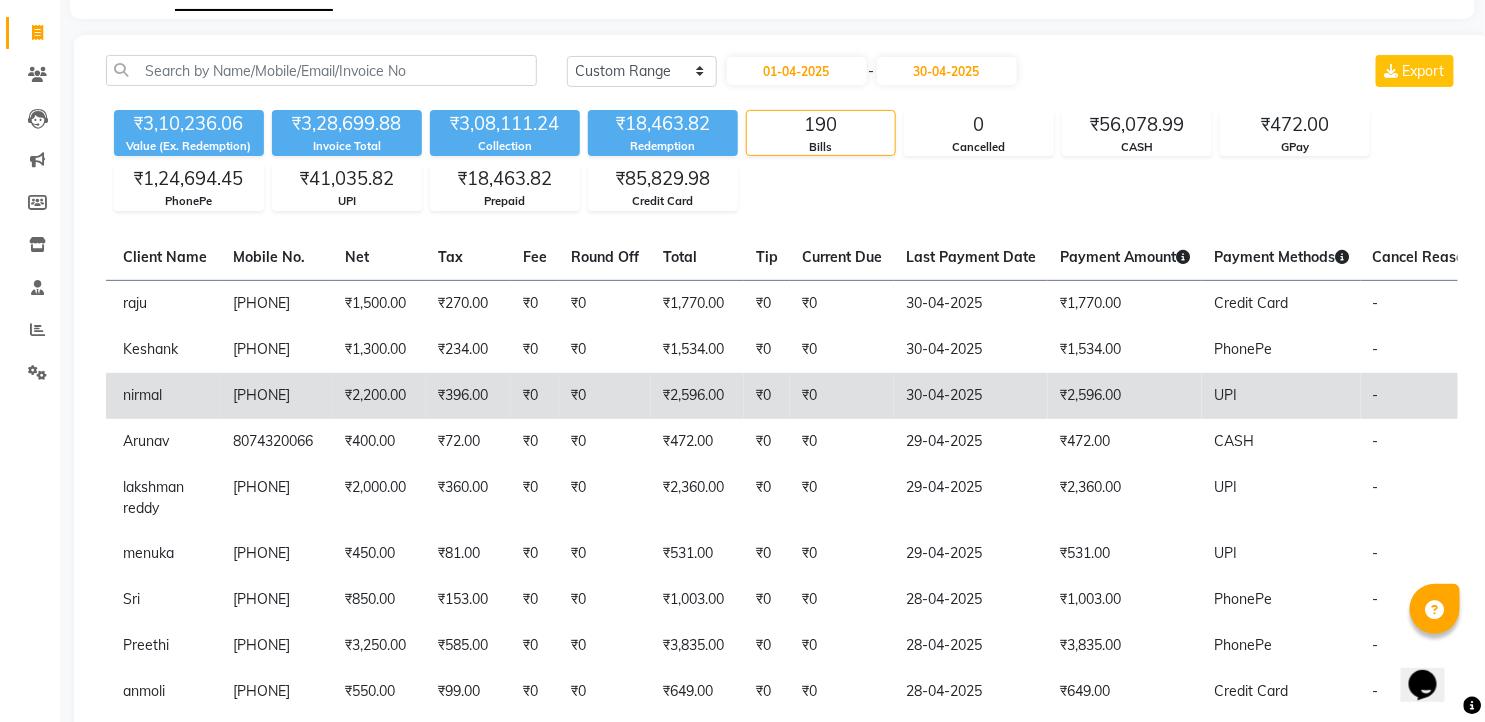 click on "₹2,596.00" 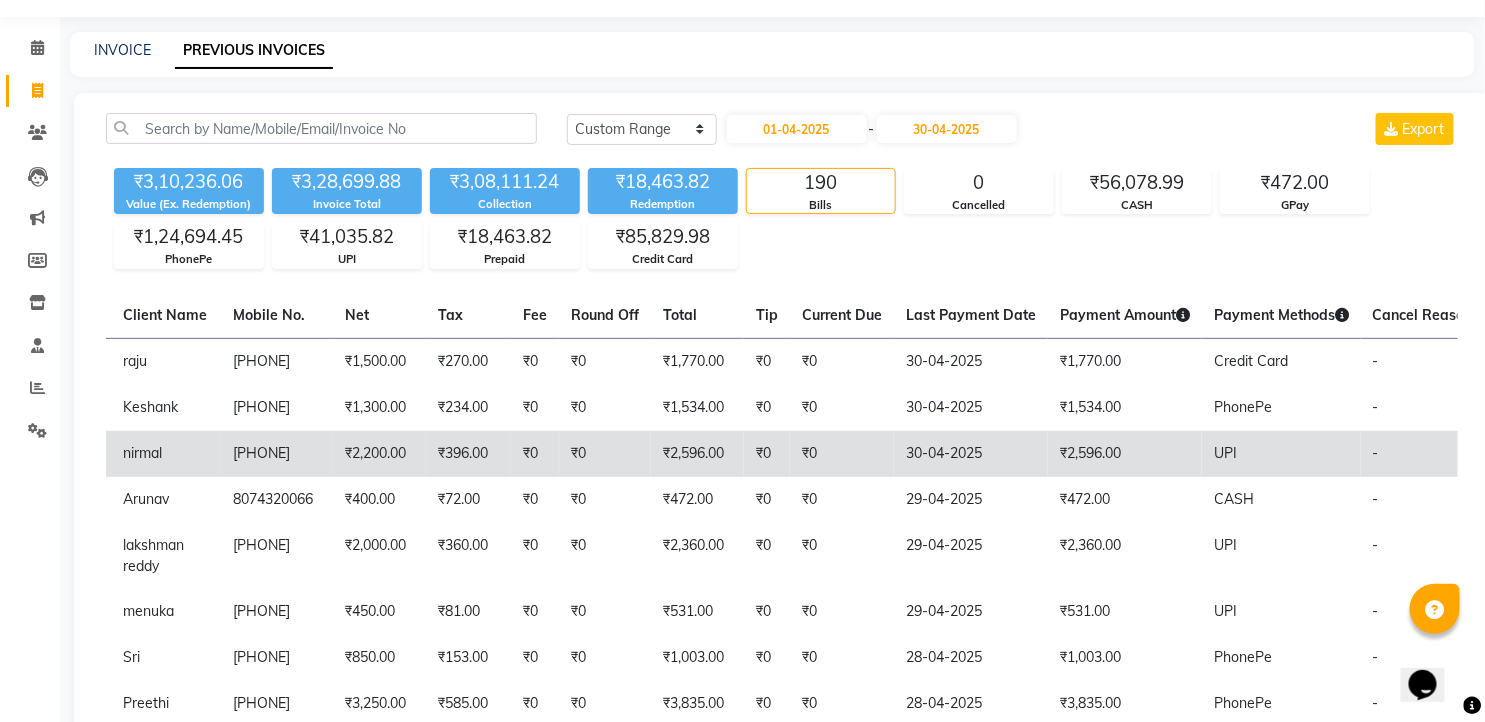 scroll, scrollTop: 2, scrollLeft: 0, axis: vertical 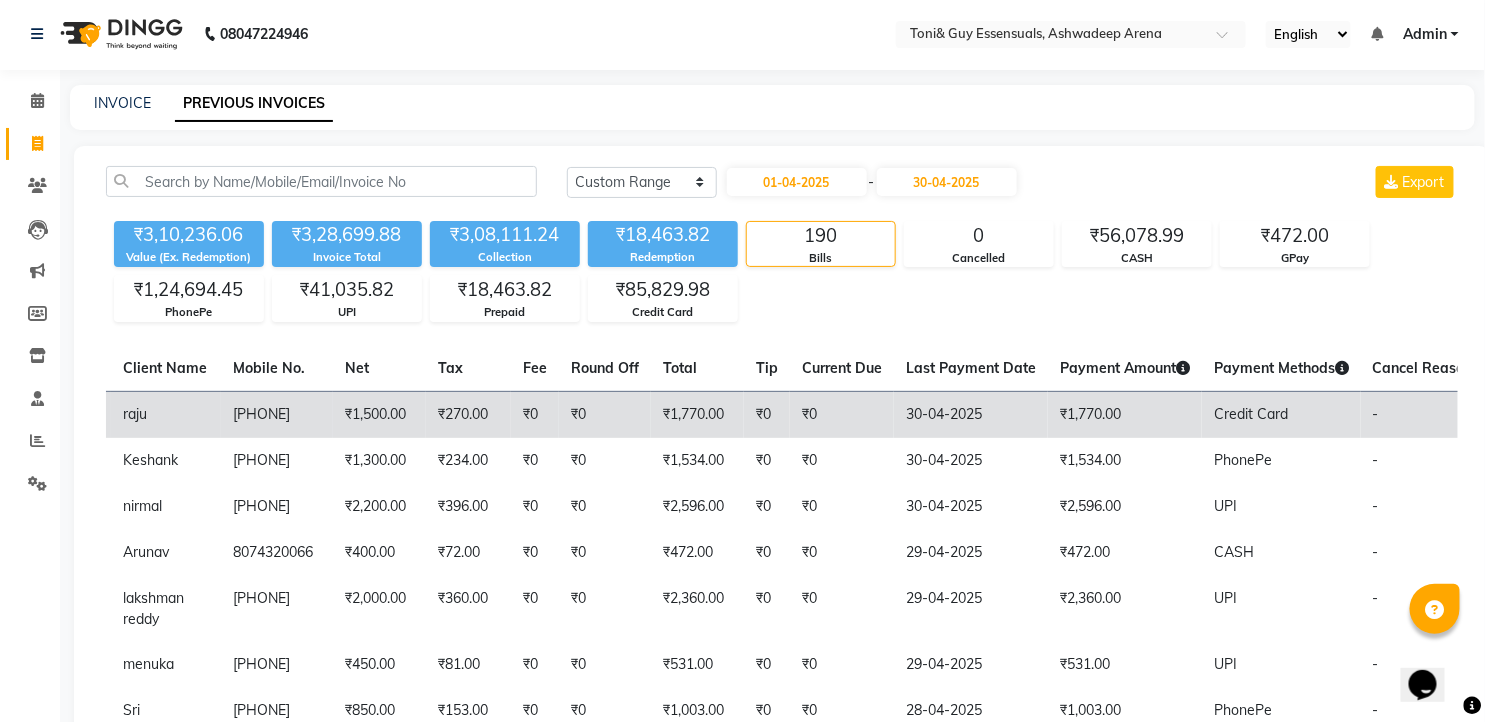 click on "₹0" 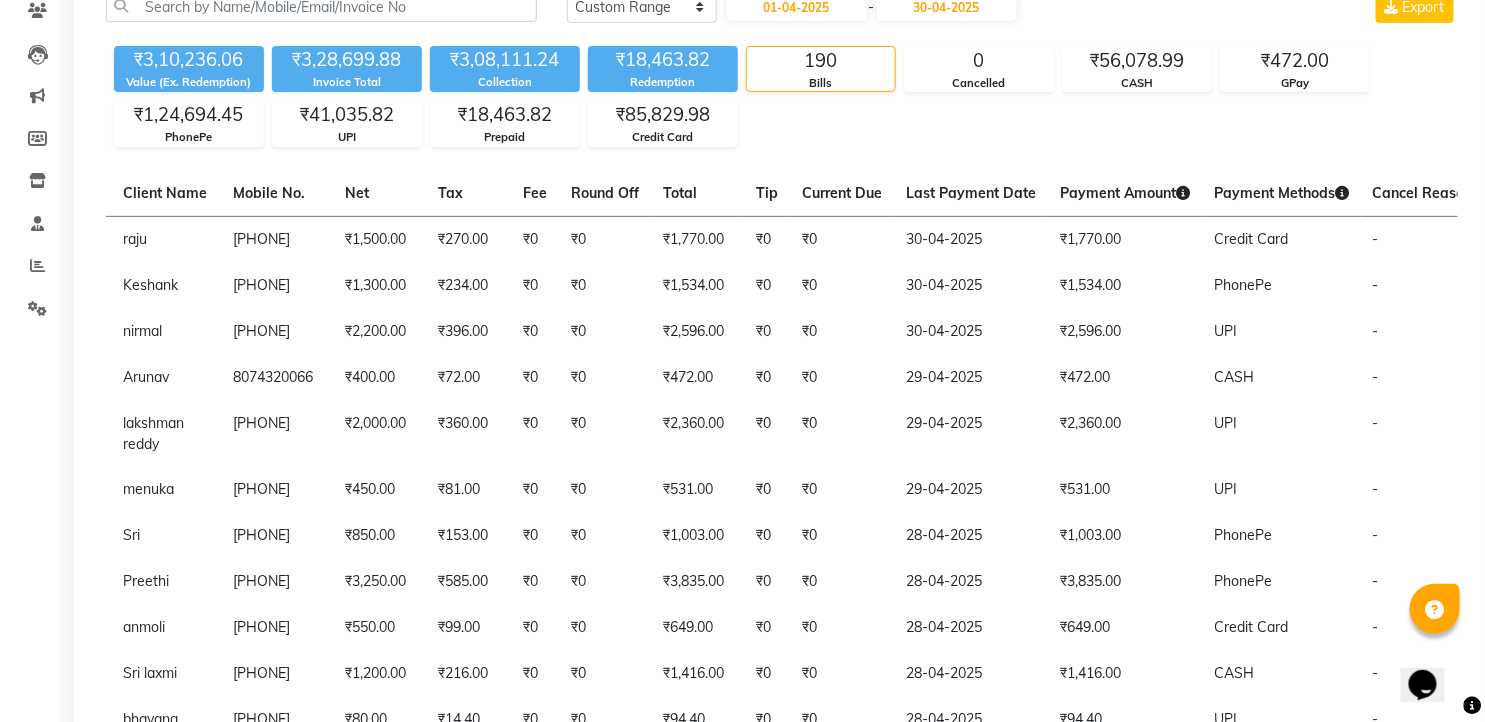 scroll, scrollTop: 0, scrollLeft: 0, axis: both 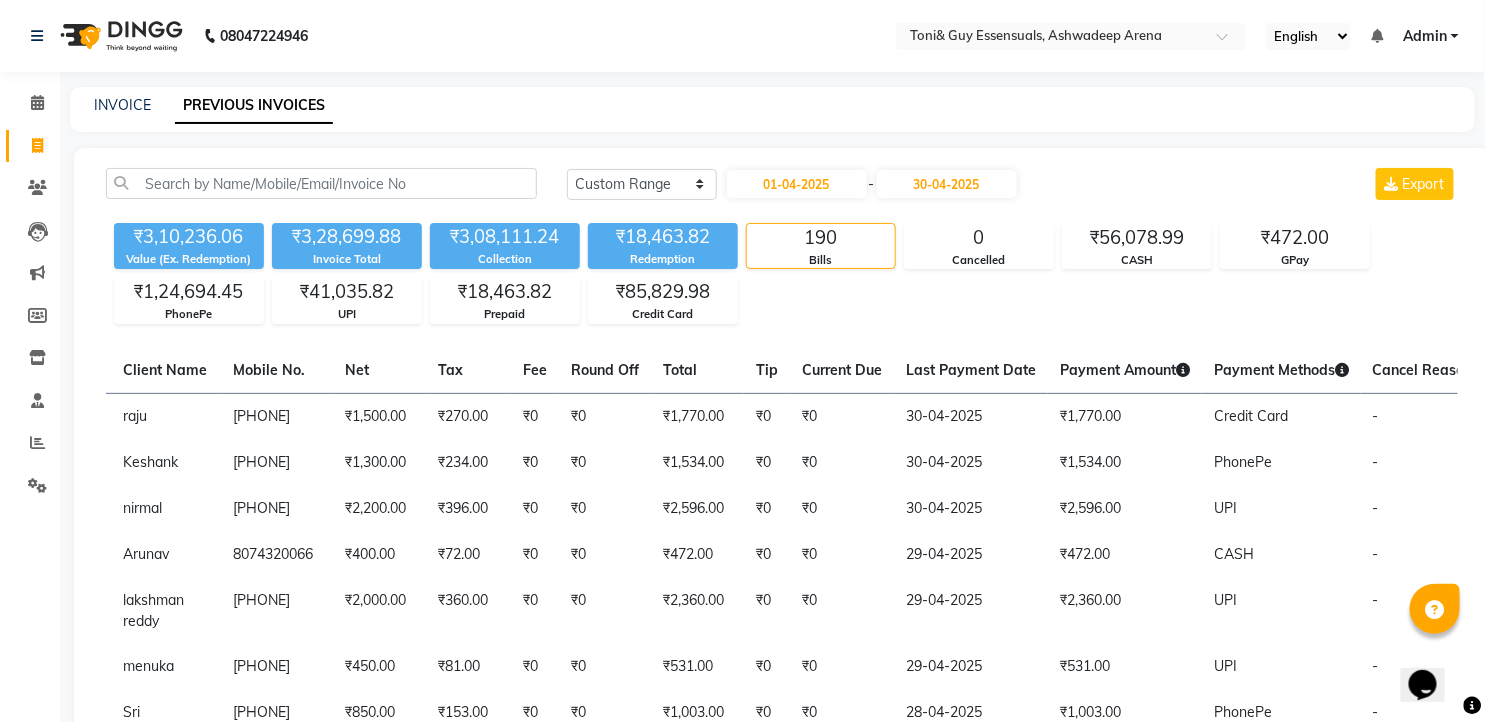 click on "Invoice Total" 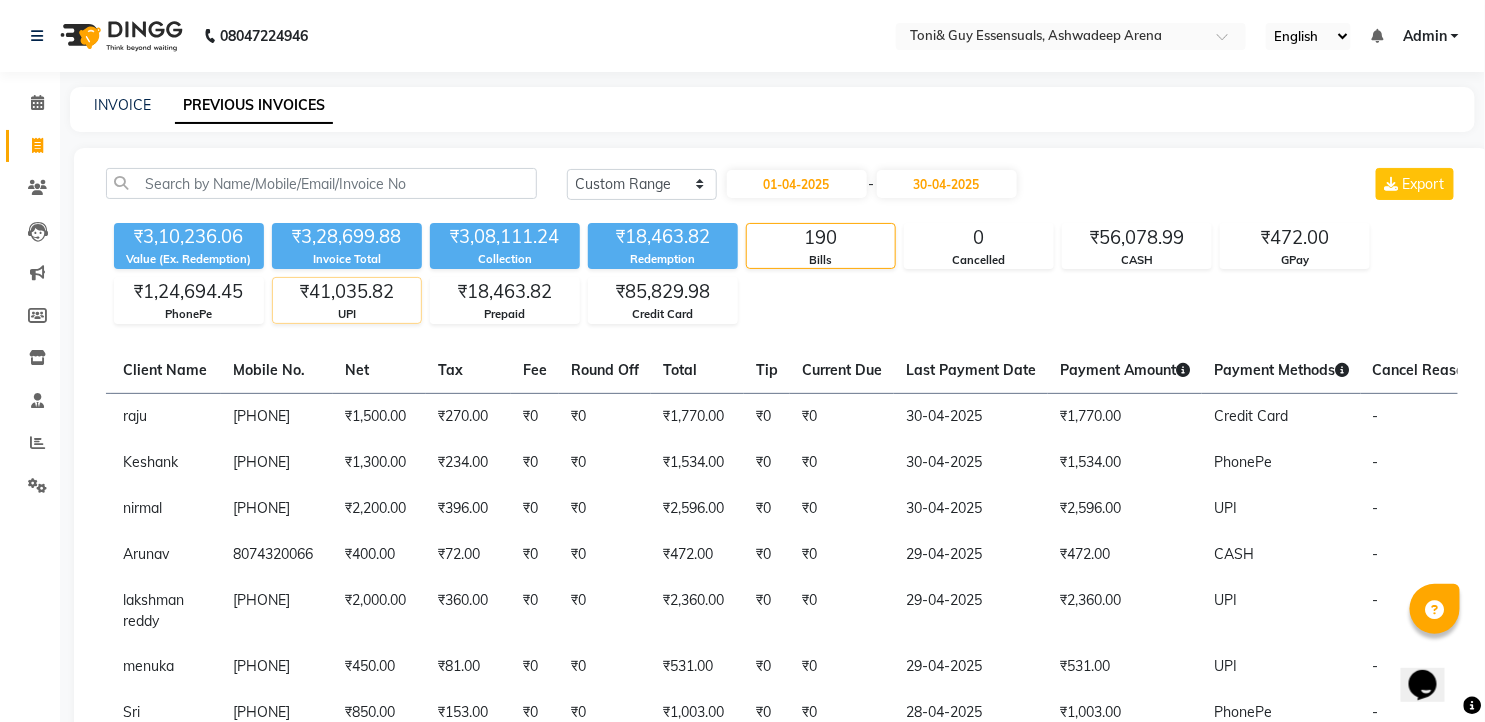 click on "UPI" 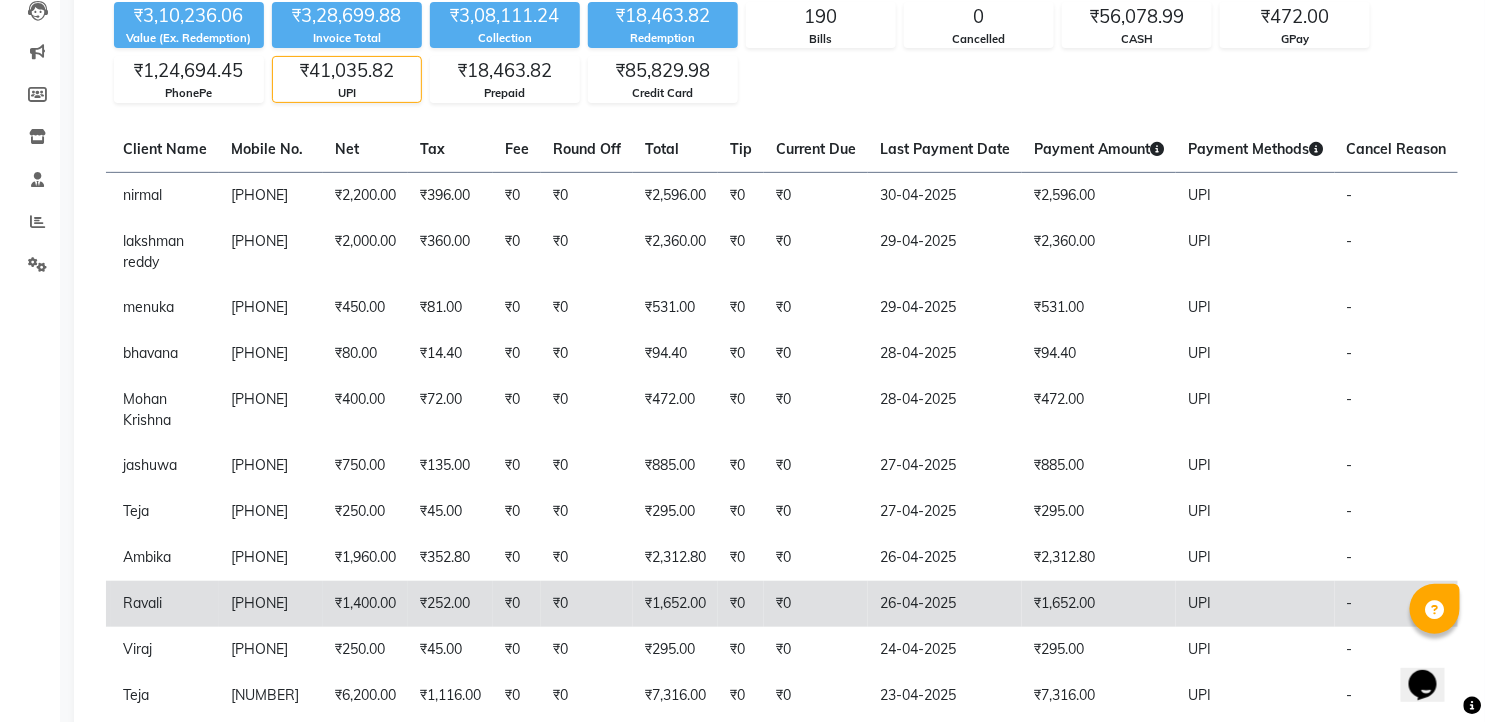scroll, scrollTop: 0, scrollLeft: 0, axis: both 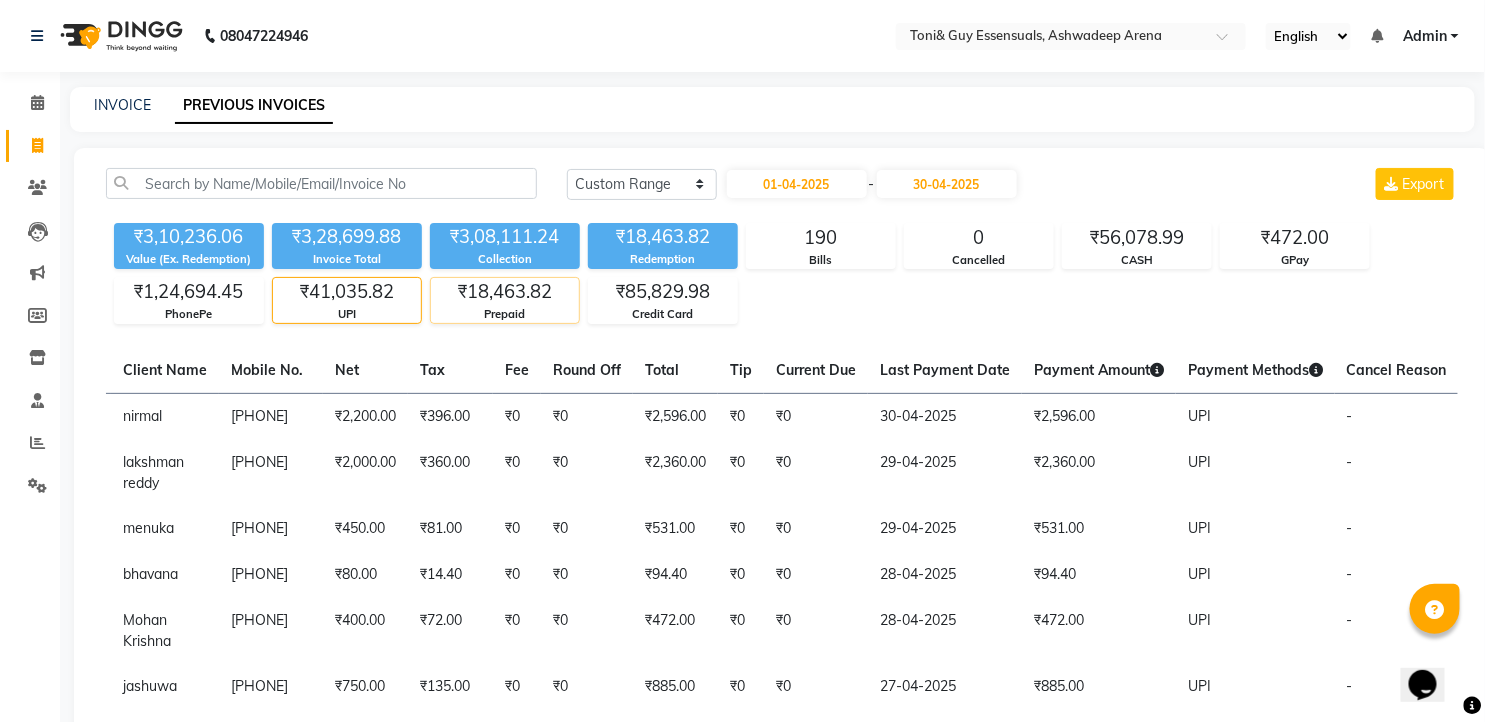click on "₹18,463.82" 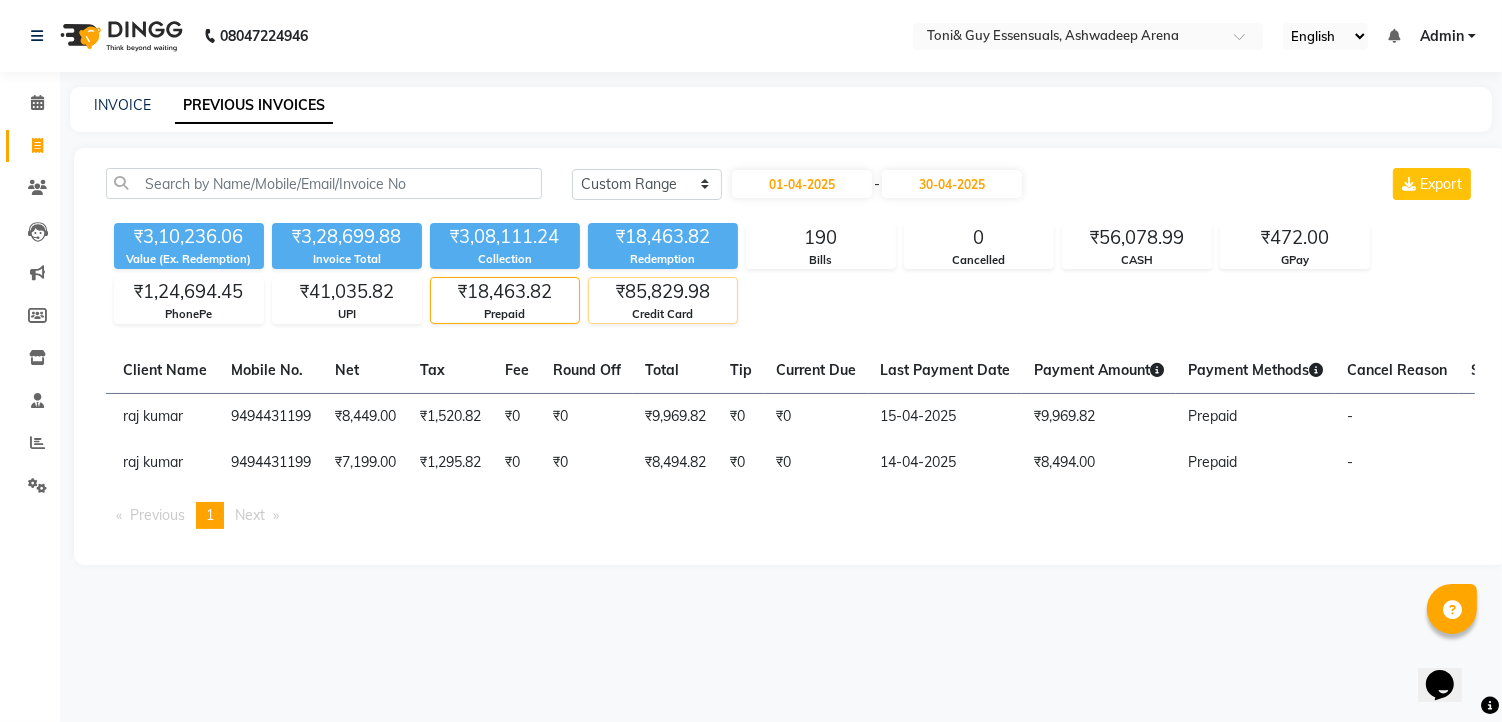 click on "₹85,829.98" 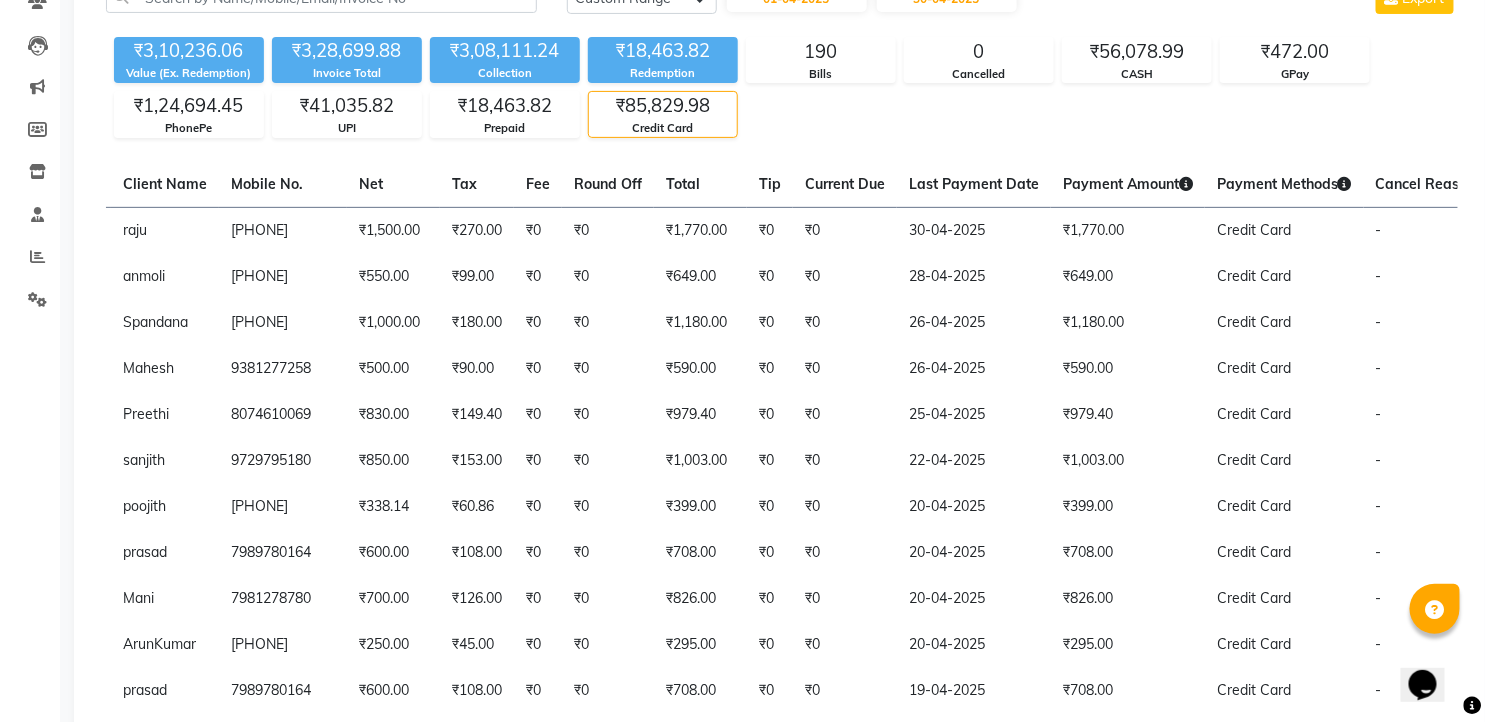 scroll, scrollTop: 0, scrollLeft: 0, axis: both 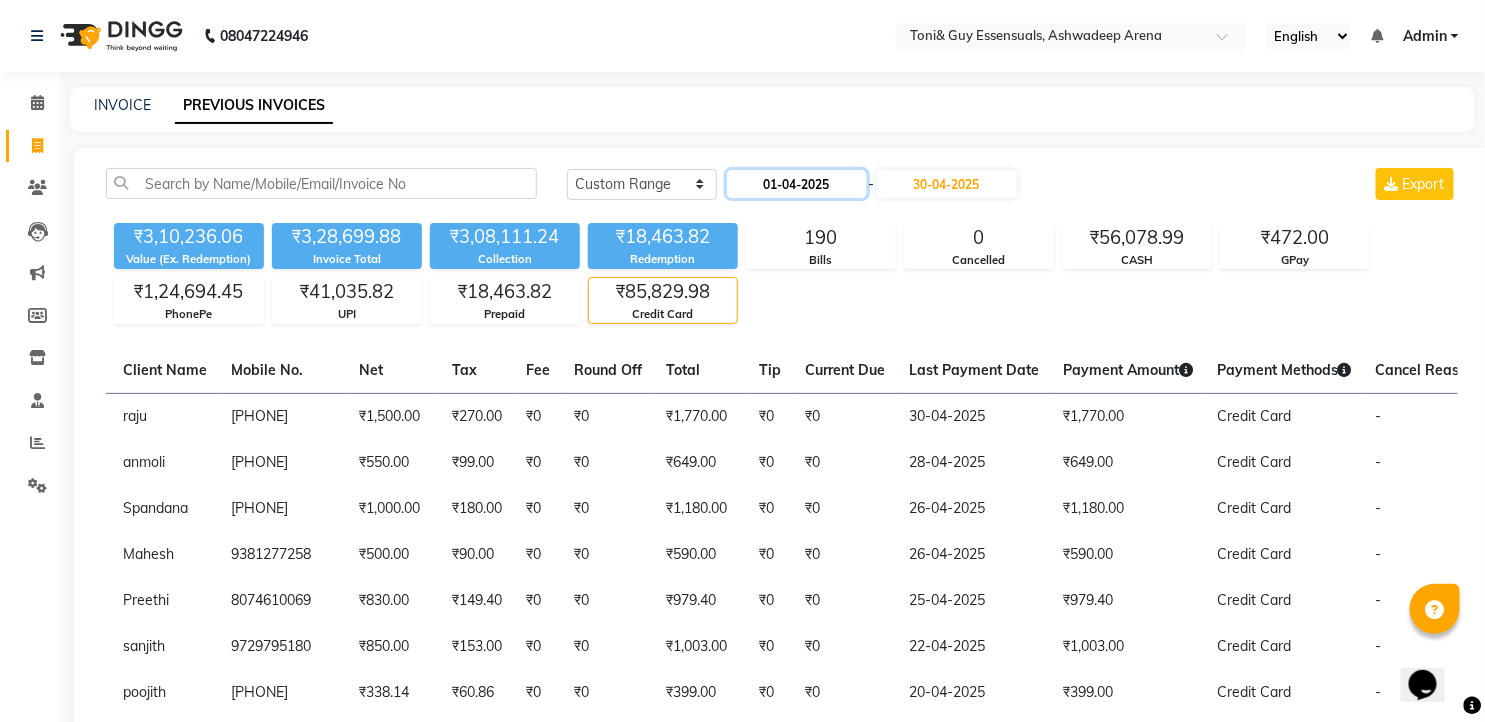 click on "01-04-2025" 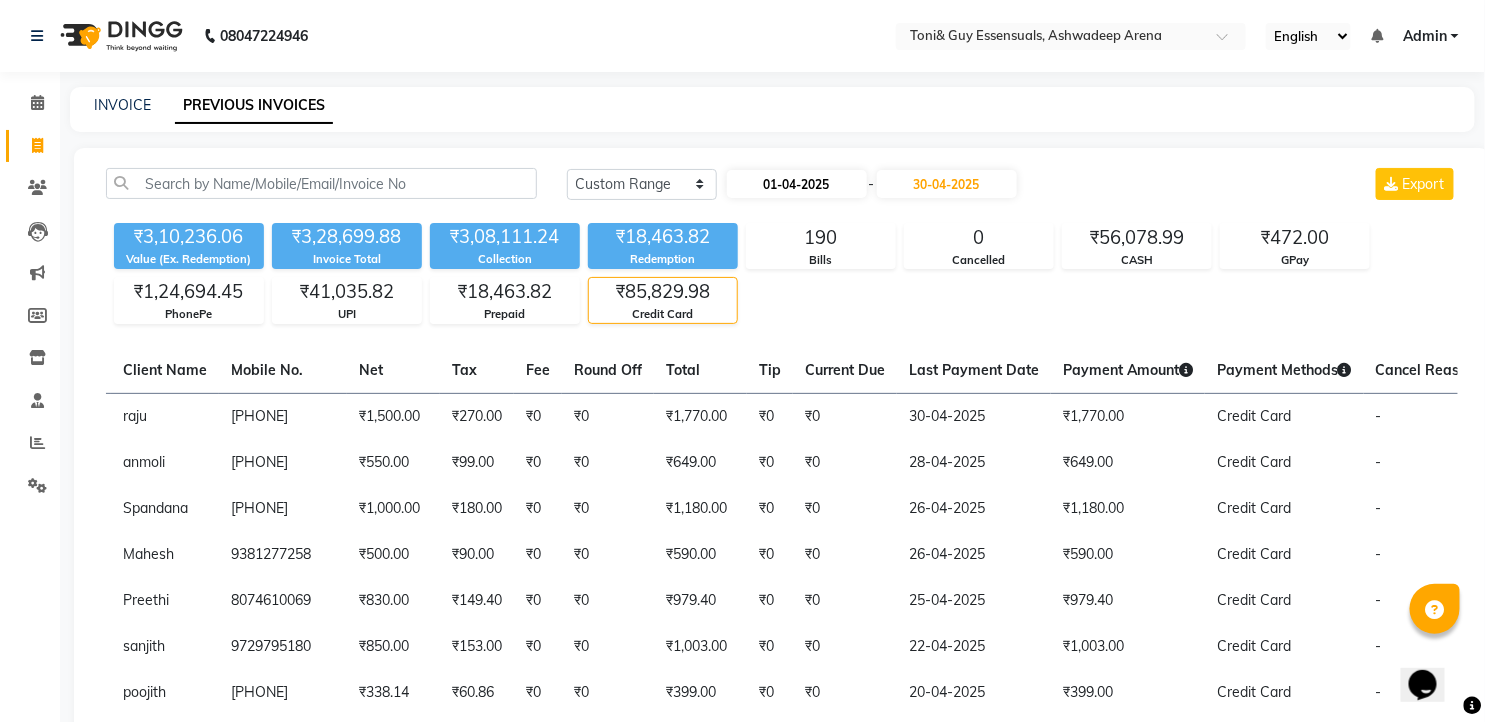 select on "4" 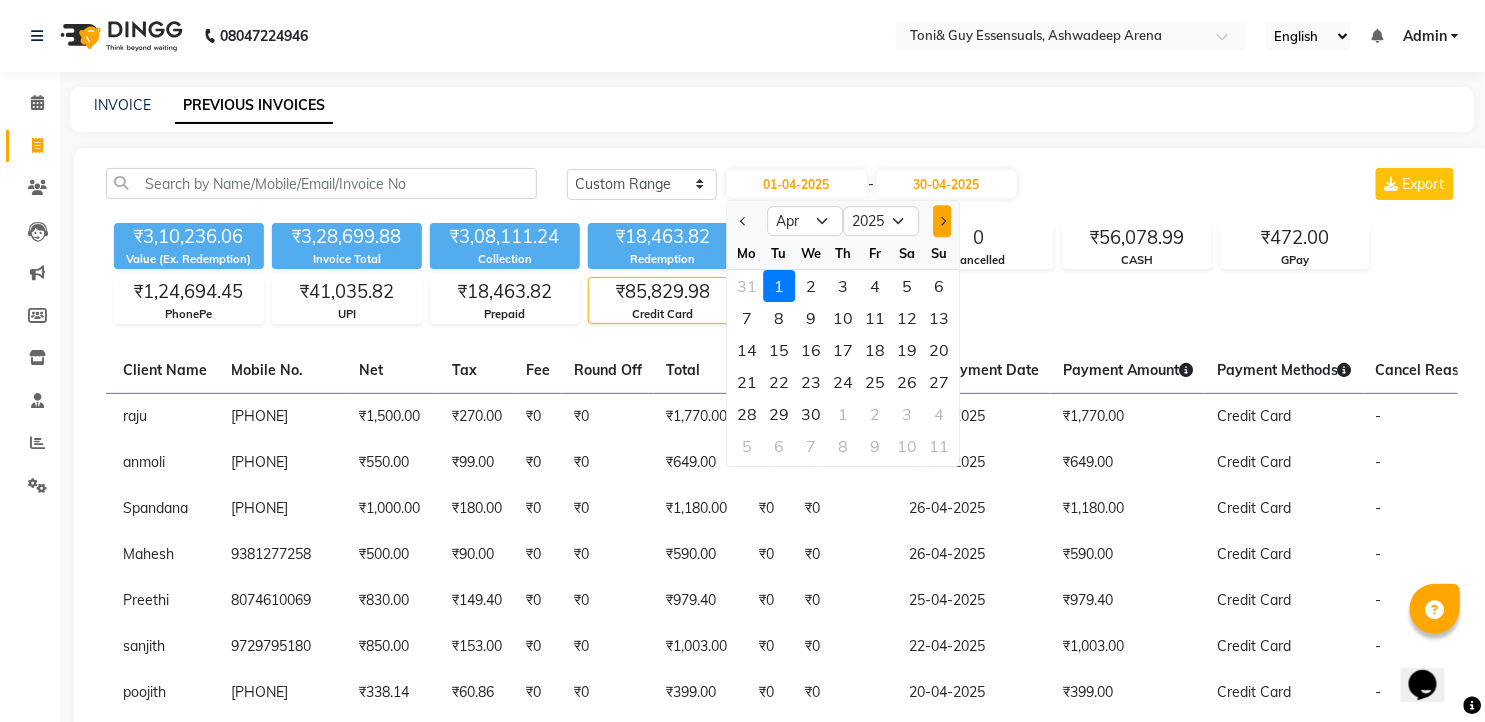 click 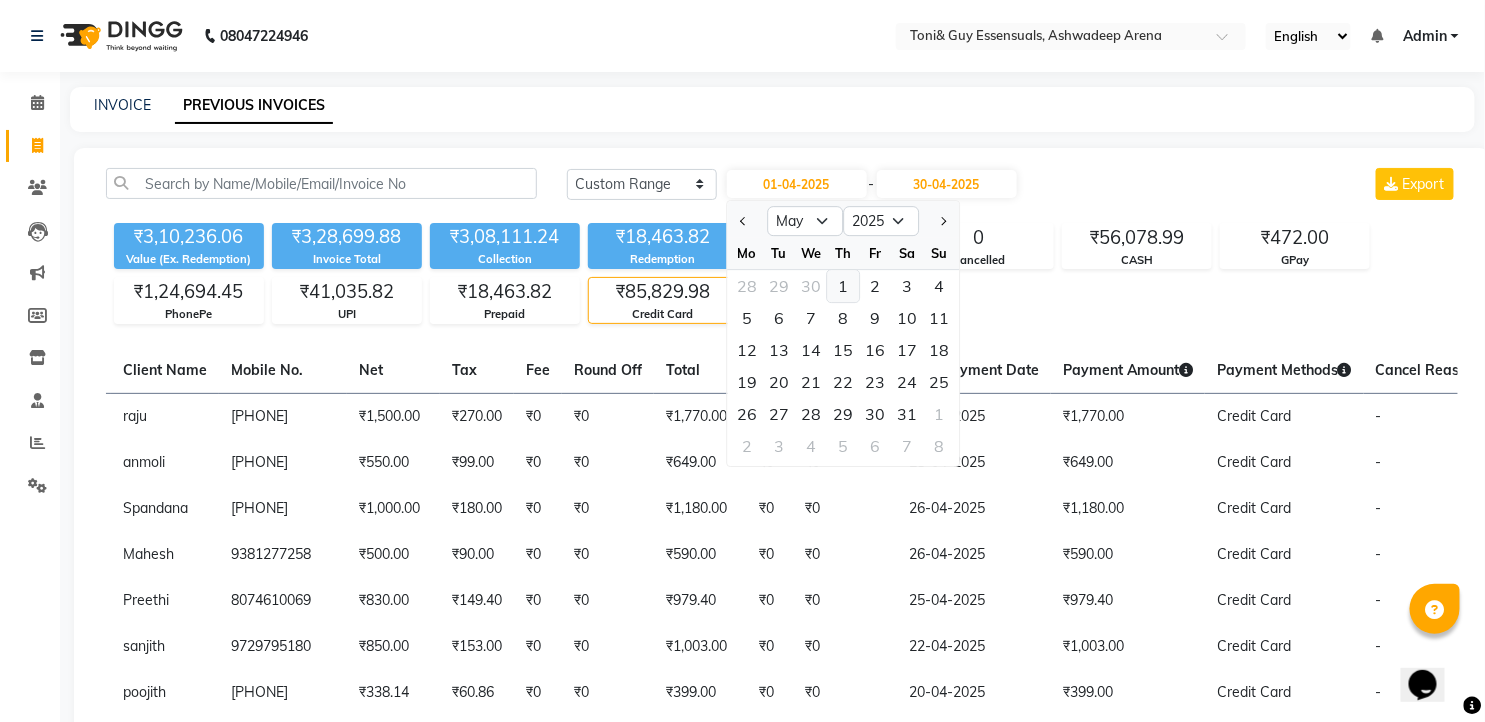click on "1" 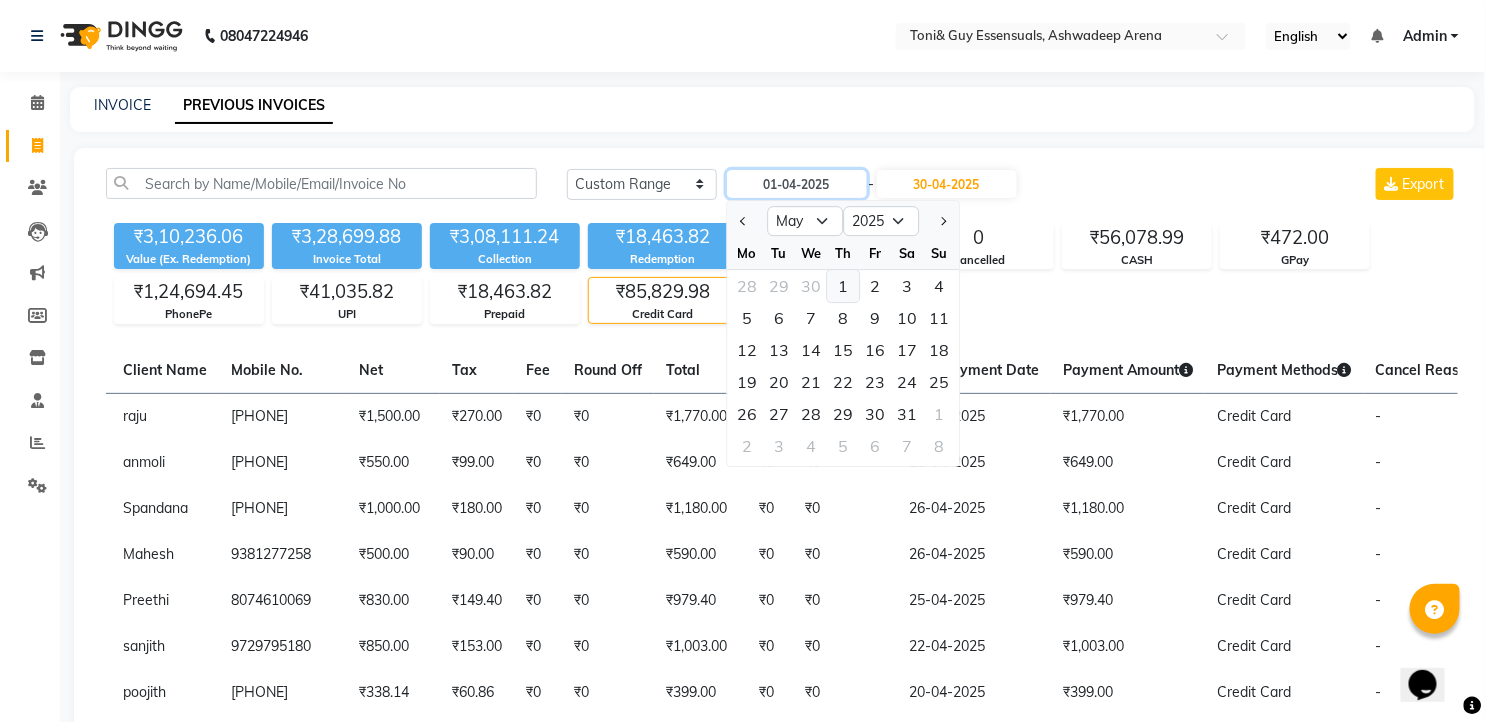 type on "01-05-2025" 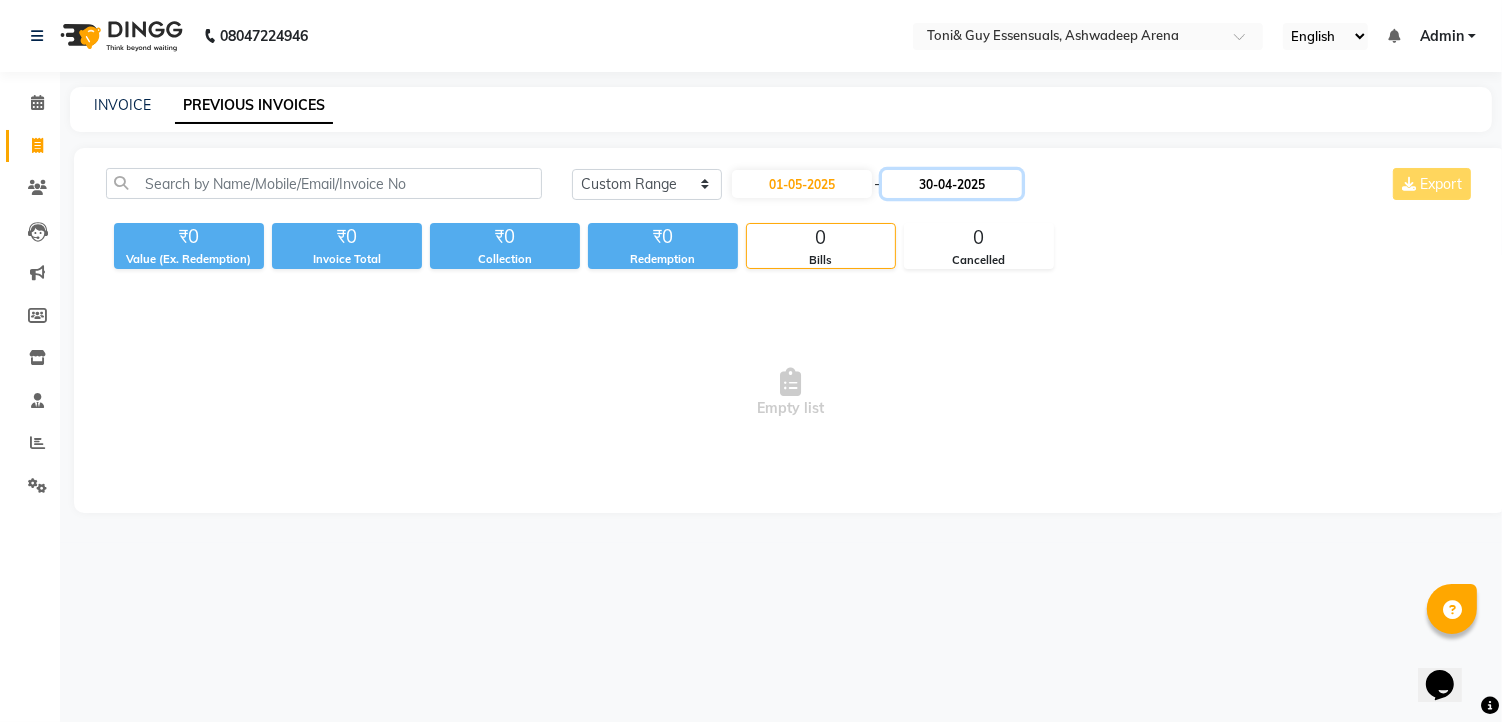 click on "30-04-2025" 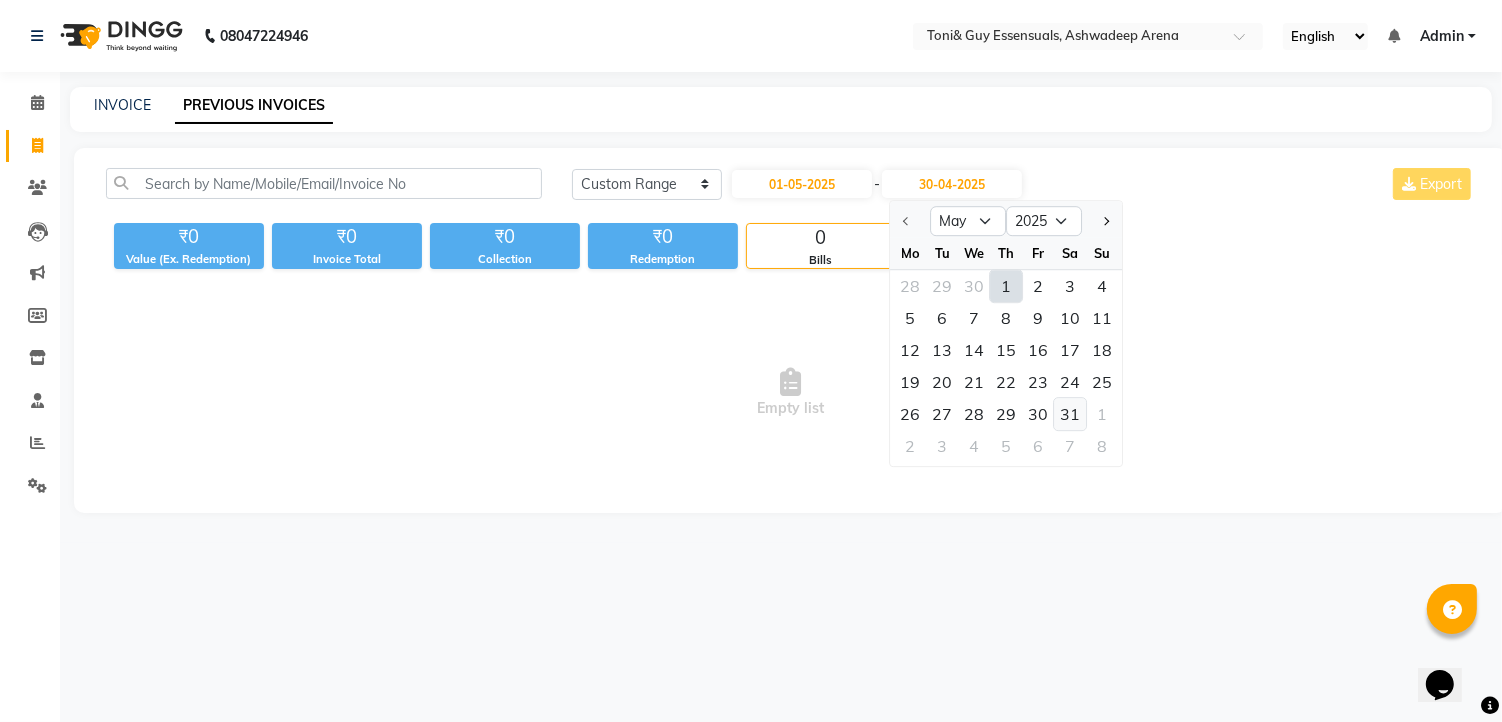 click on "31" 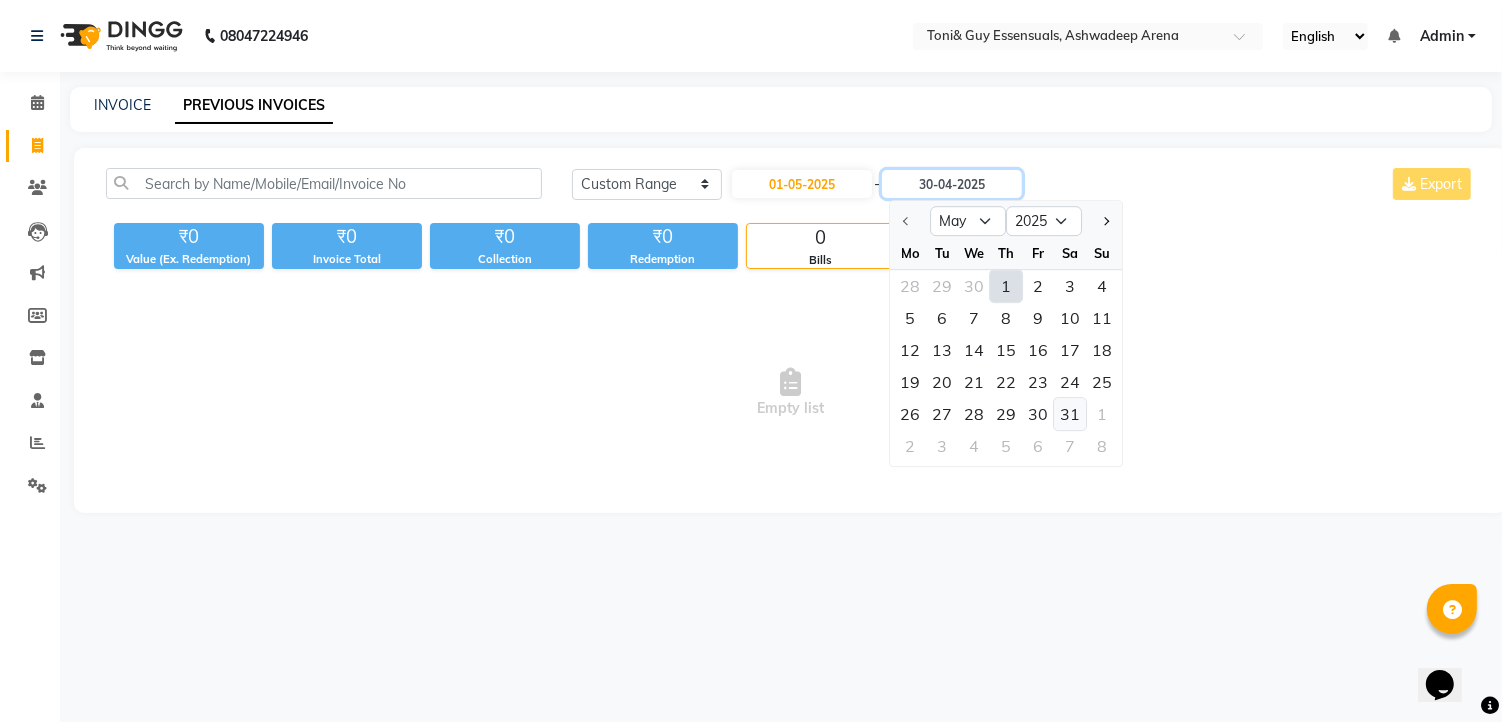 type on "31-05-2025" 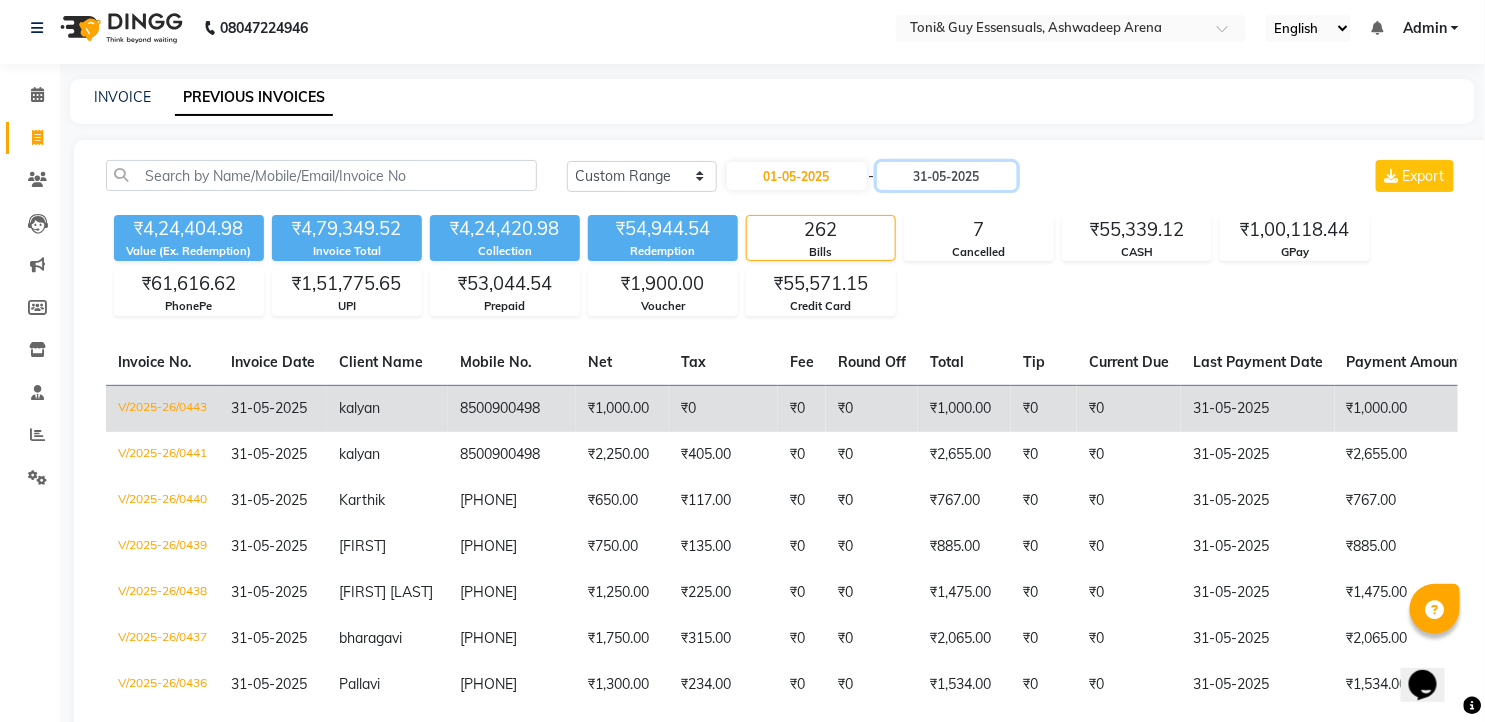 scroll, scrollTop: 0, scrollLeft: 0, axis: both 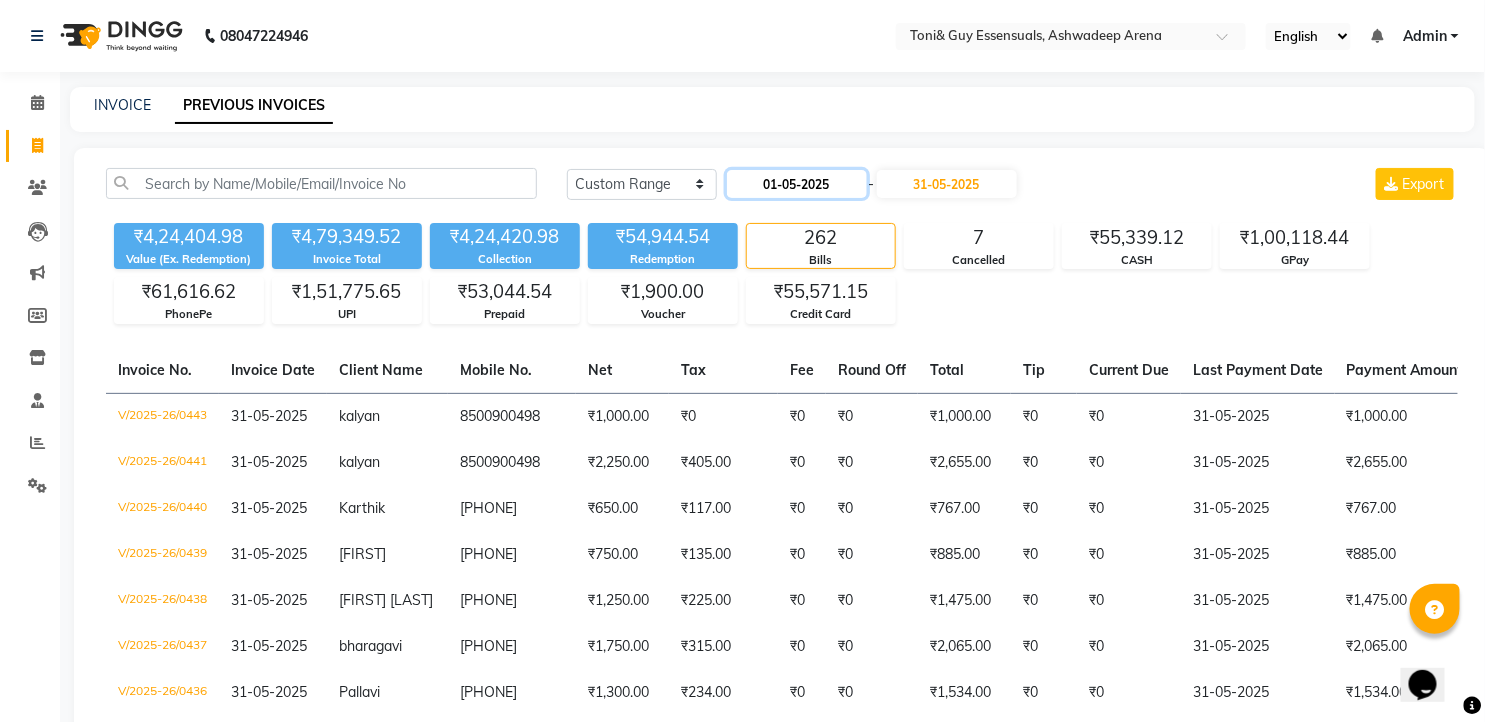 click on "01-05-2025" 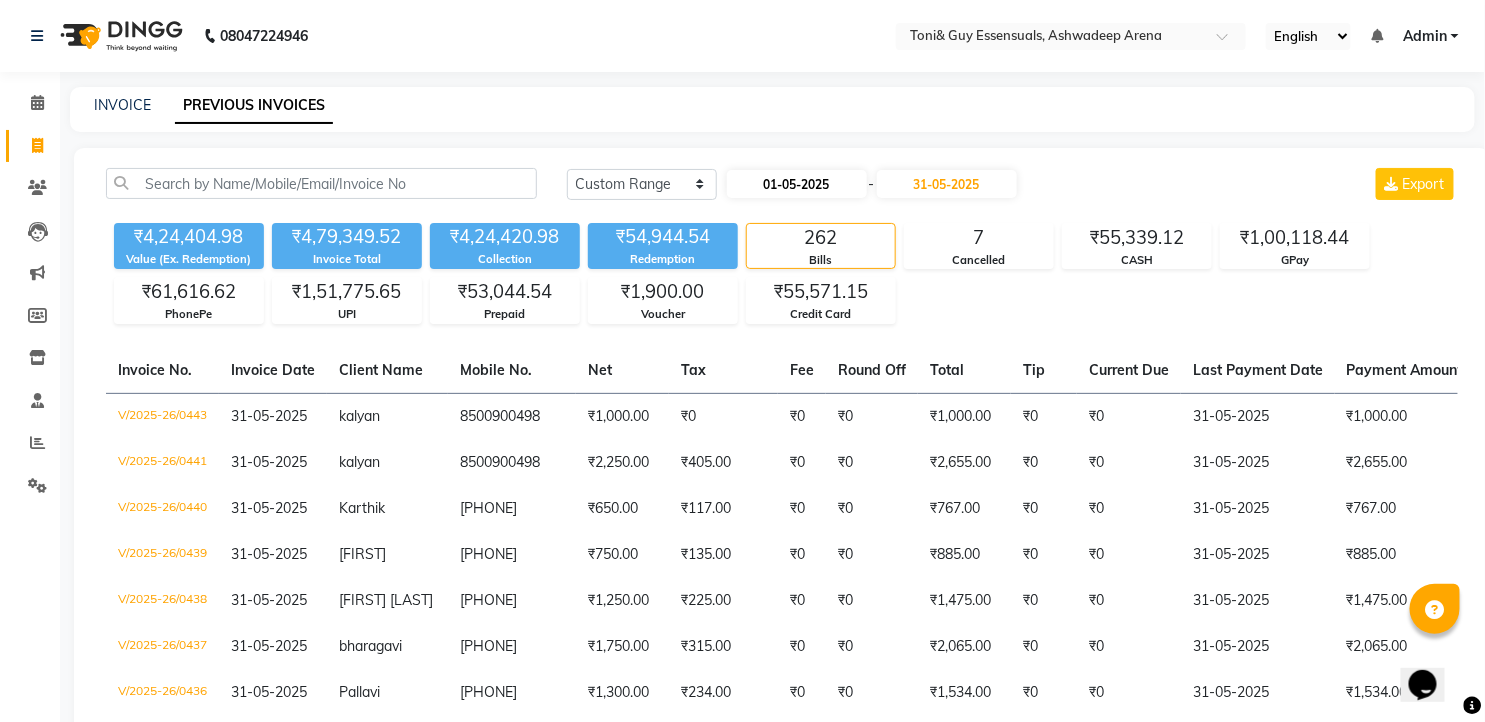 select on "5" 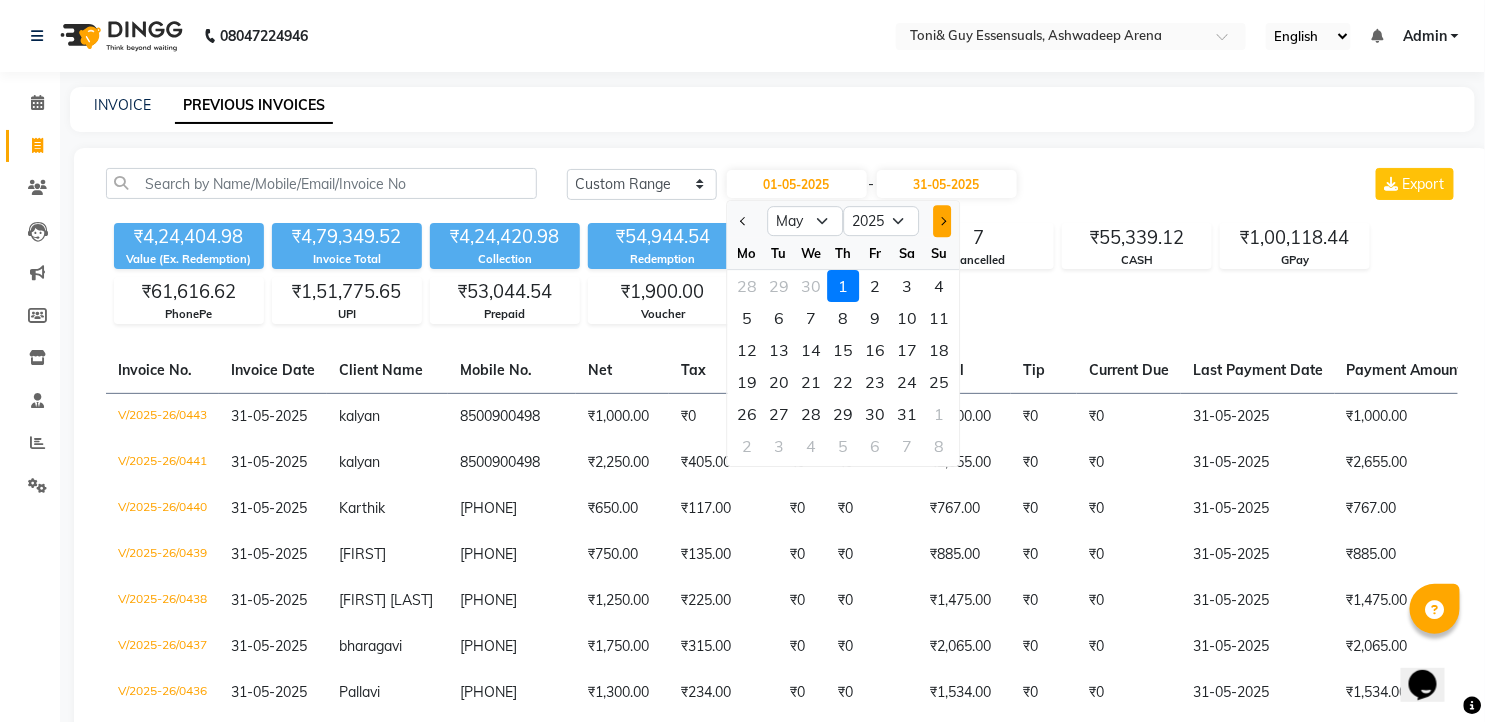 click 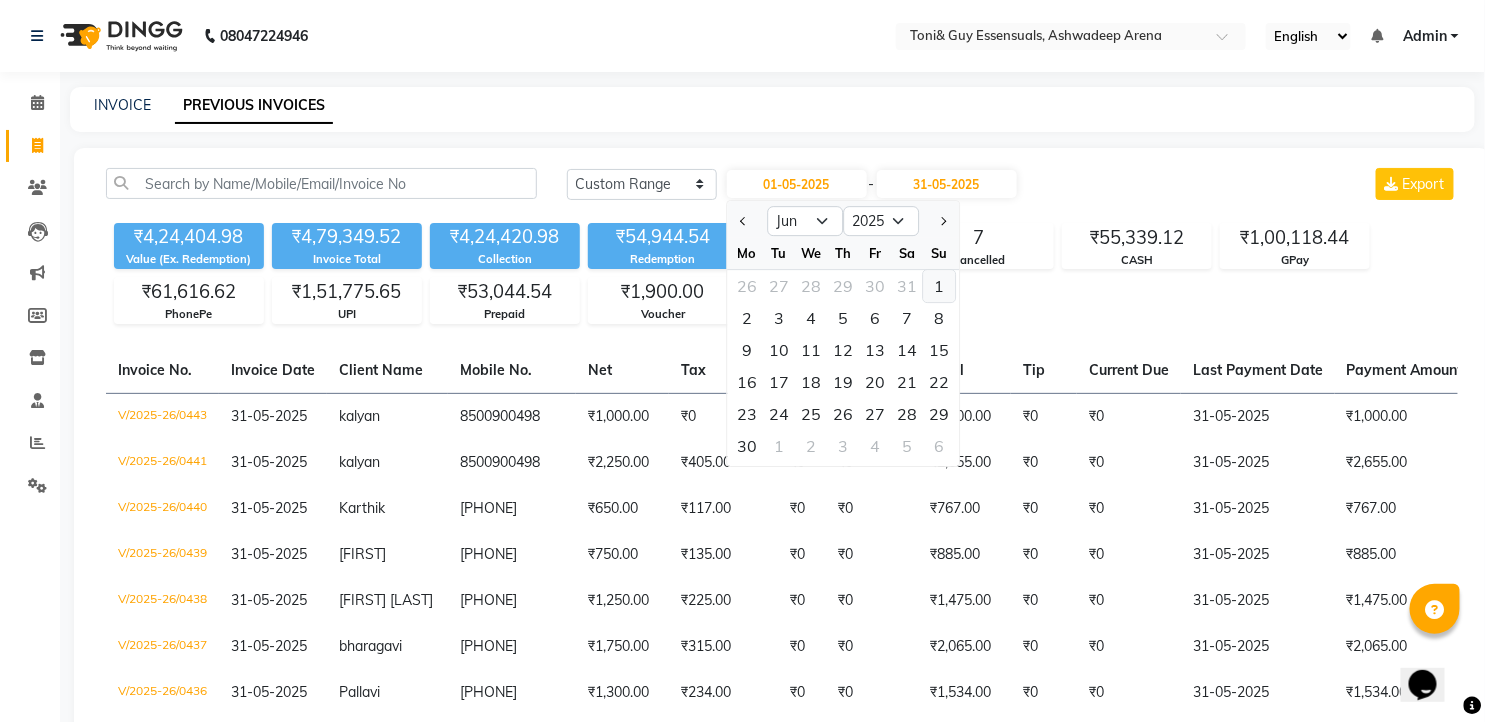 click on "1" 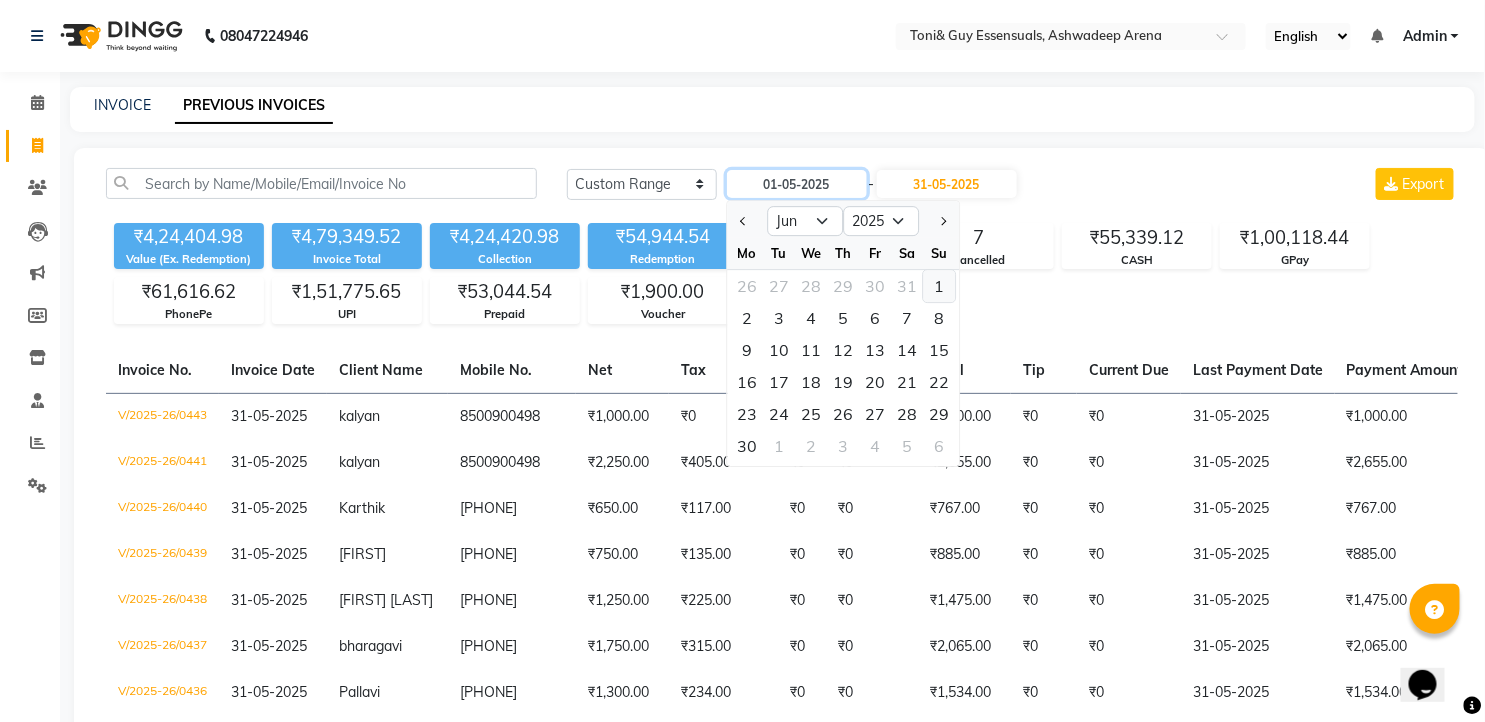 type on "01-06-2025" 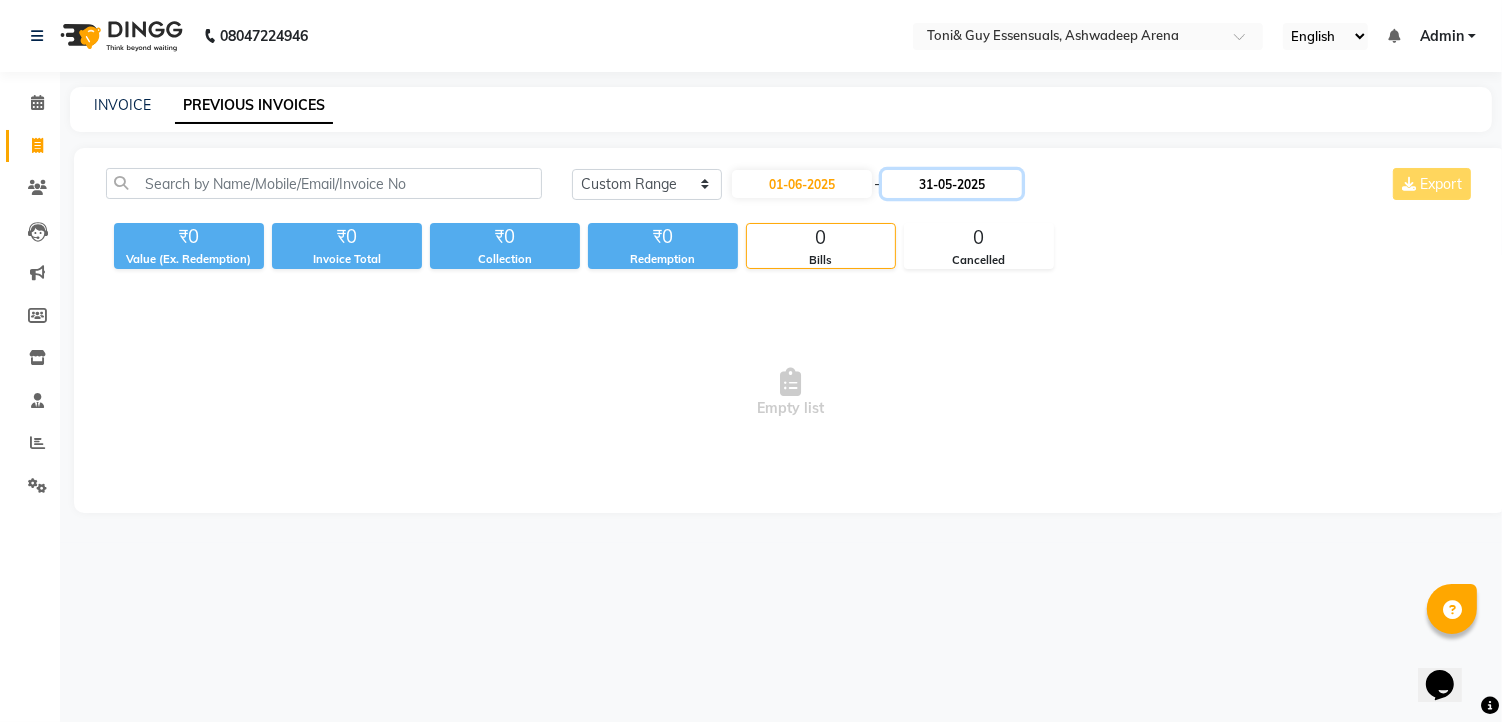 click on "31-05-2025" 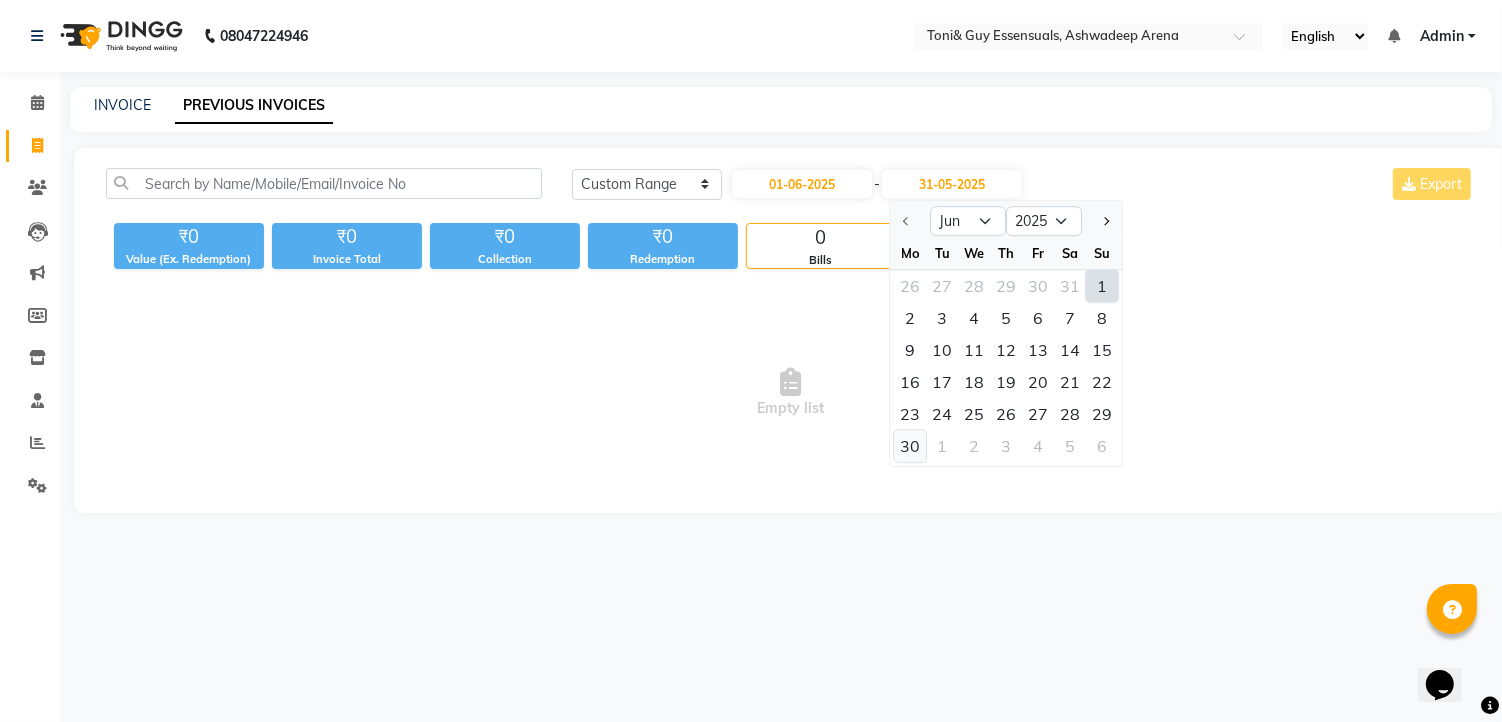 click on "30" 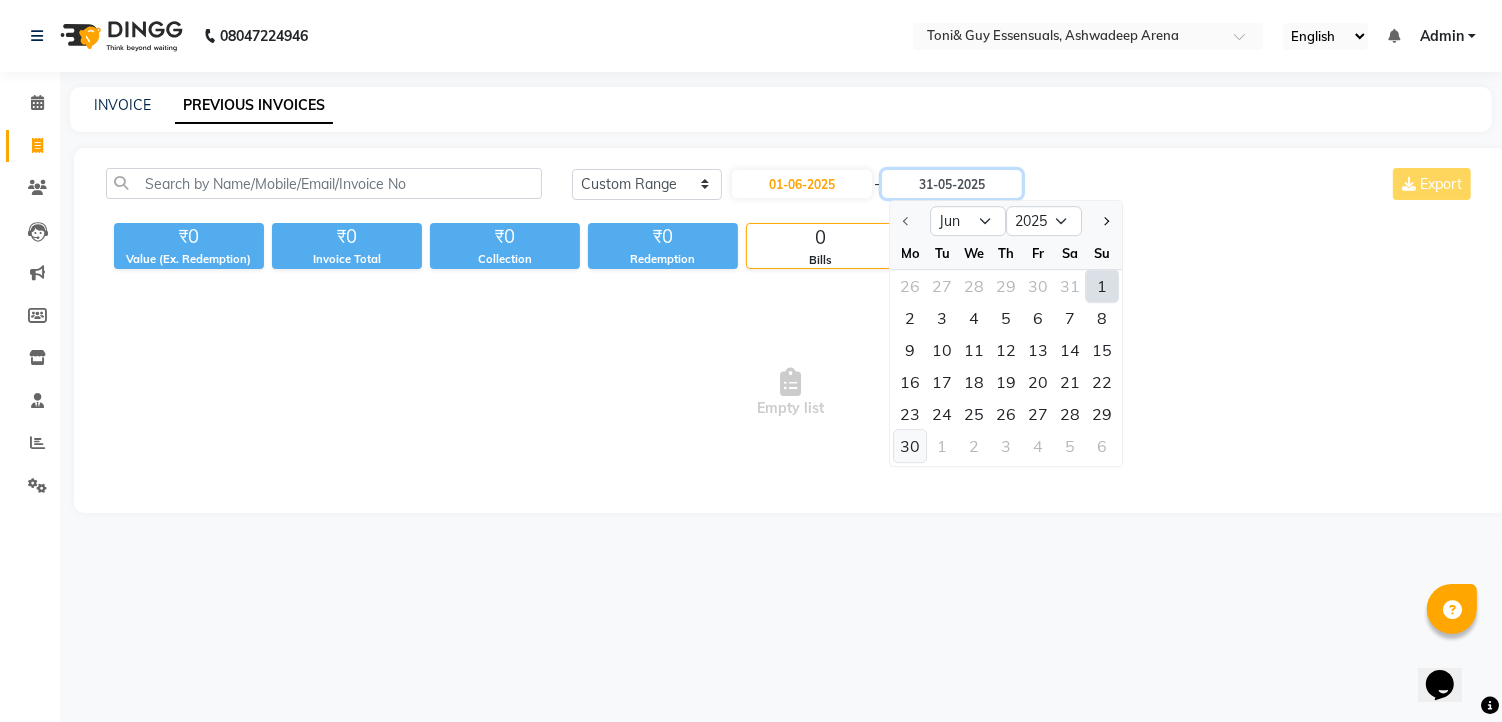 type on "30-06-2025" 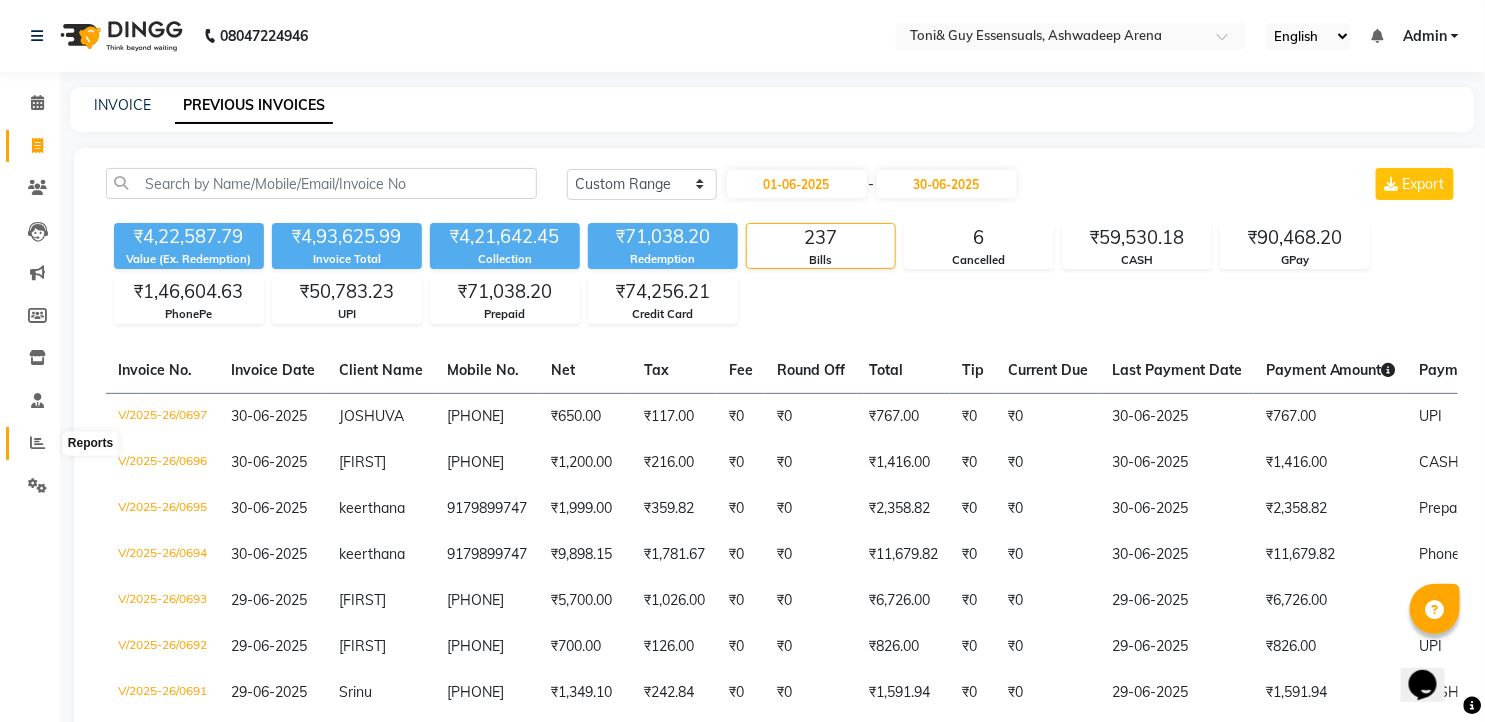 click 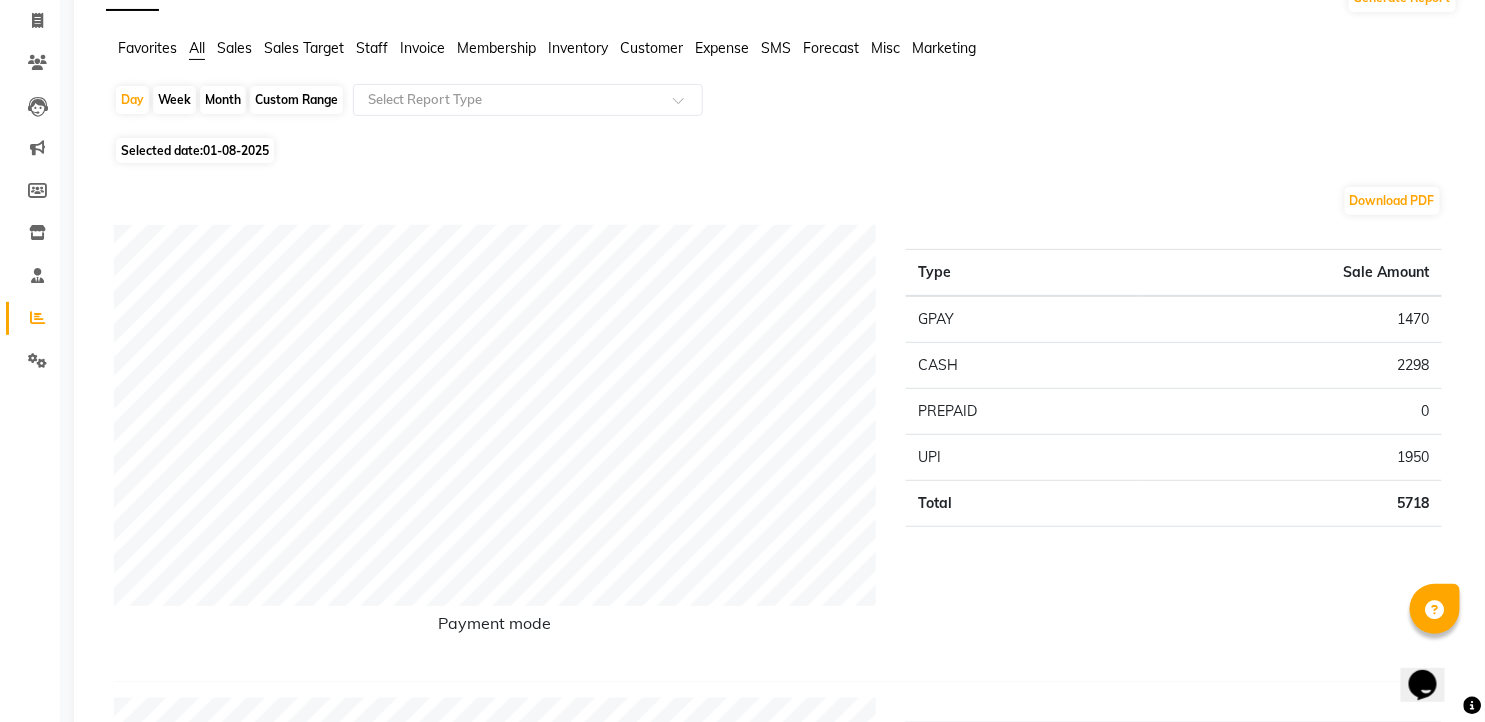 scroll, scrollTop: 0, scrollLeft: 0, axis: both 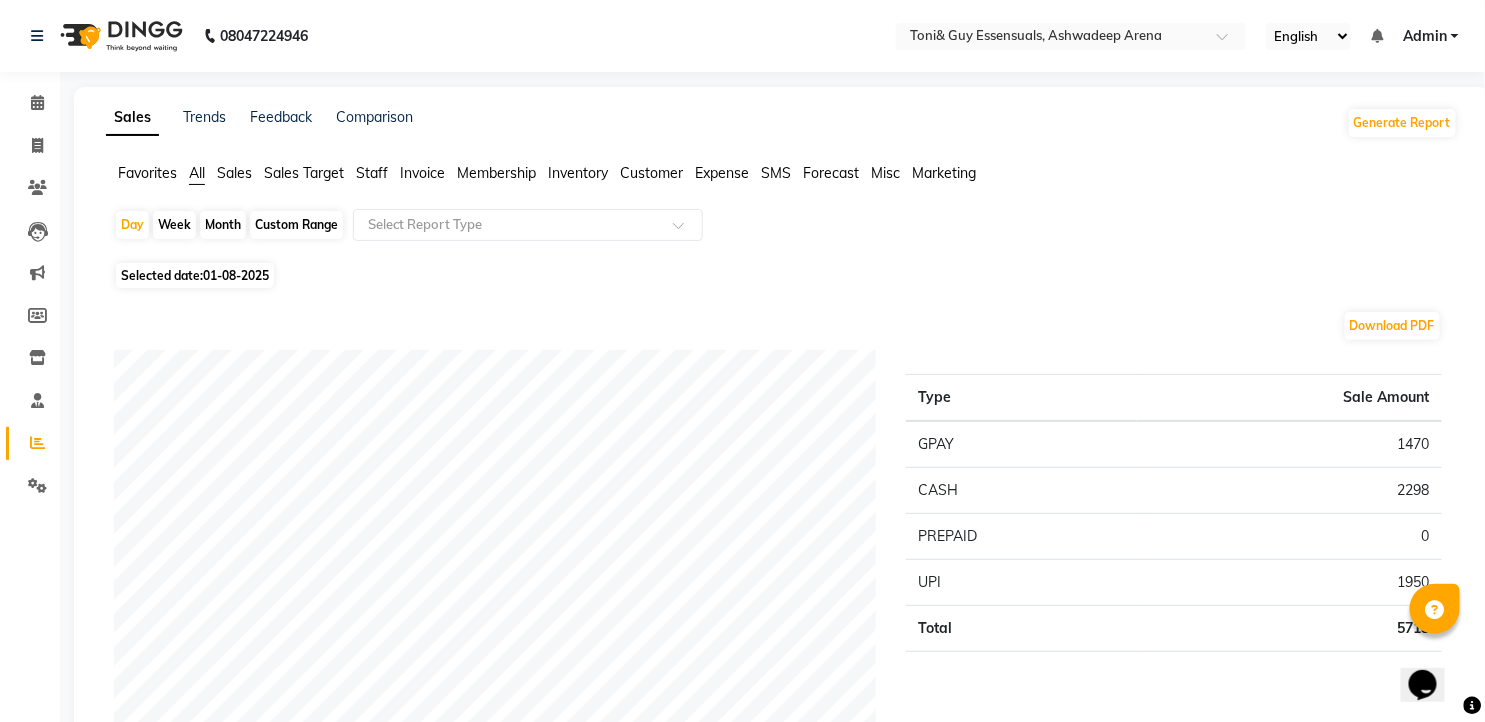 click on "Custom Range" 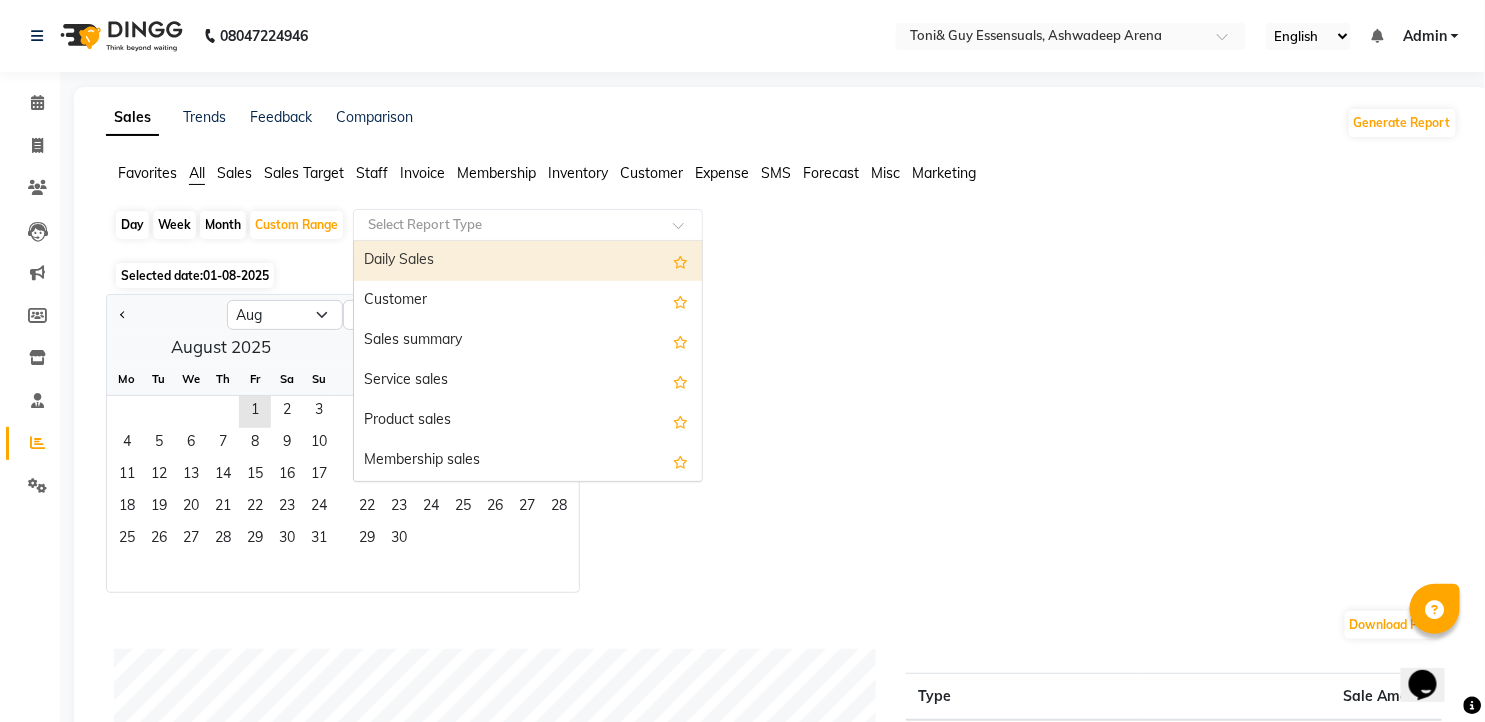 click 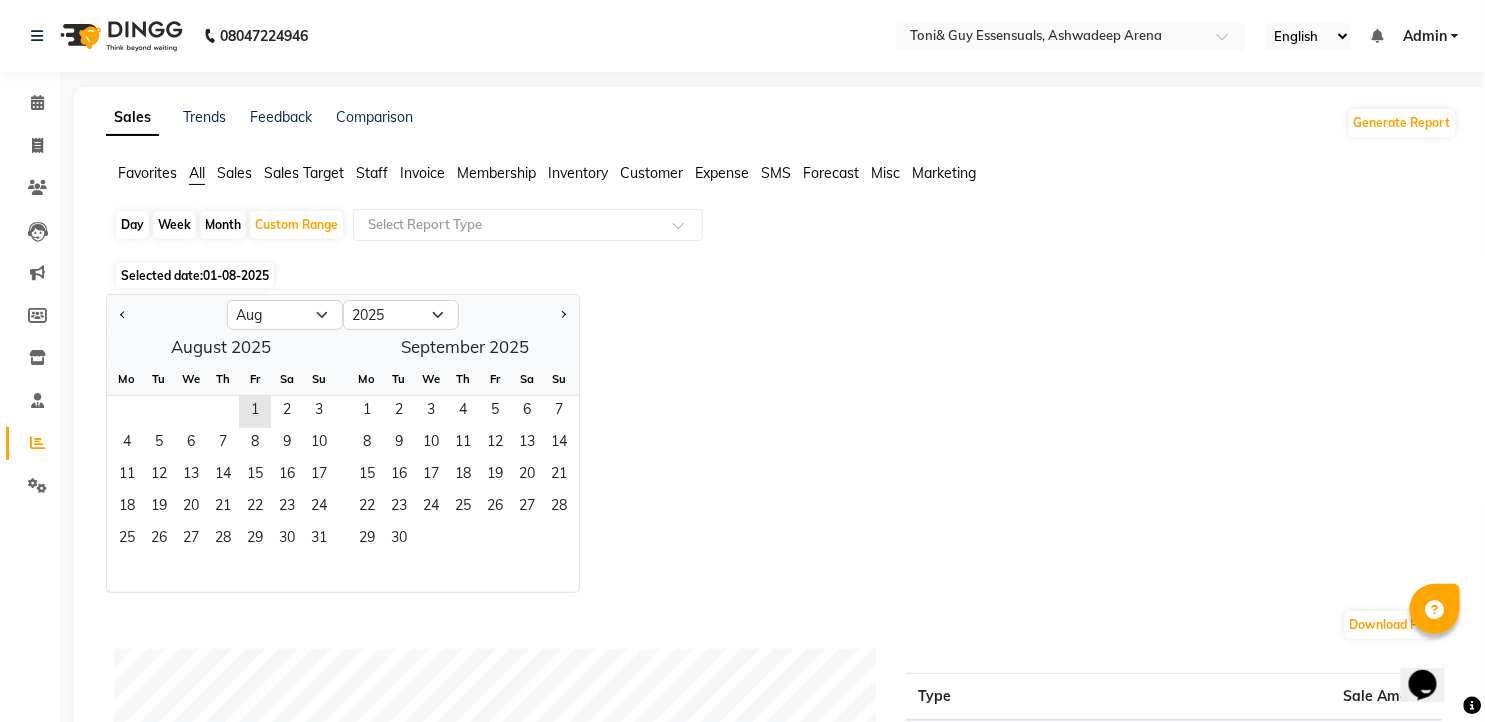 click on "Selected date:  01-08-2025" 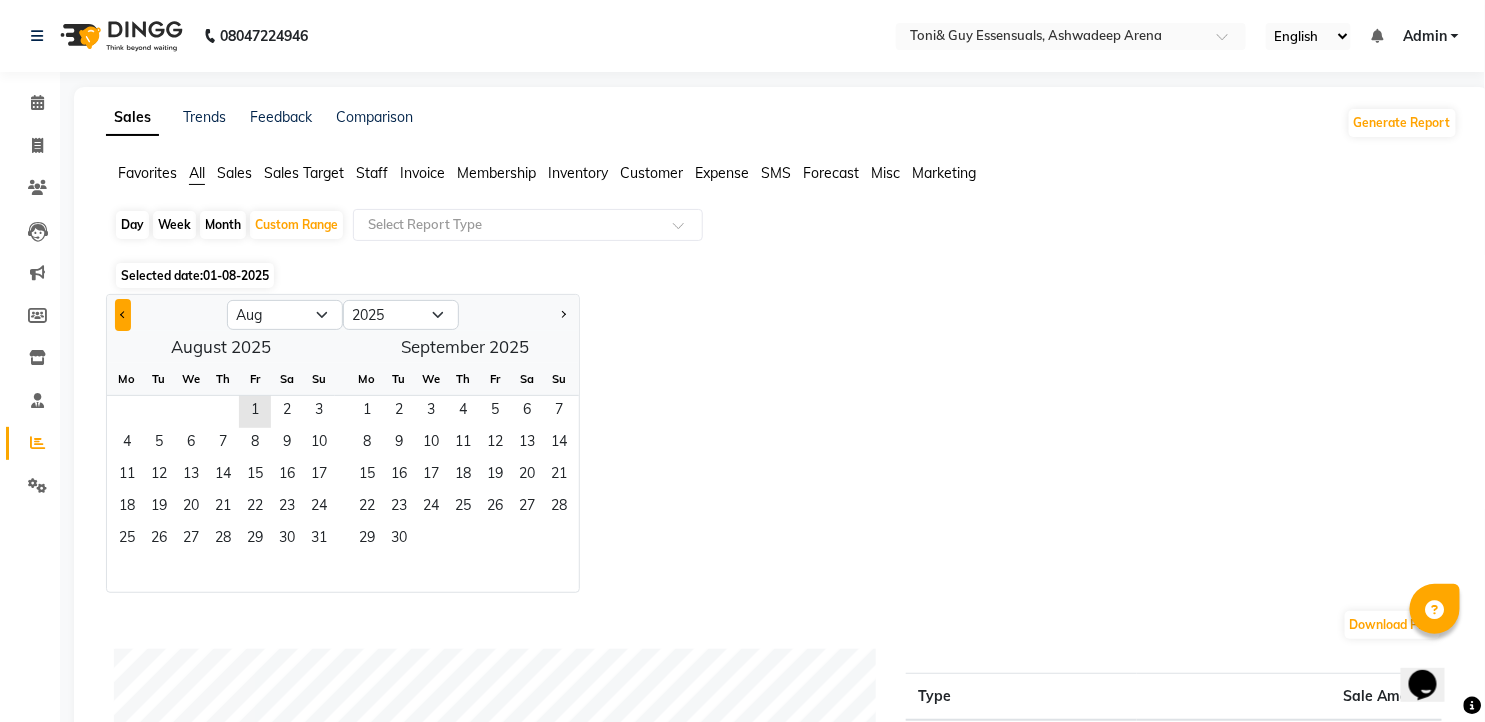 click 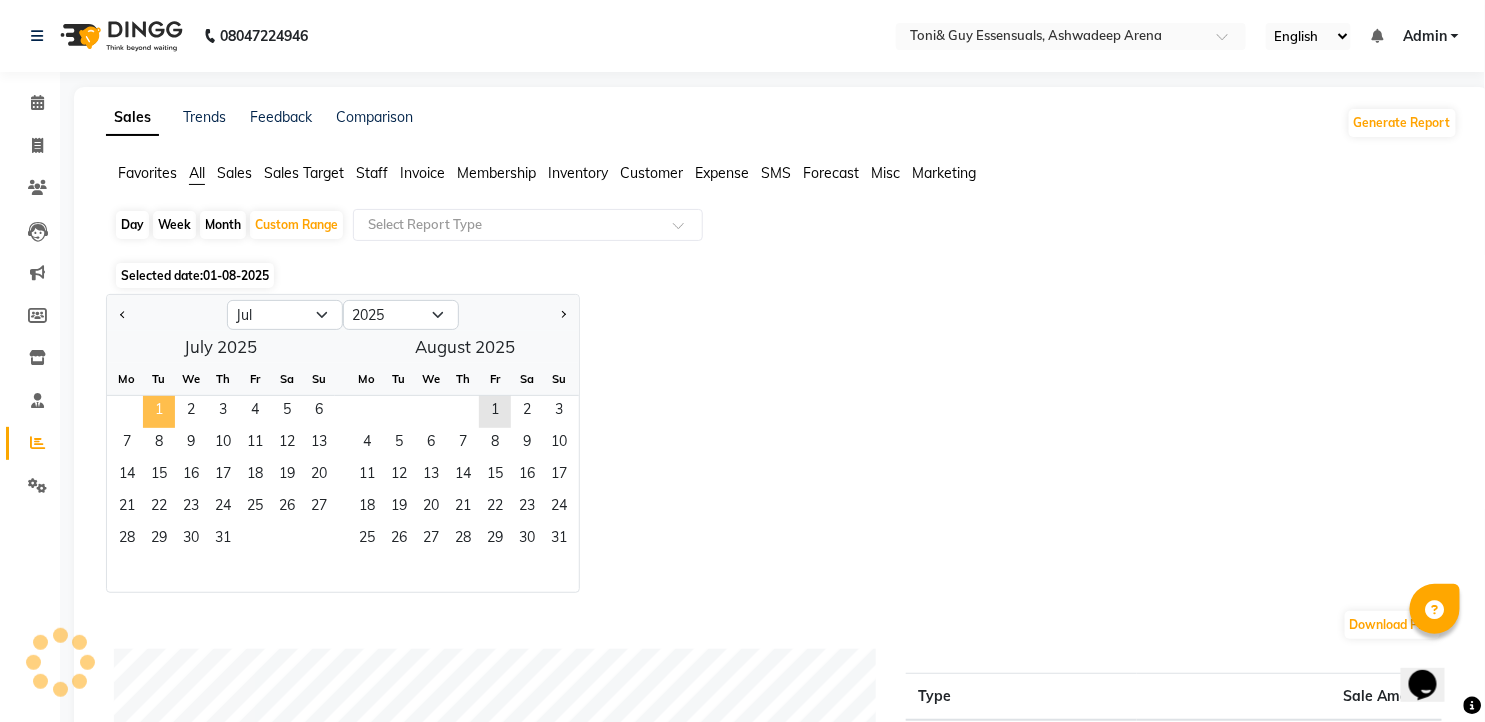 click on "1" 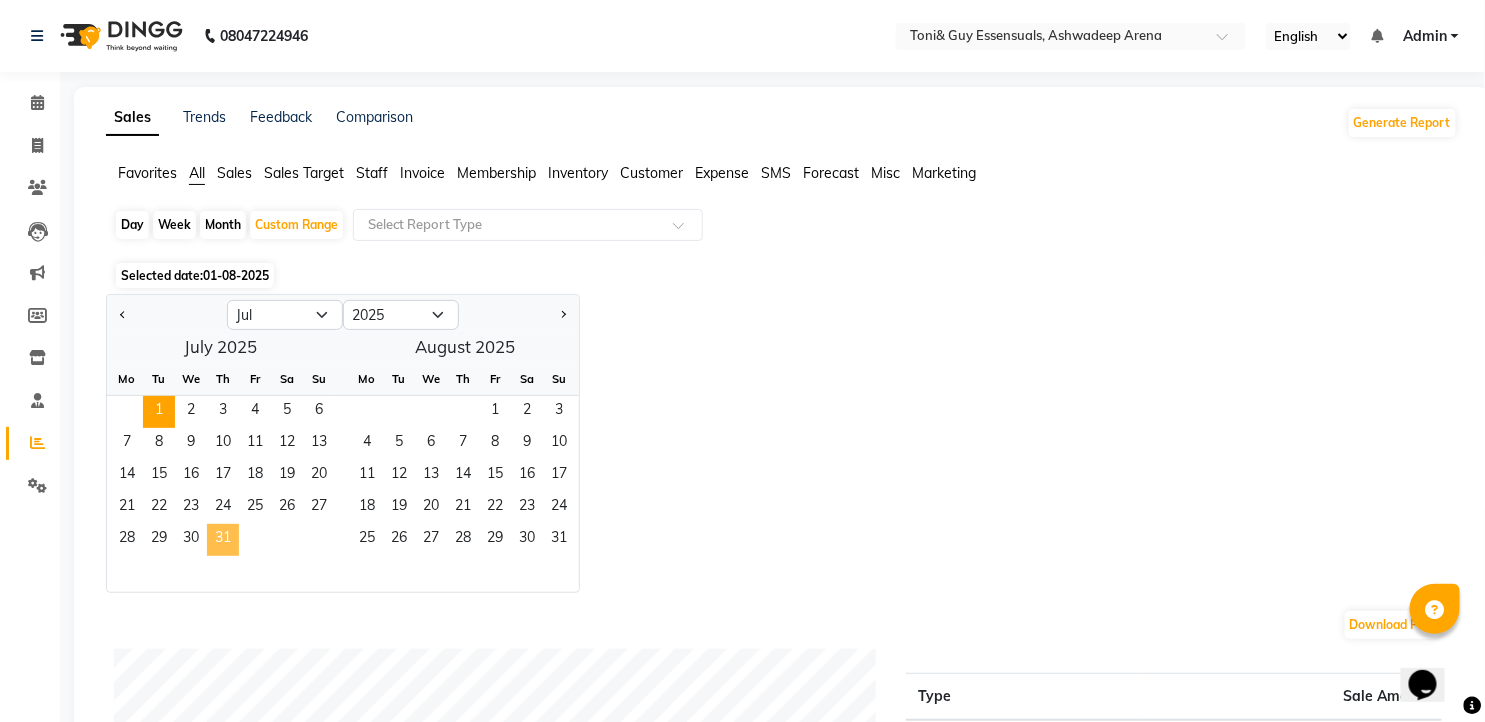 click on "31" 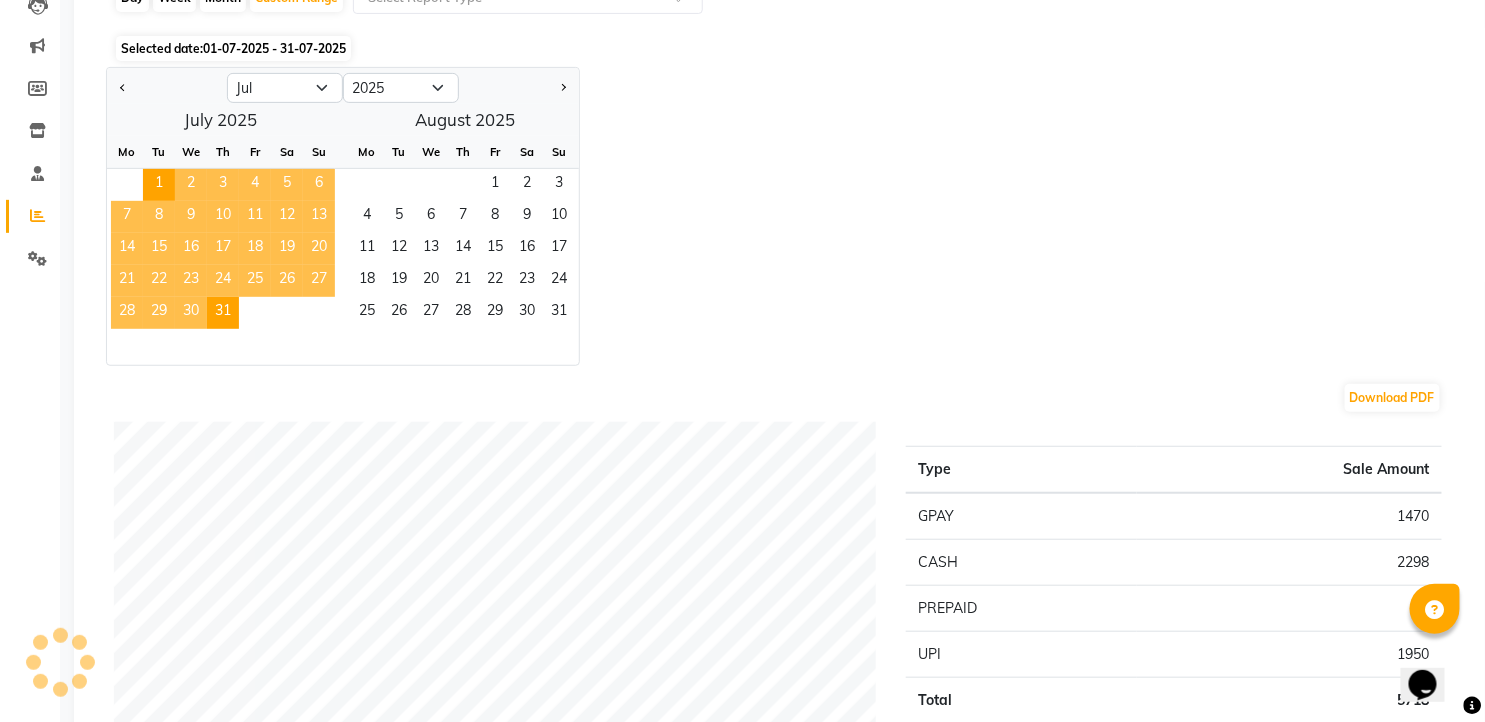 scroll, scrollTop: 222, scrollLeft: 0, axis: vertical 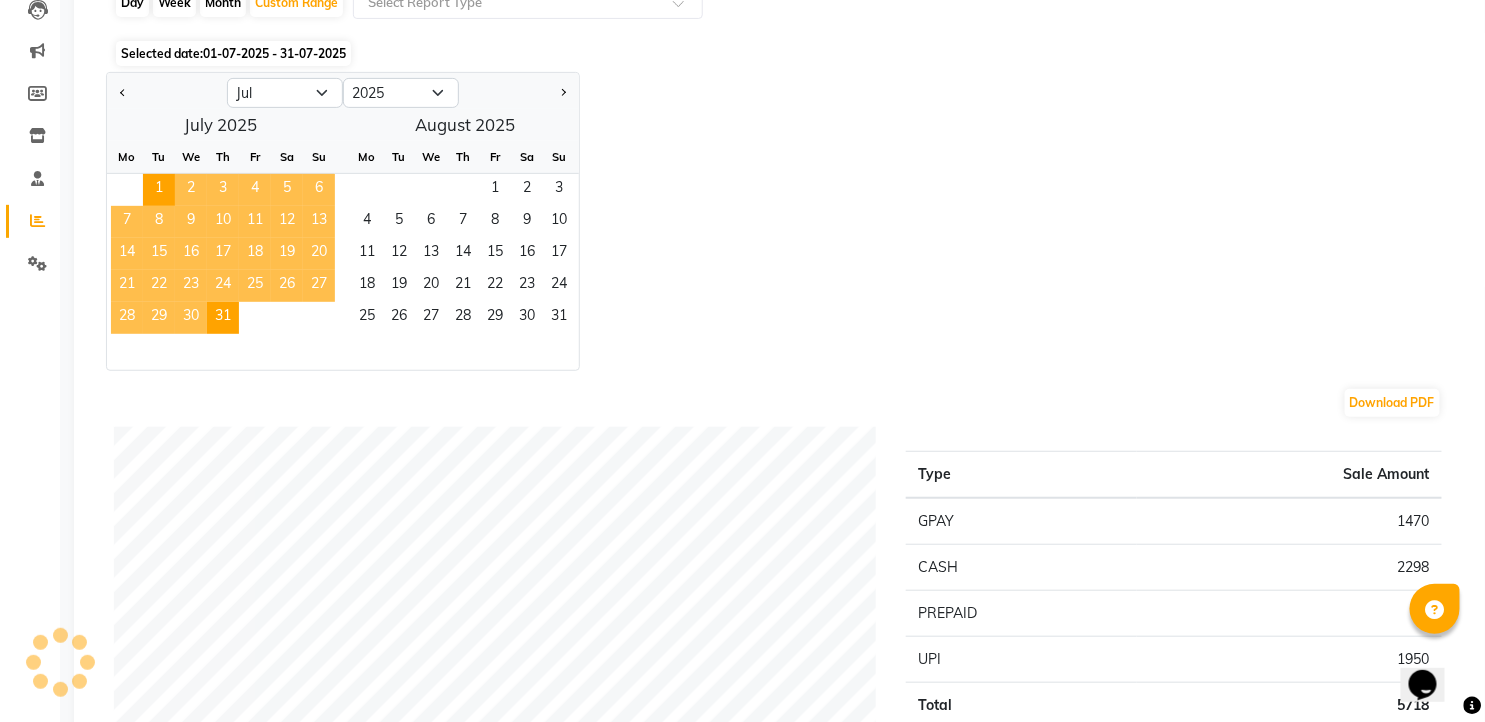 click 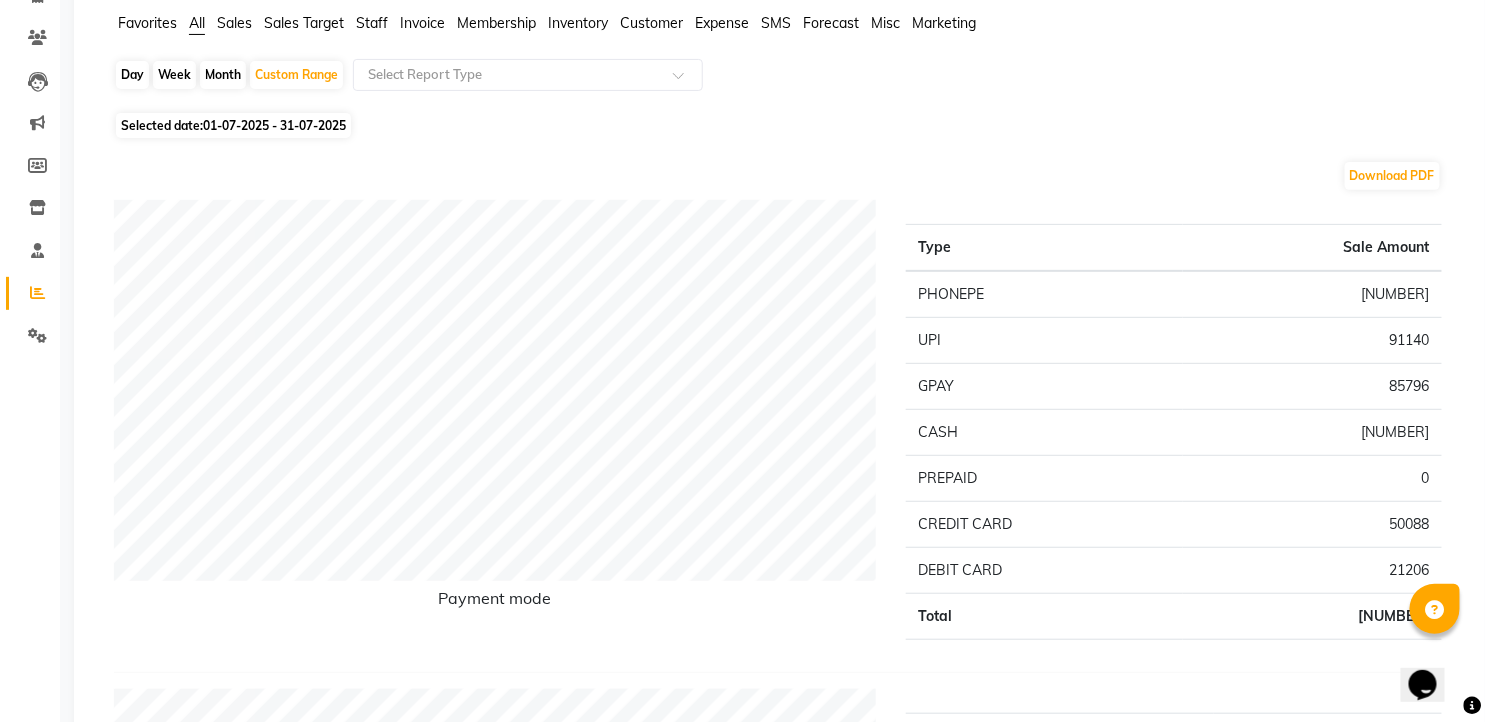 scroll, scrollTop: 111, scrollLeft: 0, axis: vertical 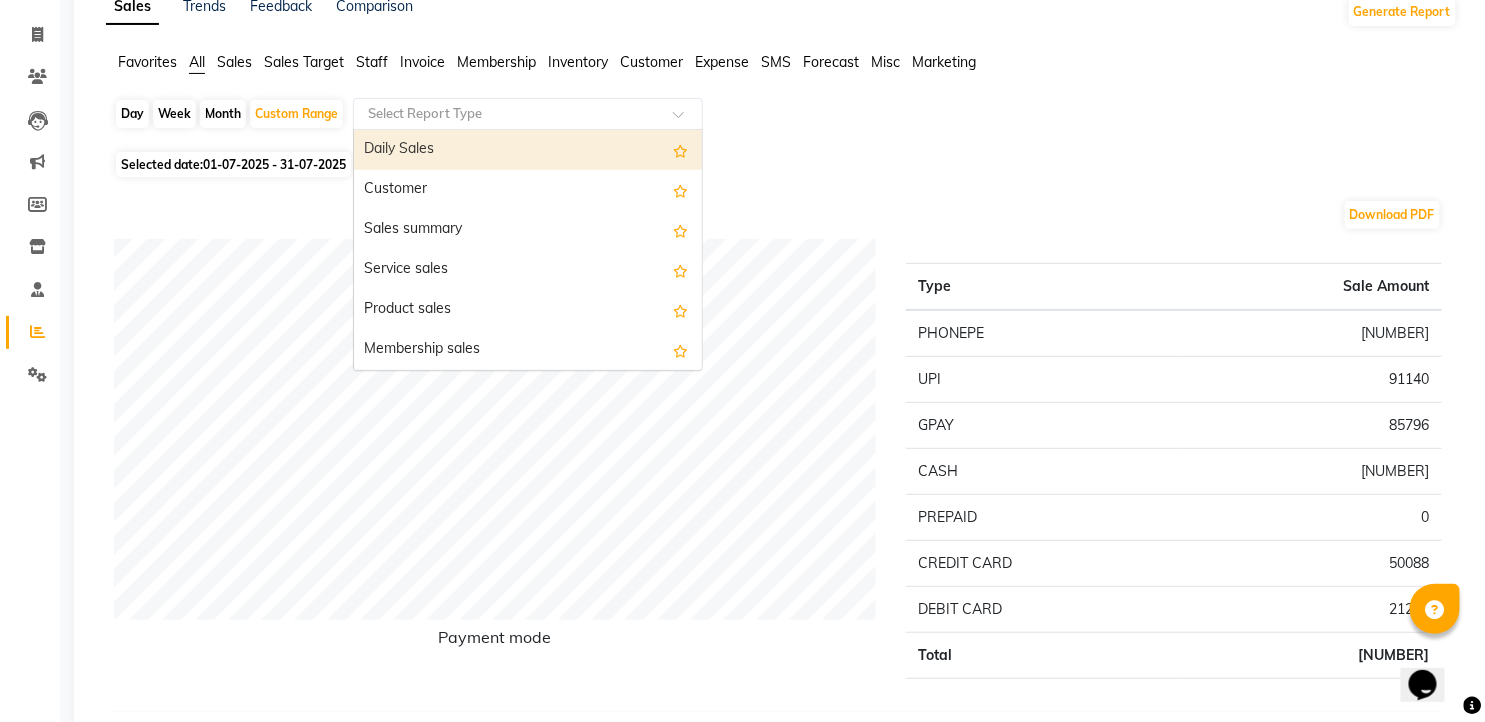 click 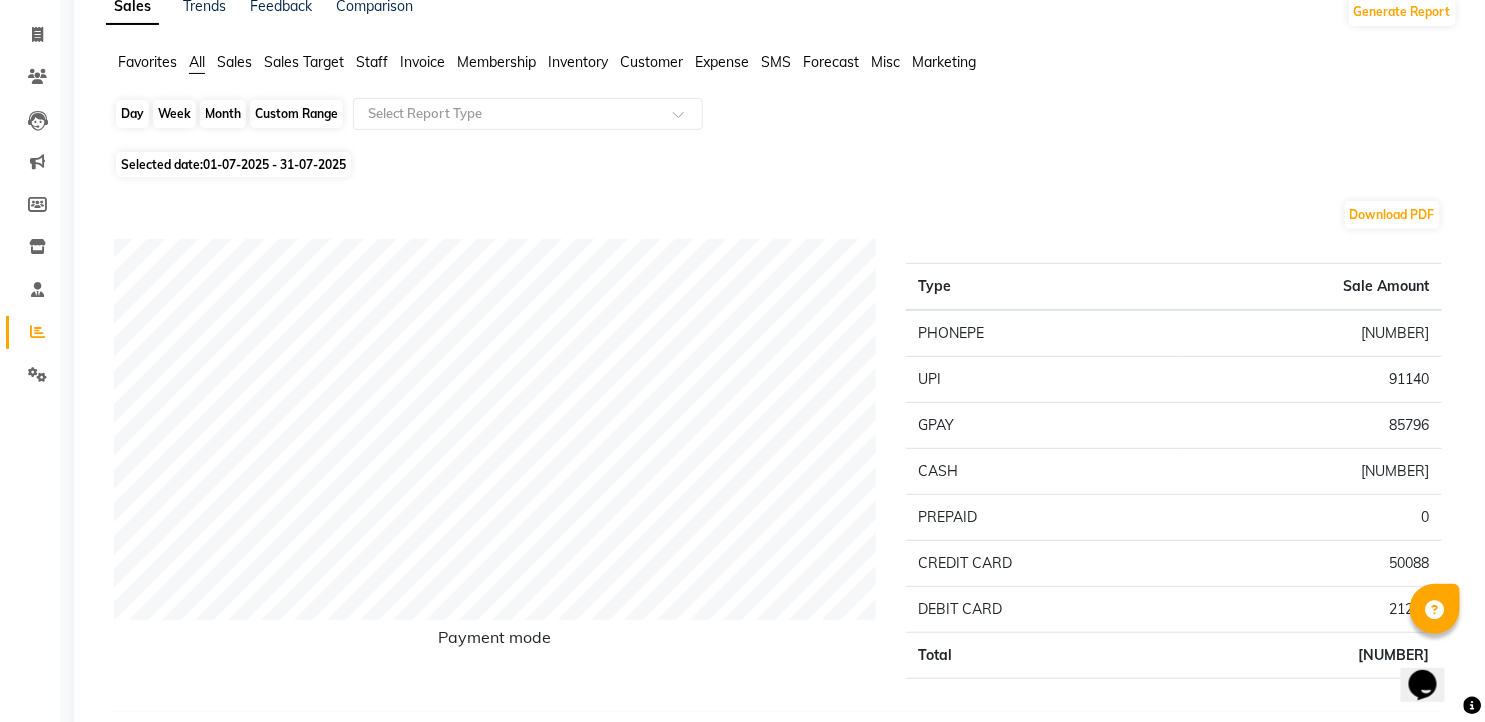 click on "Custom Range" 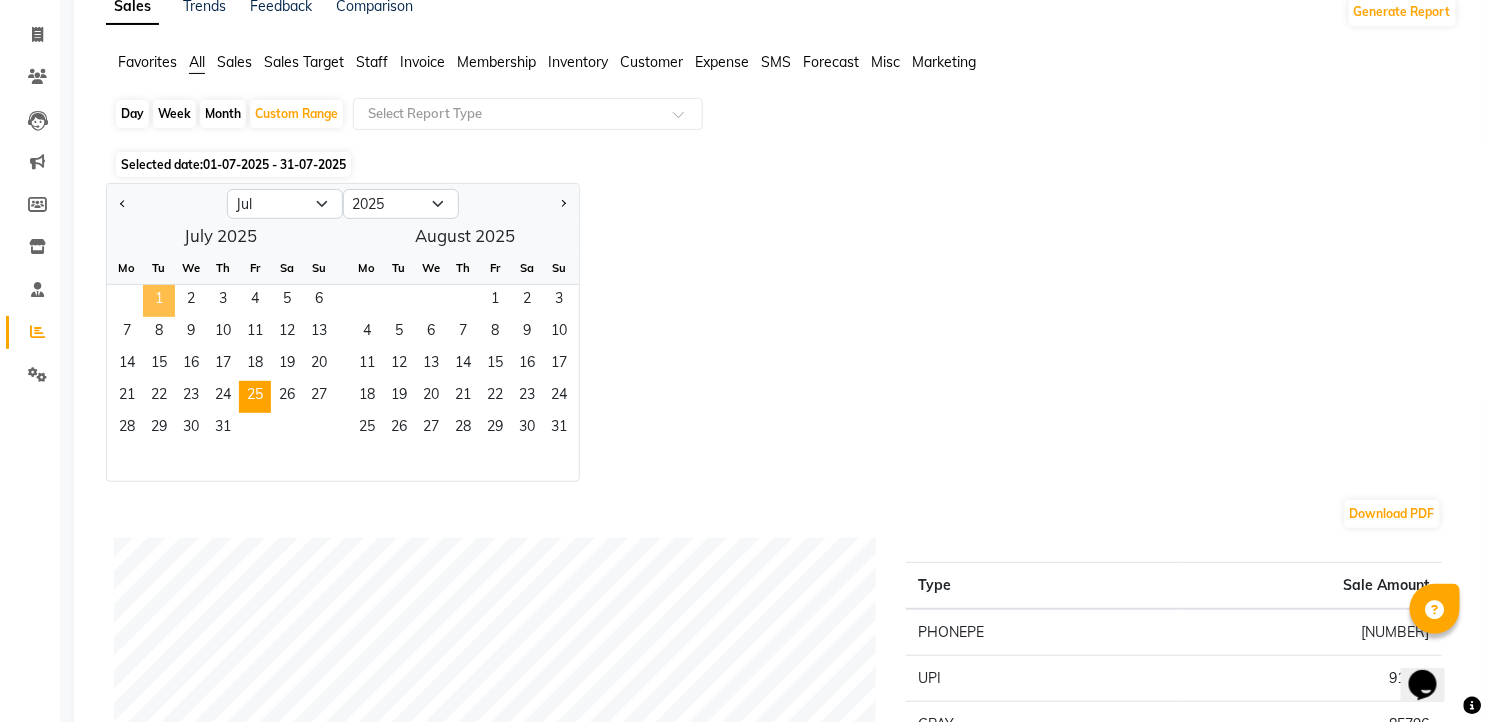 click on "1" 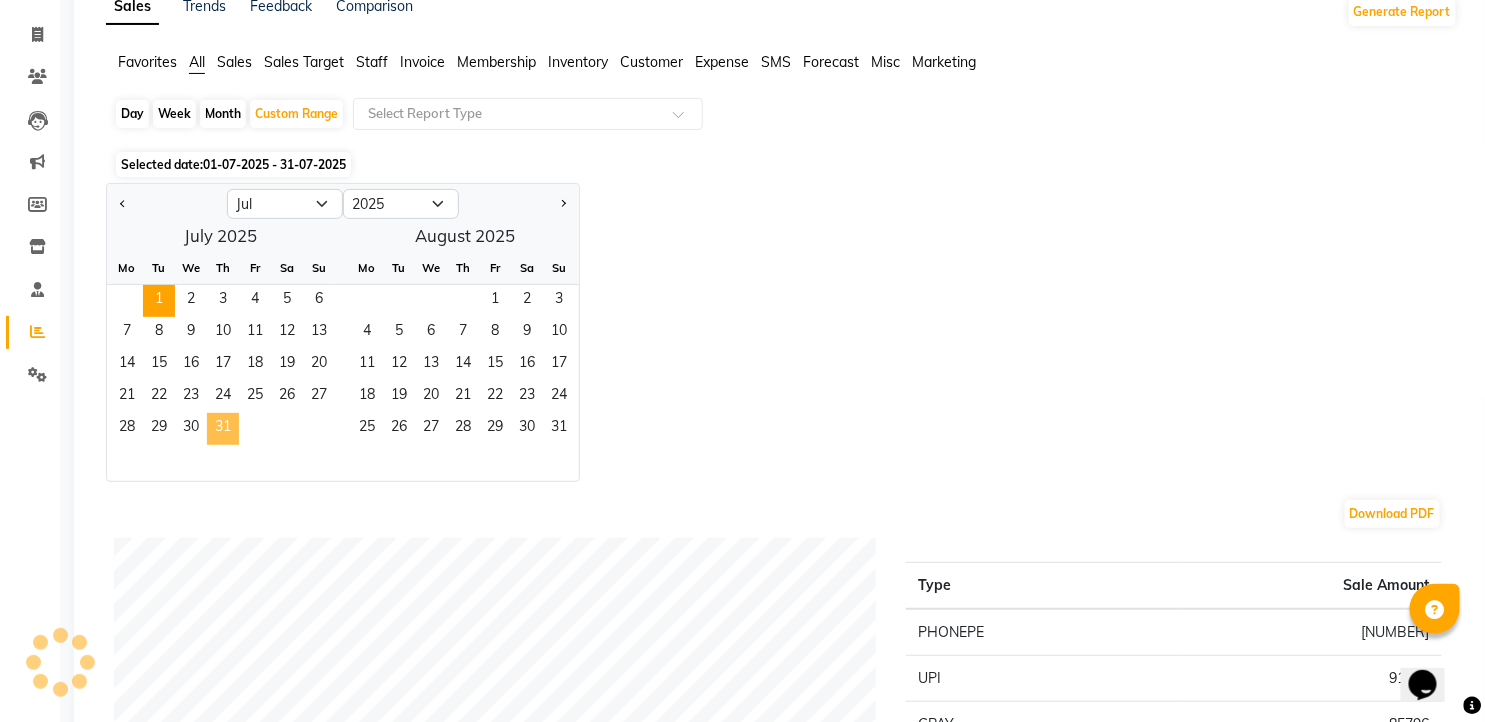 click on "31" 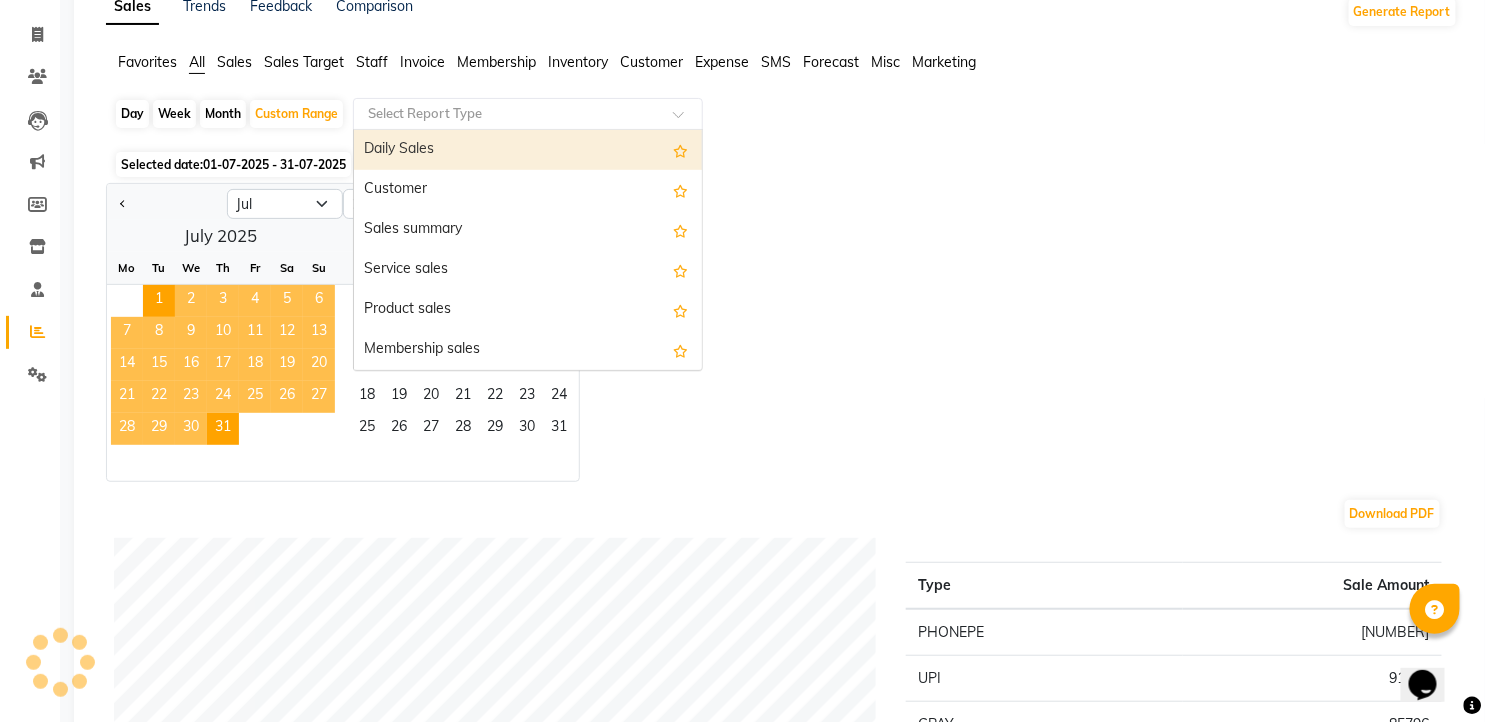click 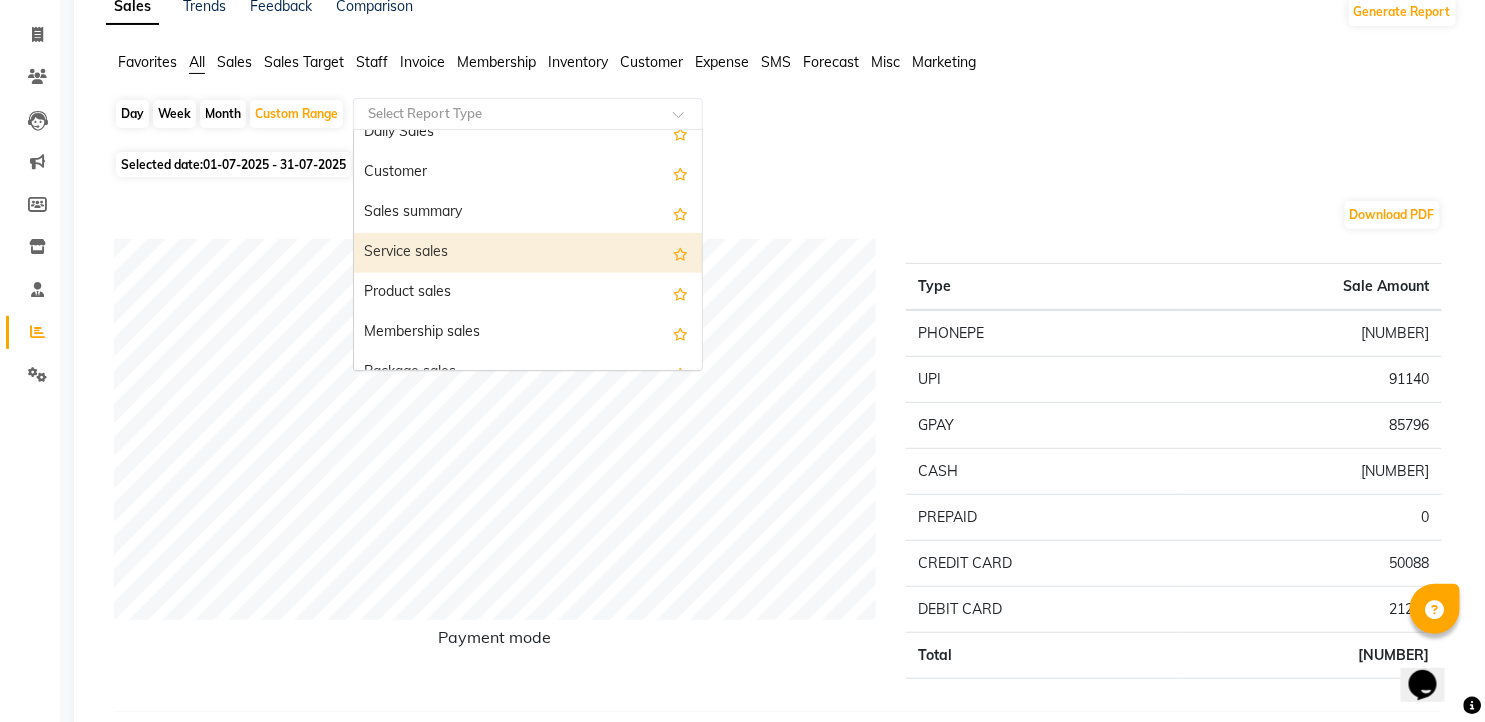 scroll, scrollTop: 0, scrollLeft: 0, axis: both 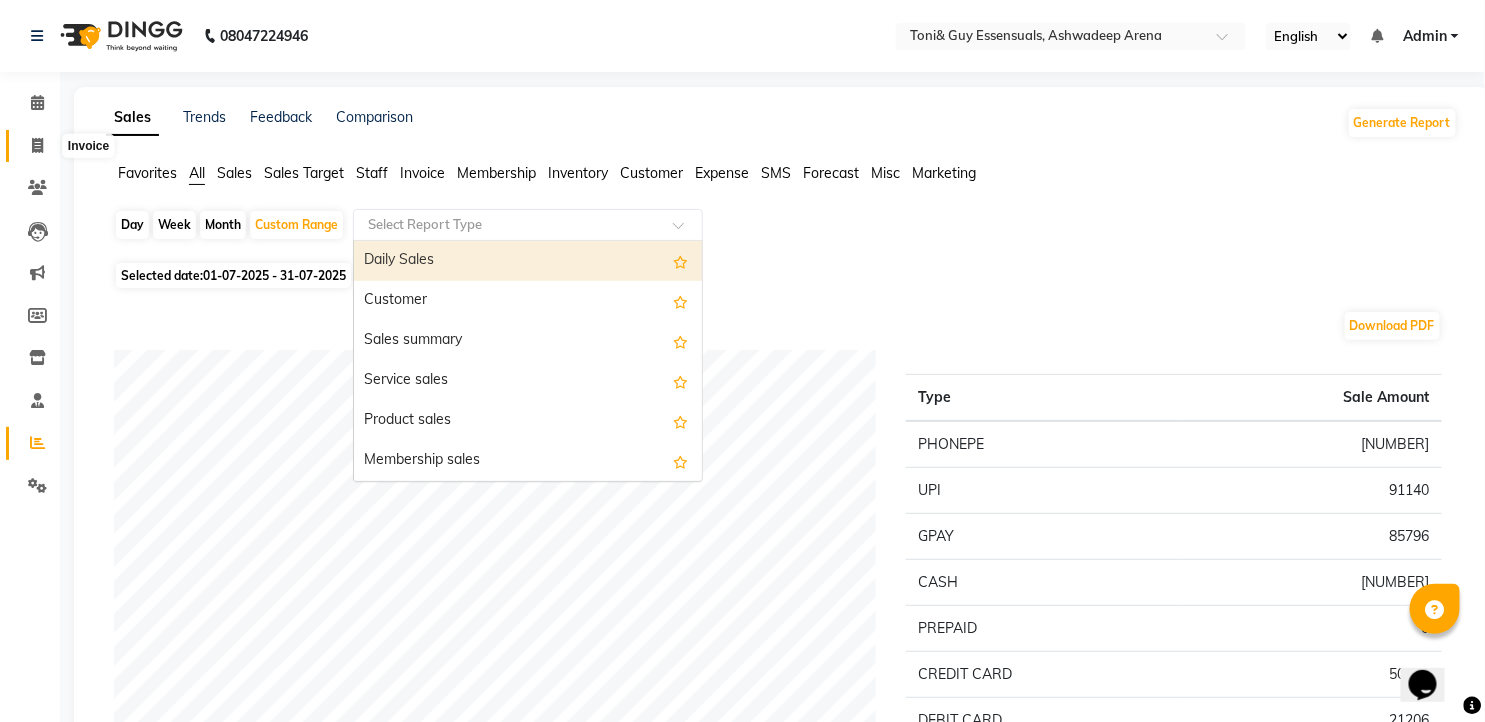 click 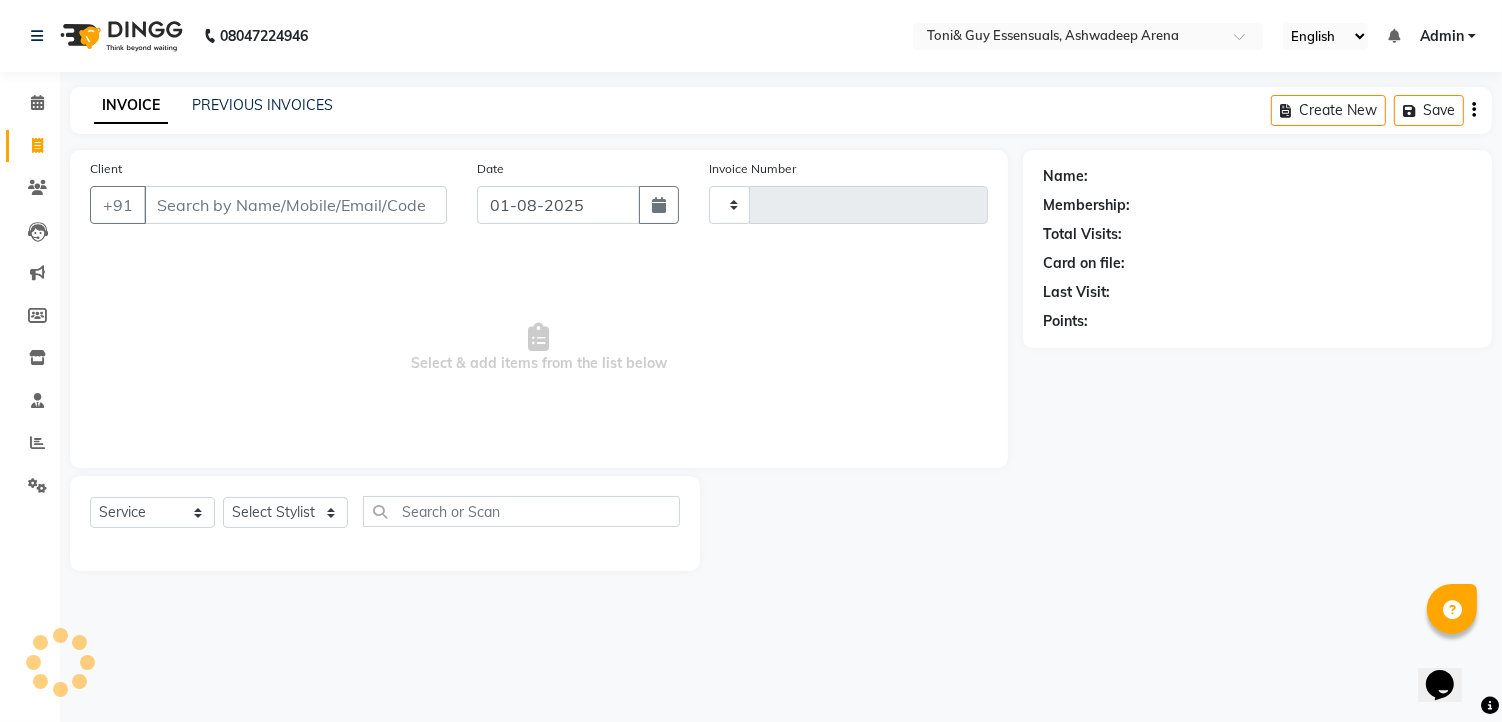 type on "0972" 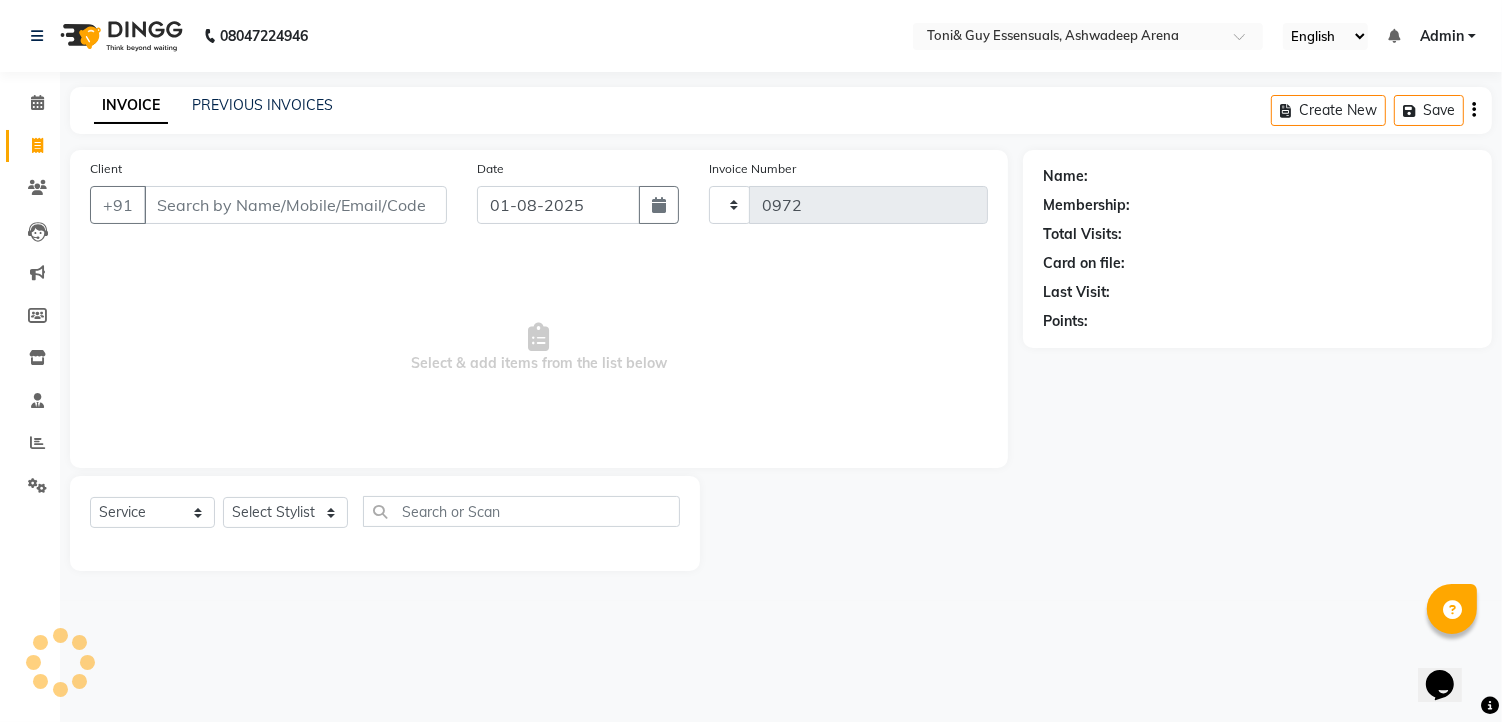 select on "7150" 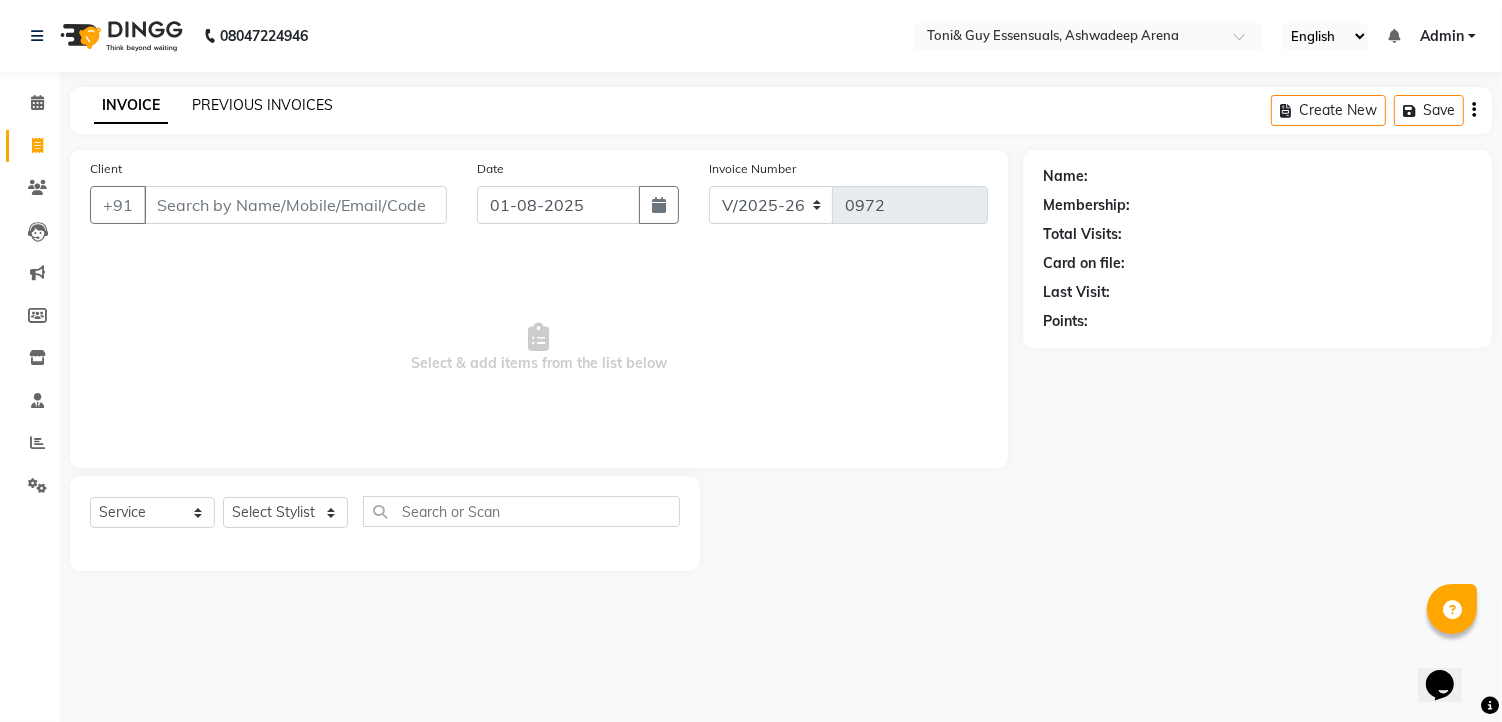 click on "PREVIOUS INVOICES" 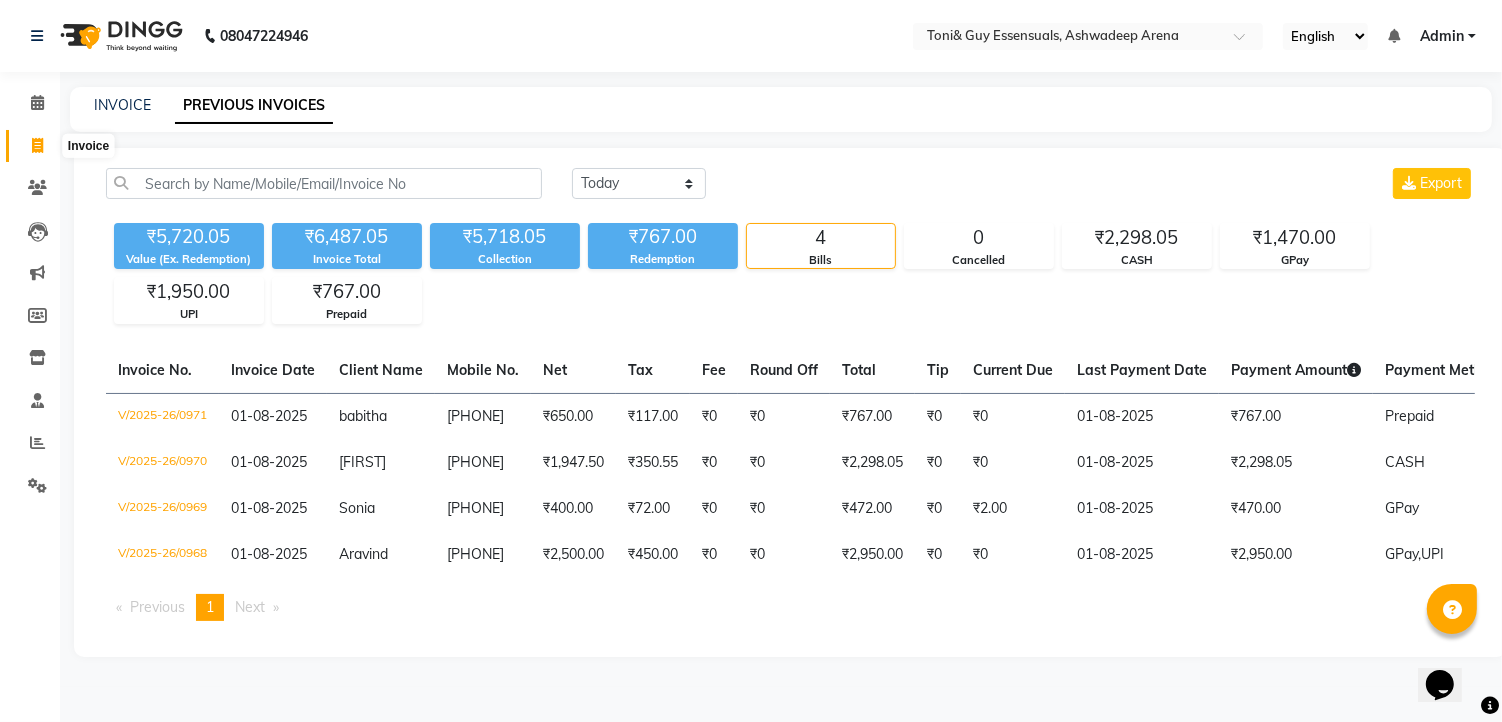 click 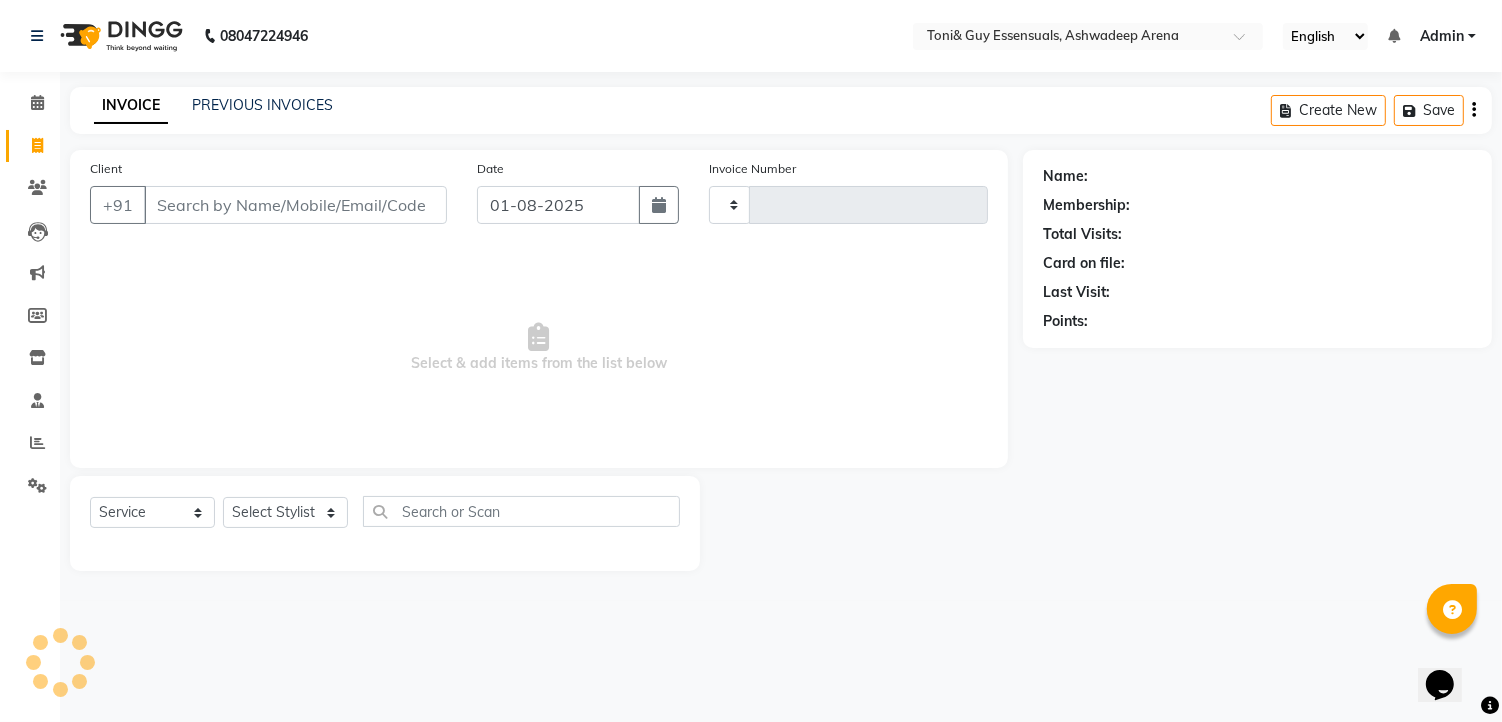 type on "0972" 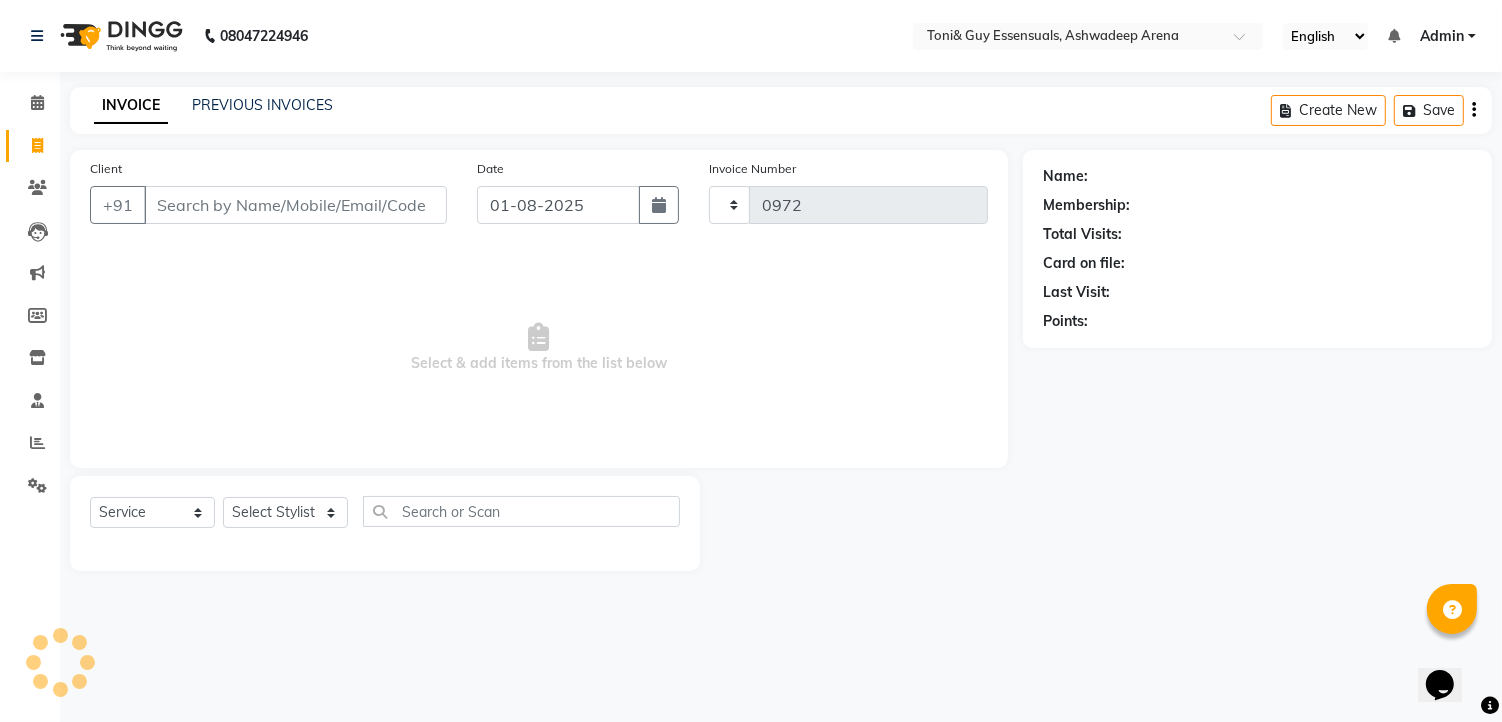 select on "7150" 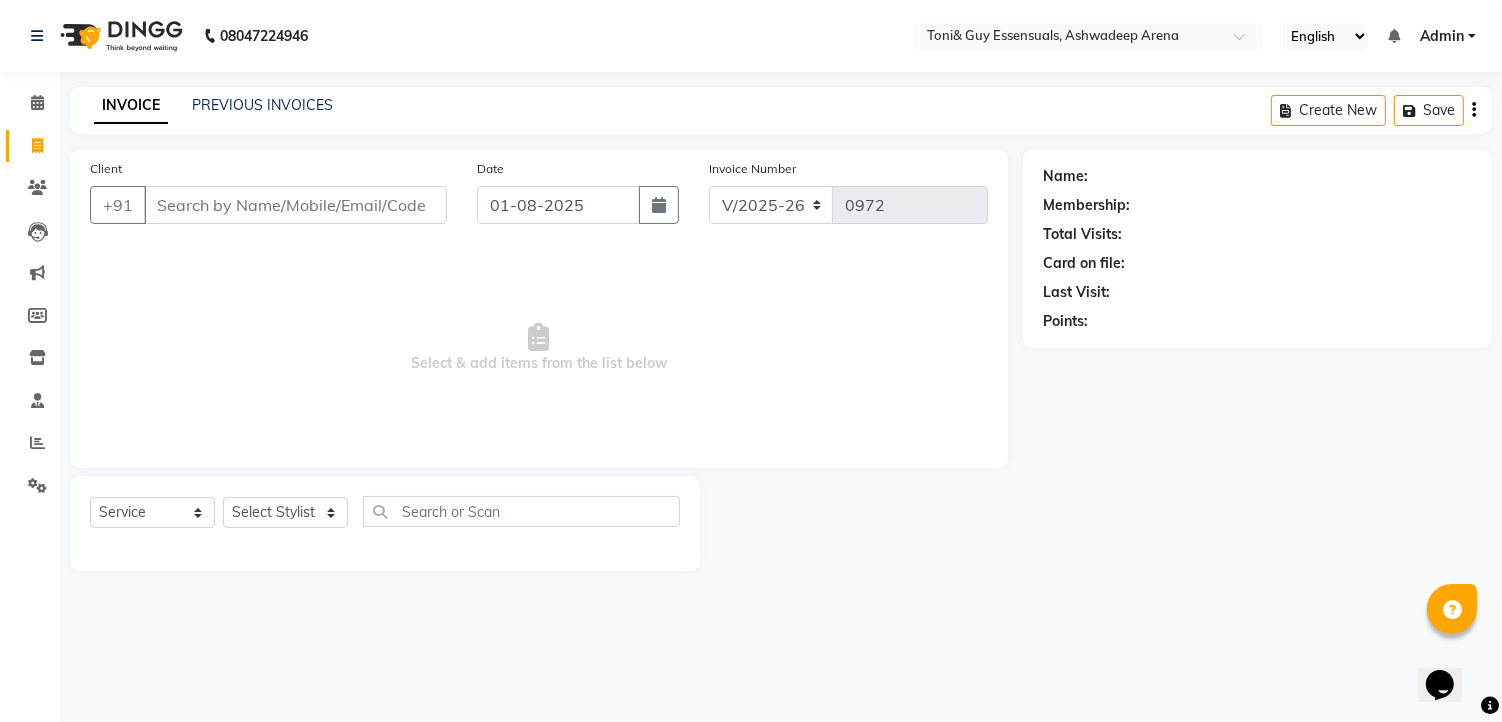 drag, startPoint x: 246, startPoint y: 82, endPoint x: 241, endPoint y: 93, distance: 12.083046 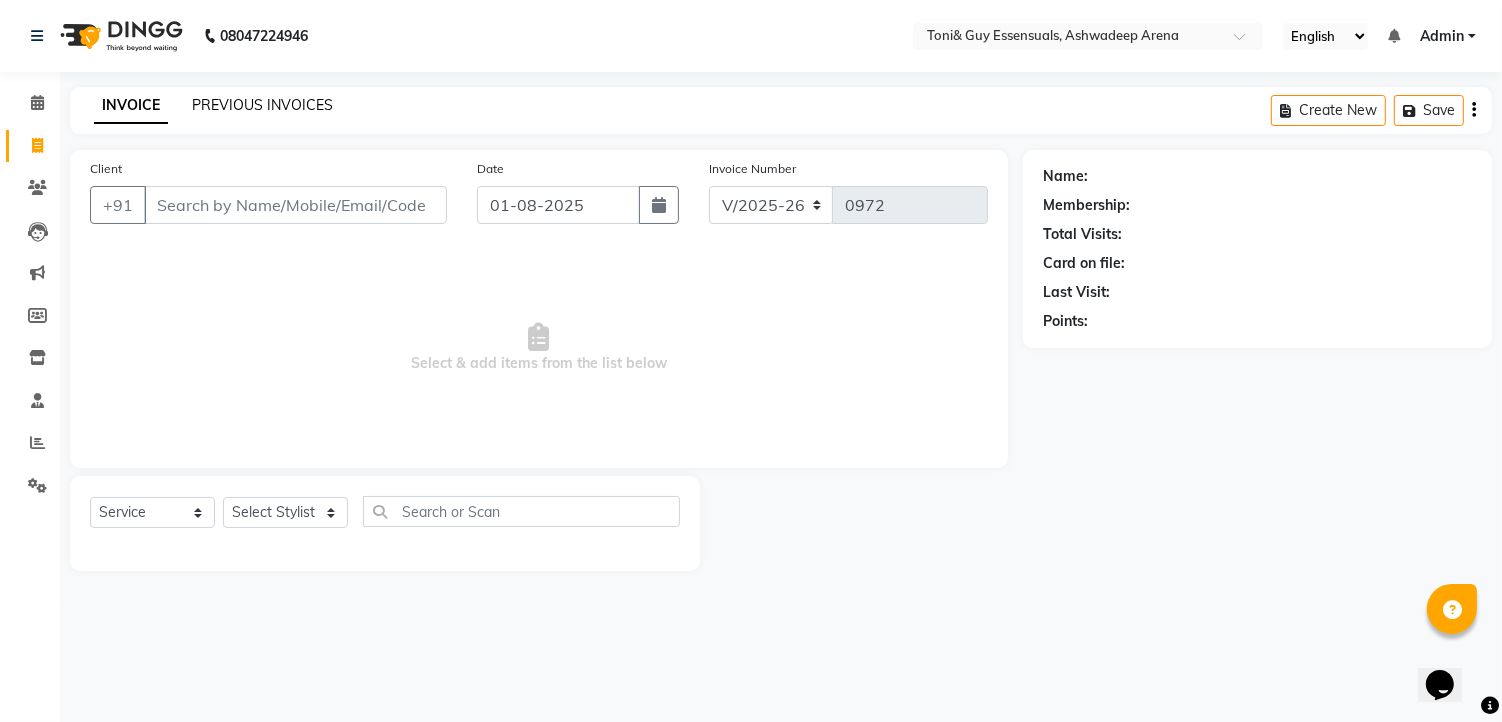 click on "PREVIOUS INVOICES" 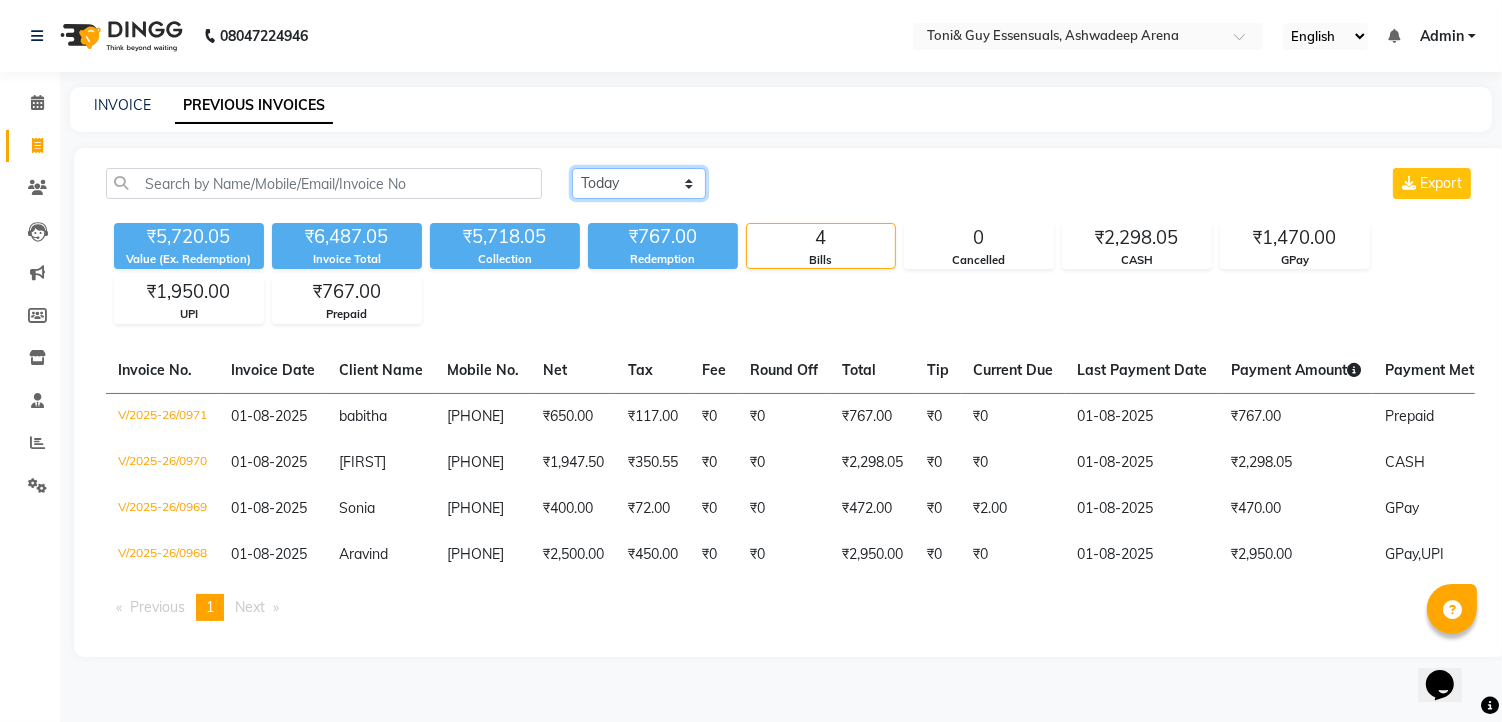 click on "Today Yesterday Custom Range" 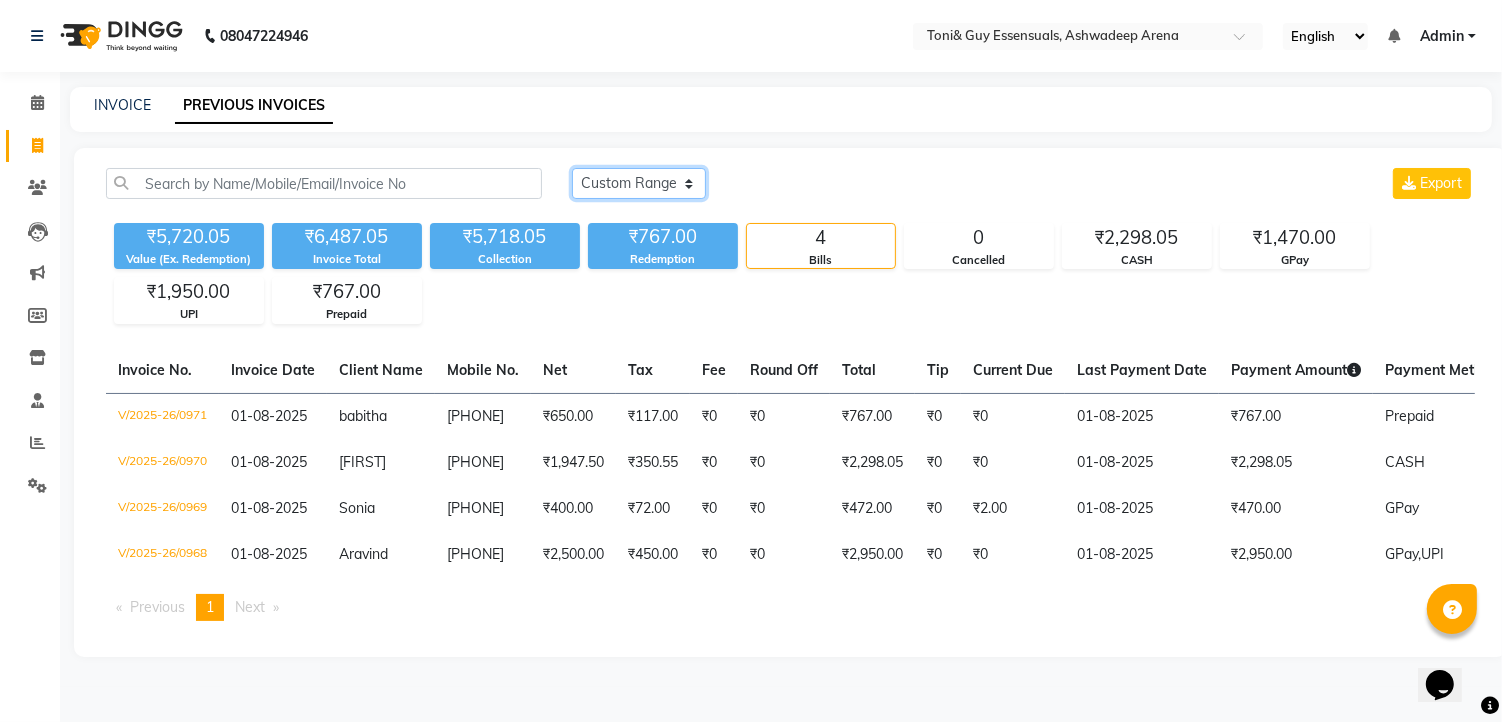 click on "Today Yesterday Custom Range" 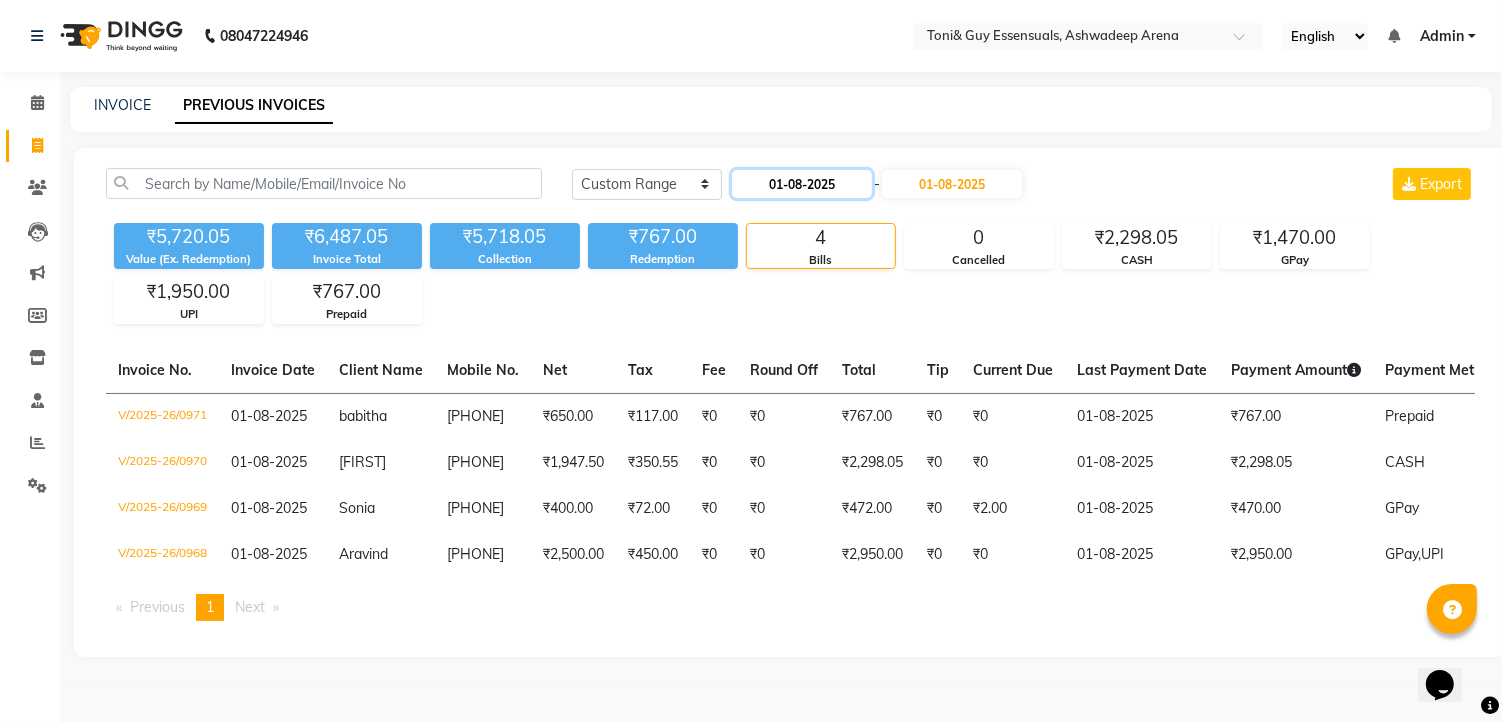 click on "01-08-2025" 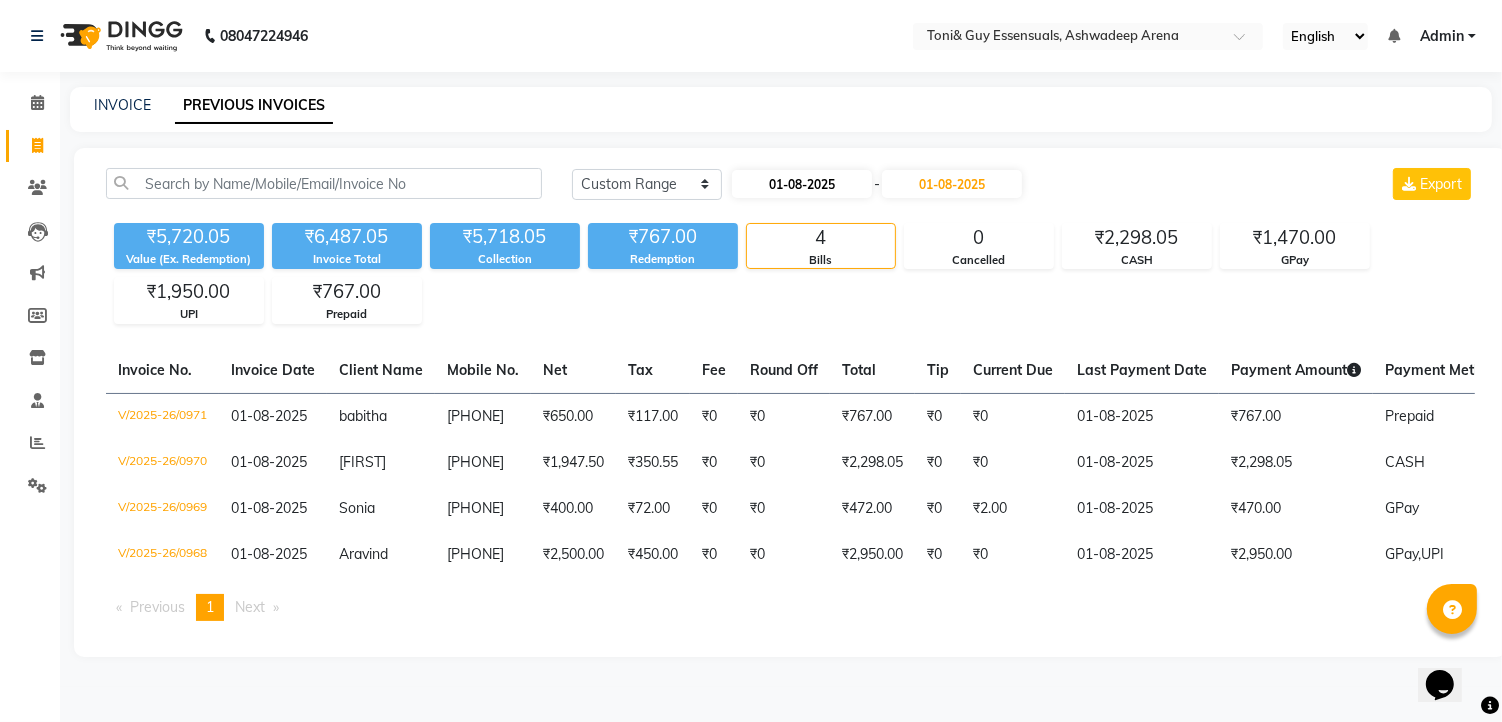 select on "8" 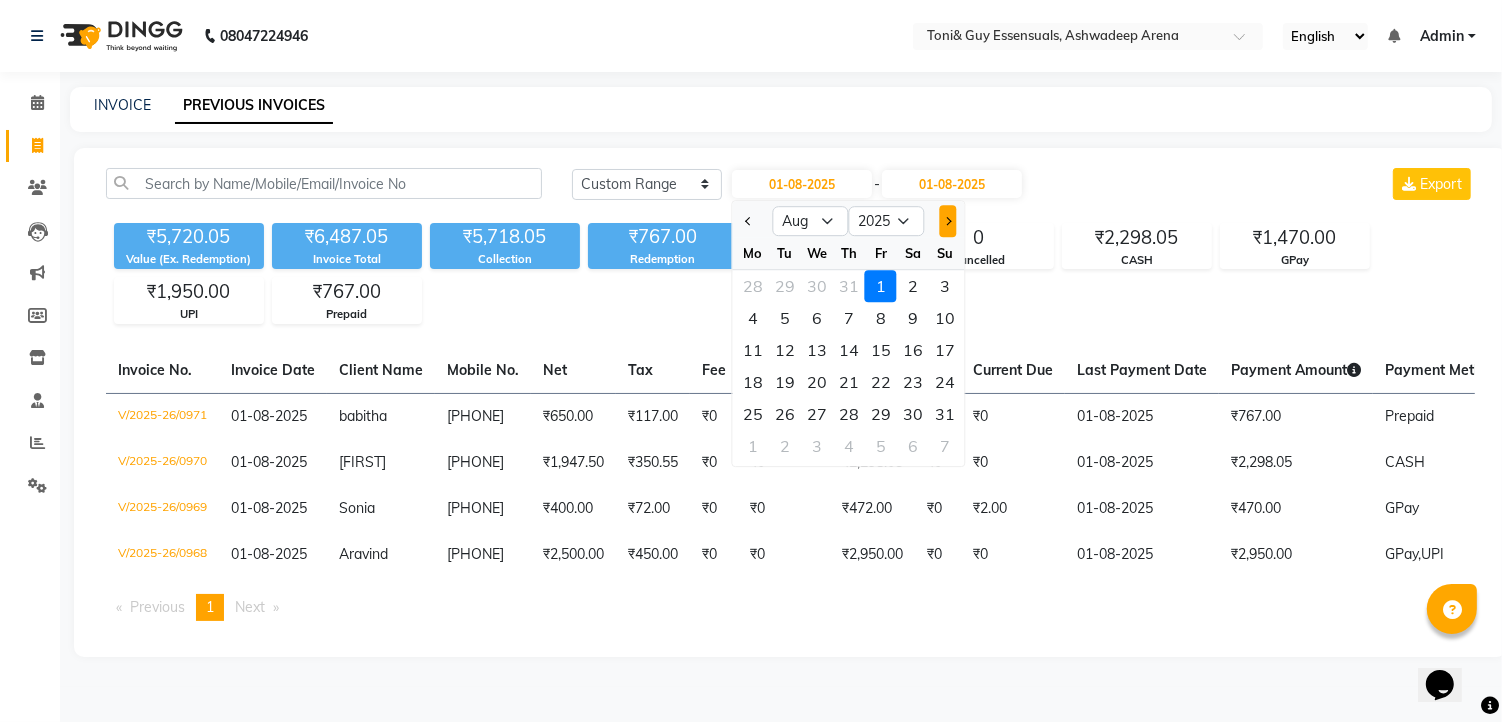 click 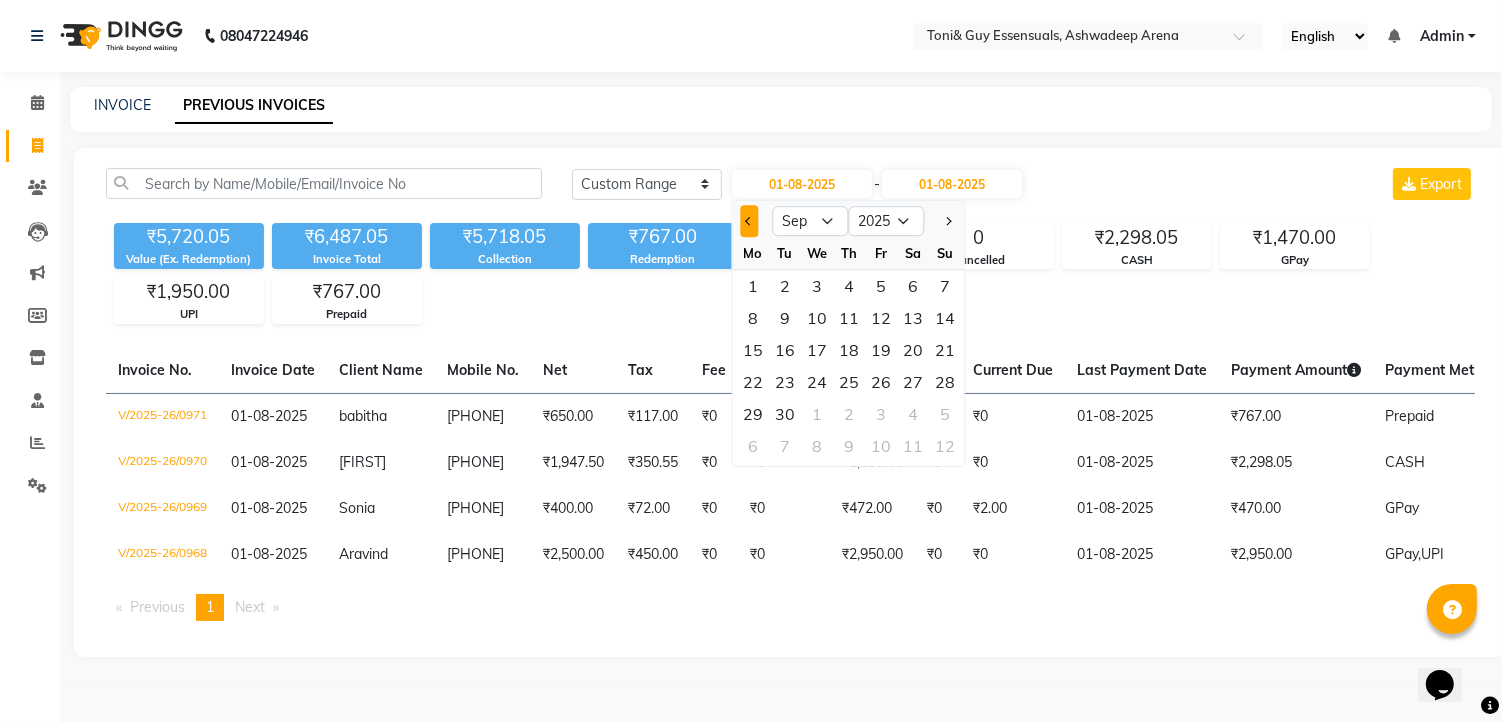 click 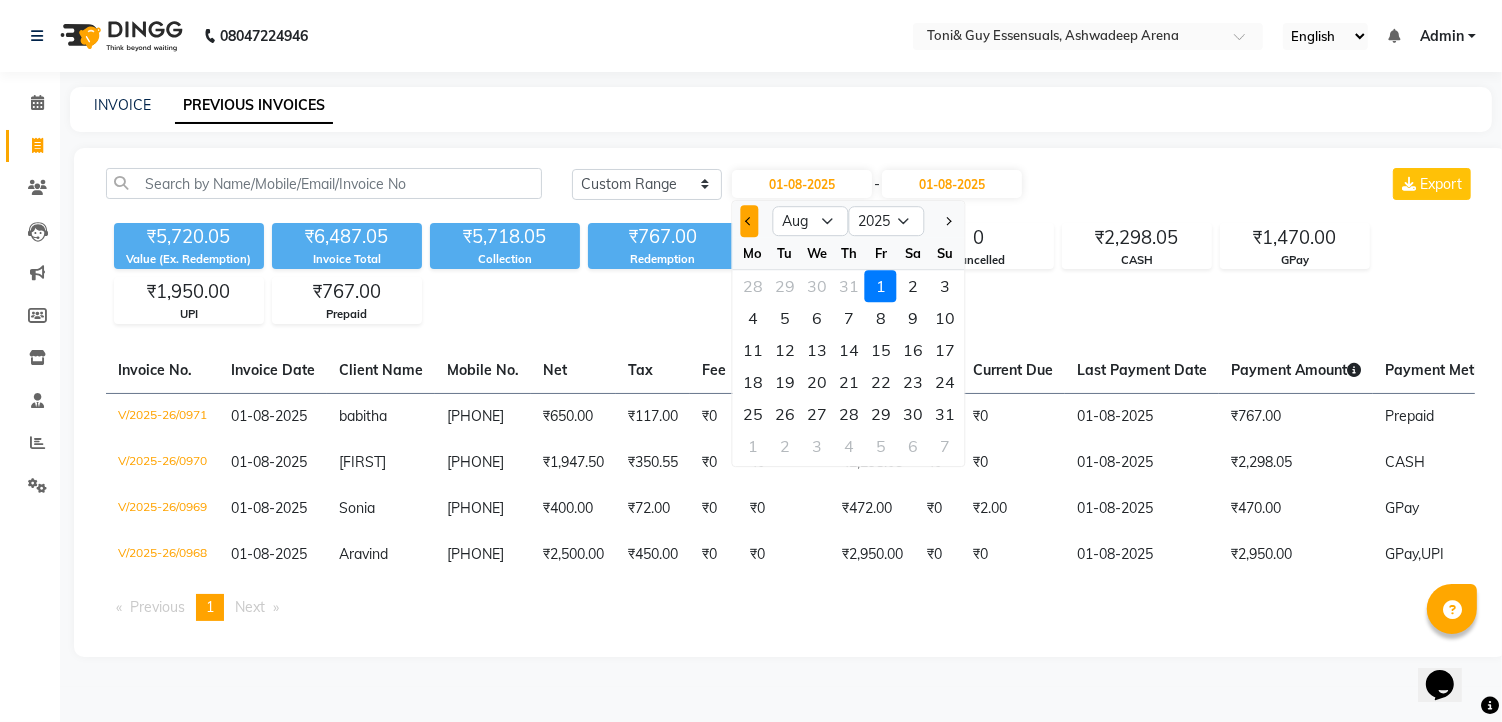click 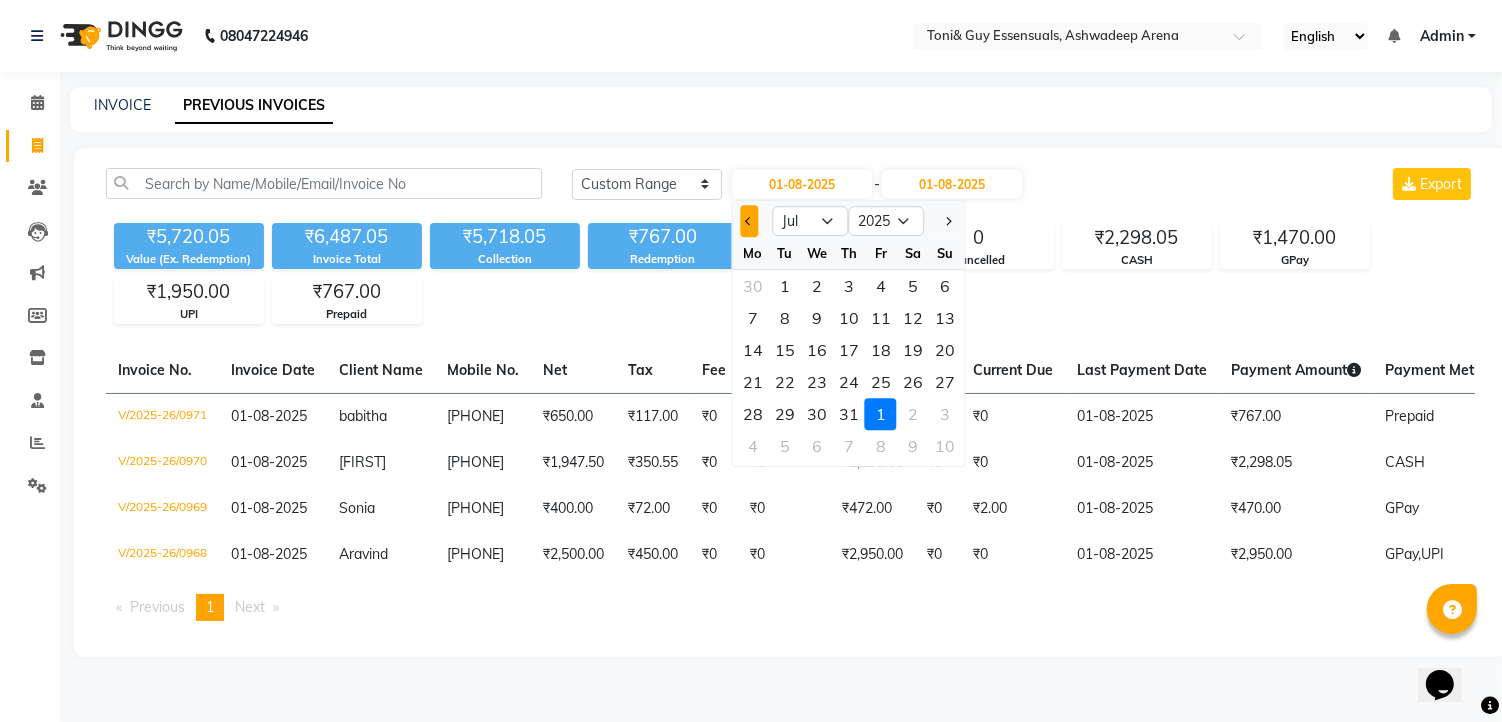 click 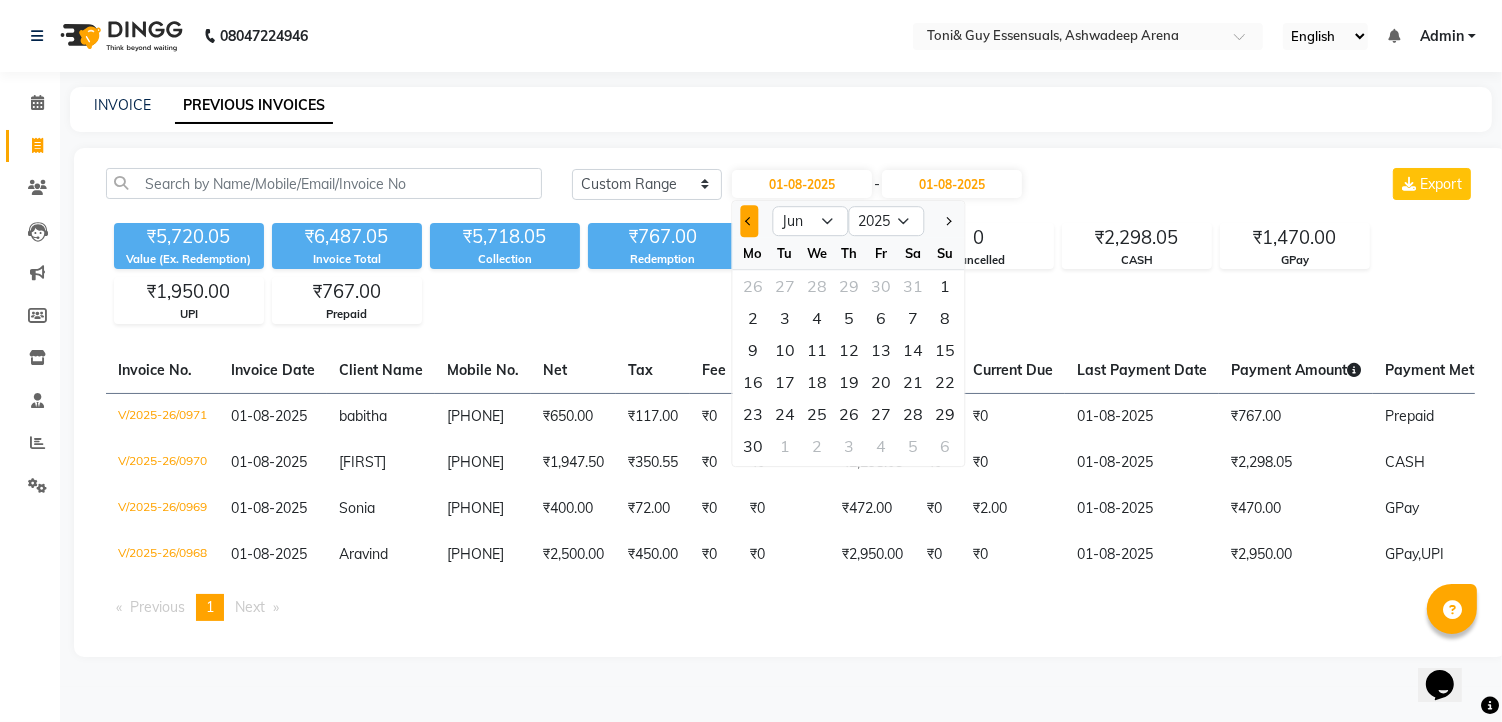 click 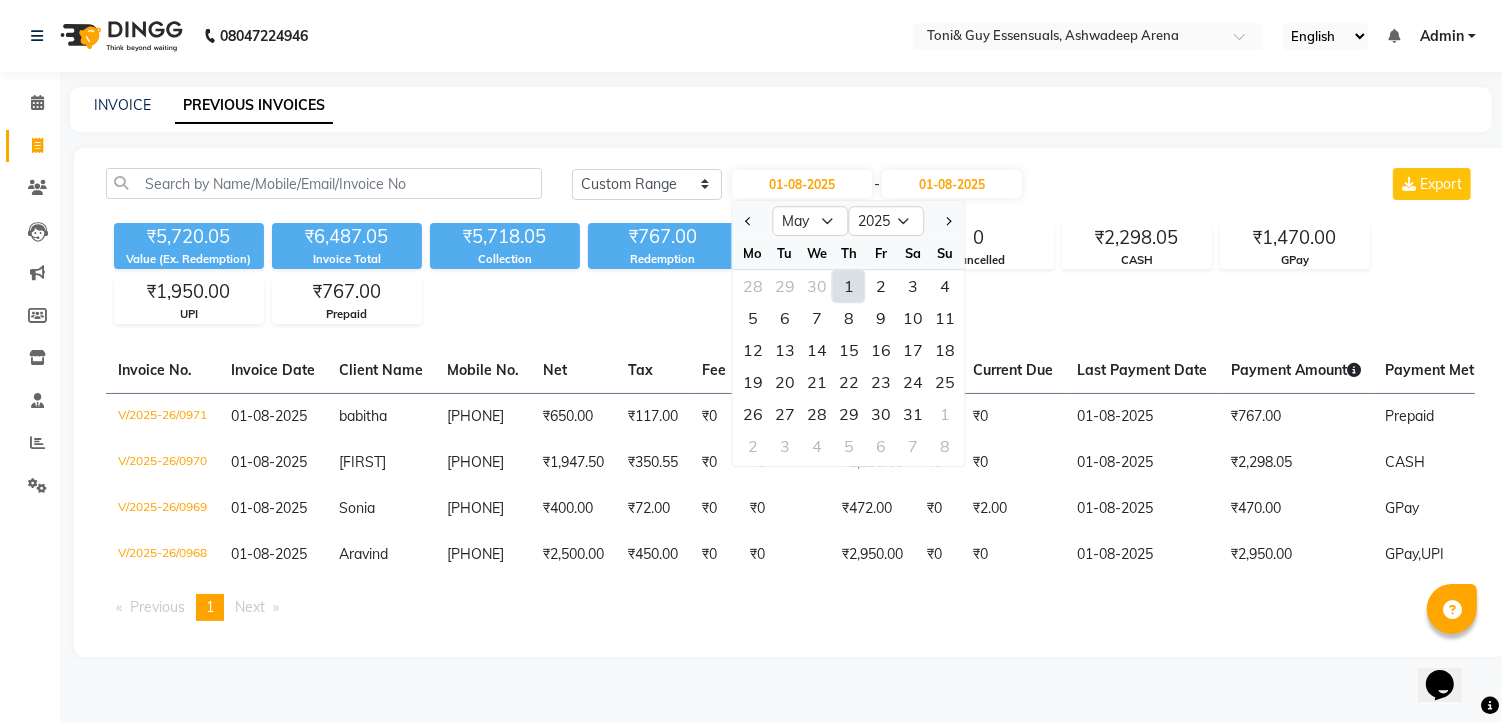 click on "1" 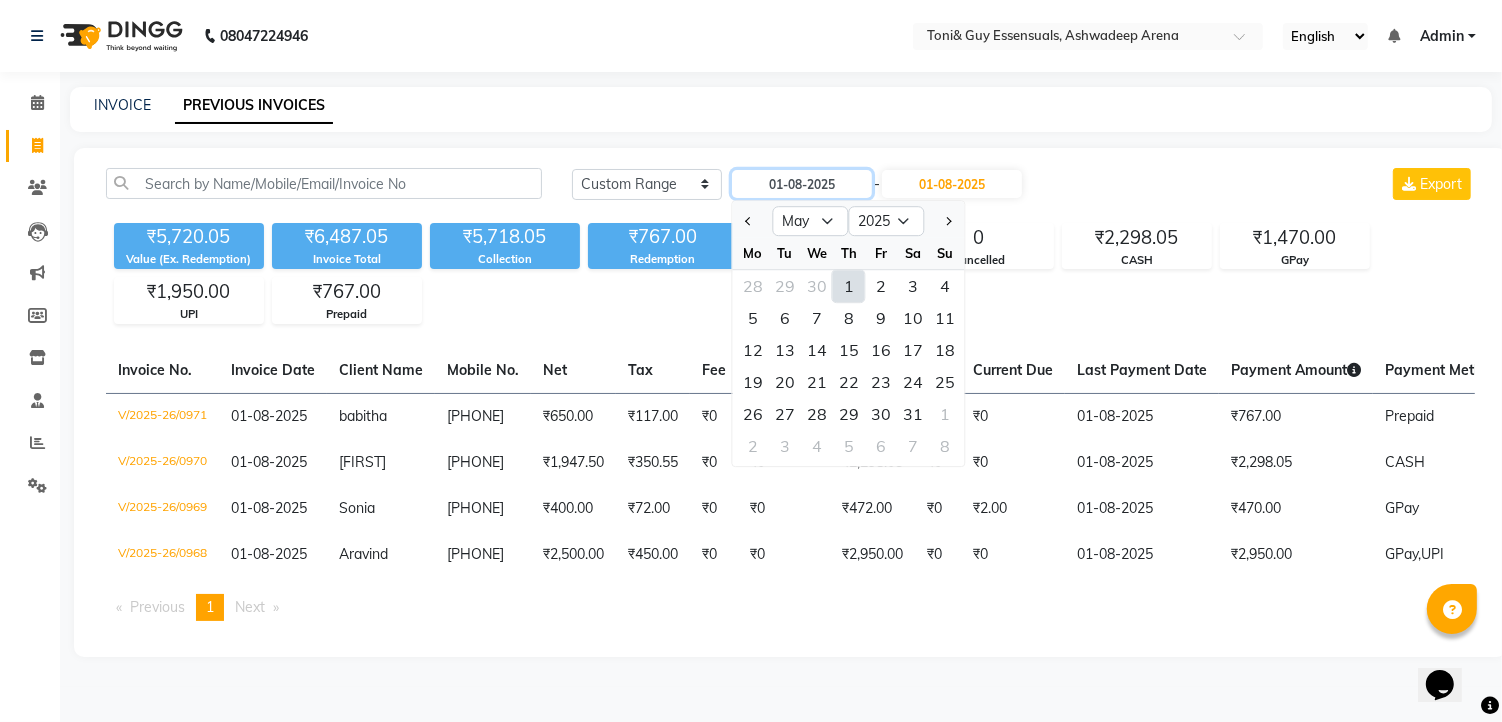 type on "01-05-2025" 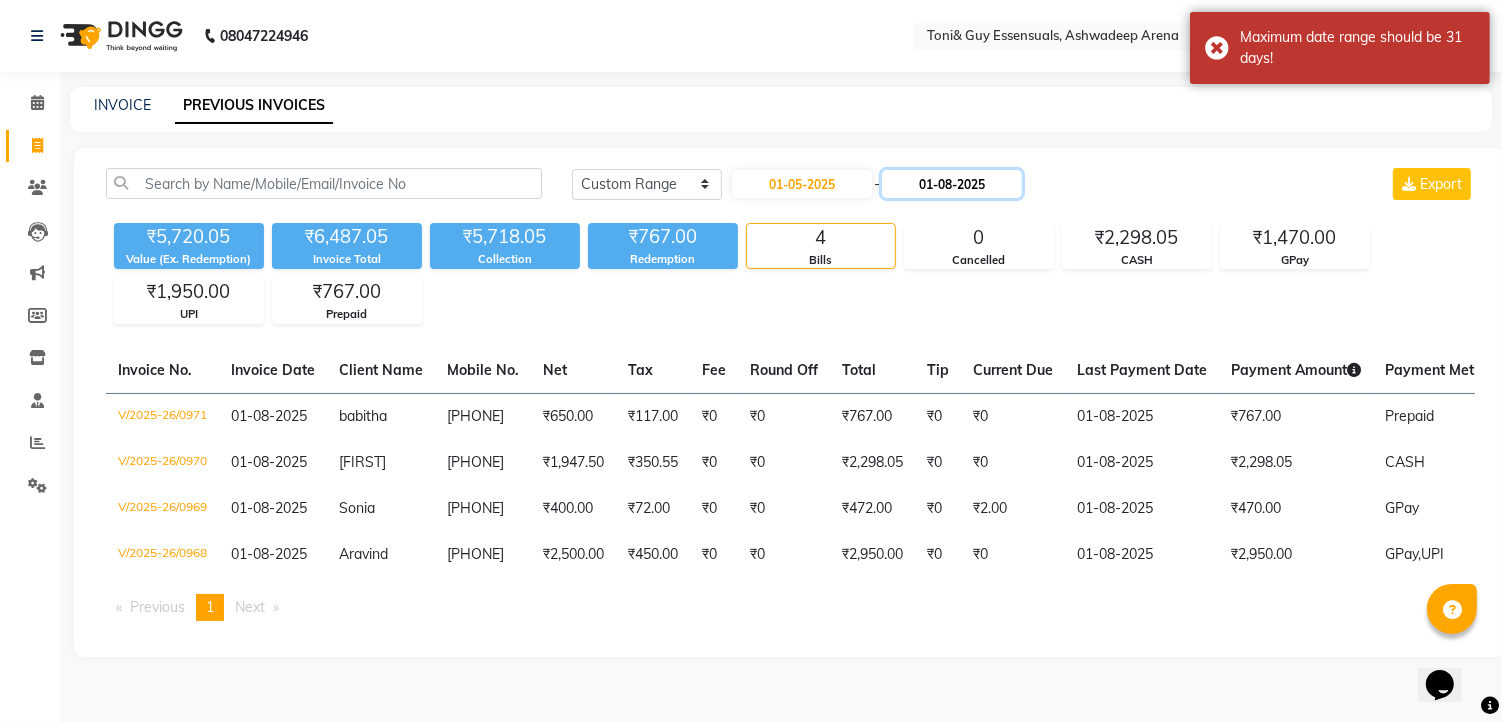 click on "01-08-2025" 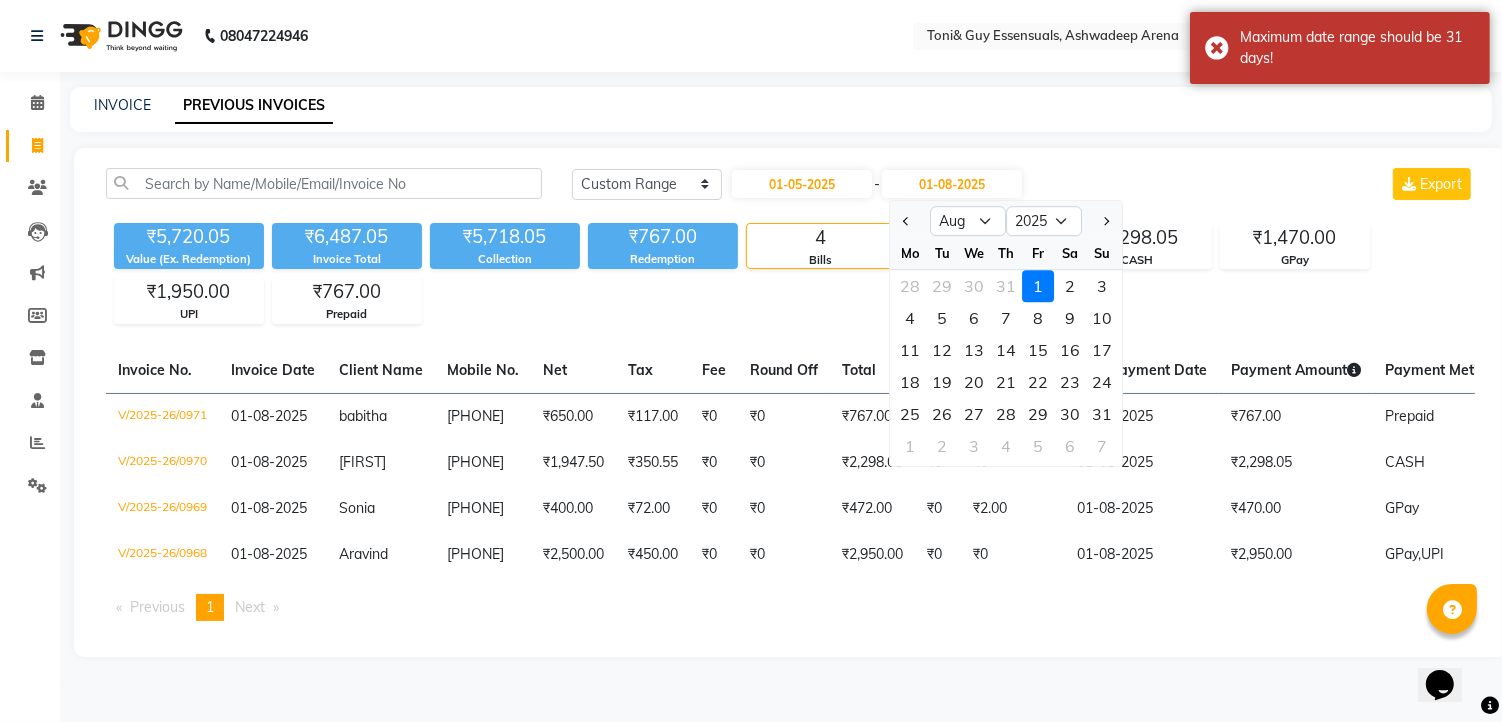 click 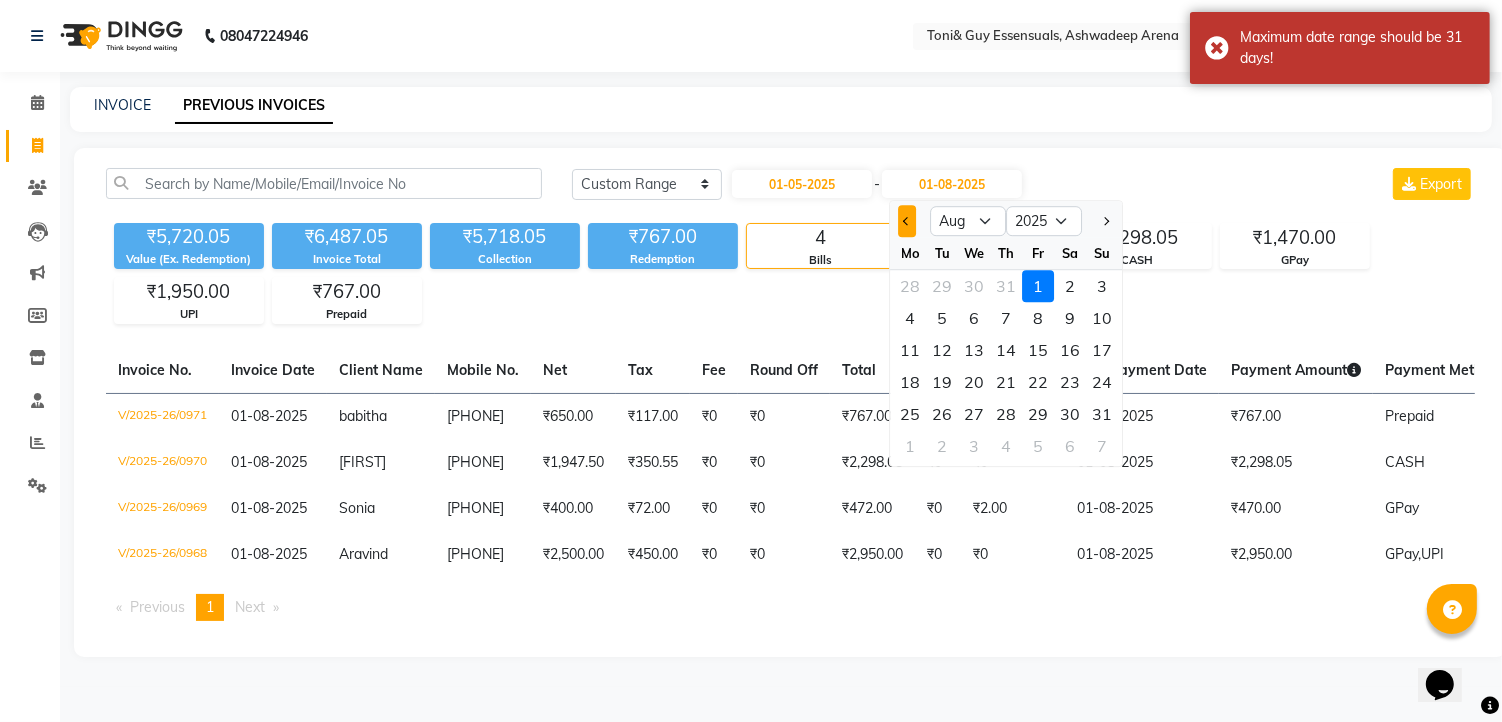 click 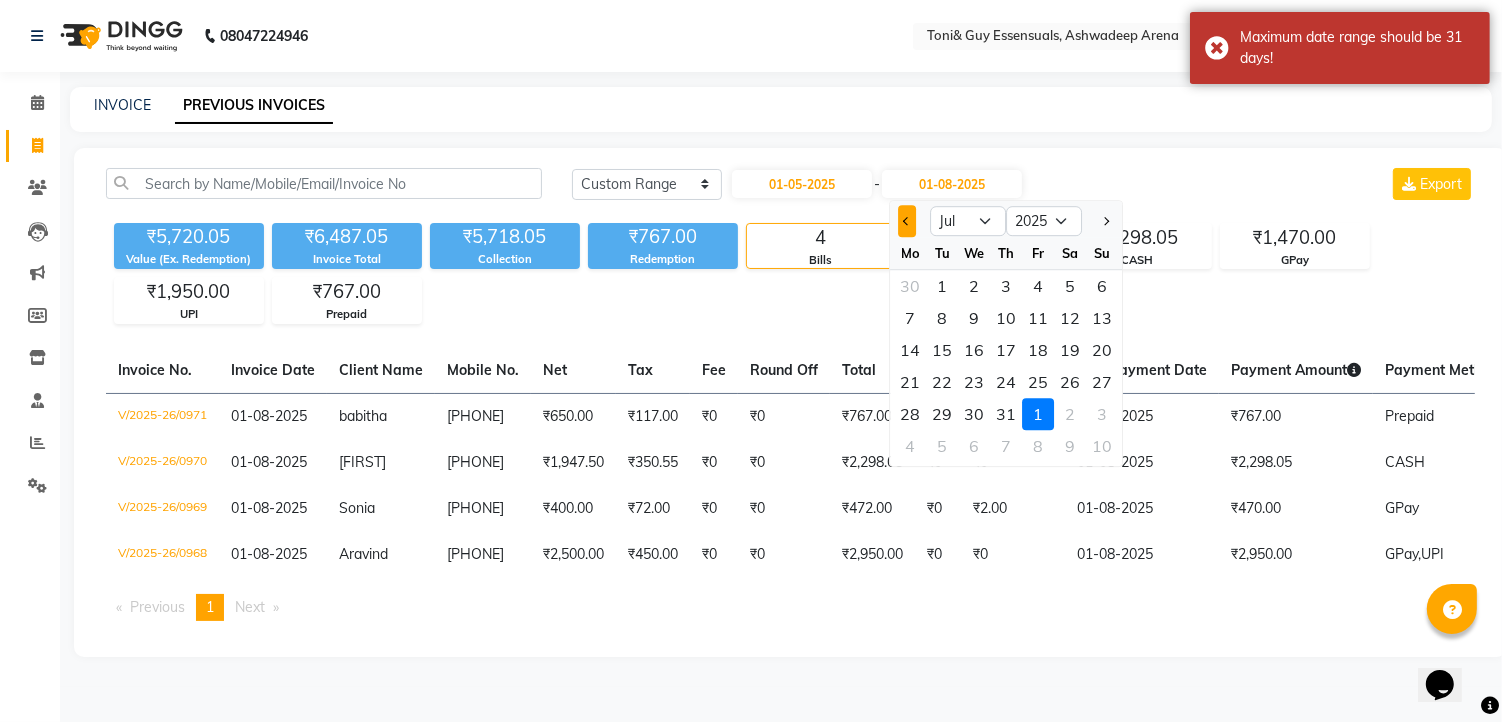 click 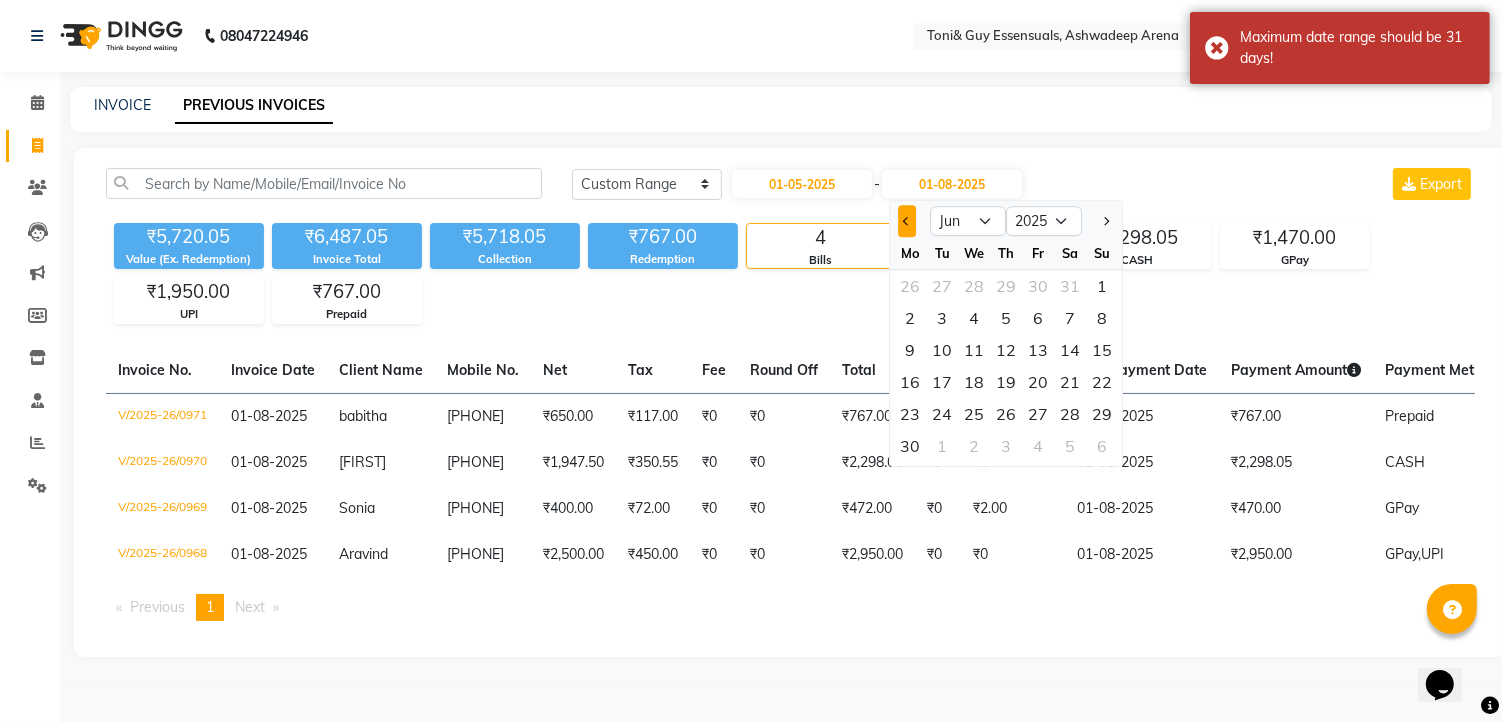 click 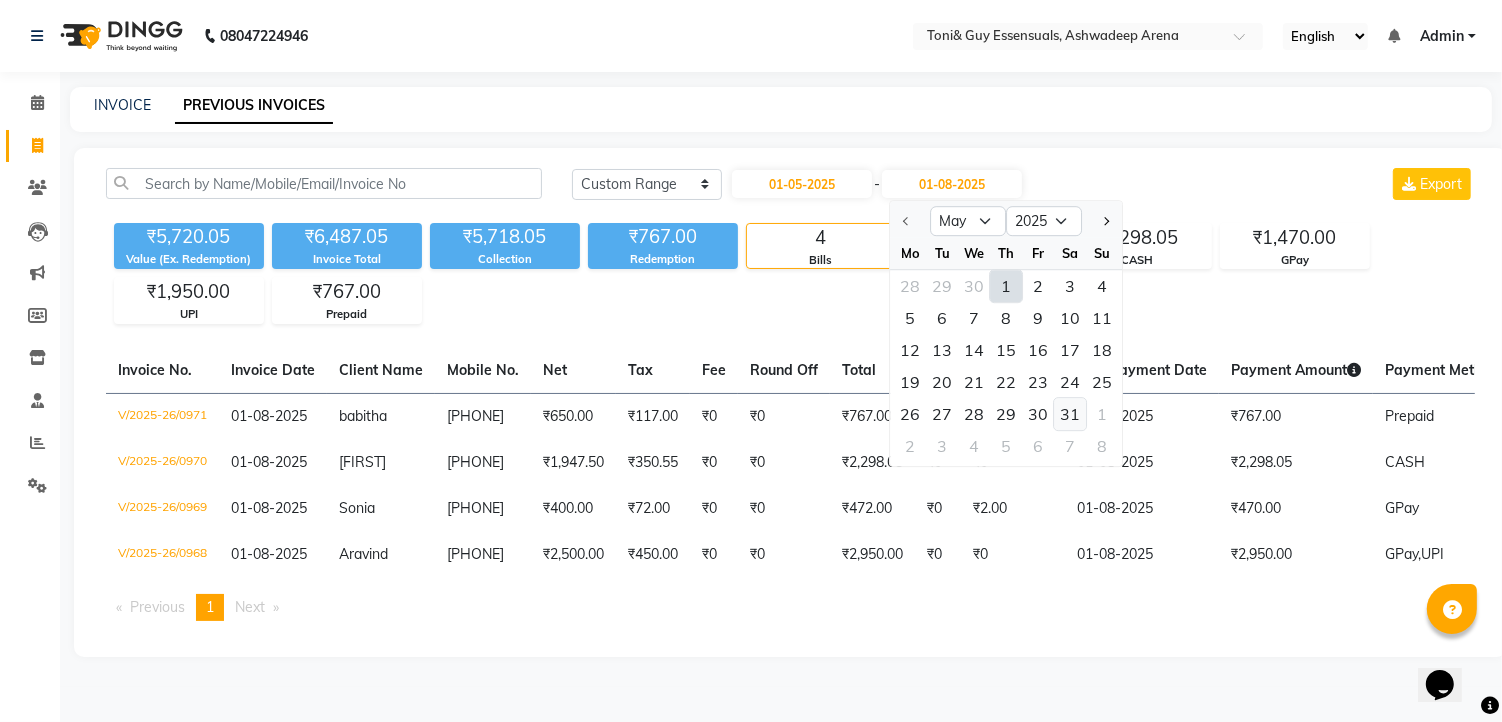 click on "31" 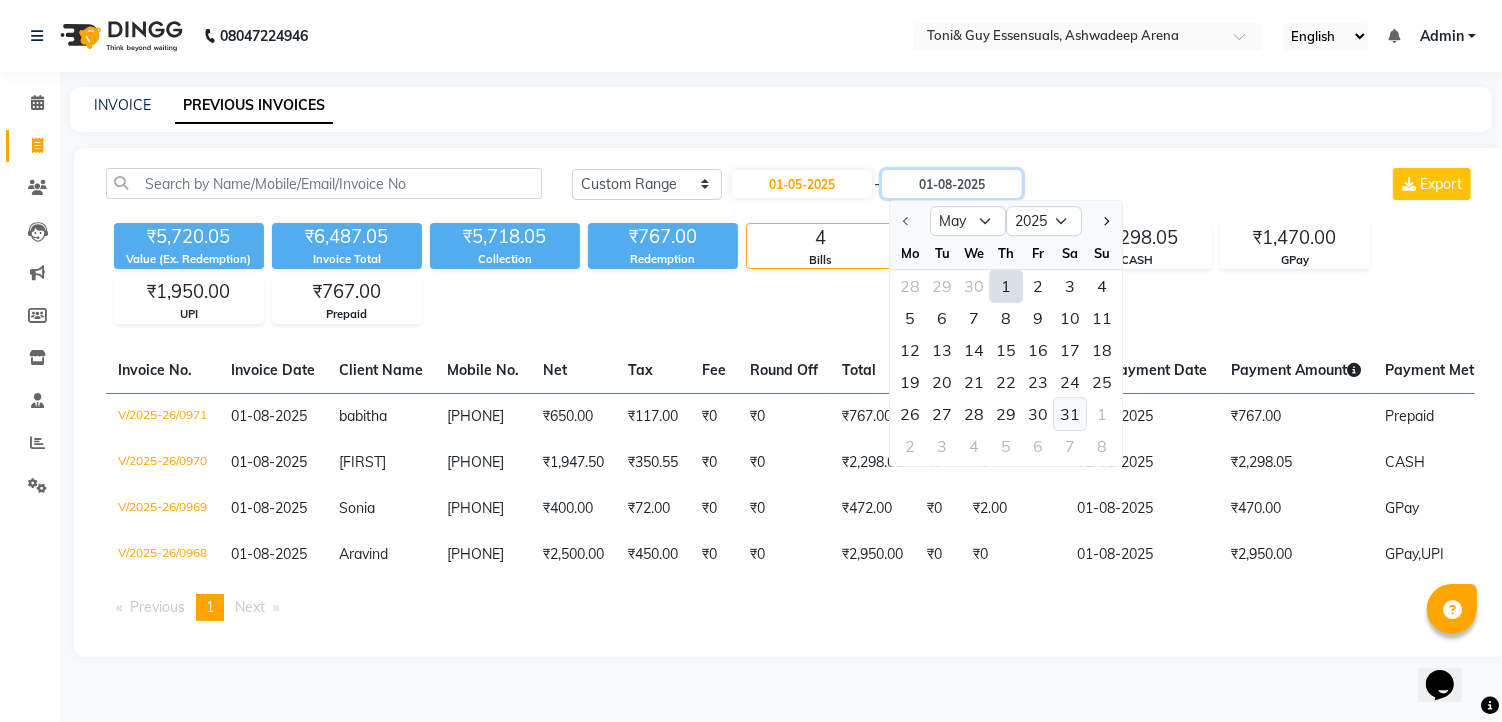 type on "31-05-2025" 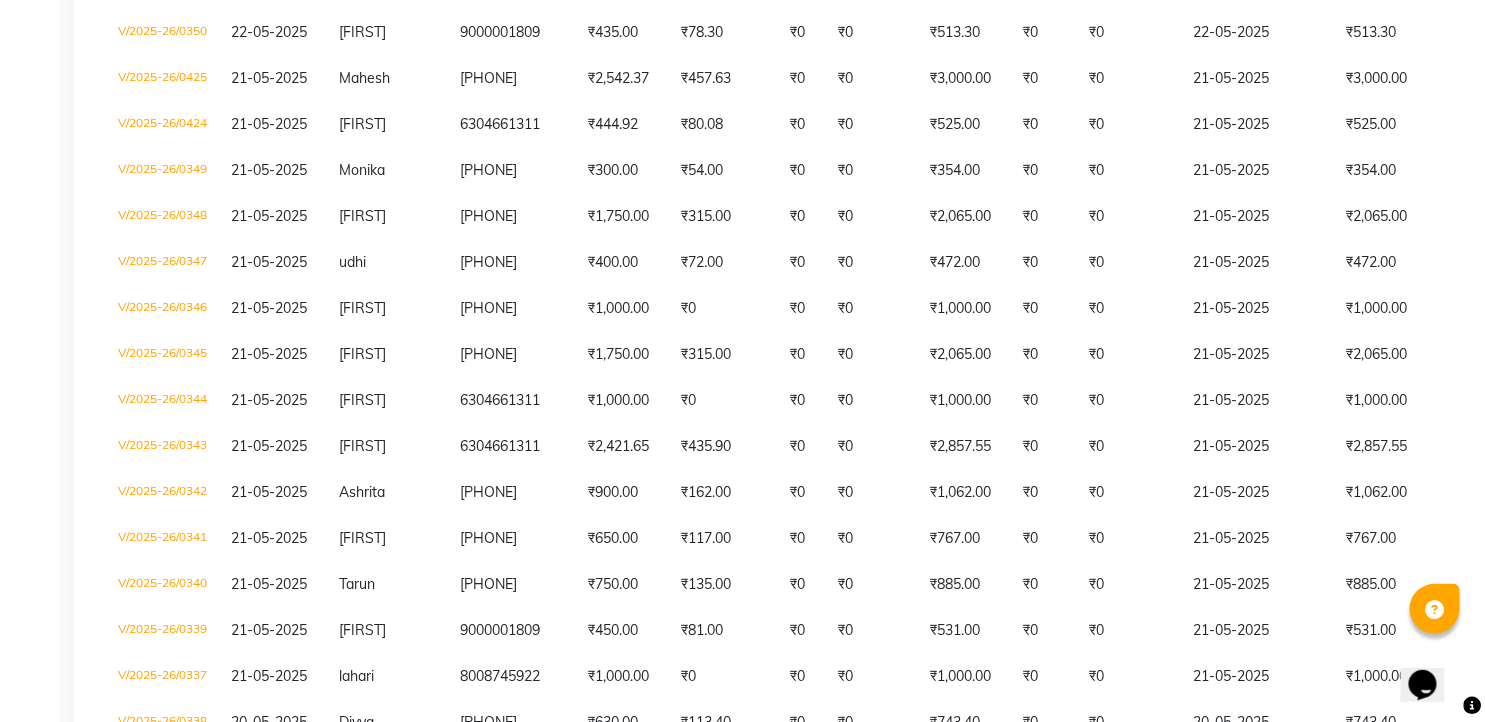 scroll, scrollTop: 4383, scrollLeft: 0, axis: vertical 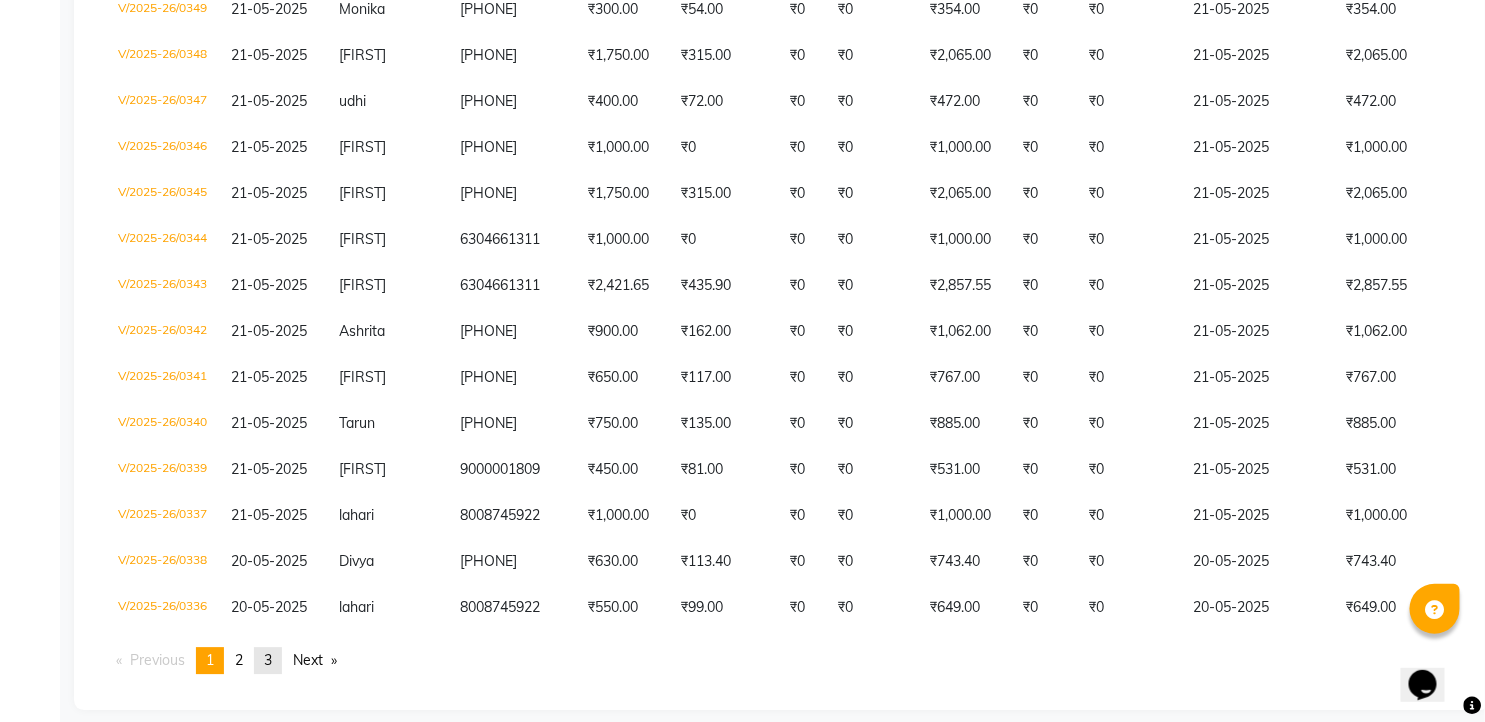 click on "3" at bounding box center (268, 660) 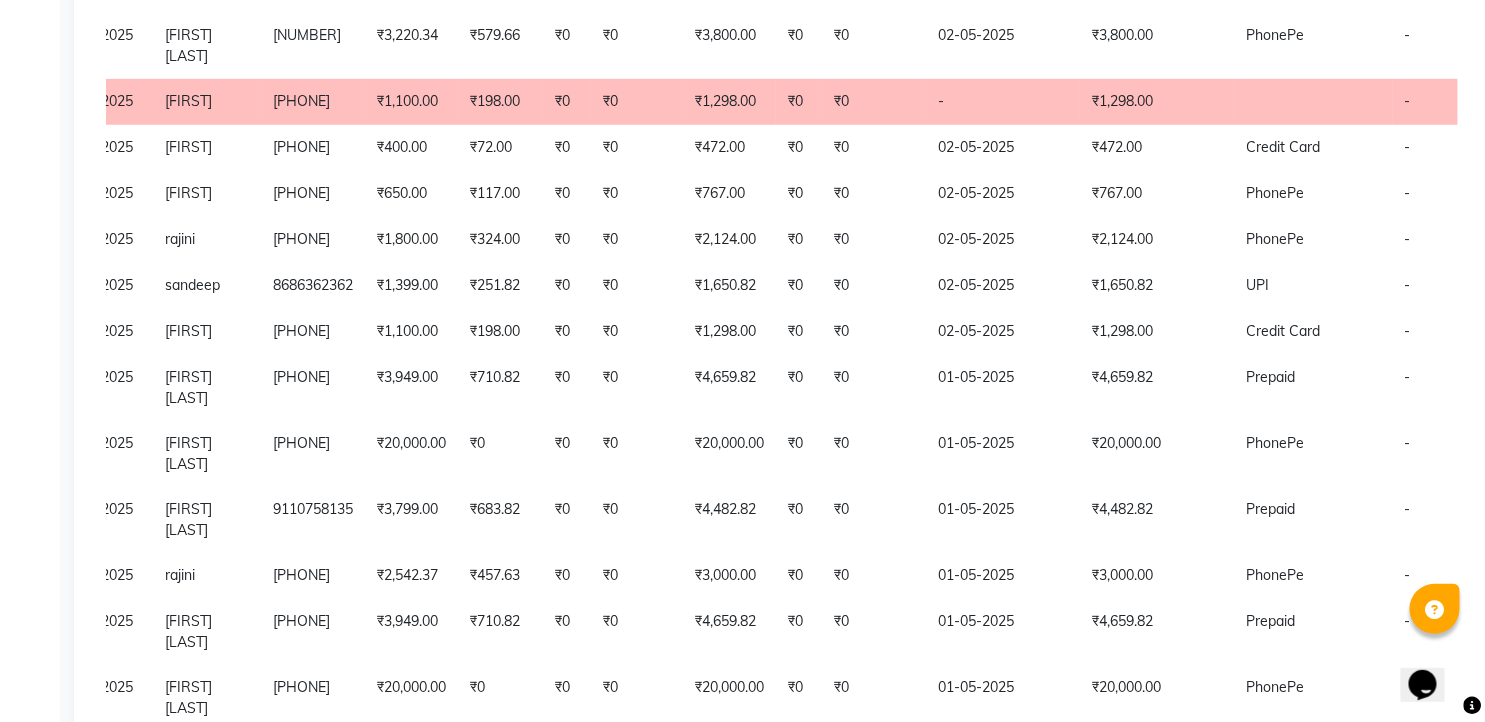 scroll, scrollTop: 0, scrollLeft: 190, axis: horizontal 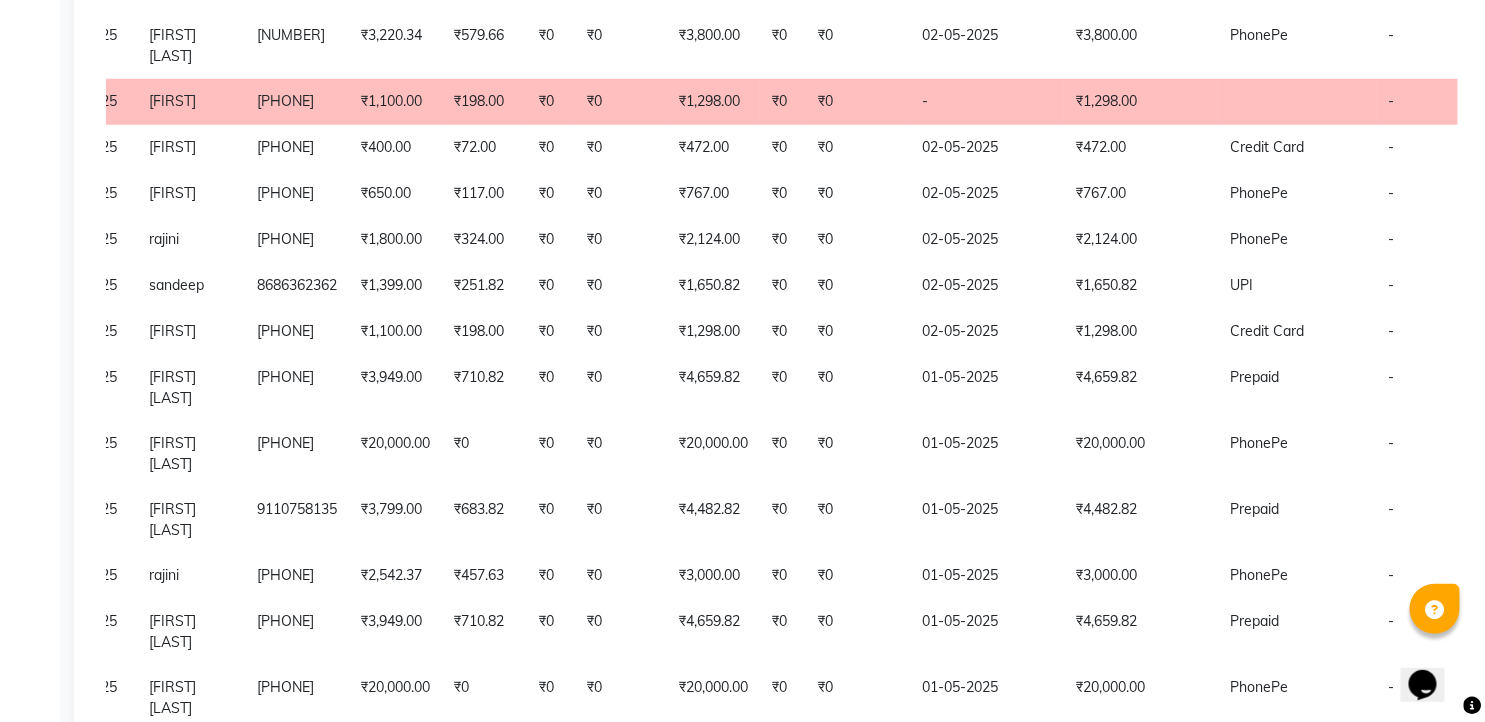 select on "service" 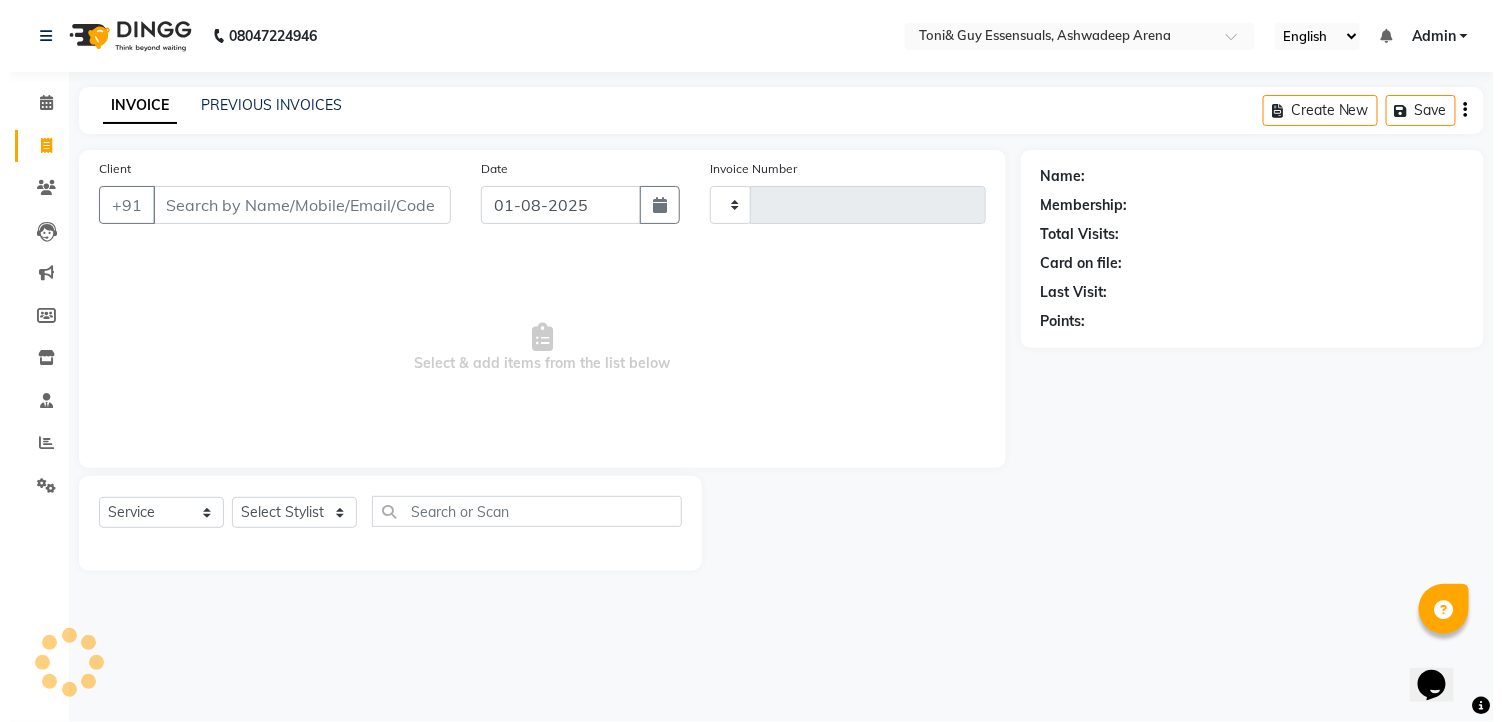 scroll, scrollTop: 0, scrollLeft: 0, axis: both 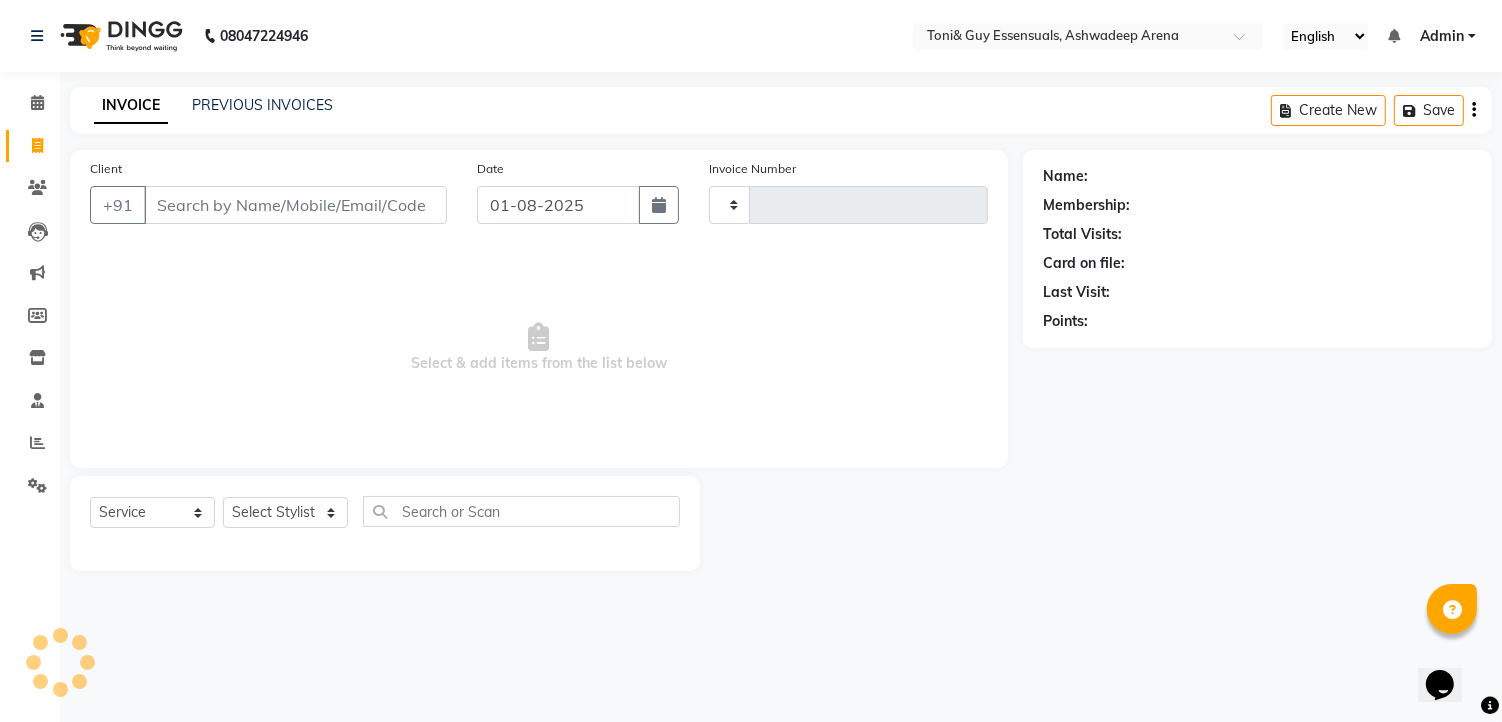 type on "0972" 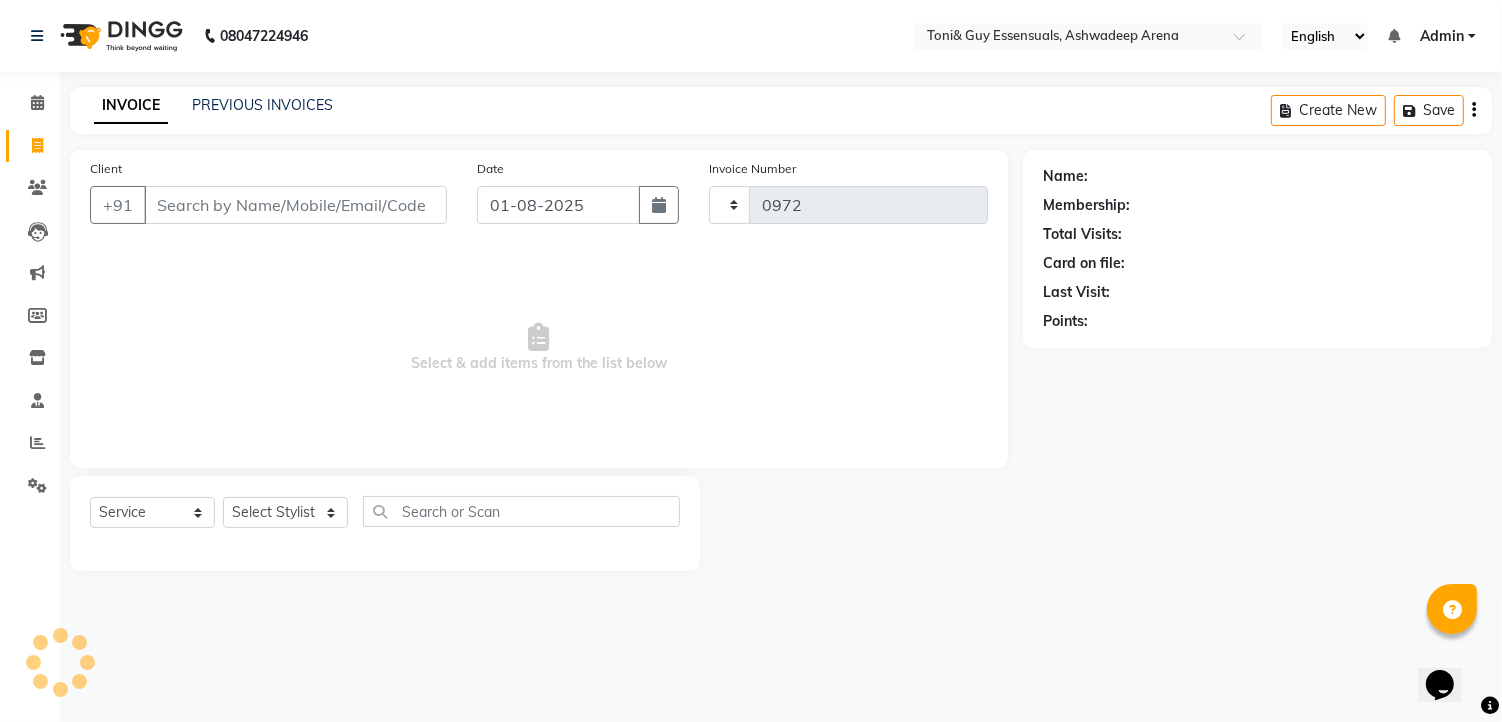 select on "7150" 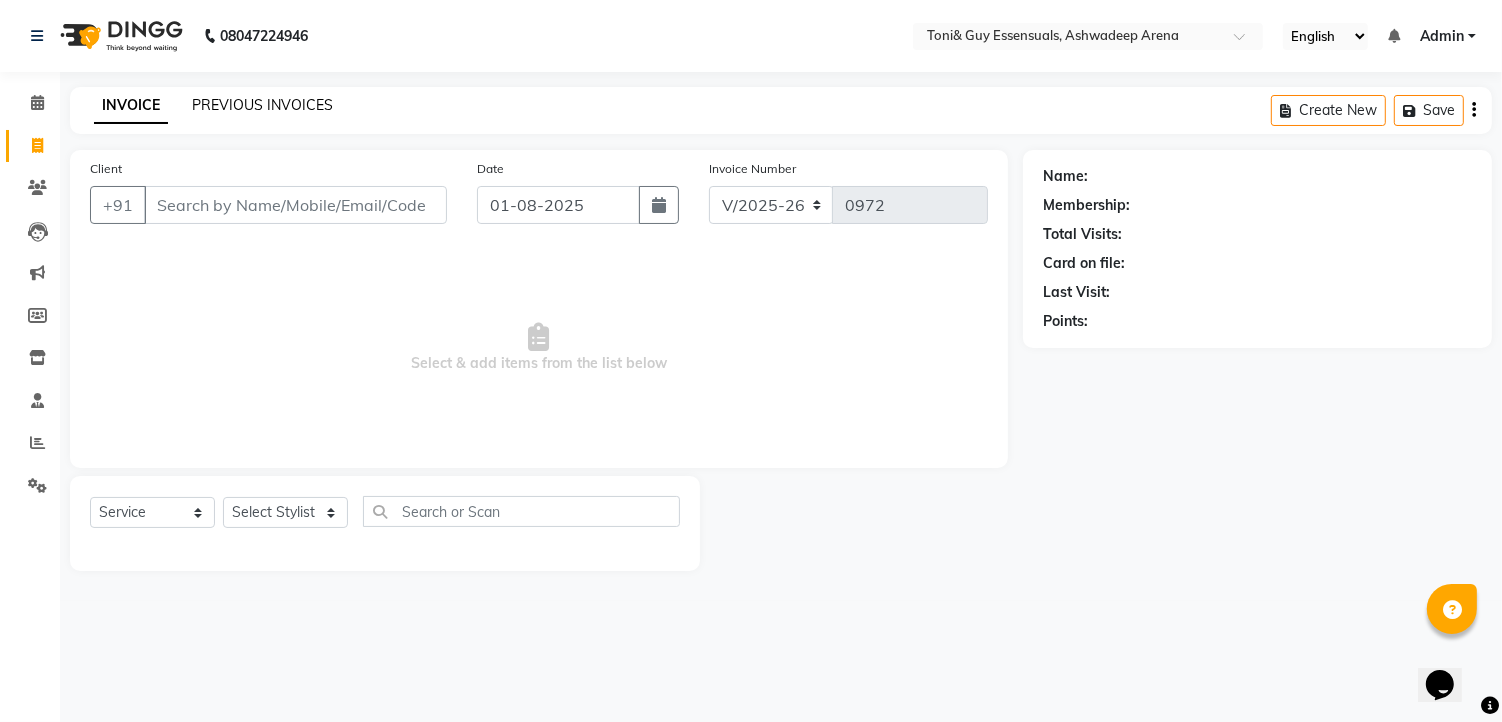 click on "PREVIOUS INVOICES" 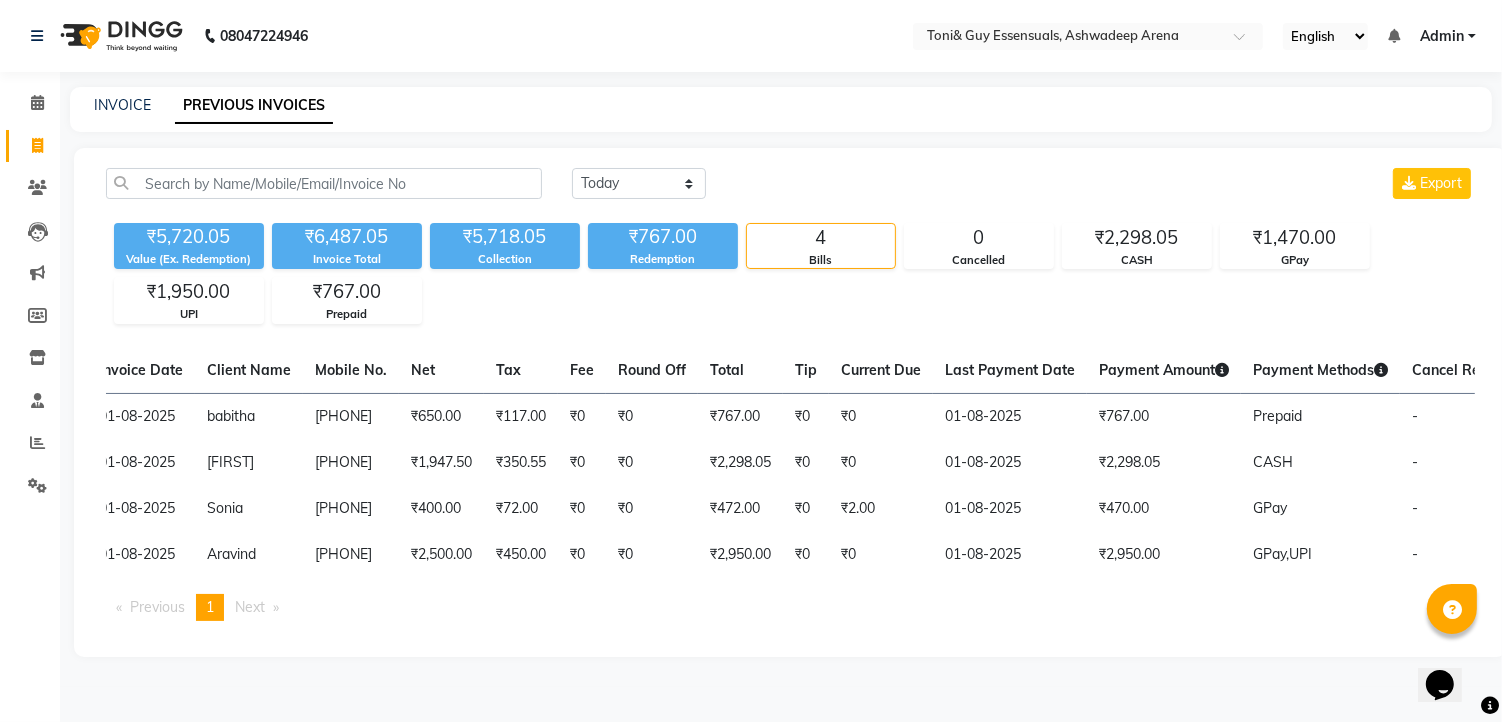 scroll, scrollTop: 0, scrollLeft: 0, axis: both 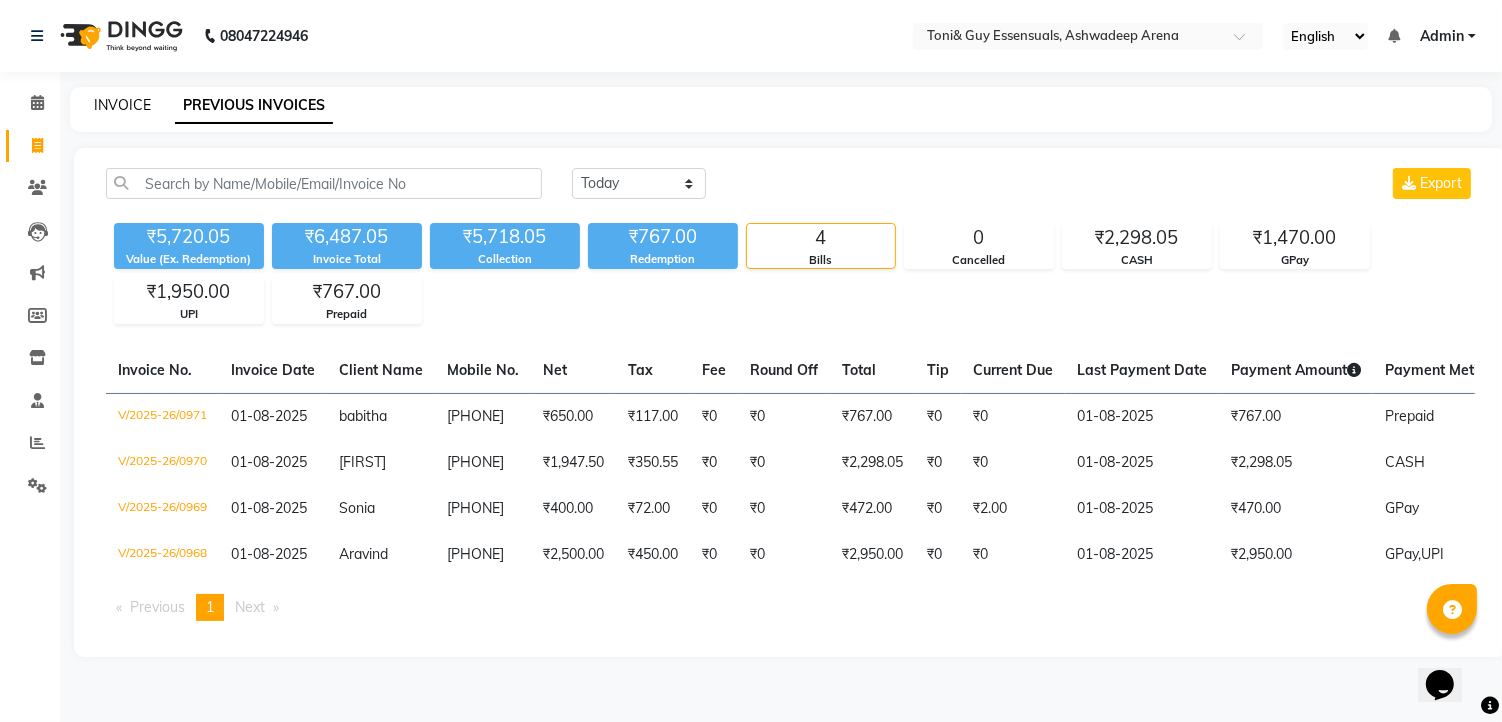 click on "INVOICE" 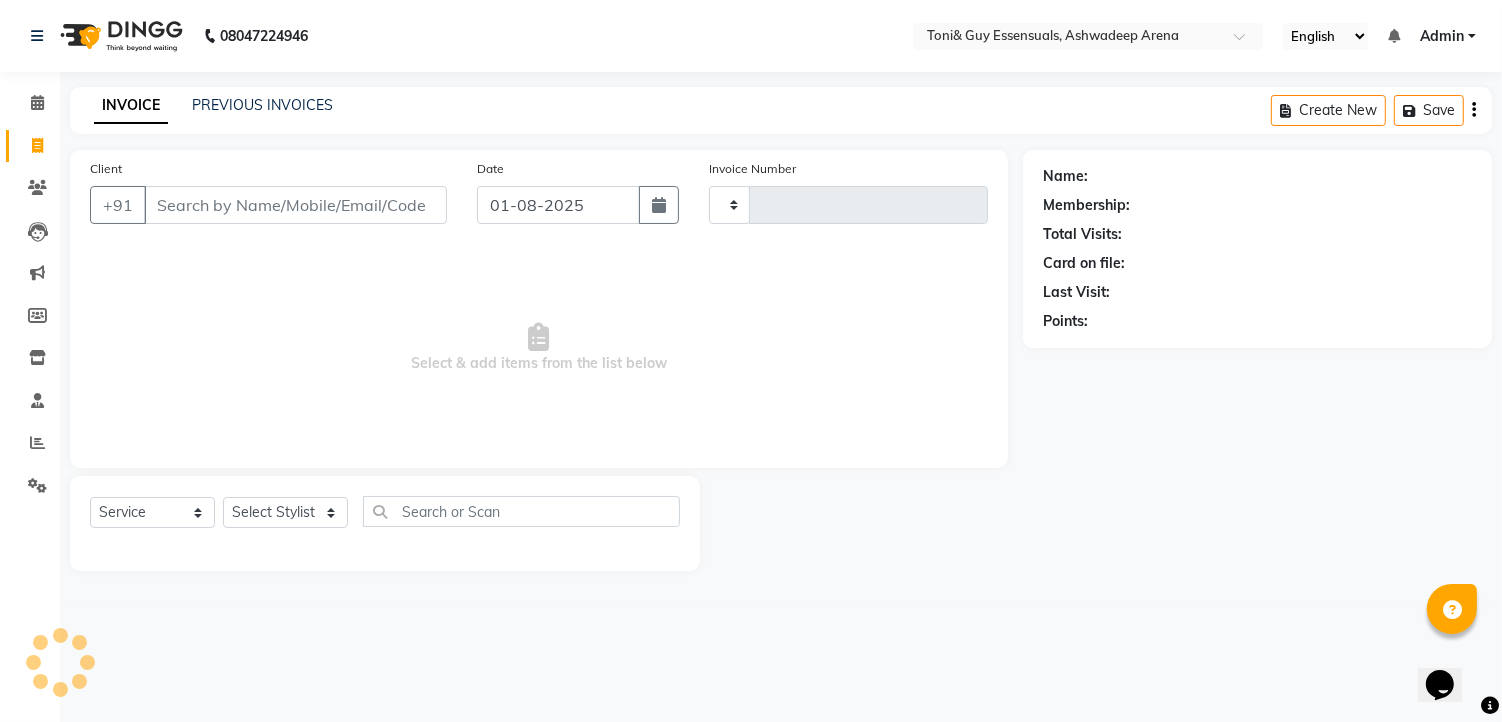 type on "0974" 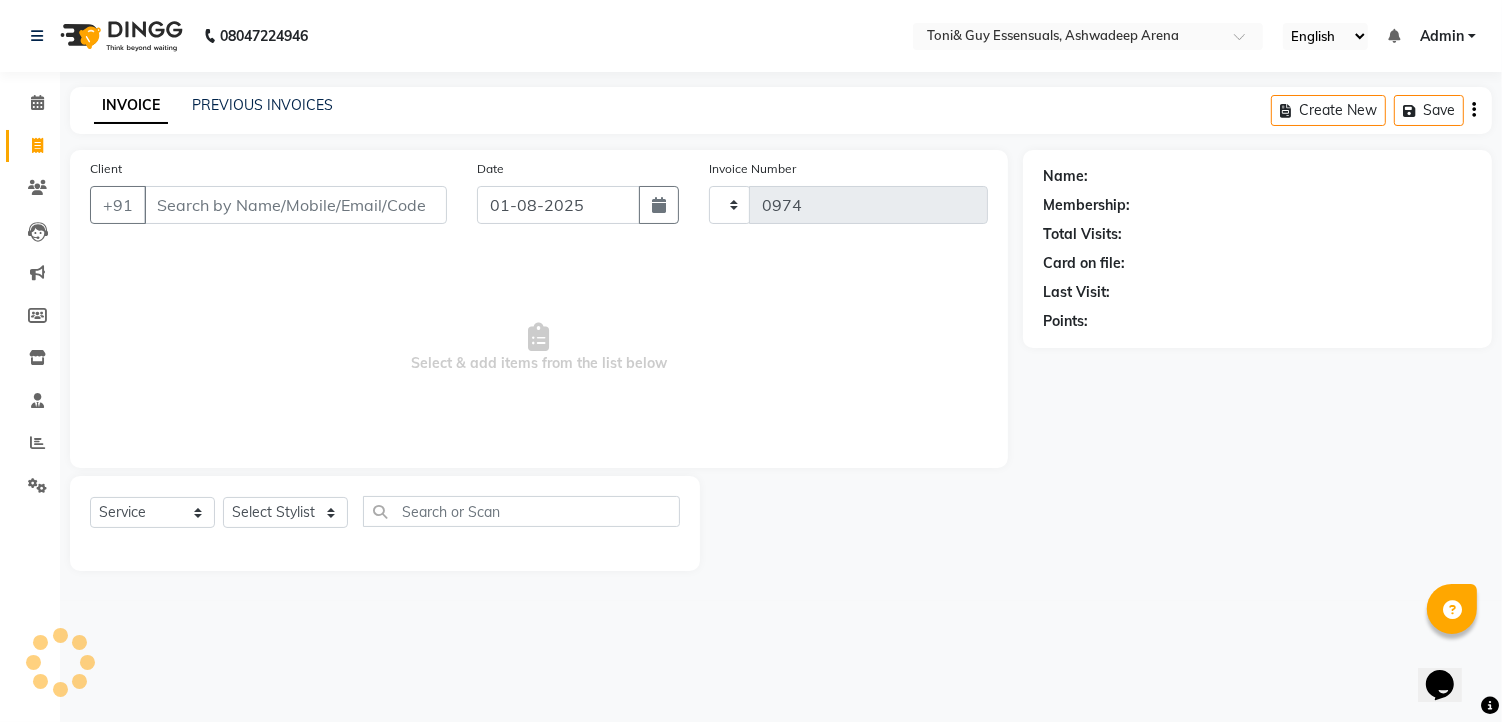 select on "7150" 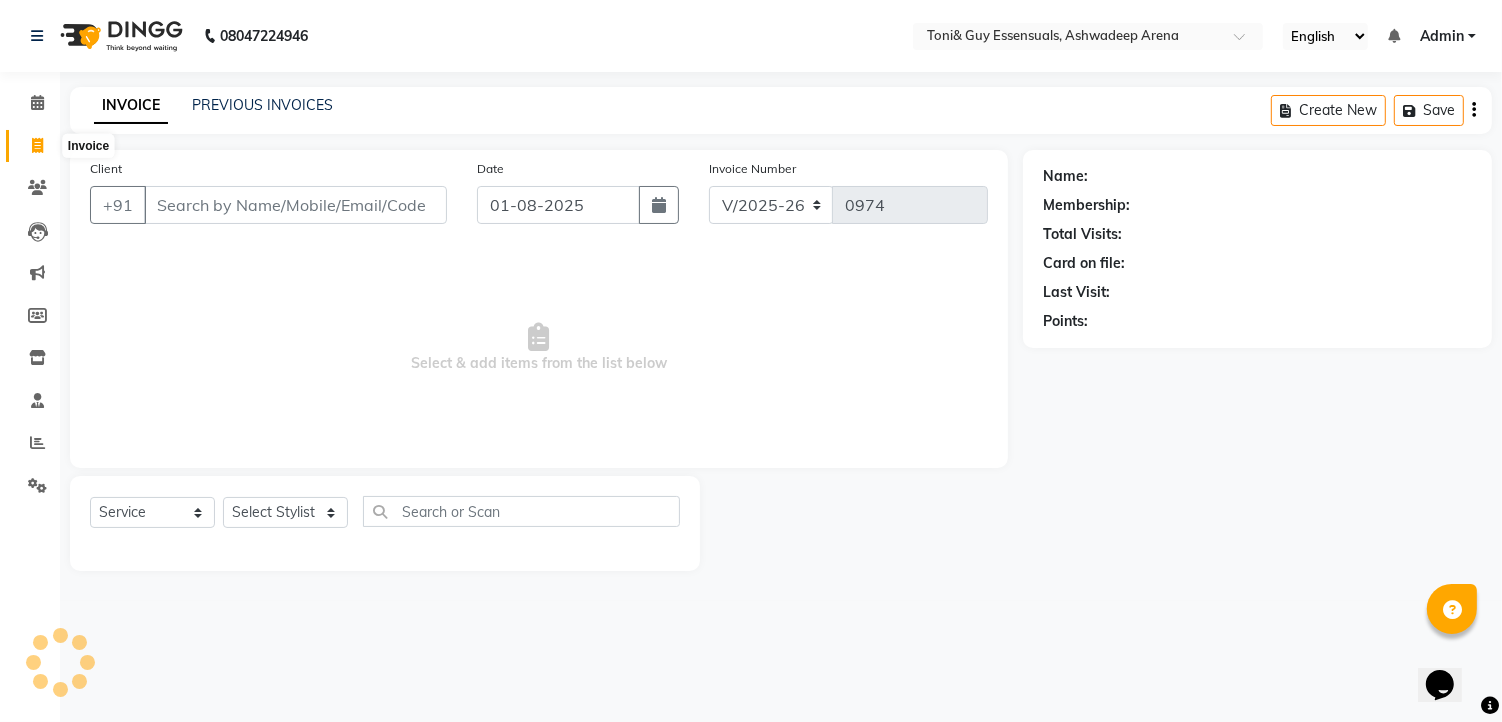 click 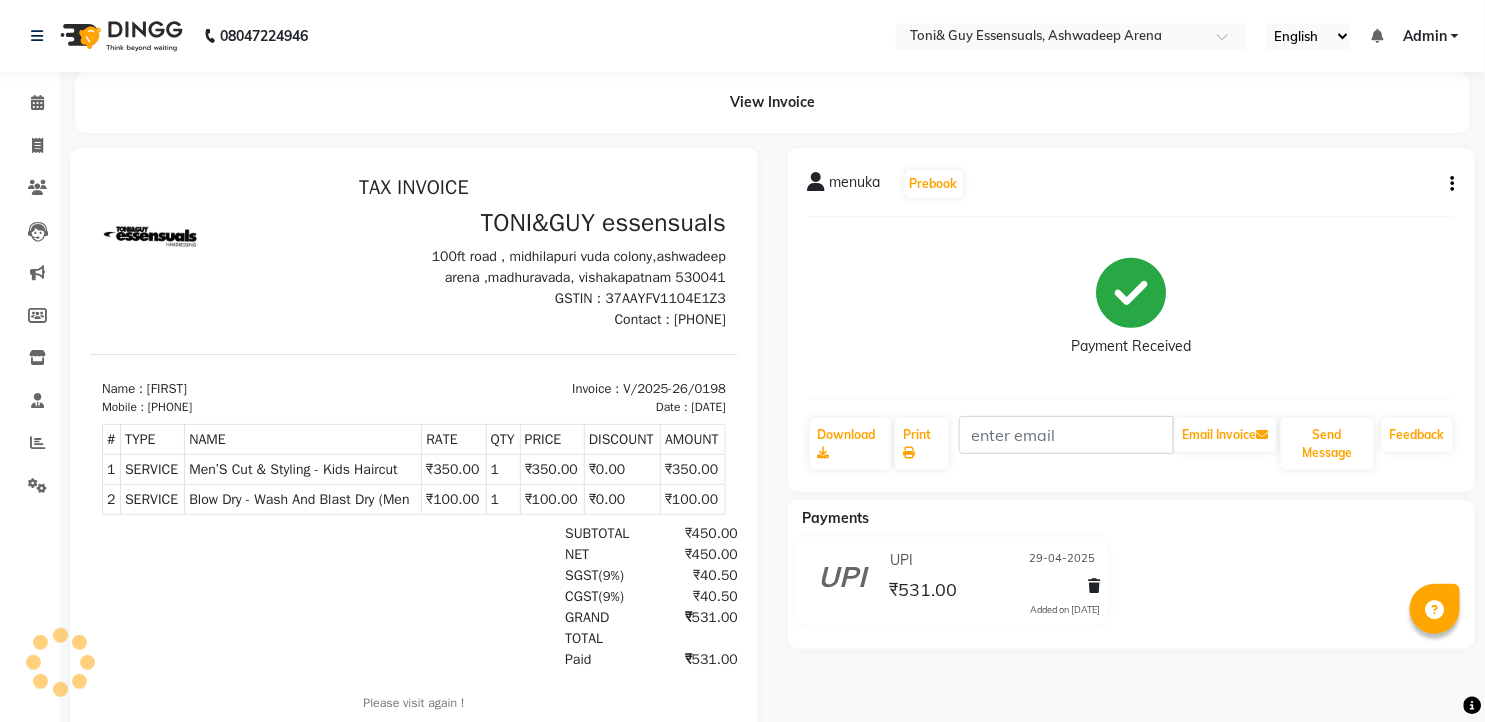 scroll, scrollTop: 0, scrollLeft: 0, axis: both 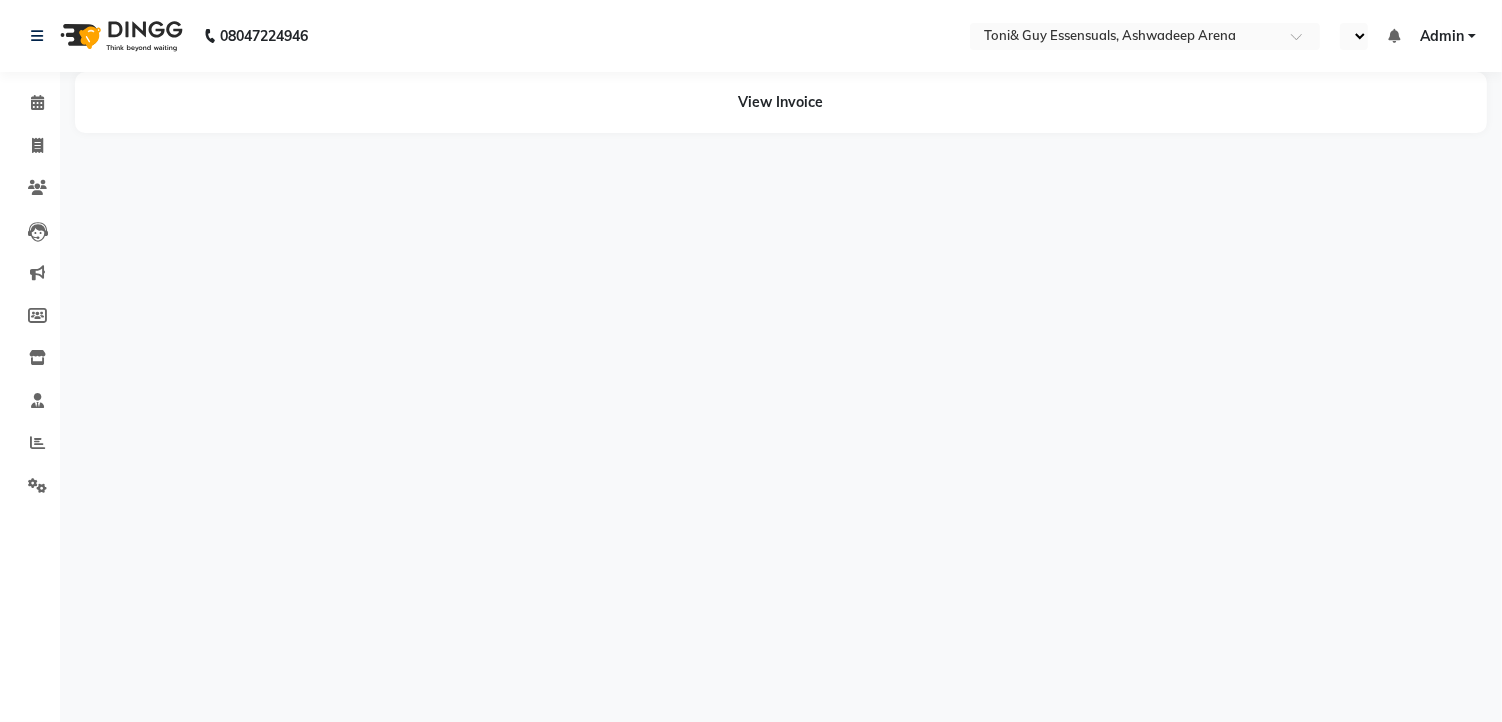 select on "en" 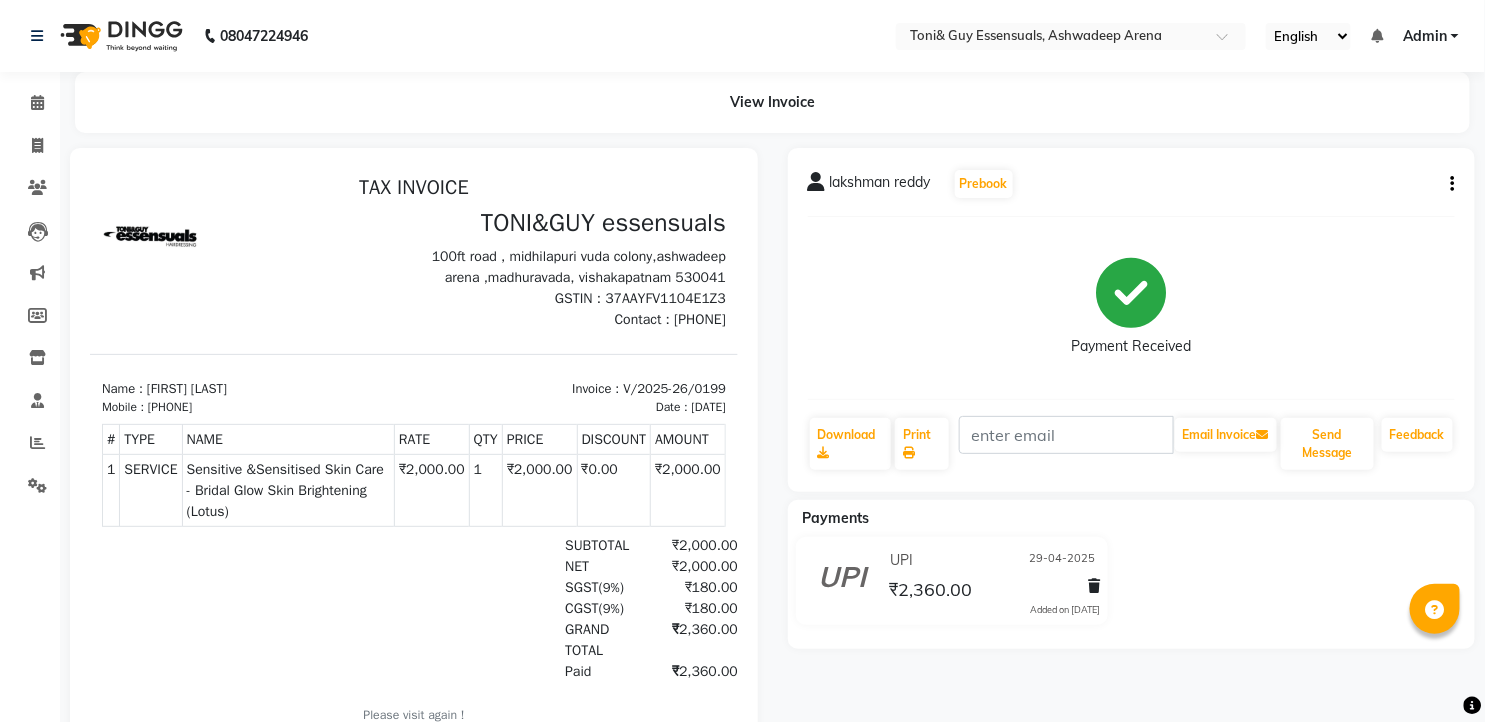 scroll, scrollTop: 0, scrollLeft: 0, axis: both 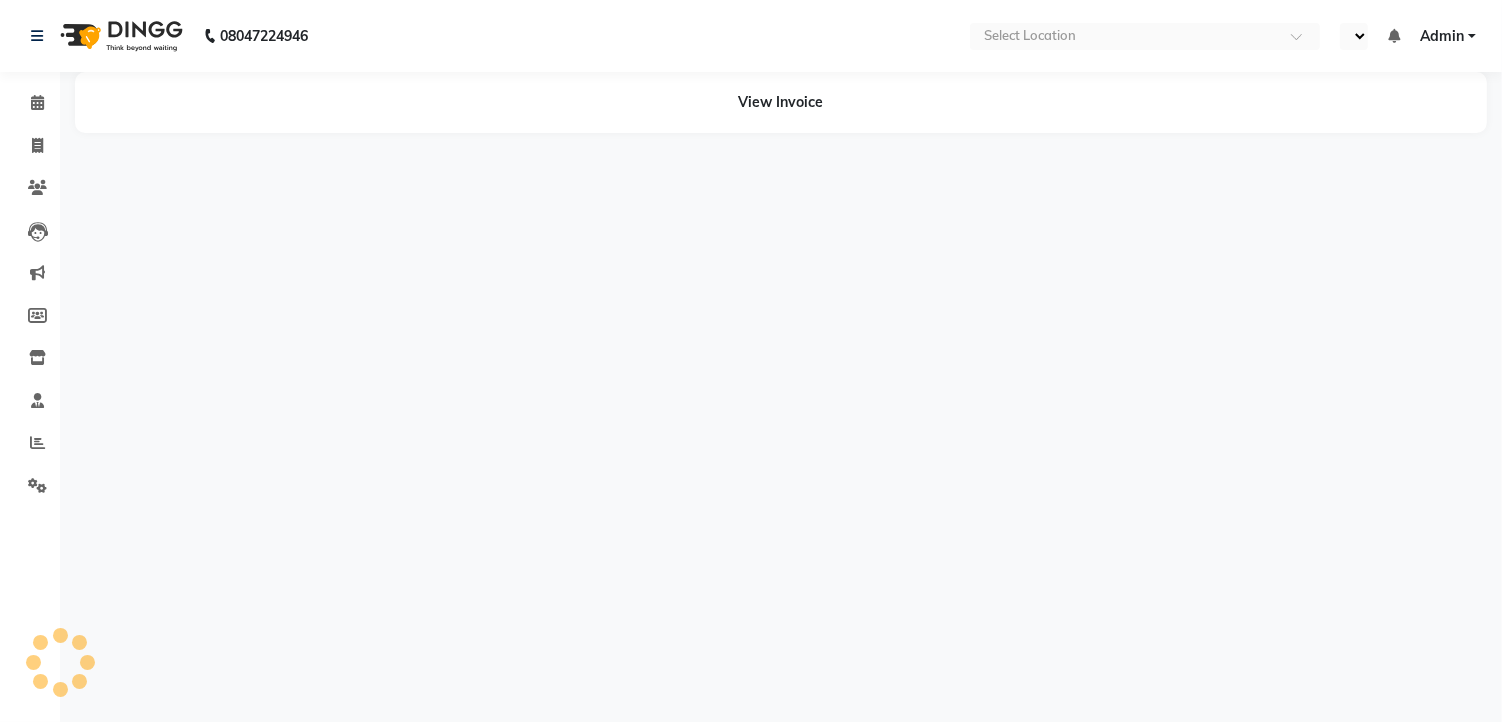 select on "en" 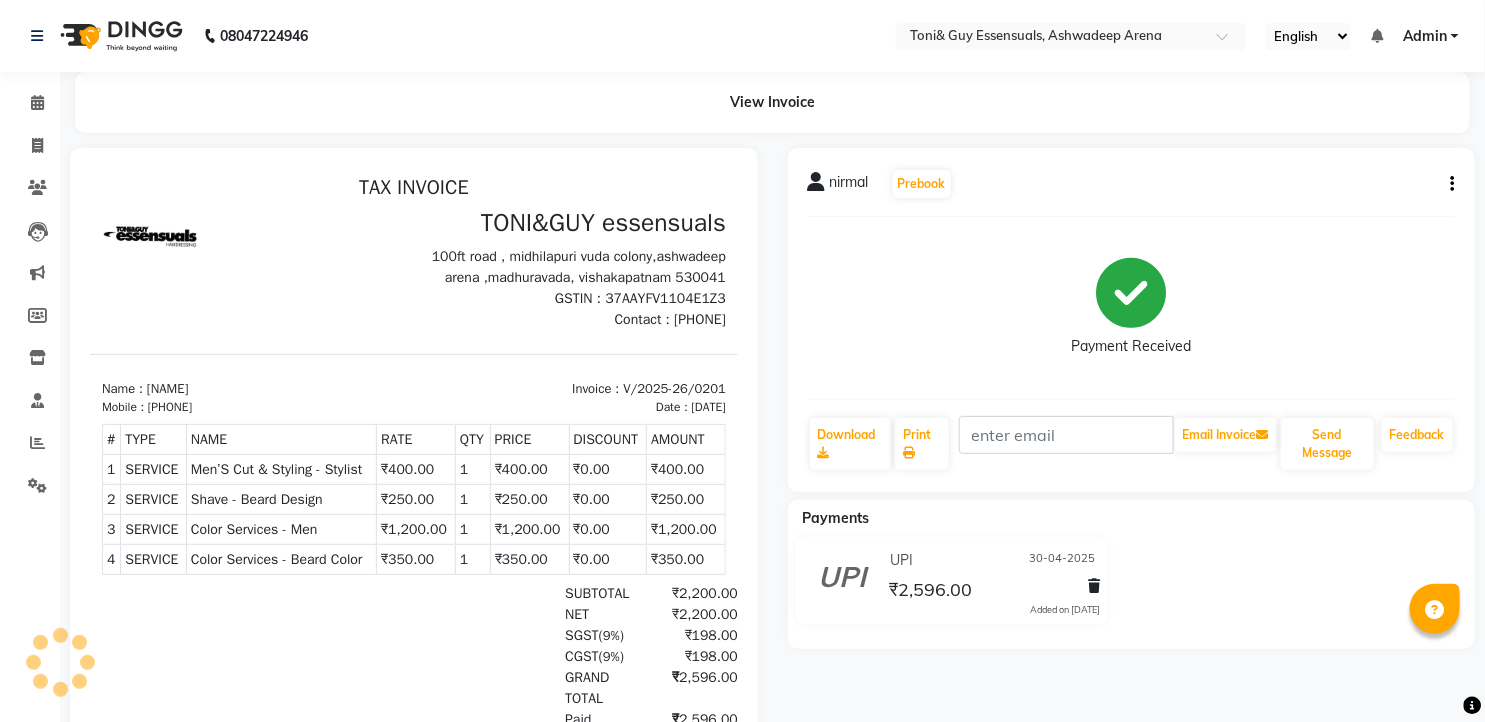 scroll, scrollTop: 0, scrollLeft: 0, axis: both 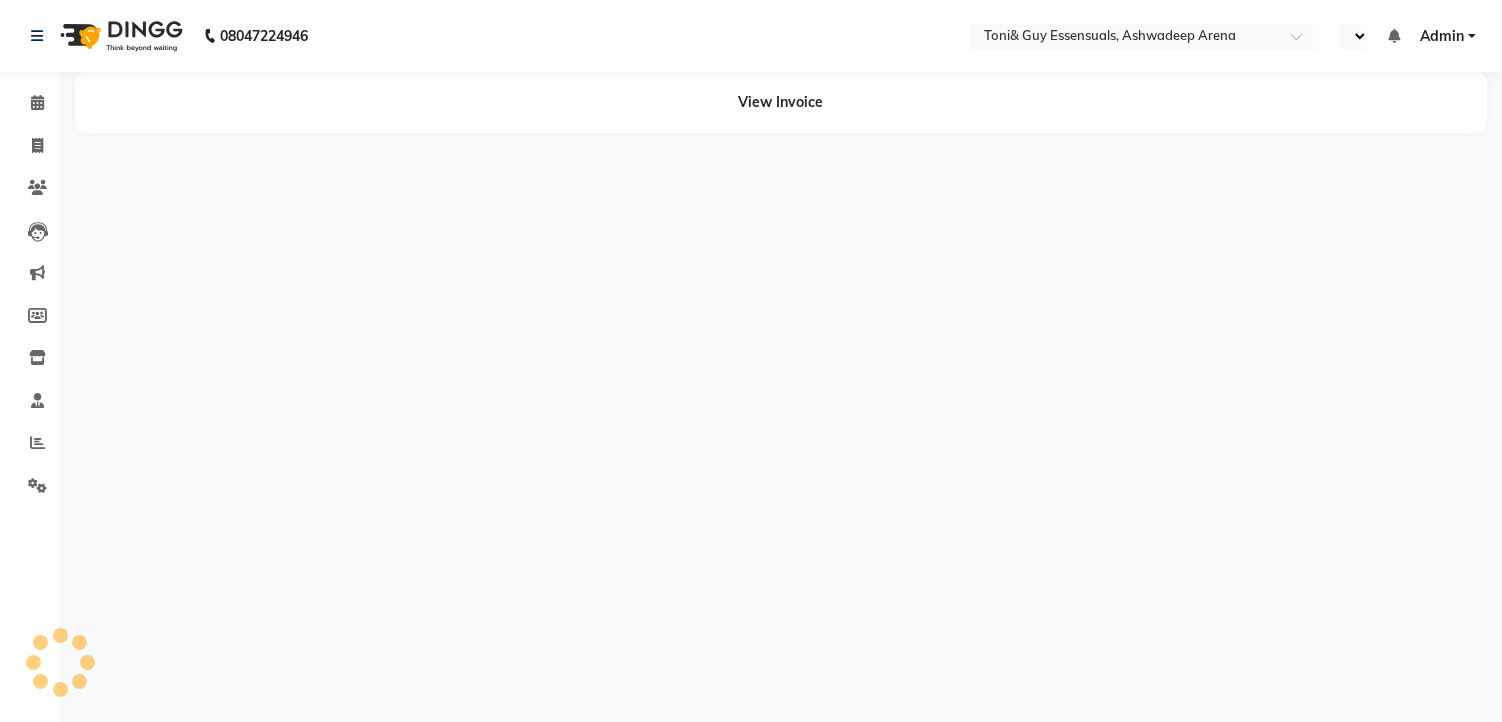 select on "en" 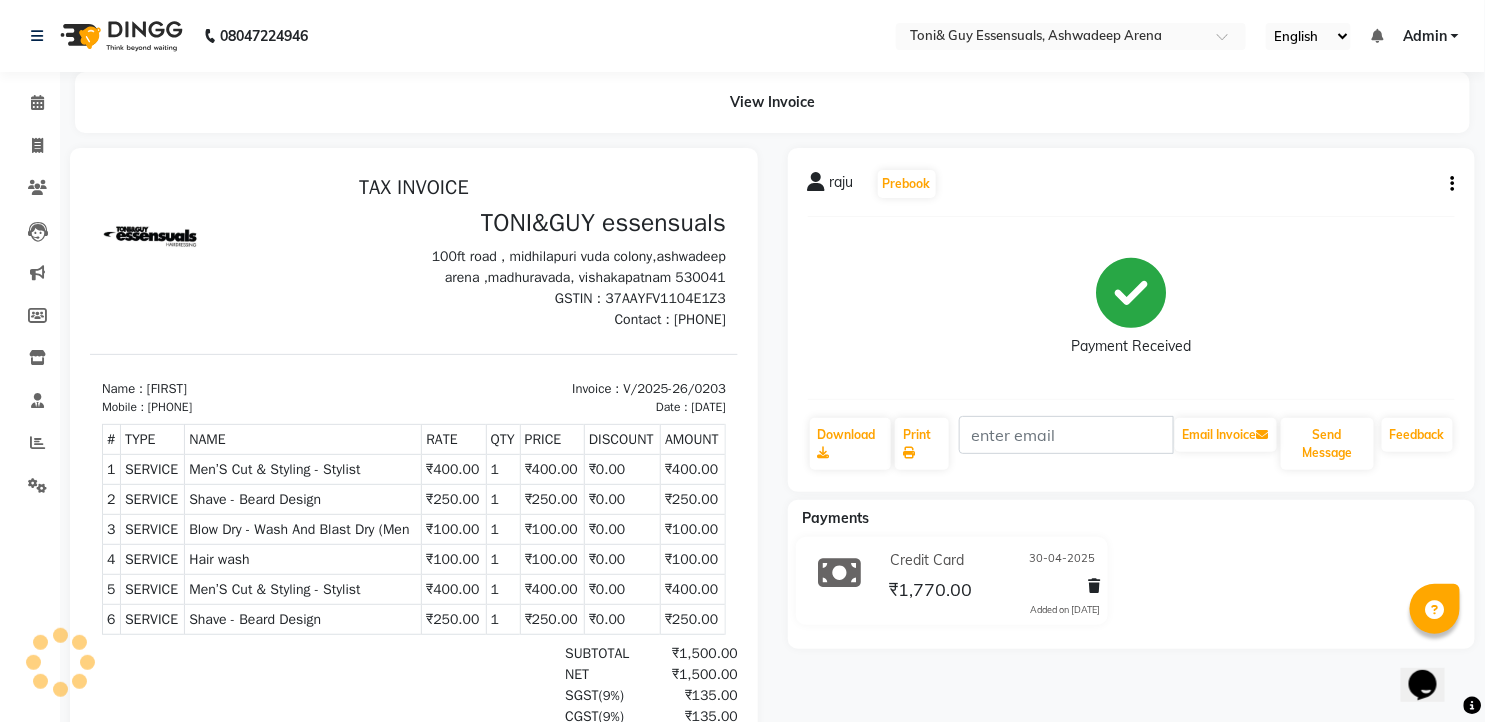 scroll, scrollTop: 0, scrollLeft: 0, axis: both 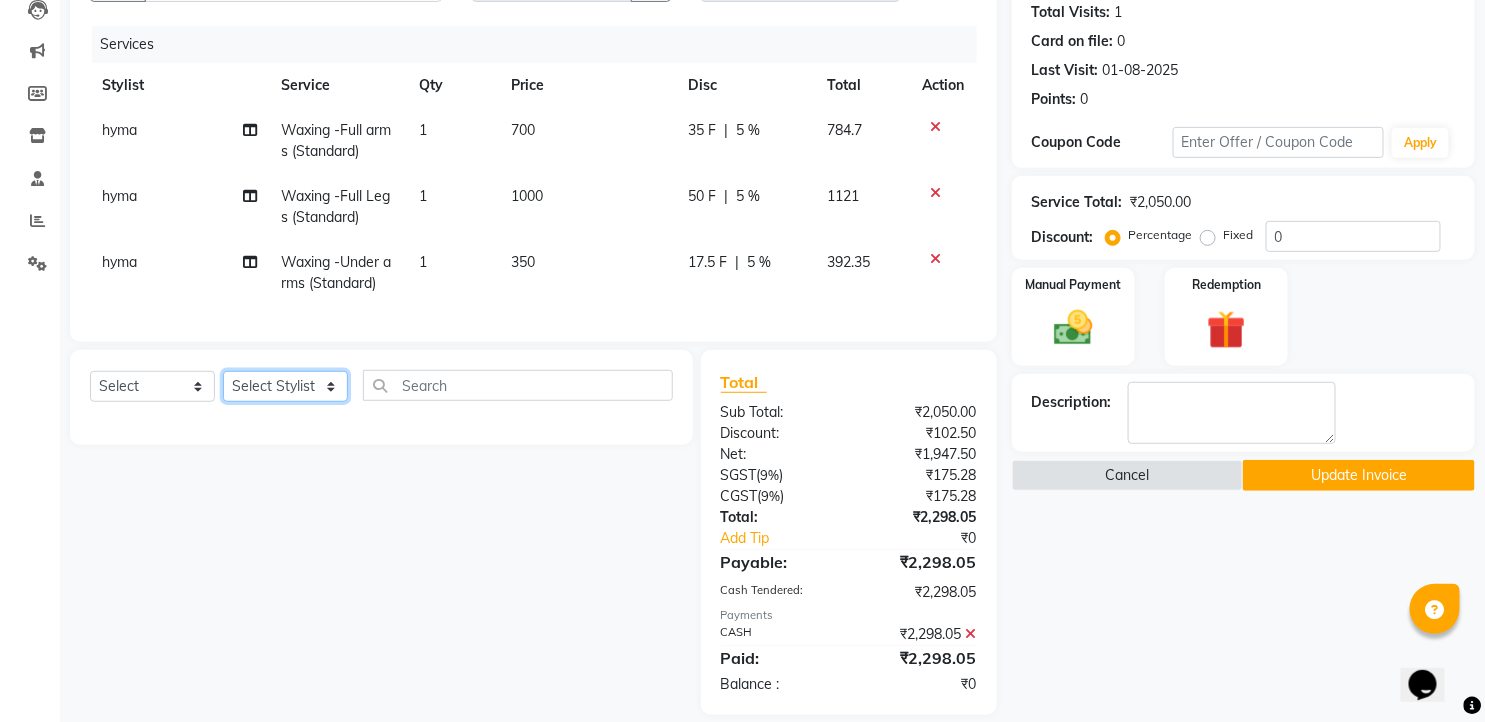 click on "Select Stylist faizz gufran mohammad hyma Kumari lalitha sree Manager Riya roy sahik" 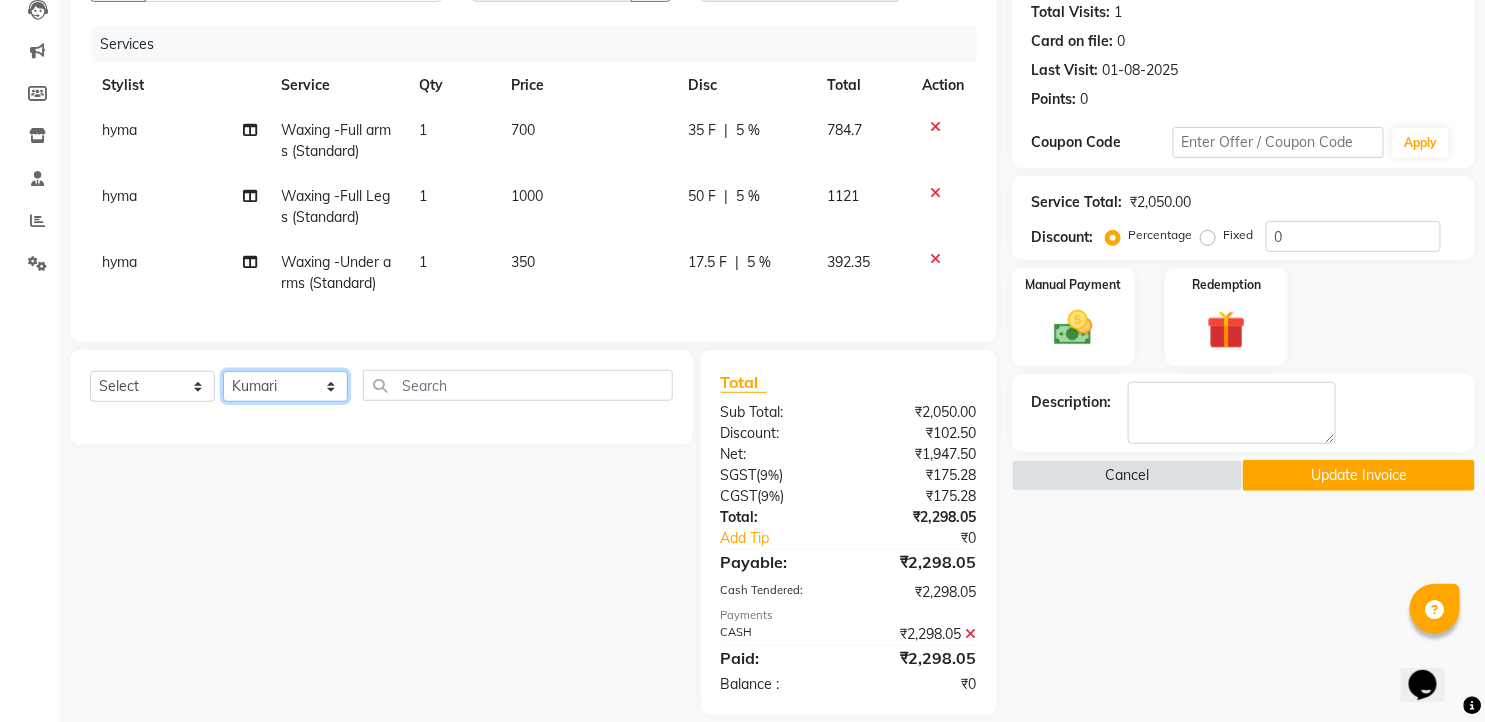 click on "Select Stylist faizz gufran mohammad hyma Kumari lalitha sree Manager Riya roy sahik" 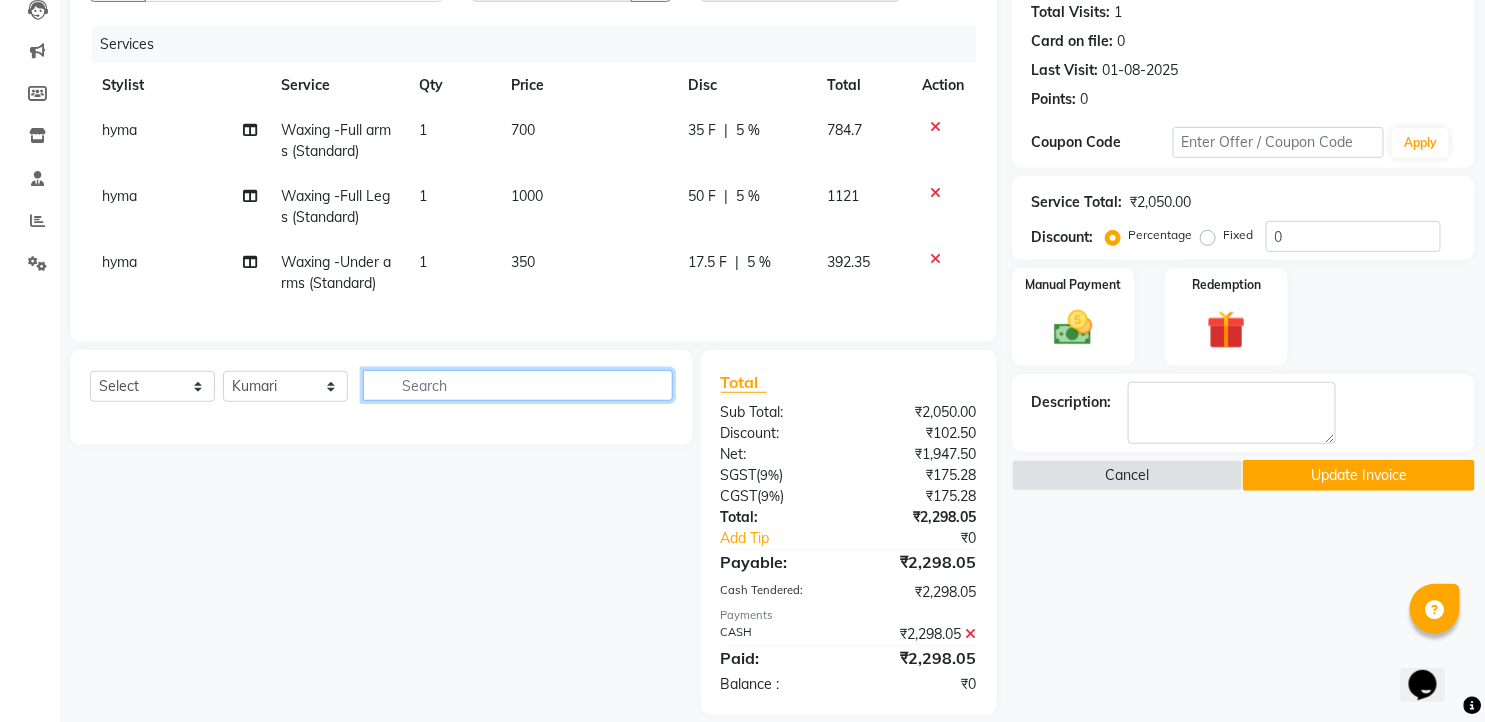 click 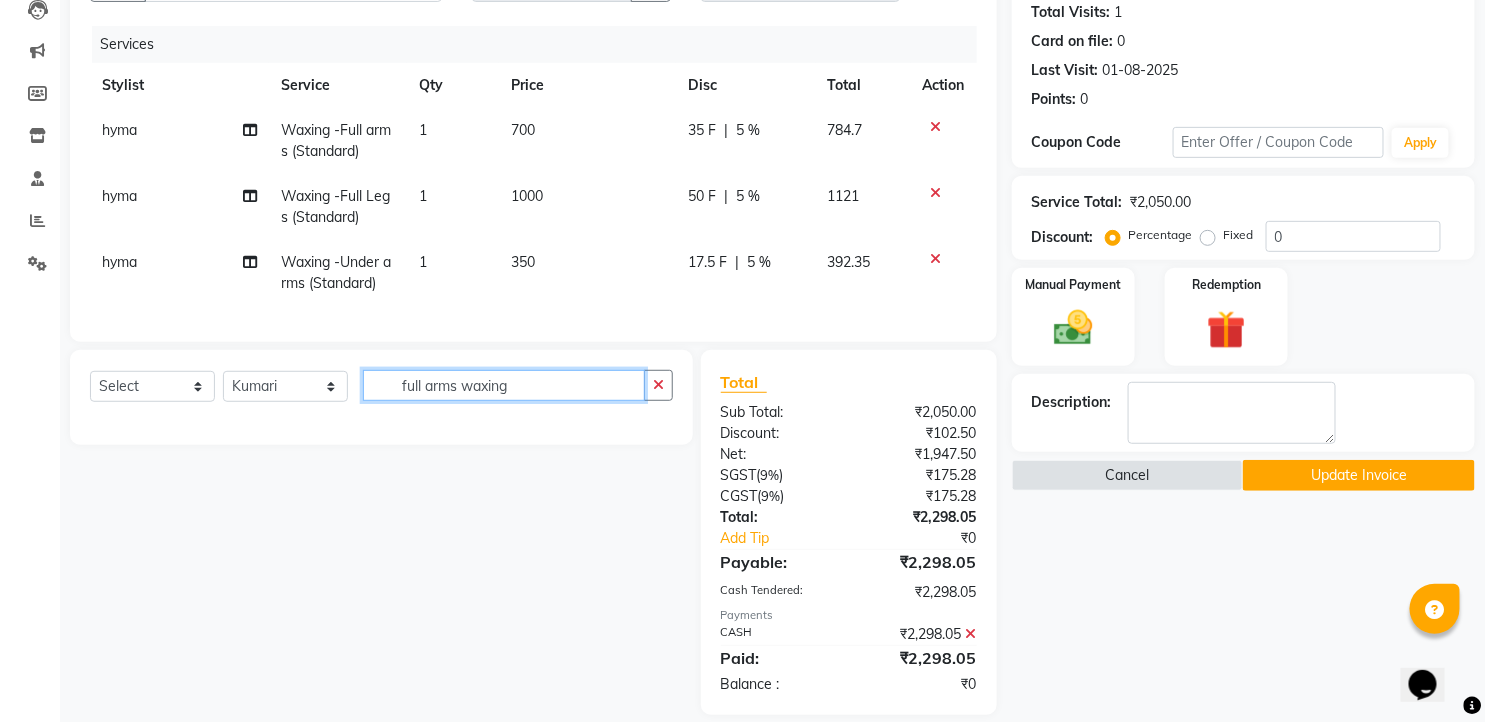 click on "full arms waxing" 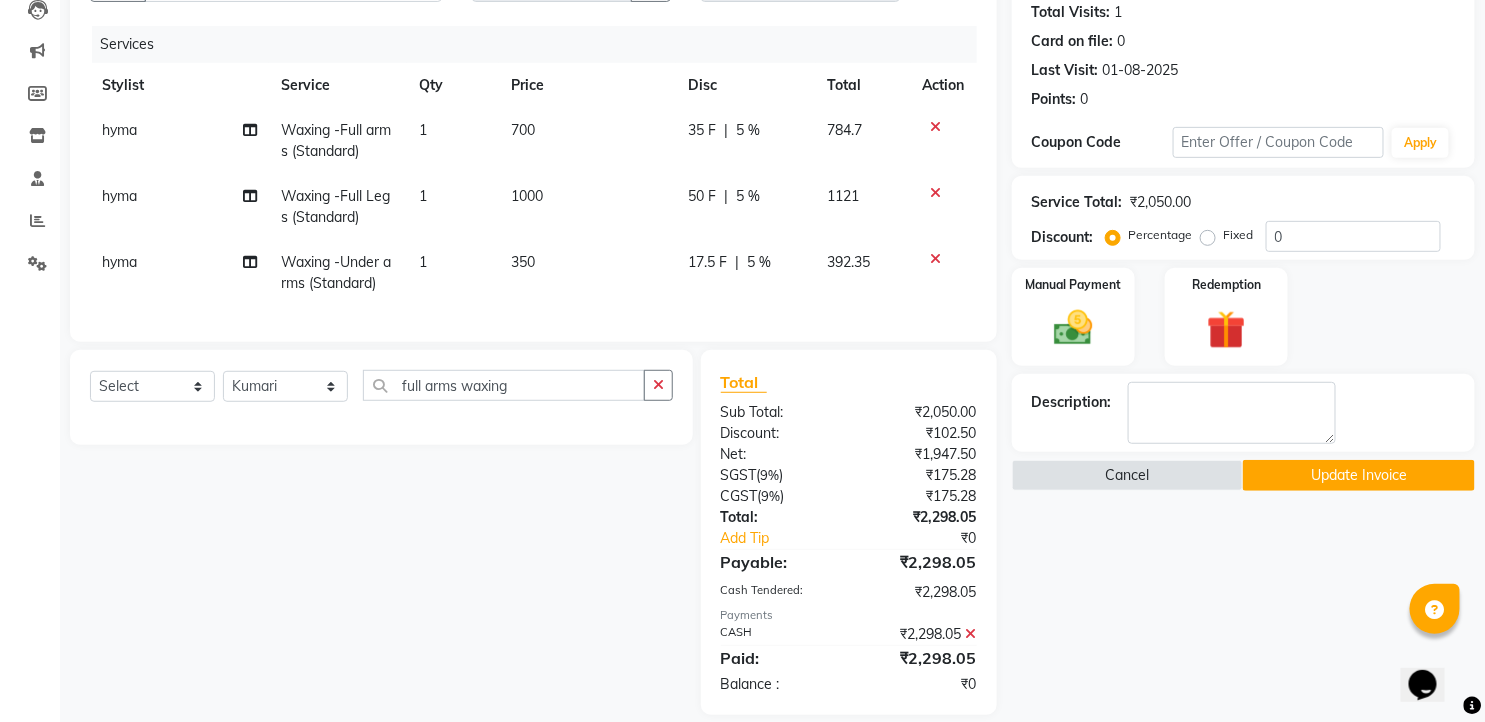 click on "Select  Service  Product  Membership  Package Voucher Prepaid Gift Card  Select Stylist faizz gufran mohammad hyma Kumari lalitha sree Manager Riya roy sahik full arms waxing" 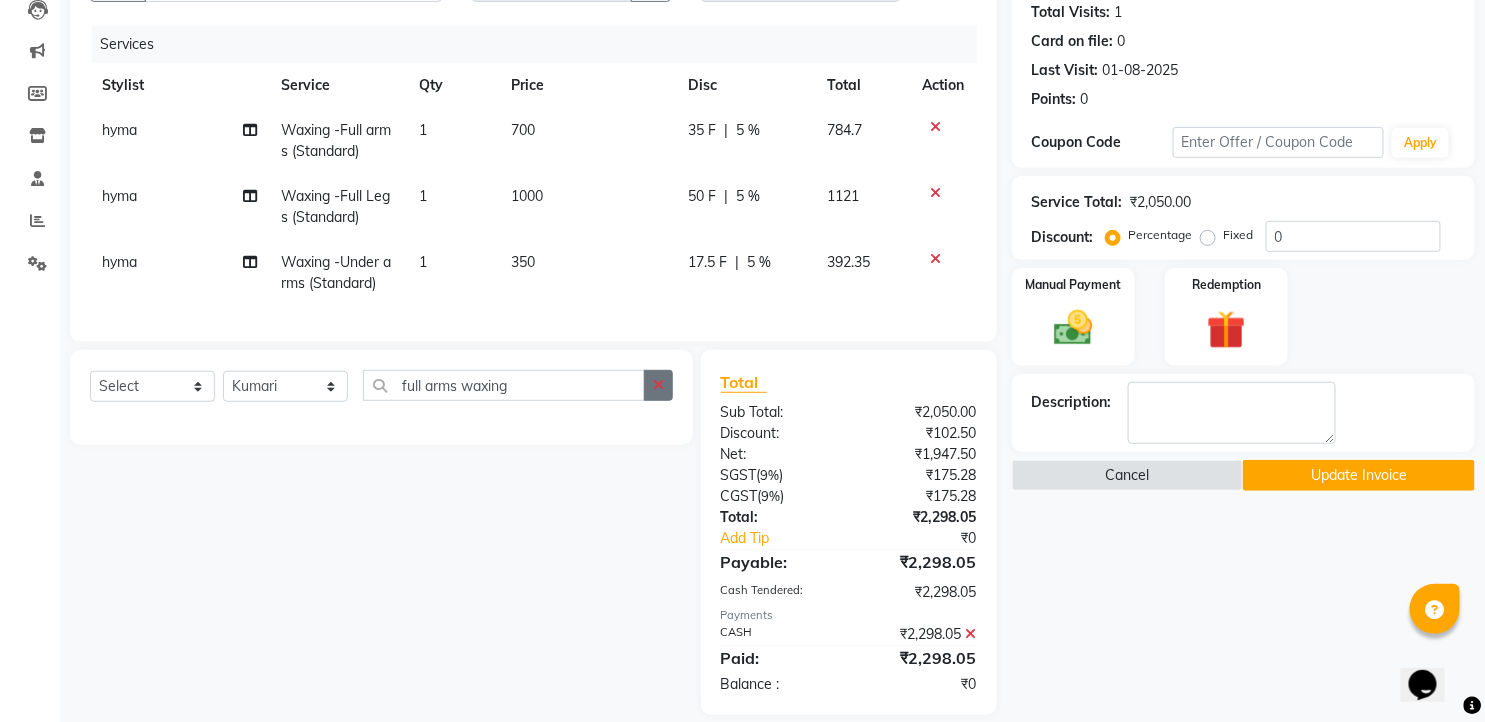 click 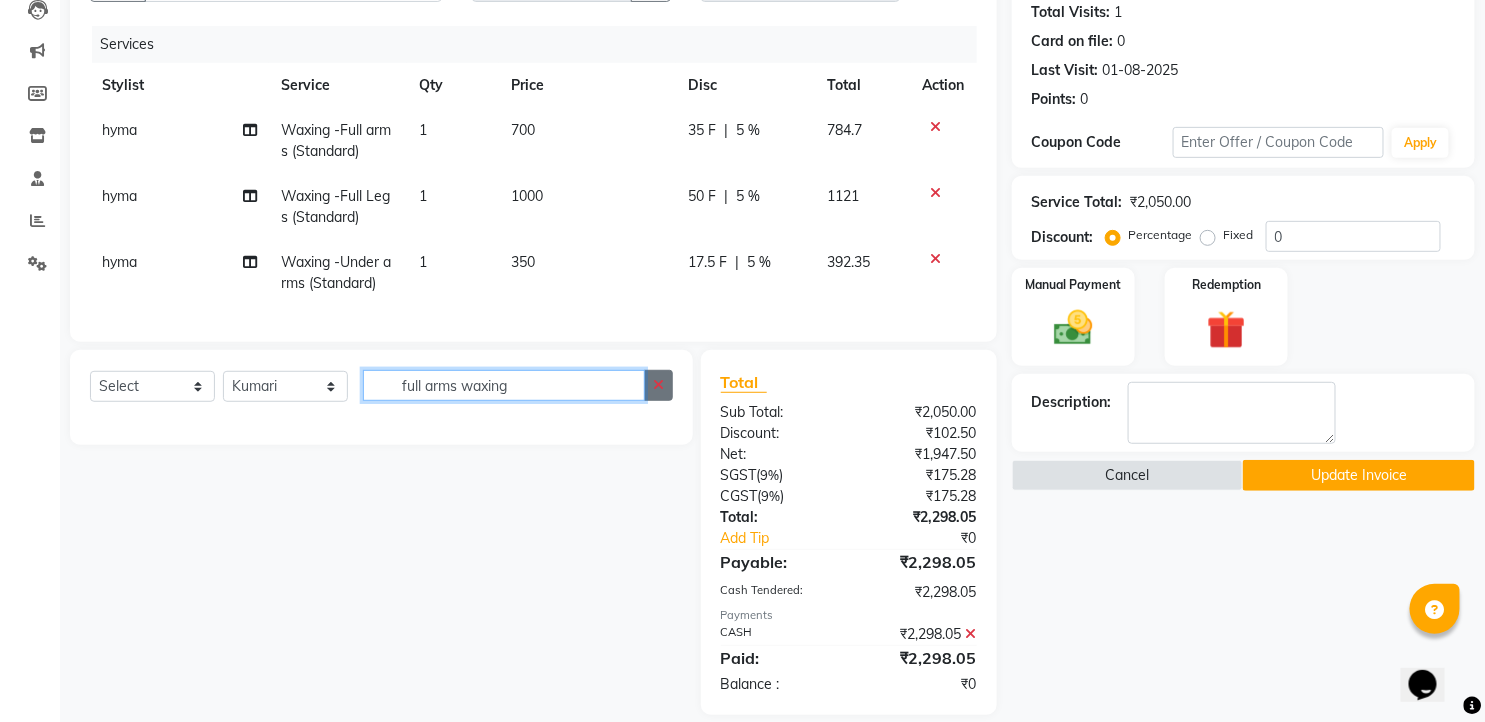 type 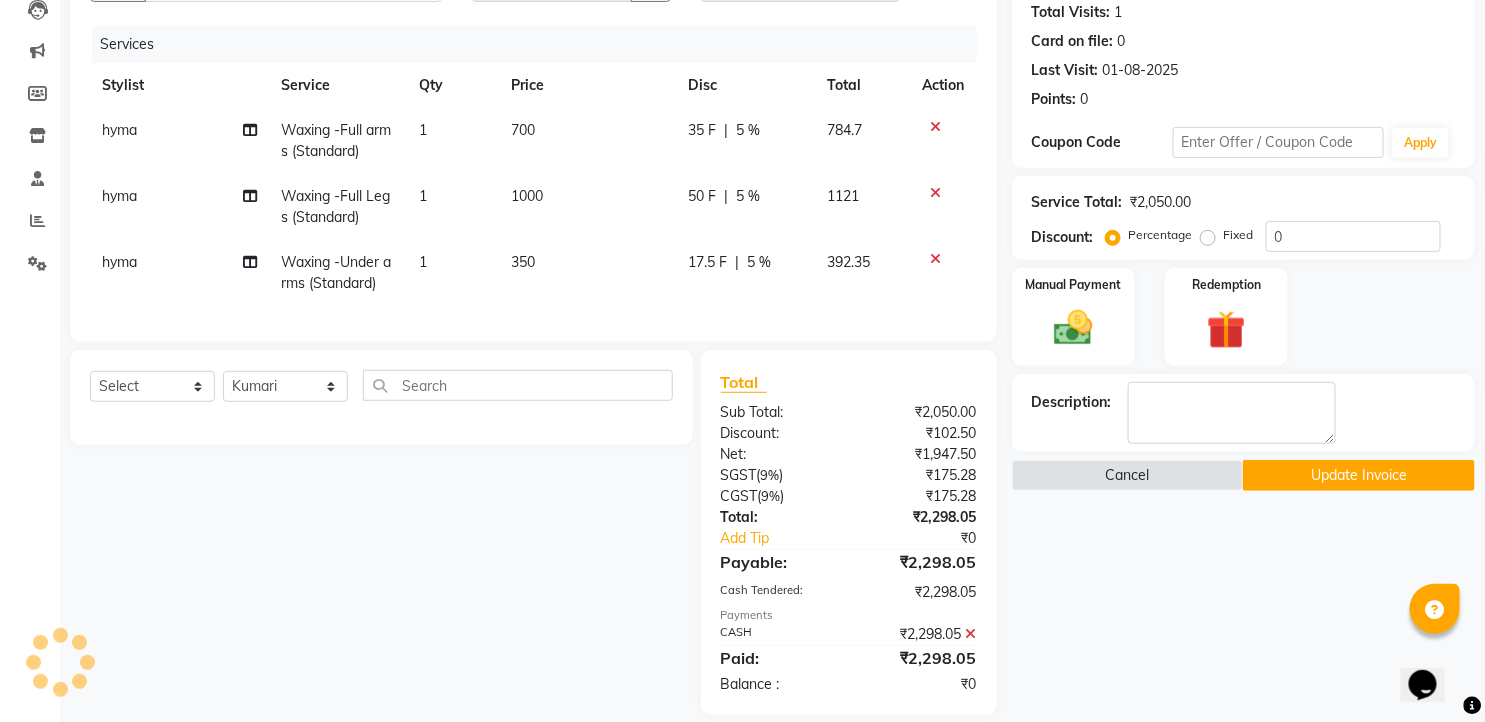 drag, startPoint x: 196, startPoint y: 478, endPoint x: 1153, endPoint y: 584, distance: 962.85254 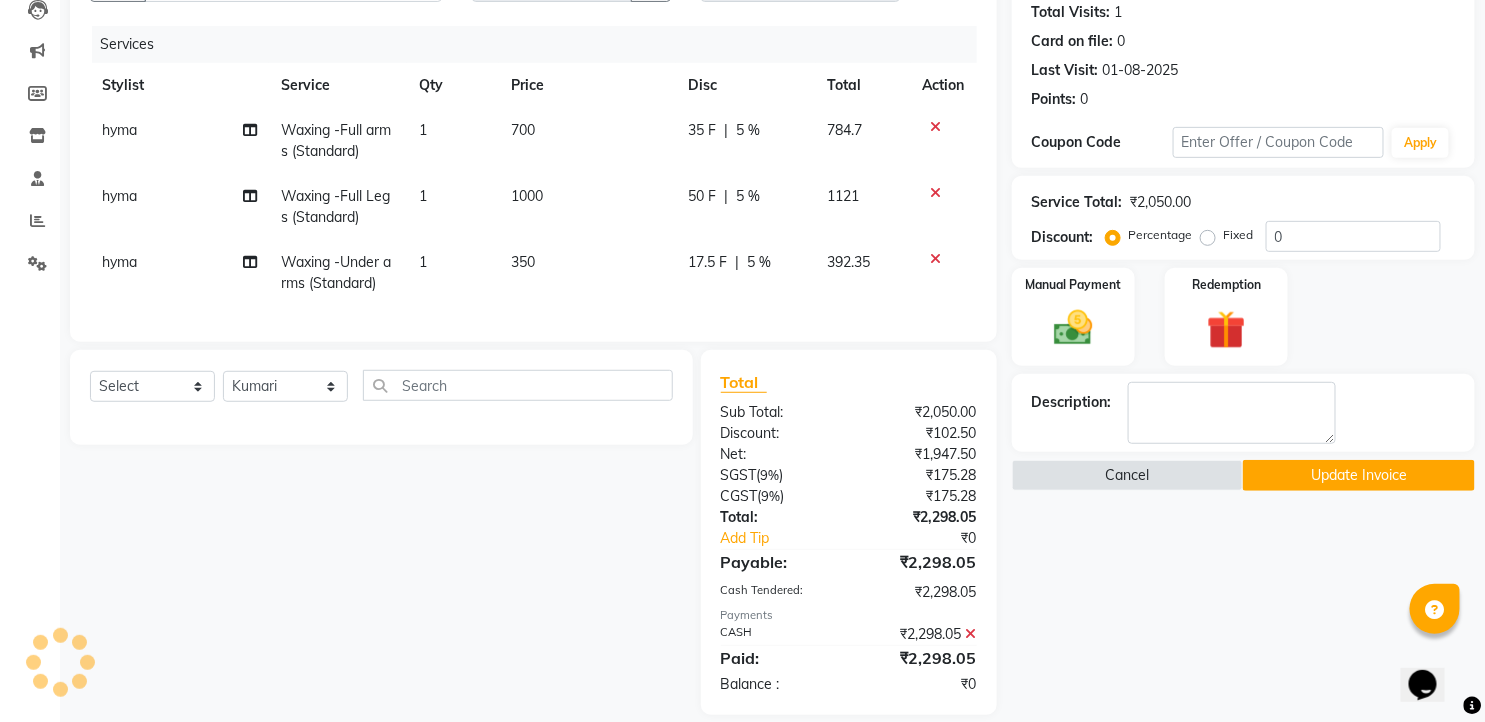 click on "Update Invoice" 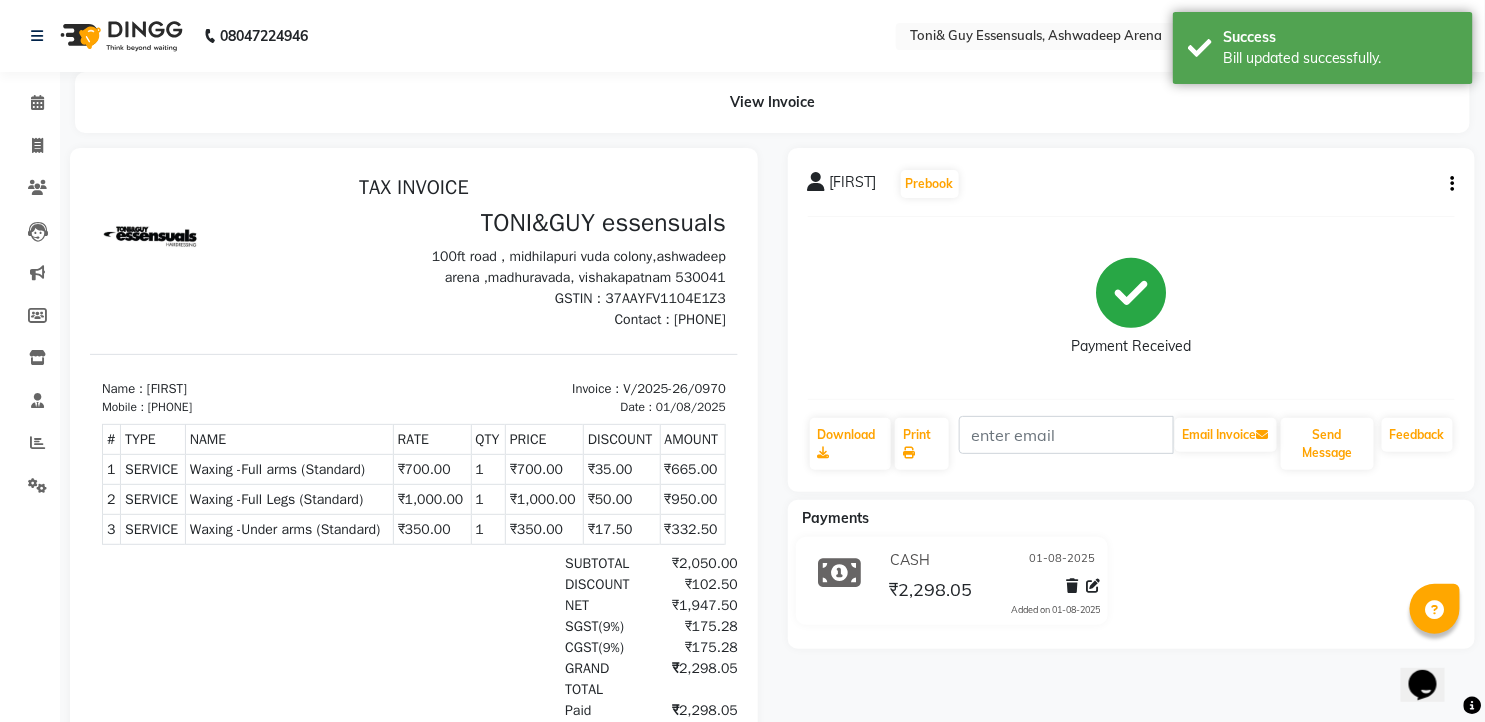 scroll, scrollTop: 37, scrollLeft: 0, axis: vertical 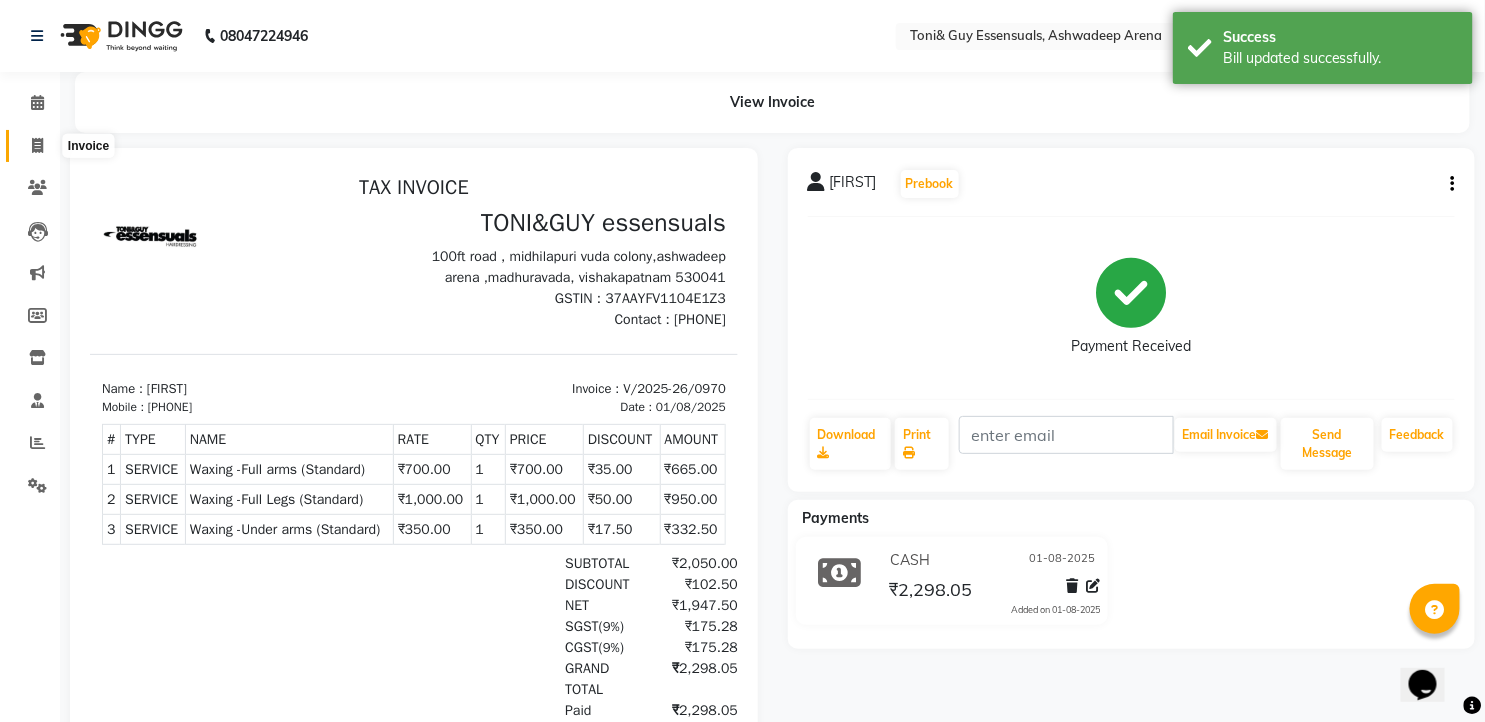 click 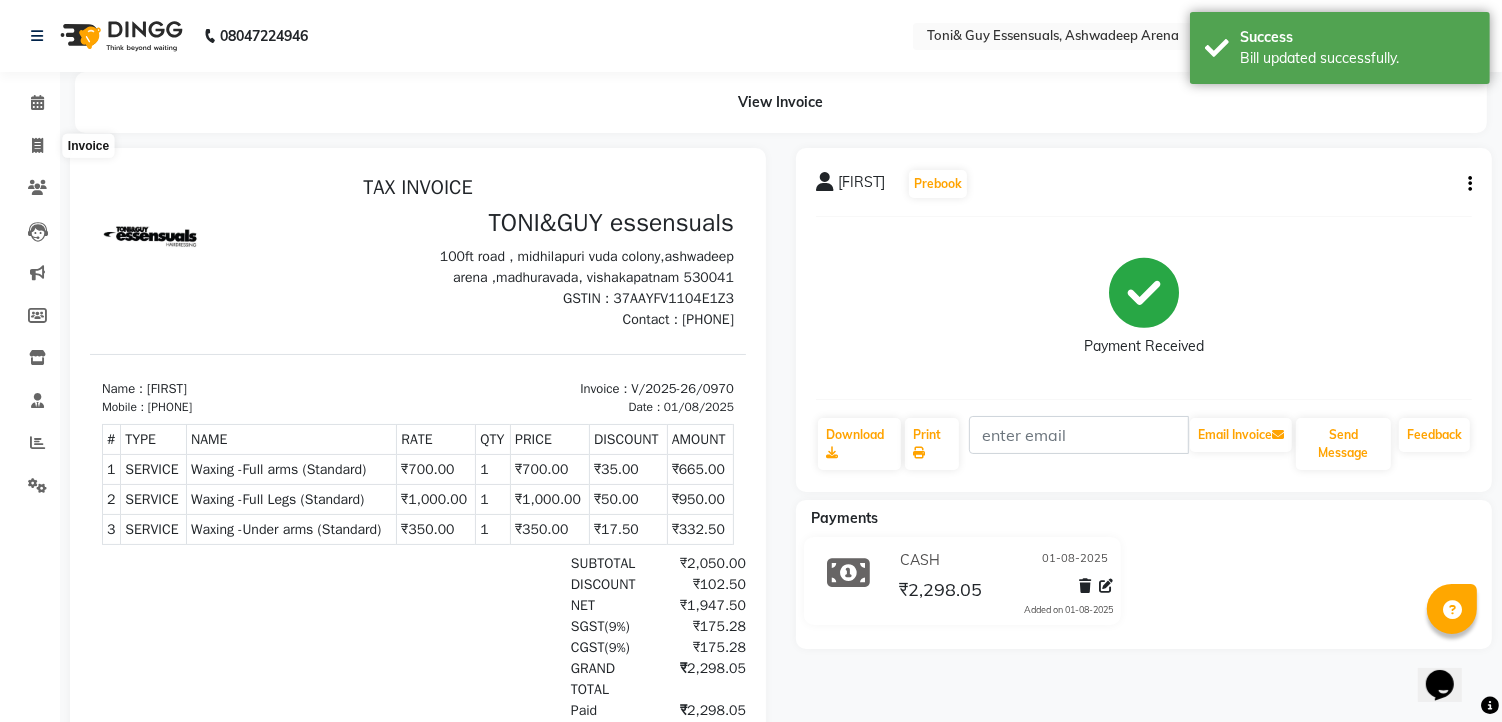 select on "7150" 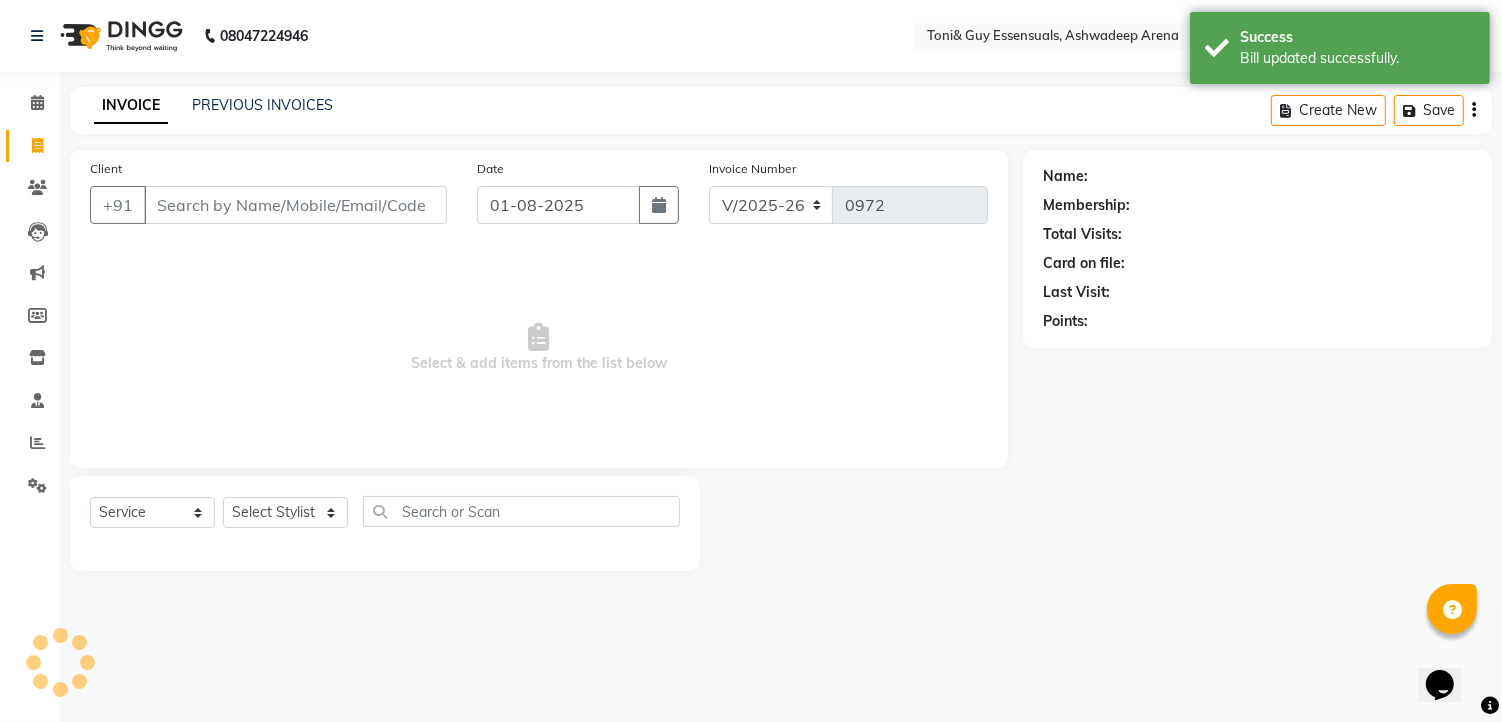 drag, startPoint x: 143, startPoint y: 104, endPoint x: 172, endPoint y: 172, distance: 73.92564 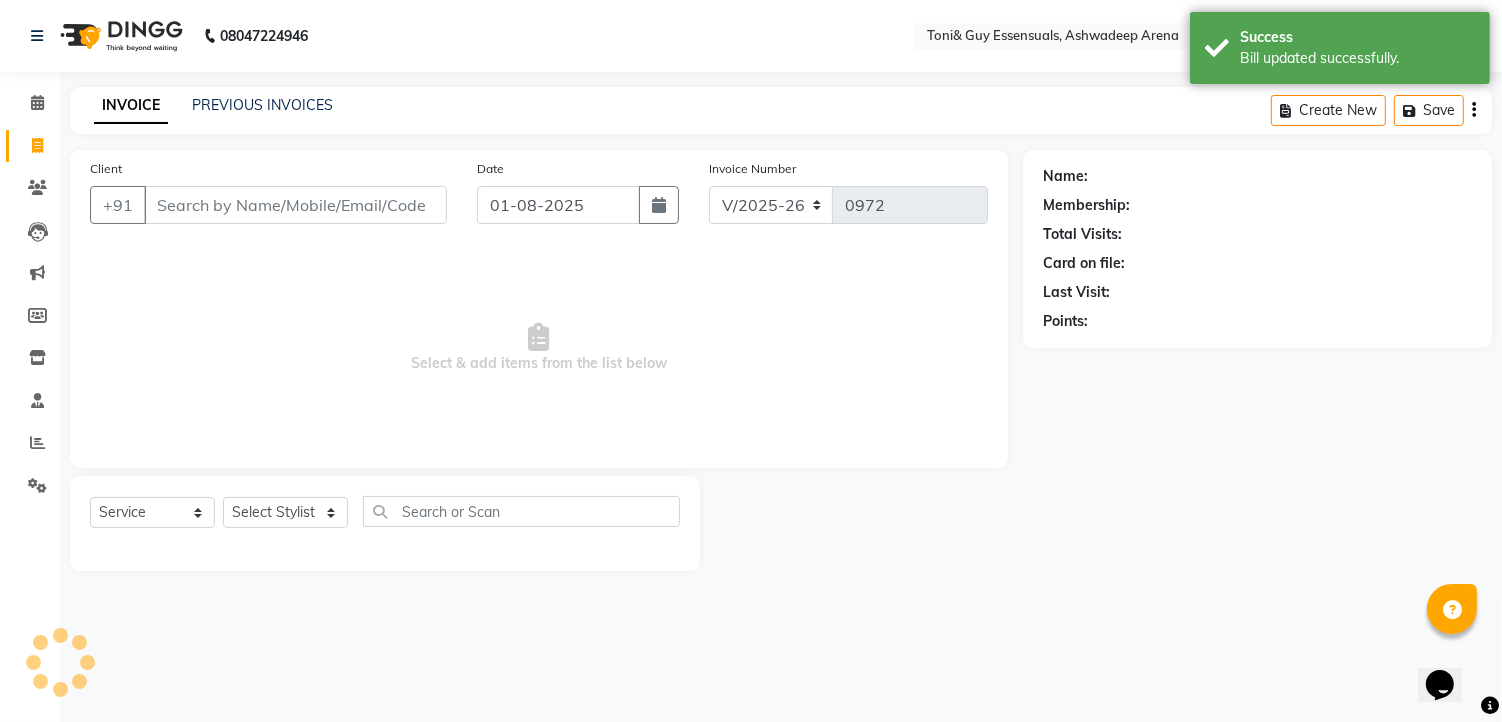 click on "INVOICE" 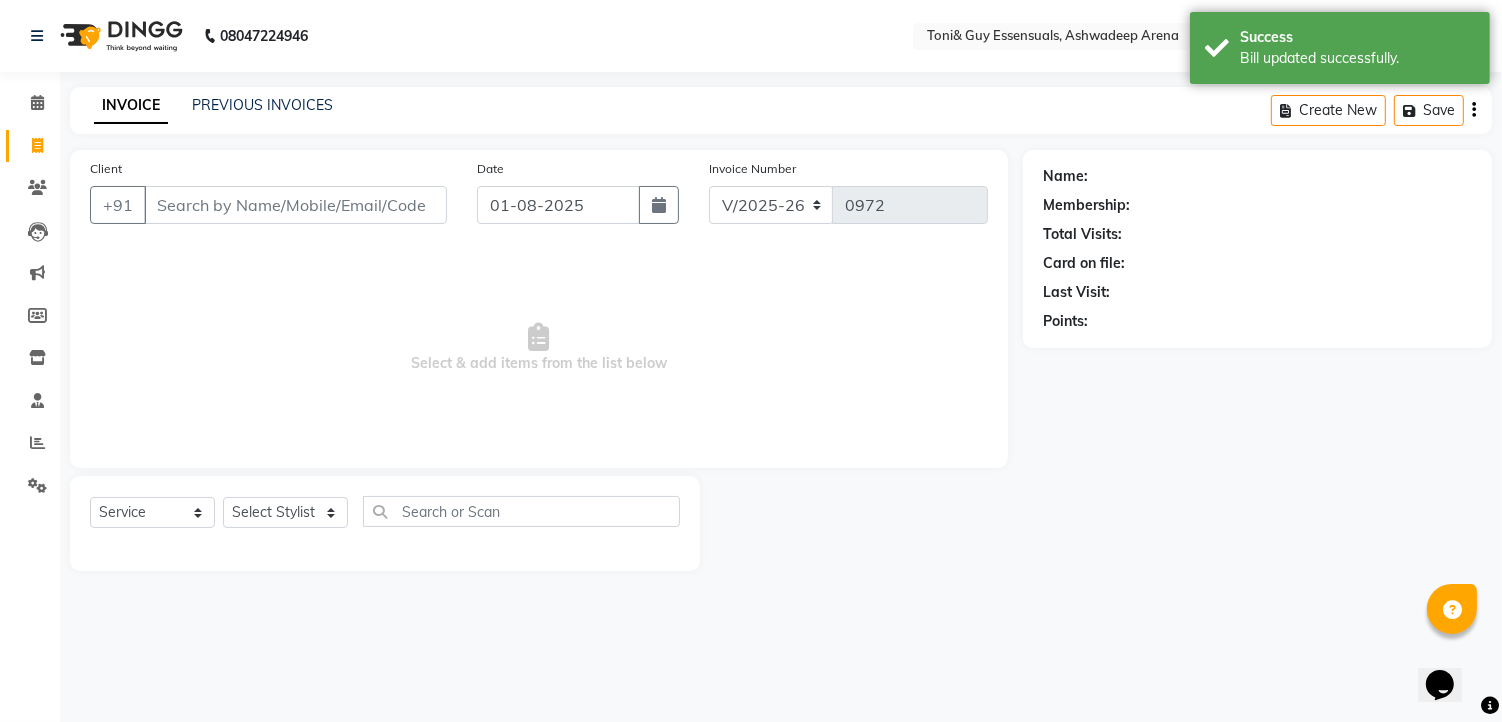 click on "Client +91" 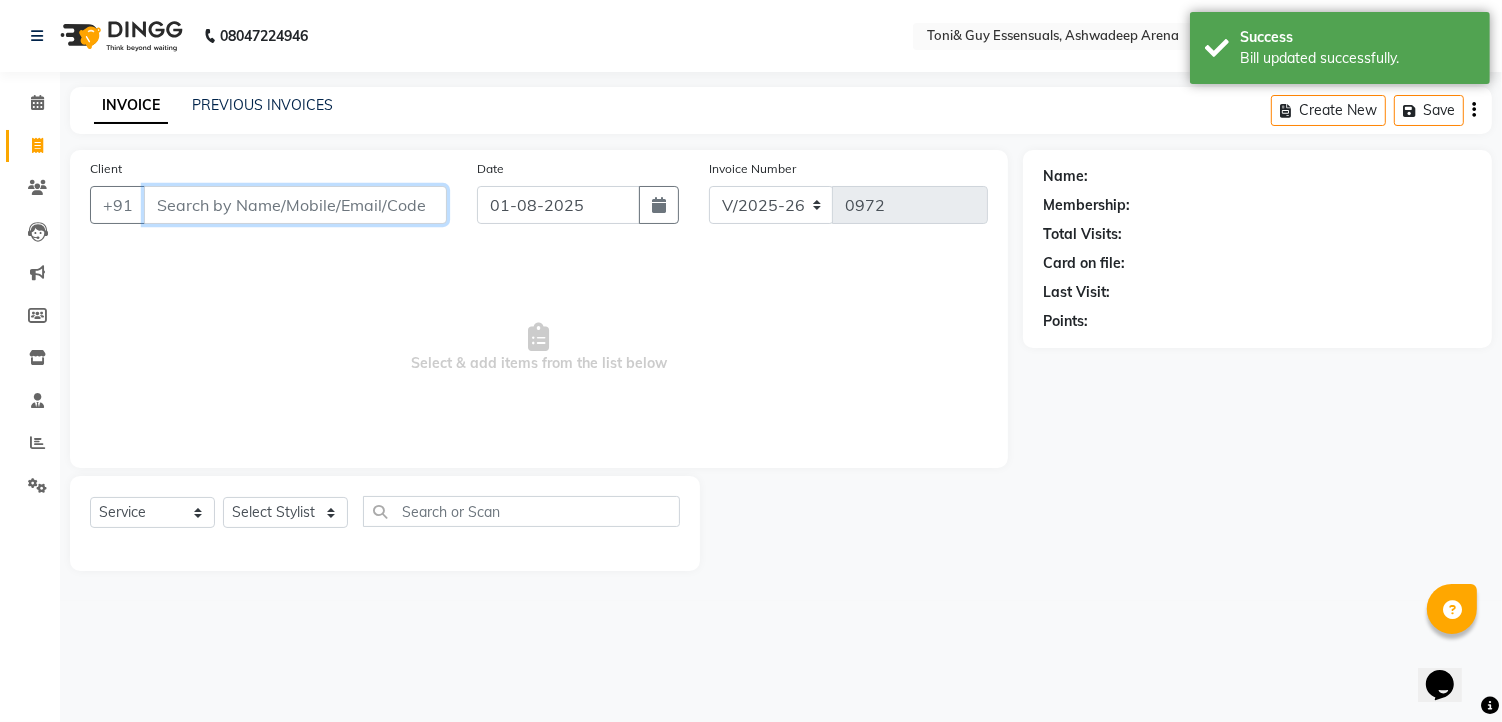 click on "Client" at bounding box center [295, 205] 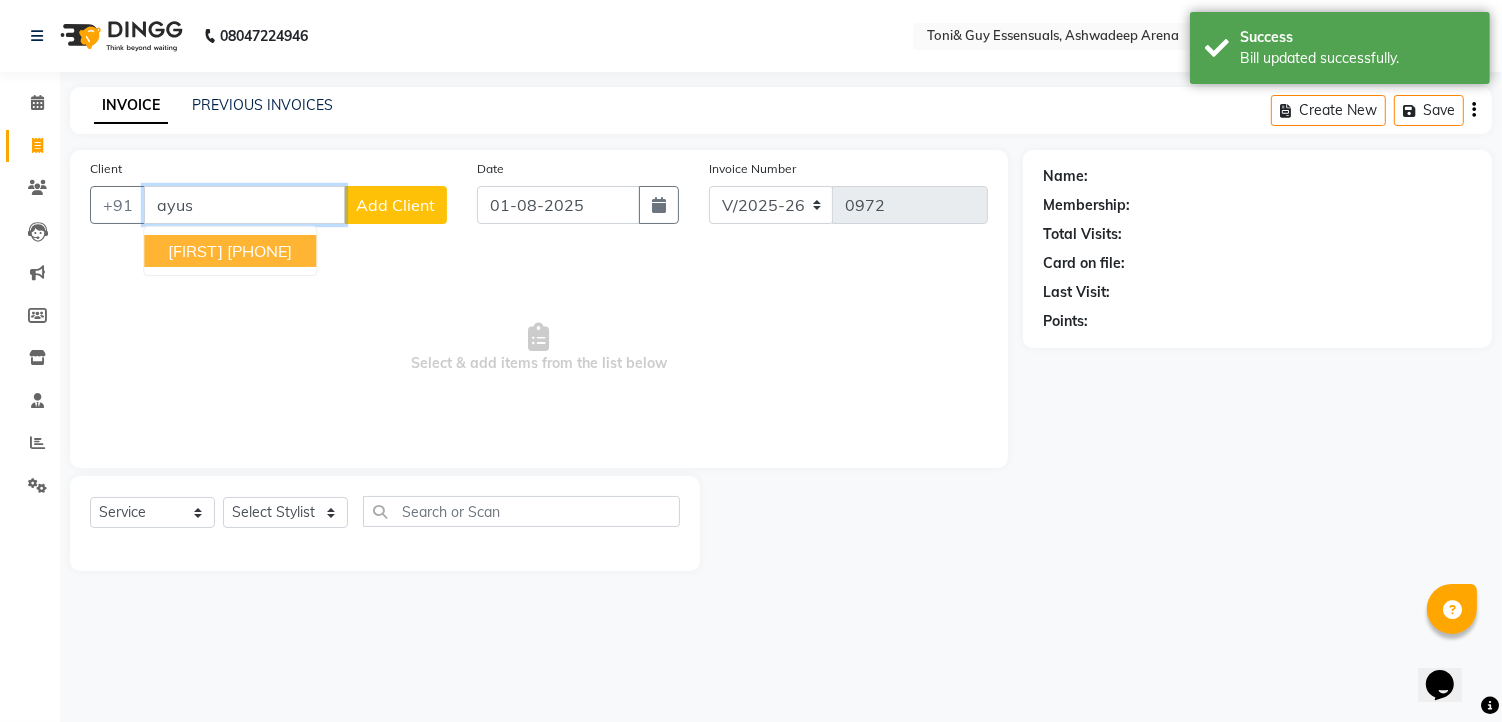 click on "7220028934" at bounding box center [259, 251] 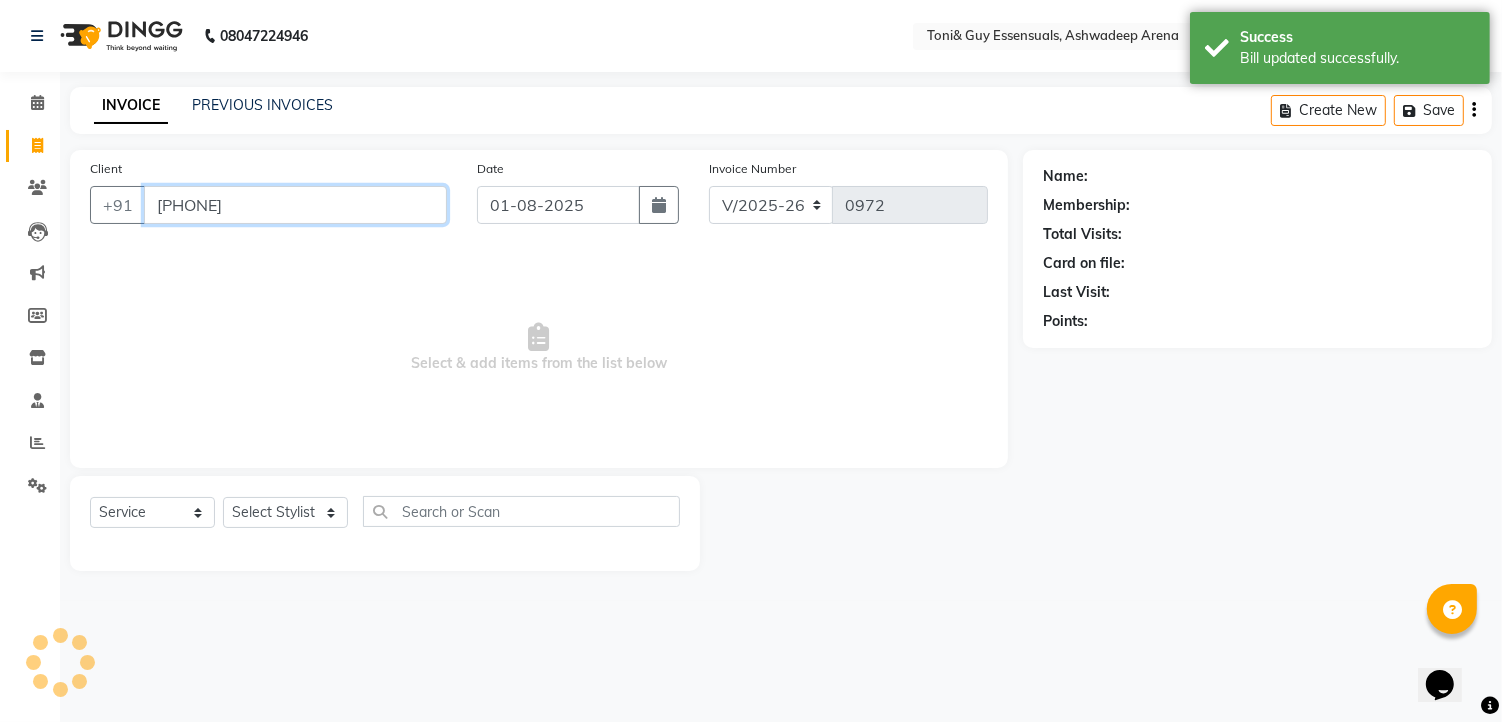 type on "7220028934" 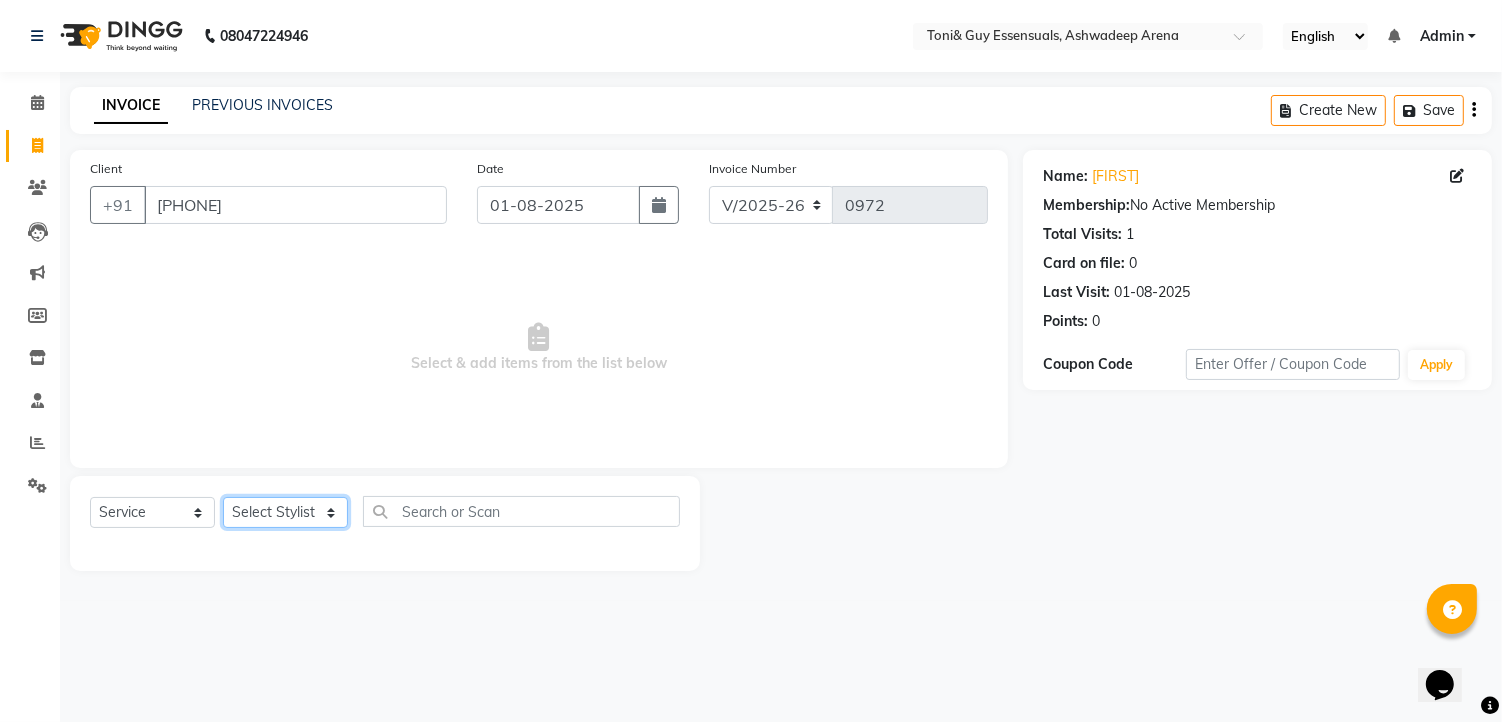 click on "Select Stylist faizz gufran mohammad hyma Kumari lalitha sree Manager Riya roy sahik" 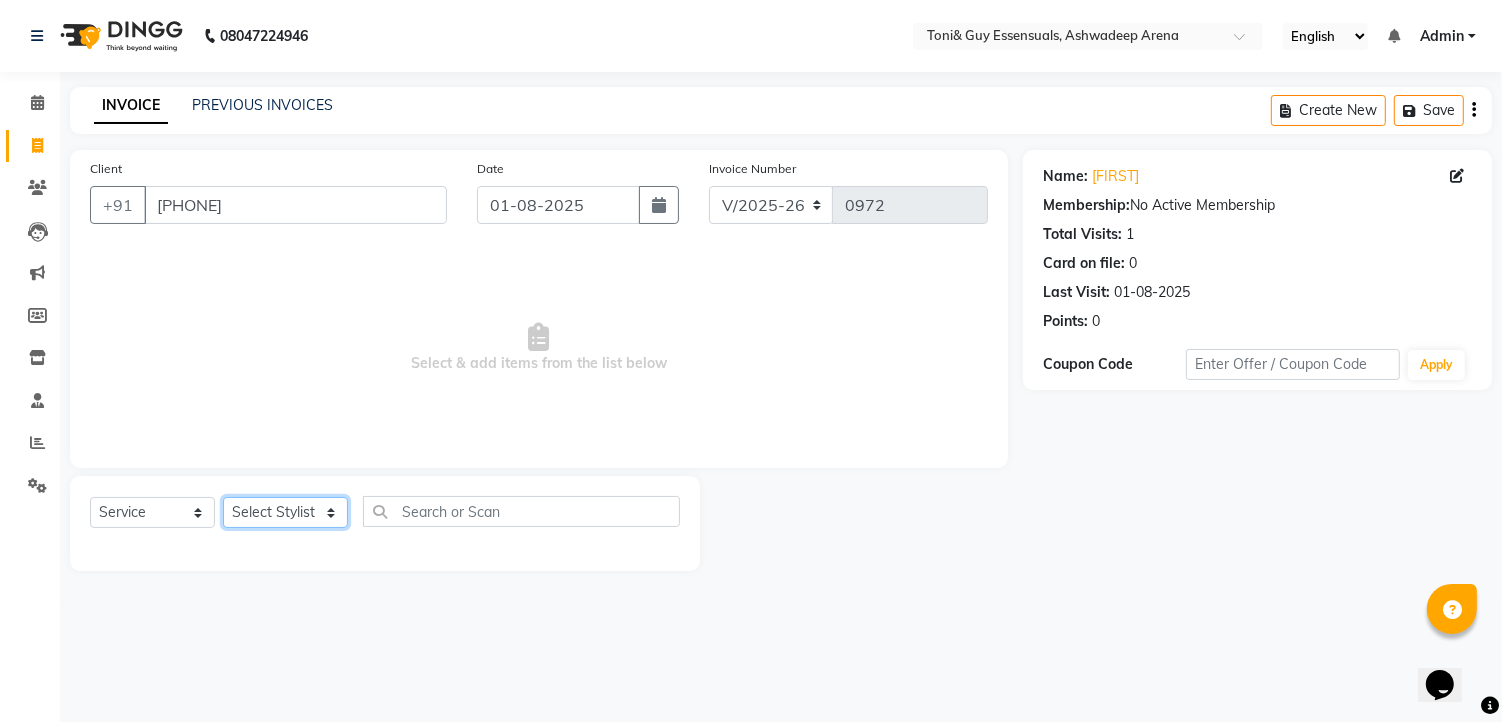 select on "63218" 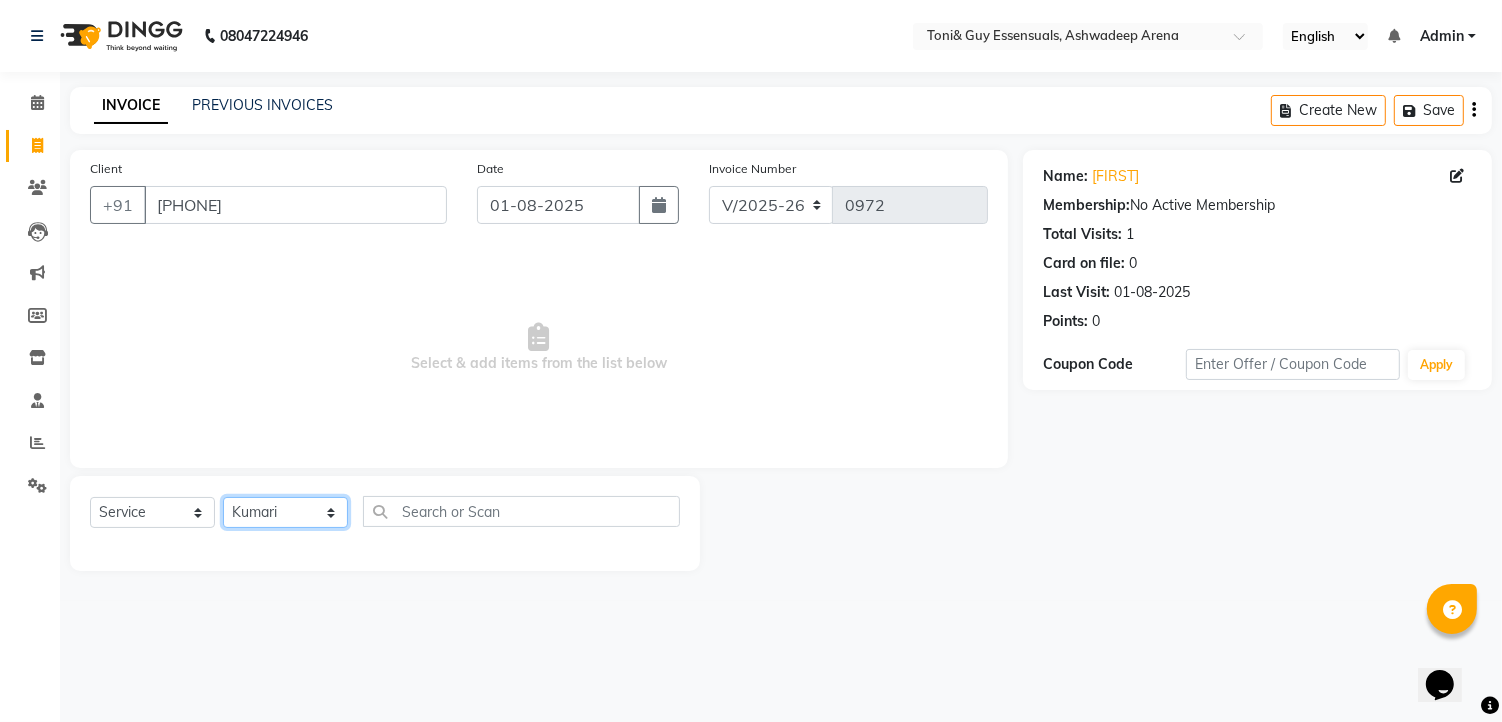 click on "Select Stylist faizz gufran mohammad hyma Kumari lalitha sree Manager Riya roy sahik" 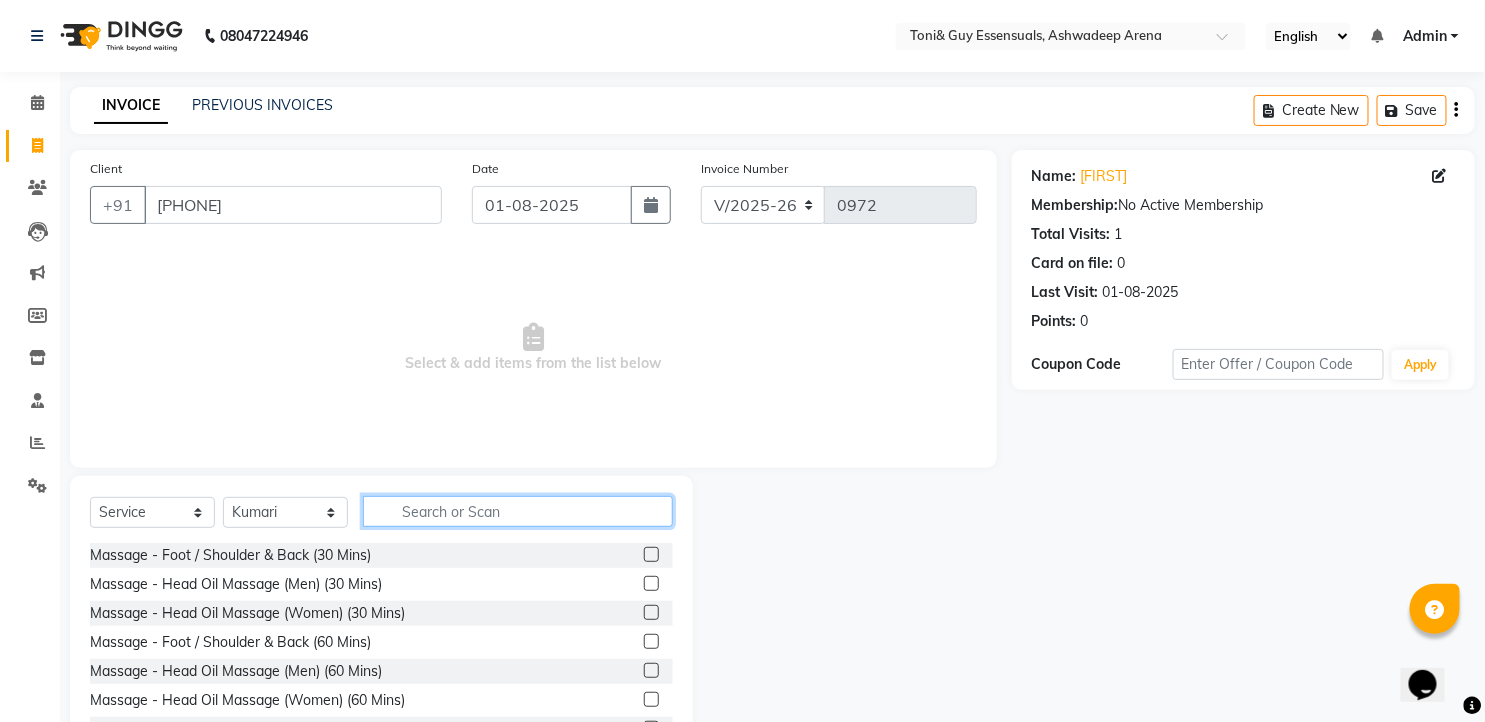click 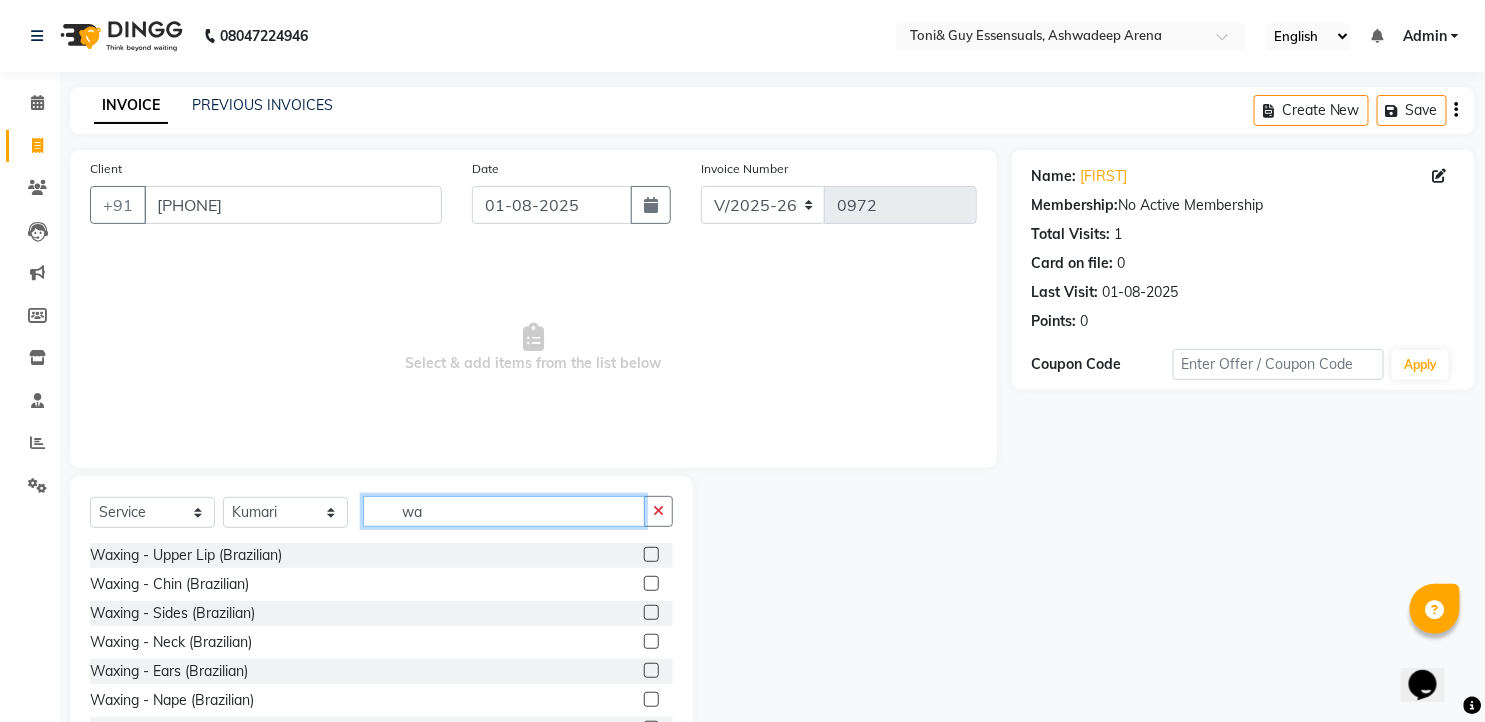 type on "w" 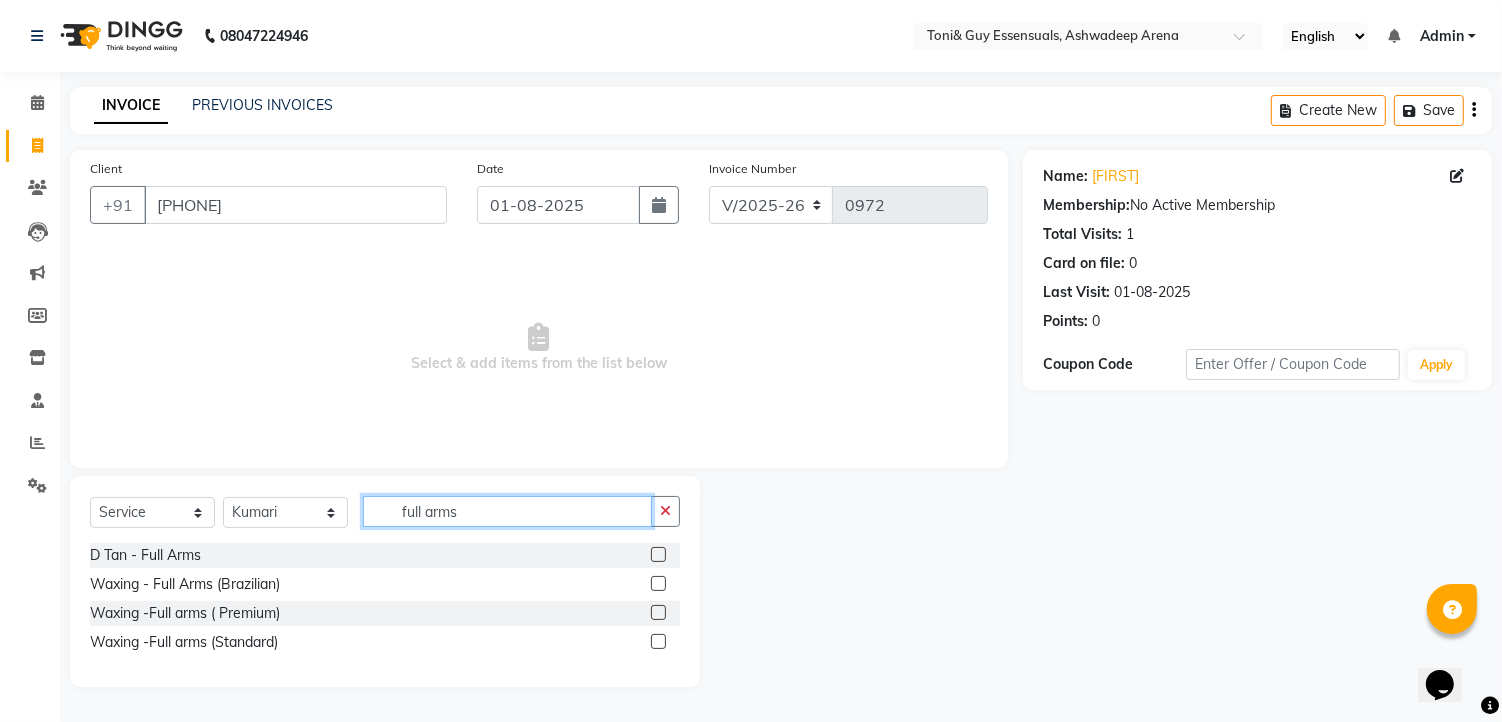 type on "full arms" 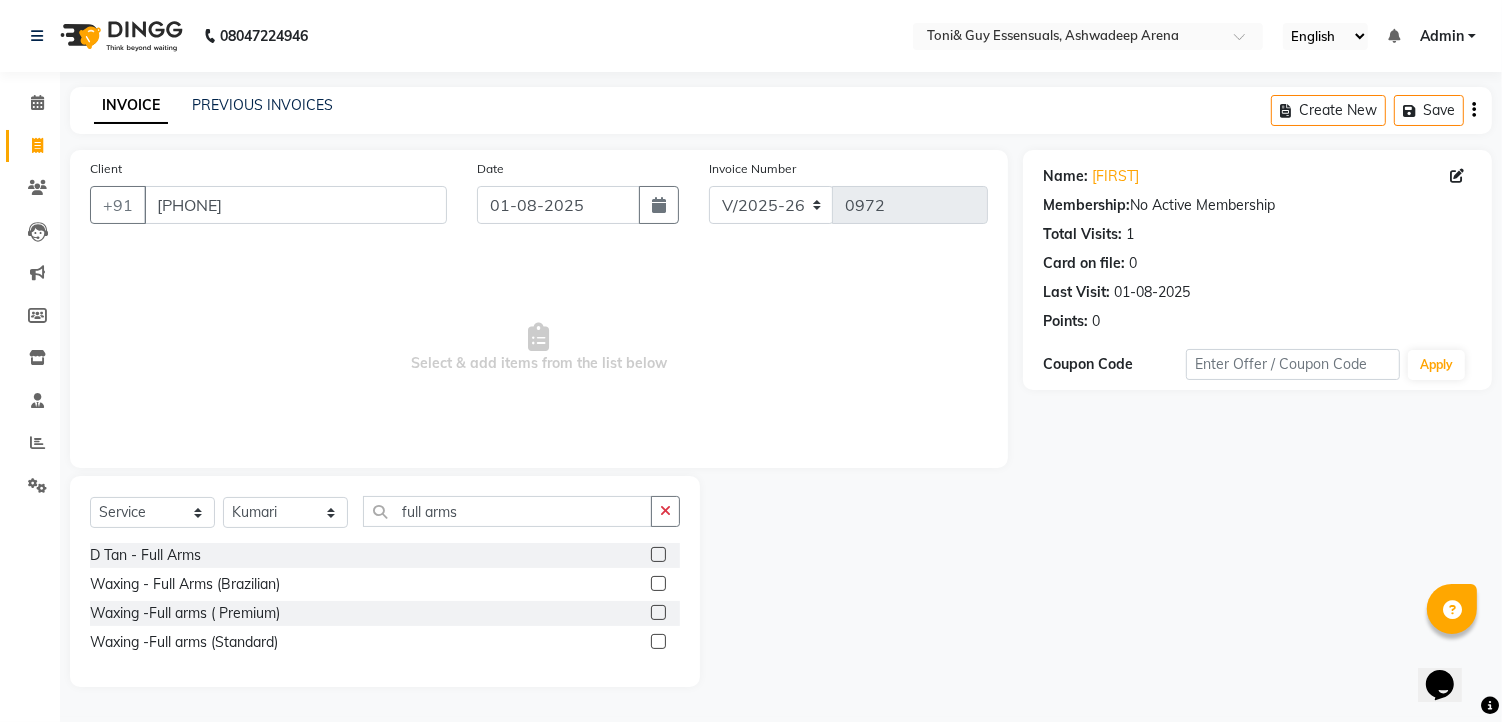 click 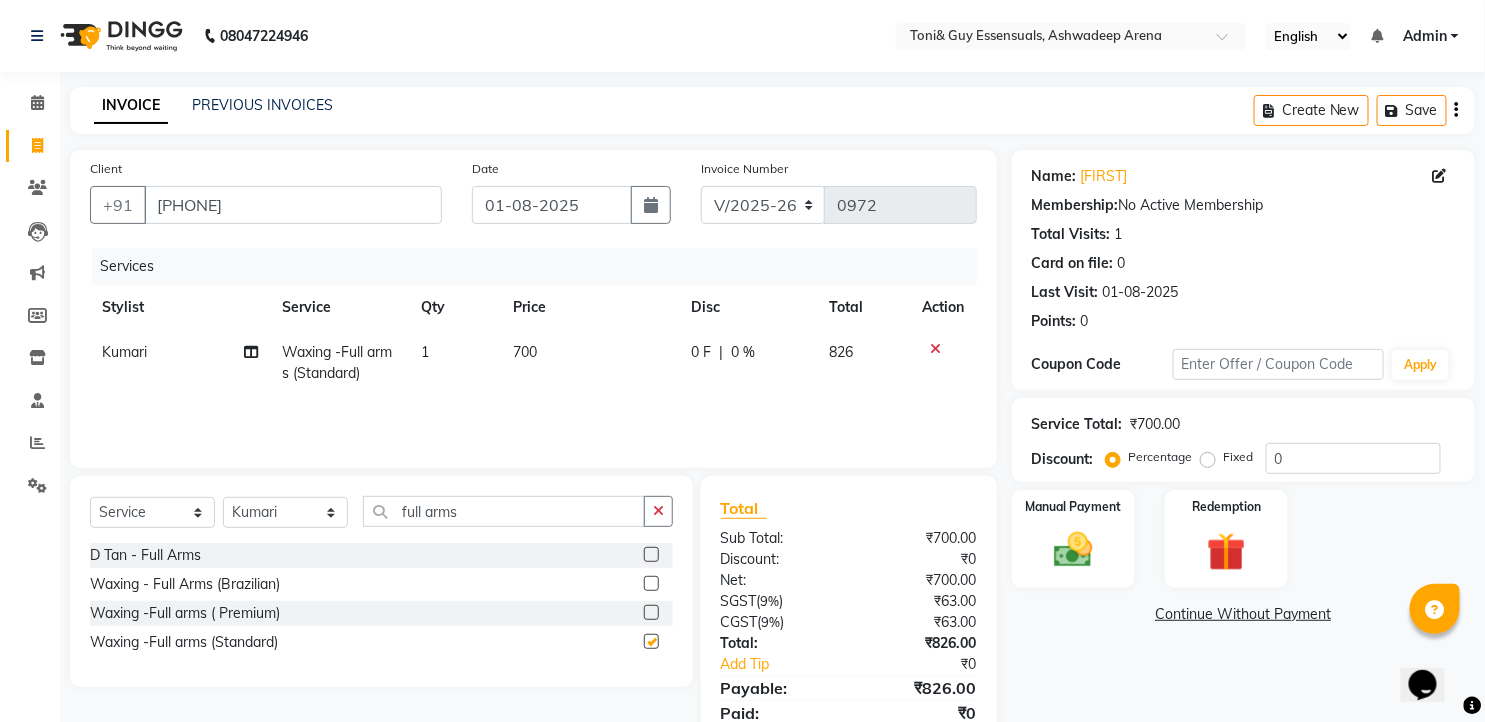 checkbox on "false" 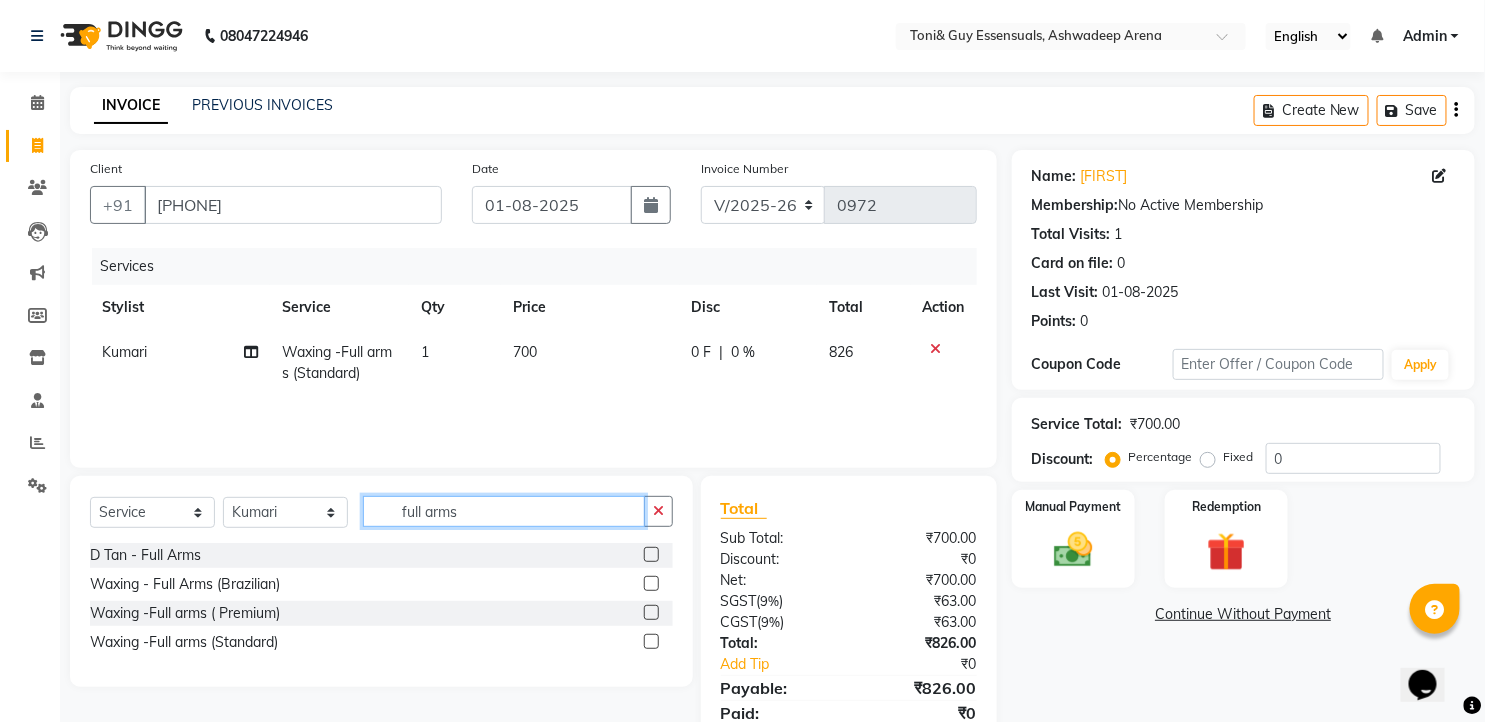 drag, startPoint x: 464, startPoint y: 513, endPoint x: 384, endPoint y: 511, distance: 80.024994 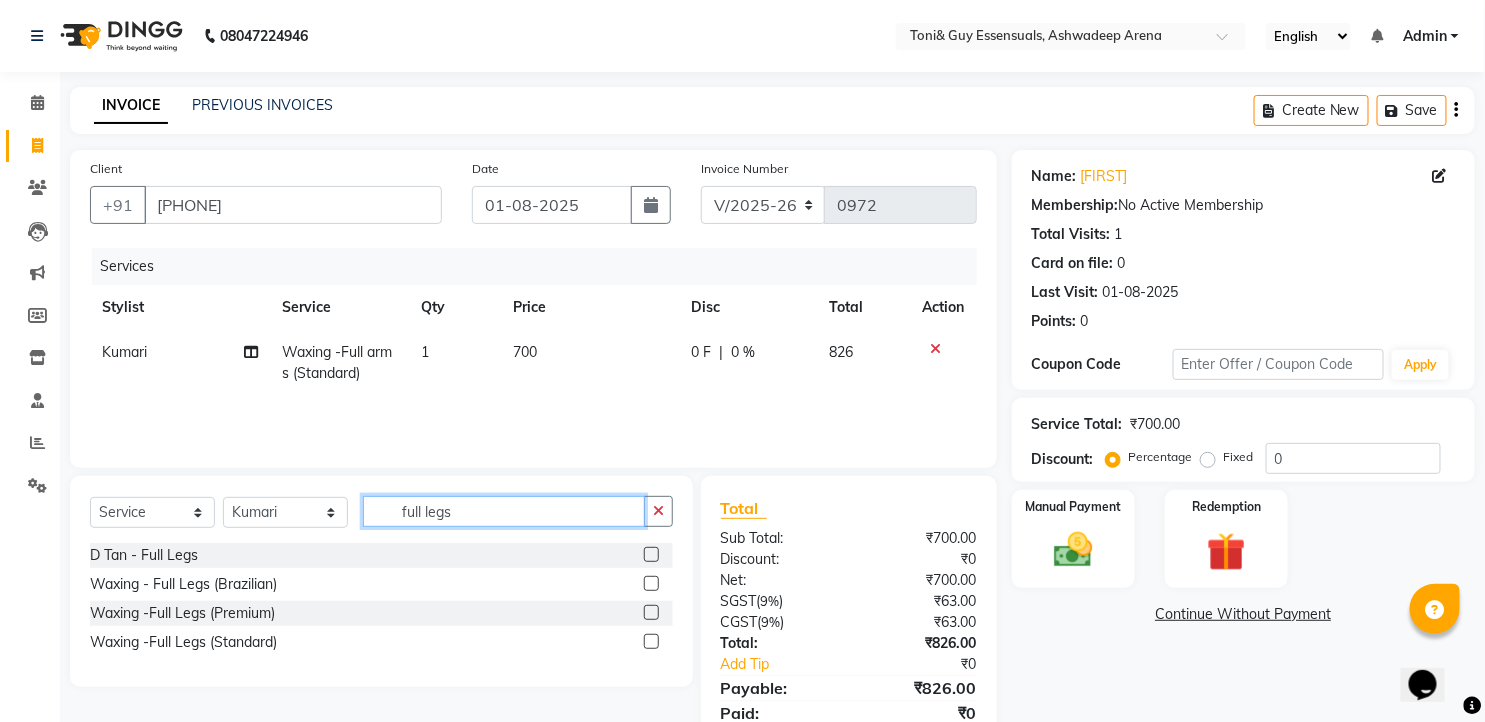 type on "full legs" 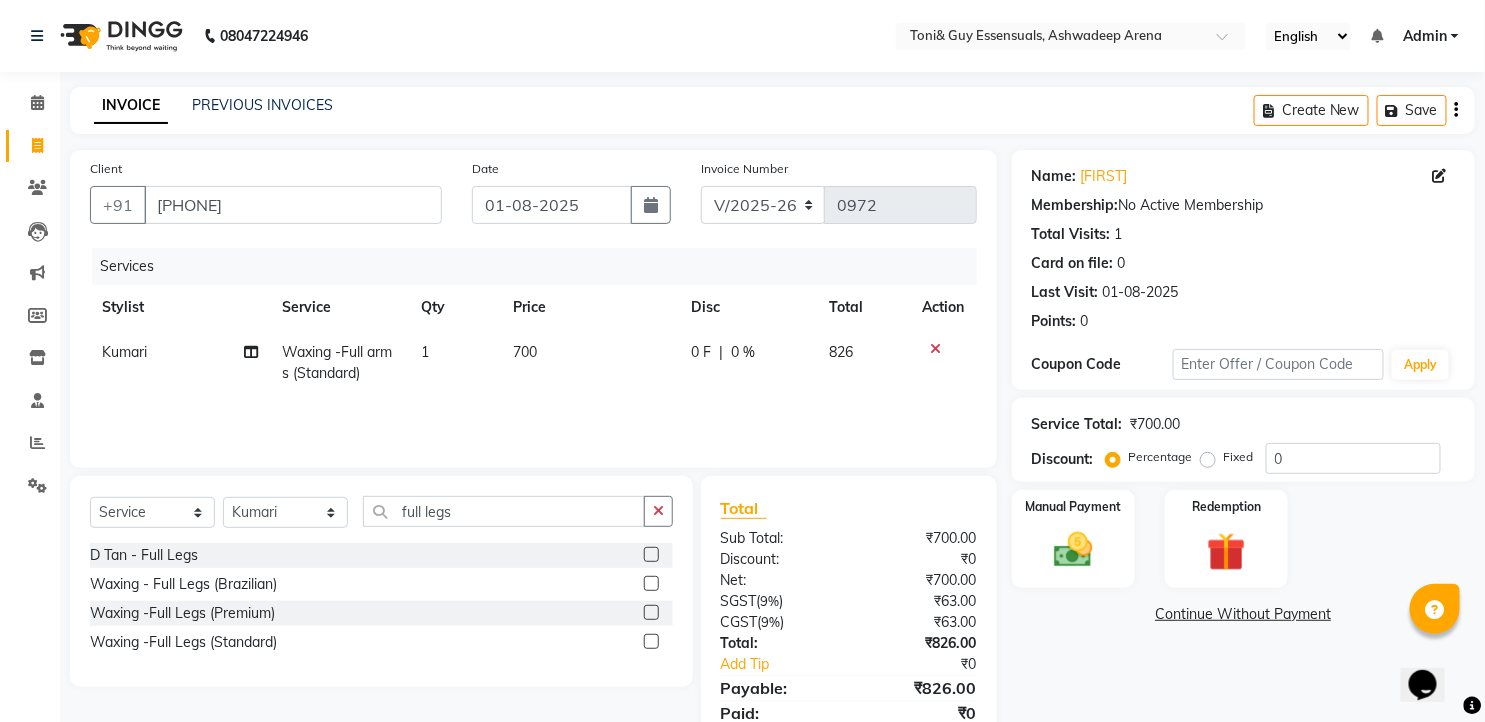 click 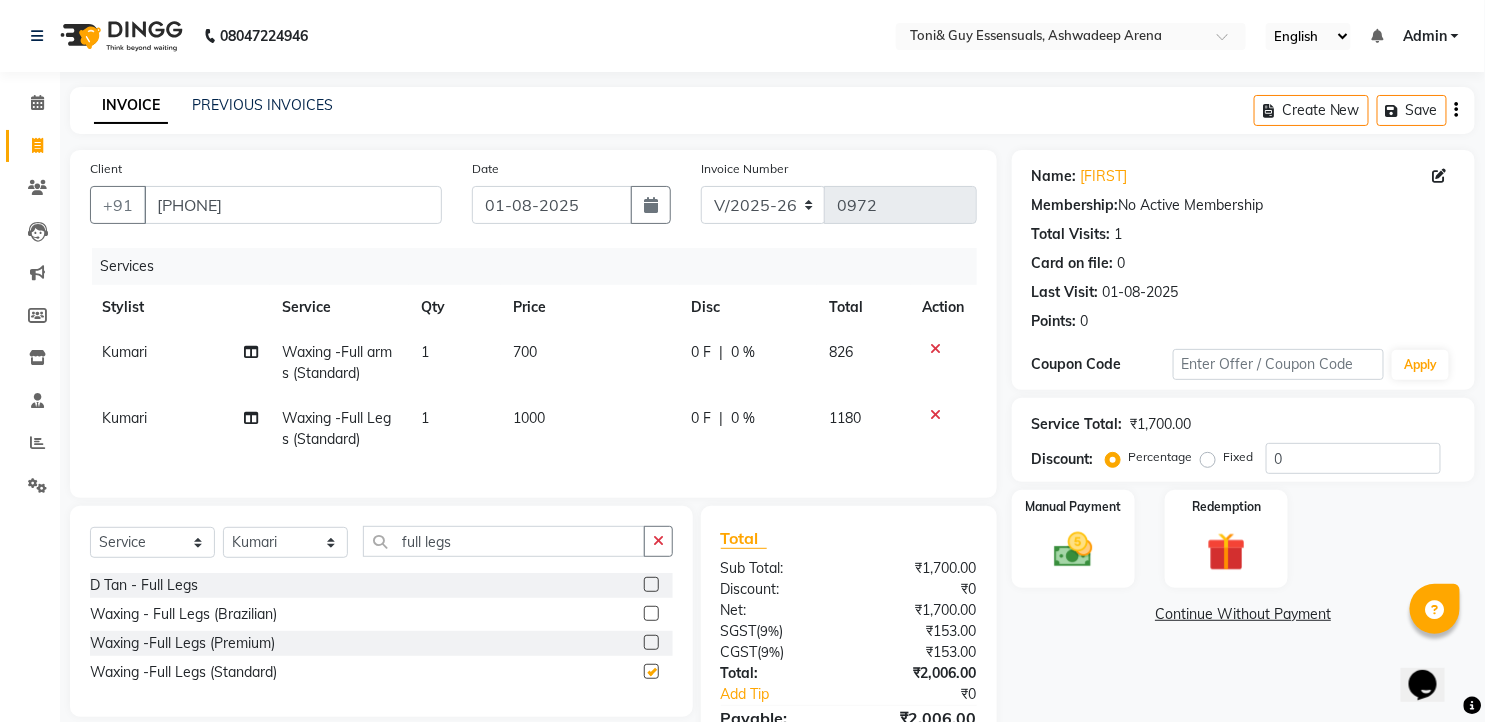 checkbox on "false" 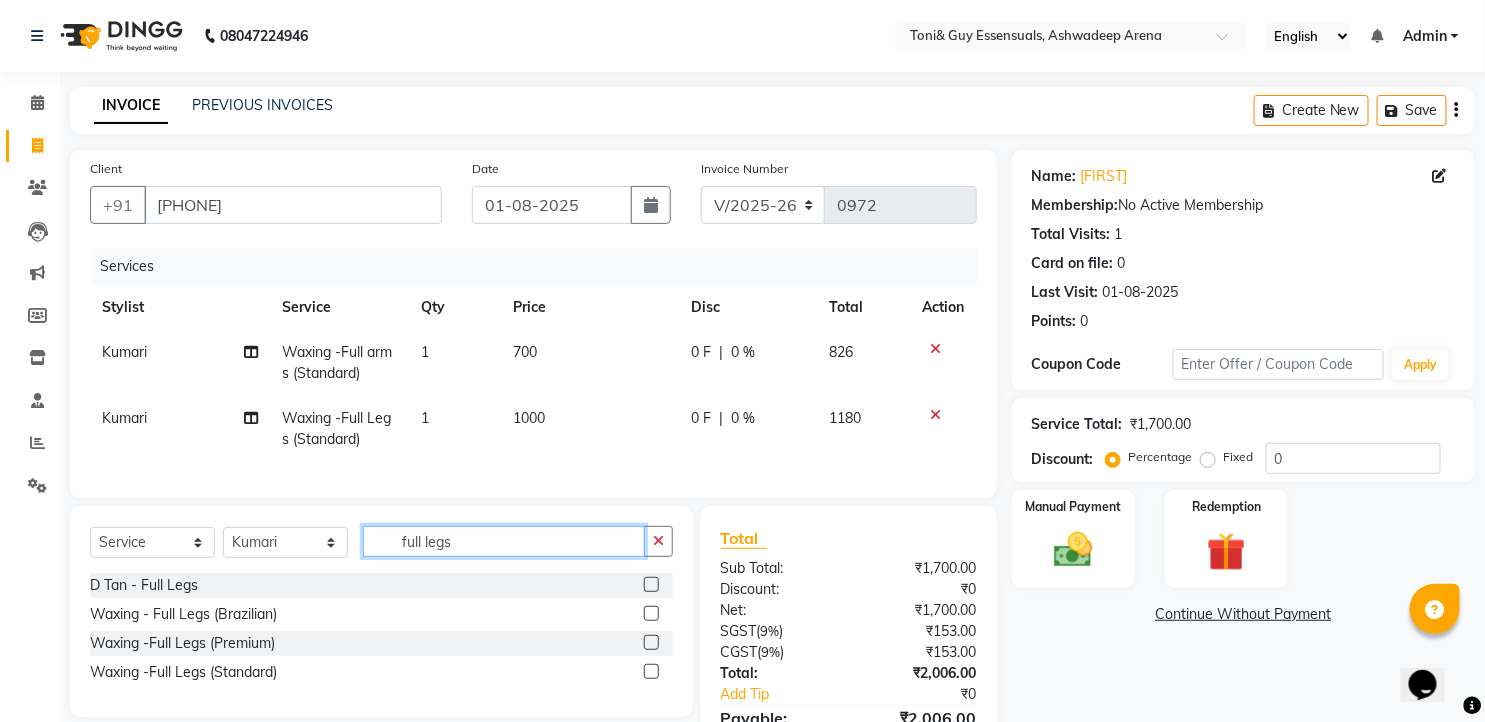 drag, startPoint x: 472, startPoint y: 554, endPoint x: 308, endPoint y: 544, distance: 164.3046 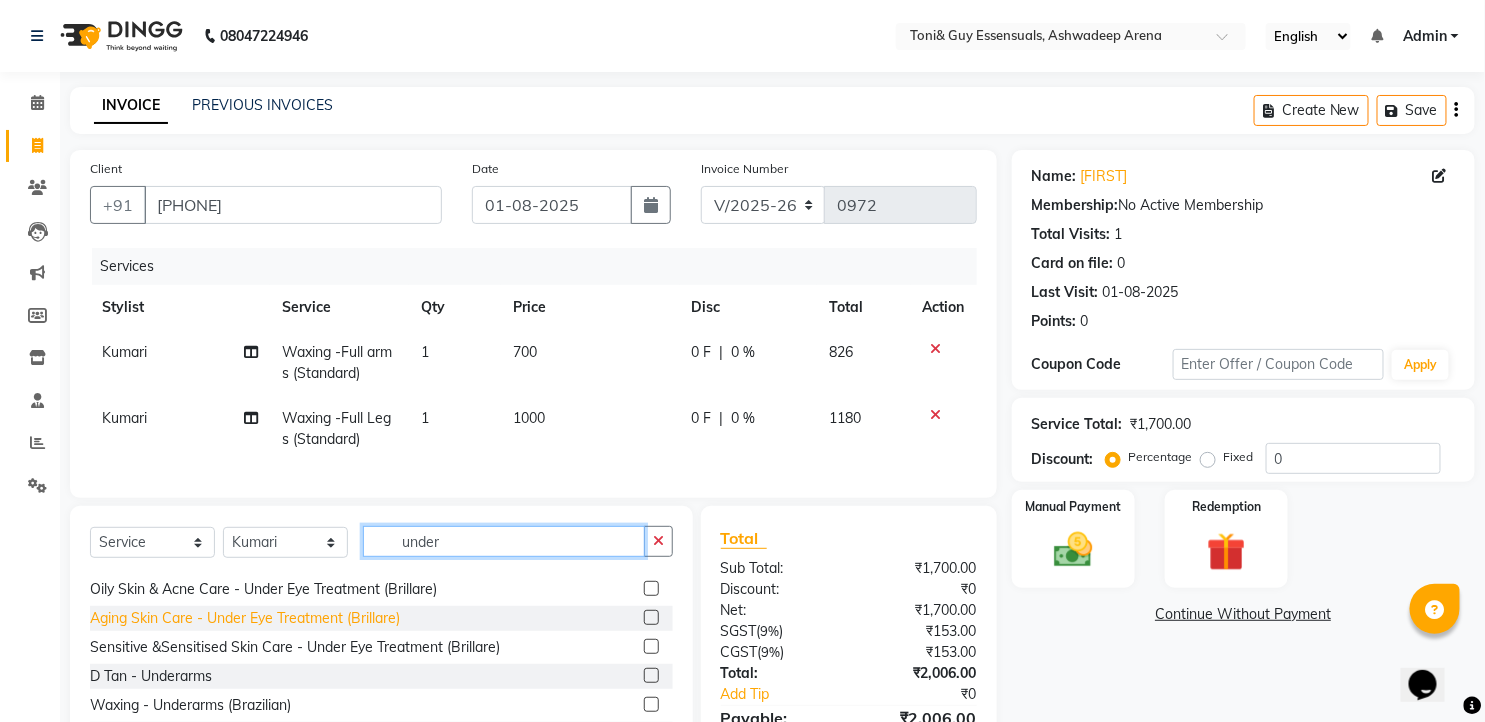 scroll, scrollTop: 32, scrollLeft: 0, axis: vertical 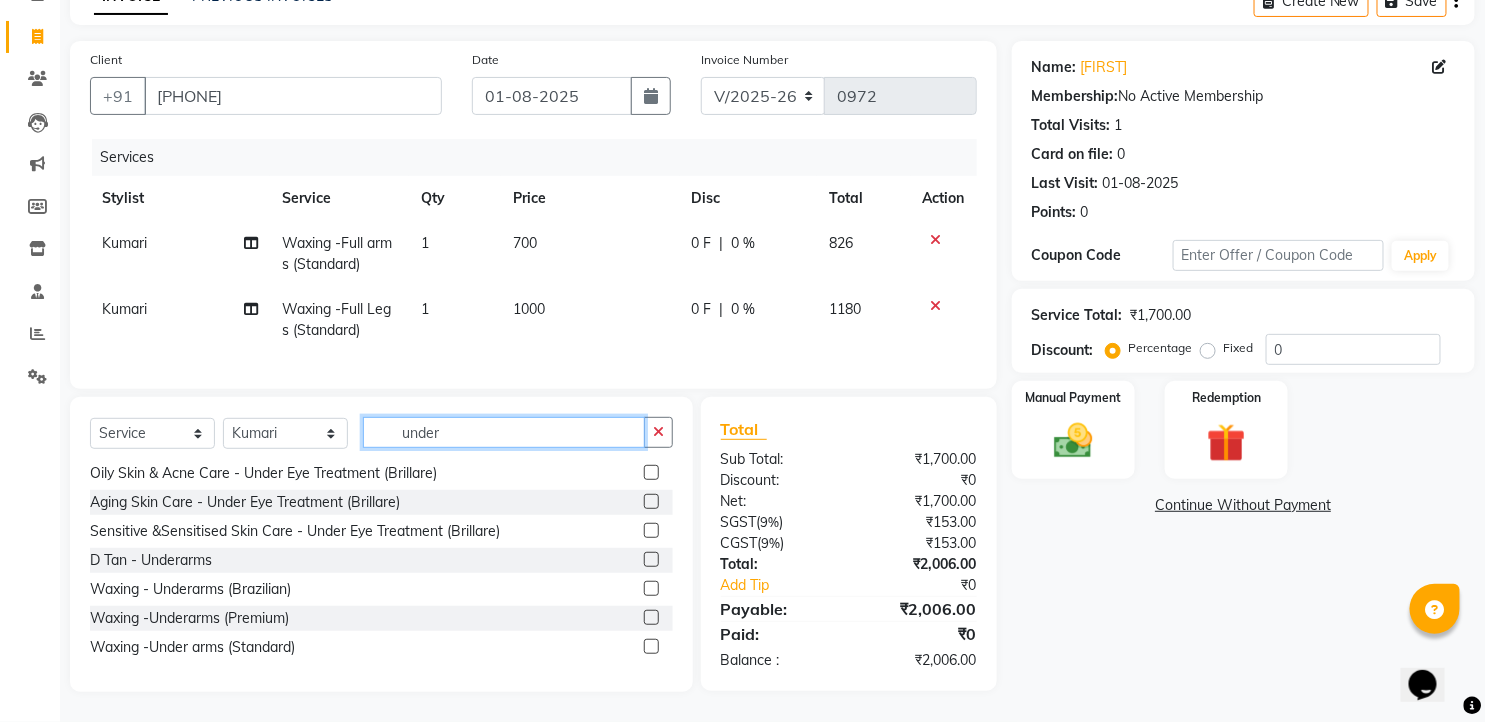 type on "under" 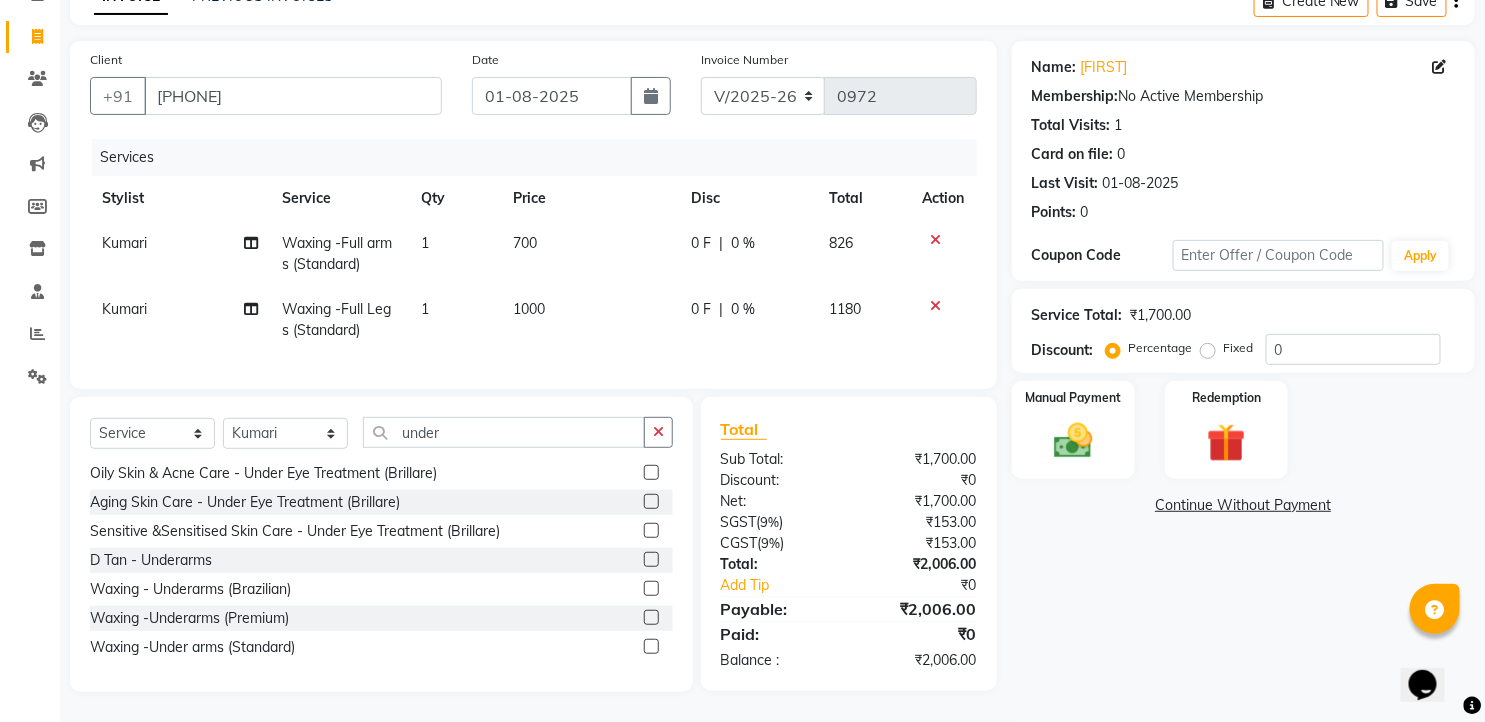 click 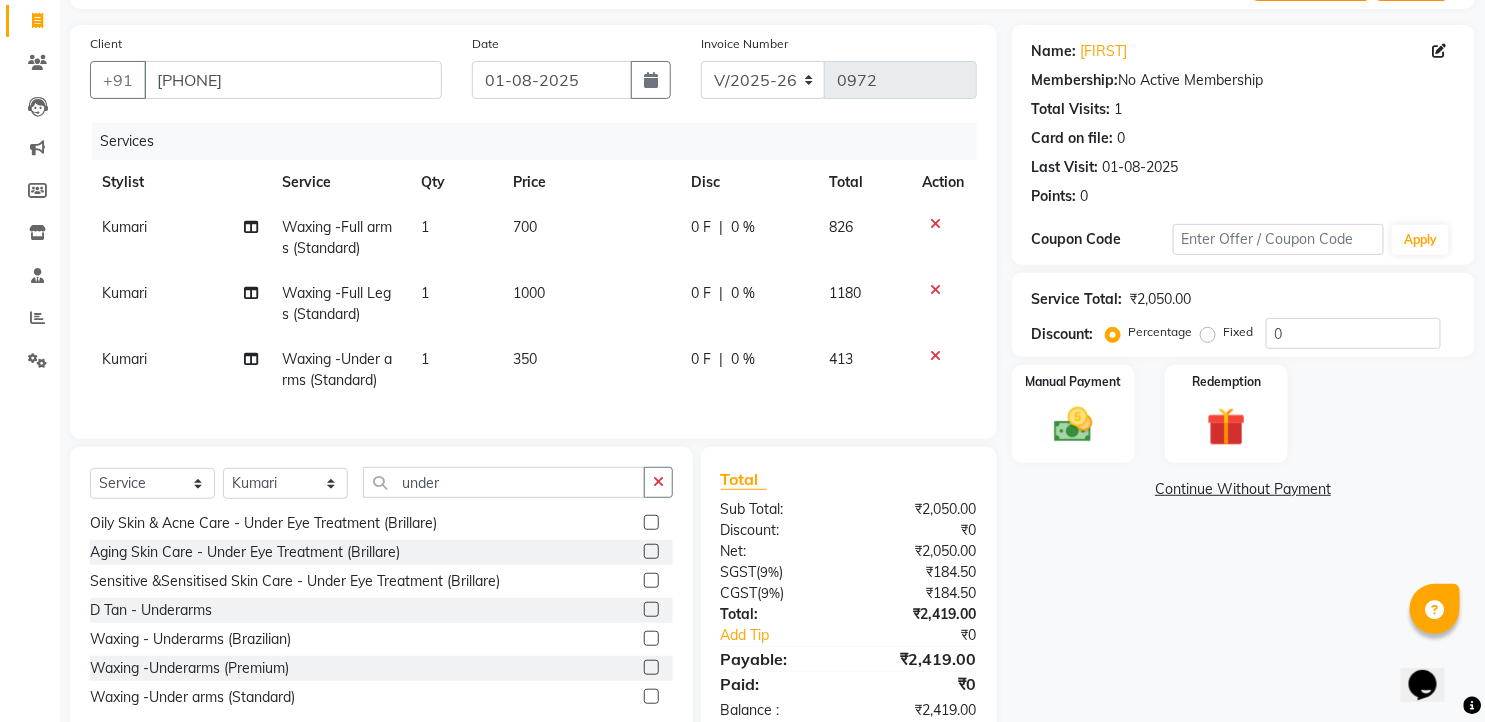 click 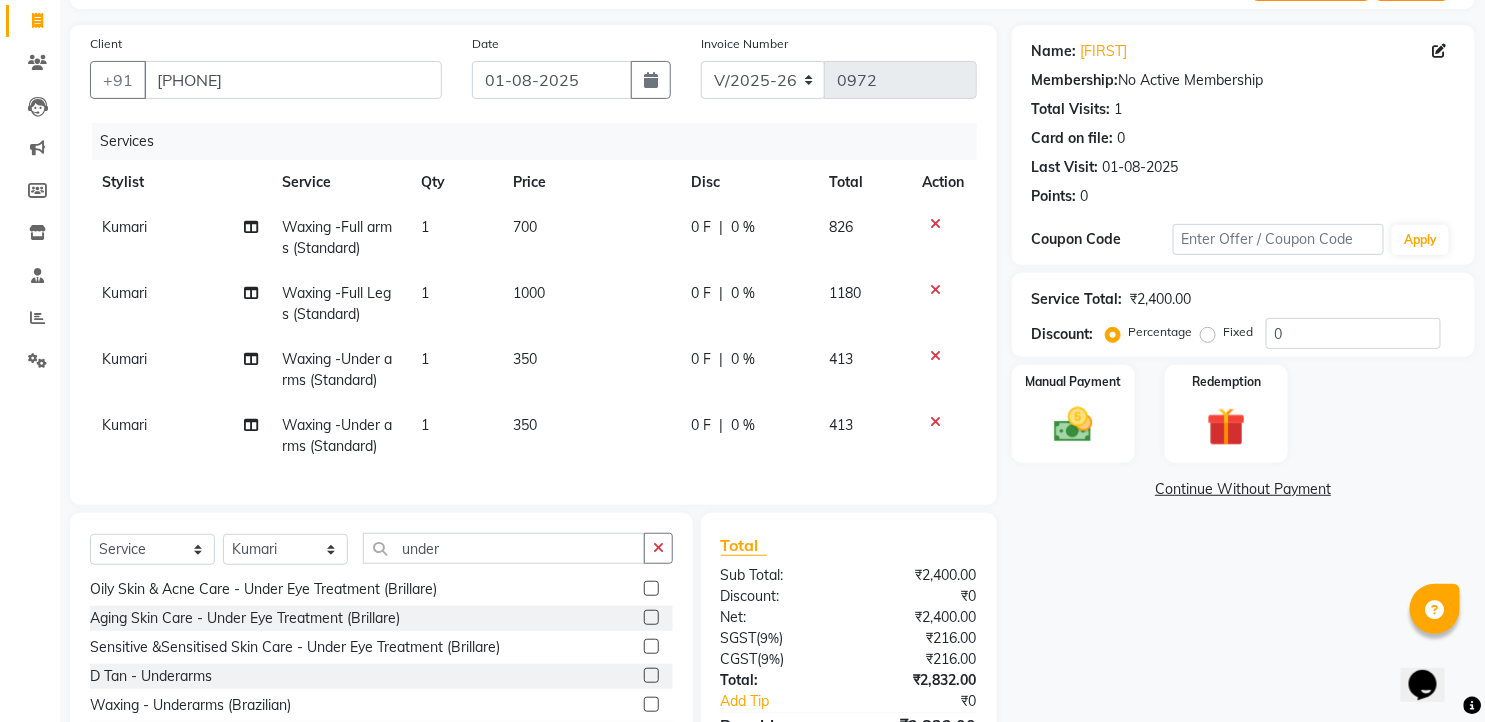 checkbox on "false" 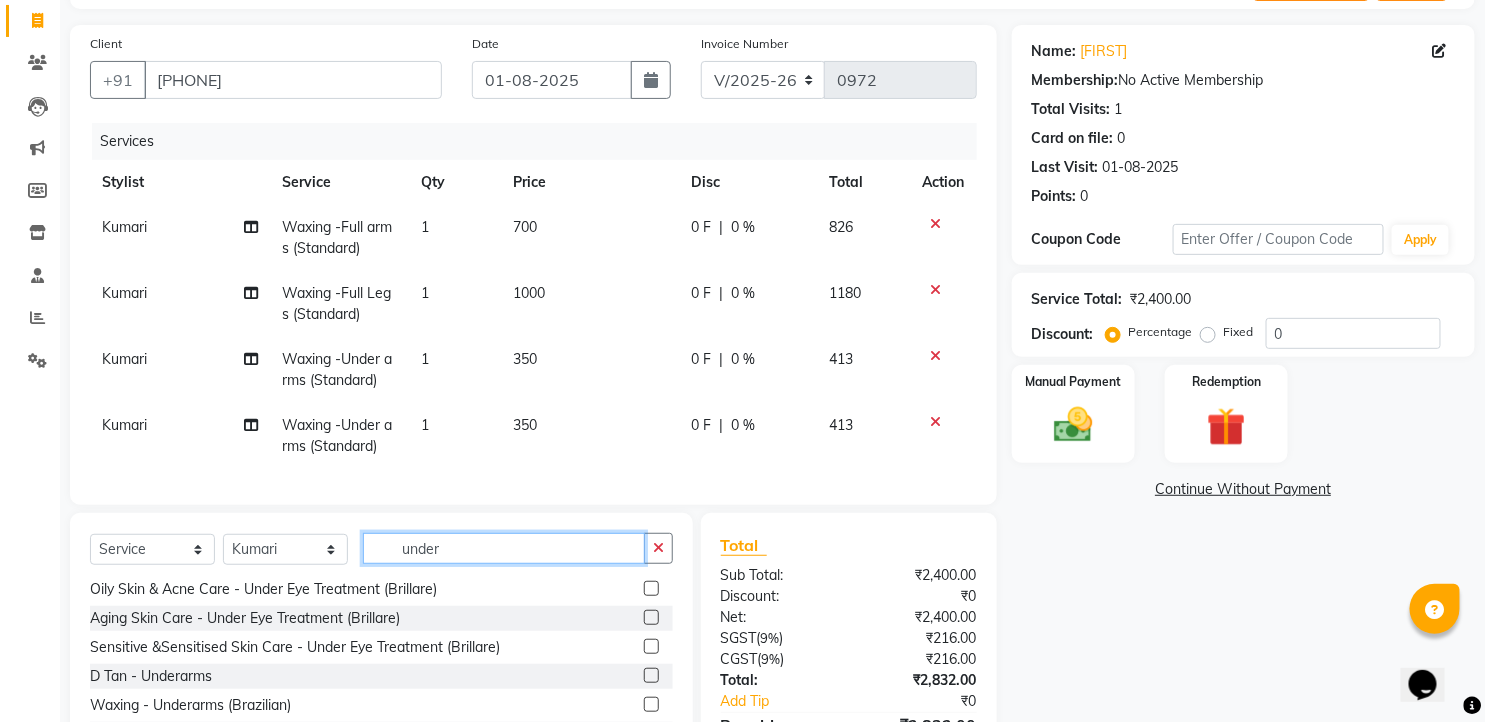 drag, startPoint x: 450, startPoint y: 563, endPoint x: 383, endPoint y: 568, distance: 67.18631 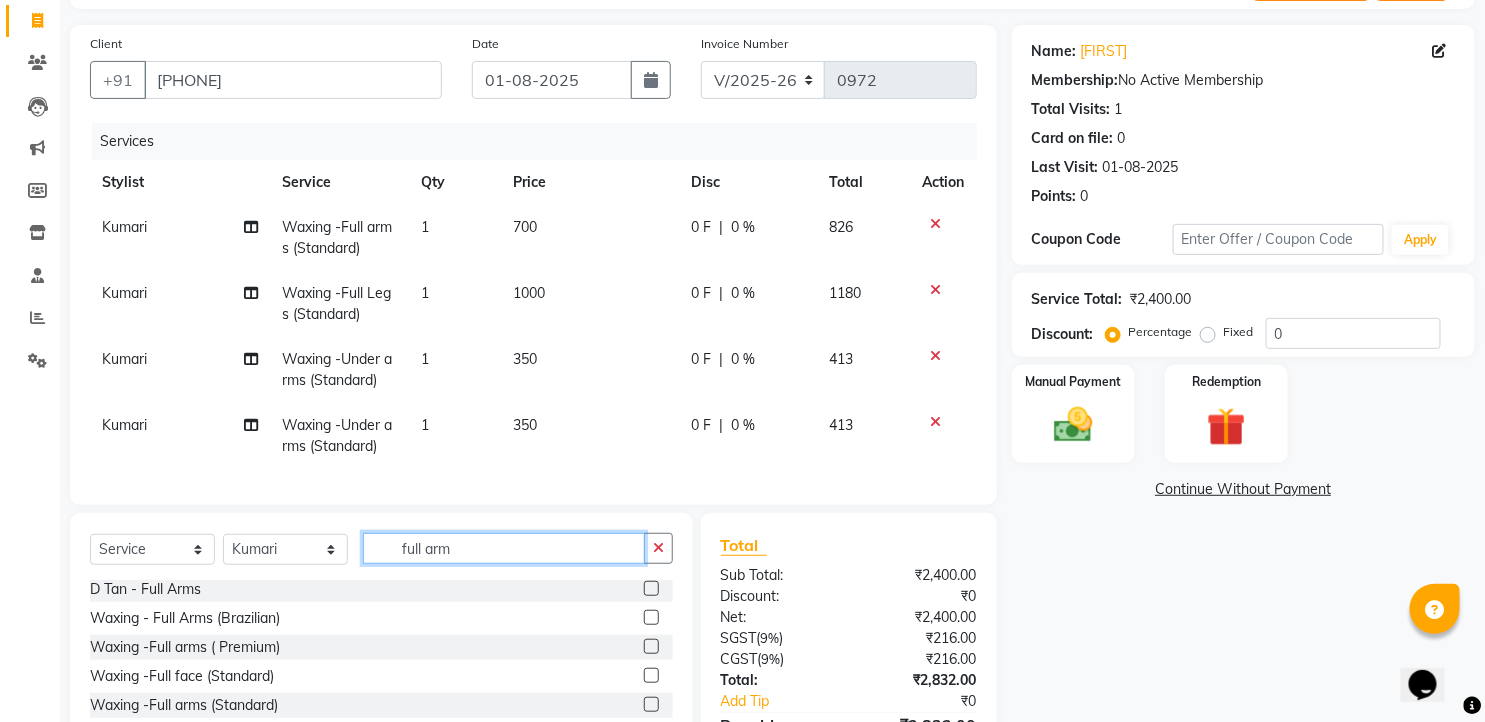 scroll, scrollTop: 0, scrollLeft: 0, axis: both 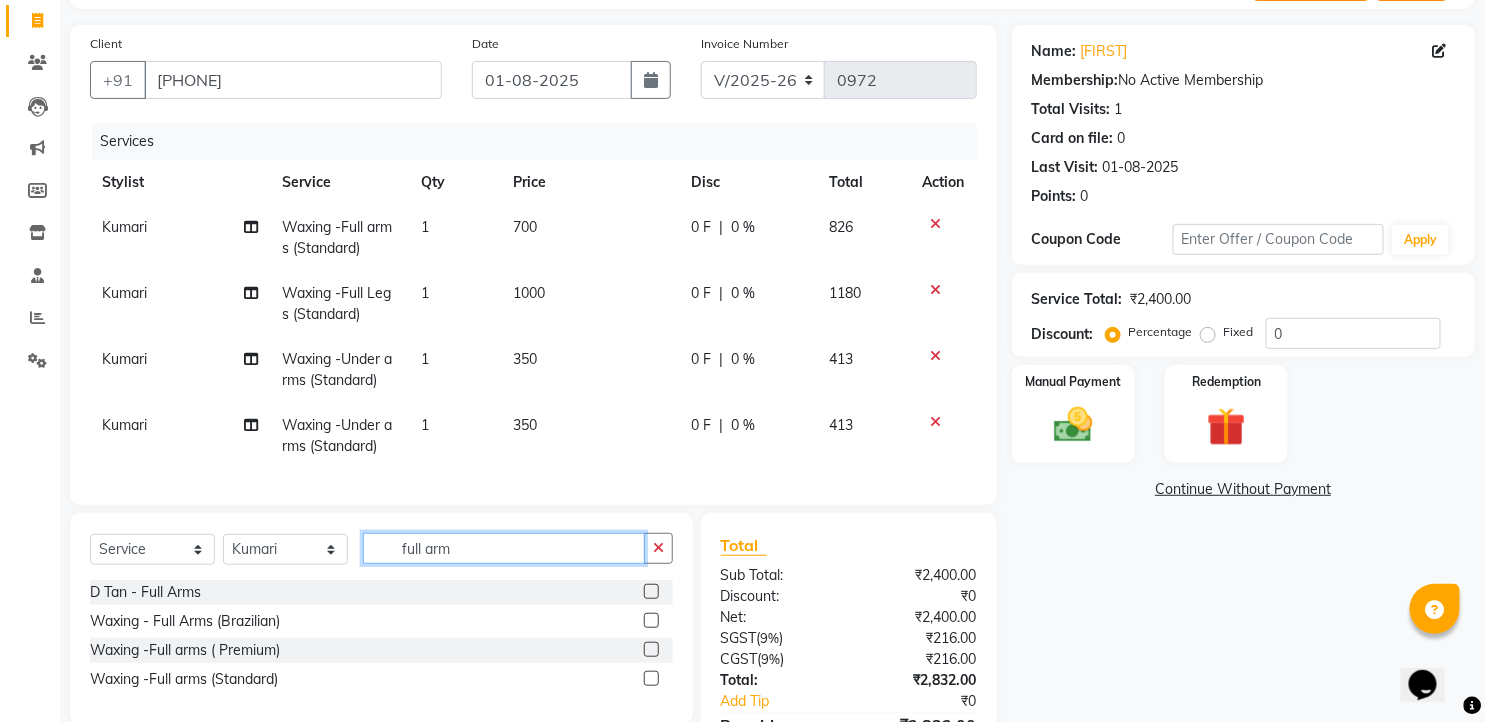 type on "full arm" 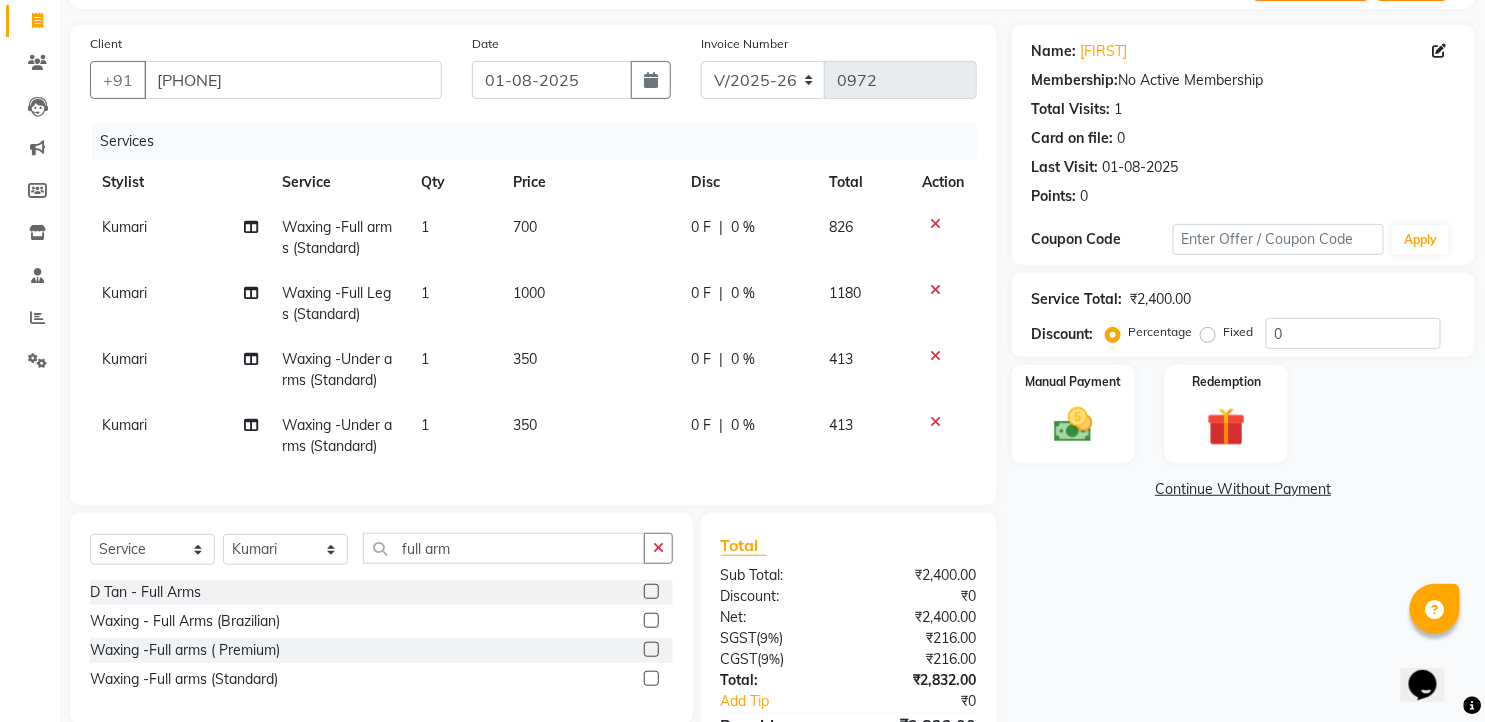 drag, startPoint x: 651, startPoint y: 695, endPoint x: 486, endPoint y: 646, distance: 172.12206 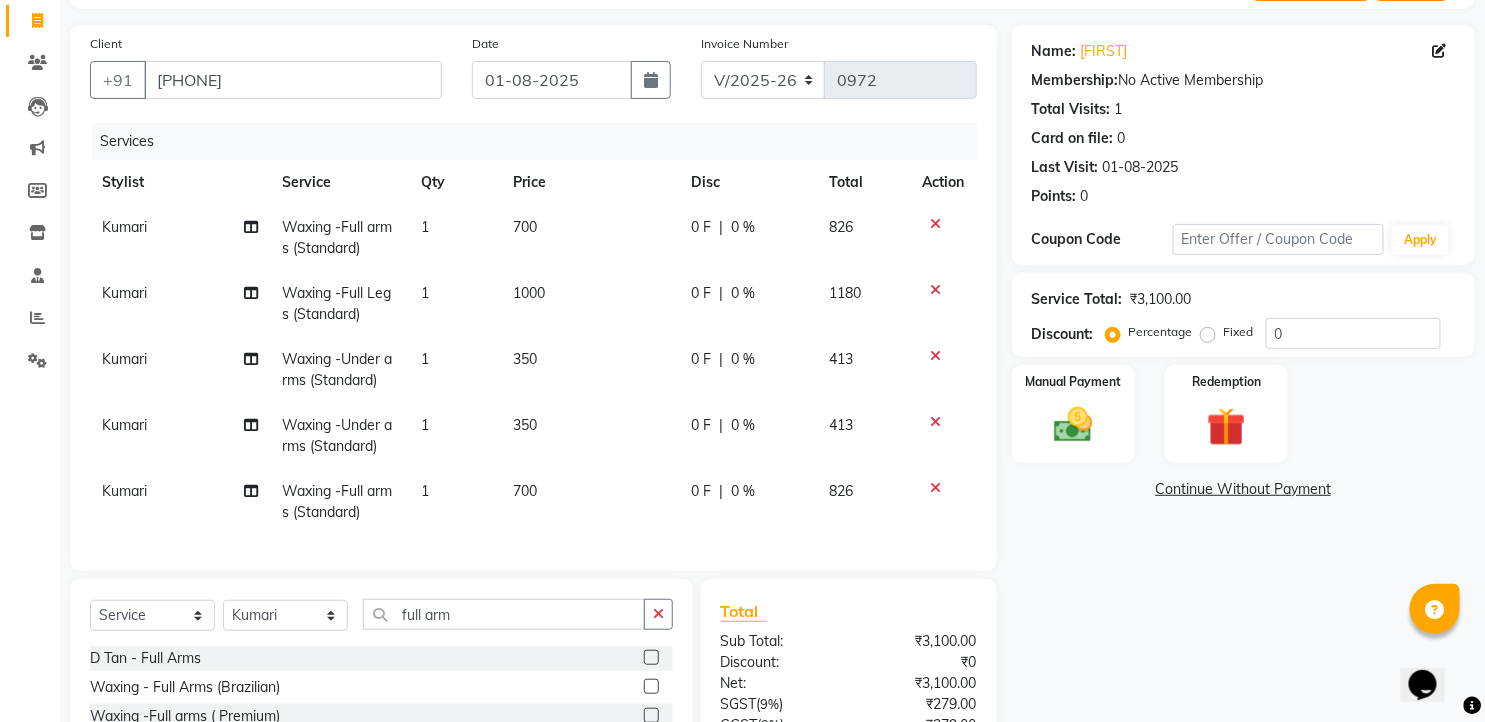 checkbox on "false" 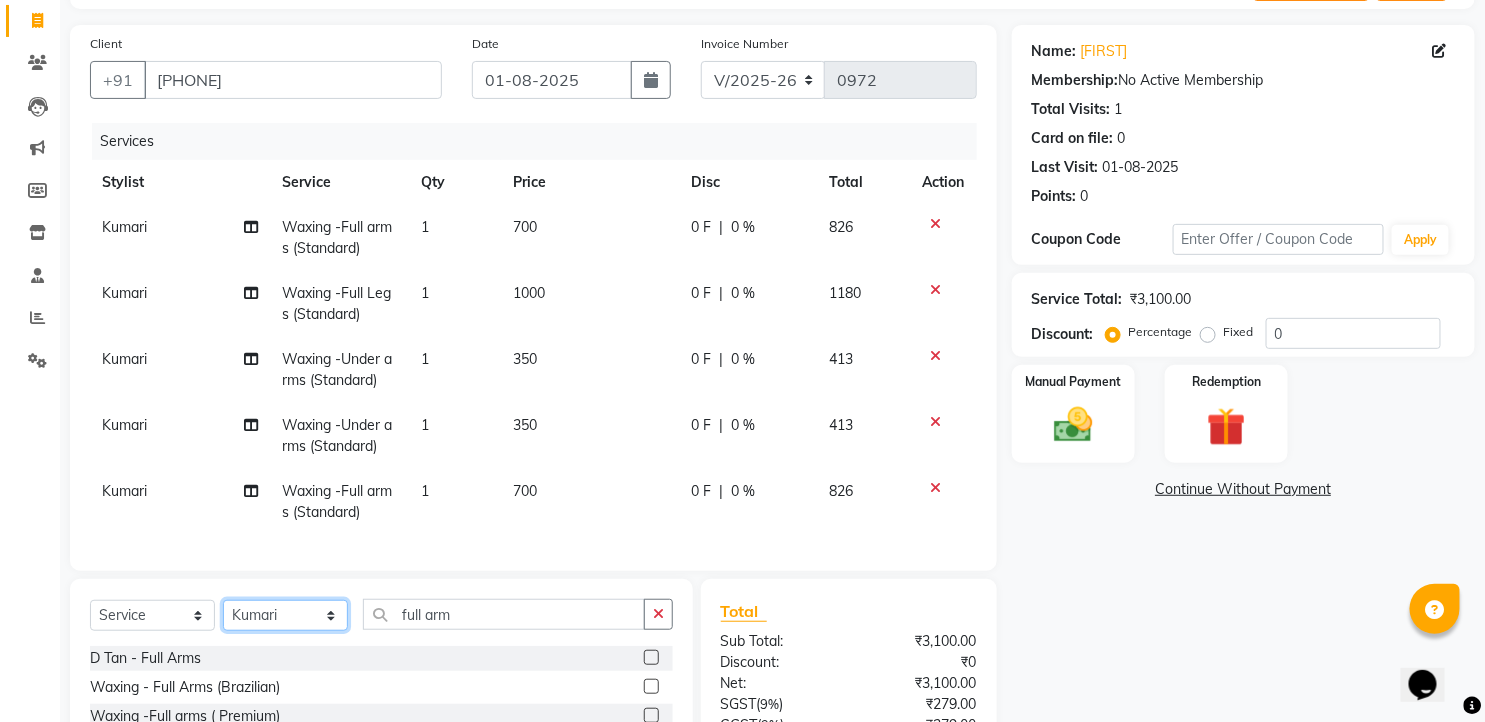 click on "Select Stylist faizz gufran mohammad hyma Kumari lalitha sree Manager Riya roy sahik" 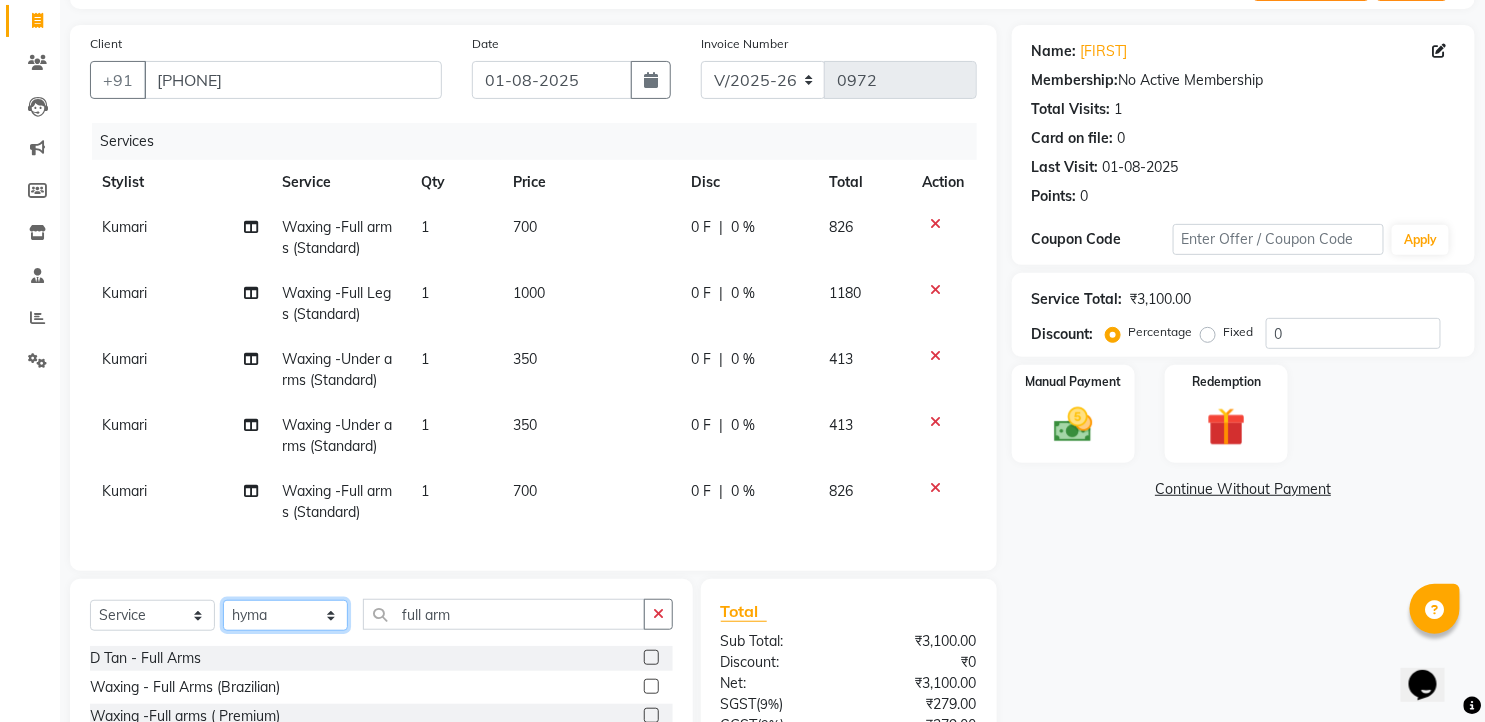 click on "Select Stylist faizz gufran mohammad hyma Kumari lalitha sree Manager Riya roy sahik" 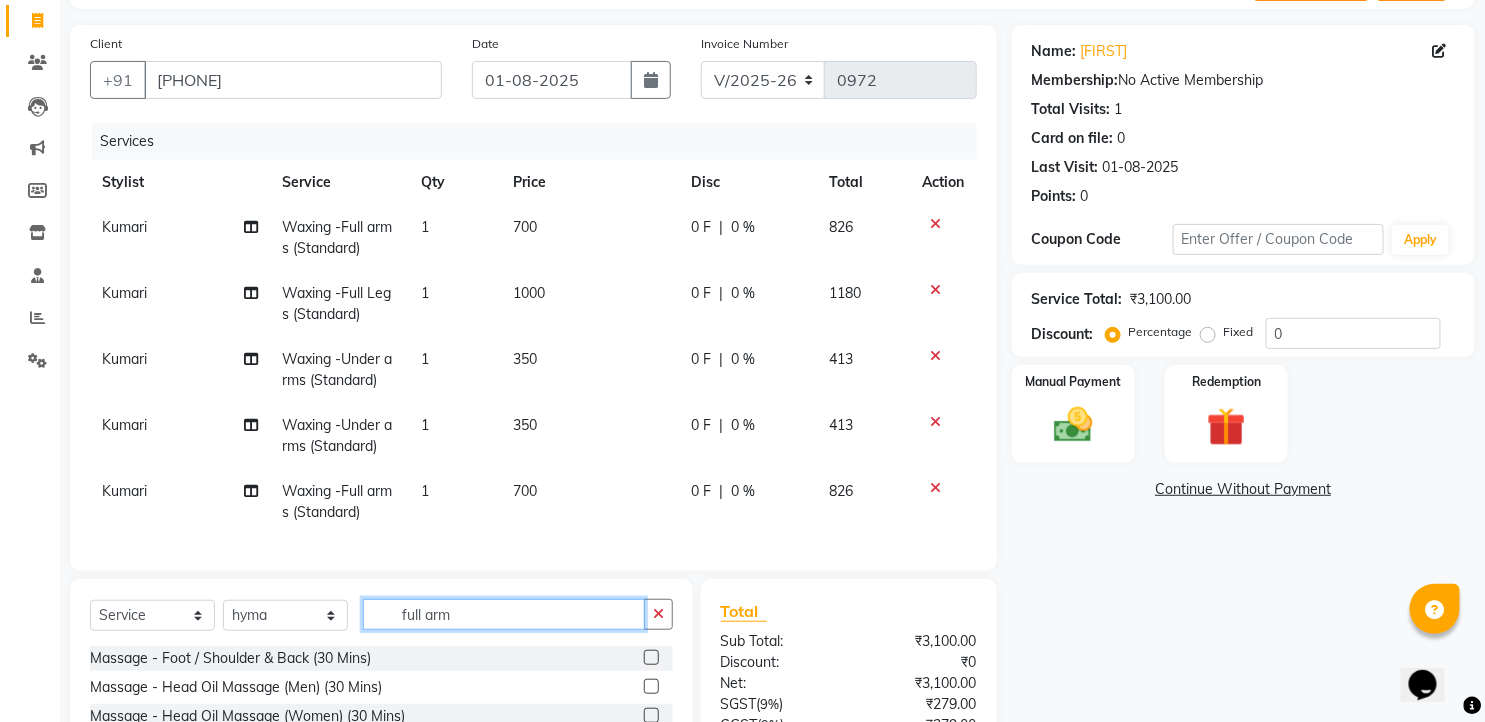 drag, startPoint x: 478, startPoint y: 636, endPoint x: 356, endPoint y: 646, distance: 122.40915 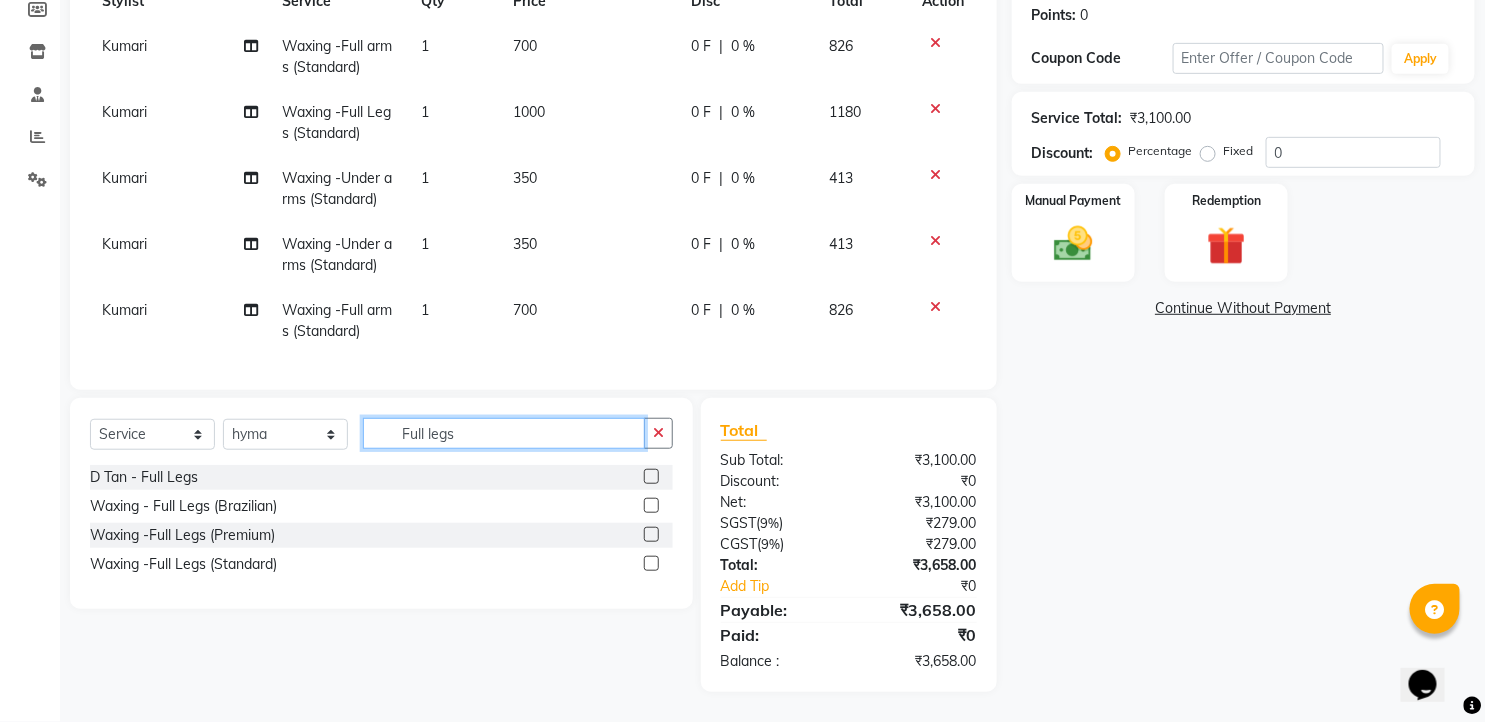 scroll, scrollTop: 322, scrollLeft: 0, axis: vertical 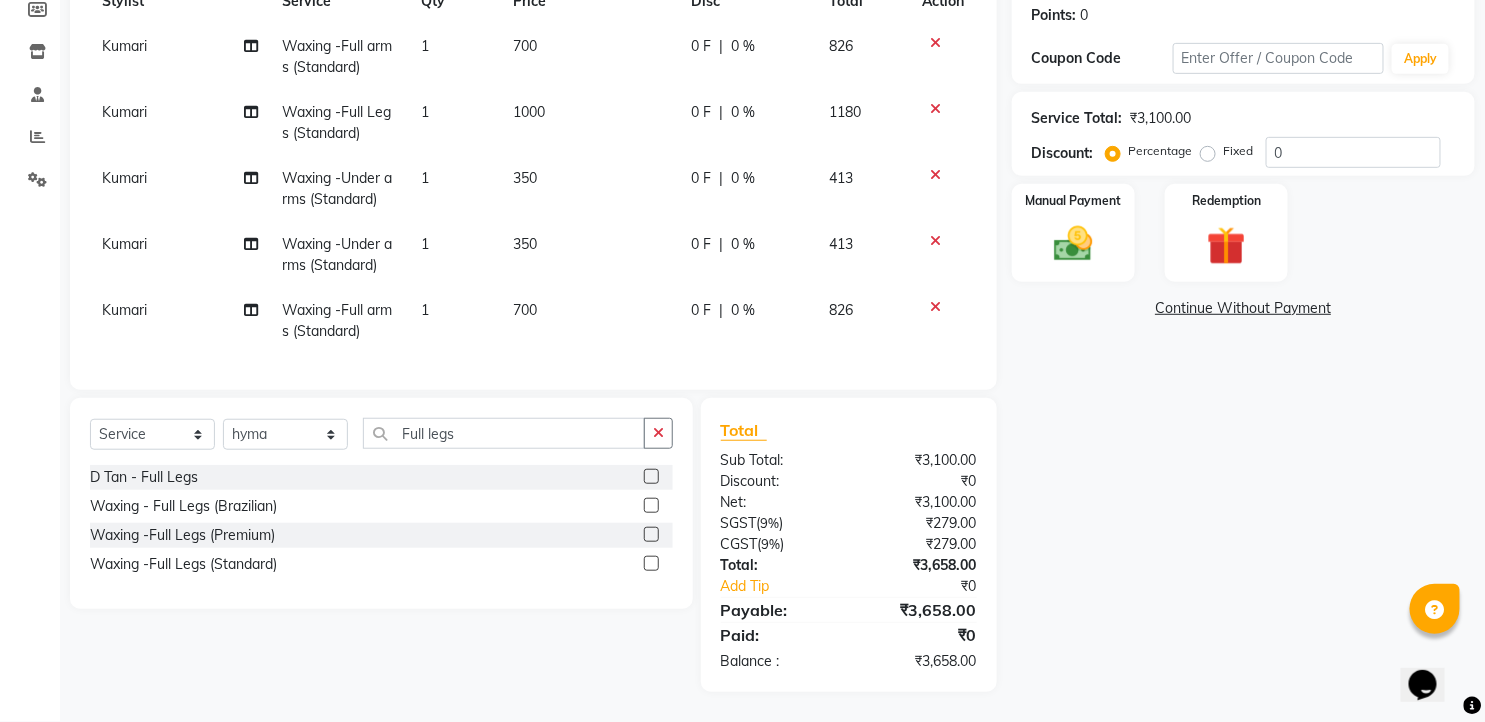 click 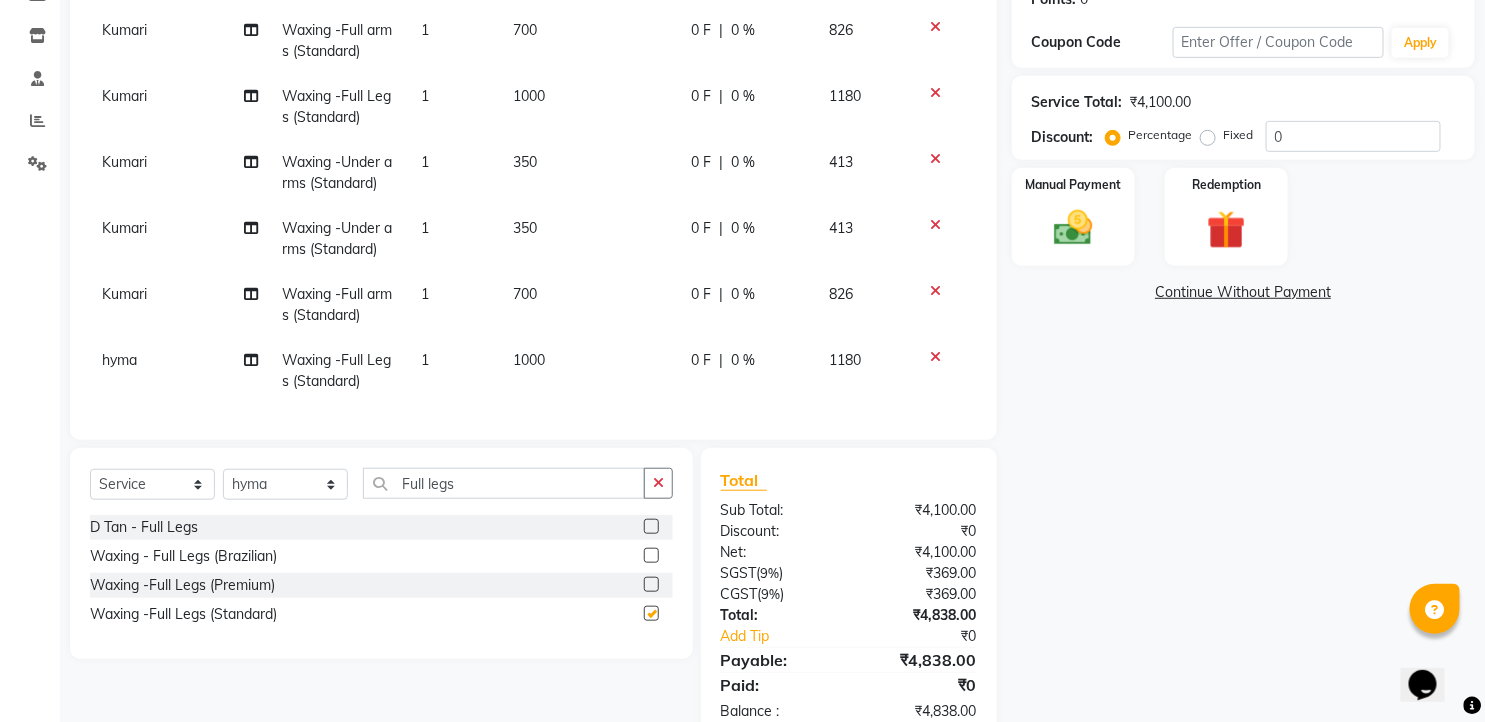 checkbox on "false" 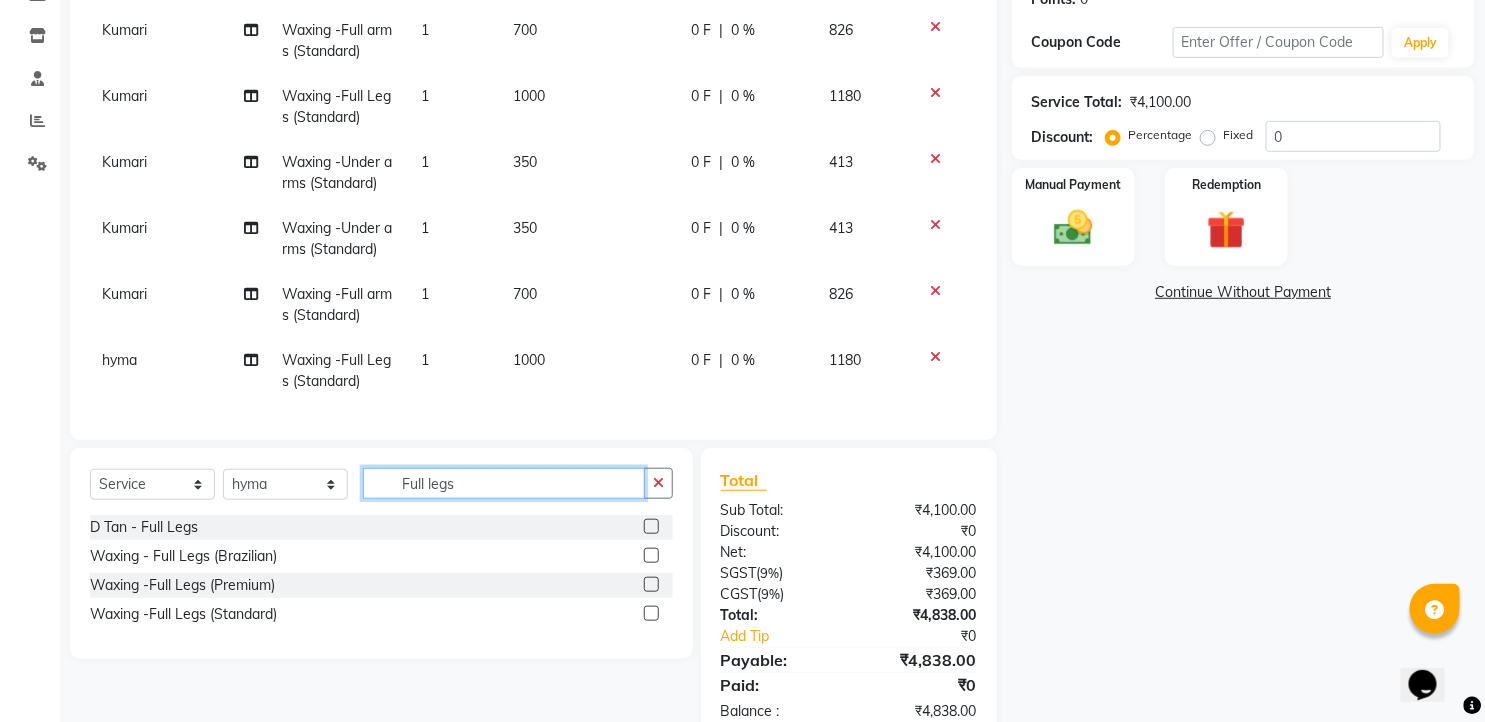 drag, startPoint x: 482, startPoint y: 494, endPoint x: 310, endPoint y: 474, distance: 173.15889 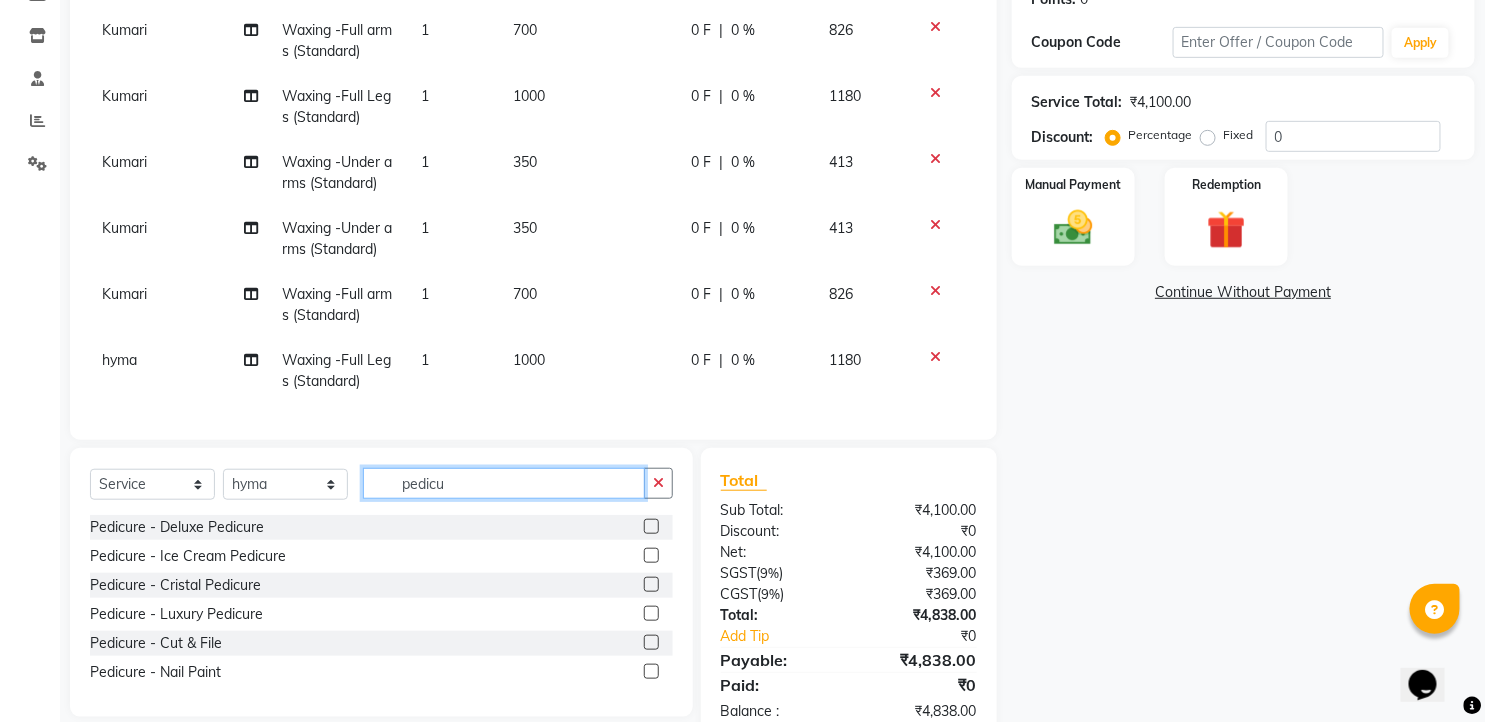 type on "pedicu" 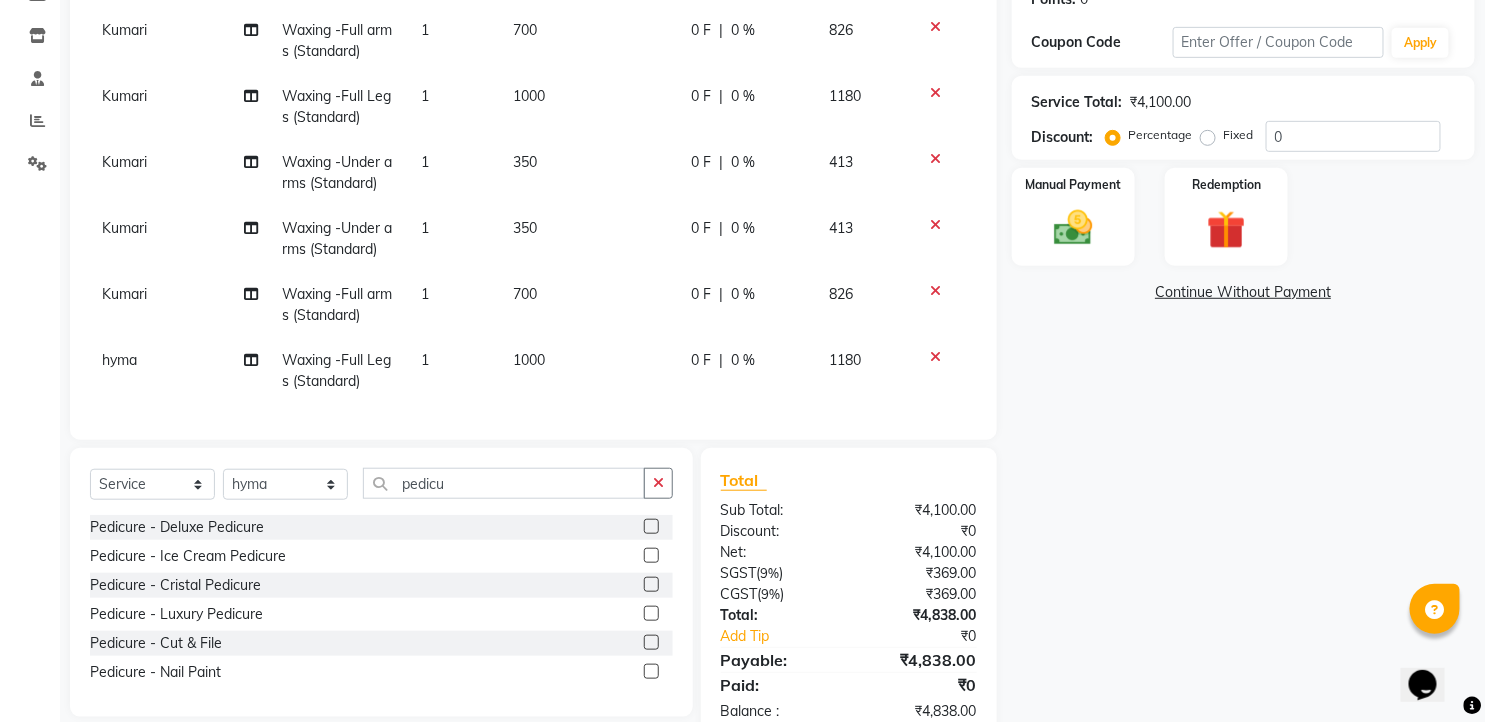 click 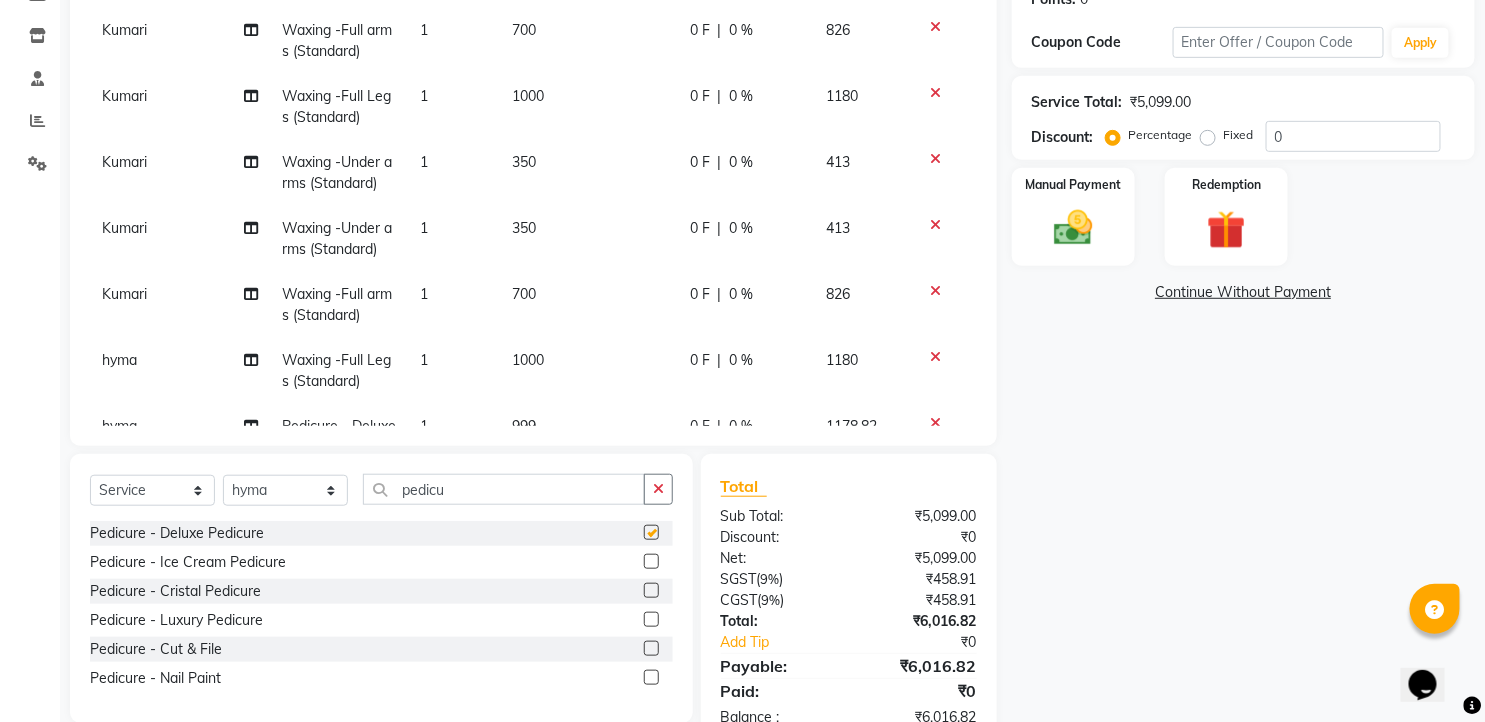checkbox on "false" 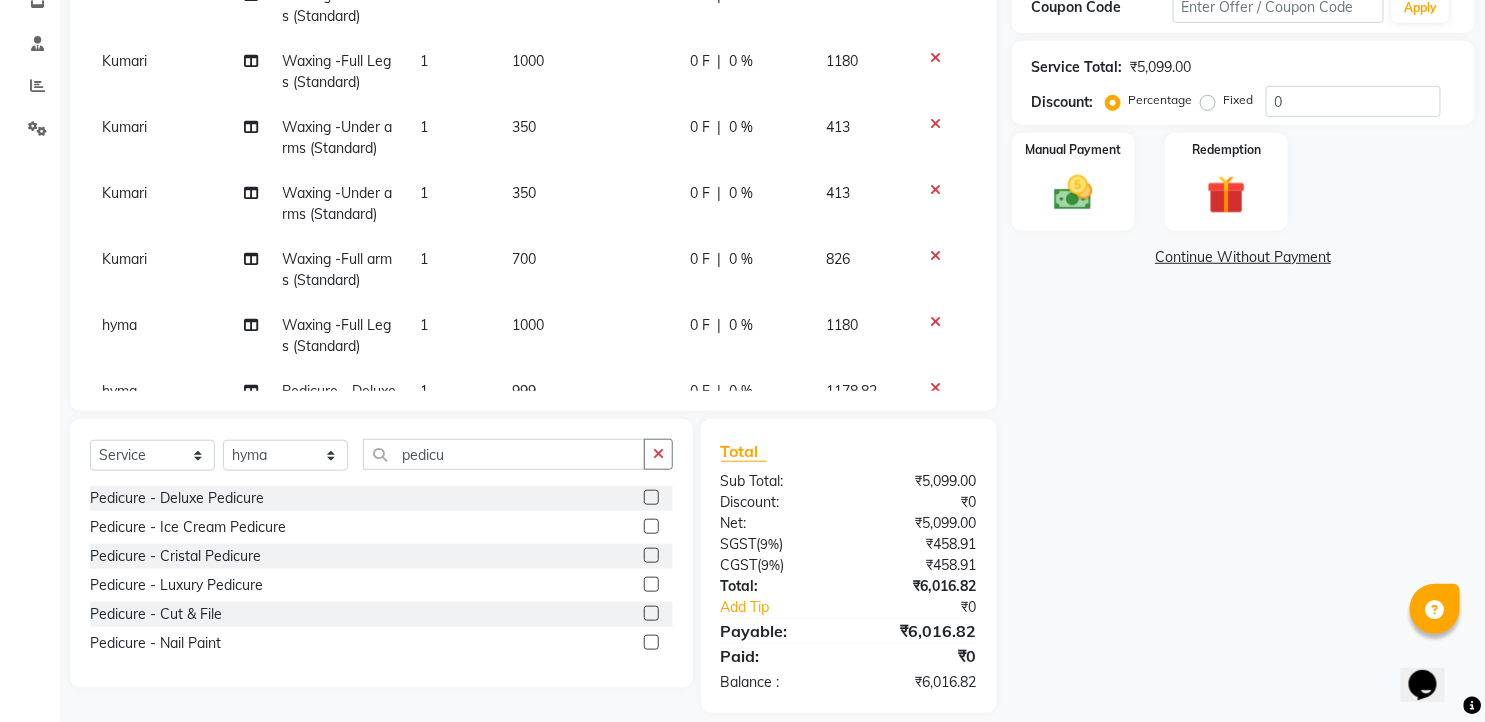 scroll, scrollTop: 377, scrollLeft: 0, axis: vertical 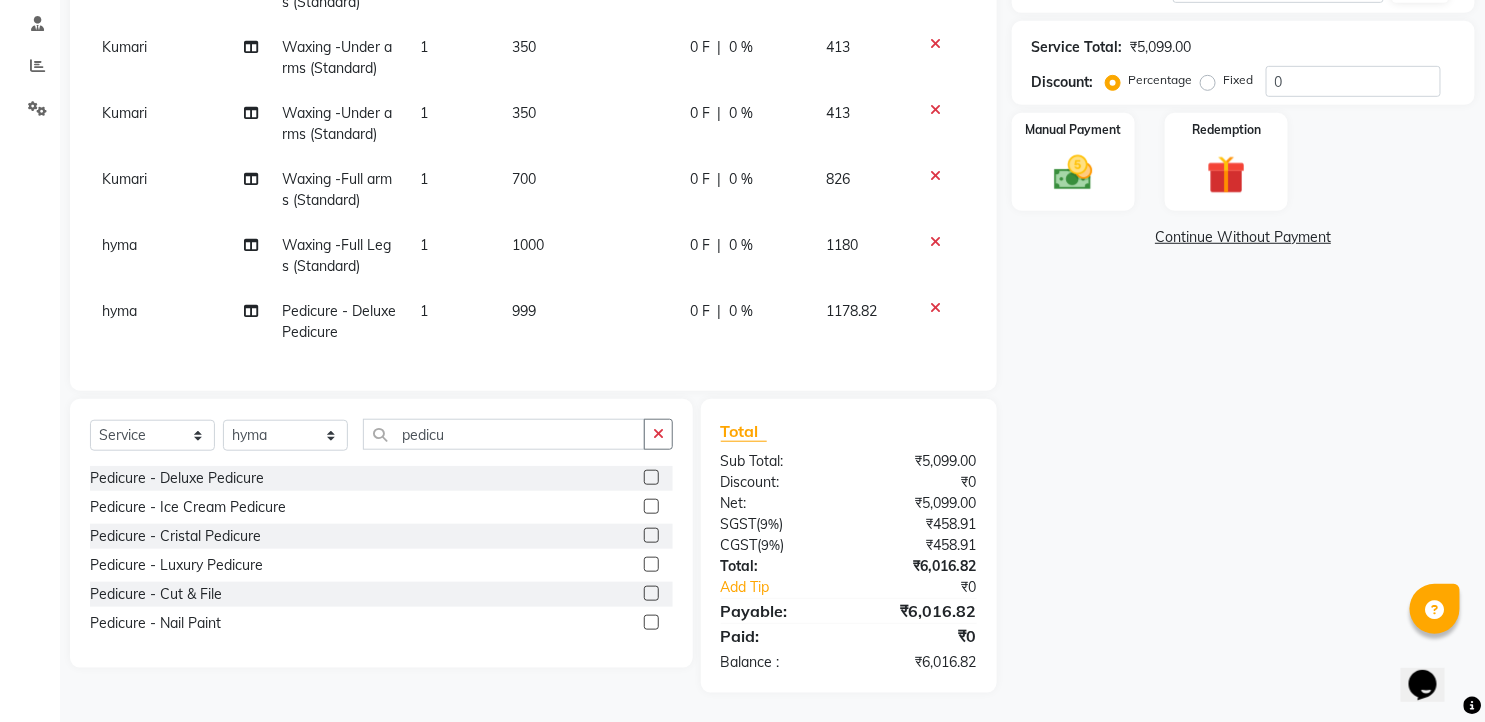 click on "0 %" 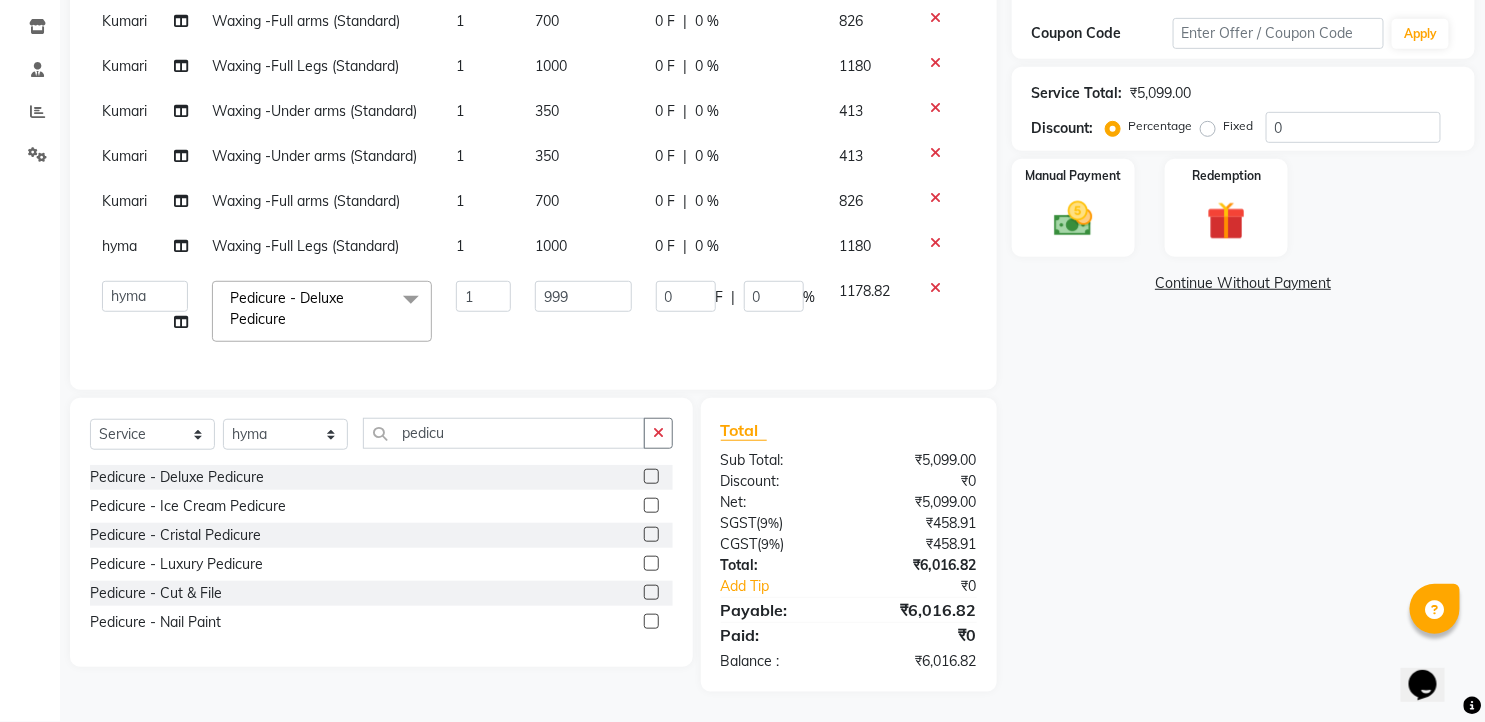scroll, scrollTop: 331, scrollLeft: 0, axis: vertical 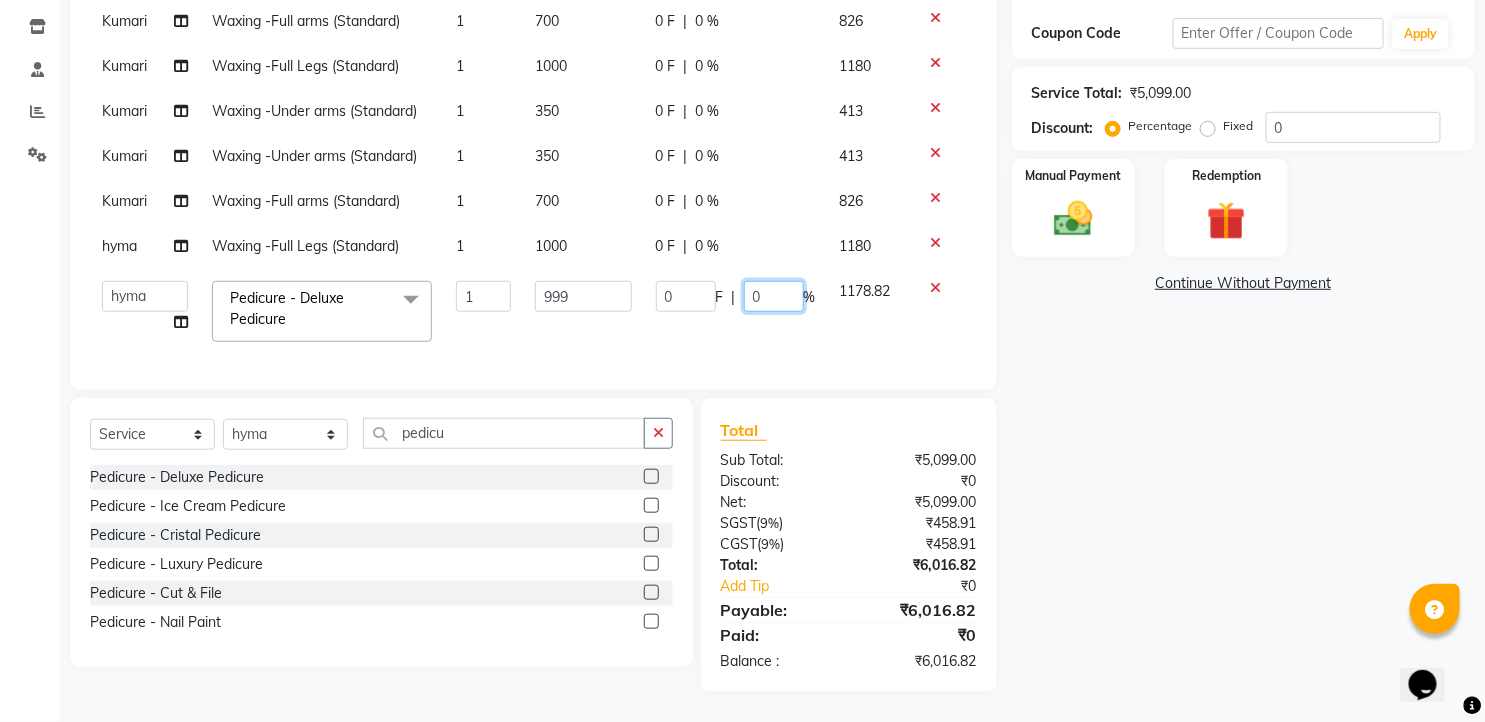 click on "0" 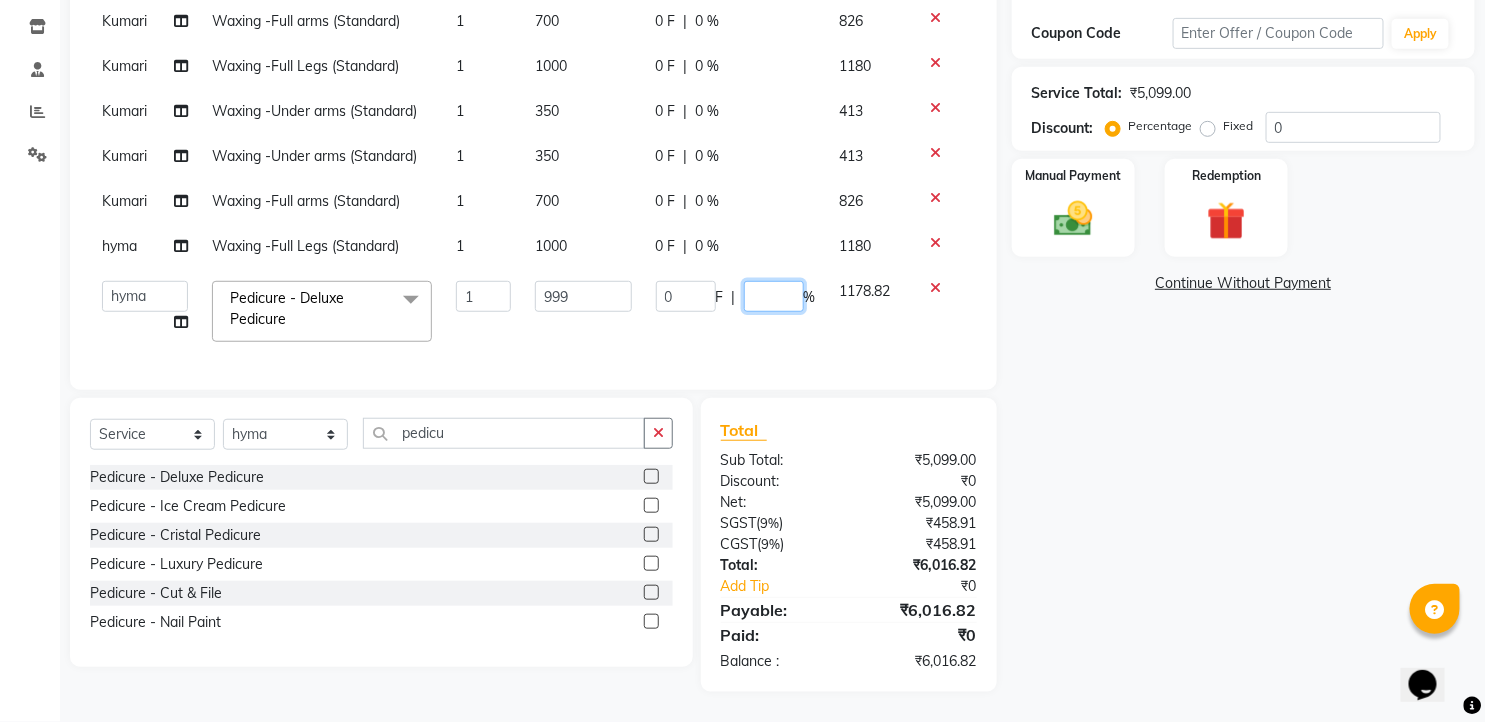 type on "5" 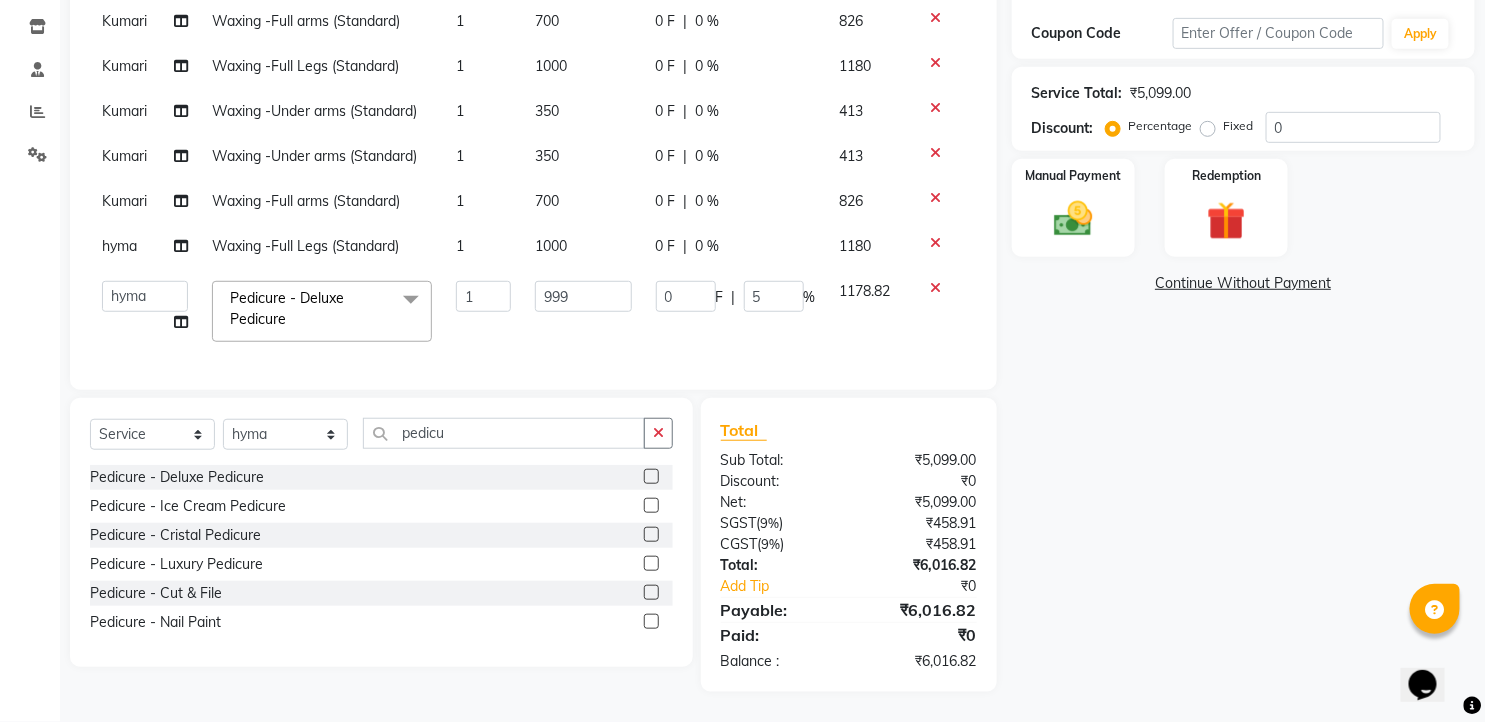 click on "Kumari Waxing -Full arms (Standard) 1 700 0 F | 0 % 826 Kumari Waxing -Full Legs (Standard) 1 1000 0 F | 0 % 1180 Kumari Waxing -Under arms (Standard) 1 350 0 F | 0 % 413 Kumari Waxing -Under arms (Standard) 1 350 0 F | 0 % 413 Kumari Waxing -Full arms (Standard) 1 700 0 F | 0 % 826 hyma Waxing -Full Legs (Standard) 1 1000 0 F | 0 % 1180  faizz   gufran mohammad   hyma   Kumari   lalitha sree   Manager   Riya roy   sahik  Pedicure - Deluxe Pedicure  x Massage - Foot / Shoulder & Back (30 Mins) Massage - Head Oil Massage (Men) (30 Mins) Massage - Head Oil Massage (Women) (30 Mins) Massage - Foot / Shoulder & Back (60 Mins) Massage - Head Oil Massage (Men) (60 Mins) Massage - Head Oil Massage (Women) (60 Mins) Massage - Chakra Herbal Scrub & Wrap (60 Mins) Massage - Swedish Therapy (60 Mins) Massage - Swedish Therapy (90 Mins) Massage - Balanese Therapy (60 Mins) Massage - Balanese Therapy (90 Mins) Massage - Deep Tissue Therapy (60 Mins) Massage - Deep Tissue Therapy (90 Mins) Hair wash Manicure - Cut & File" 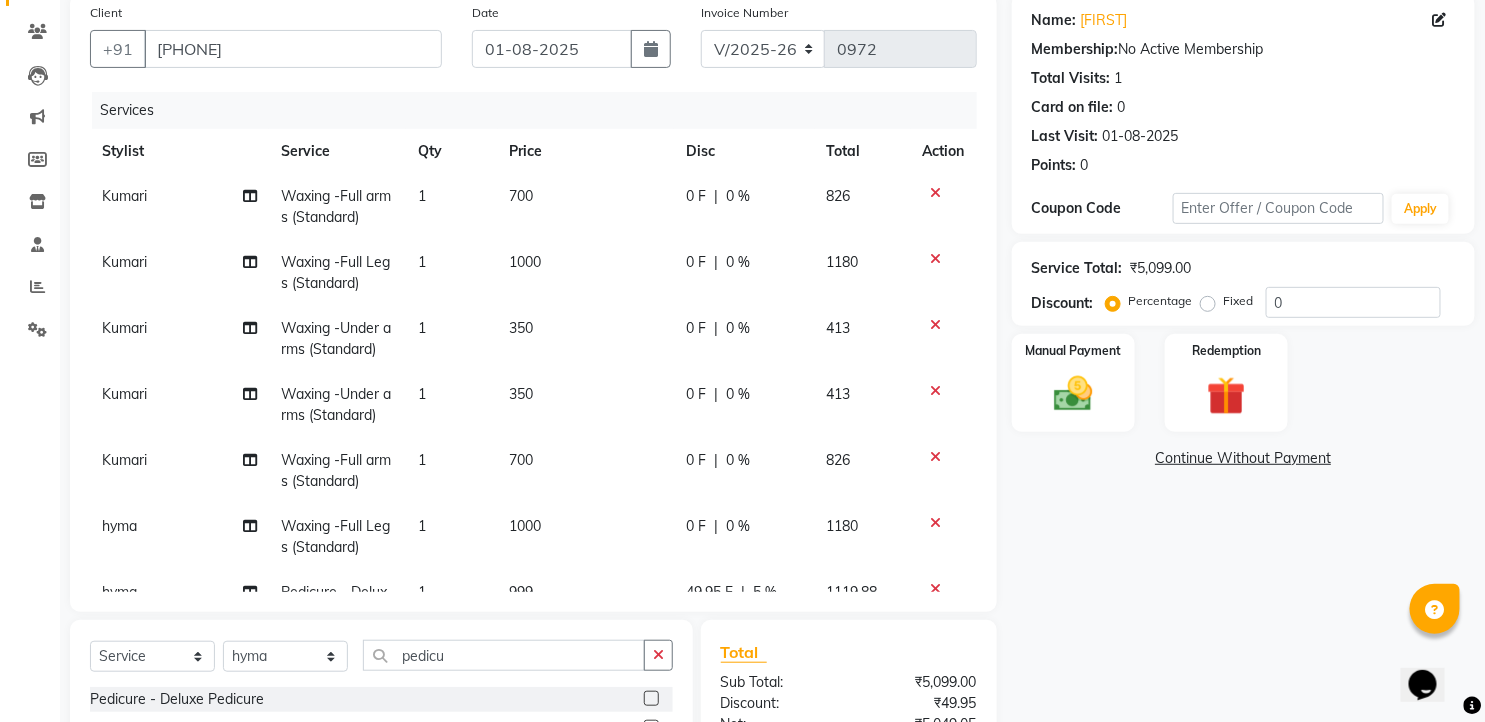 scroll, scrollTop: 125, scrollLeft: 0, axis: vertical 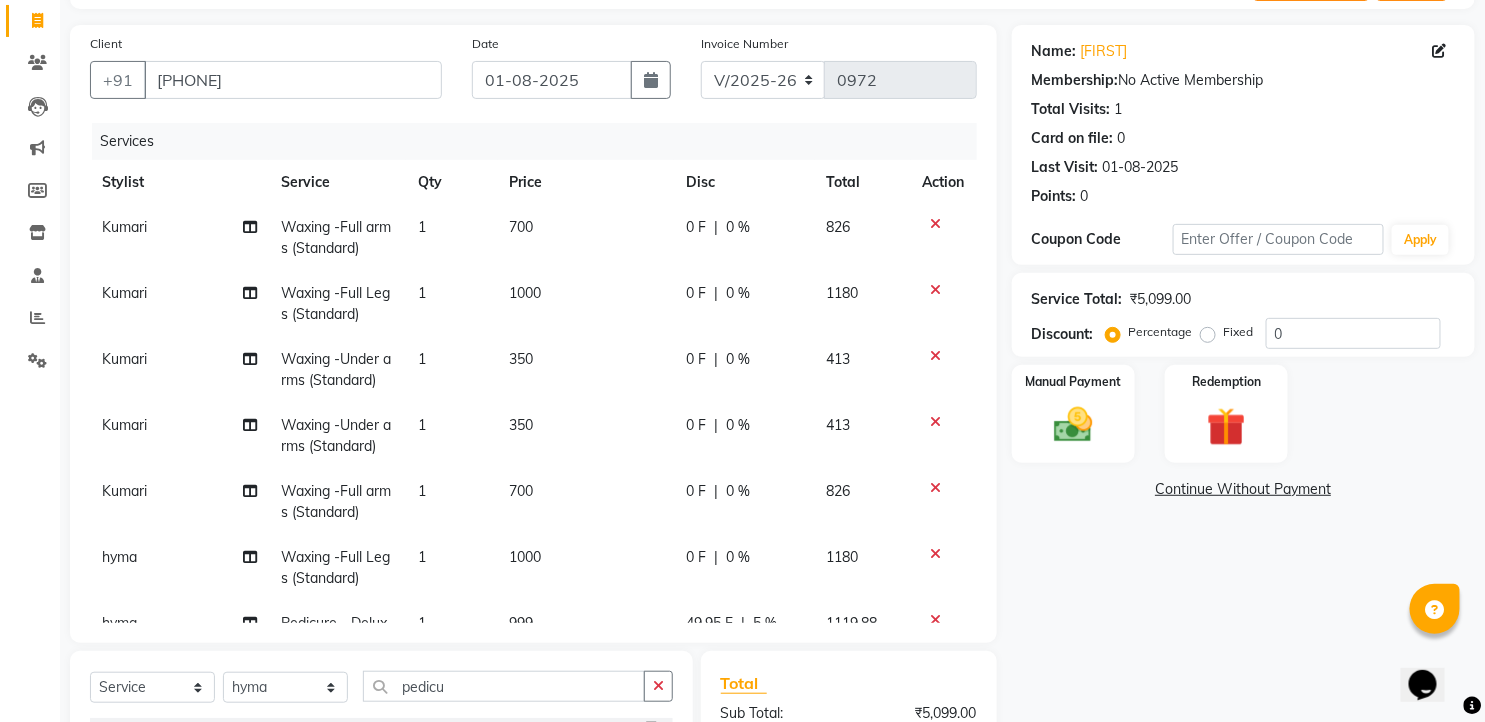 click on "0 %" 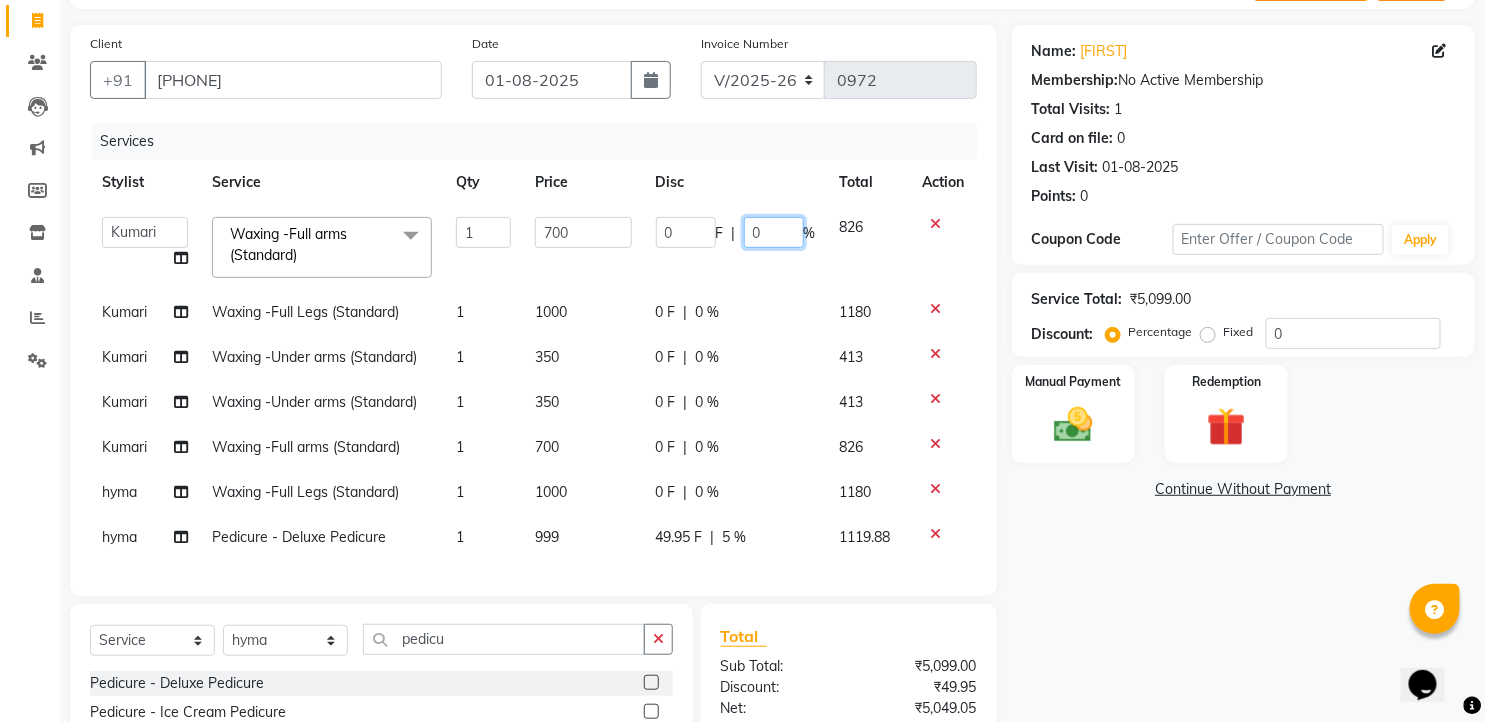 drag, startPoint x: 767, startPoint y: 234, endPoint x: 743, endPoint y: 235, distance: 24.020824 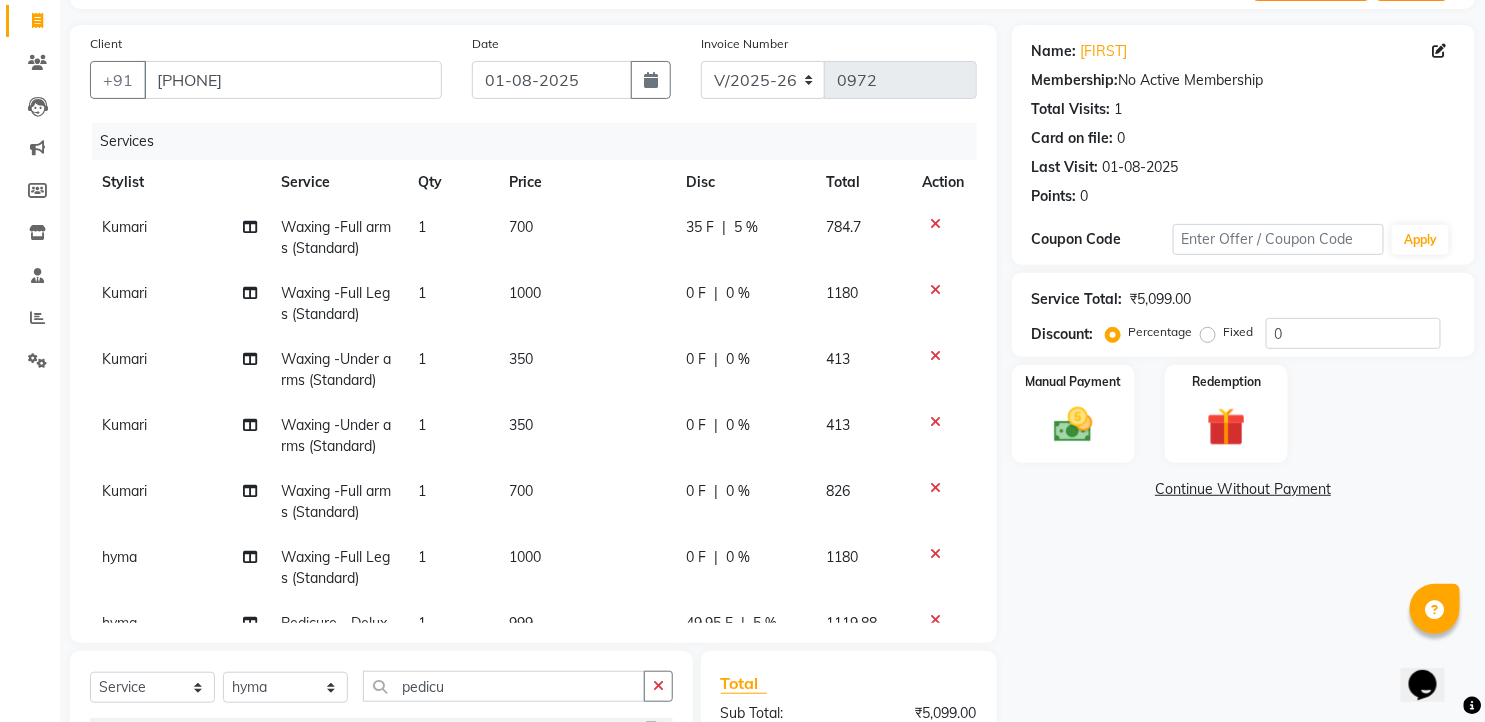 click on "0 F | 0 %" 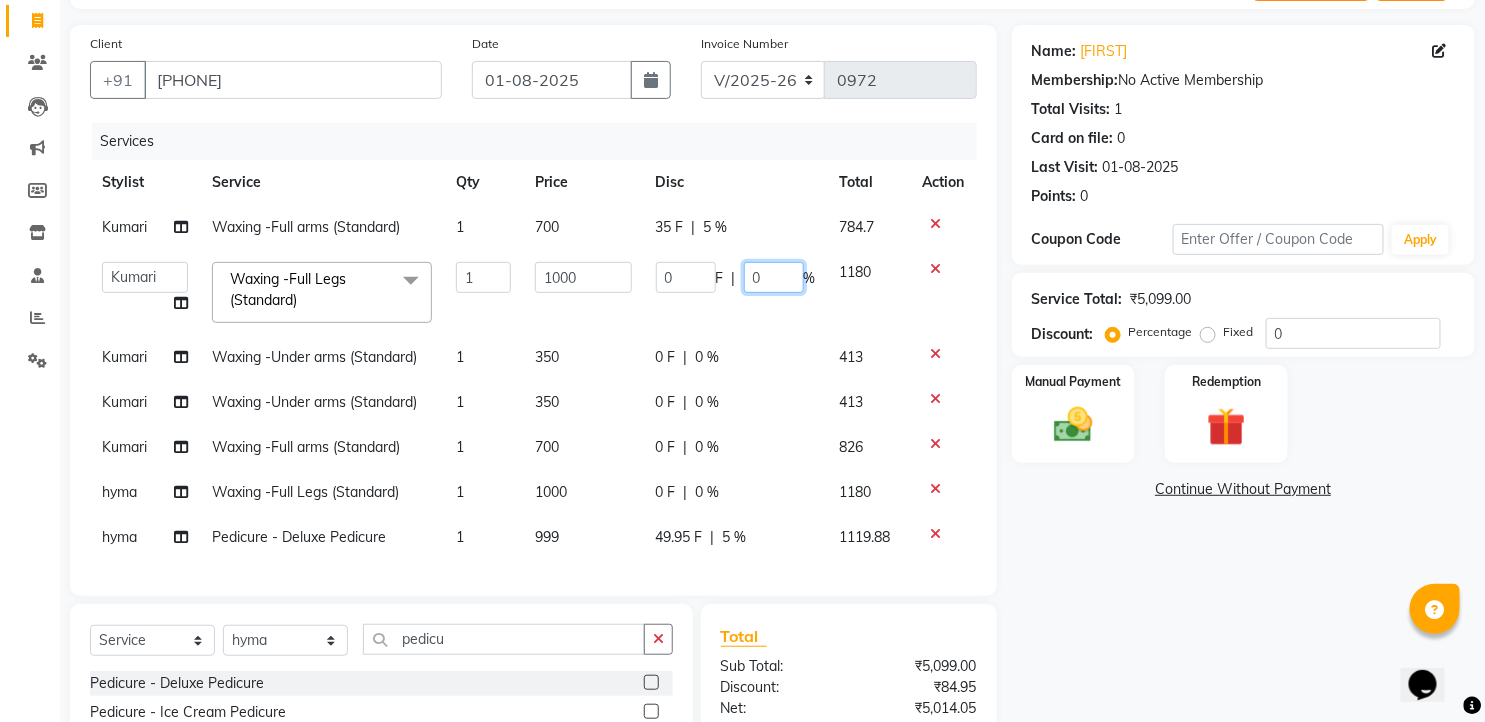 drag, startPoint x: 782, startPoint y: 274, endPoint x: 745, endPoint y: 276, distance: 37.054016 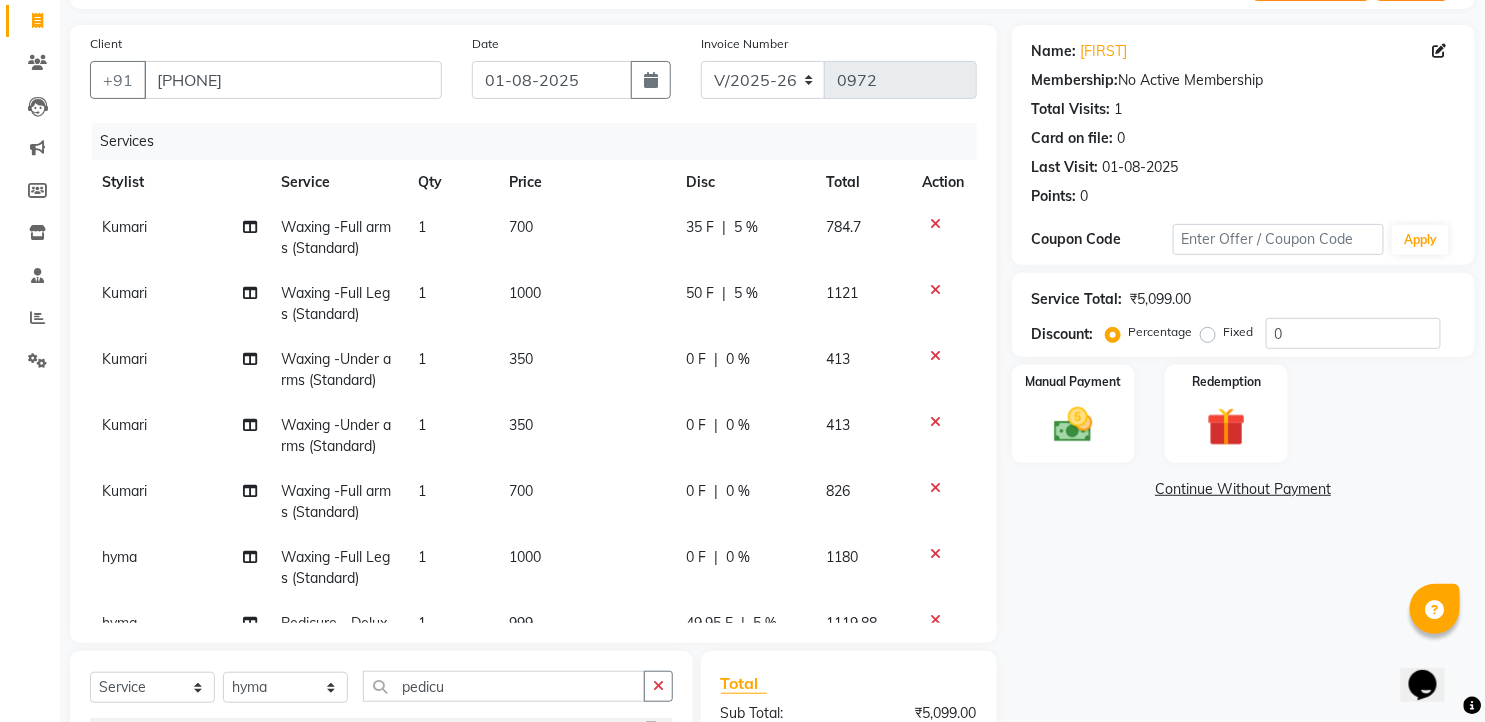 click on "0 F | 0 %" 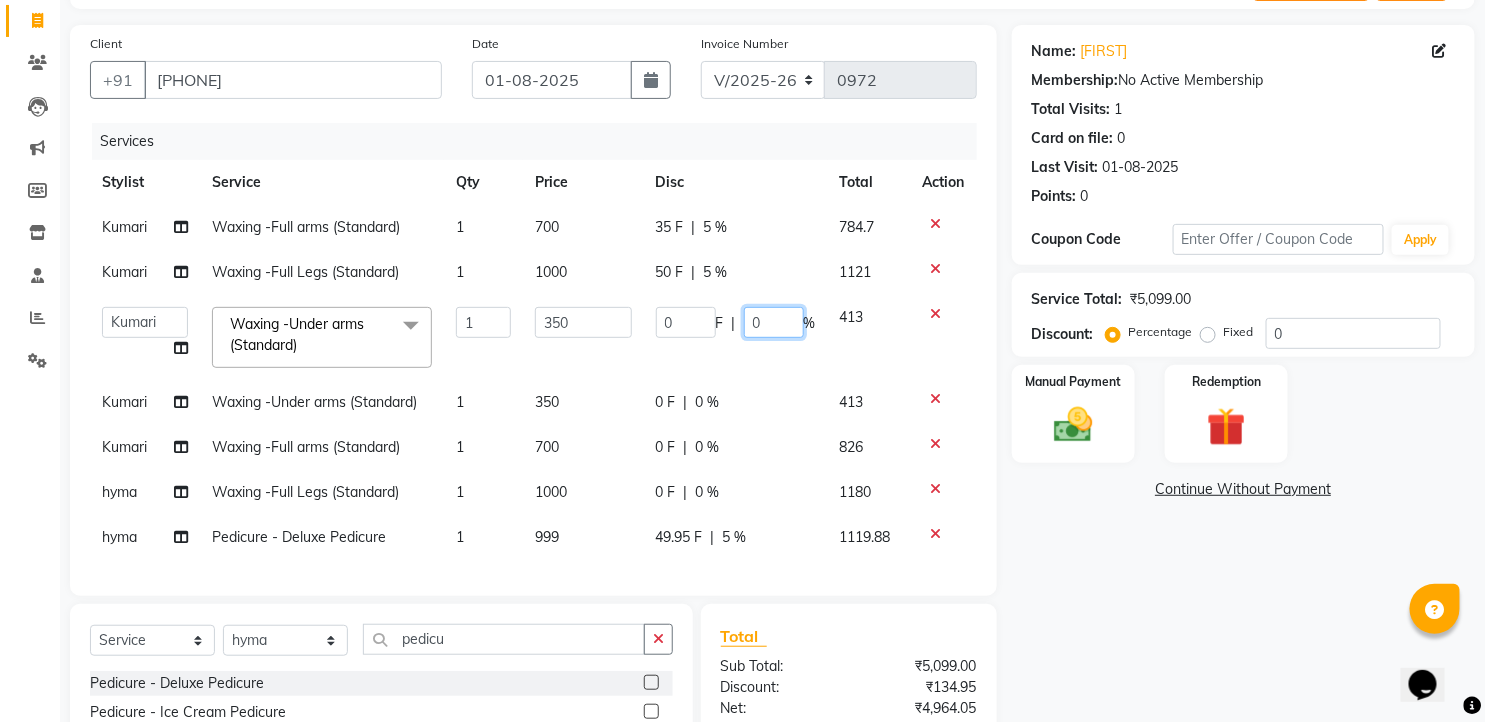 drag, startPoint x: 762, startPoint y: 322, endPoint x: 732, endPoint y: 318, distance: 30.265491 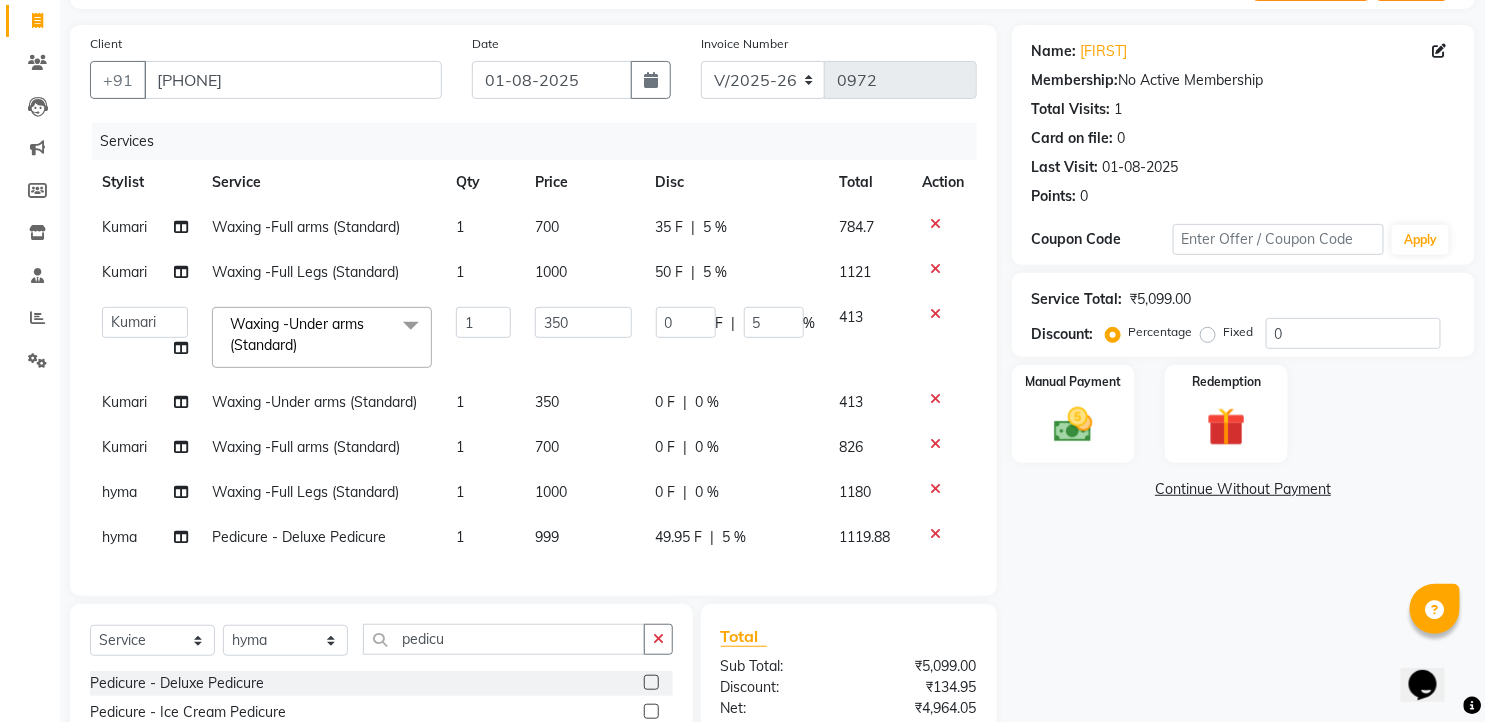 click on "Kumari Waxing -Full arms (Standard) 1 700 35 F | 5 % 784.7 Kumari Waxing -Full Legs (Standard) 1 1000 50 F | 5 % 1121  faizz   gufran mohammad   hyma   Kumari   lalitha sree   Manager   Riya roy   sahik  Waxing -Under arms (Standard)  x Massage - Foot / Shoulder & Back (30 Mins) Massage - Head Oil Massage (Men) (30 Mins) Massage - Head Oil Massage (Women) (30 Mins) Massage - Foot / Shoulder & Back (60 Mins) Massage - Head Oil Massage (Men) (60 Mins) Massage - Head Oil Massage (Women) (60 Mins) Massage - Chakra Herbal Scrub & Wrap (60 Mins) Massage - Swedish Therapy (60 Mins) Massage - Swedish Therapy (90 Mins) Massage - Balanese Therapy (60 Mins) Massage - Balanese Therapy (90 Mins) Massage - Deep Tissue Therapy (60 Mins) Massage - Deep Tissue Therapy (90 Mins) Hair wash Dry Skin Care - Clean Up Ritual (Jeannot Ceuticals) Dry Skin Care - Instant Glow  (Jeannot Ceuticals) Dry Skin Care - Brilliance White  (Jeannot Ceuticals) Dry Skin Care - Hydra Vital Clean Up (Lotus) Dry Skin Care - Insta Fair (Lotus) 1 350" 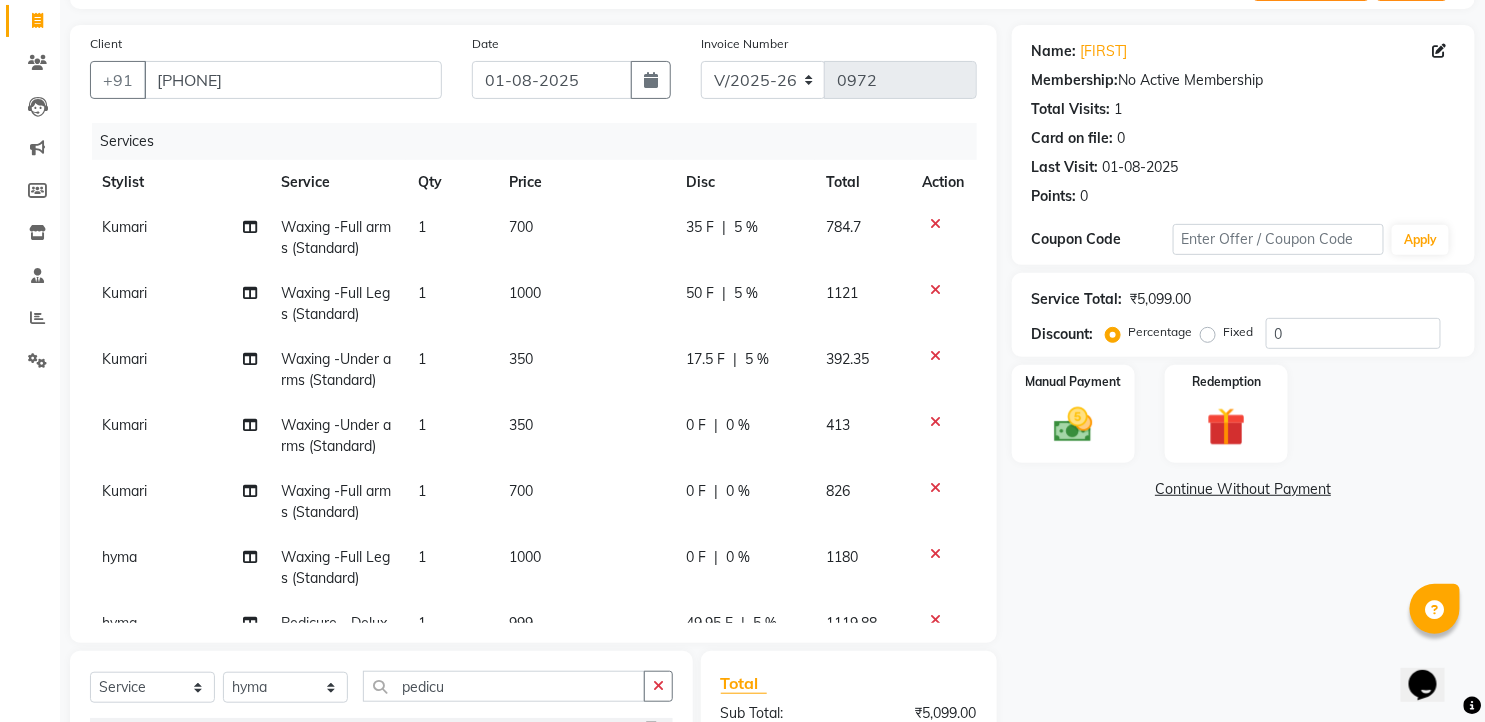click on "0 %" 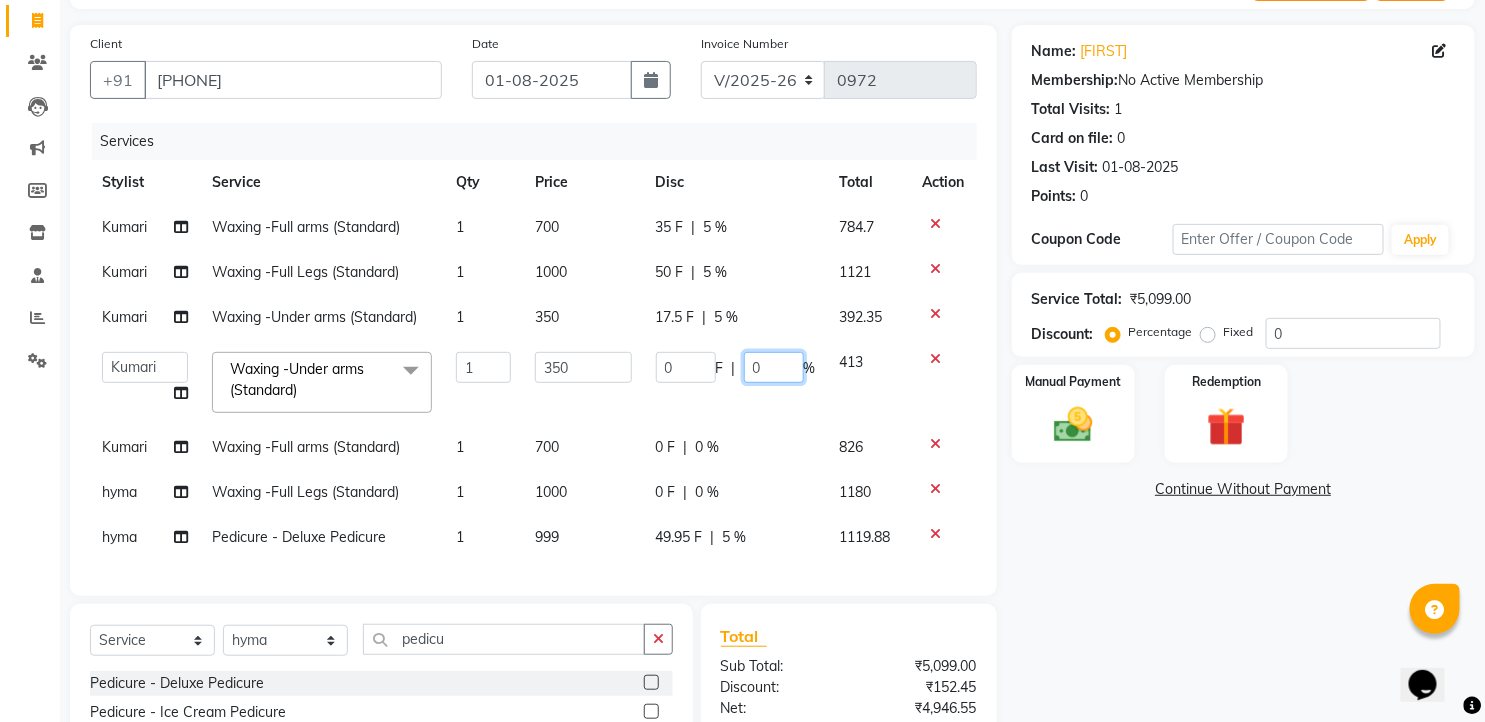 drag, startPoint x: 762, startPoint y: 370, endPoint x: 738, endPoint y: 365, distance: 24.5153 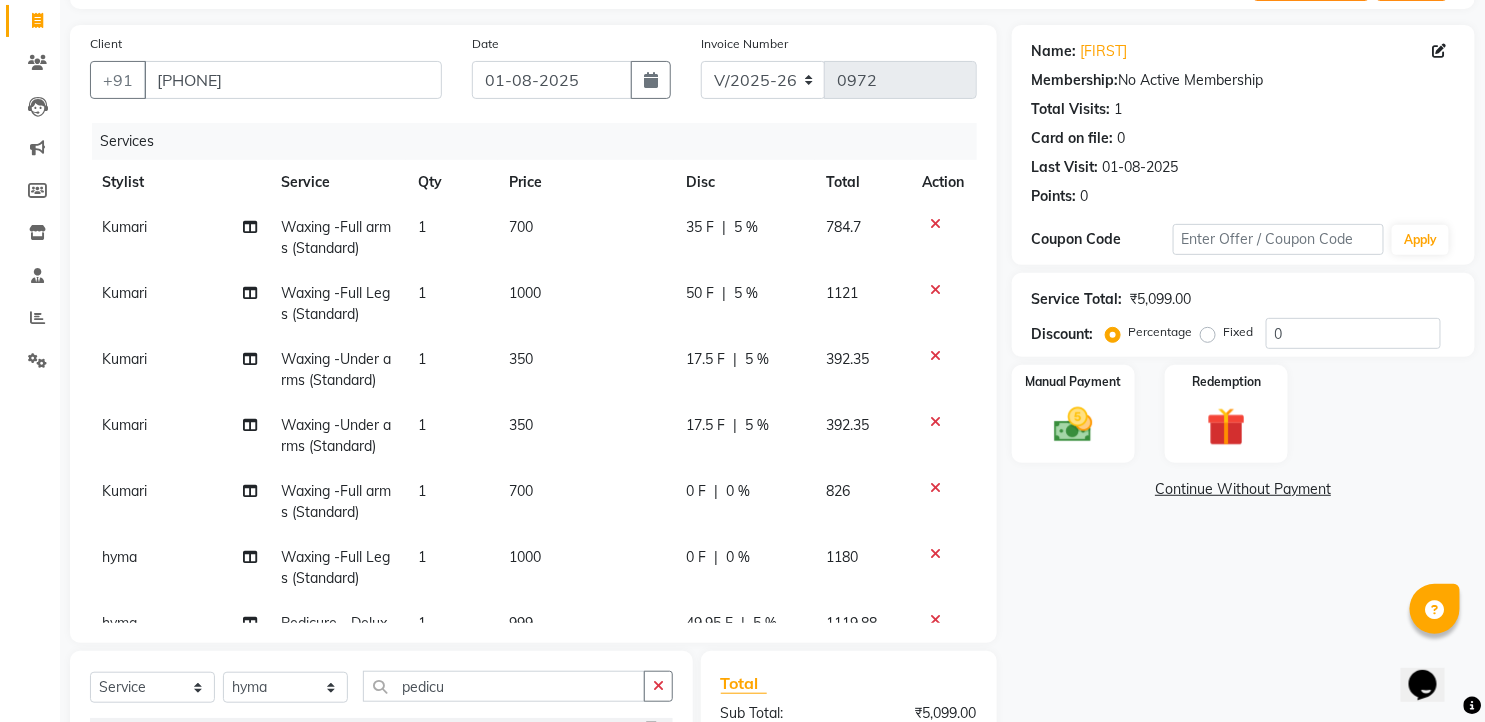 click on "Kumari Waxing -Full arms (Standard) 1 700 35 F | 5 % 784.7 Kumari Waxing -Full Legs (Standard) 1 1000 50 F | 5 % 1121 Kumari Waxing -Under arms (Standard) 1 350 17.5 F | 5 % 392.35 Kumari Waxing -Under arms (Standard) 1 350 17.5 F | 5 % 392.35 Kumari Waxing -Full arms (Standard) 1 700 0 F | 0 % 826 hyma Waxing -Full Legs (Standard) 1 1000 0 F | 0 % 1180 hyma Pedicure - Deluxe Pedicure 1 999 49.95 F | 5 % 1119.88" 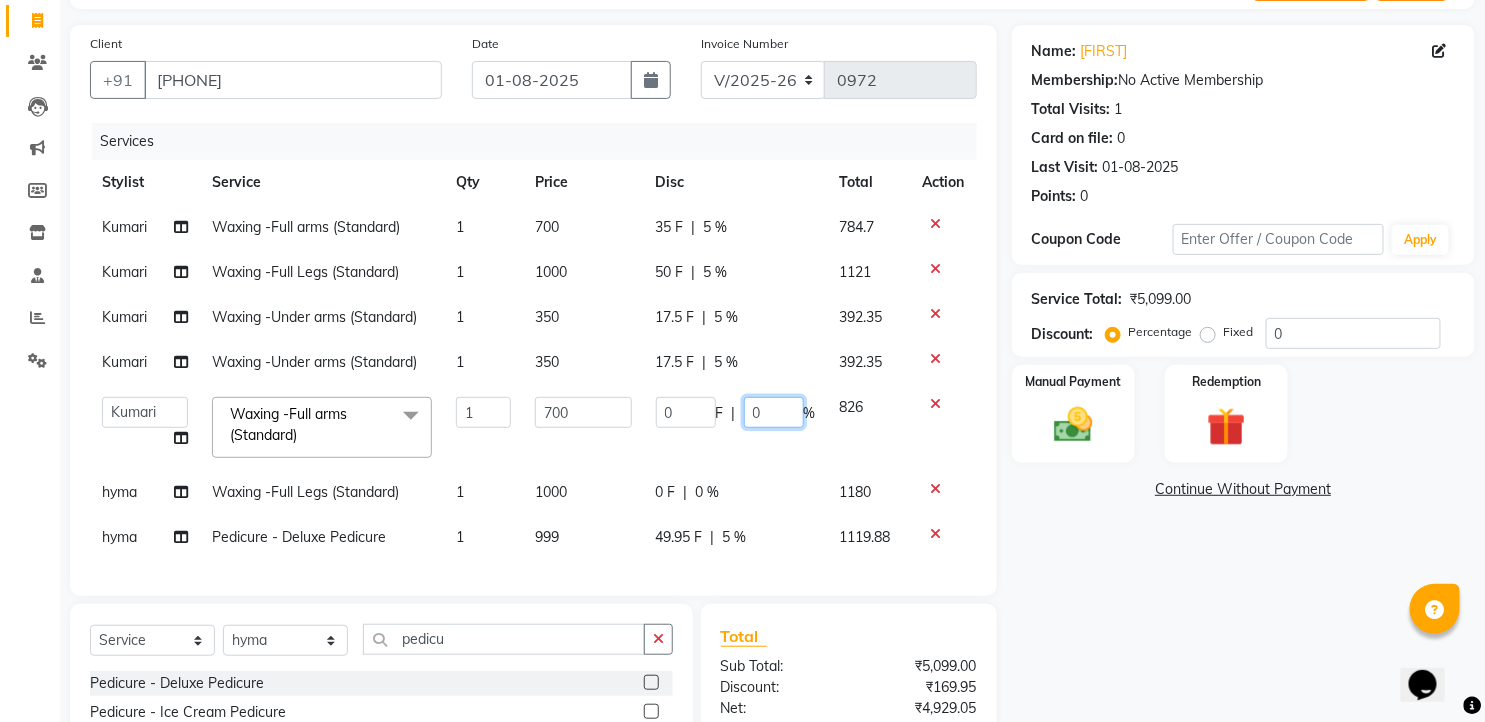 drag, startPoint x: 773, startPoint y: 412, endPoint x: 751, endPoint y: 414, distance: 22.090721 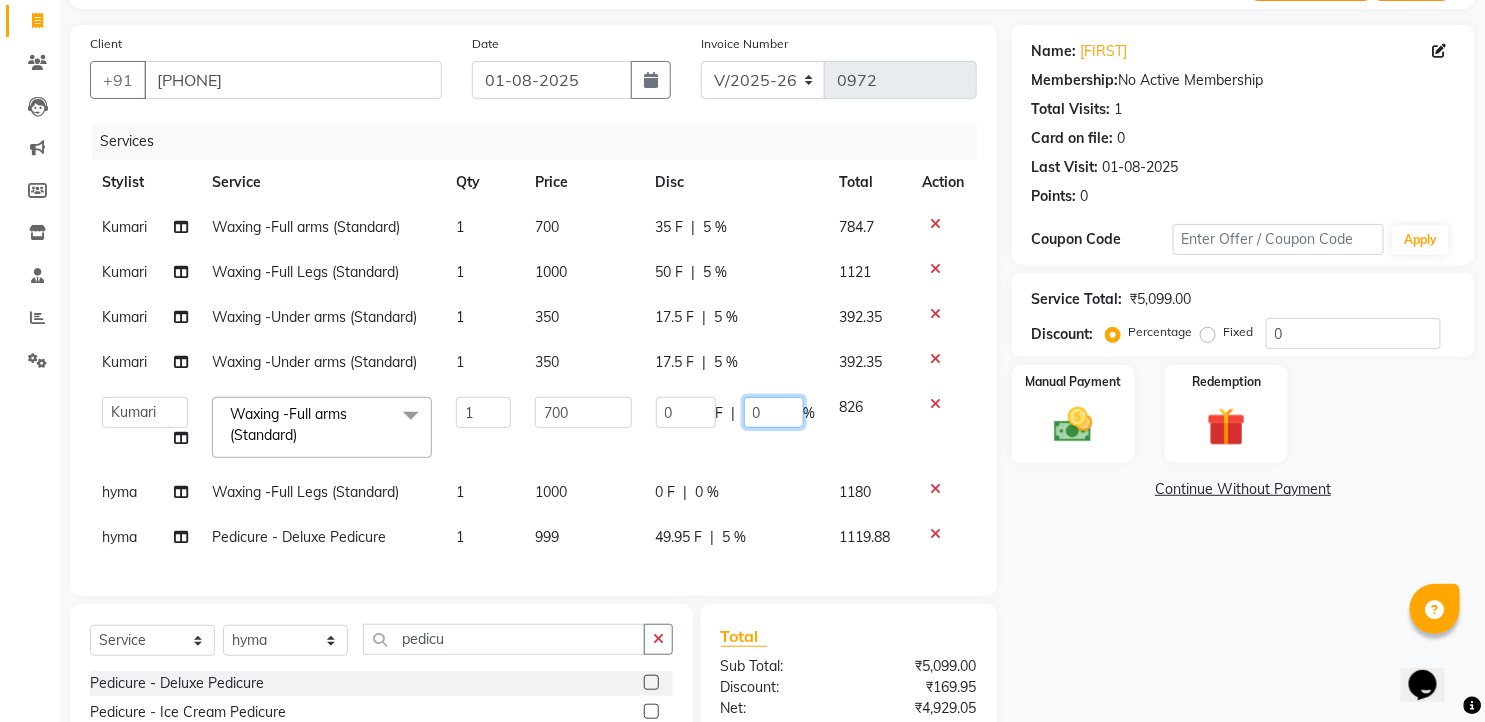 type on "5" 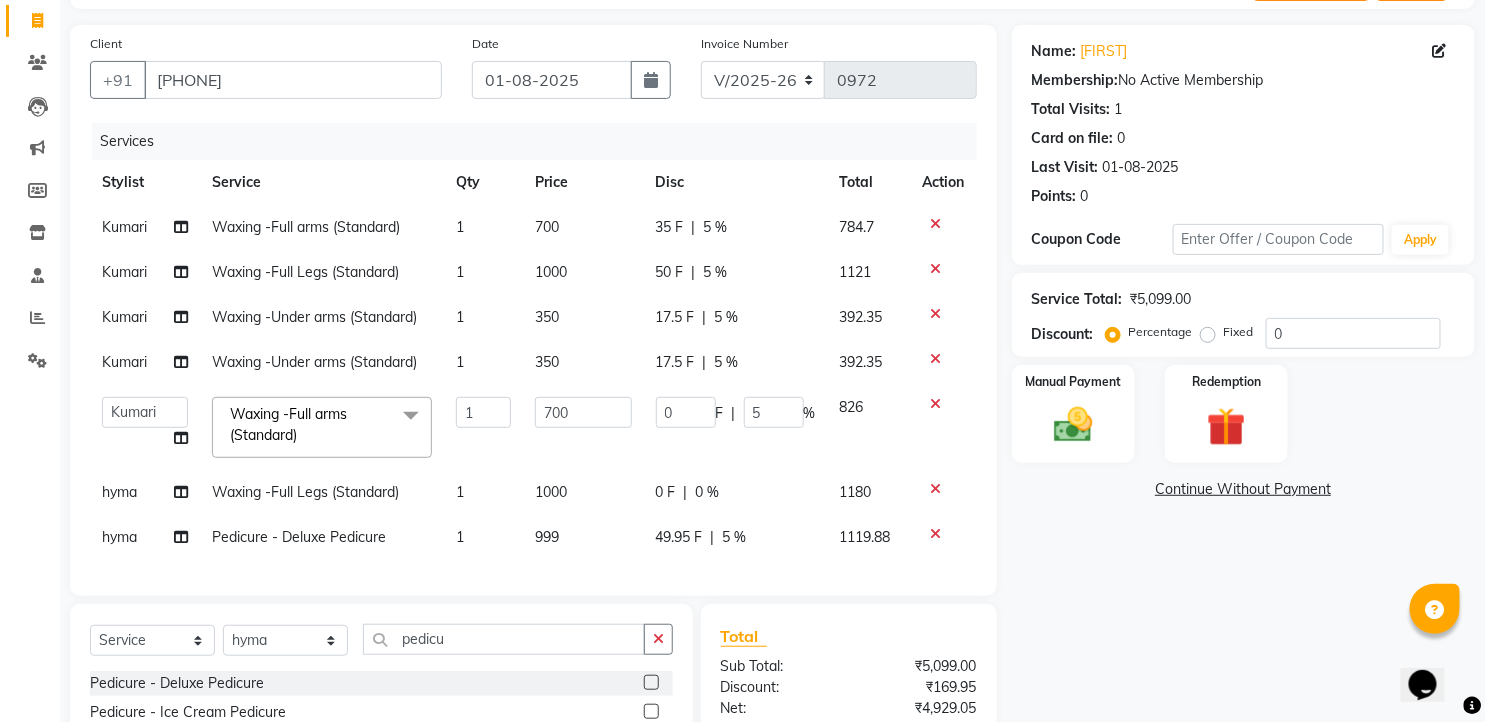 click on "Kumari Waxing -Full arms (Standard) 1 700 35 F | 5 % 784.7 Kumari Waxing -Full Legs (Standard) 1 1000 50 F | 5 % 1121 Kumari Waxing -Under arms (Standard) 1 350 17.5 F | 5 % 392.35 Kumari Waxing -Under arms (Standard) 1 350 17.5 F | 5 % 392.35  faizz   gufran mohammad   hyma   Kumari   lalitha sree   Manager   Riya roy   sahik  Waxing -Full arms (Standard)  x Massage - Foot / Shoulder & Back (30 Mins) Massage - Head Oil Massage (Men) (30 Mins) Massage - Head Oil Massage (Women) (30 Mins) Massage - Foot / Shoulder & Back (60 Mins) Massage - Head Oil Massage (Men) (60 Mins) Massage - Head Oil Massage (Women) (60 Mins) Massage - Chakra Herbal Scrub & Wrap (60 Mins) Massage - Swedish Therapy (60 Mins) Massage - Swedish Therapy (90 Mins) Massage - Balanese Therapy (60 Mins) Massage - Balanese Therapy (90 Mins) Massage - Deep Tissue Therapy (60 Mins) Massage - Deep Tissue Therapy (90 Mins) Hair wash Dry Skin Care - Clean Up Ritual (Jeannot Ceuticals) Dry Skin Care - Instant Glow  (Jeannot Ceuticals) D Tan - Nape 1" 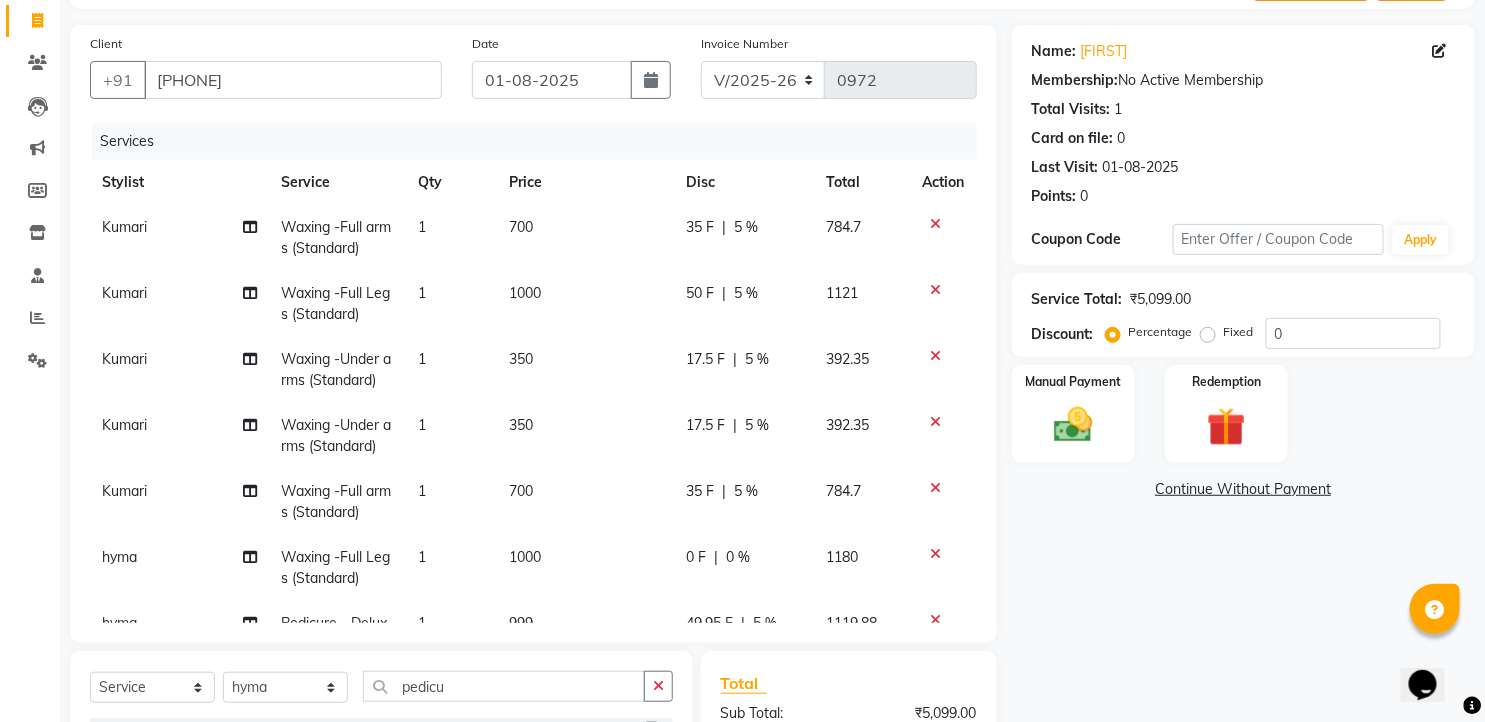 click on "0 %" 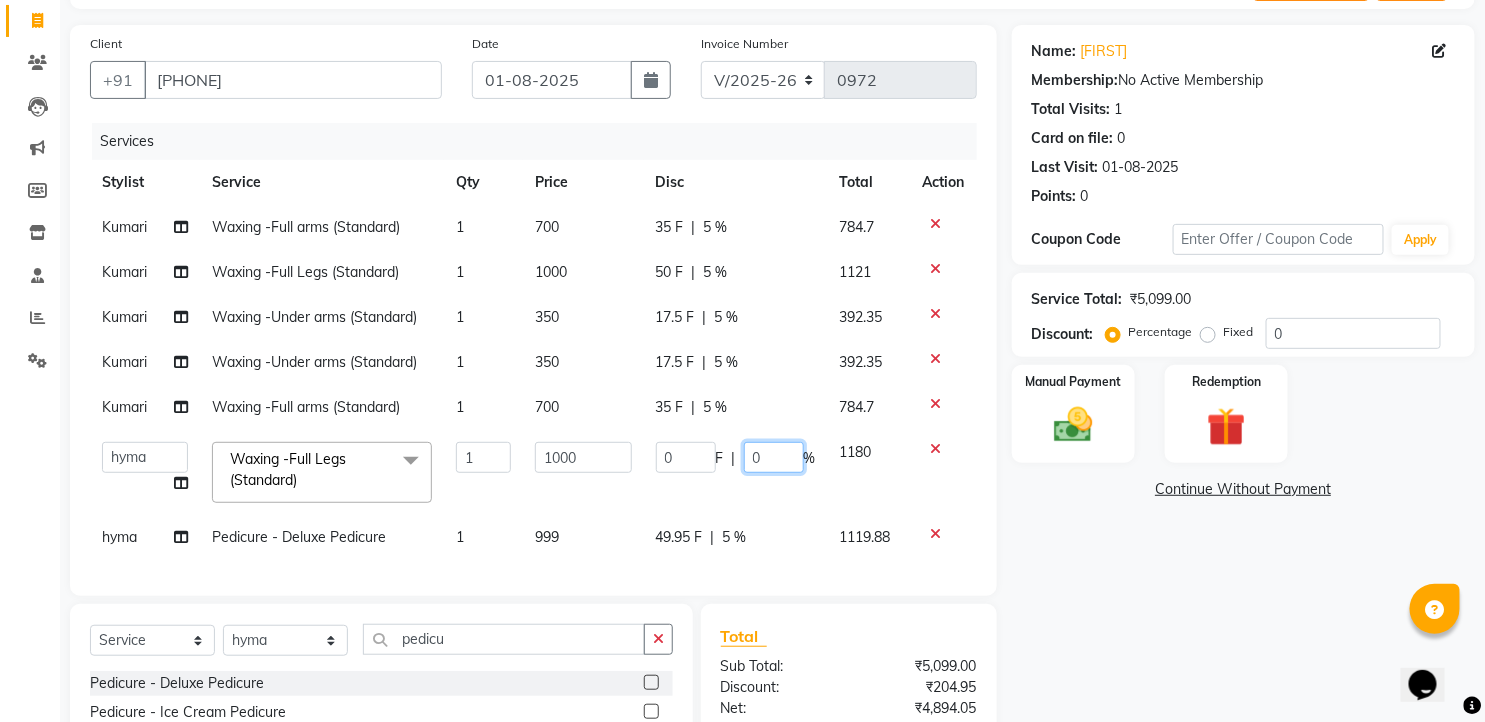 drag, startPoint x: 760, startPoint y: 456, endPoint x: 751, endPoint y: 451, distance: 10.29563 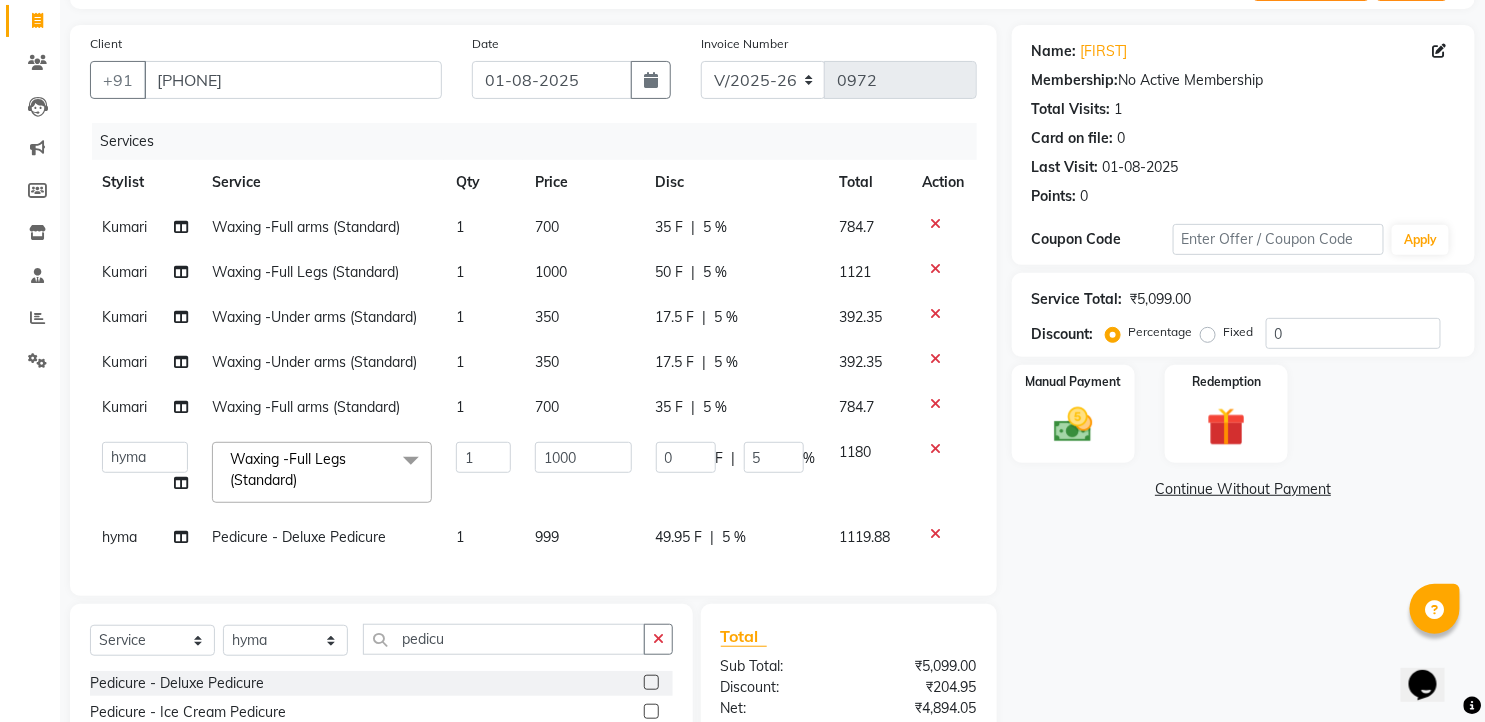 click on "Kumari Waxing -Full arms (Standard) 1 700 35 F | 5 % 784.7 Kumari Waxing -Full Legs (Standard) 1 1000 50 F | 5 % 1121 Kumari Waxing -Under arms (Standard) 1 350 17.5 F | 5 % 392.35 Kumari Waxing -Under arms (Standard) 1 350 17.5 F | 5 % 392.35 Kumari Waxing -Full arms (Standard) 1 700 35 F | 5 % 784.7  faizz   gufran mohammad   hyma   Kumari   lalitha sree   Manager   Riya roy   sahik  Waxing -Full Legs (Standard)  x Massage - Foot / Shoulder & Back (30 Mins) Massage - Head Oil Massage (Men) (30 Mins) Massage - Head Oil Massage (Women) (30 Mins) Massage - Foot / Shoulder & Back (60 Mins) Massage - Head Oil Massage (Men) (60 Mins) Massage - Head Oil Massage (Women) (60 Mins) Massage - Chakra Herbal Scrub & Wrap (60 Mins) Massage - Swedish Therapy (60 Mins) Massage - Swedish Therapy (90 Mins) Massage - Balanese Therapy (60 Mins) Massage - Balanese Therapy (90 Mins) Massage - Deep Tissue Therapy (60 Mins) Massage - Deep Tissue Therapy (90 Mins) Hair wash Dry Skin Care - Clean Up Ritual (Jeannot Ceuticals) 1 0 F" 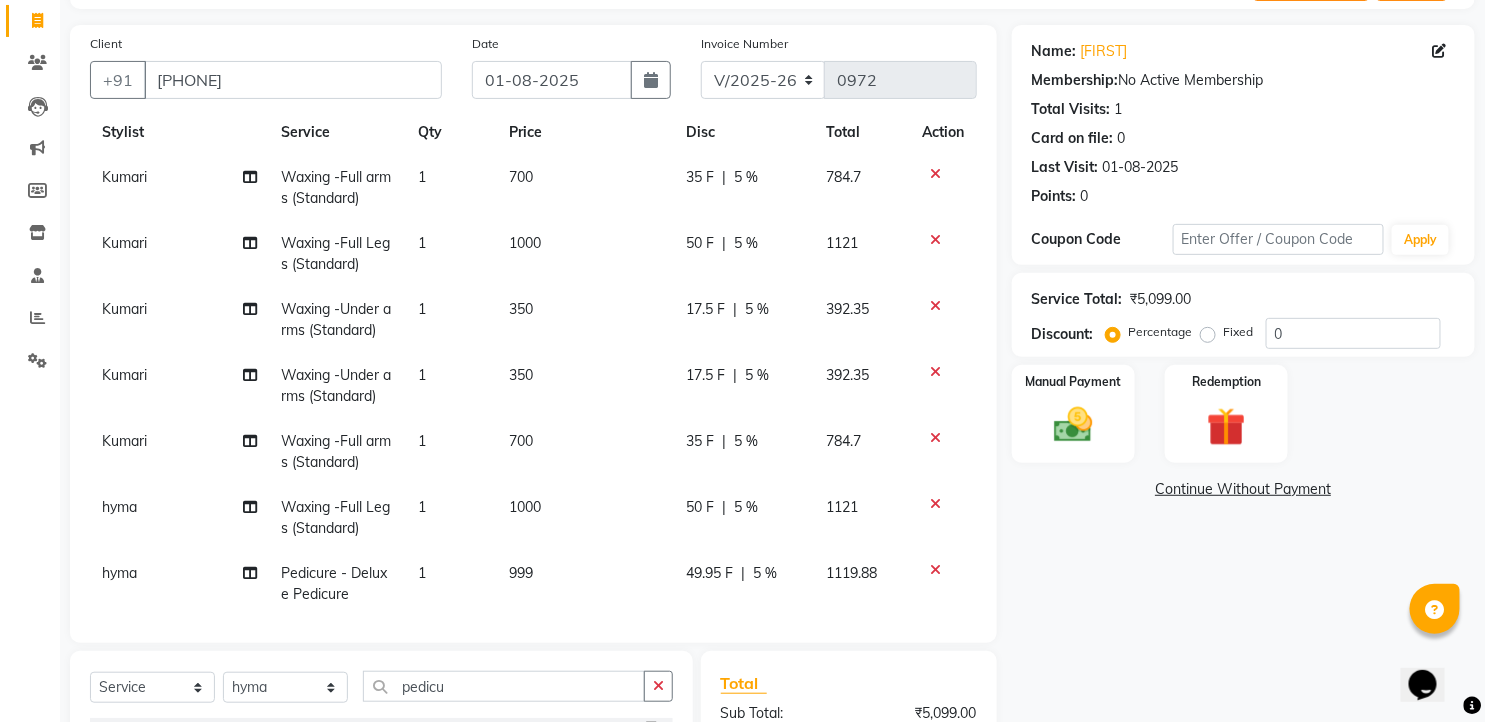 scroll, scrollTop: 76, scrollLeft: 0, axis: vertical 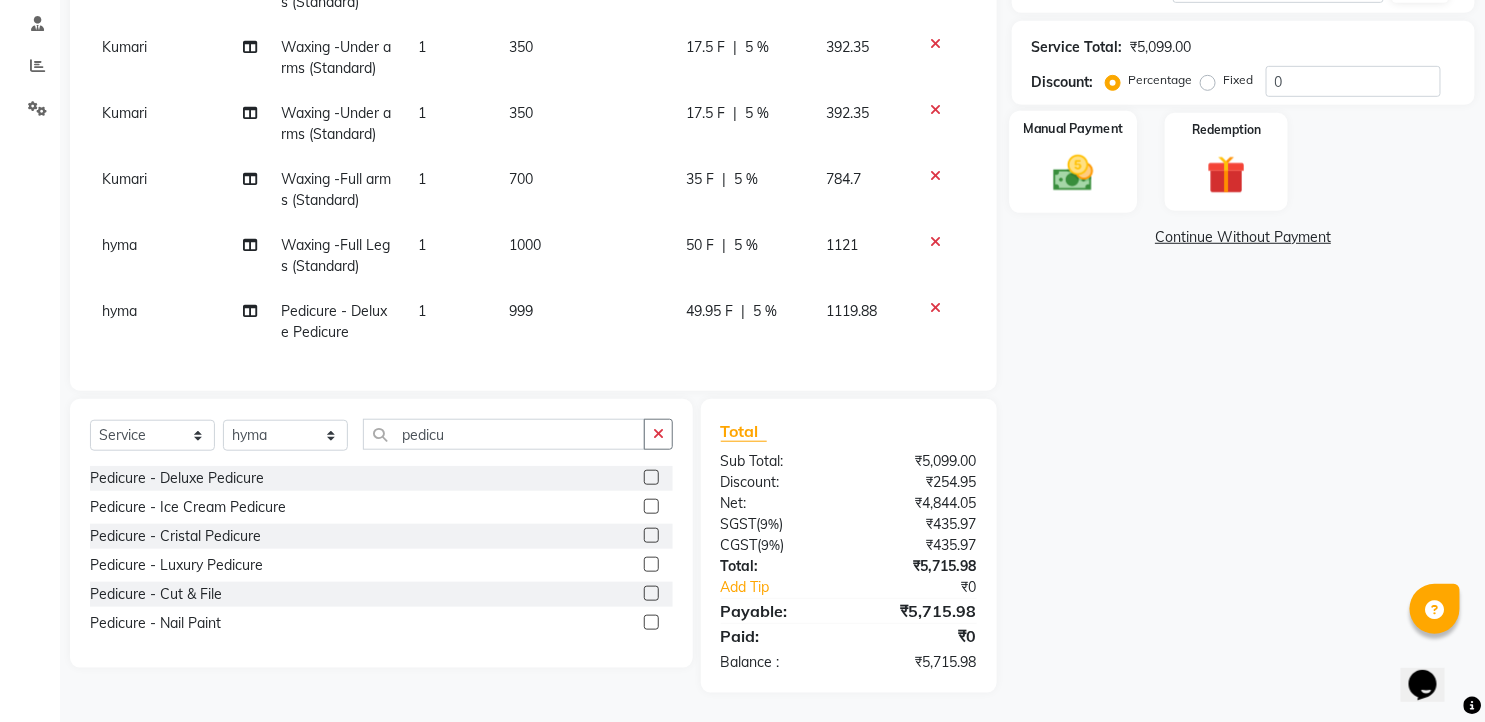 click 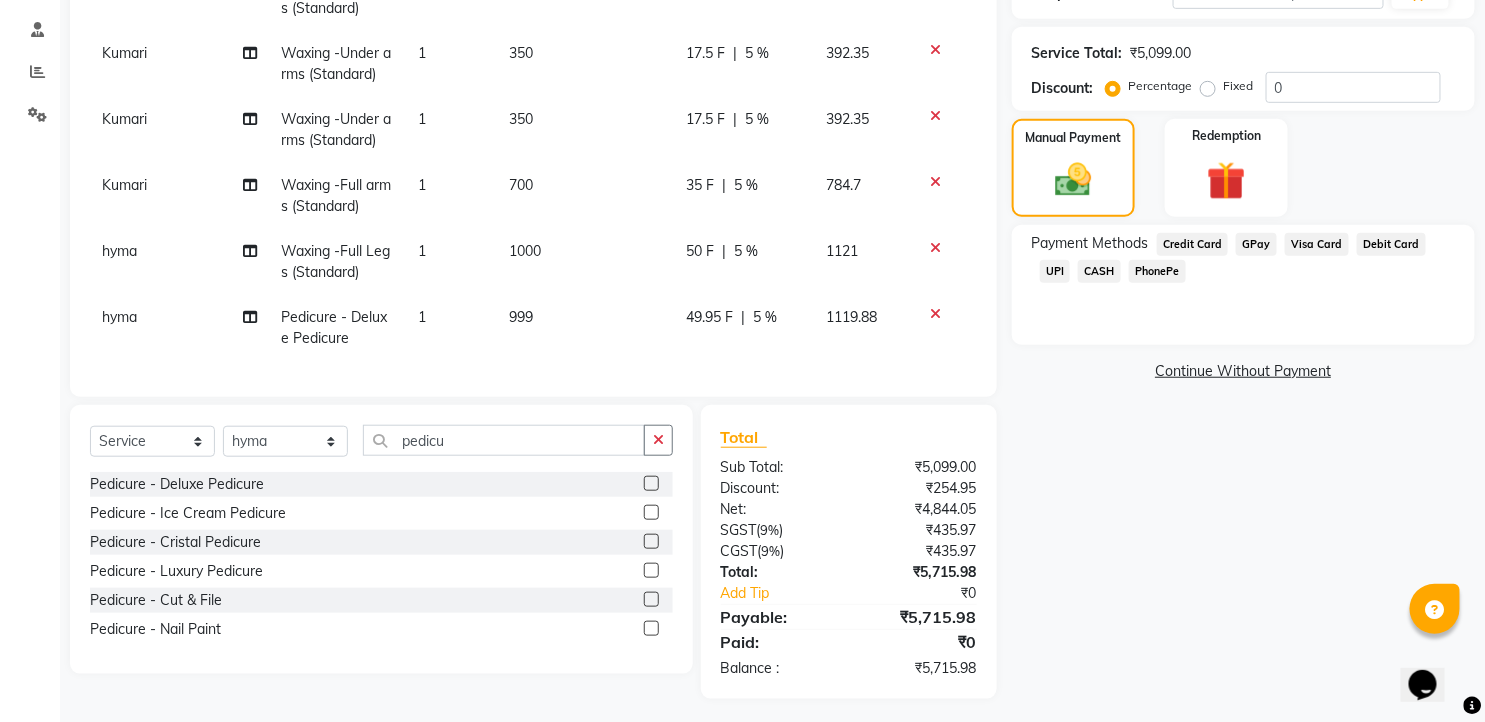 scroll, scrollTop: 377, scrollLeft: 0, axis: vertical 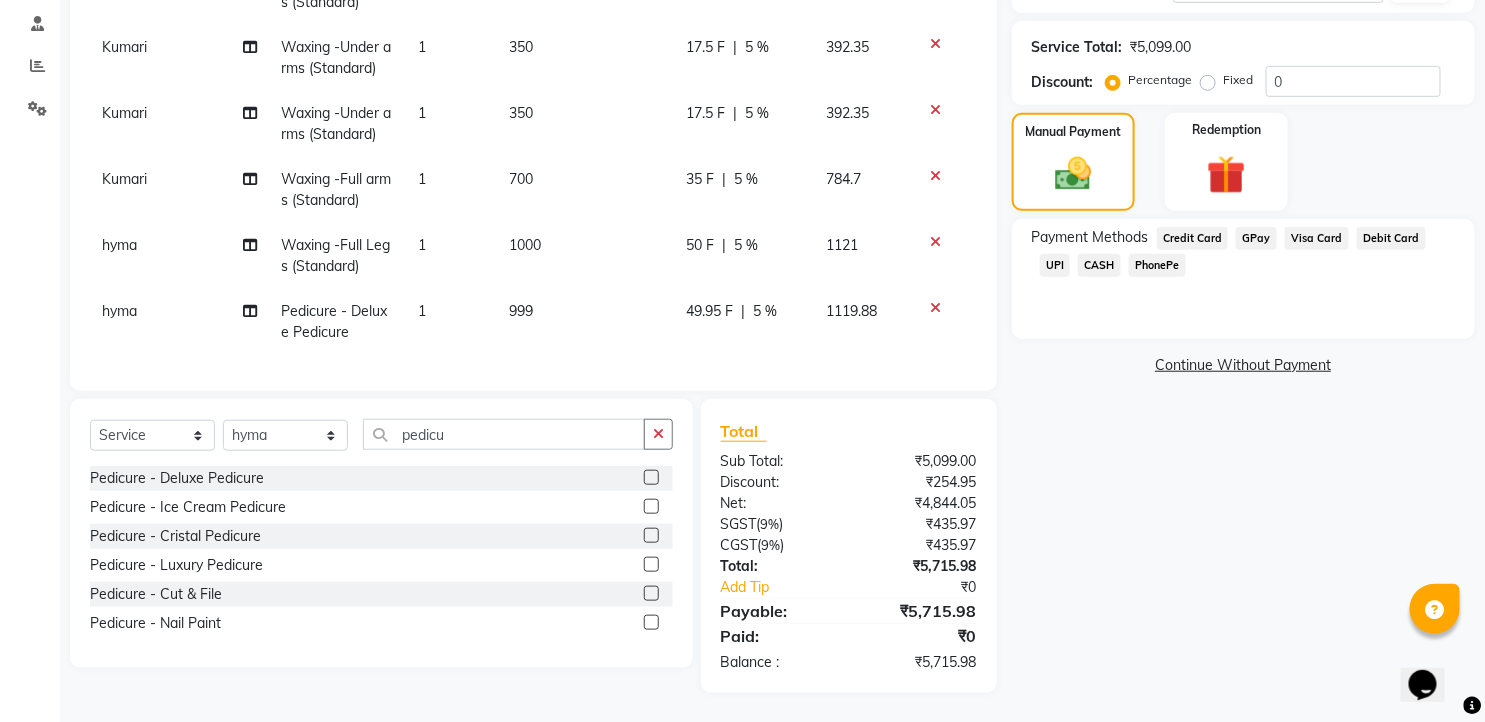 click on "GPay" 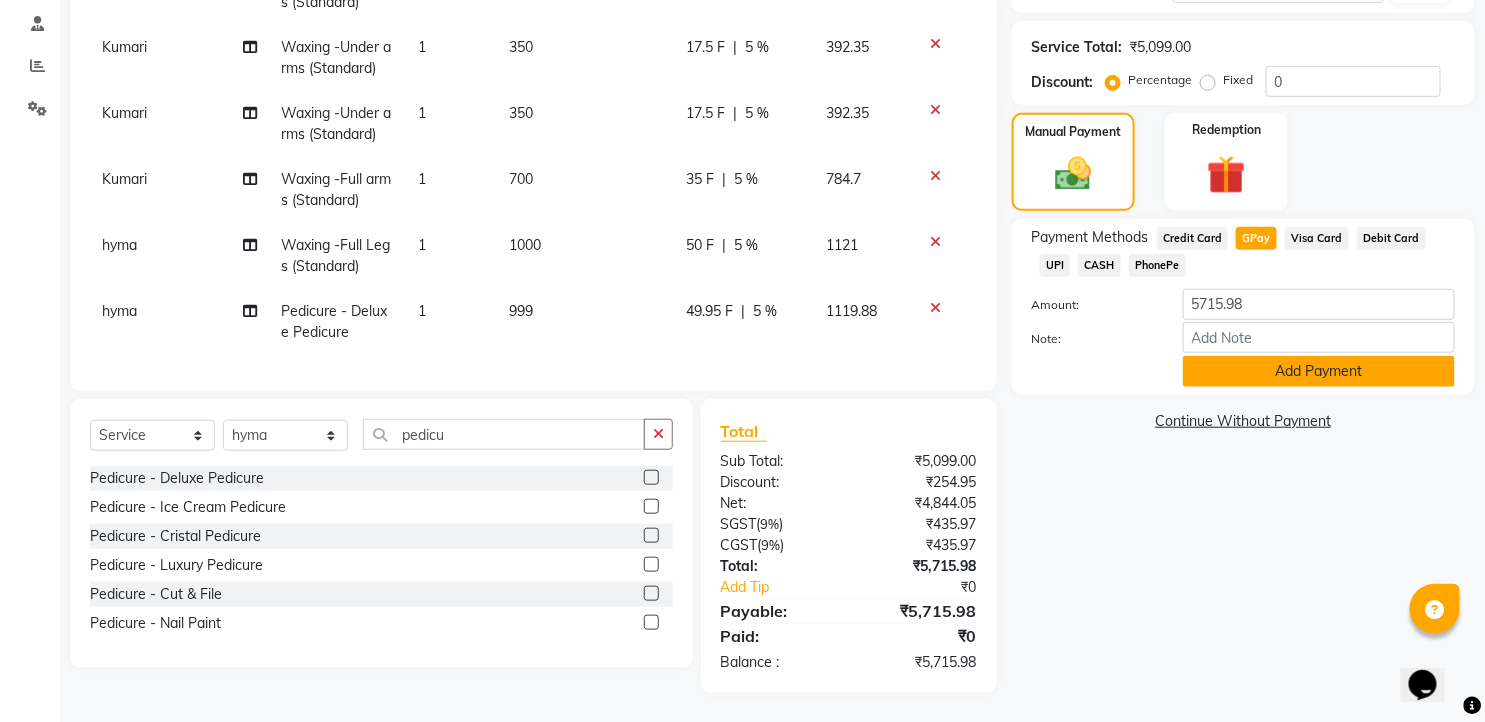 click on "Add Payment" 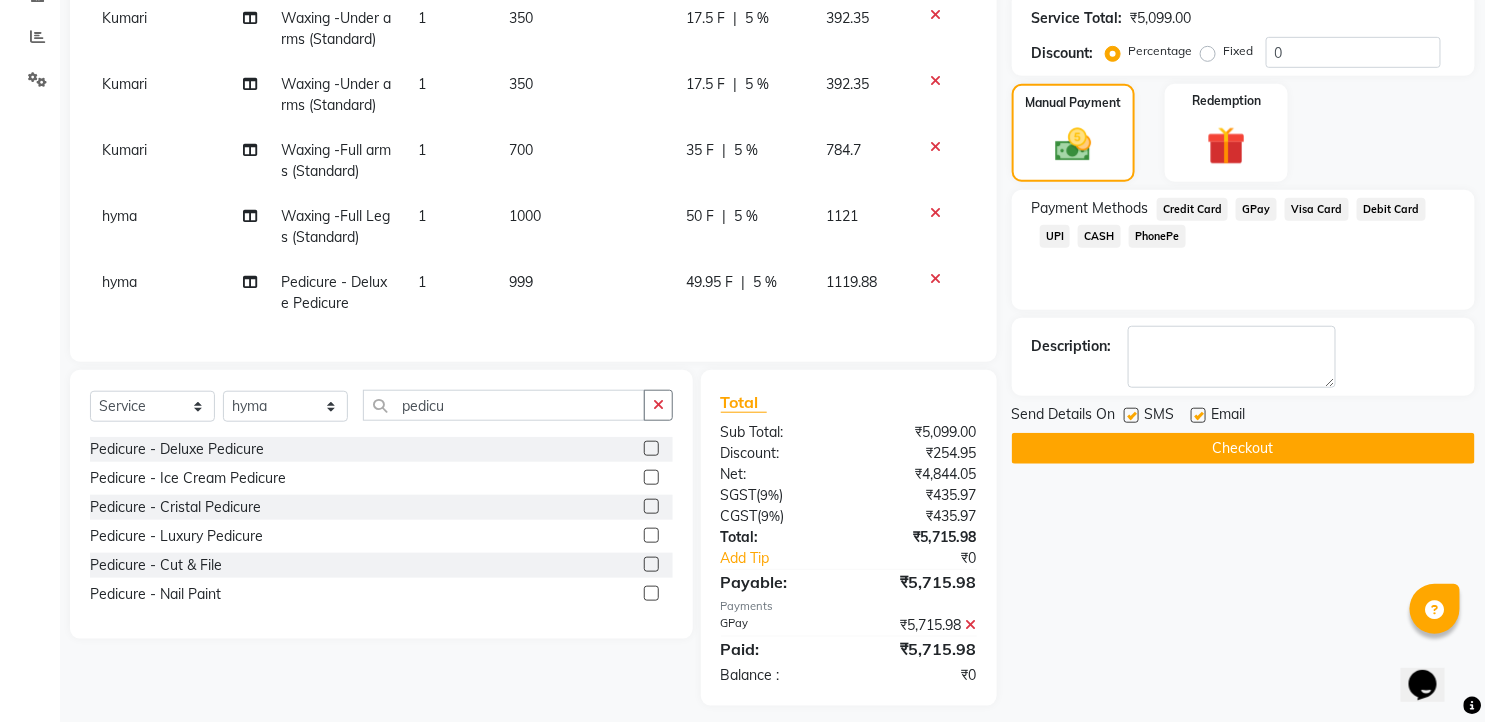scroll, scrollTop: 420, scrollLeft: 0, axis: vertical 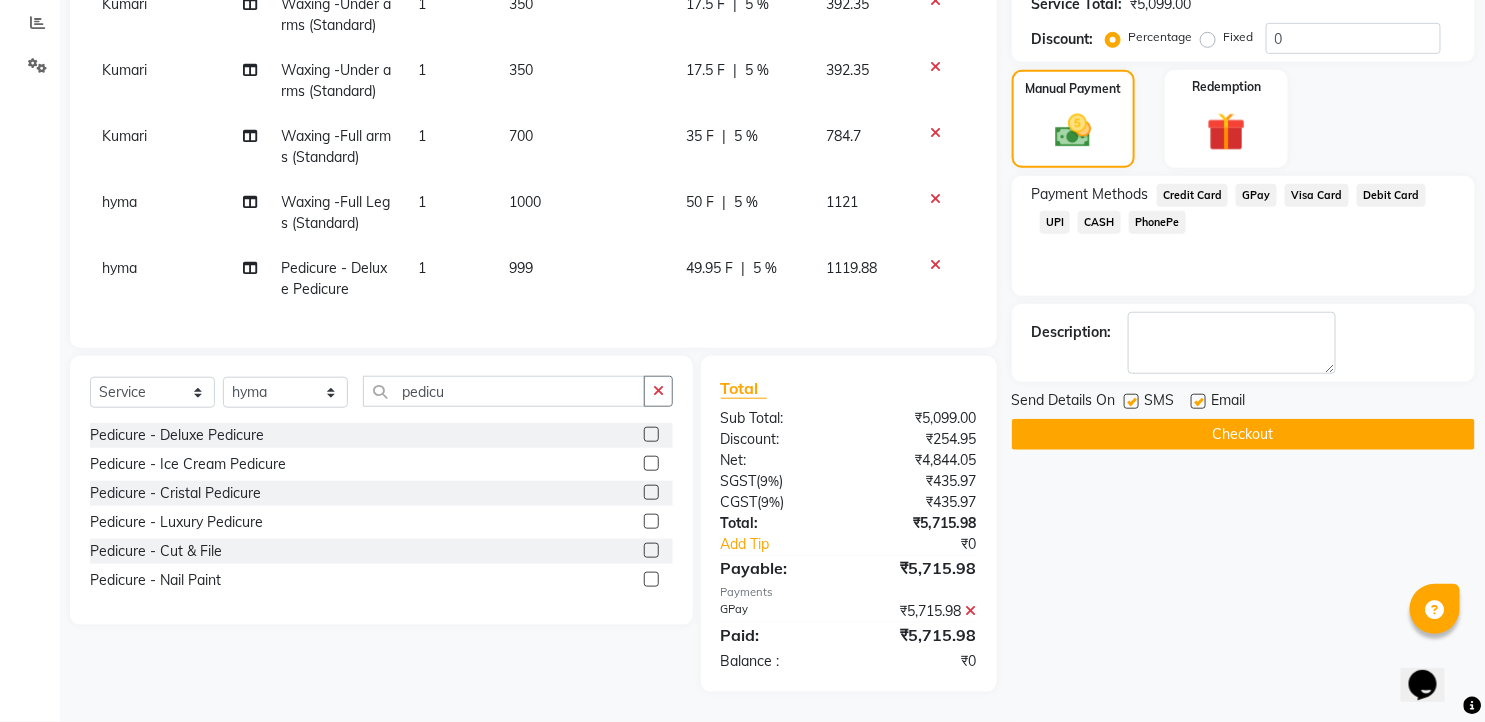 click 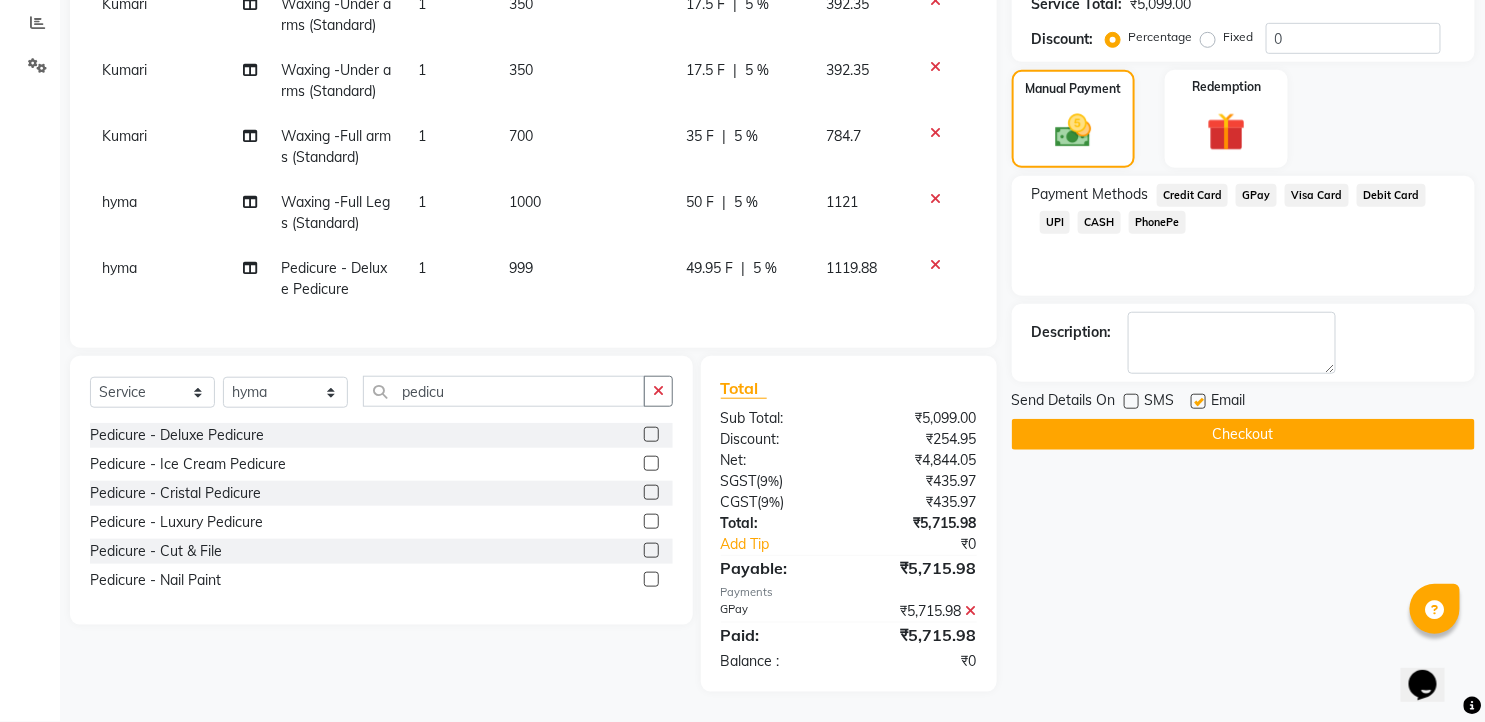 drag, startPoint x: 1191, startPoint y: 396, endPoint x: 1190, endPoint y: 415, distance: 19.026299 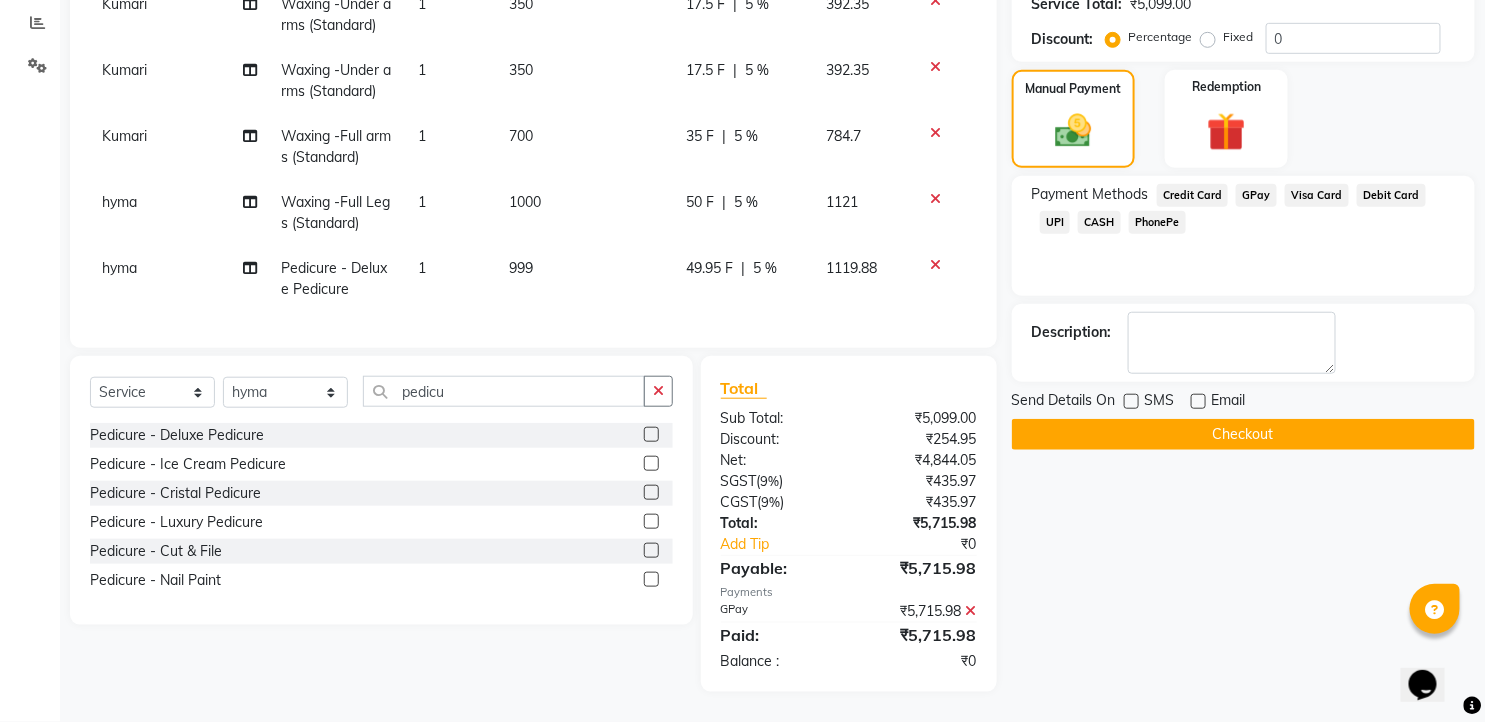 click on "Checkout" 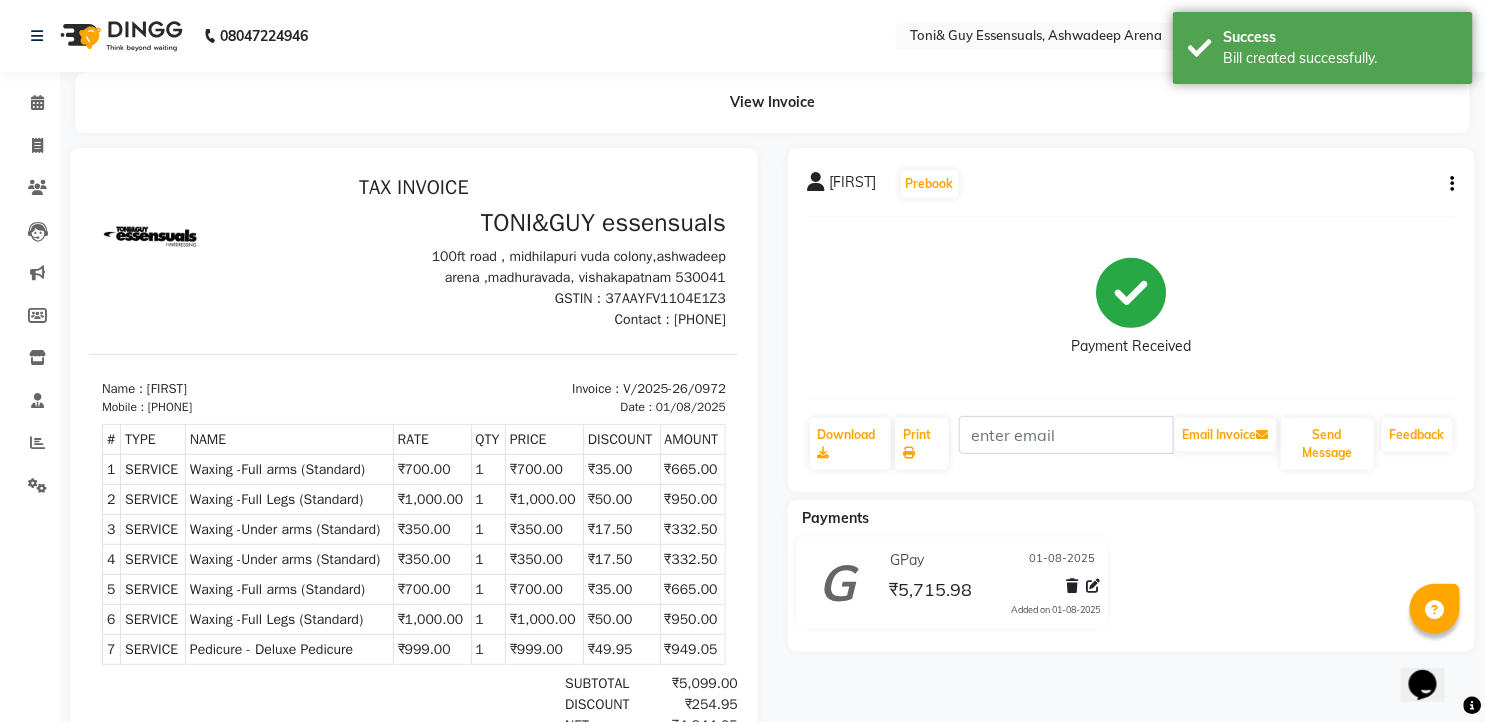 scroll, scrollTop: 0, scrollLeft: 0, axis: both 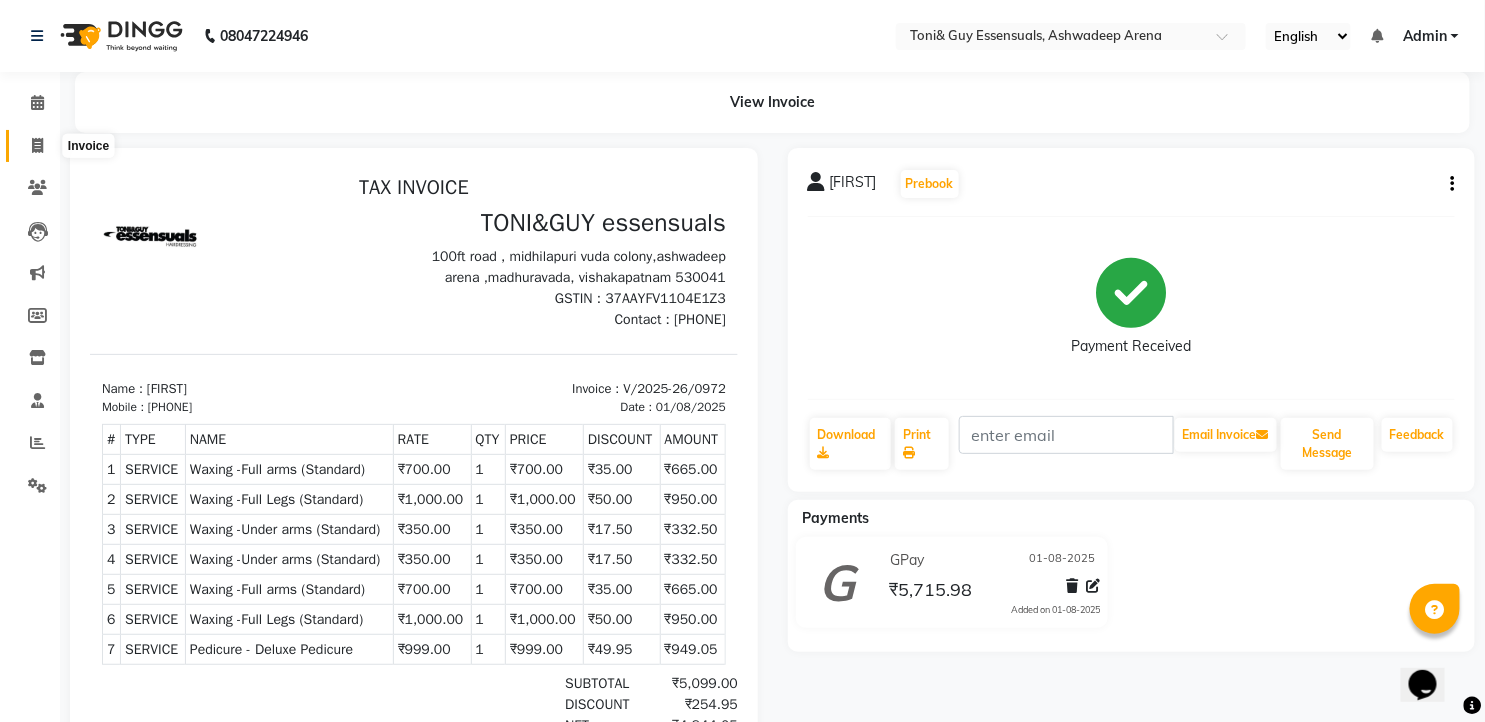 click 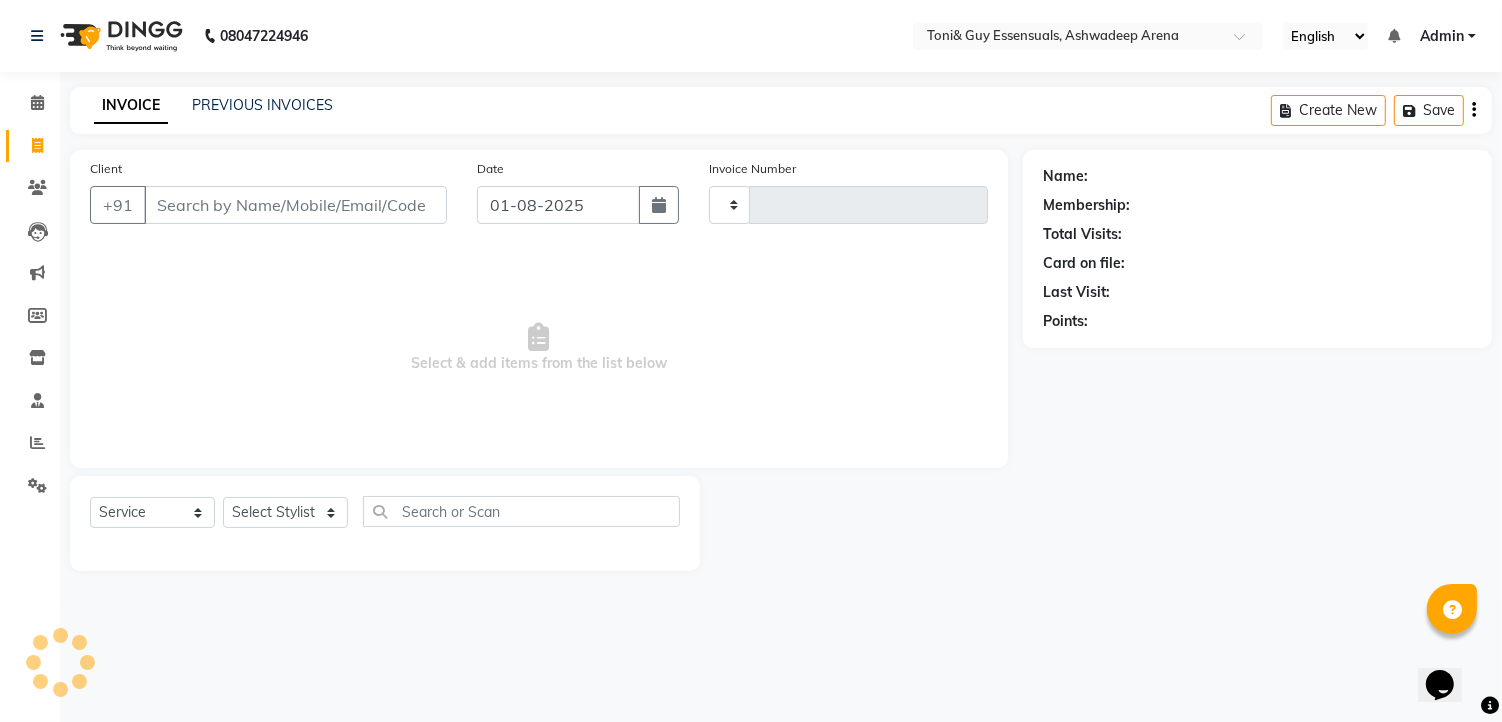 type on "0973" 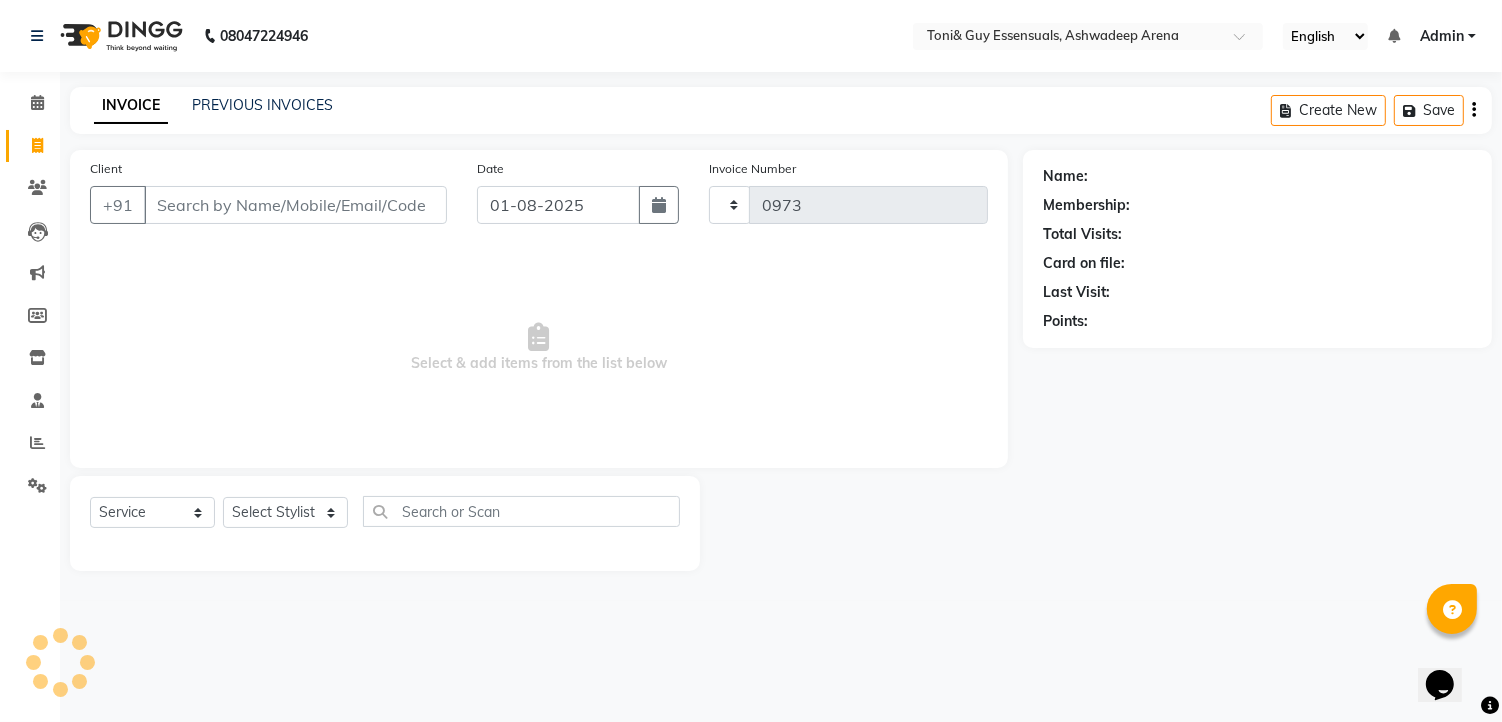 select on "7150" 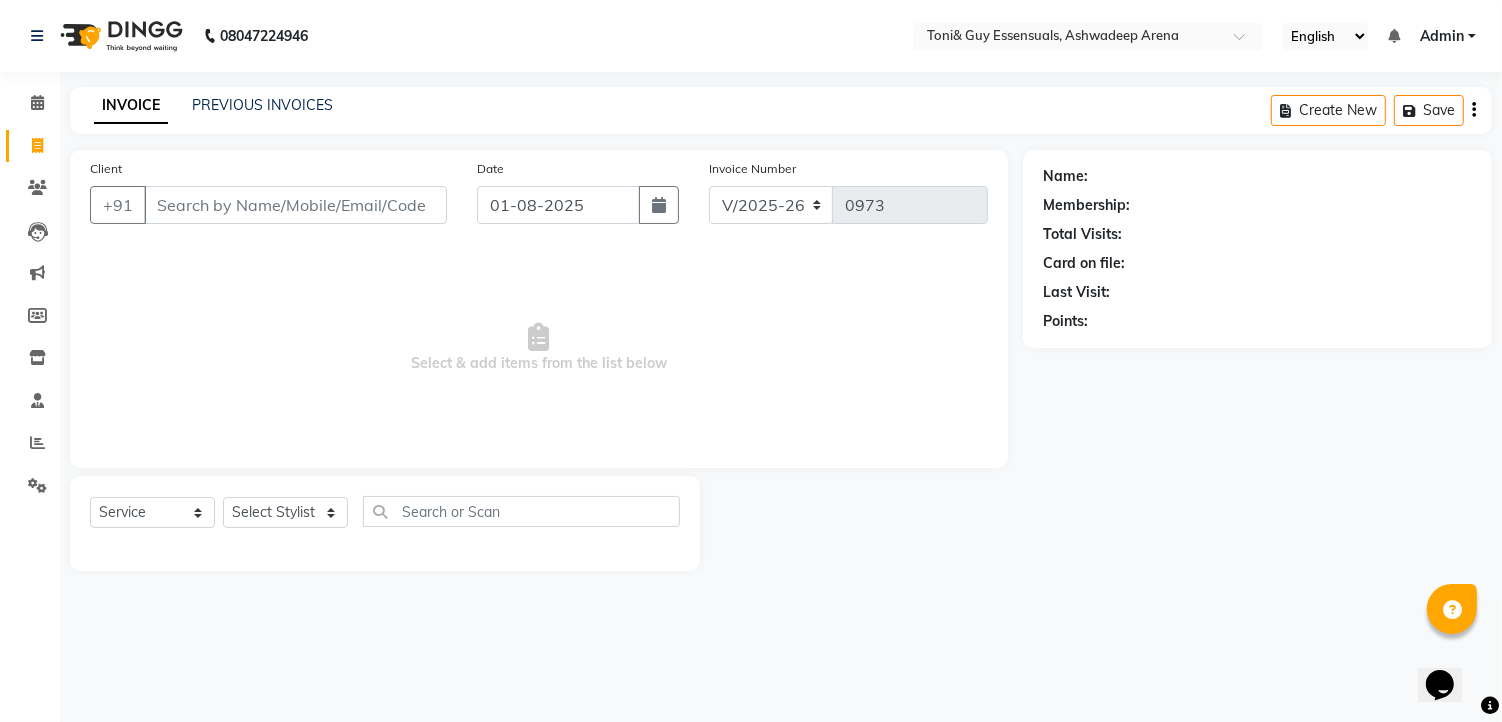 click on "Client" at bounding box center [295, 205] 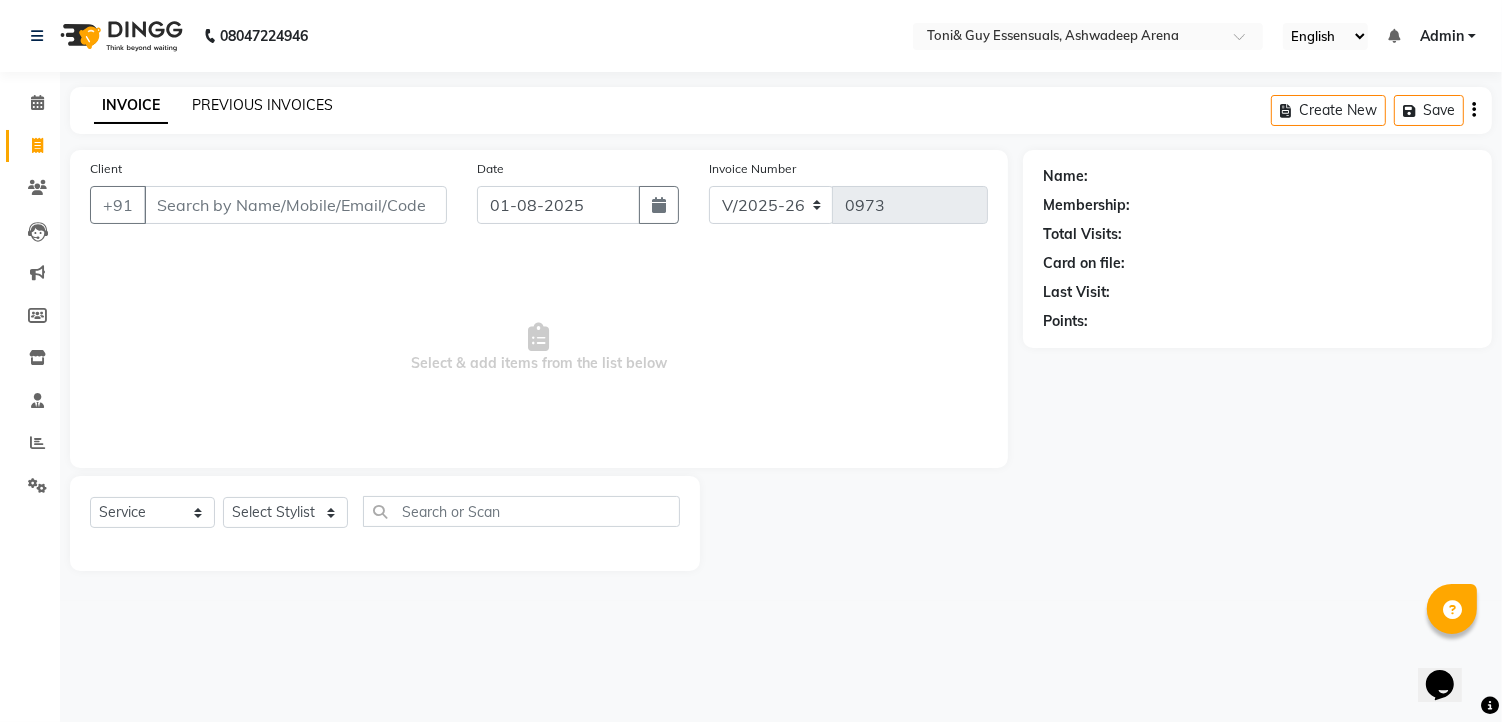 click on "PREVIOUS INVOICES" 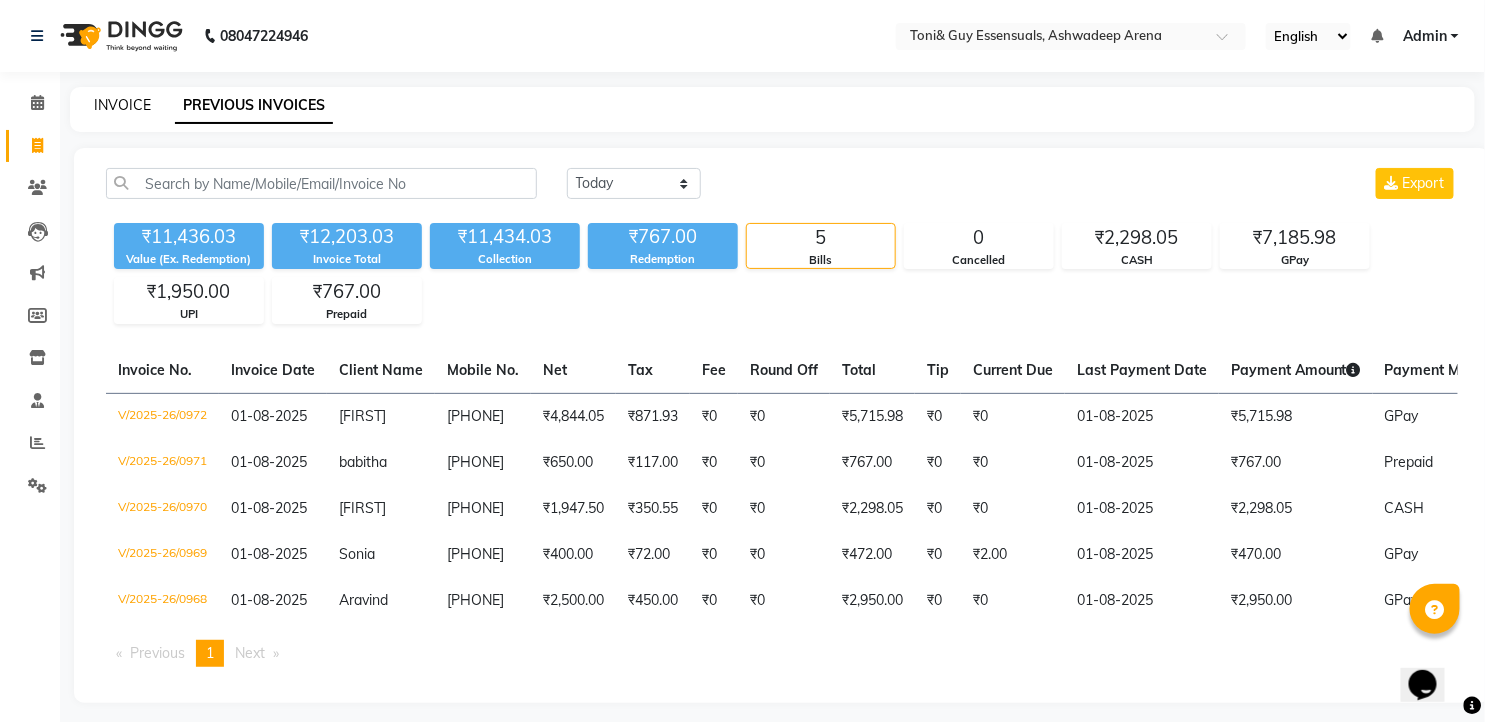 click on "INVOICE" 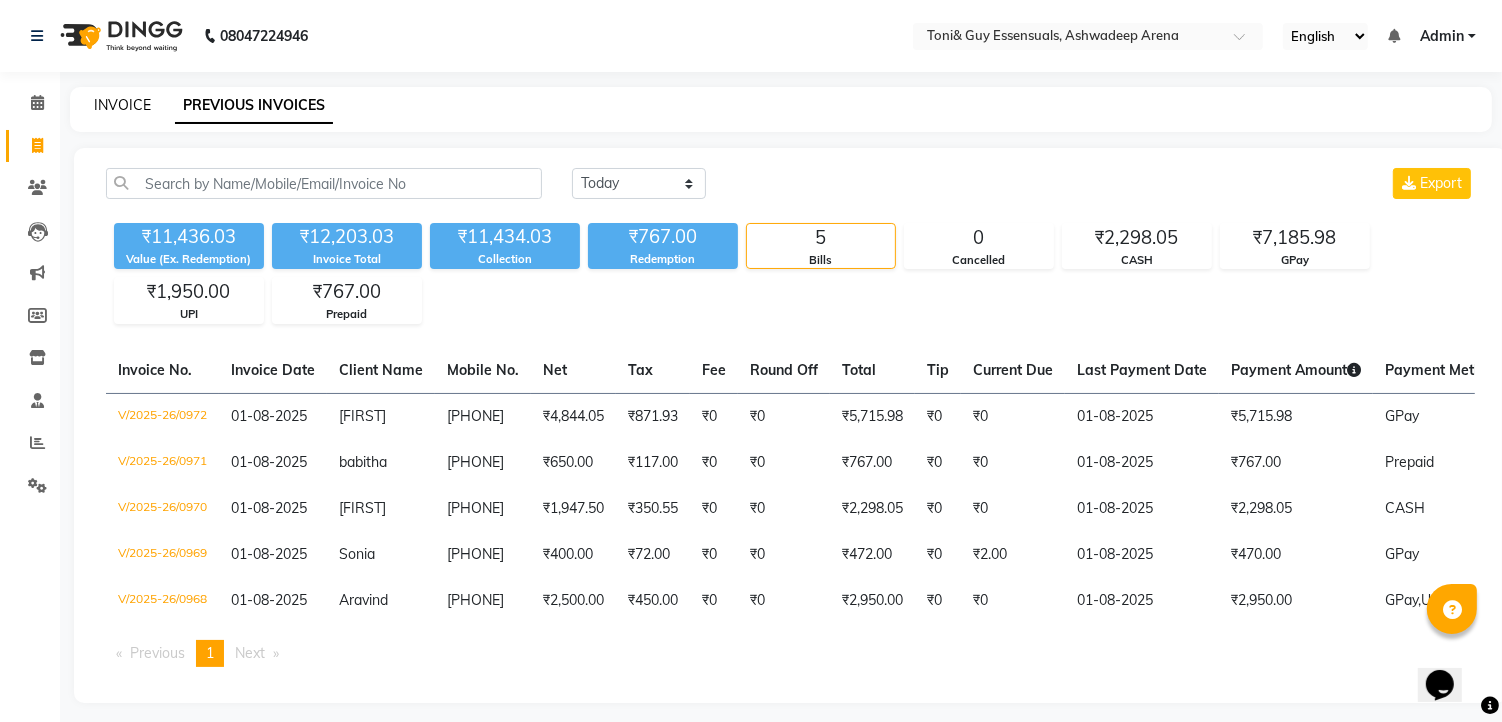 select on "7150" 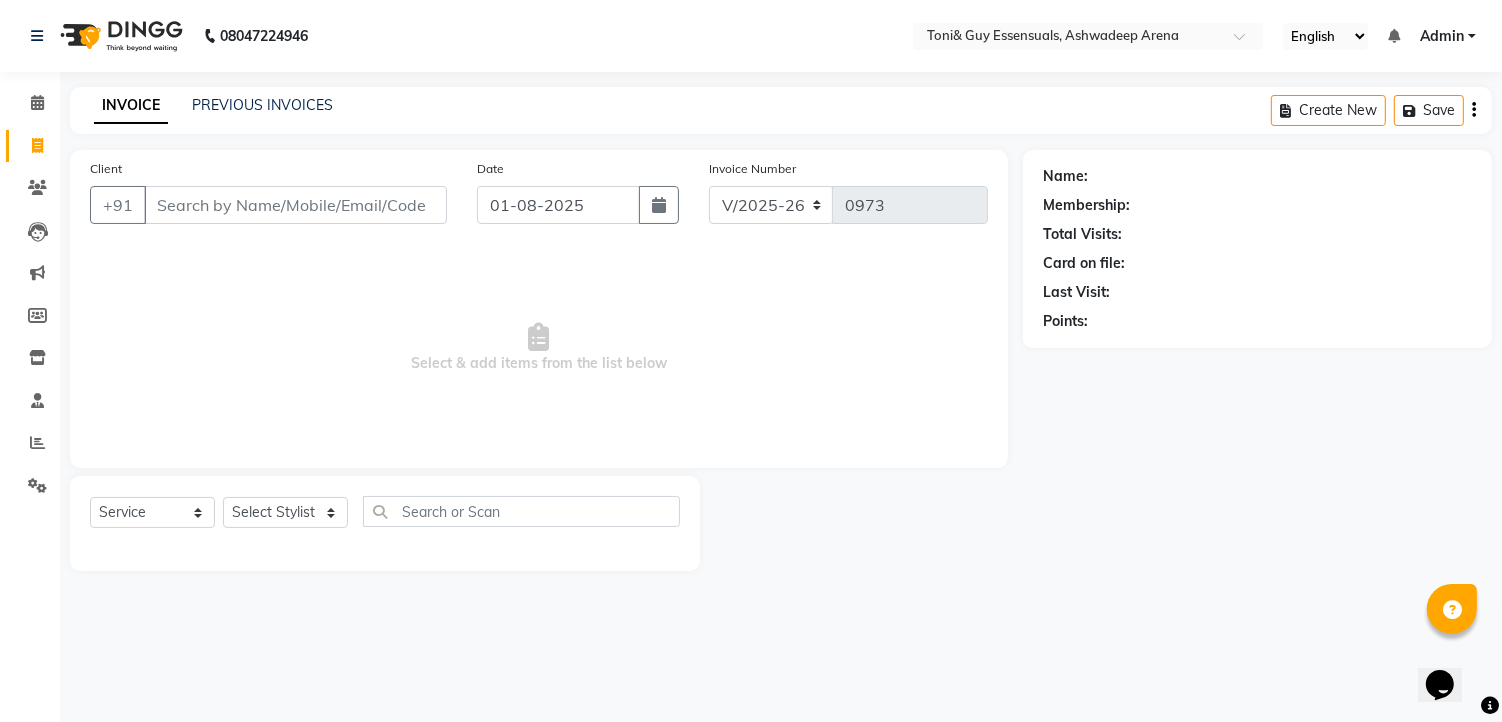 click on "Client" at bounding box center (295, 205) 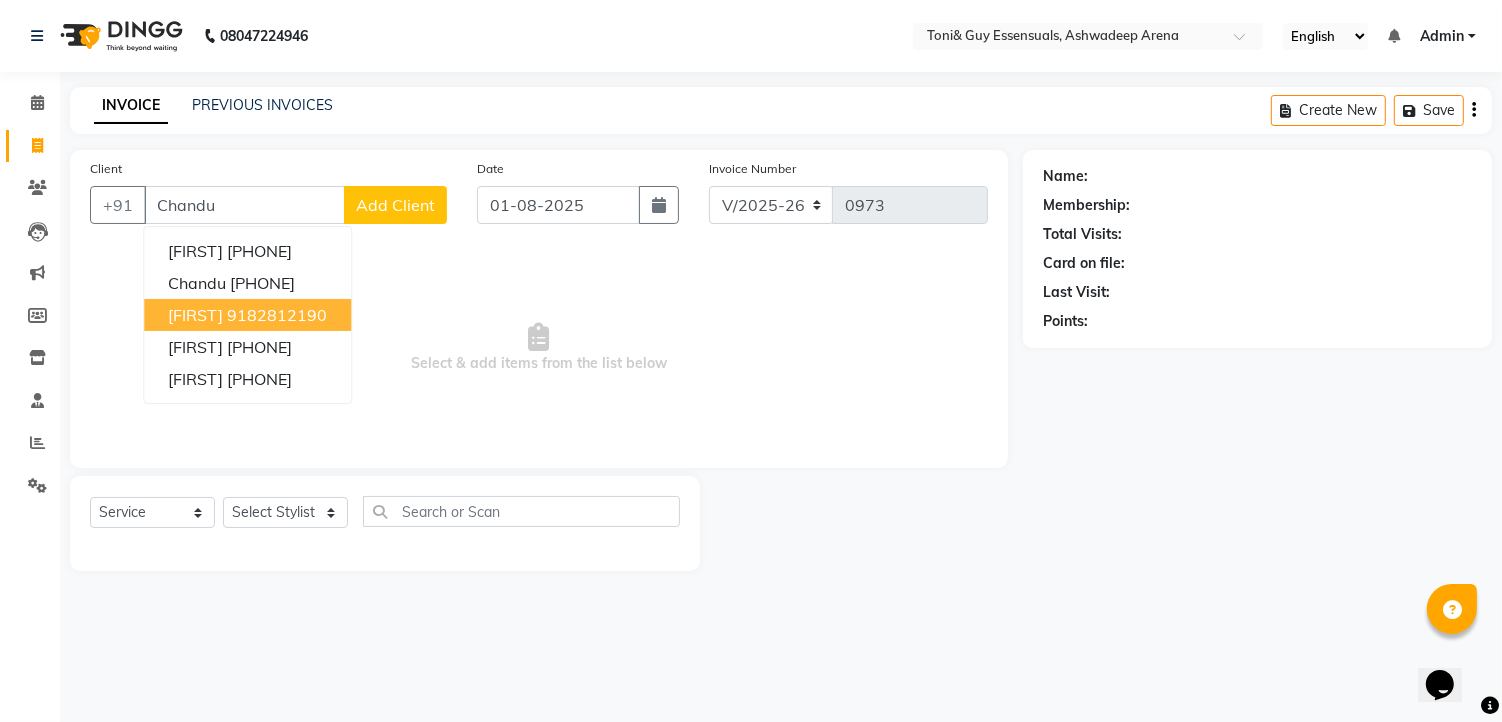 click on "9182812190" at bounding box center (277, 315) 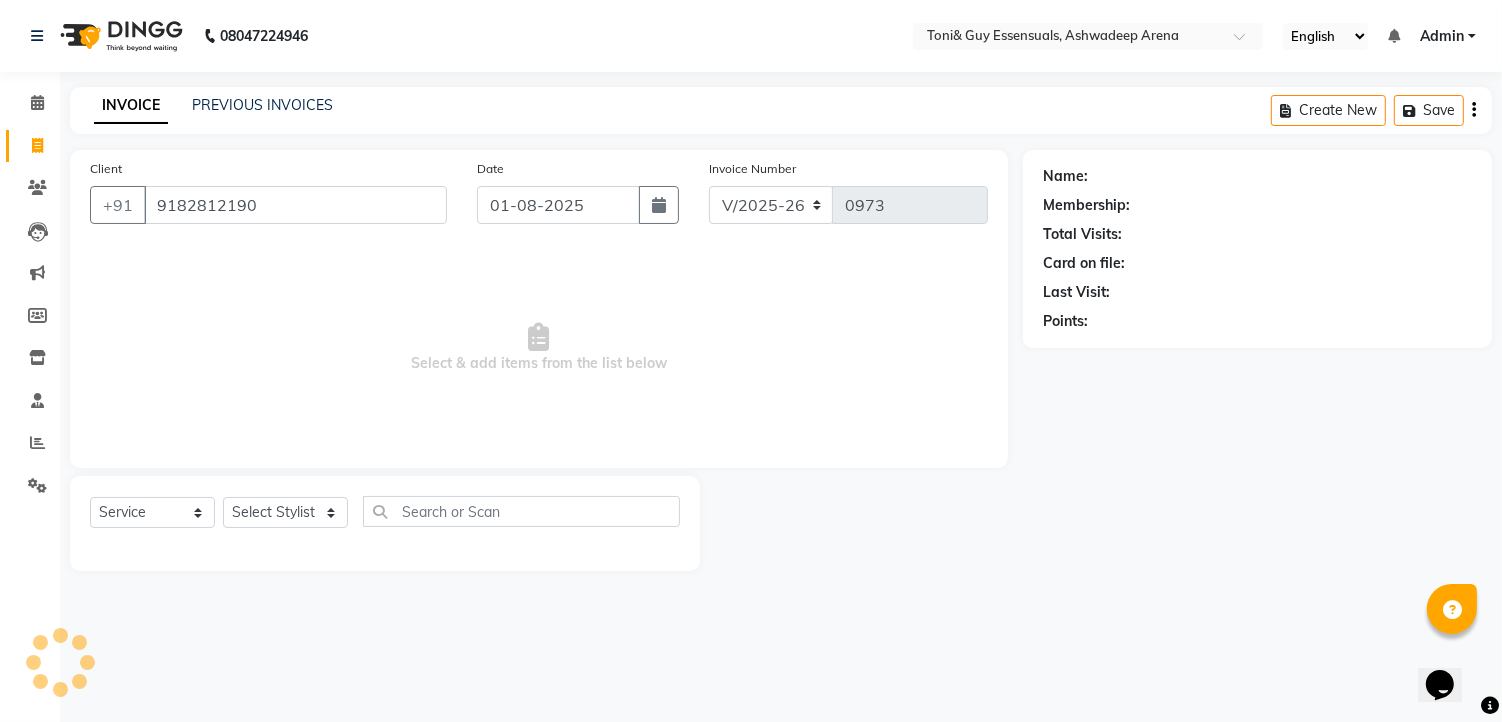 type on "9182812190" 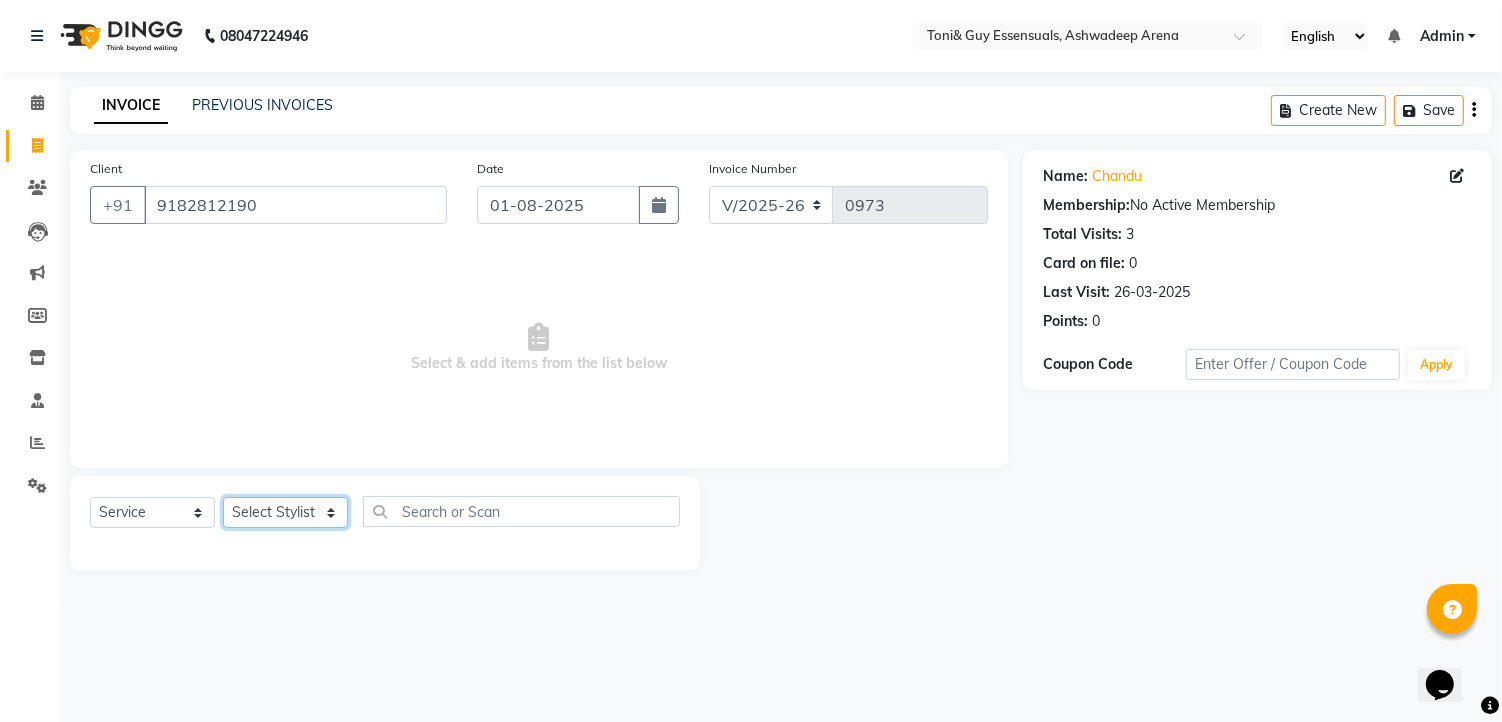 click on "Select Stylist faizz gufran mohammad hyma Kumari lalitha sree Manager Riya roy sahik" 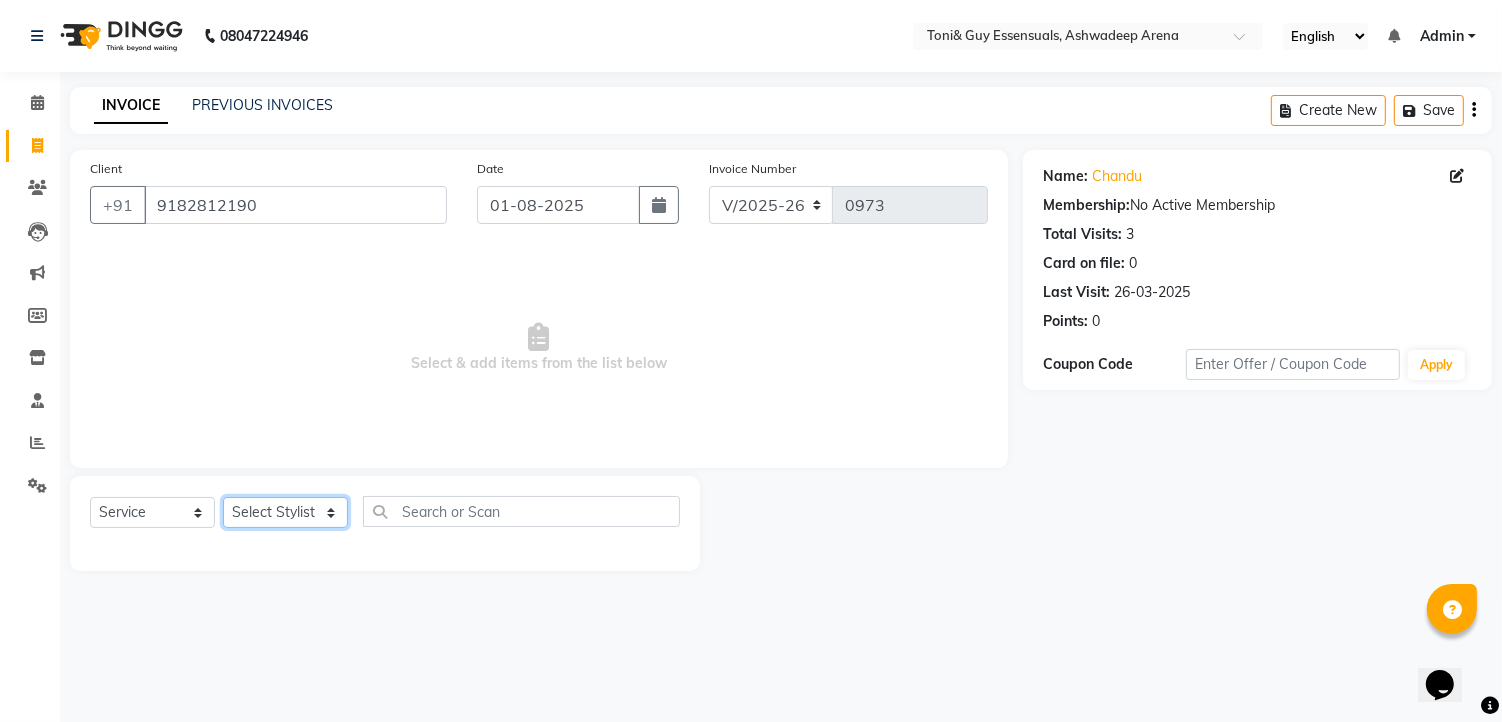 select on "63218" 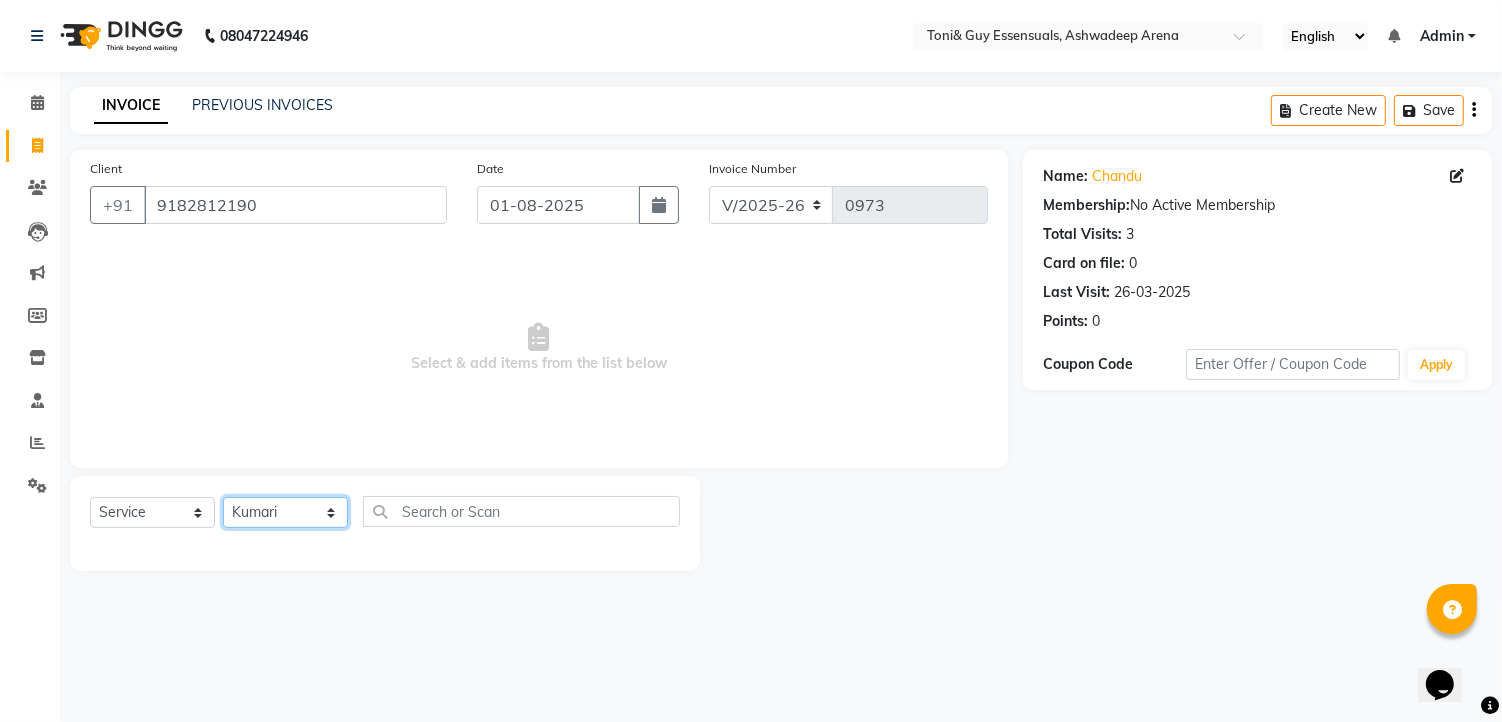 click on "Select Stylist faizz gufran mohammad hyma Kumari lalitha sree Manager Riya roy sahik" 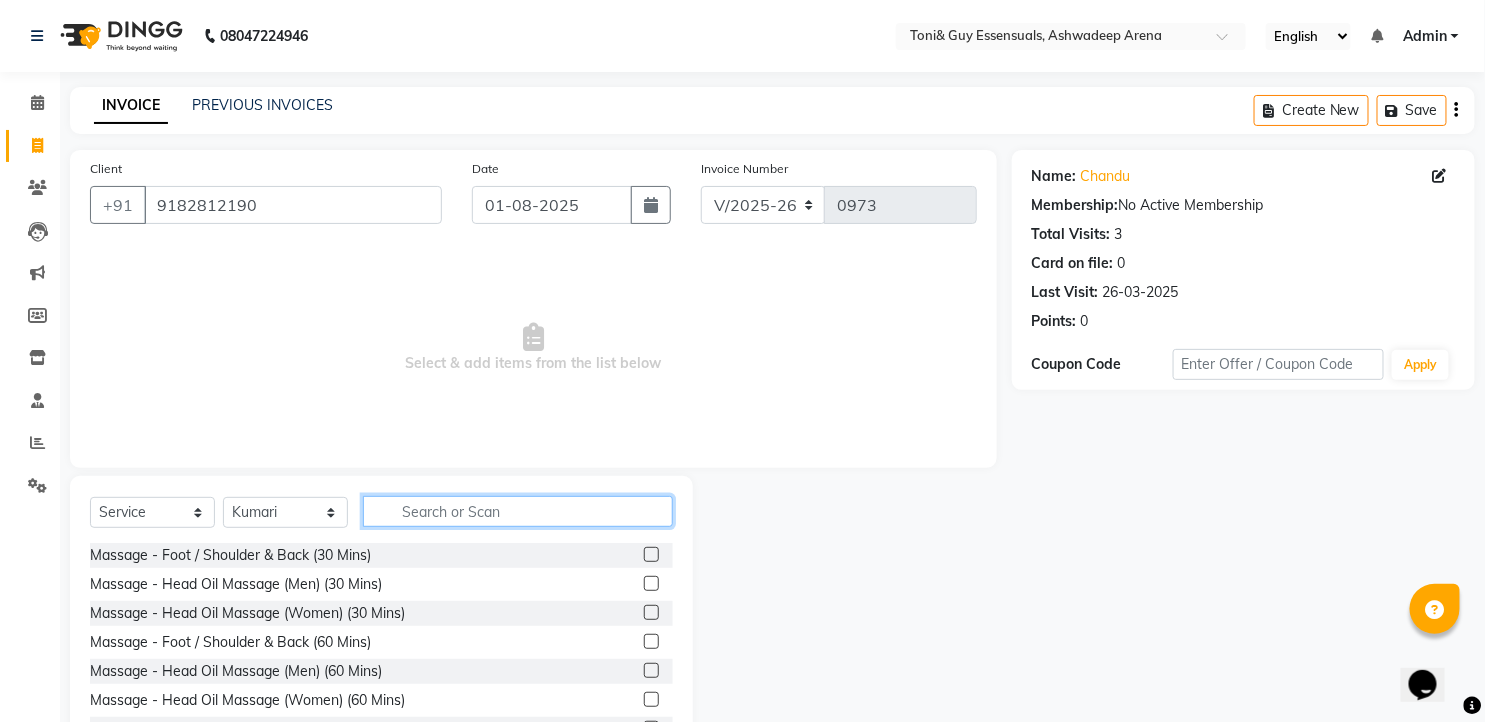 click 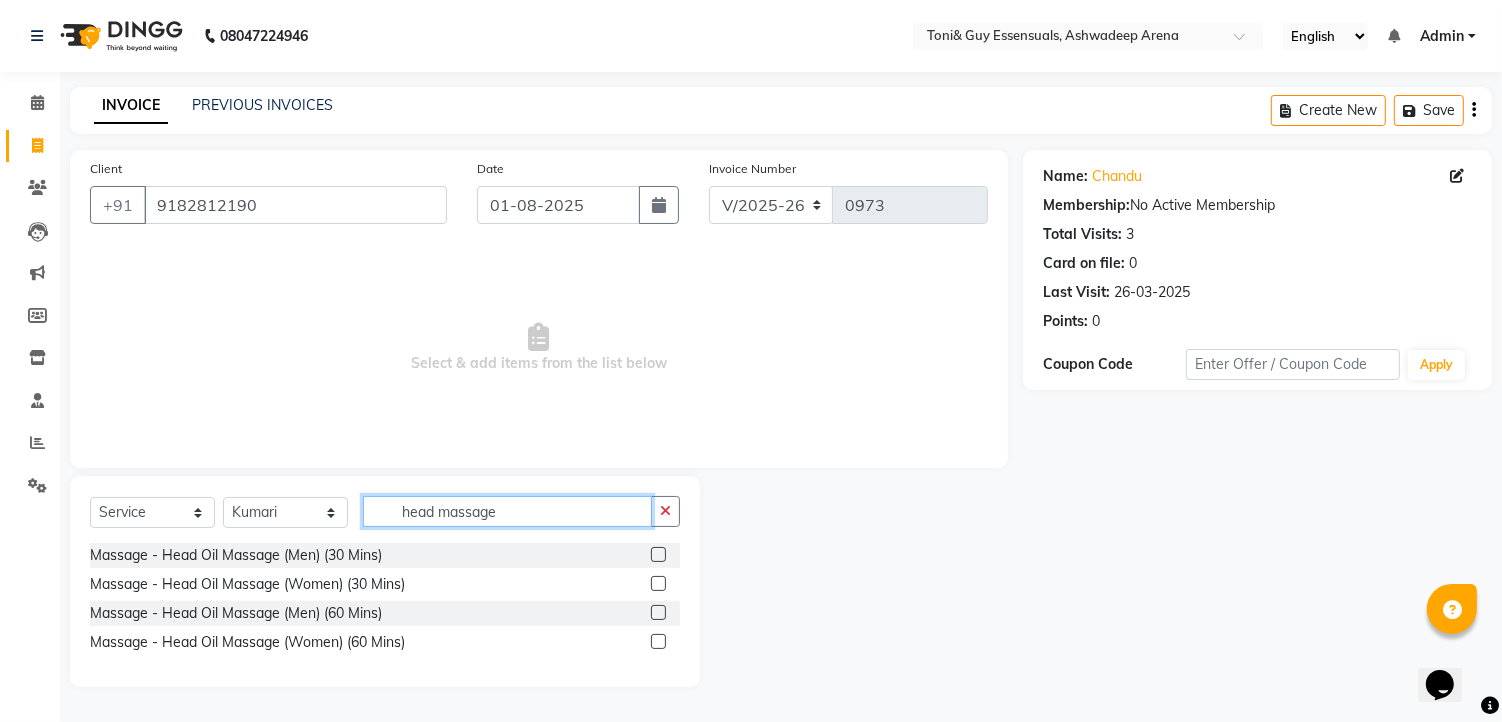 type on "head massage" 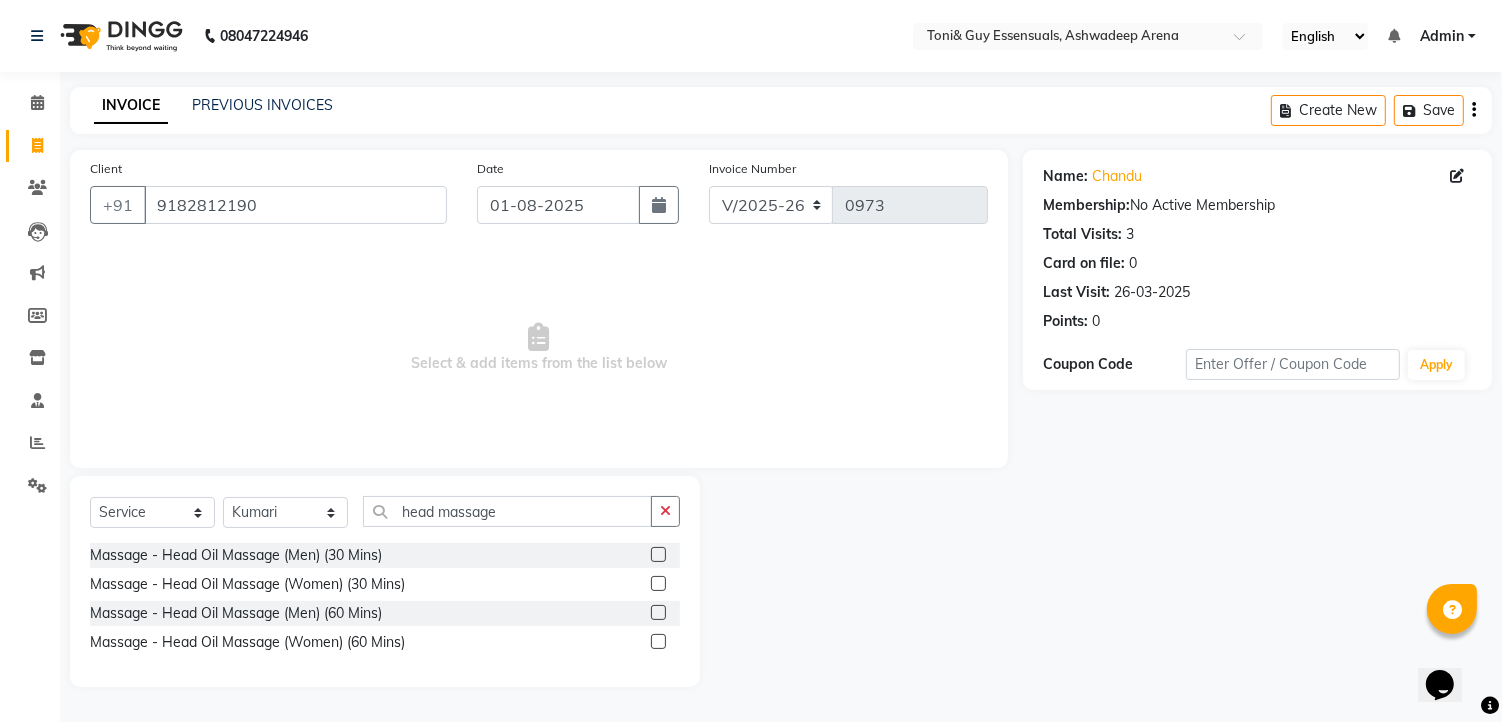 click 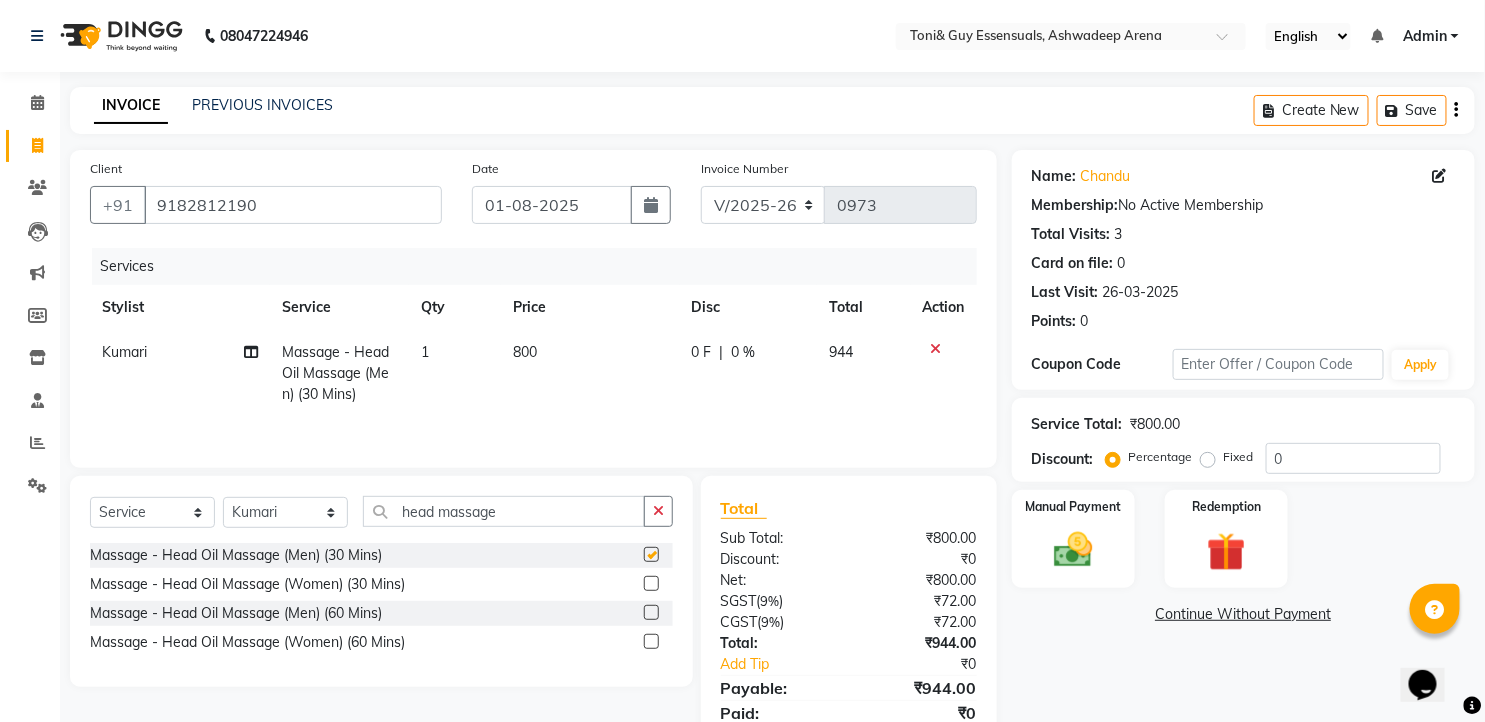 checkbox on "false" 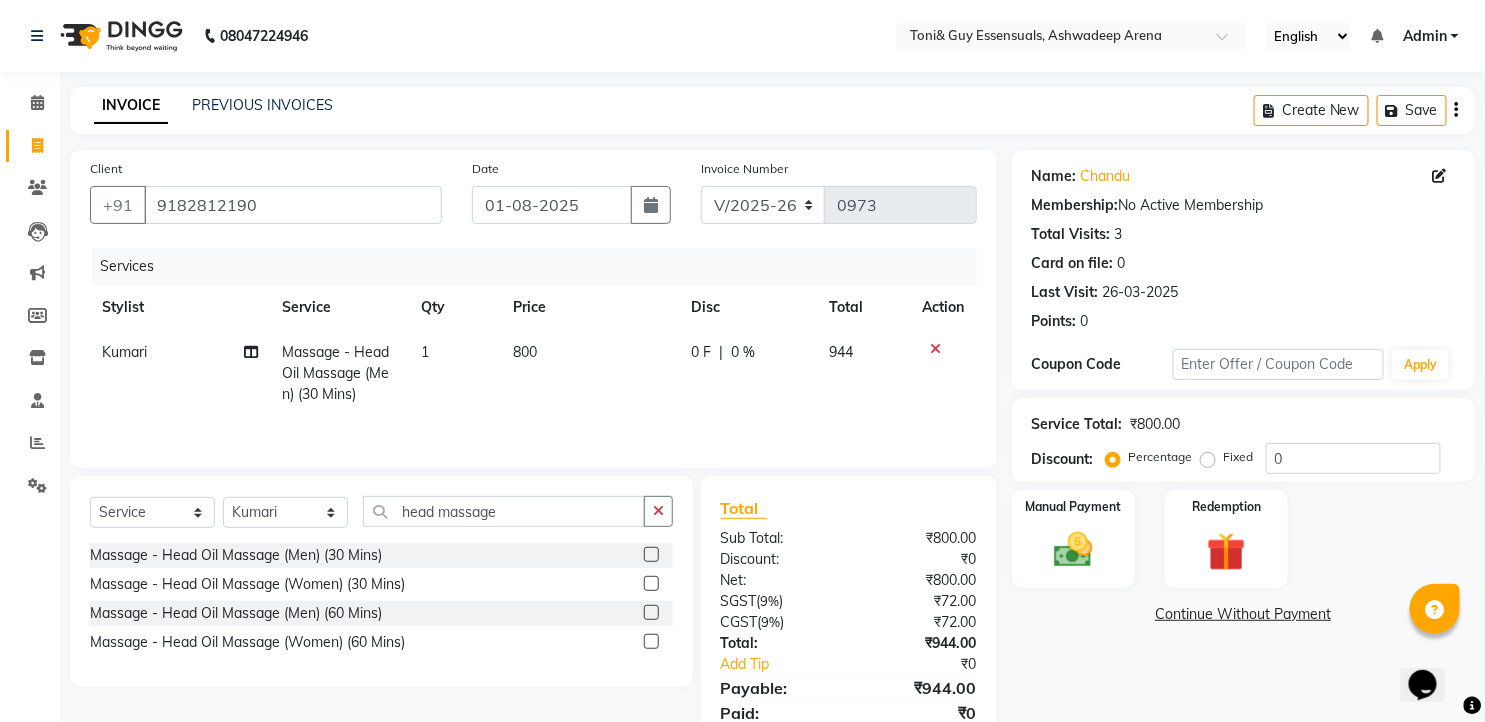 click on "800" 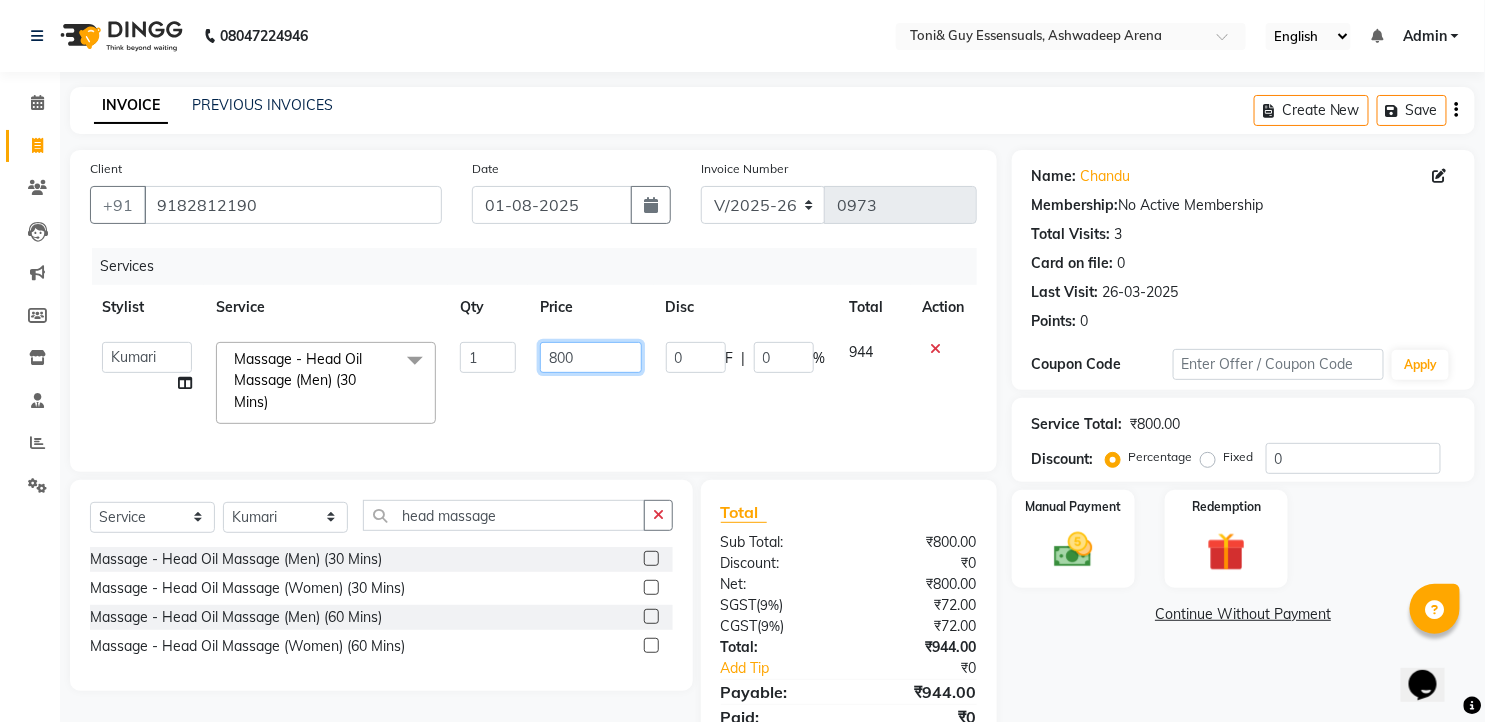 click on "800" 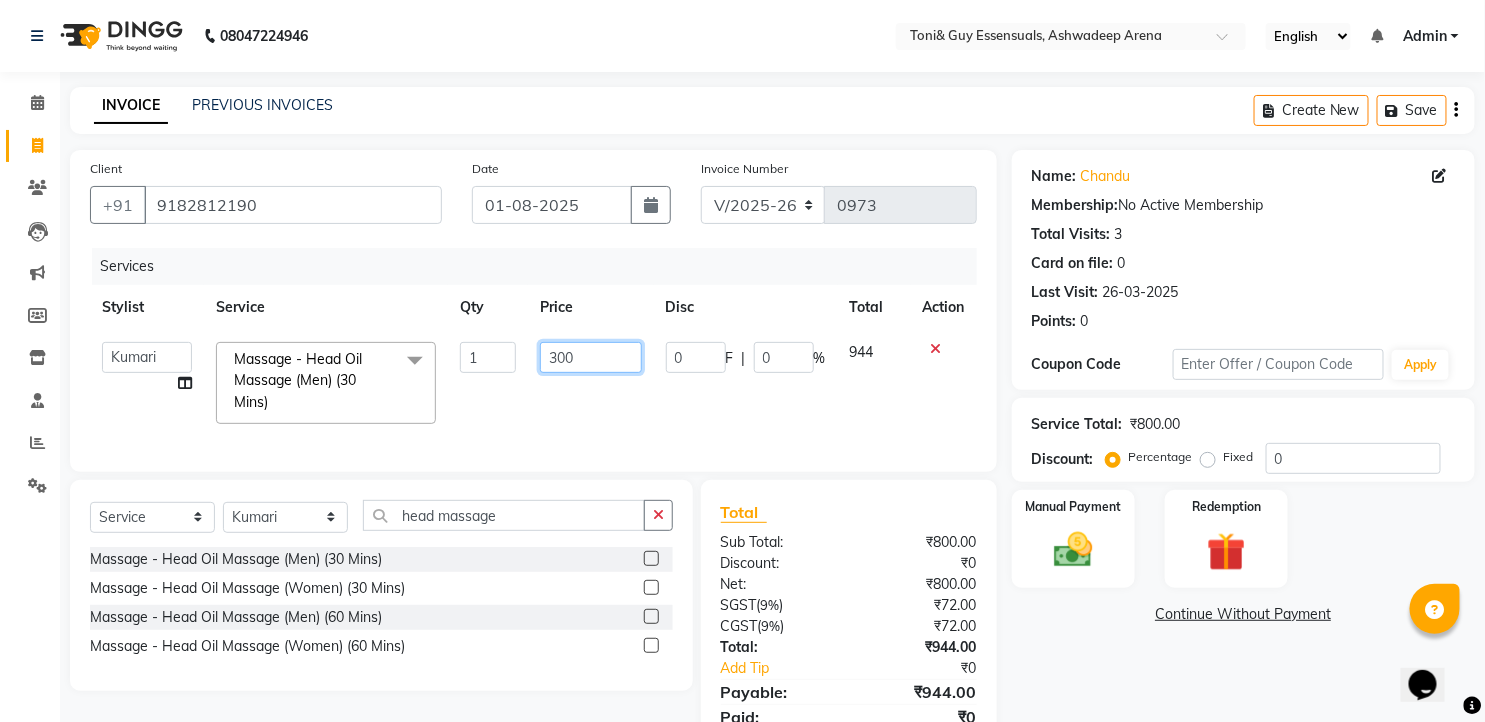 drag, startPoint x: 578, startPoint y: 364, endPoint x: 541, endPoint y: 360, distance: 37.215588 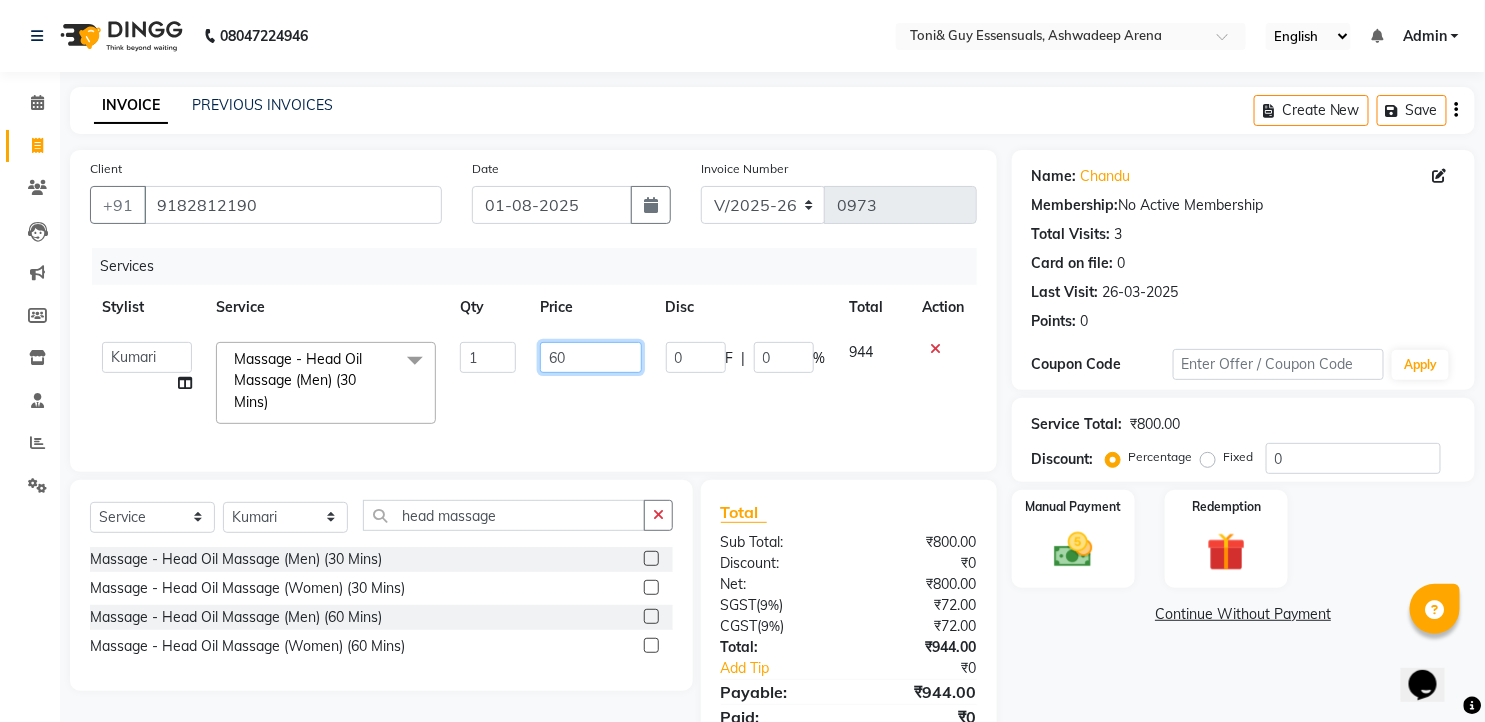 type on "600" 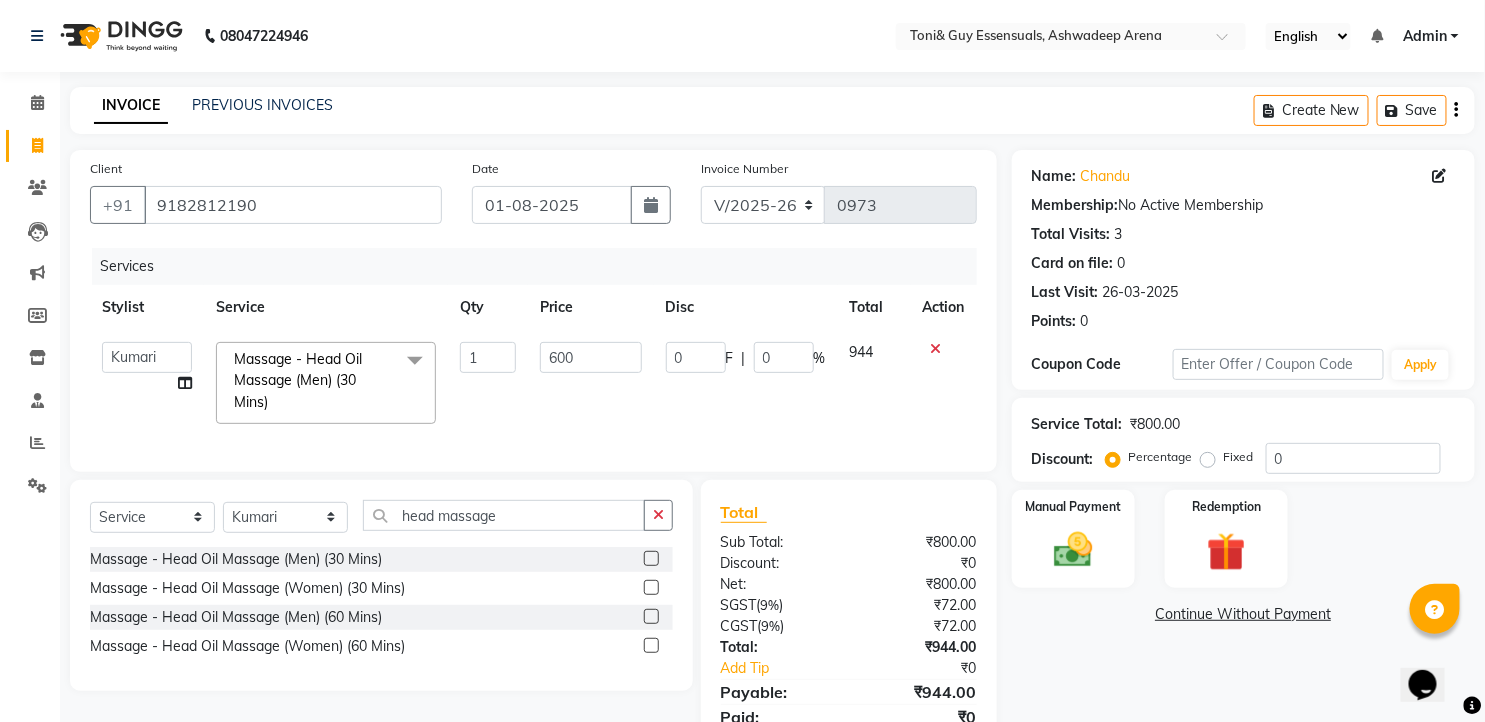 click on "Services Stylist Service Qty Price Disc Total Action  faizz   gufran mohammad   hyma   Kumari   lalitha sree   Manager   Riya roy   sahik  Massage - Head Oil Massage (Men) (30 Mins)  x Massage - Foot / Shoulder & Back (30 Mins) Massage - Head Oil Massage (Men) (30 Mins) Massage - Head Oil Massage (Women) (30 Mins) Massage - Foot / Shoulder & Back (60 Mins) Massage - Head Oil Massage (Men) (60 Mins) Massage - Head Oil Massage (Women) (60 Mins) Massage - Chakra Herbal Scrub & Wrap (60 Mins) Massage - Swedish Therapy (60 Mins) Massage - Swedish Therapy (90 Mins) Massage - Balanese Therapy (60 Mins) Massage - Balanese Therapy (90 Mins) Massage - Deep Tissue Therapy (60 Mins) Massage - Deep Tissue Therapy (90 Mins) Hair wash Dry Skin Care - Clean Up Ritual (Jeannot Ceuticals) Dry Skin Care - Instant Glow  (Jeannot Ceuticals) Dry Skin Care - Brilliance White  (Jeannot Ceuticals) Dry Skin Care - Hydra Vital Clean Up (Lotus) Dry Skin Care - Insta Fair (Lotus) Dry Skin Care - Bridal Glow Skin Brightening  (Lotus) 1 0" 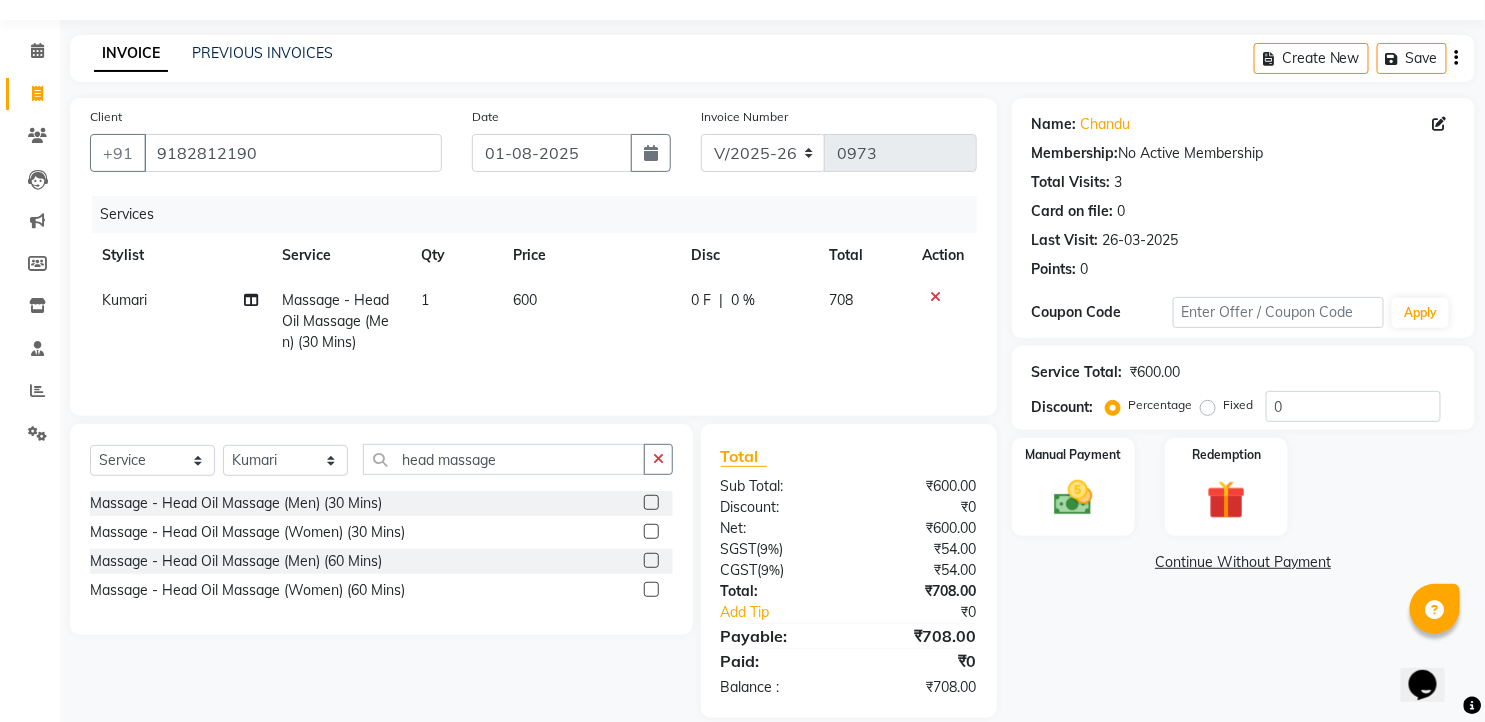 scroll, scrollTop: 80, scrollLeft: 0, axis: vertical 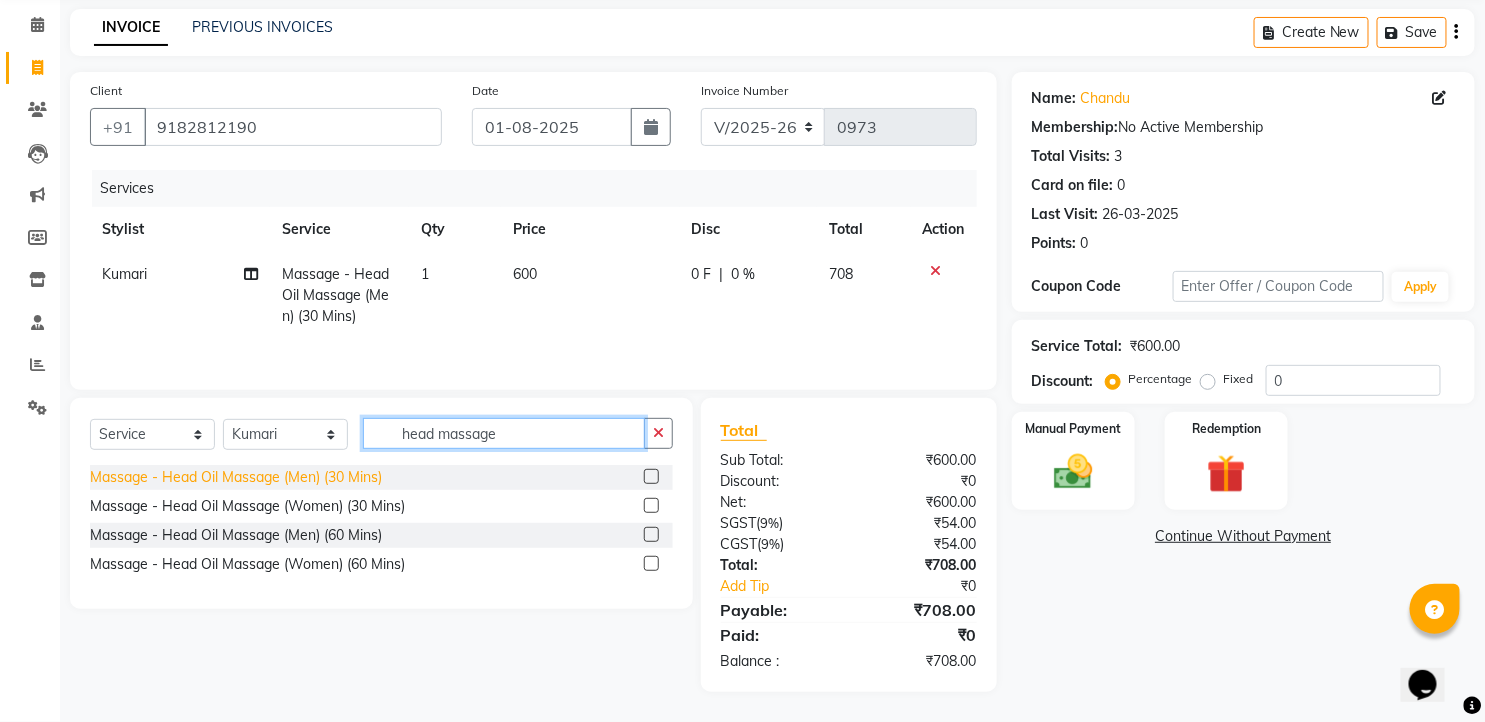drag, startPoint x: 520, startPoint y: 444, endPoint x: 338, endPoint y: 481, distance: 185.72292 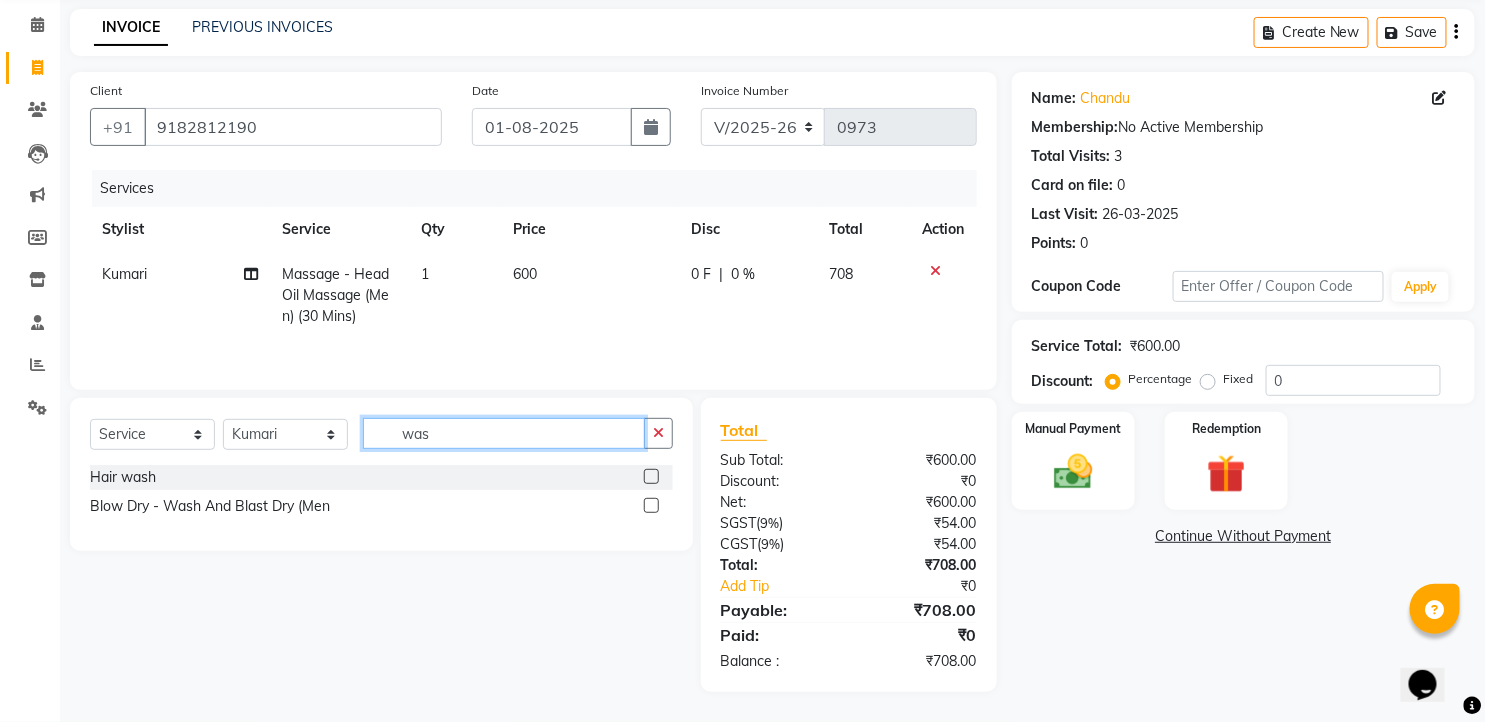 type on "was" 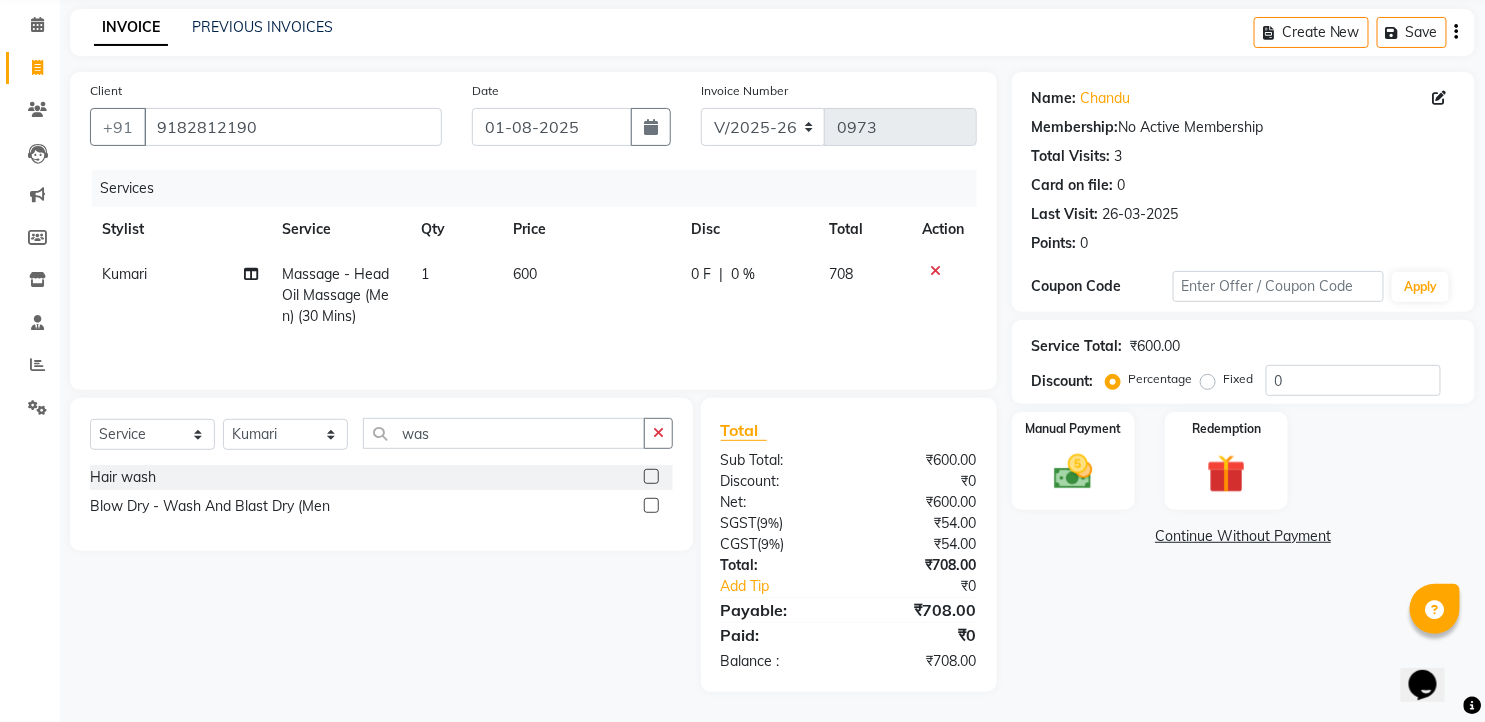 click 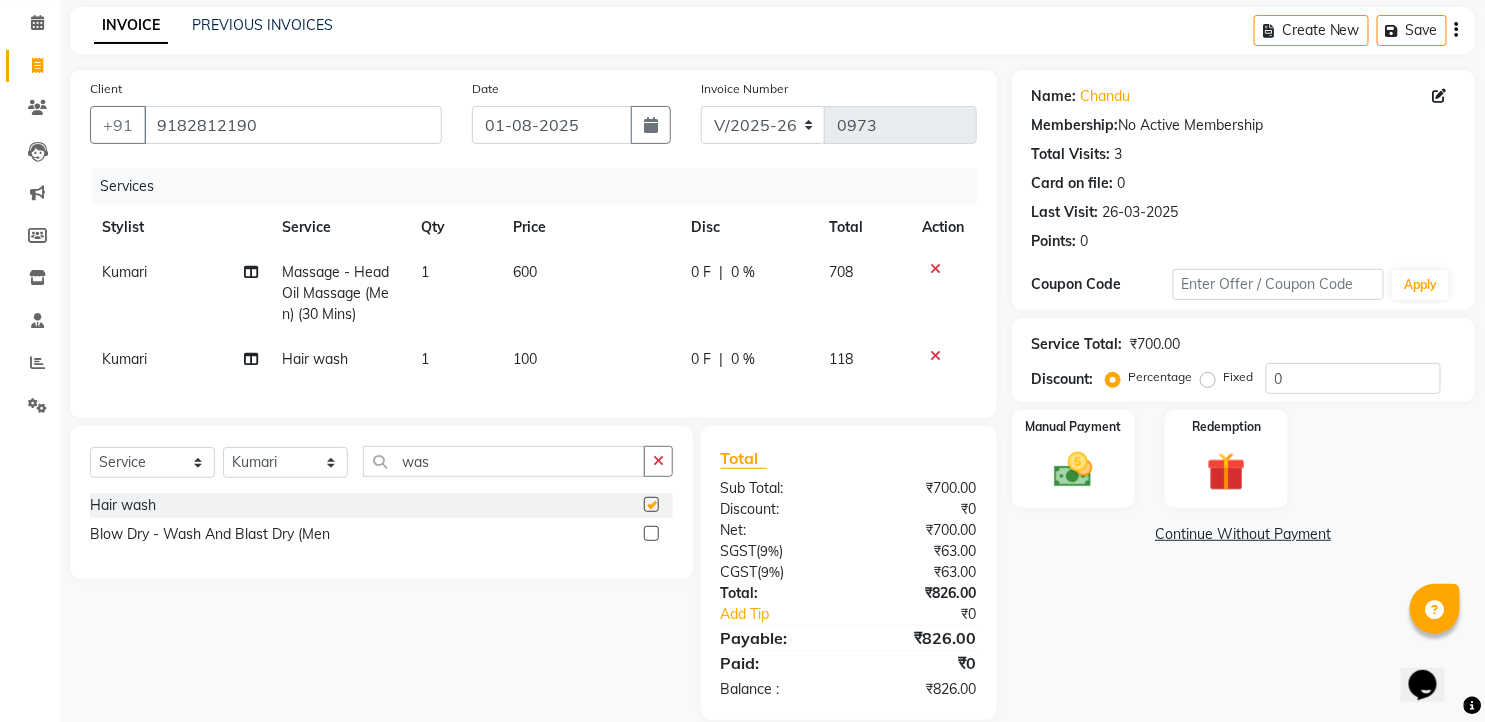 checkbox on "false" 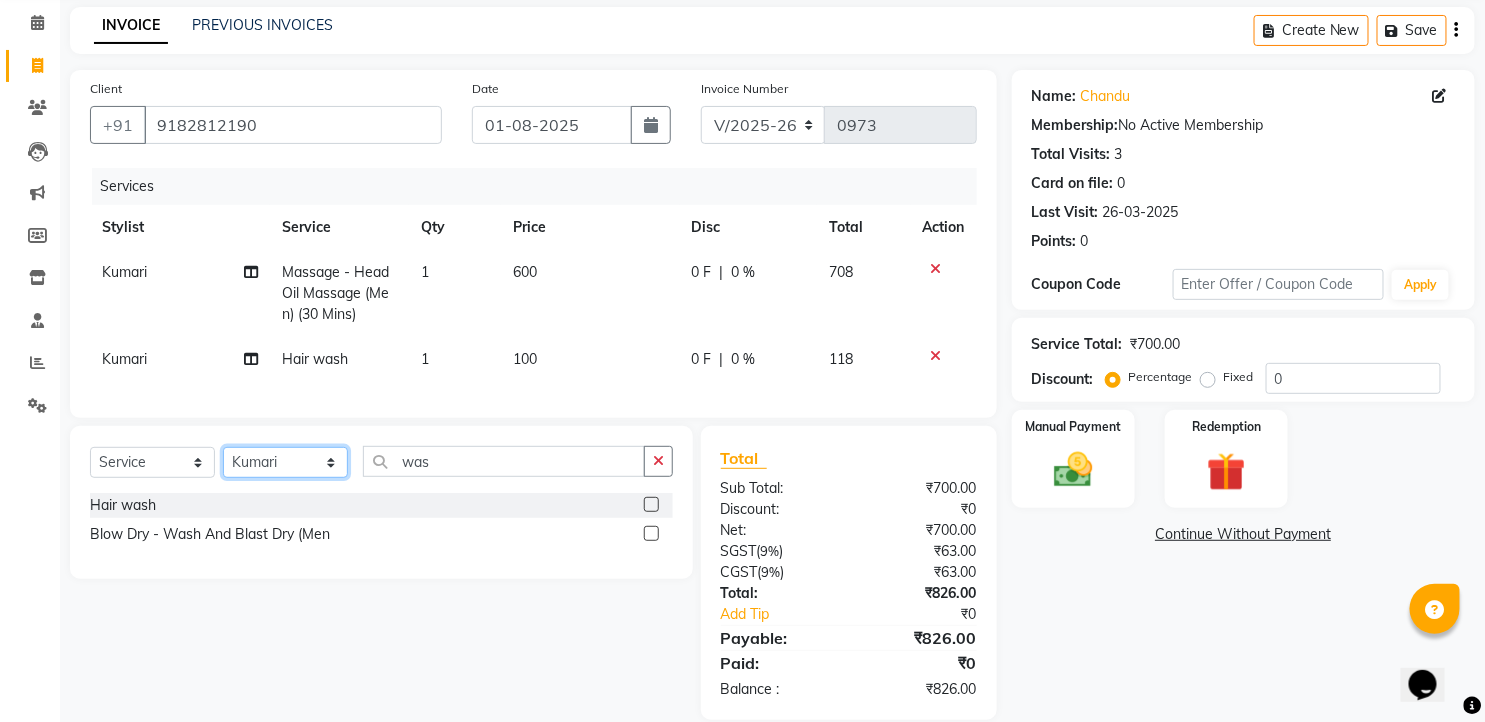 click on "Select Stylist faizz gufran mohammad hyma Kumari lalitha sree Manager Riya roy sahik" 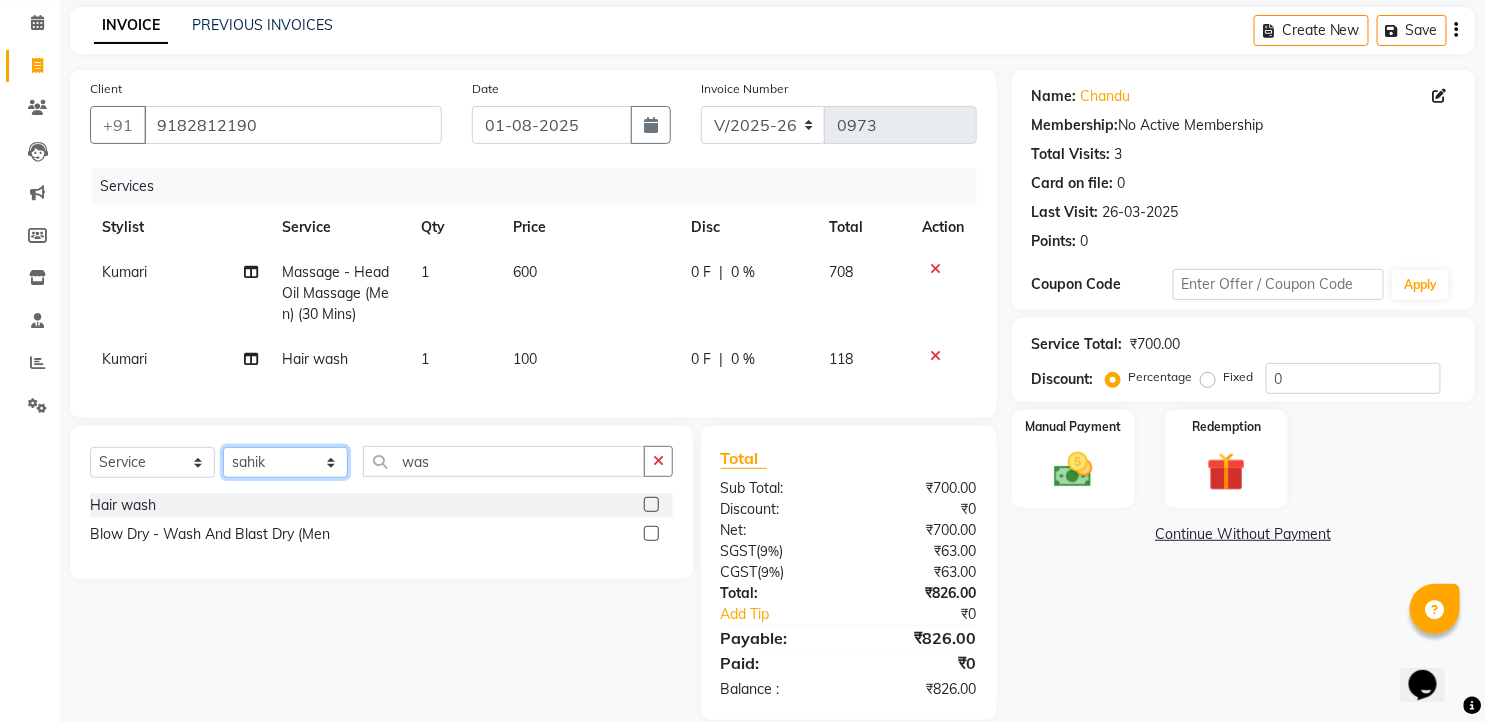 click on "Select Stylist faizz gufran mohammad hyma Kumari lalitha sree Manager Riya roy sahik" 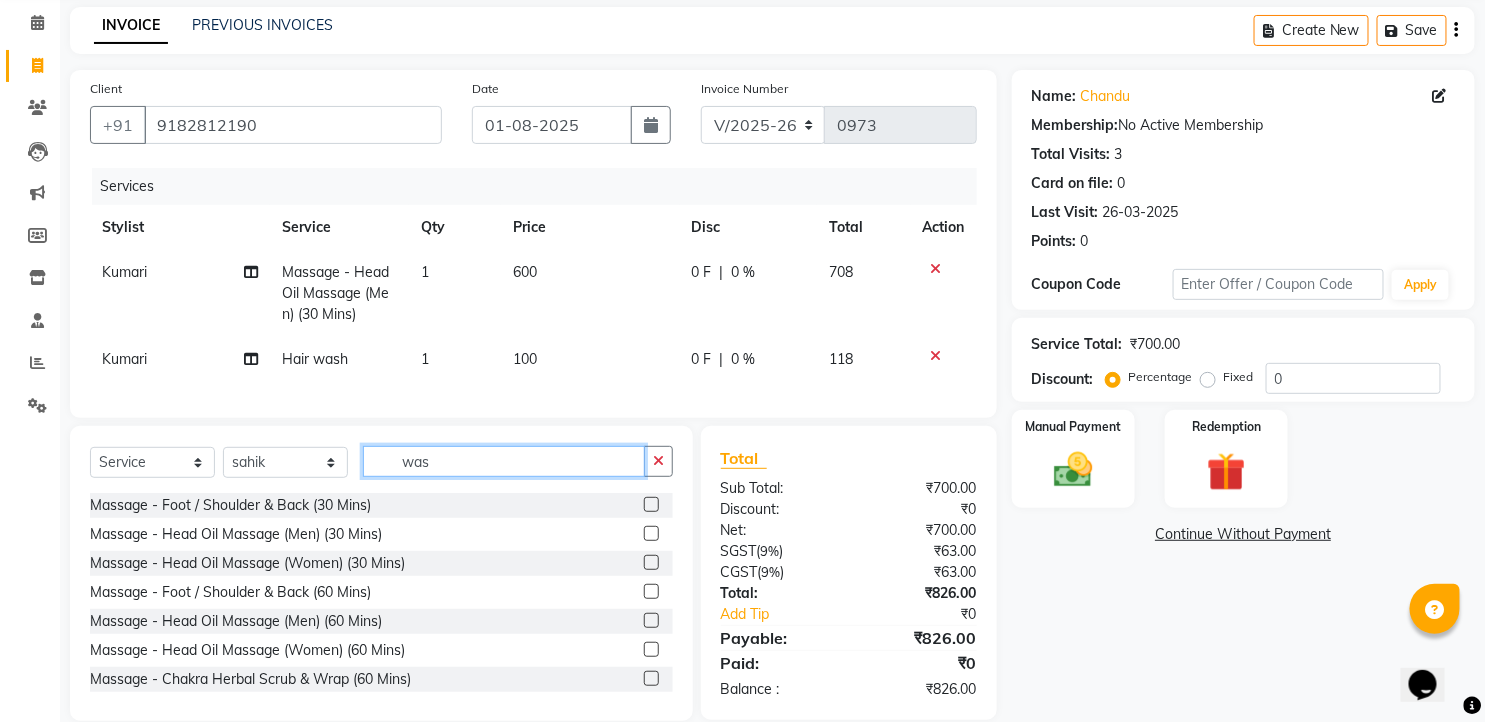 drag, startPoint x: 432, startPoint y: 480, endPoint x: 340, endPoint y: 483, distance: 92.0489 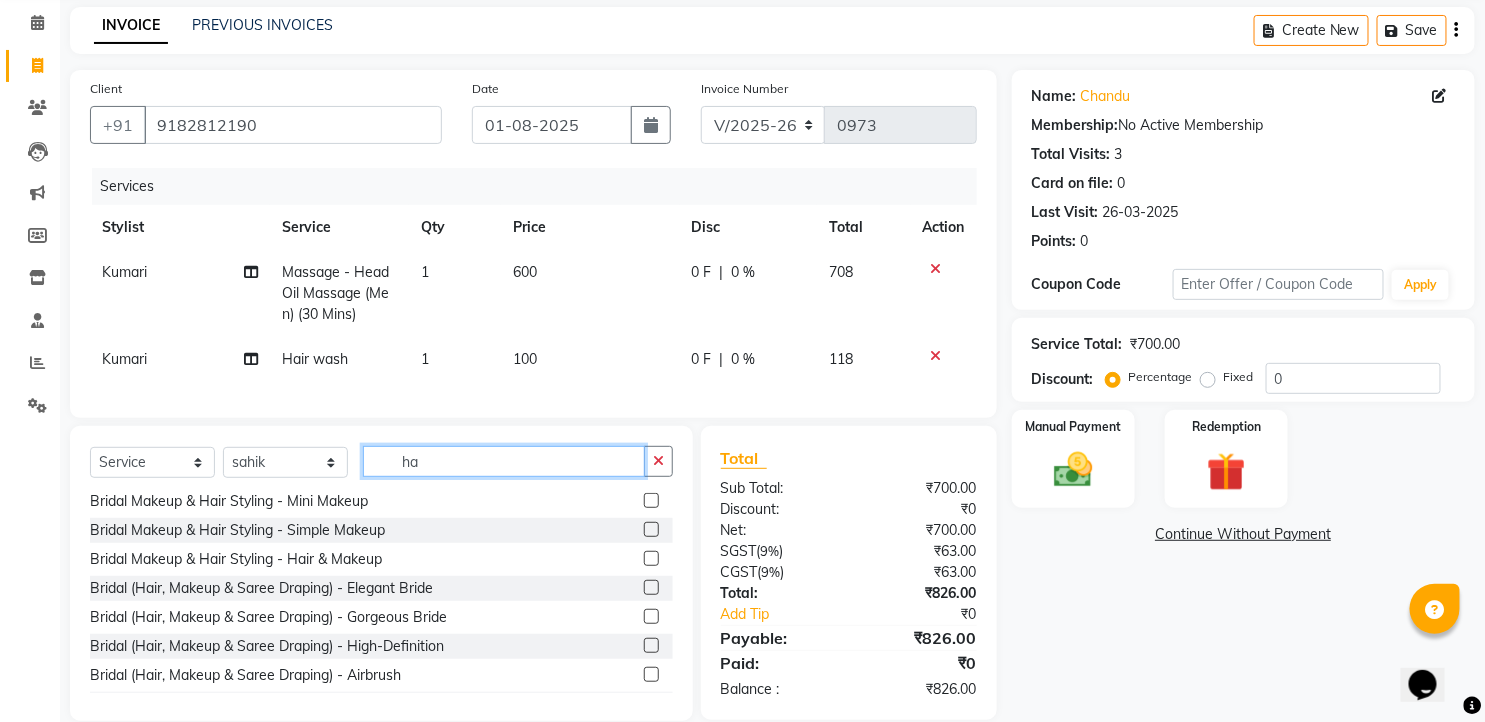 scroll, scrollTop: 1048, scrollLeft: 0, axis: vertical 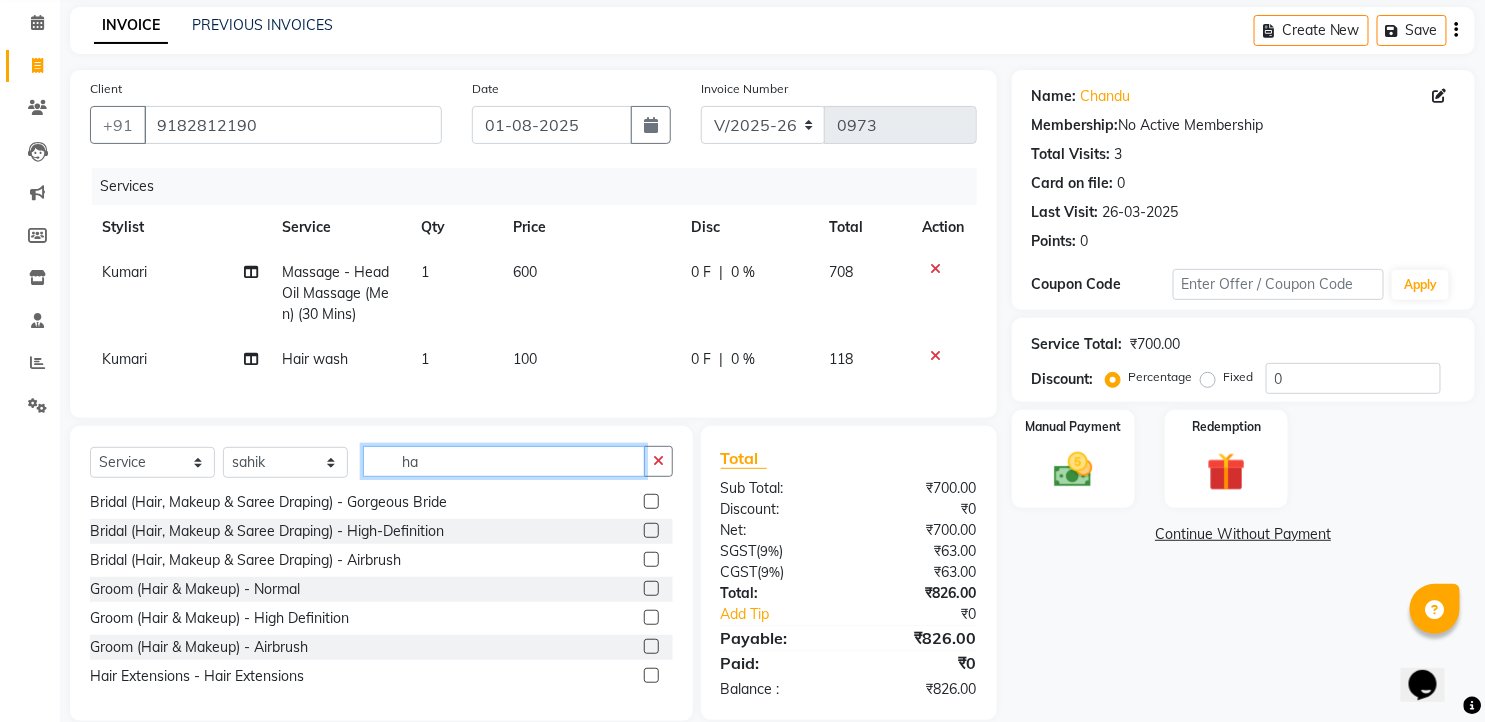 type on "h" 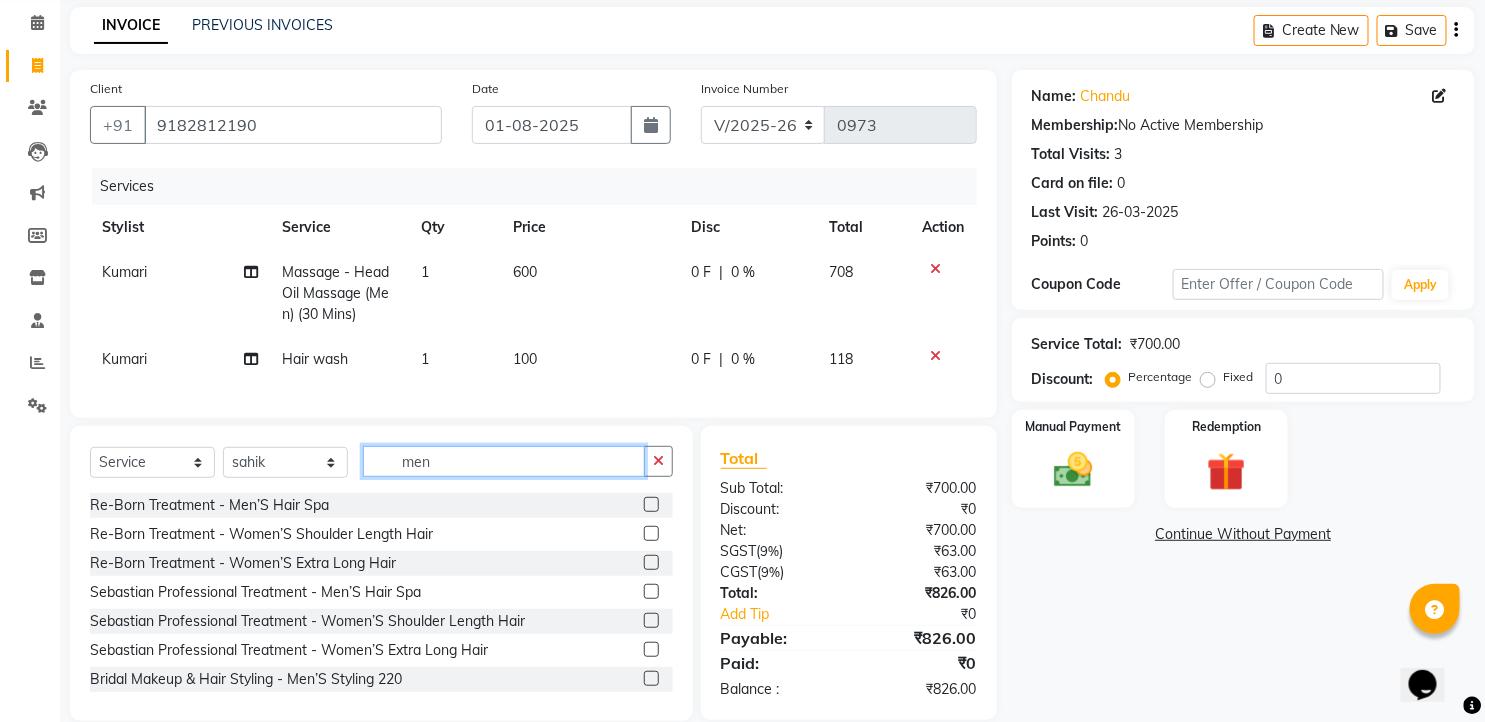 scroll, scrollTop: 987, scrollLeft: 0, axis: vertical 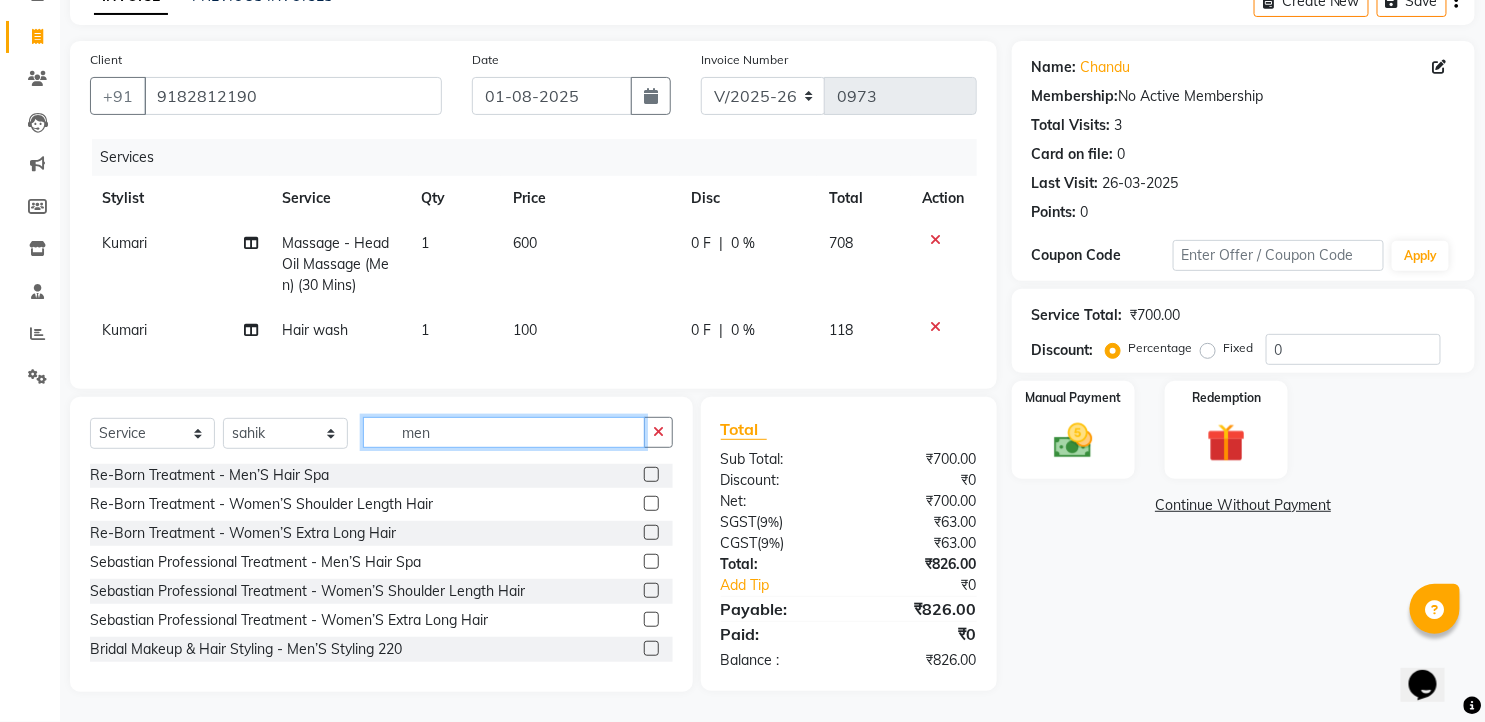 click on "men" 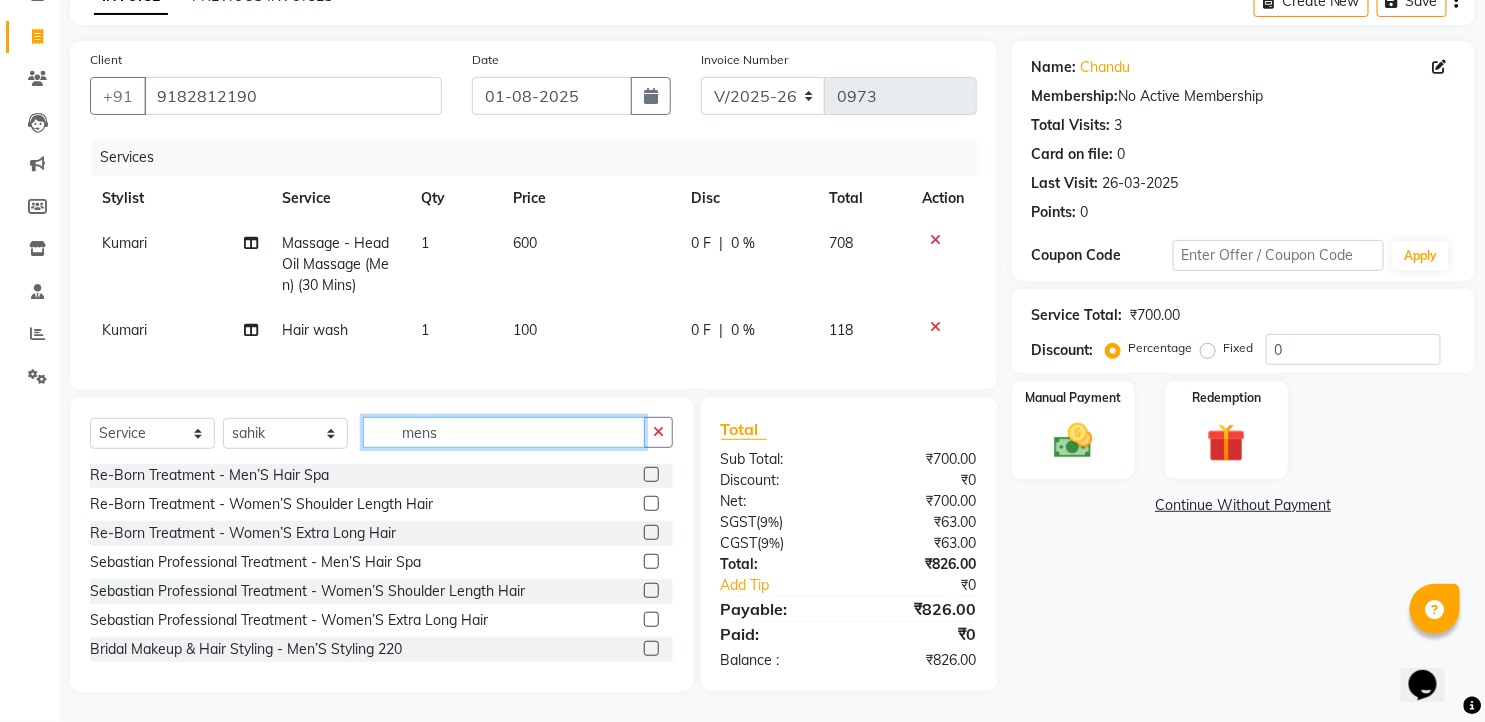 scroll, scrollTop: 0, scrollLeft: 0, axis: both 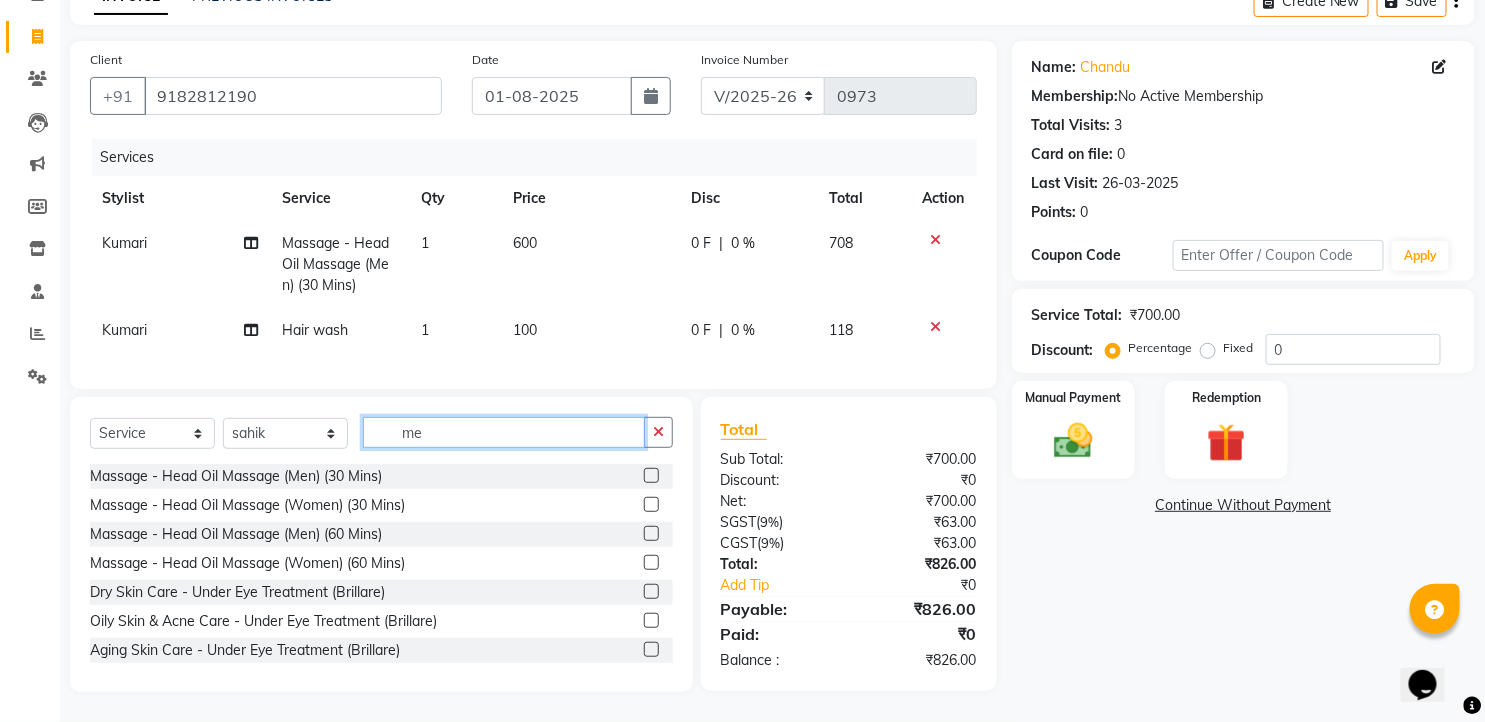 type on "m" 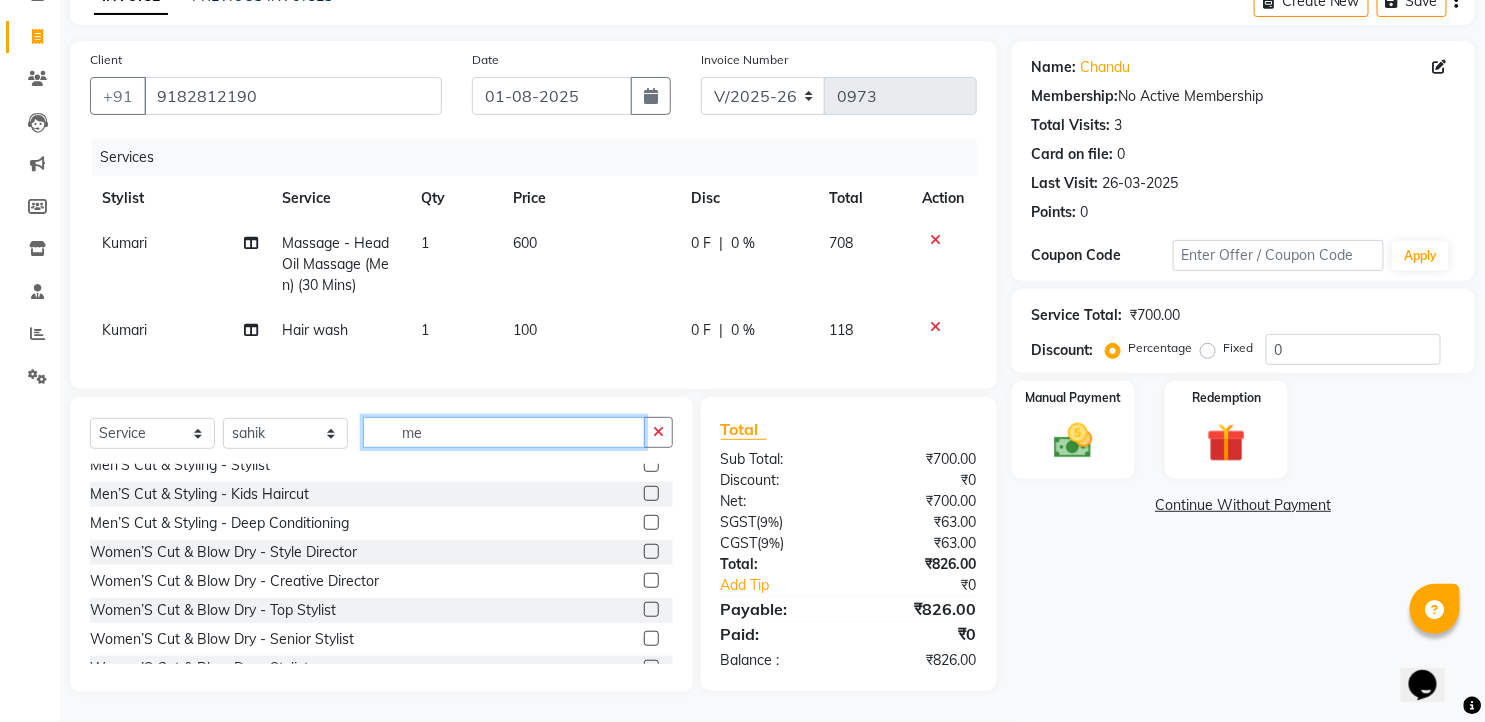 scroll, scrollTop: 350, scrollLeft: 0, axis: vertical 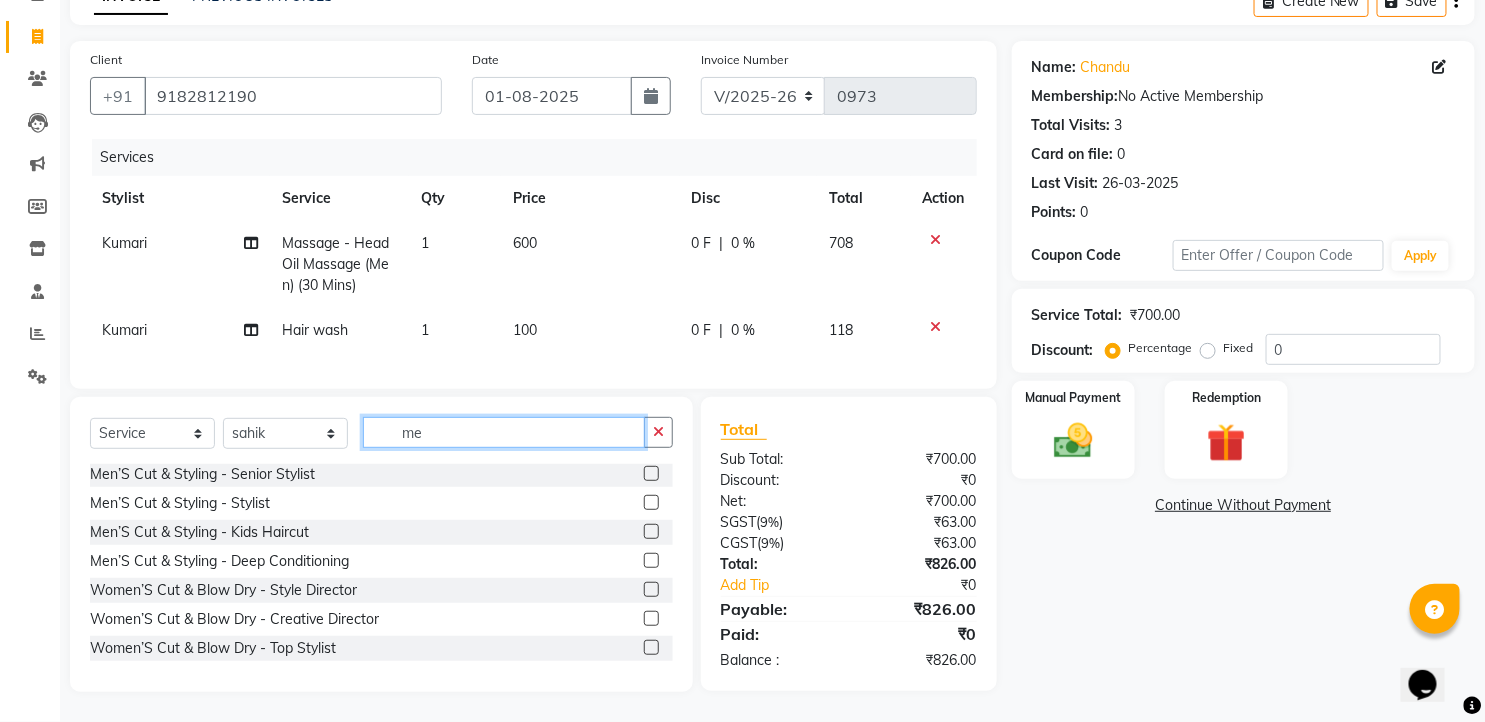 type on "me" 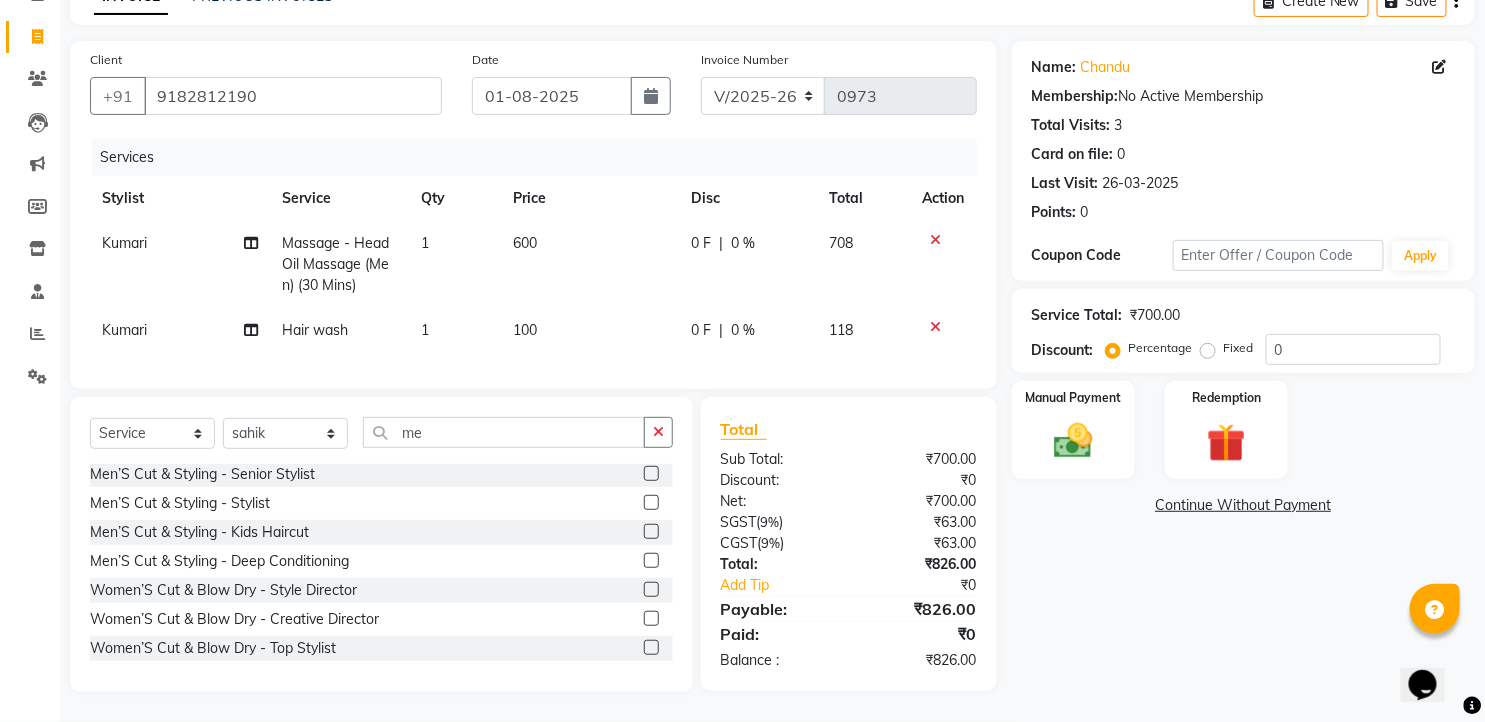 click 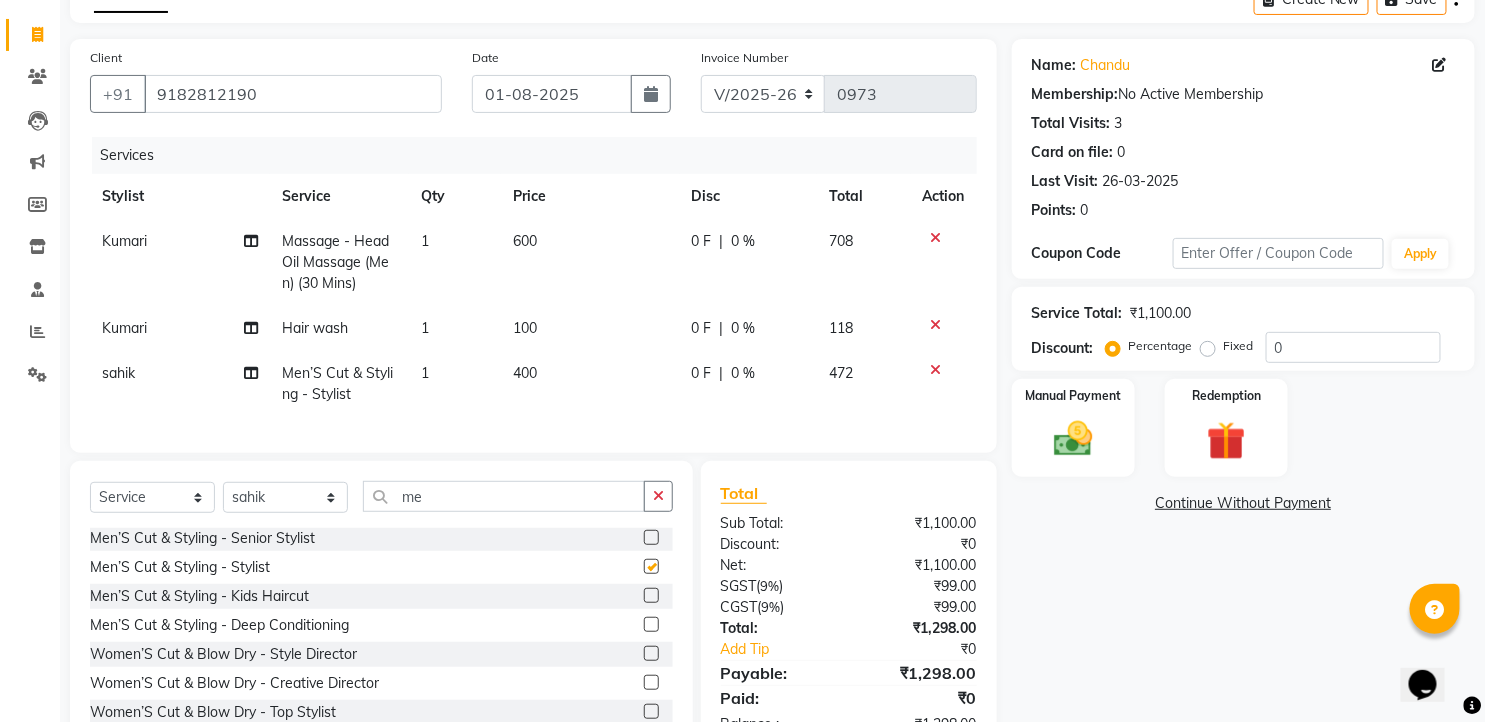 checkbox on "false" 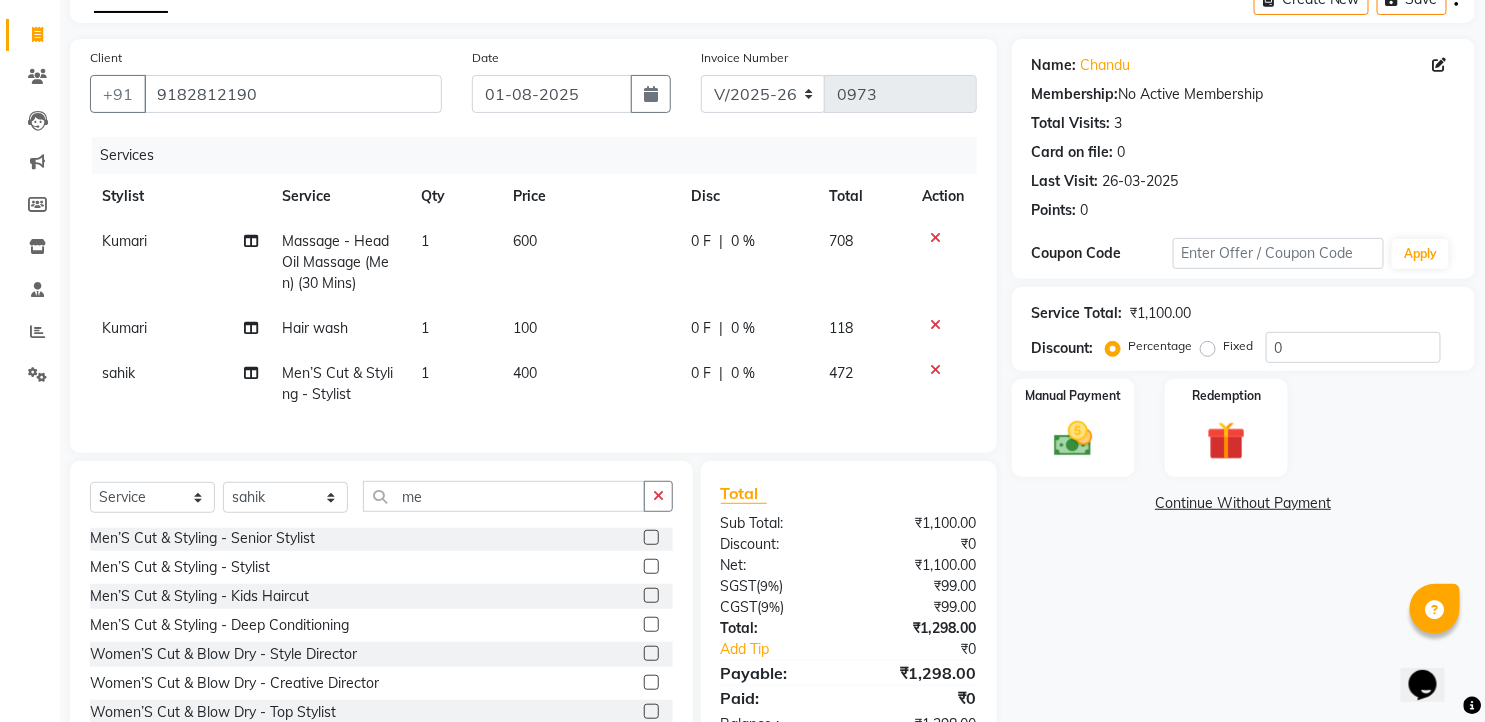click on "400" 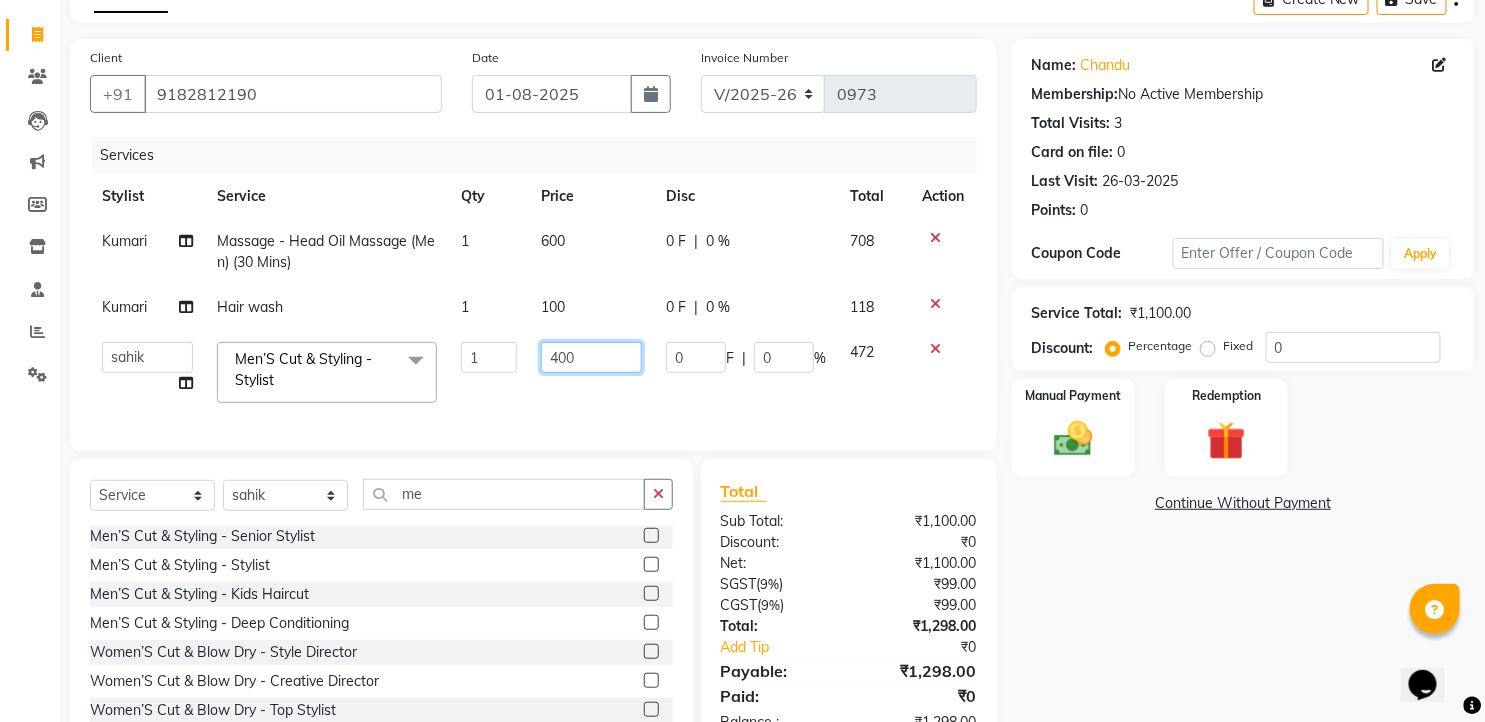 drag, startPoint x: 574, startPoint y: 362, endPoint x: 532, endPoint y: 373, distance: 43.416588 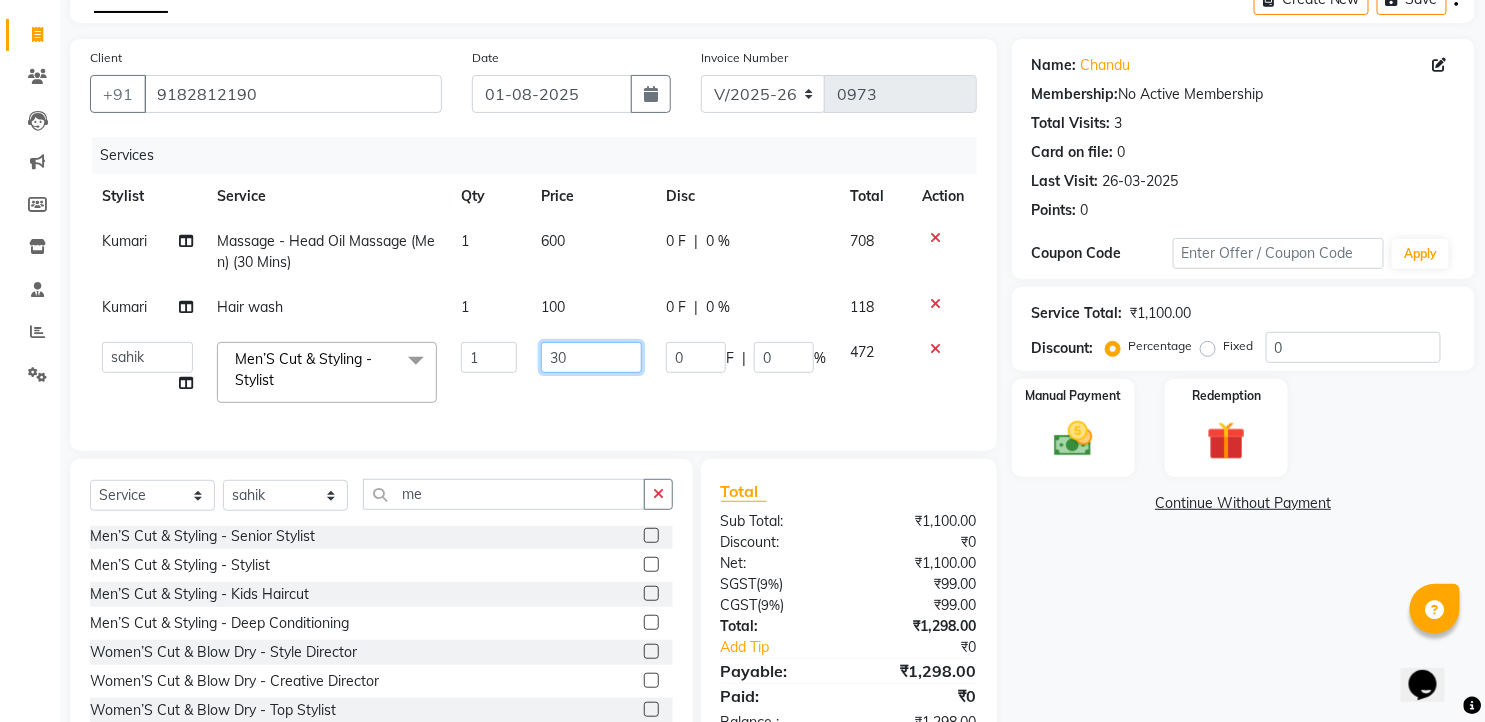 type on "300" 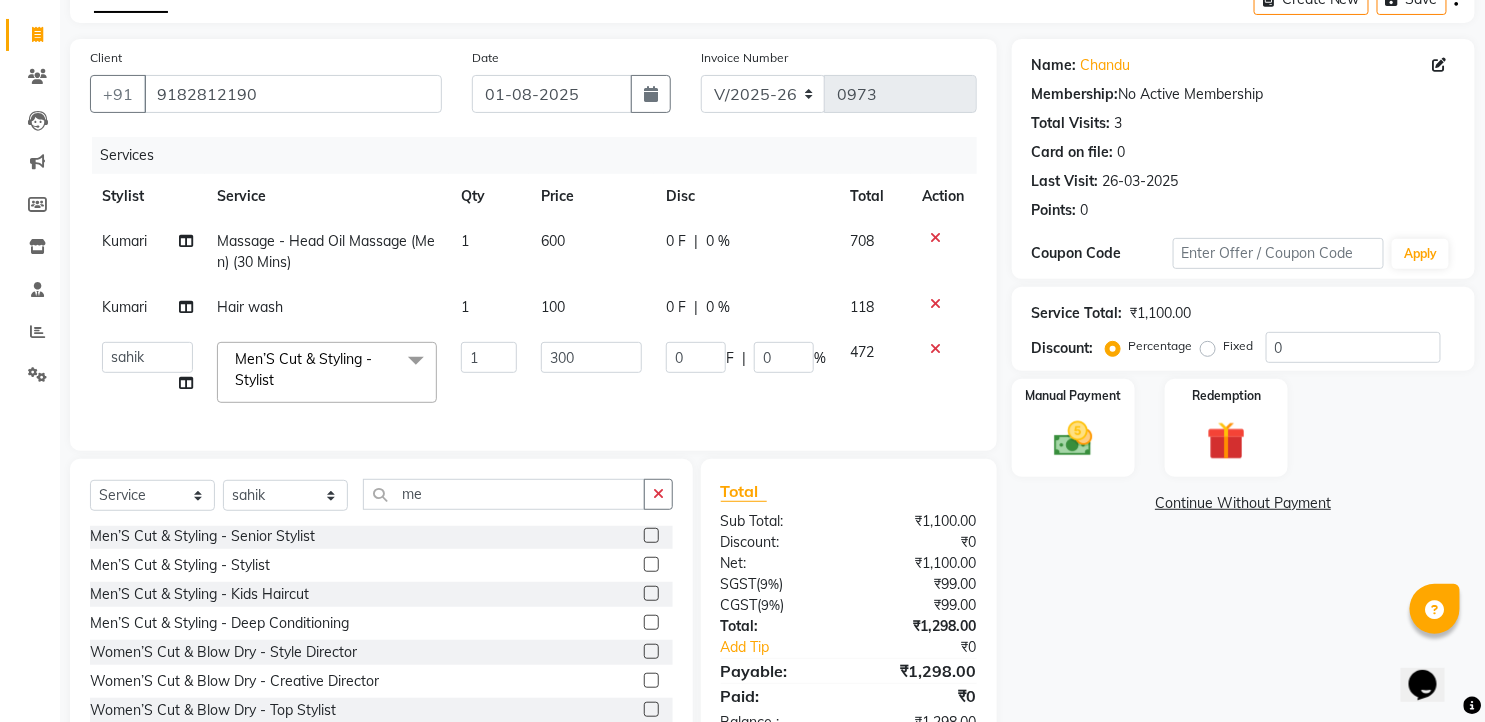 click on "faizz   gufran mohammad   hyma   Kumari   lalitha sree   Manager   Riya roy   sahik  Men’S Cut & Styling - Stylist  x Massage - Foot / Shoulder & Back (30 Mins) Massage - Head Oil Massage (Men) (30 Mins) Massage - Head Oil Massage (Women) (30 Mins) Massage - Foot / Shoulder & Back (60 Mins) Massage - Head Oil Massage (Men) (60 Mins) Massage - Head Oil Massage (Women) (60 Mins) Massage - Chakra Herbal Scrub & Wrap (60 Mins) Massage - Swedish Therapy (60 Mins) Massage - Swedish Therapy (90 Mins) Massage - Balanese Therapy (60 Mins) Massage - Balanese Therapy (90 Mins) Massage - Deep Tissue Therapy (60 Mins) Massage - Deep Tissue Therapy (90 Mins) Hair wash Dry Skin Care - Clean Up Ritual (Jeannot Ceuticals) Dry Skin Care - Instant Glow  (Jeannot Ceuticals) Dry Skin Care - Brilliance White  (Jeannot Ceuticals) Dry Skin Care - Hydra Vital Clean Up (Lotus) Dry Skin Care - Insta Fair (Lotus) Dry Skin Care - Bridal Glow Skin Brightening  (Lotus) Dry Skin Care - Ultra Hydrating (Lotus) Manicure - Deluxe Manicure" 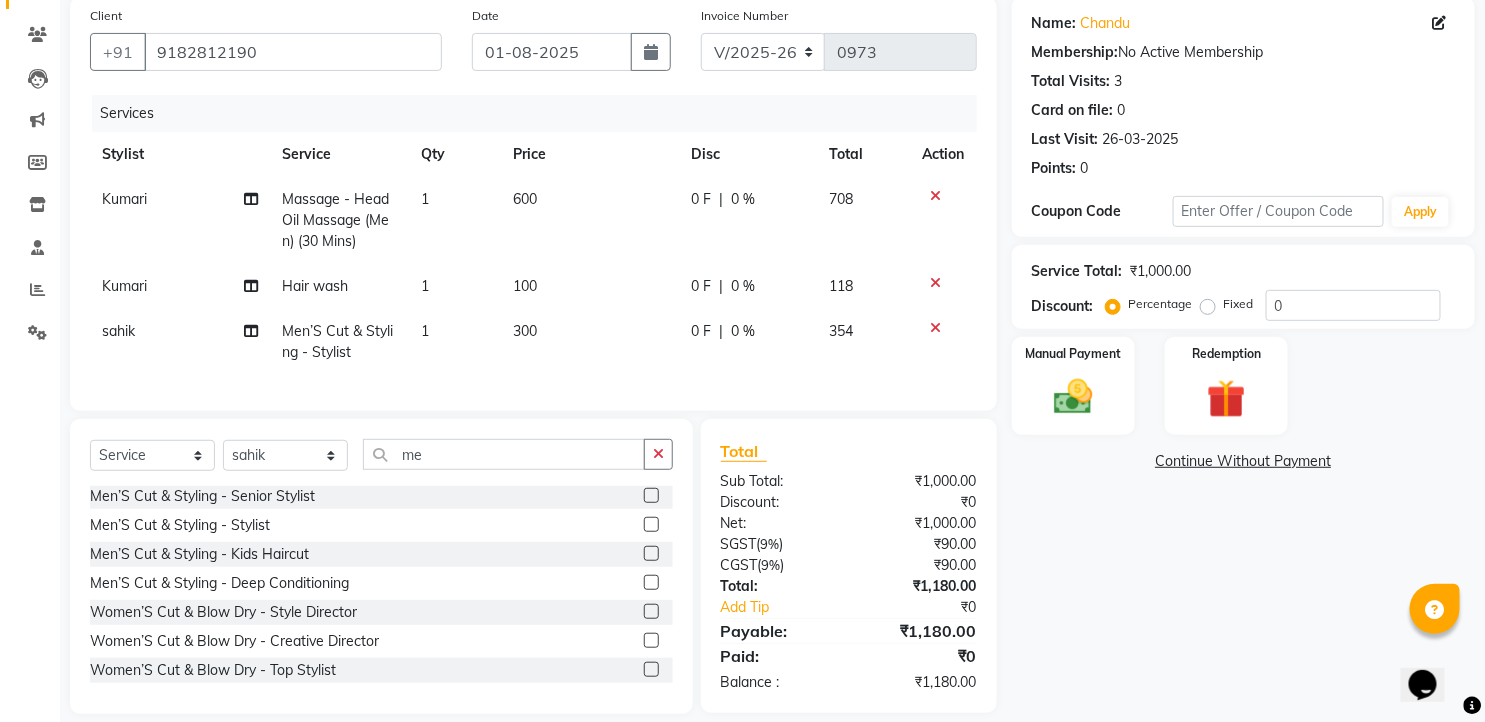 scroll, scrollTop: 192, scrollLeft: 0, axis: vertical 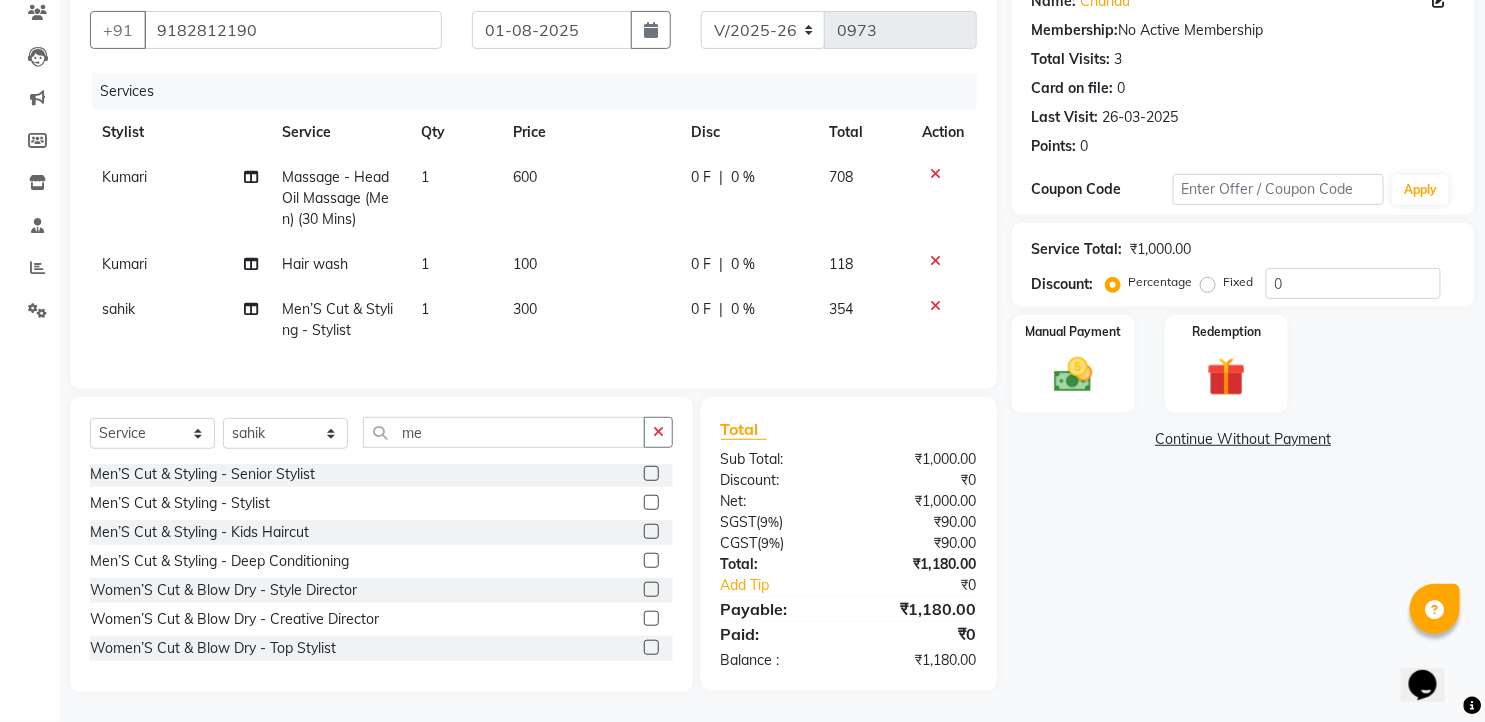 click on "100" 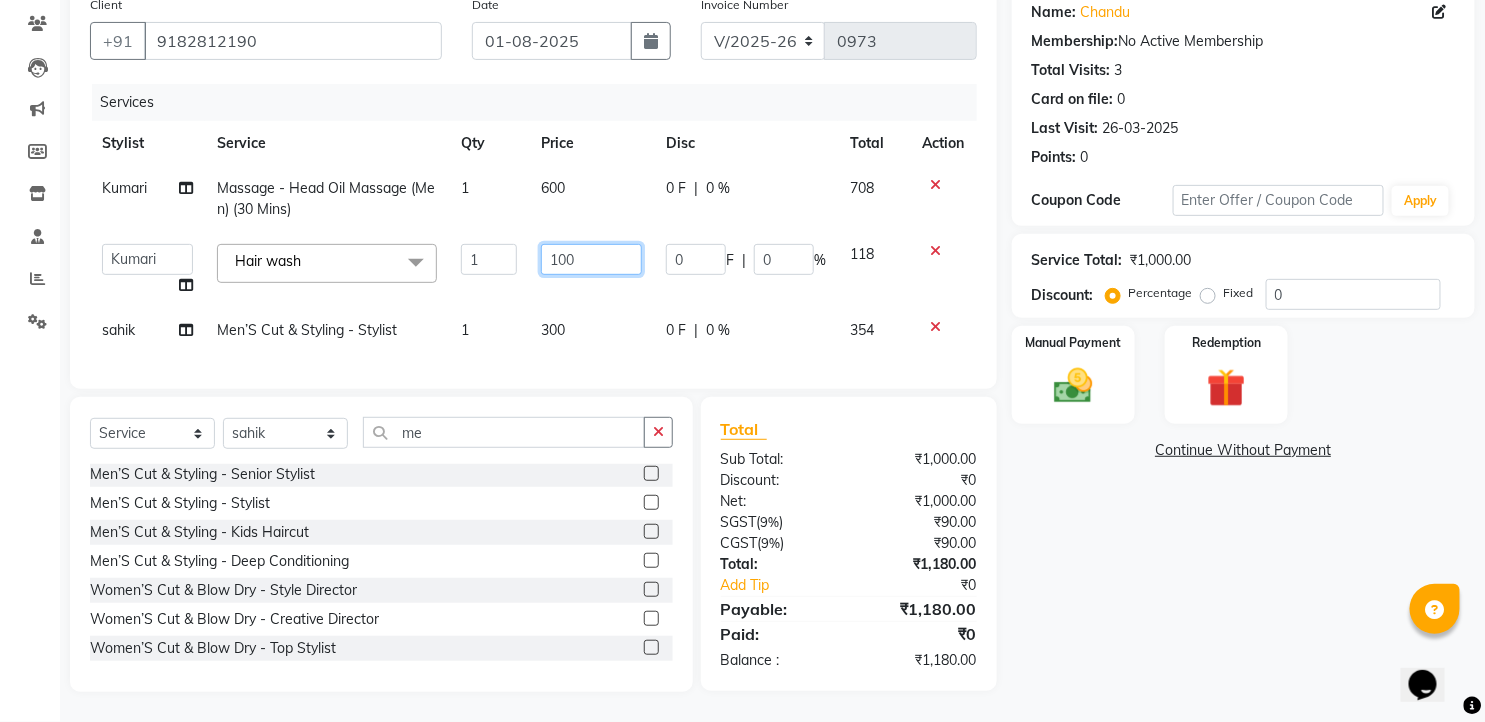 drag, startPoint x: 583, startPoint y: 247, endPoint x: 545, endPoint y: 255, distance: 38.832977 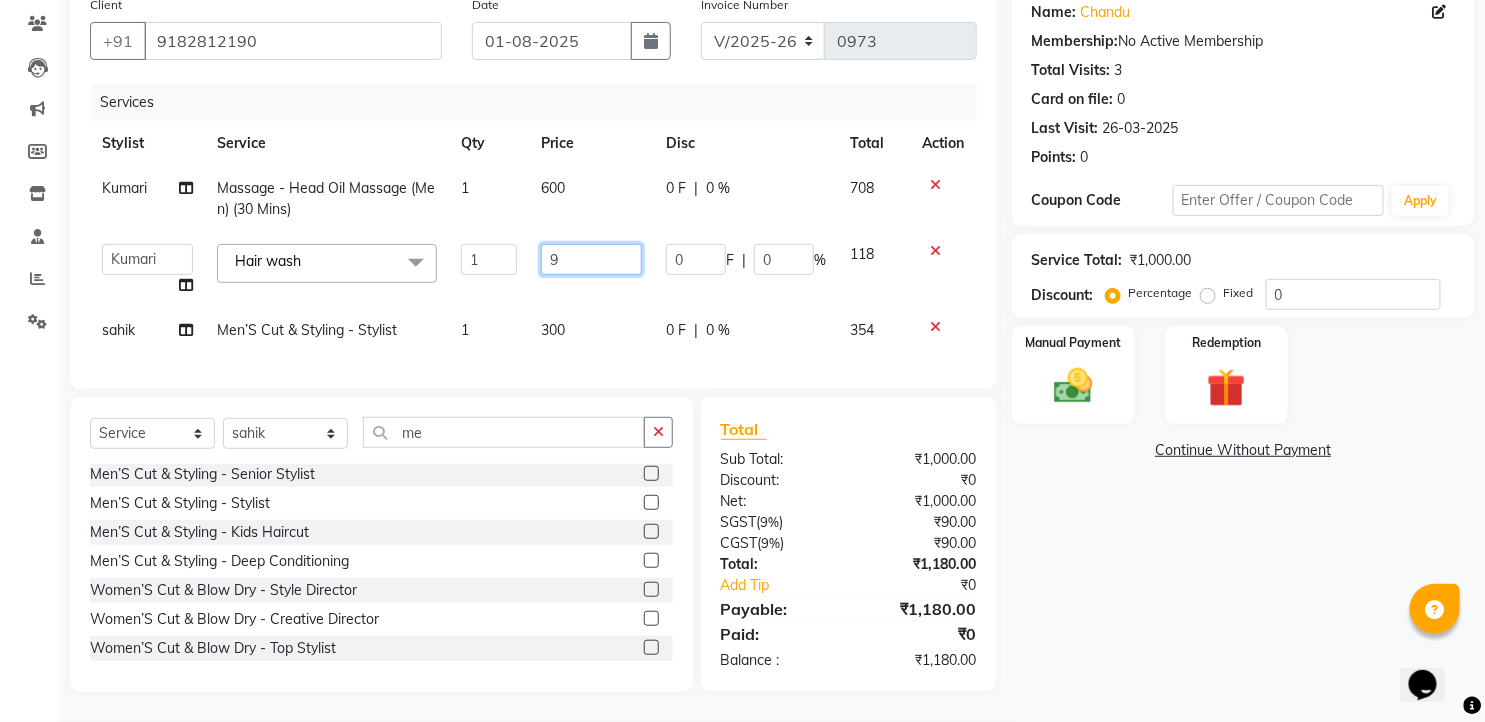 type on "99" 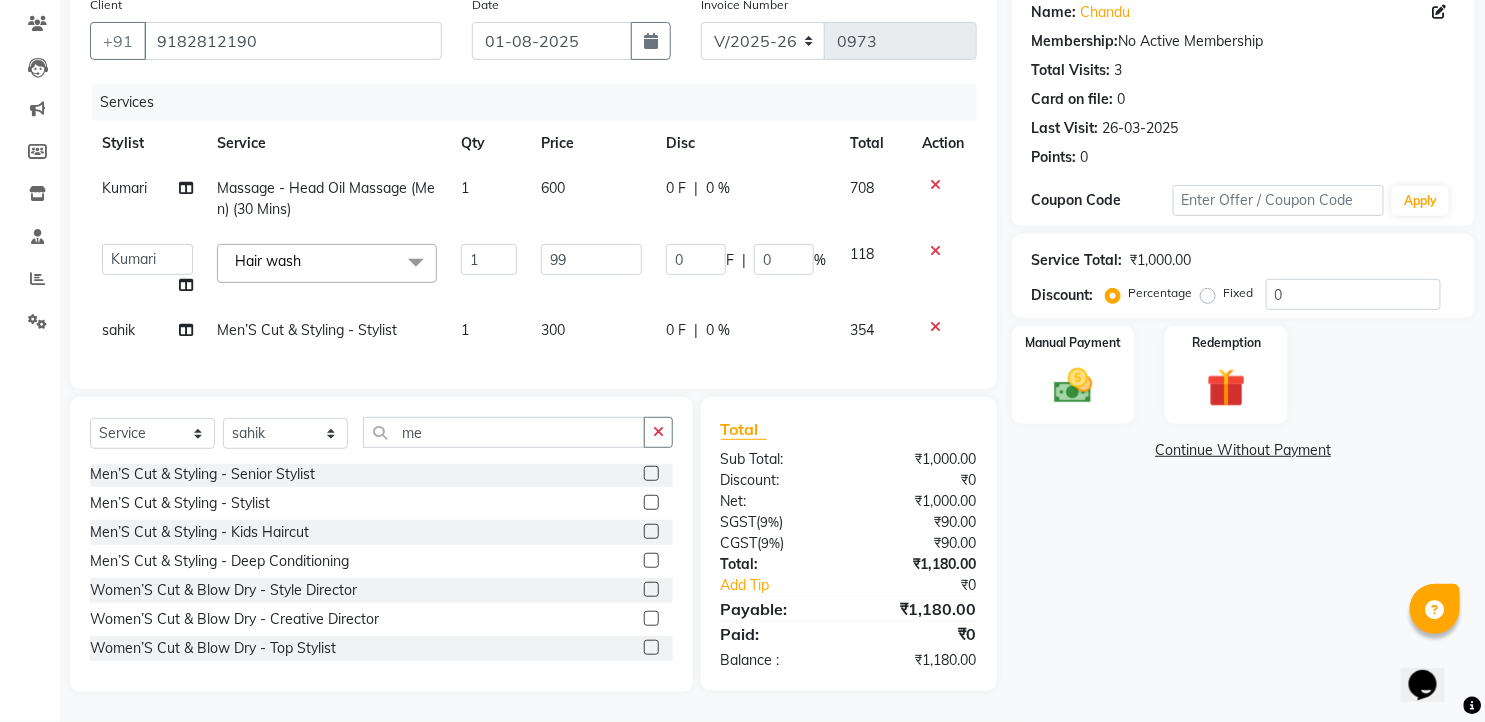 click on "Services Stylist Service Qty Price Disc Total Action Kumari Massage - Head Oil Massage (Men) (30 Mins) 1 600 0 F | 0 % 708  faizz   gufran mohammad   hyma   Kumari   lalitha sree   Manager   Riya roy   sahik  Hair wash  x Massage - Foot / Shoulder & Back (30 Mins) Massage - Head Oil Massage (Men) (30 Mins) Massage - Head Oil Massage (Women) (30 Mins) Massage - Foot / Shoulder & Back (60 Mins) Massage - Head Oil Massage (Men) (60 Mins) Massage - Head Oil Massage (Women) (60 Mins) Massage - Chakra Herbal Scrub & Wrap (60 Mins) Massage - Swedish Therapy (60 Mins) Massage - Swedish Therapy (90 Mins) Massage - Balanese Therapy (60 Mins) Massage - Balanese Therapy (90 Mins) Massage - Deep Tissue Therapy (60 Mins) Massage - Deep Tissue Therapy (90 Mins) Hair wash Dry Skin Care - Clean Up Ritual (Jeannot Ceuticals) Dry Skin Care - Instant Glow  (Jeannot Ceuticals) Dry Skin Care - Brilliance White  (Jeannot Ceuticals) Dry Skin Care - Hydra Vital Clean Up (Lotus) Dry Skin Care - Insta Fair (Lotus) Nails - Overlay 1 99" 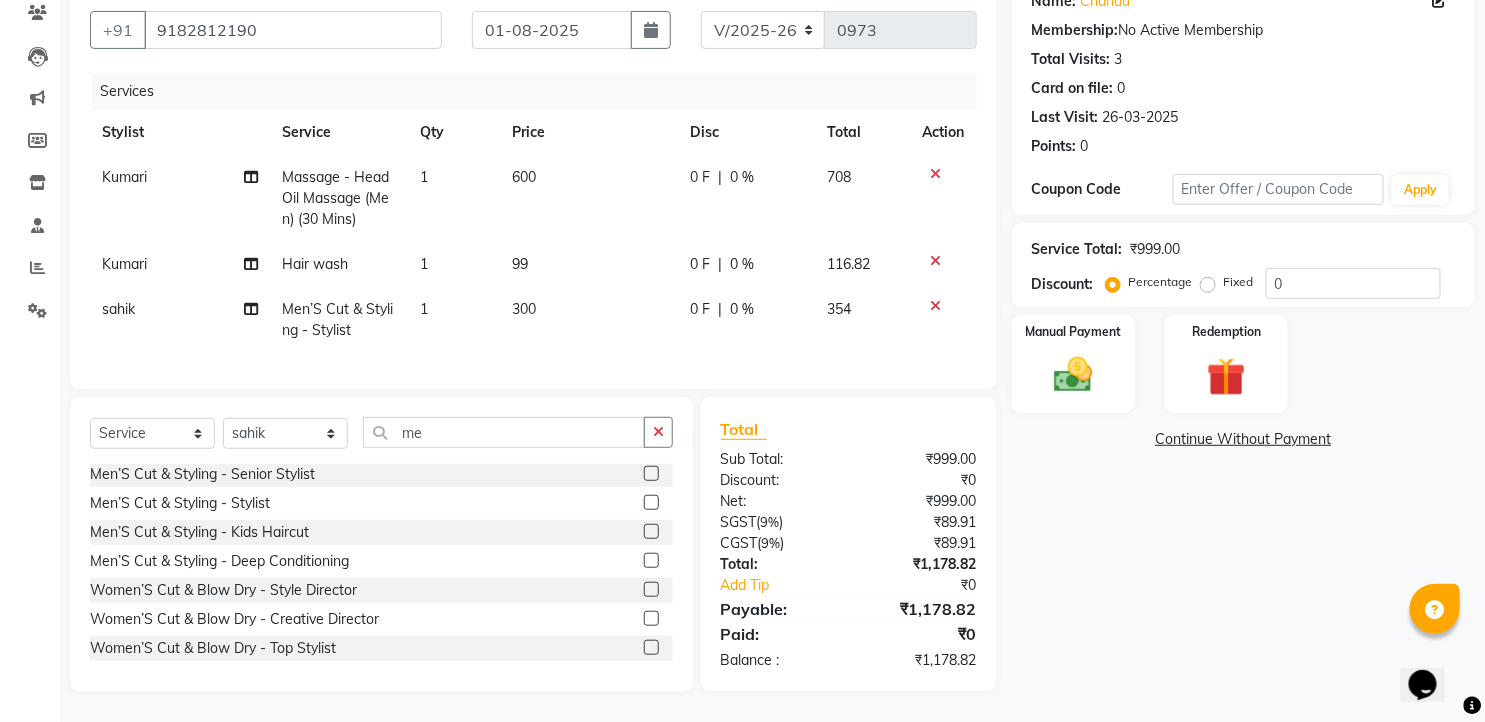 scroll, scrollTop: 192, scrollLeft: 0, axis: vertical 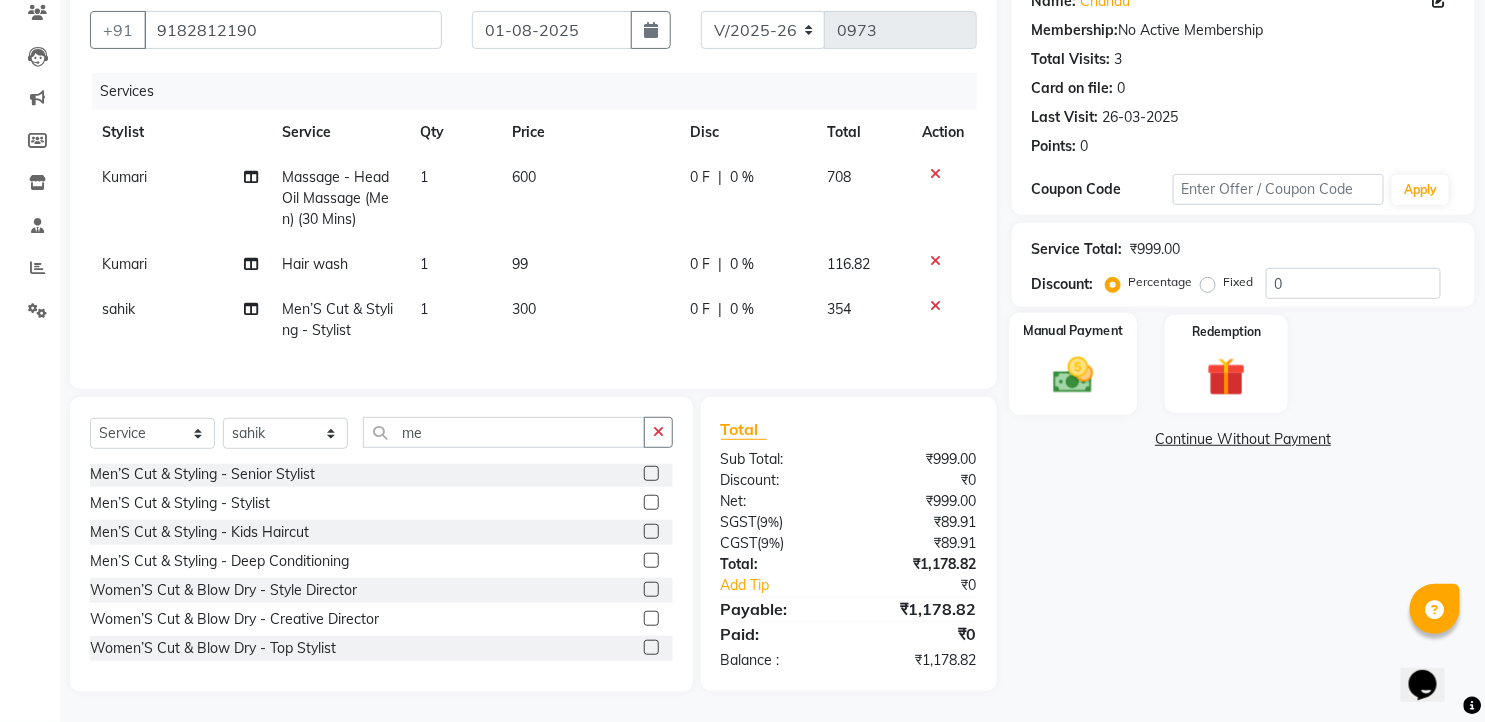 click on "Manual Payment" 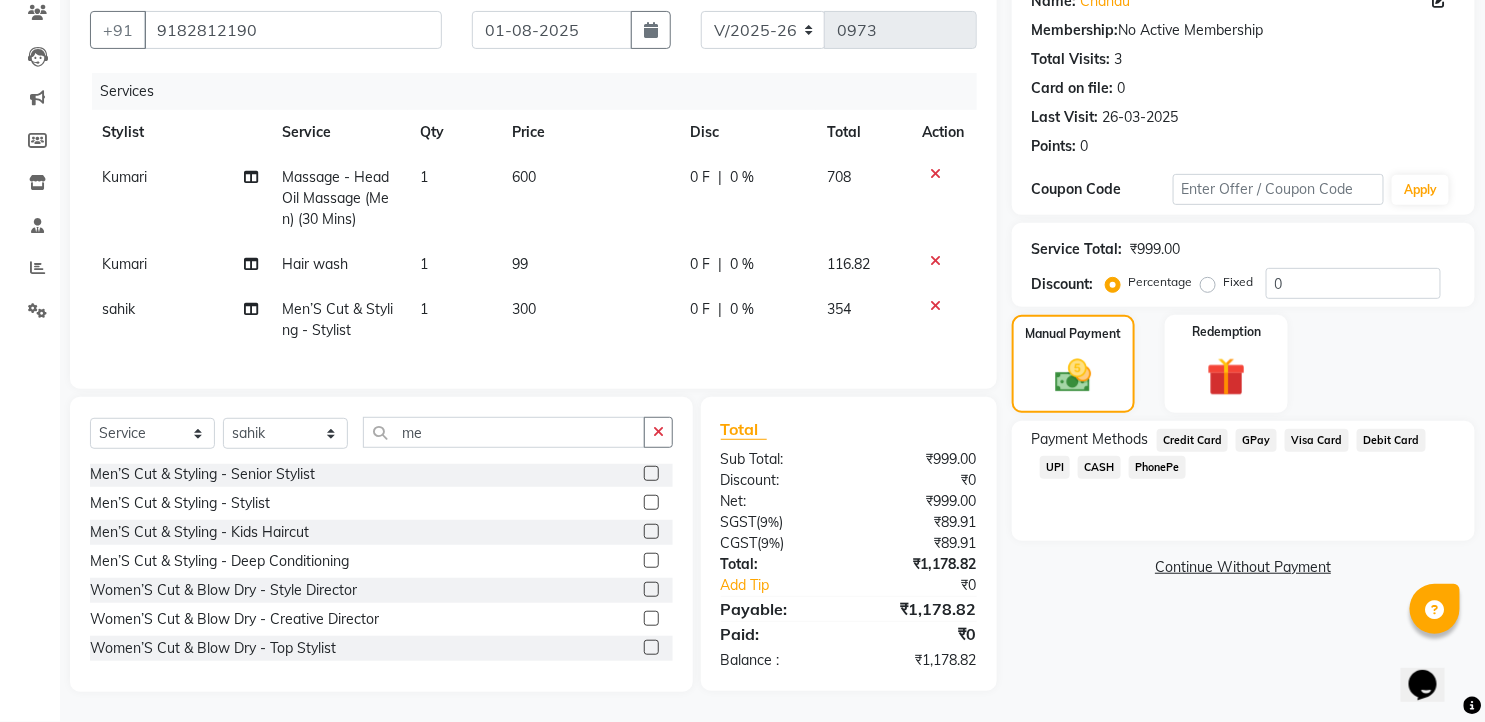 click on "Debit Card" 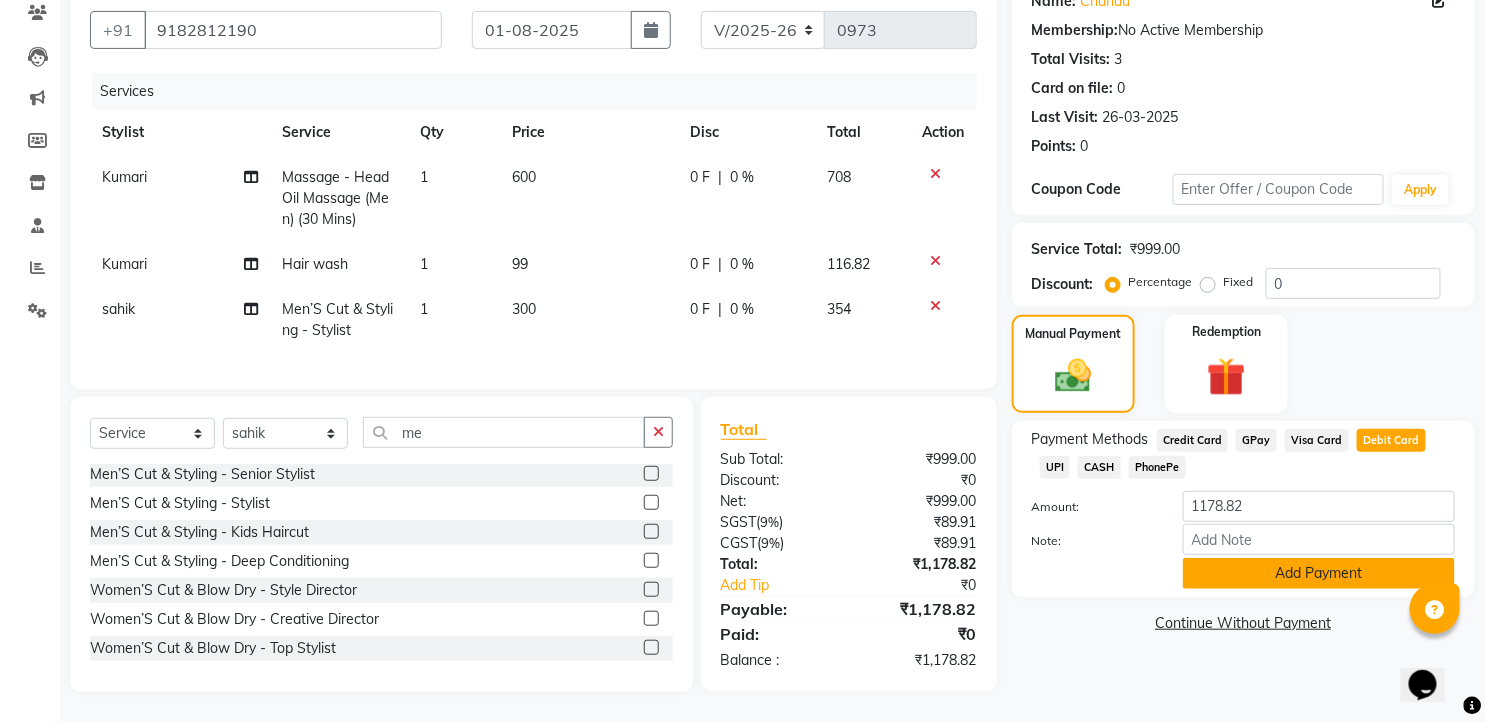 click on "Add Payment" 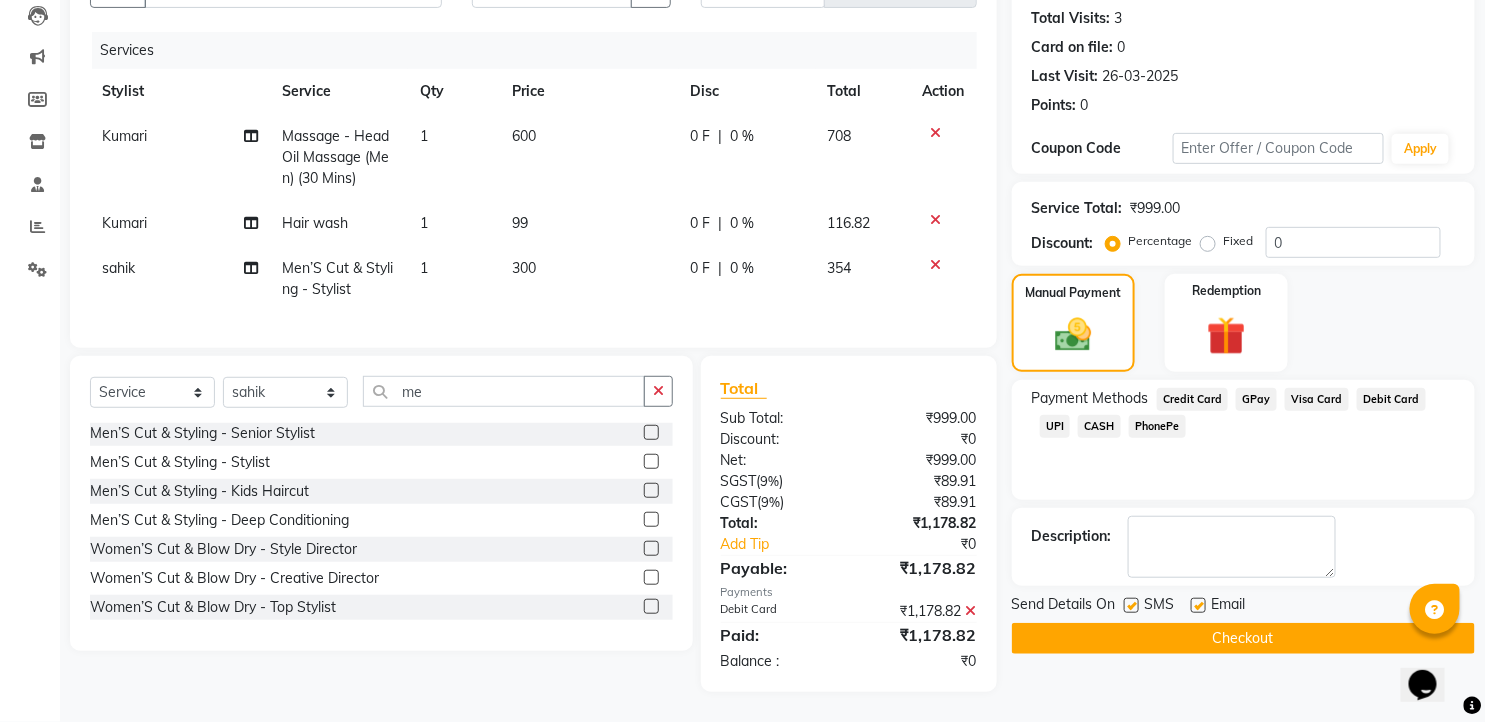 scroll, scrollTop: 232, scrollLeft: 0, axis: vertical 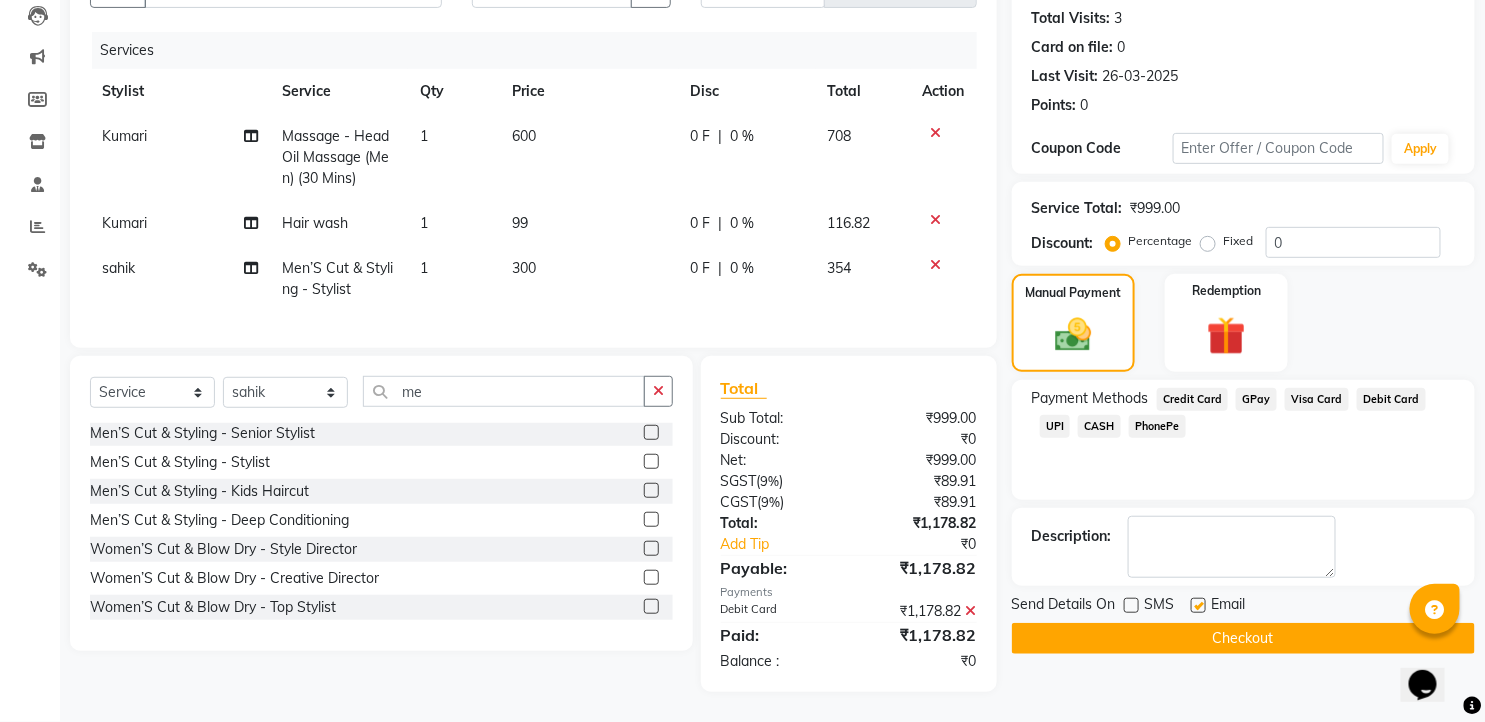 click 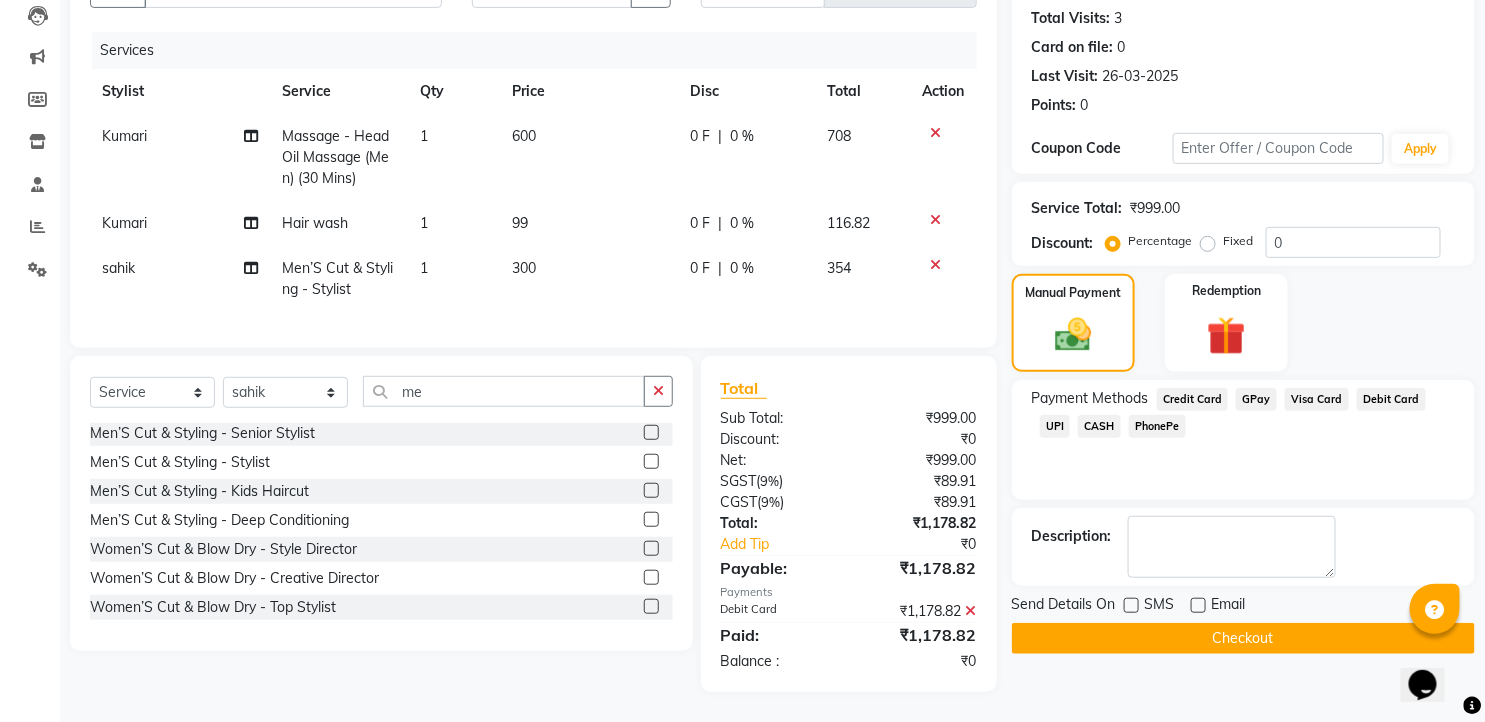 click on "Name: Chandu  Membership:  No Active Membership  Total Visits:  3 Card on file:  0 Last Visit:   26-03-2025 Points:   0  Coupon Code Apply Service Total:  ₹999.00  Discount:  Percentage   Fixed  0 Manual Payment Redemption Payment Methods  Credit Card   GPay   Visa Card   Debit Card   UPI   CASH   PhonePe  Description:                  Send Details On SMS Email  Checkout" 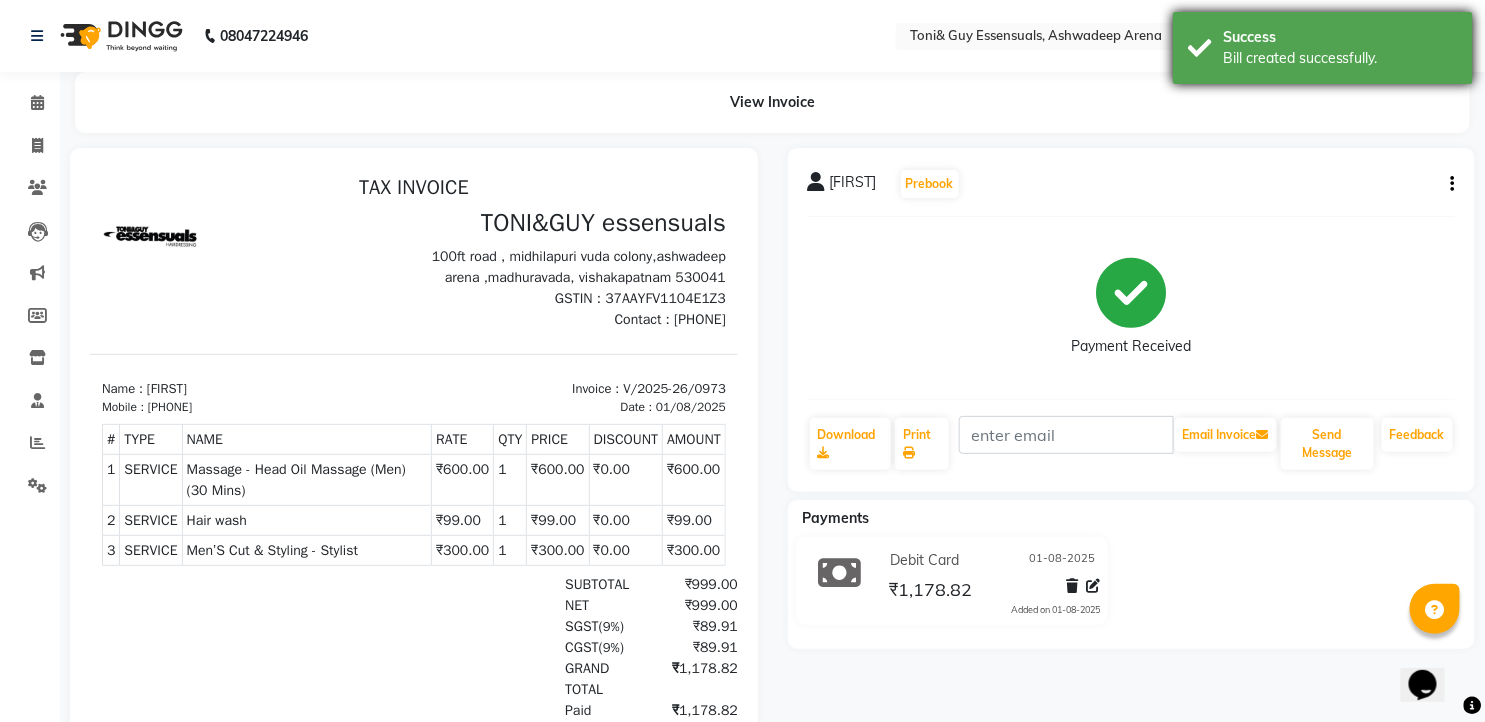 scroll, scrollTop: 0, scrollLeft: 0, axis: both 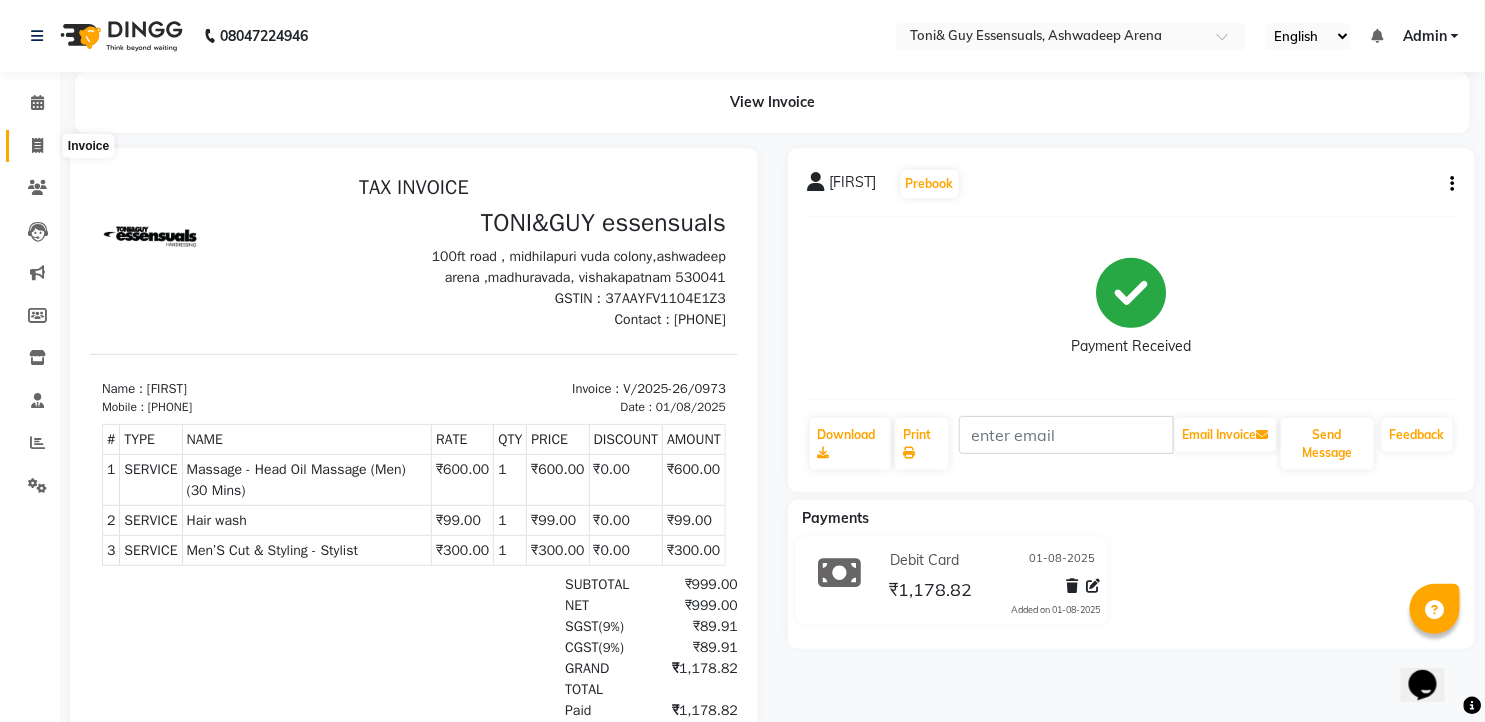 click 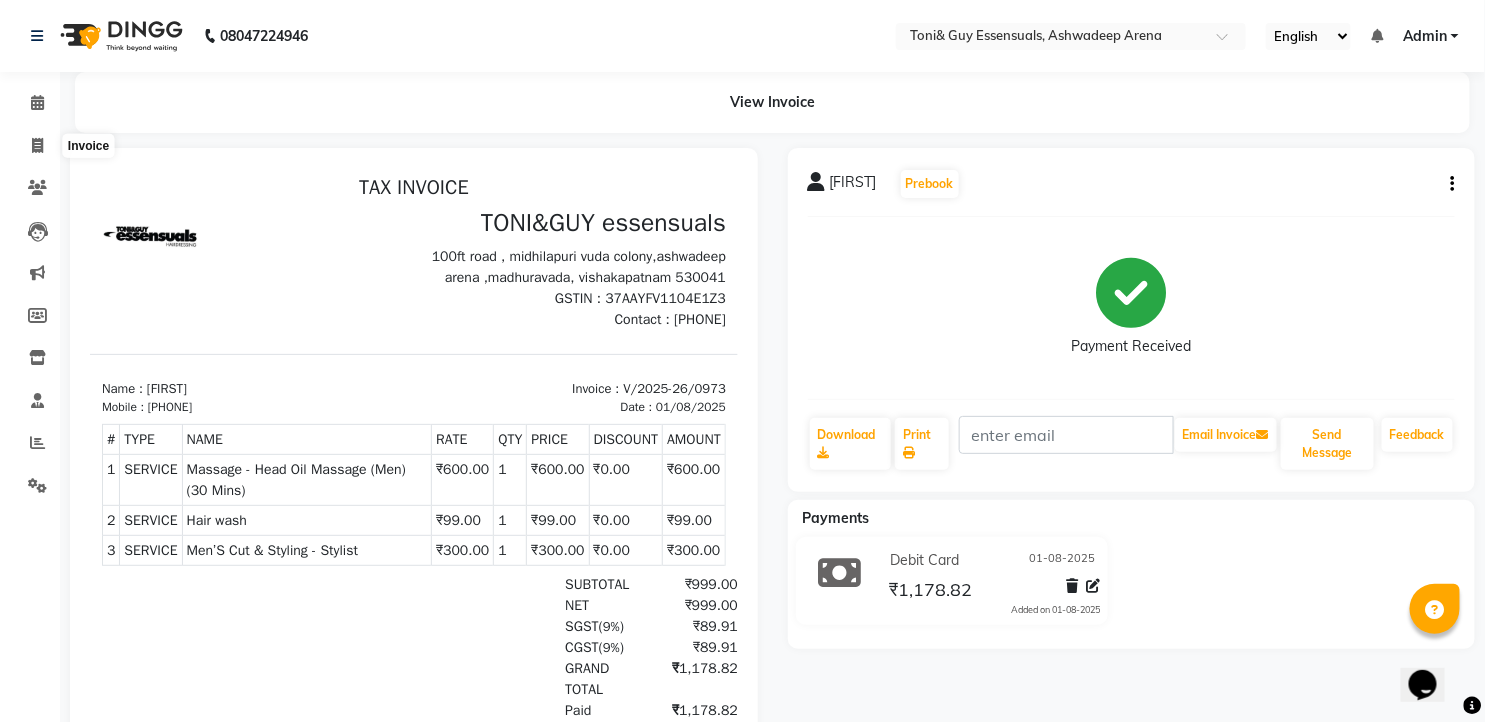 select on "service" 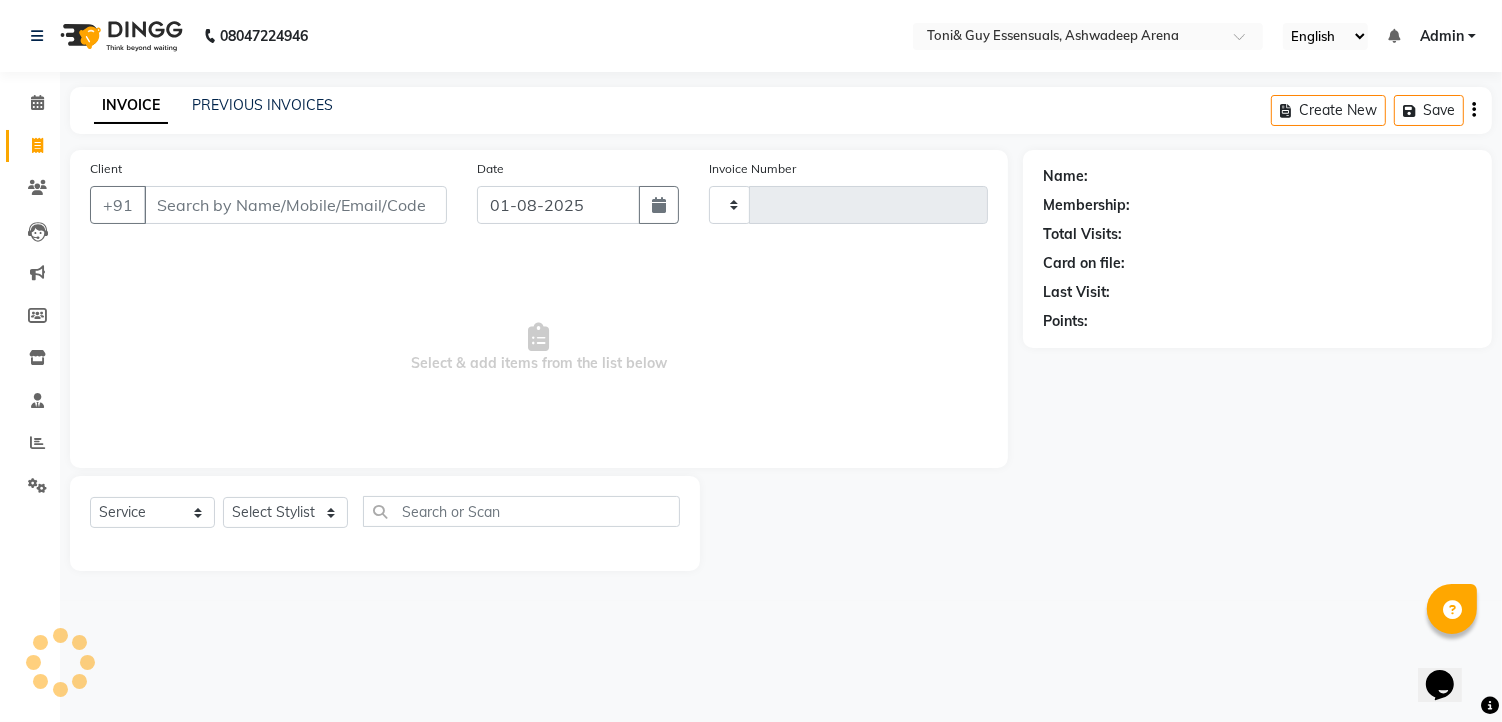 type on "0974" 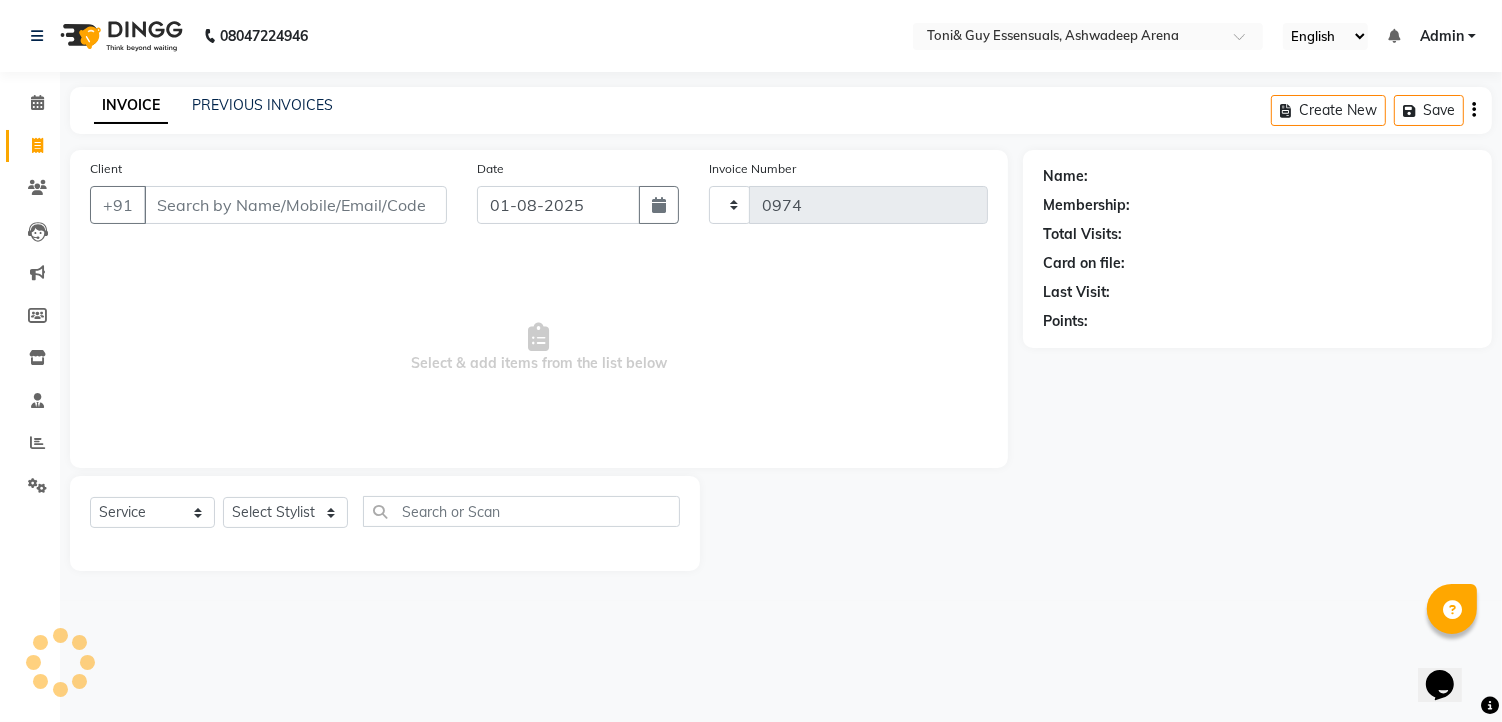 select on "7150" 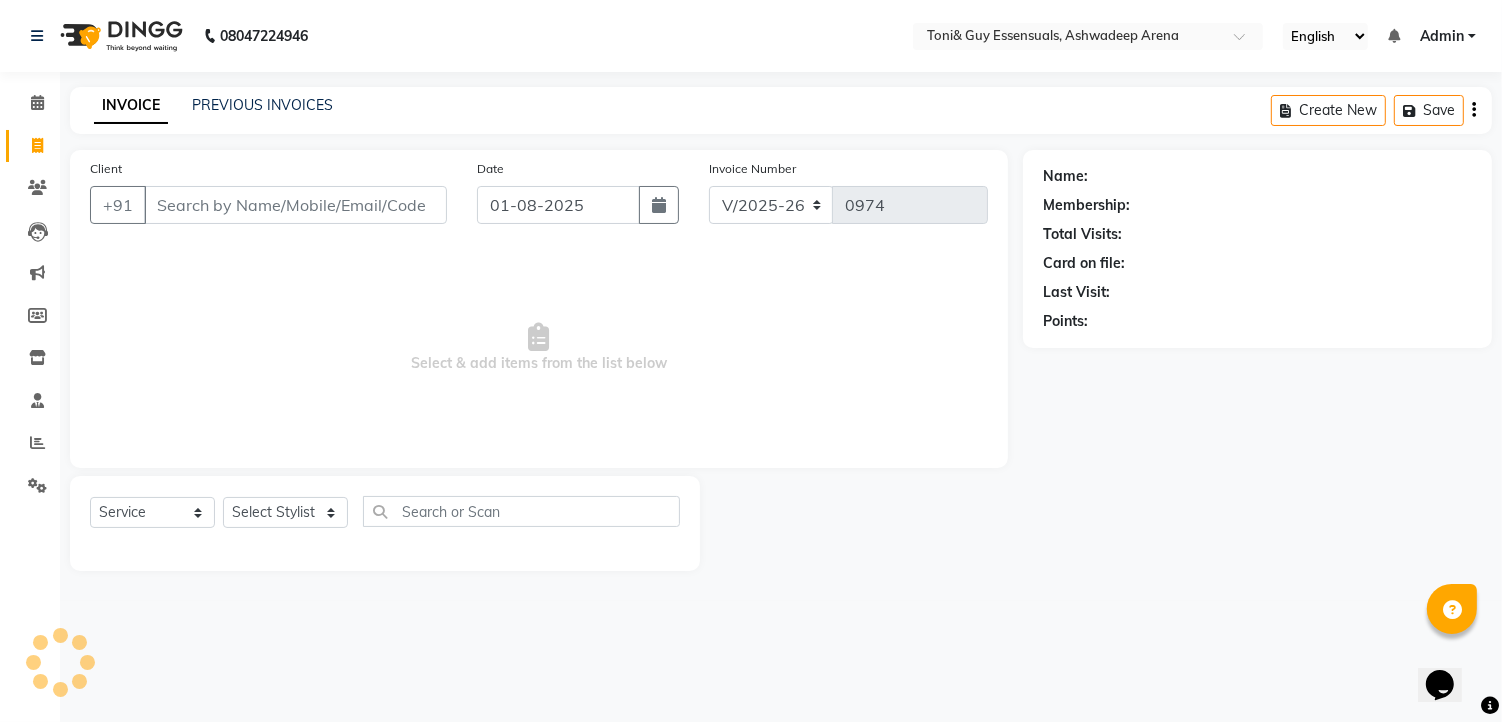 click on "INVOICE PREVIOUS INVOICES Create New   Save" 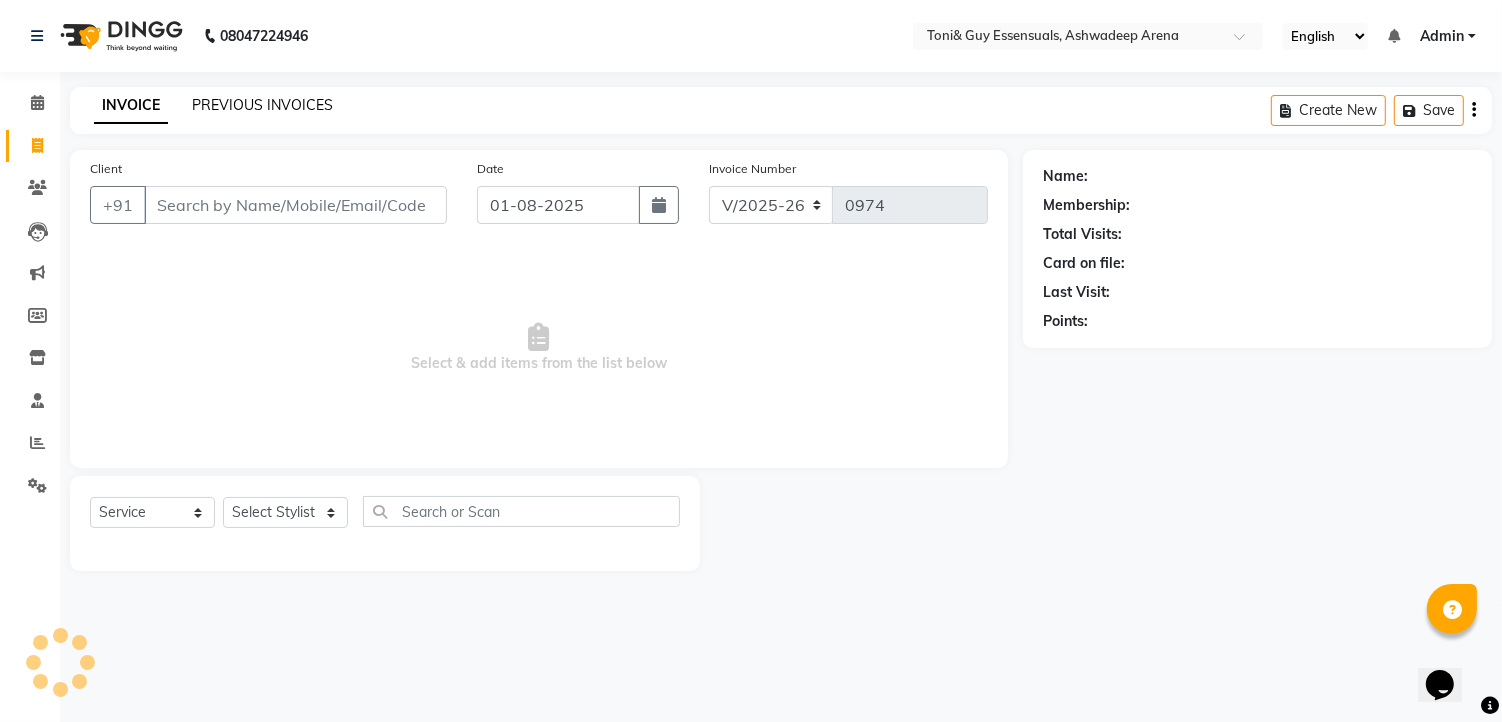 click on "PREVIOUS INVOICES" 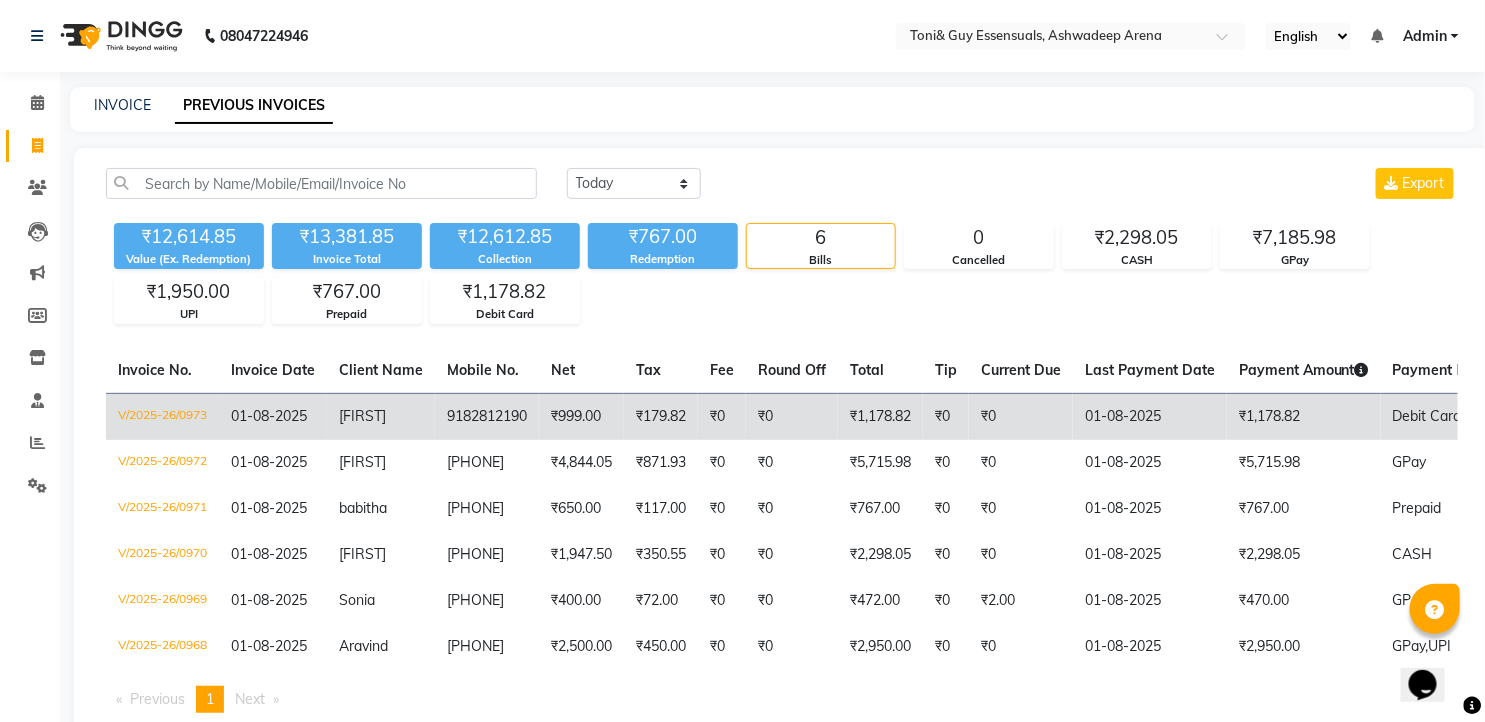 scroll, scrollTop: 71, scrollLeft: 0, axis: vertical 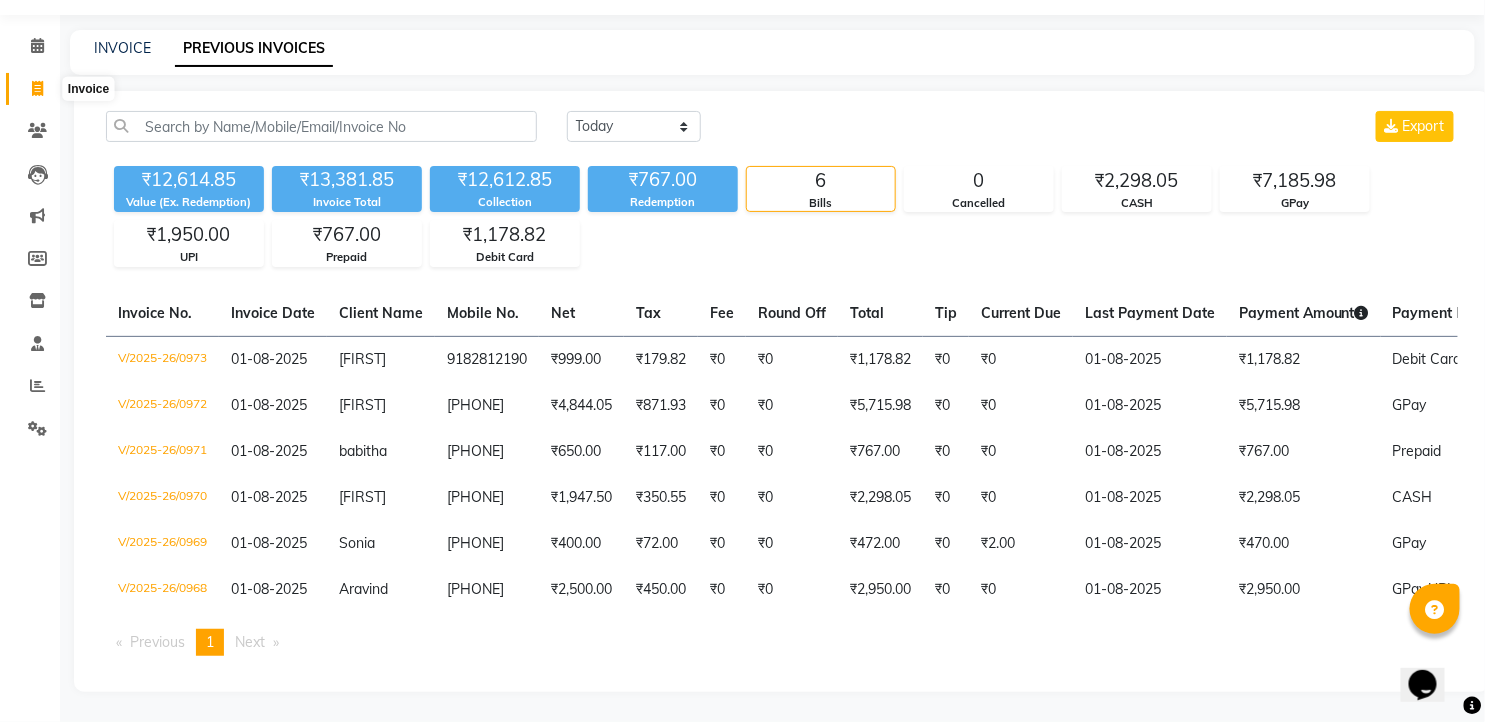 click 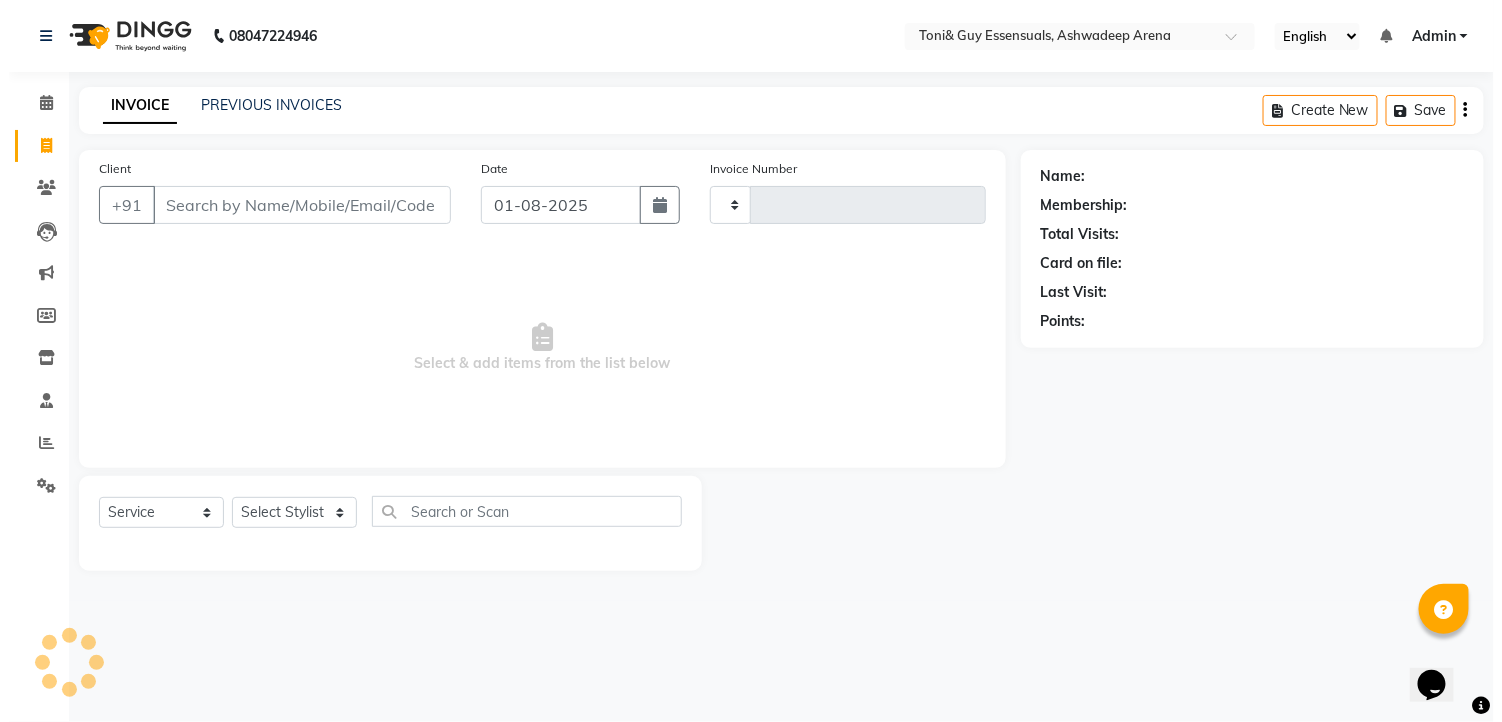 scroll, scrollTop: 0, scrollLeft: 0, axis: both 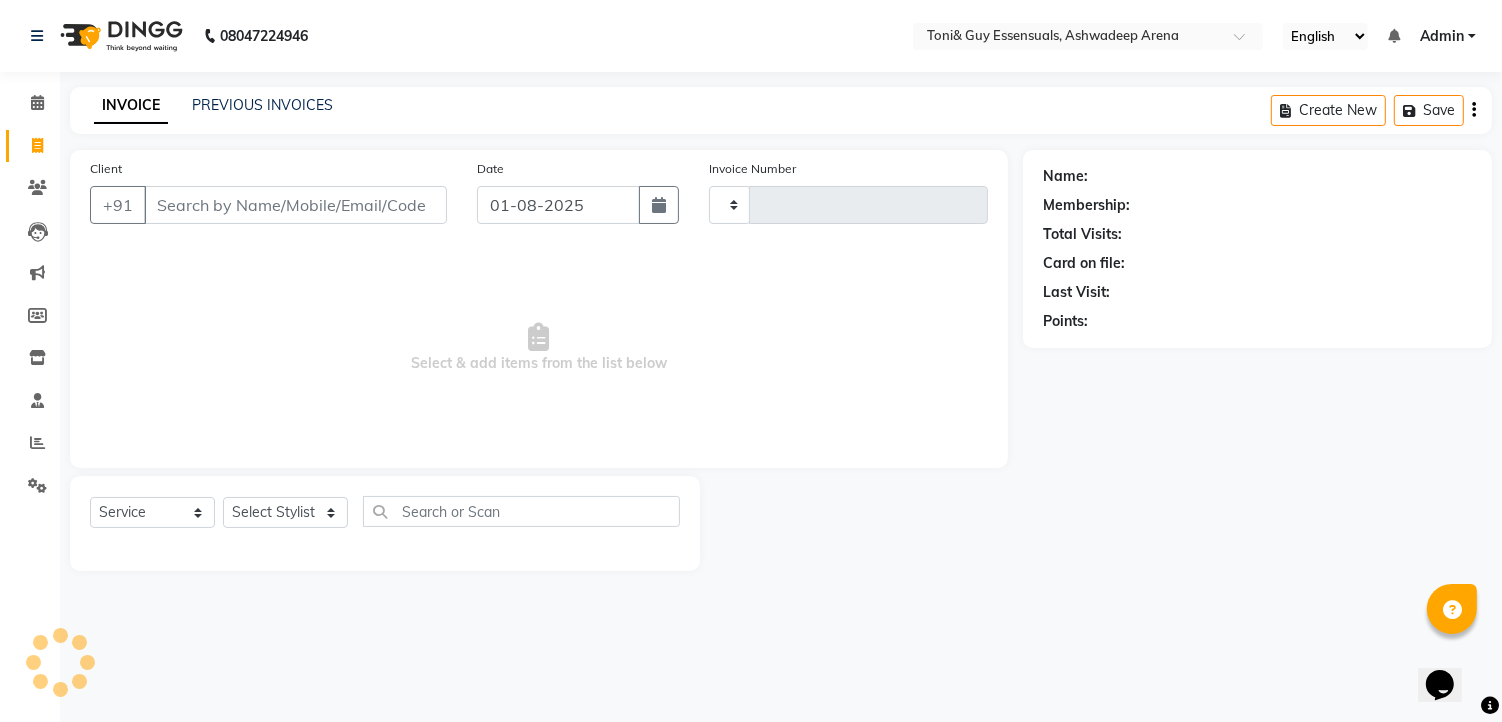 type on "0974" 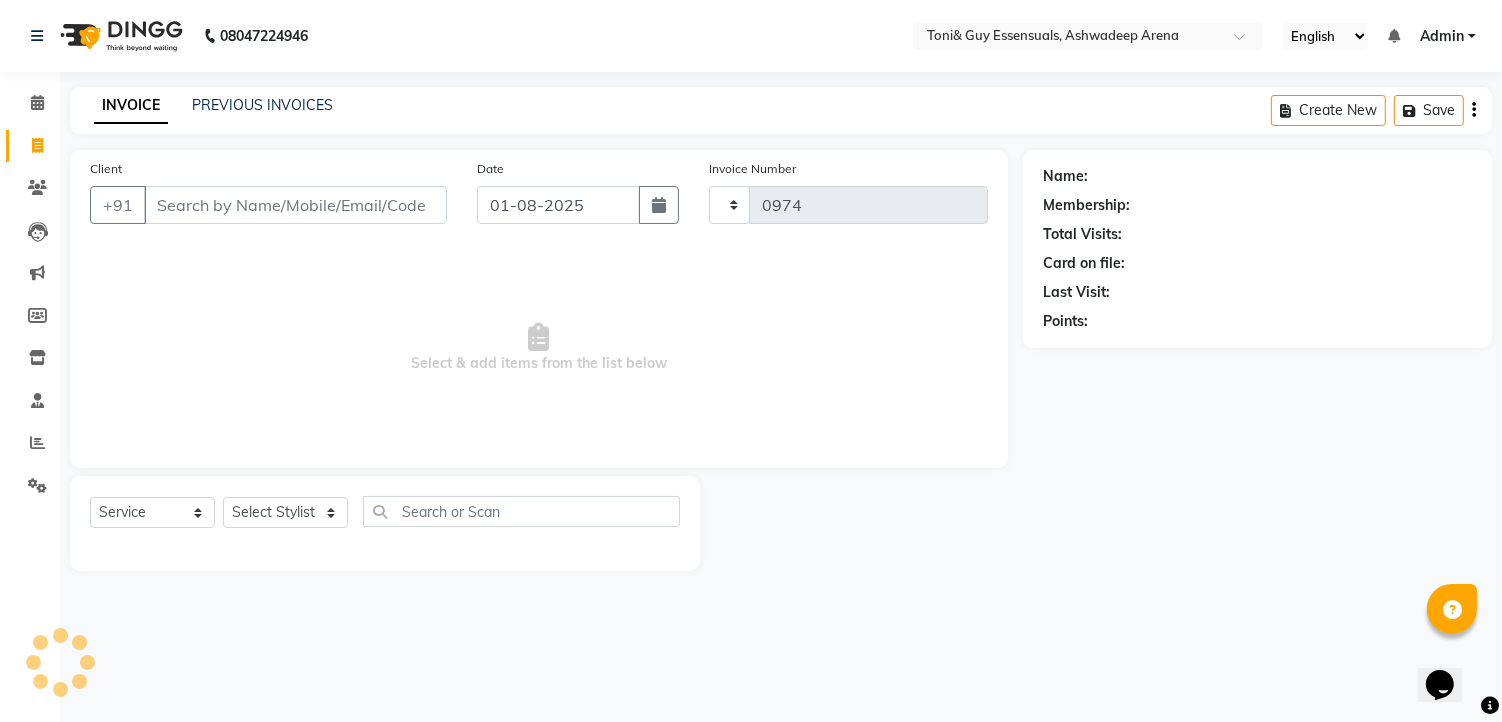 select on "7150" 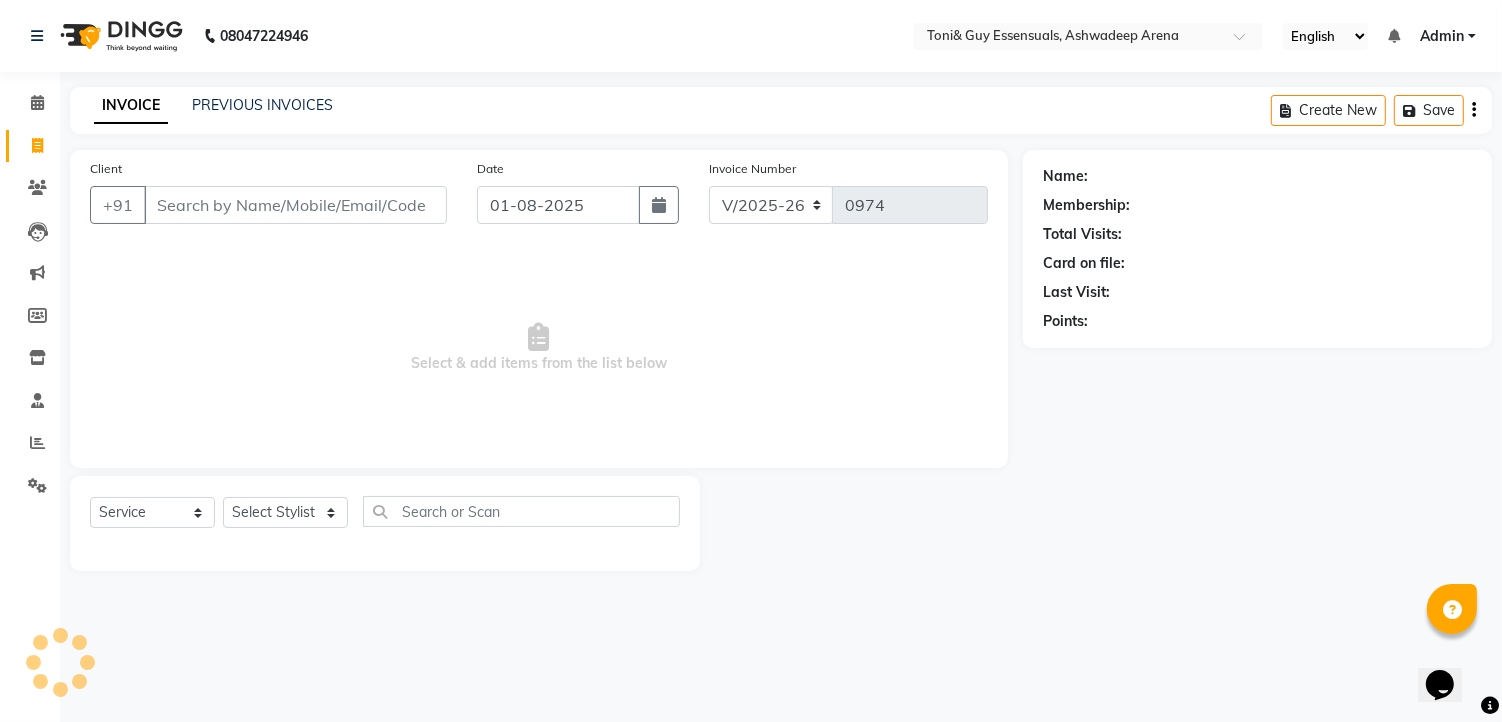 click on "INVOICE" 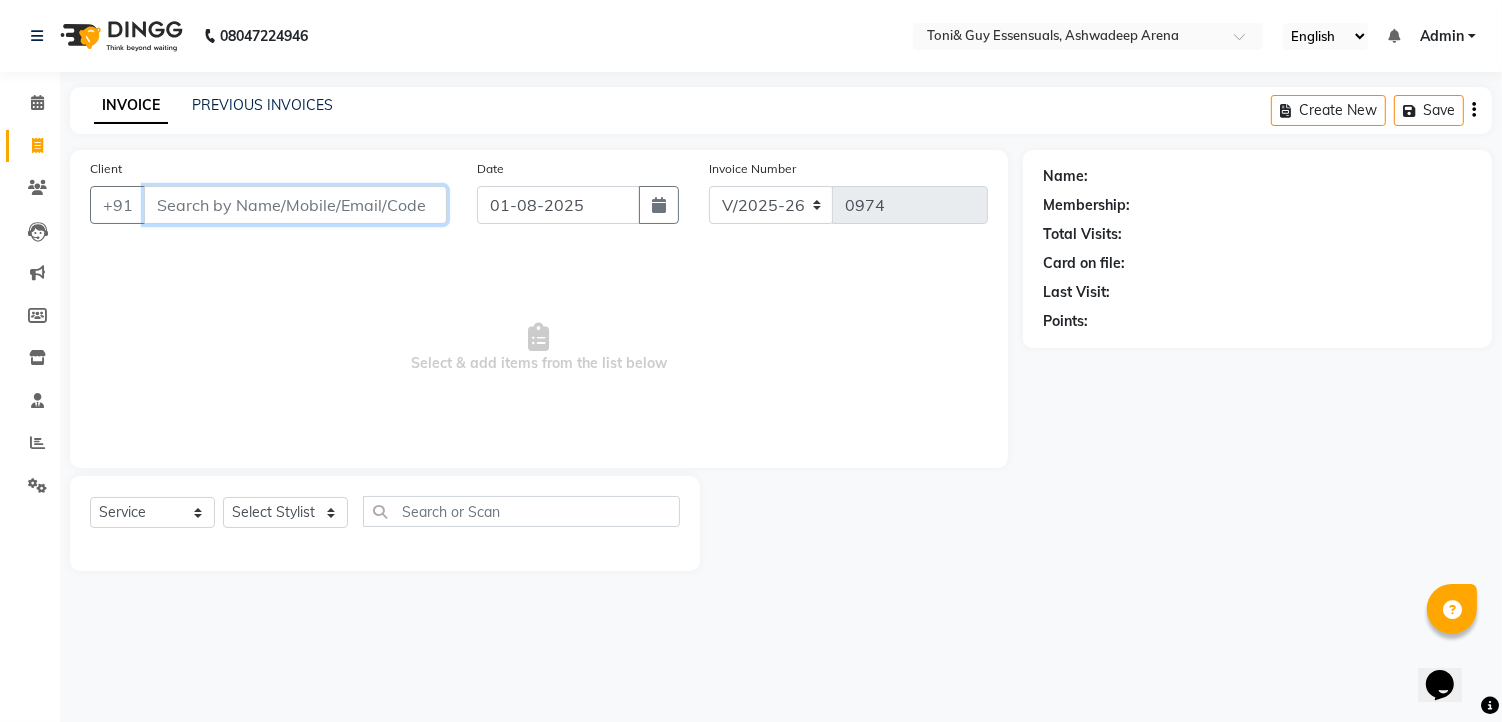 click on "Client" at bounding box center (295, 205) 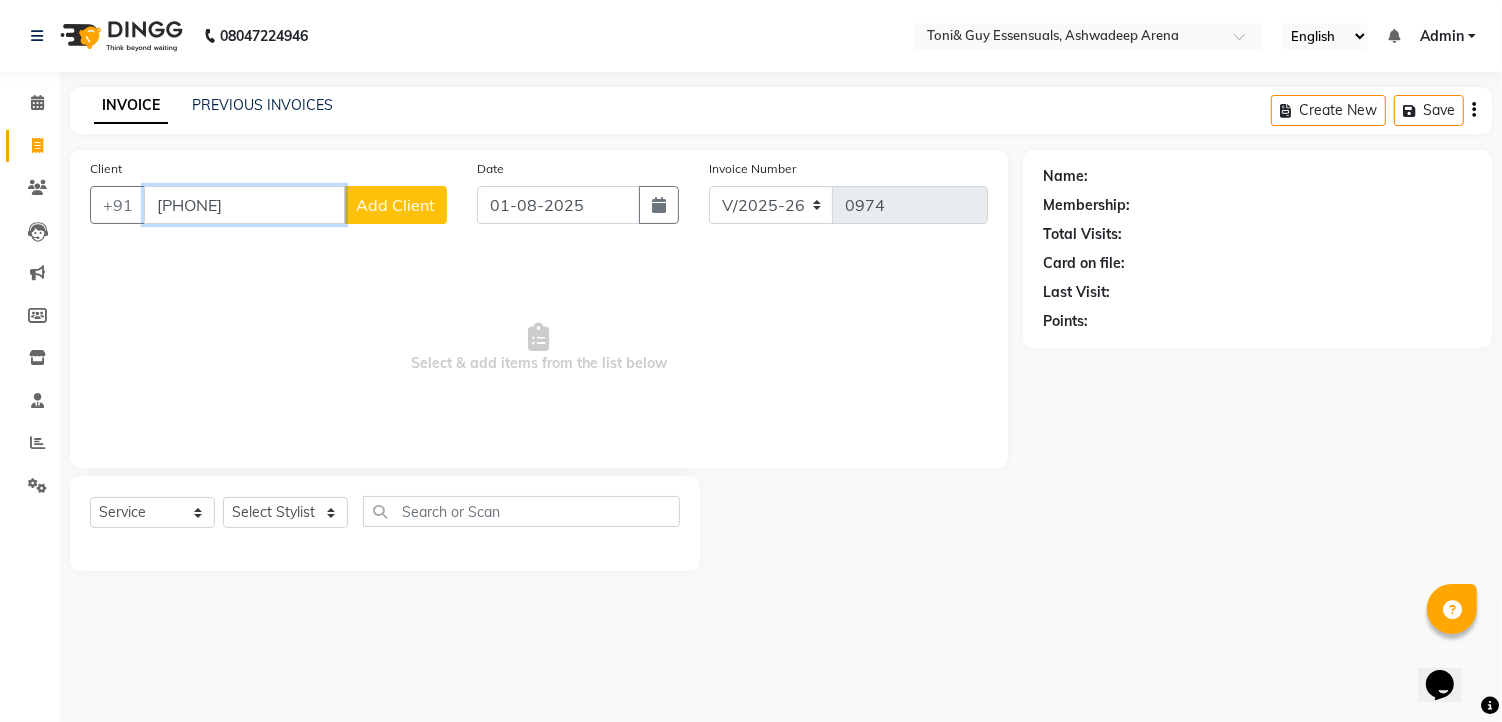 type on "9658757090" 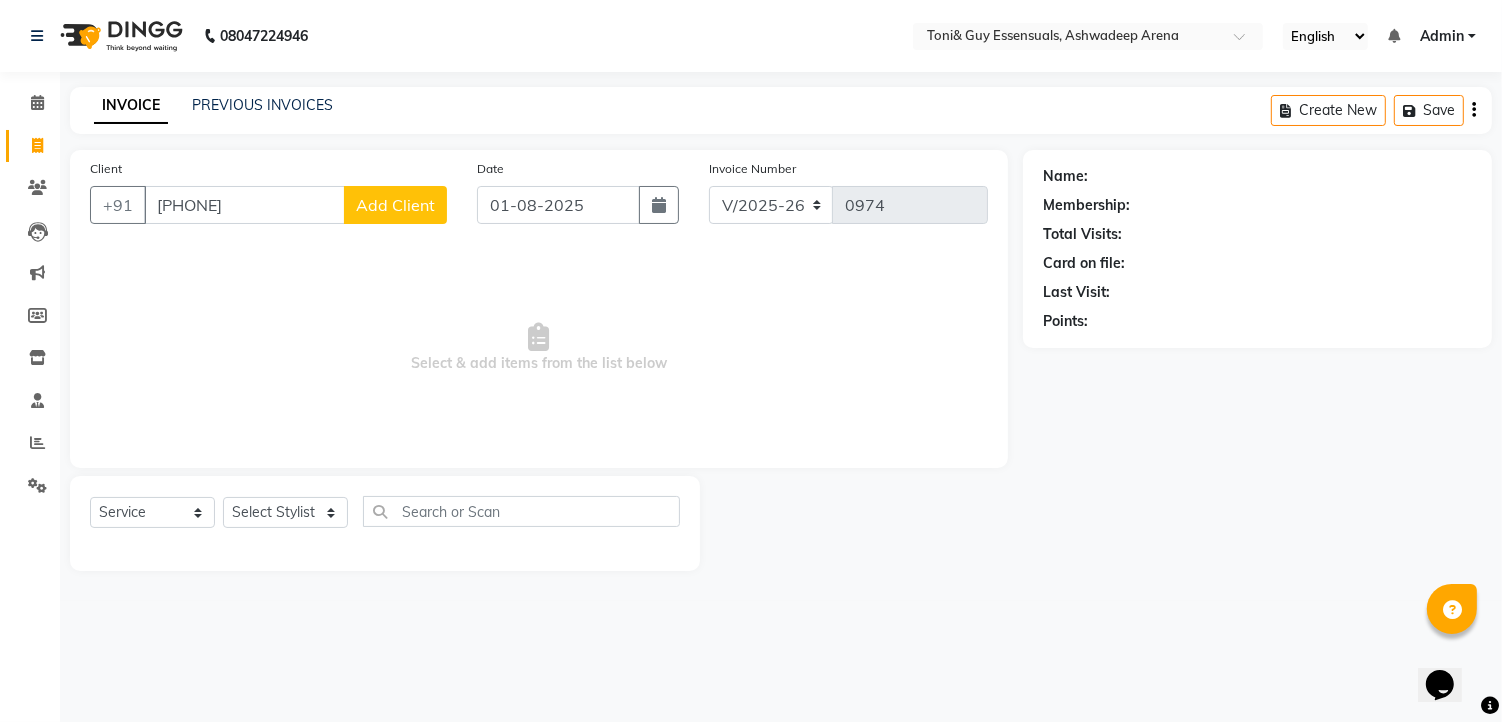 click on "Add Client" 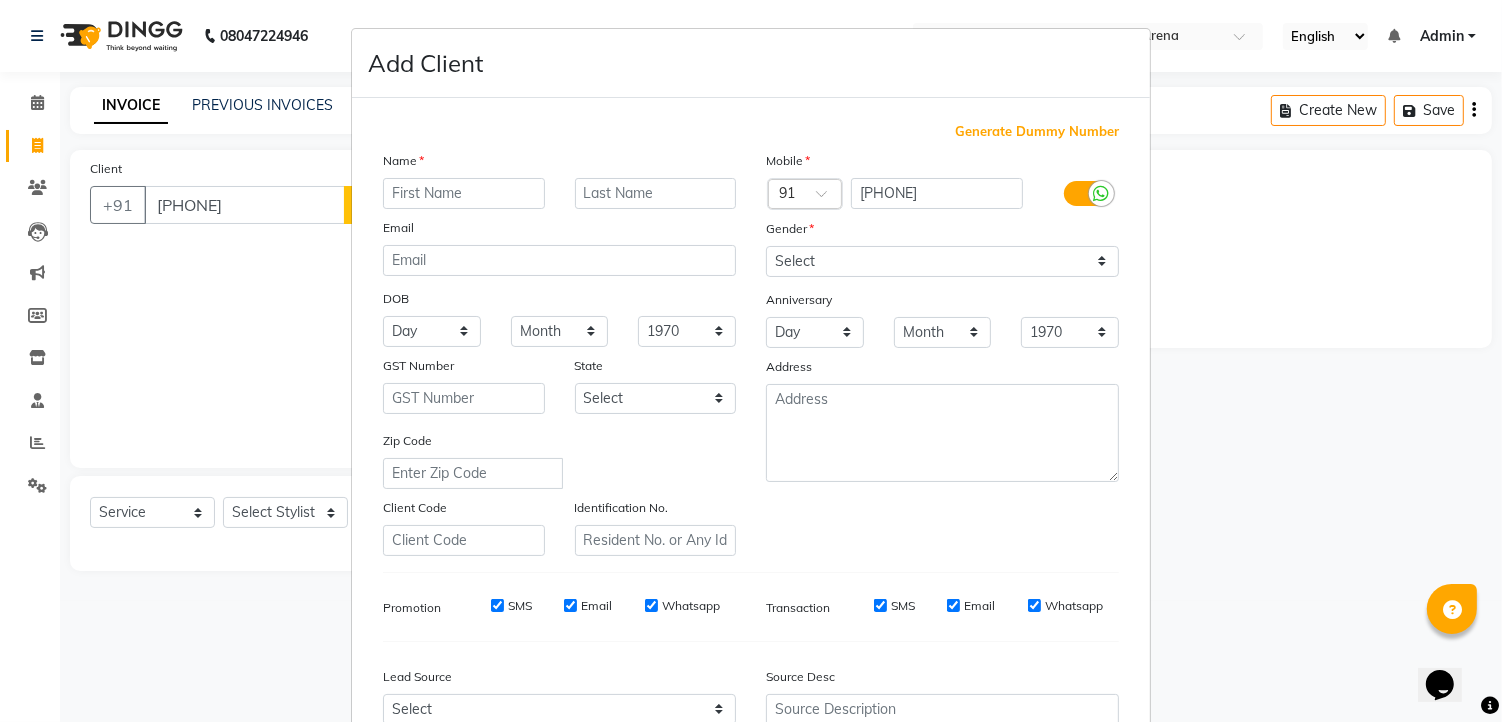 click at bounding box center [464, 193] 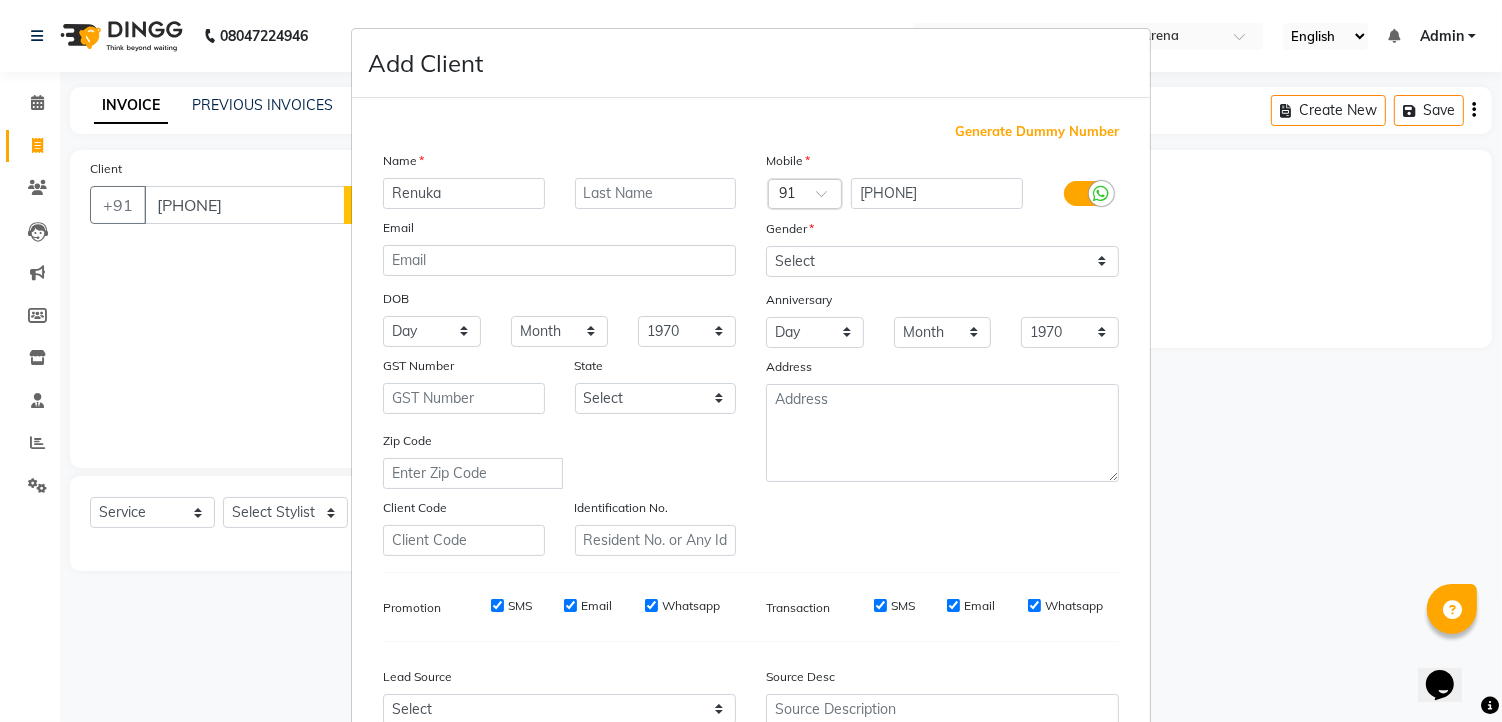 type on "Renuka" 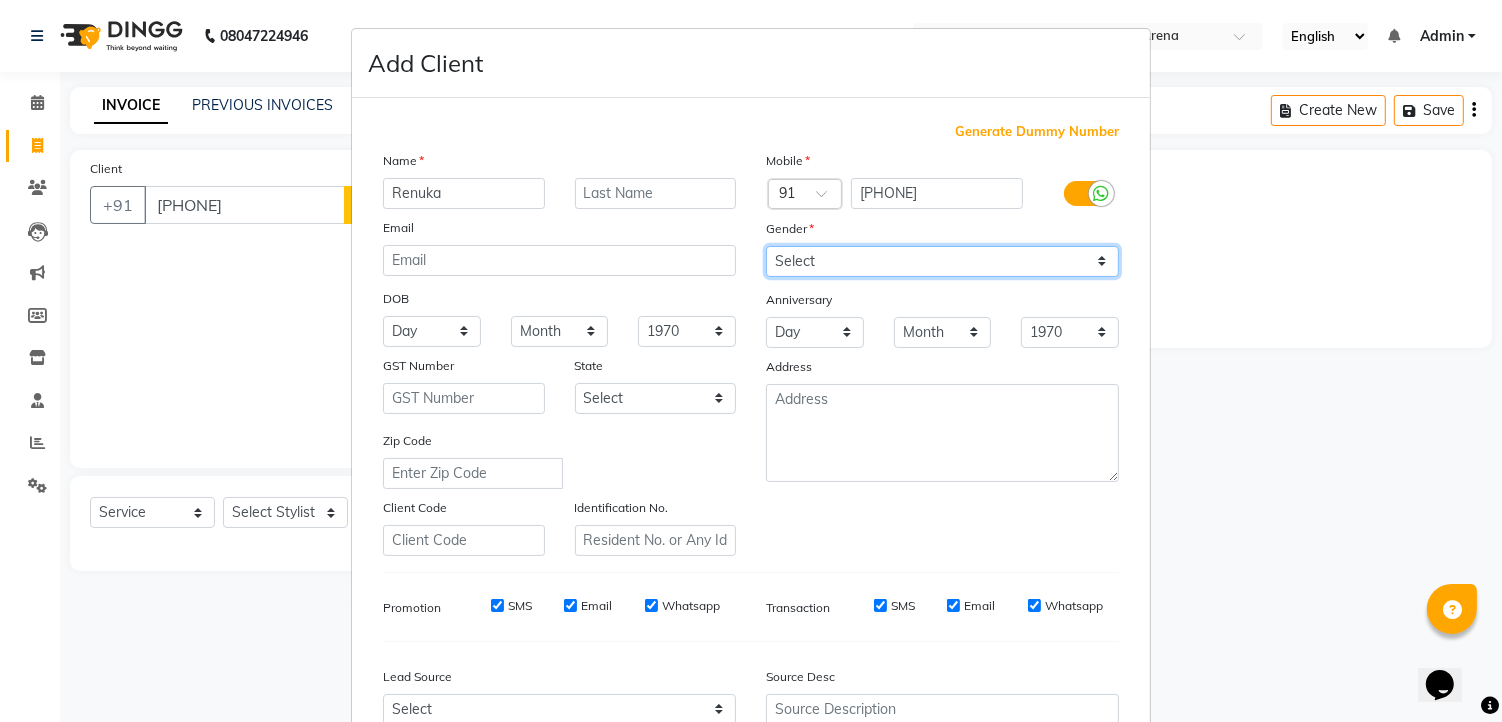 click on "Select Male Female Other Prefer Not To Say" at bounding box center (942, 261) 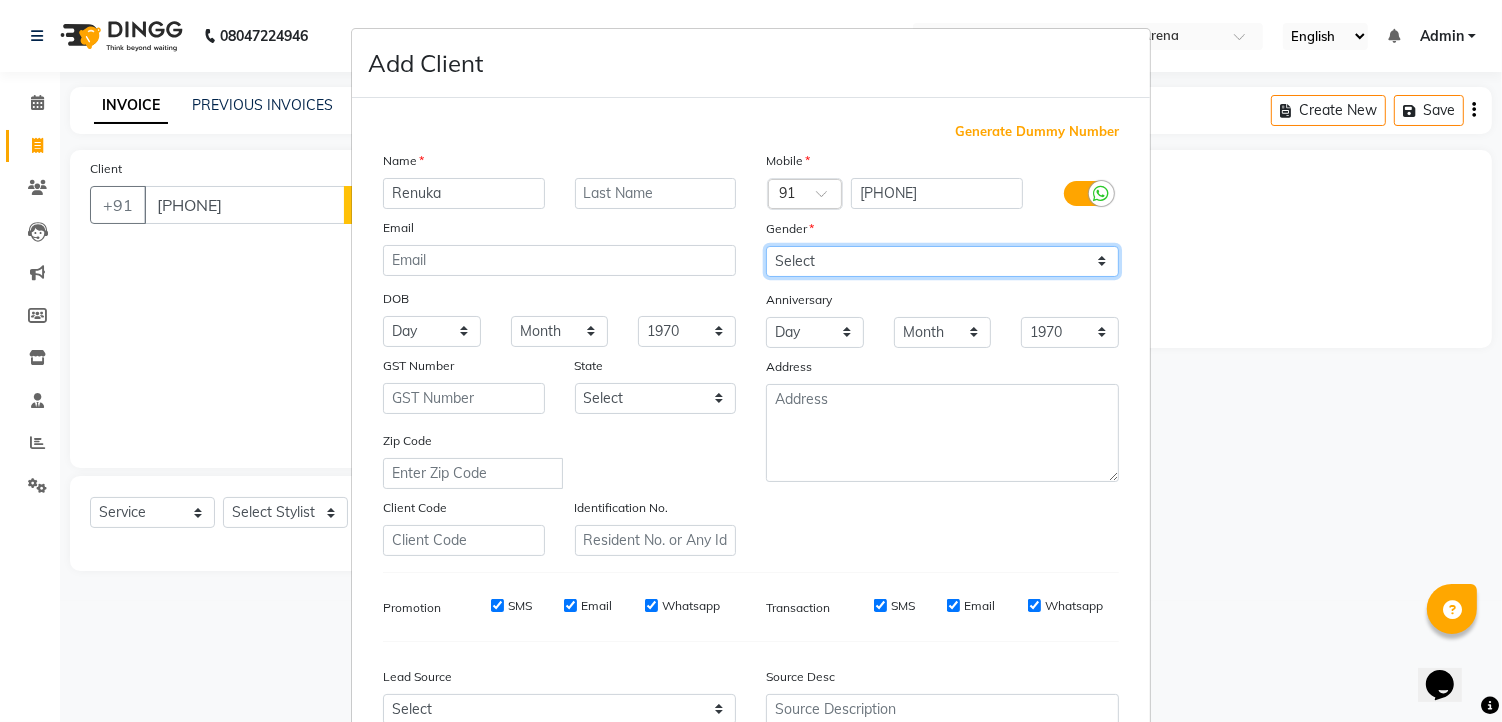 select on "female" 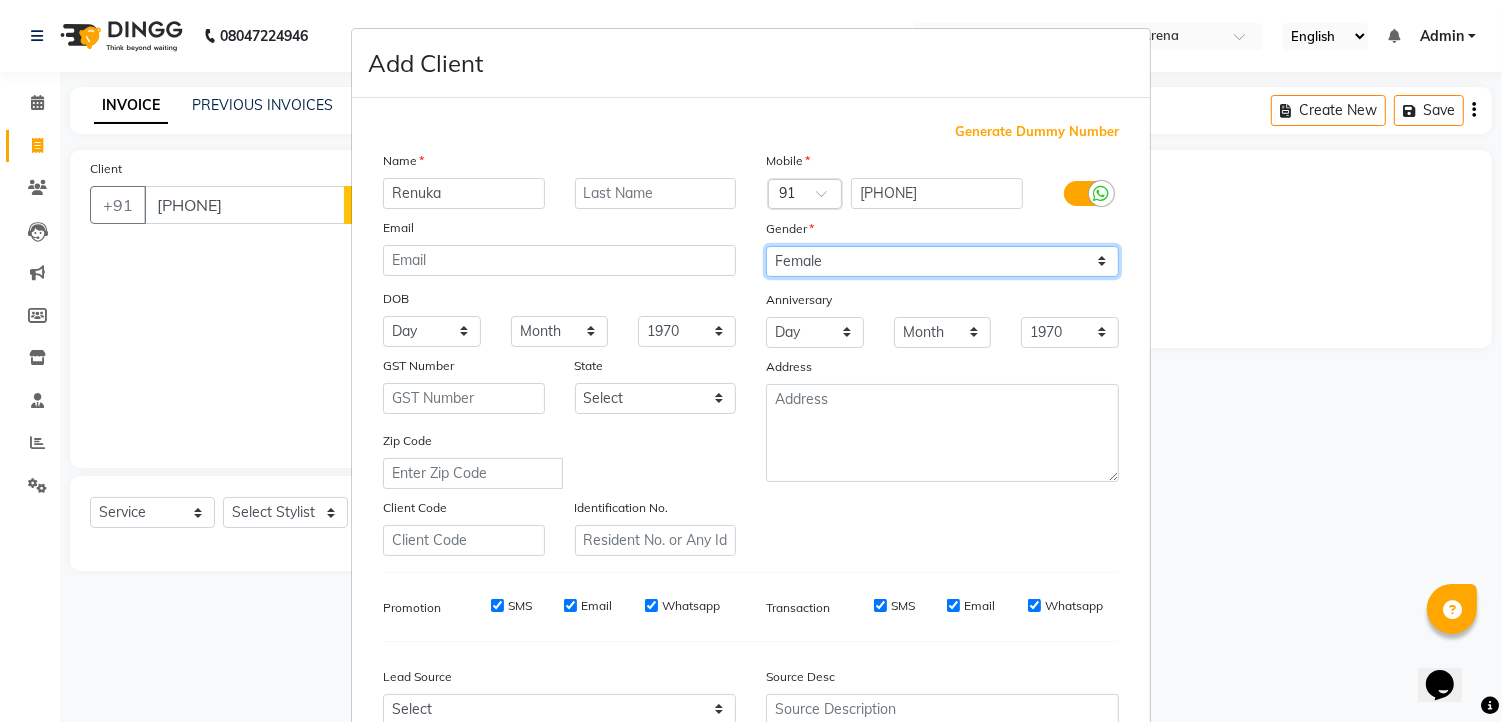 click on "Select Male Female Other Prefer Not To Say" at bounding box center [942, 261] 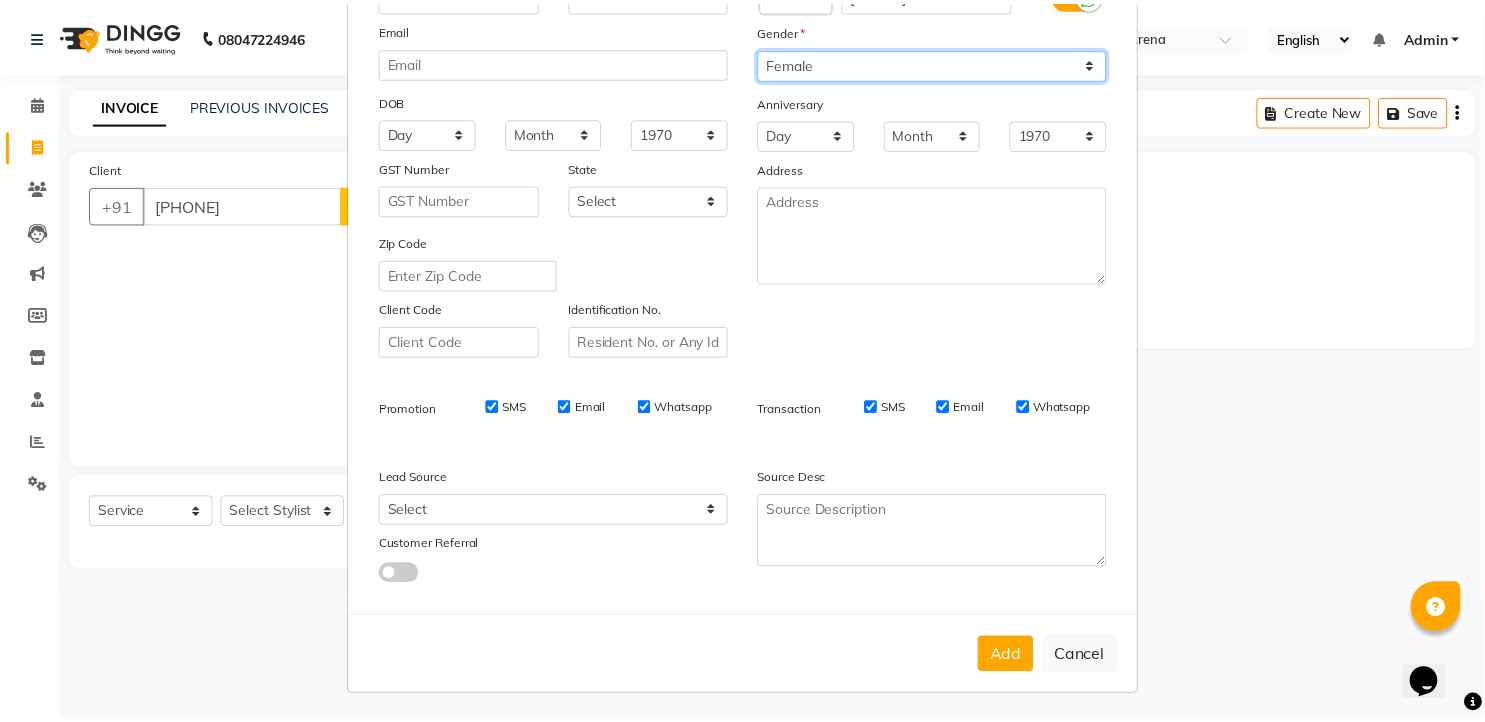 scroll, scrollTop: 202, scrollLeft: 0, axis: vertical 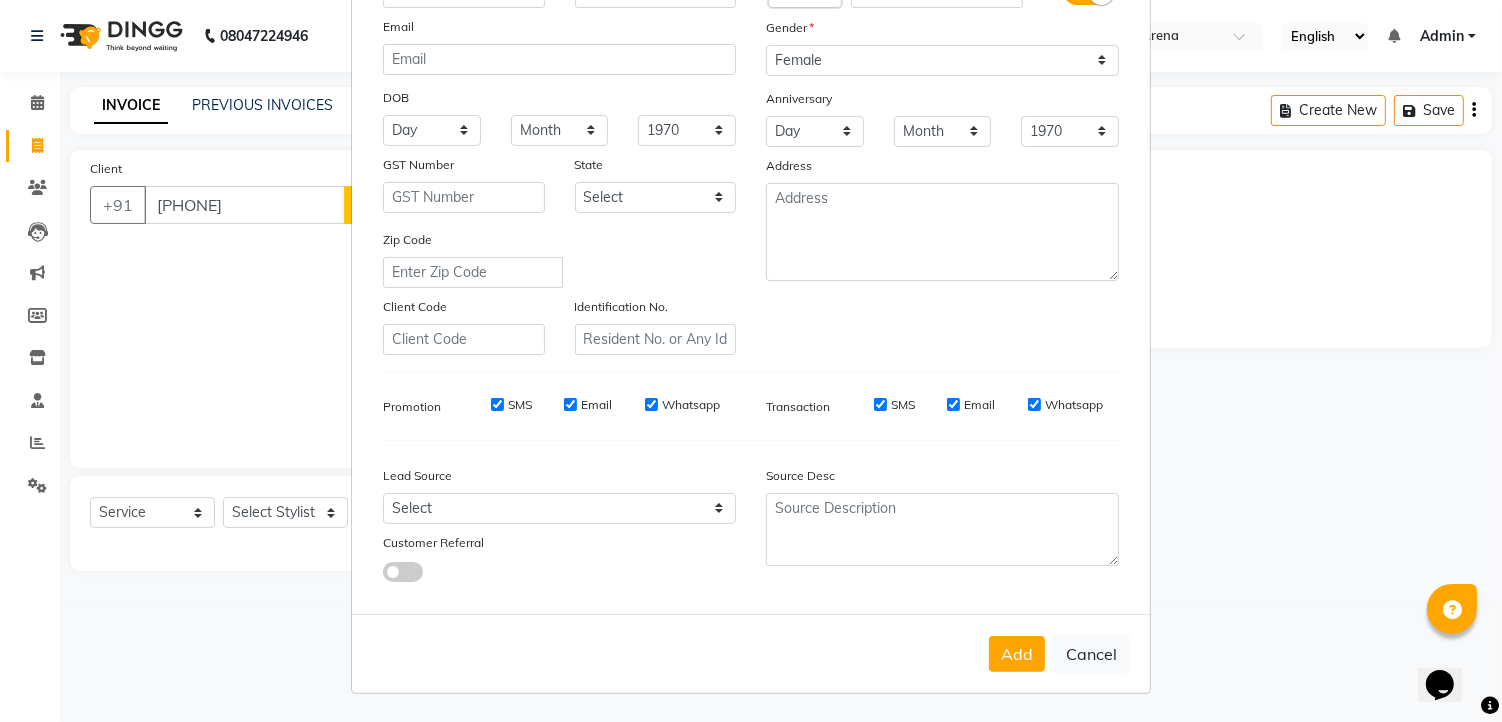 click on "SMS" at bounding box center (497, 405) 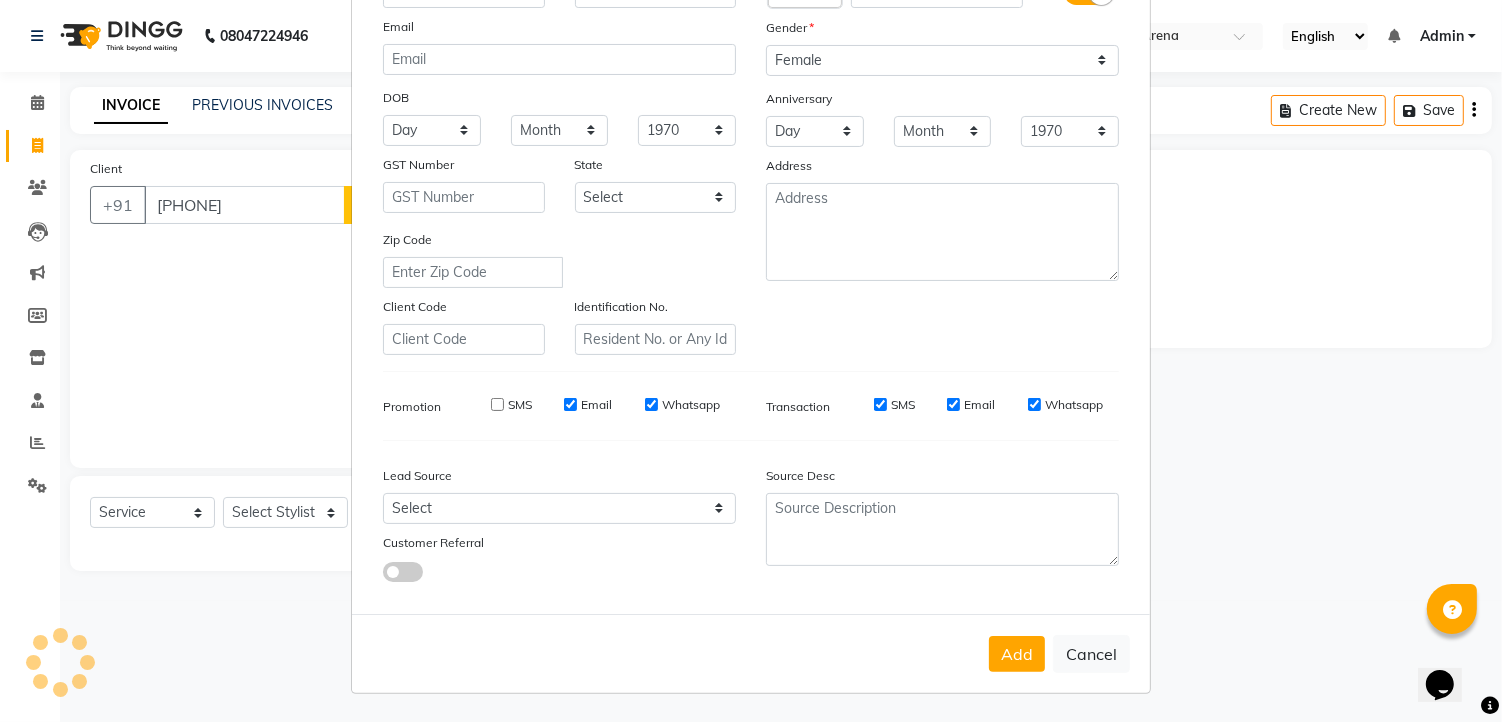 click on "Email" at bounding box center (570, 404) 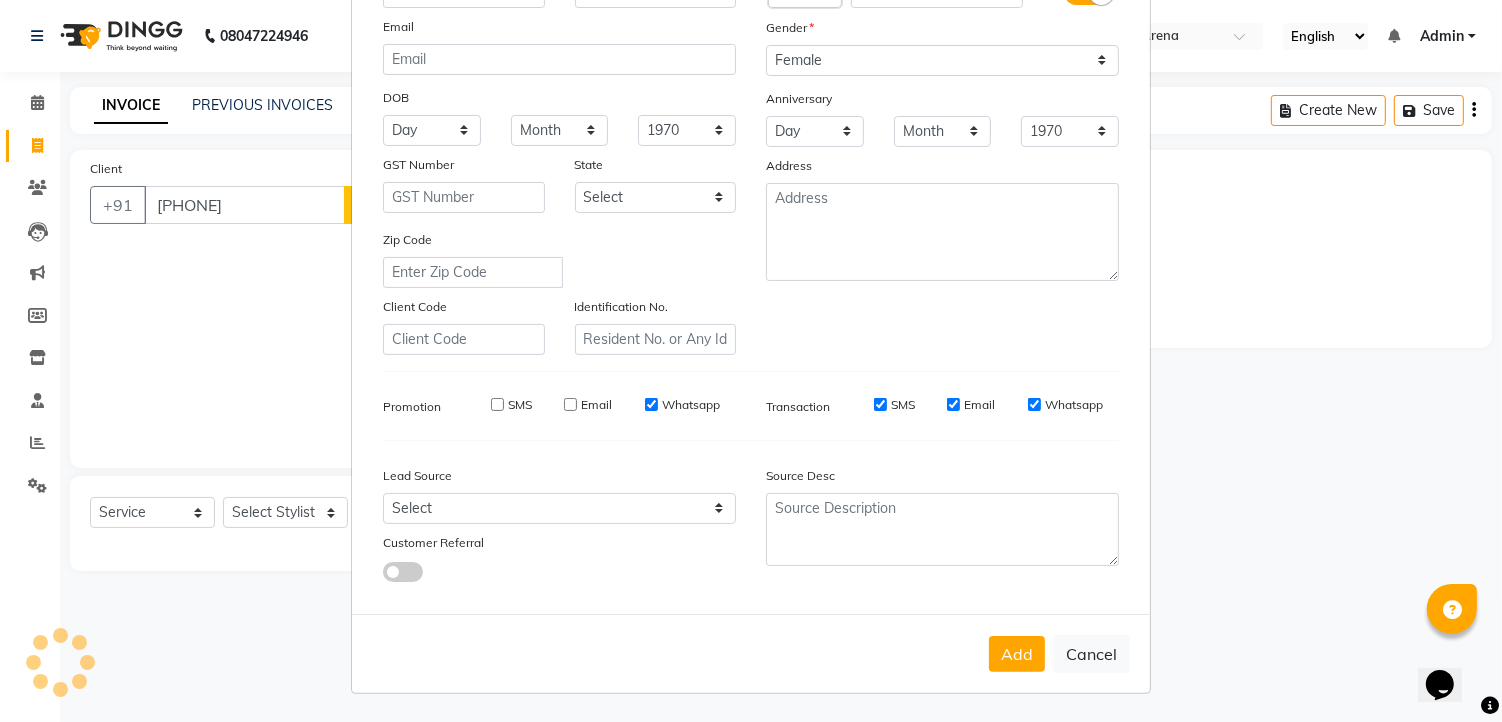 click on "Whatsapp" at bounding box center [651, 404] 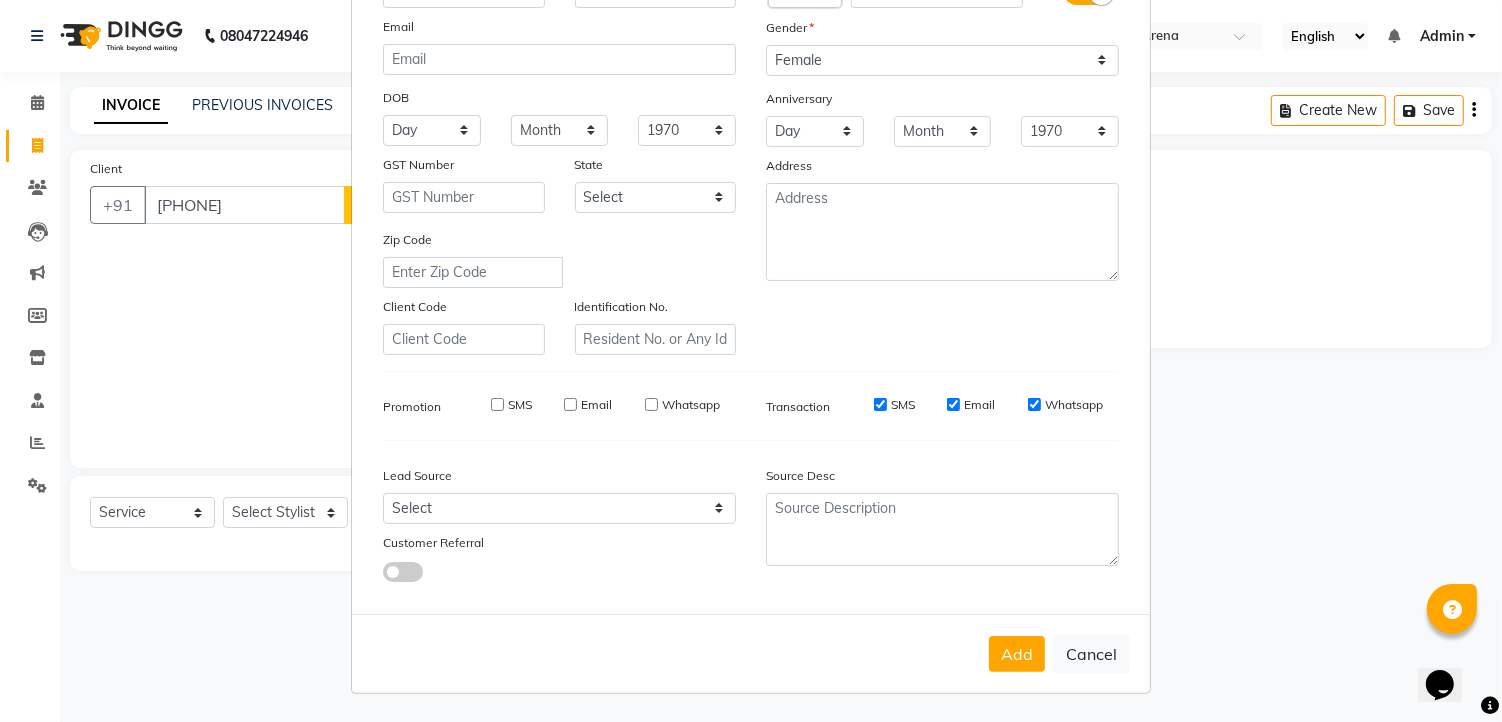 click on "SMS" at bounding box center (880, 405) 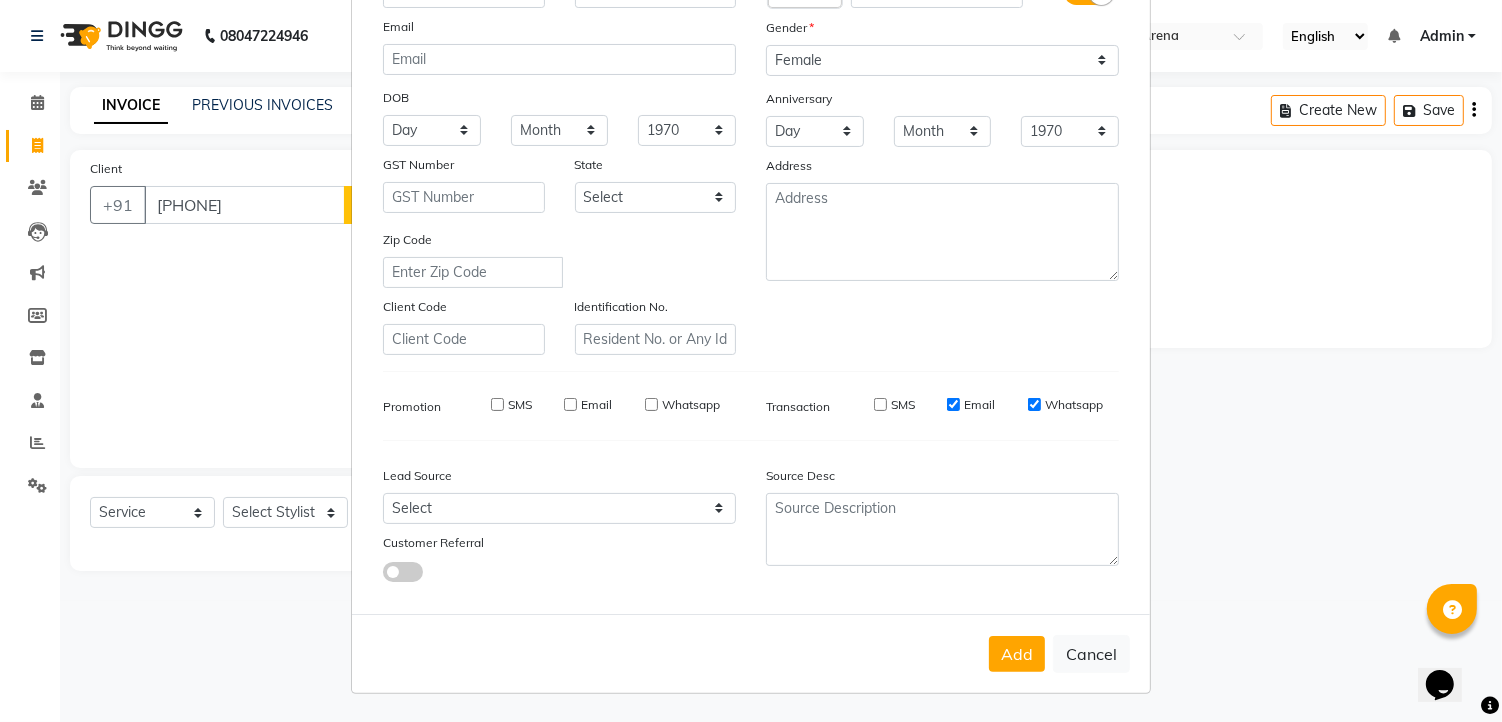 click on "Email" at bounding box center [953, 404] 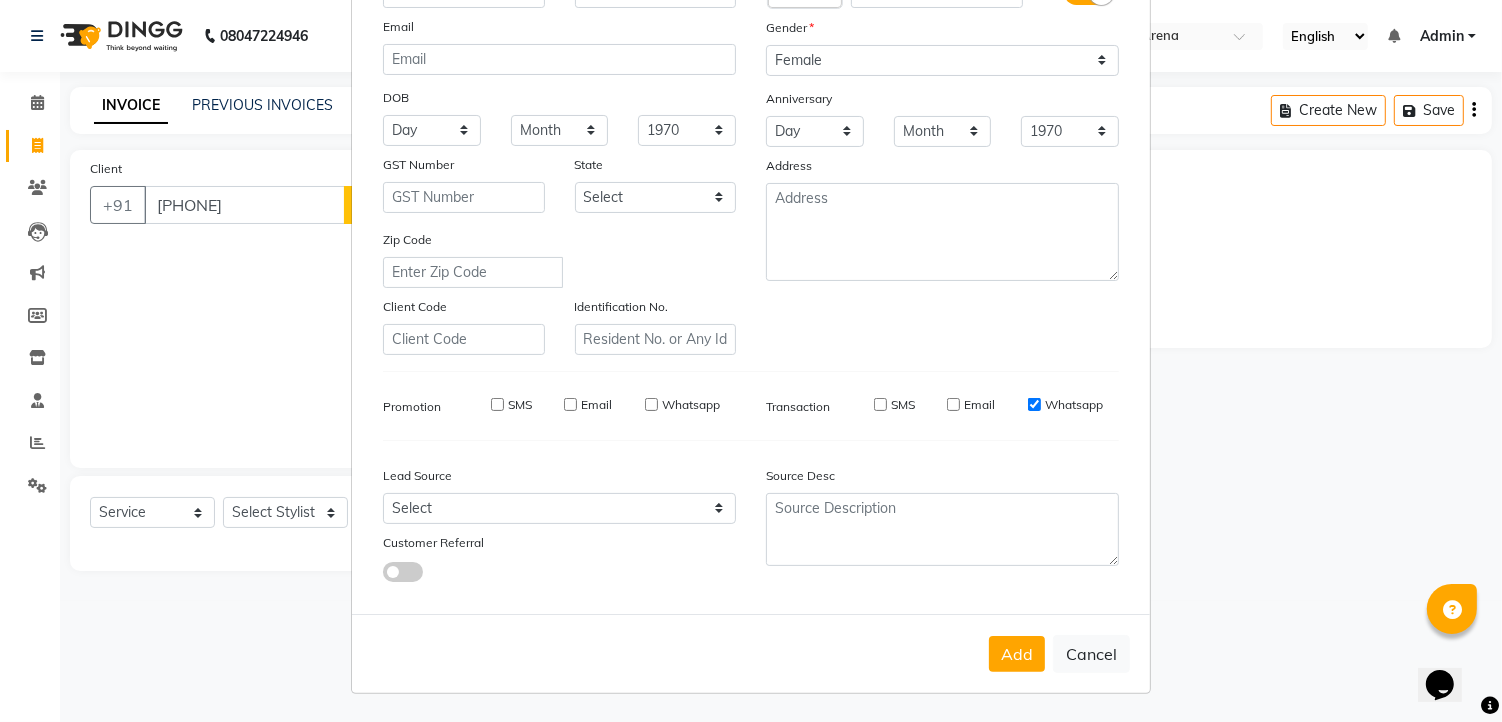 click on "Whatsapp" at bounding box center [1034, 404] 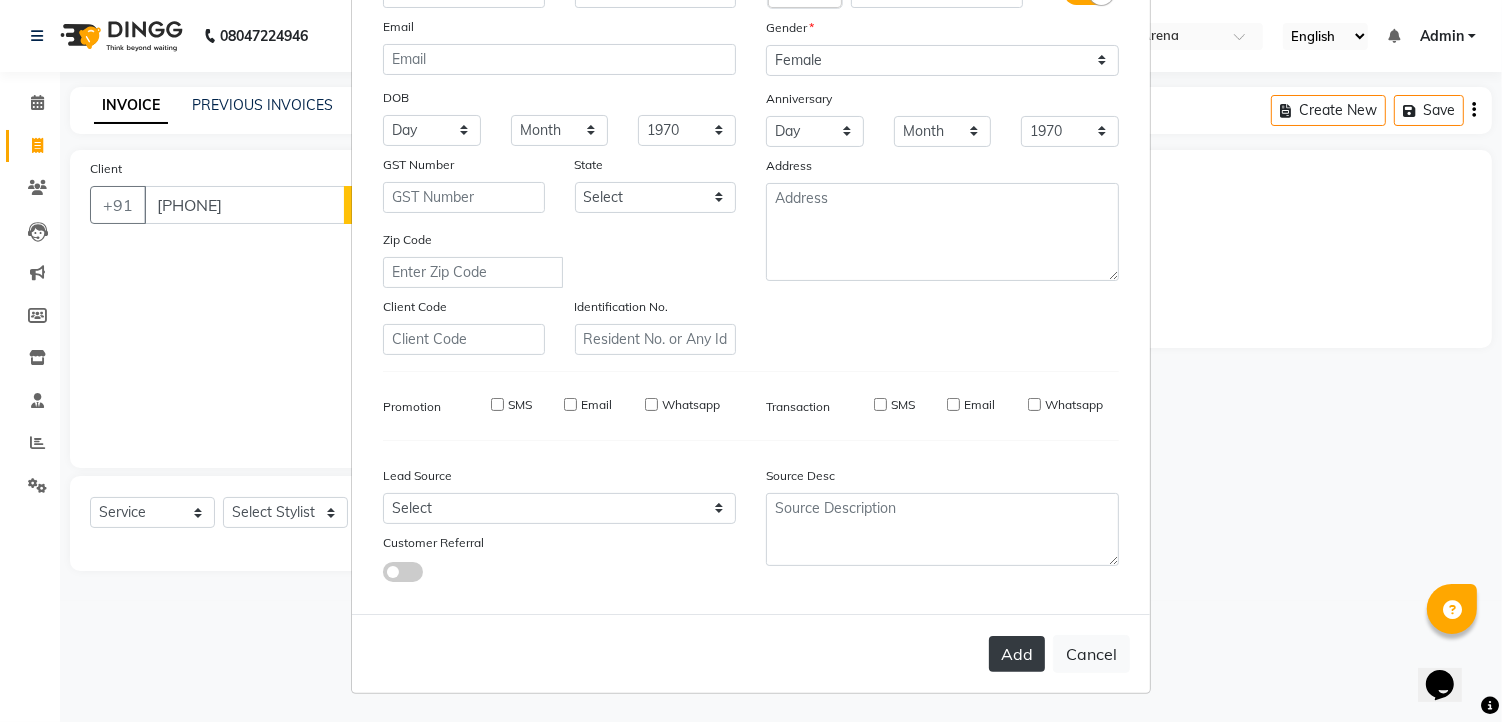 click on "Add" at bounding box center (1017, 654) 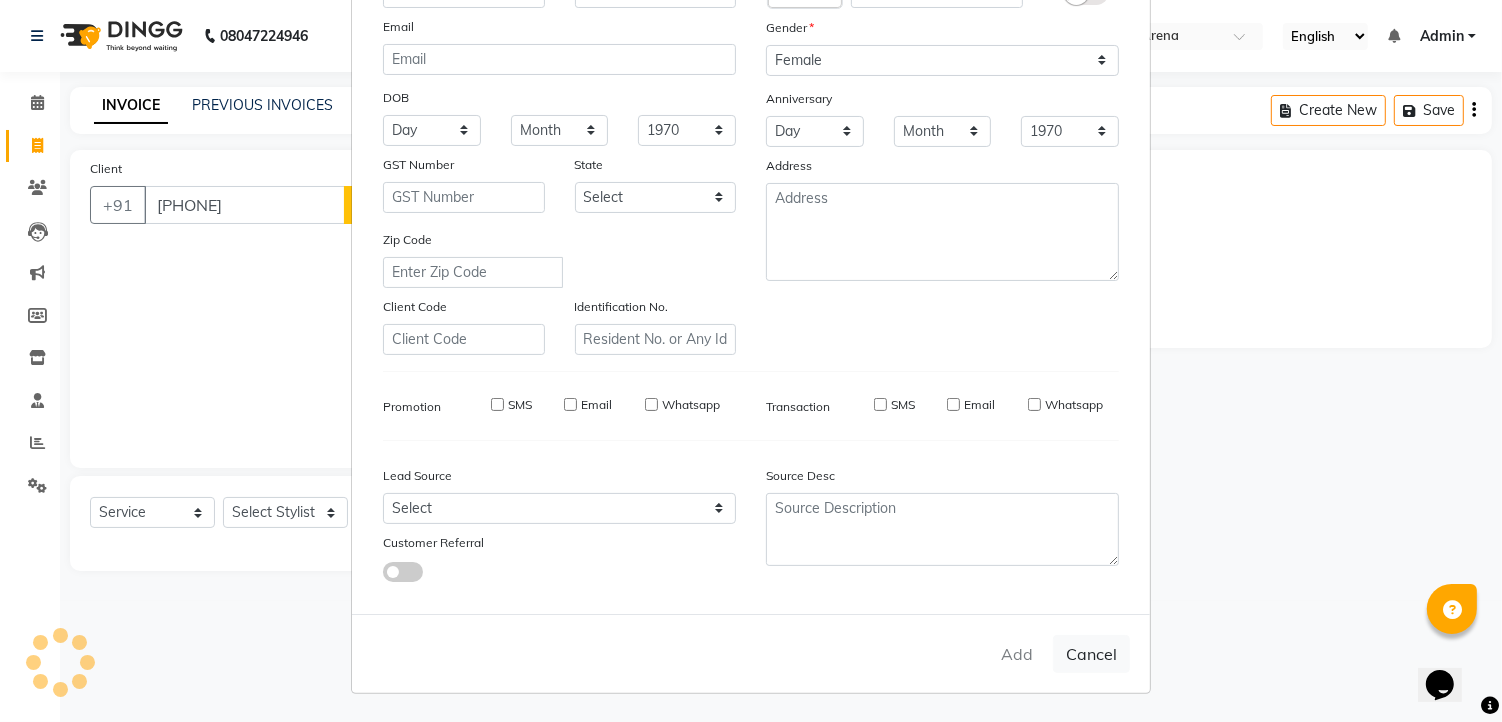type 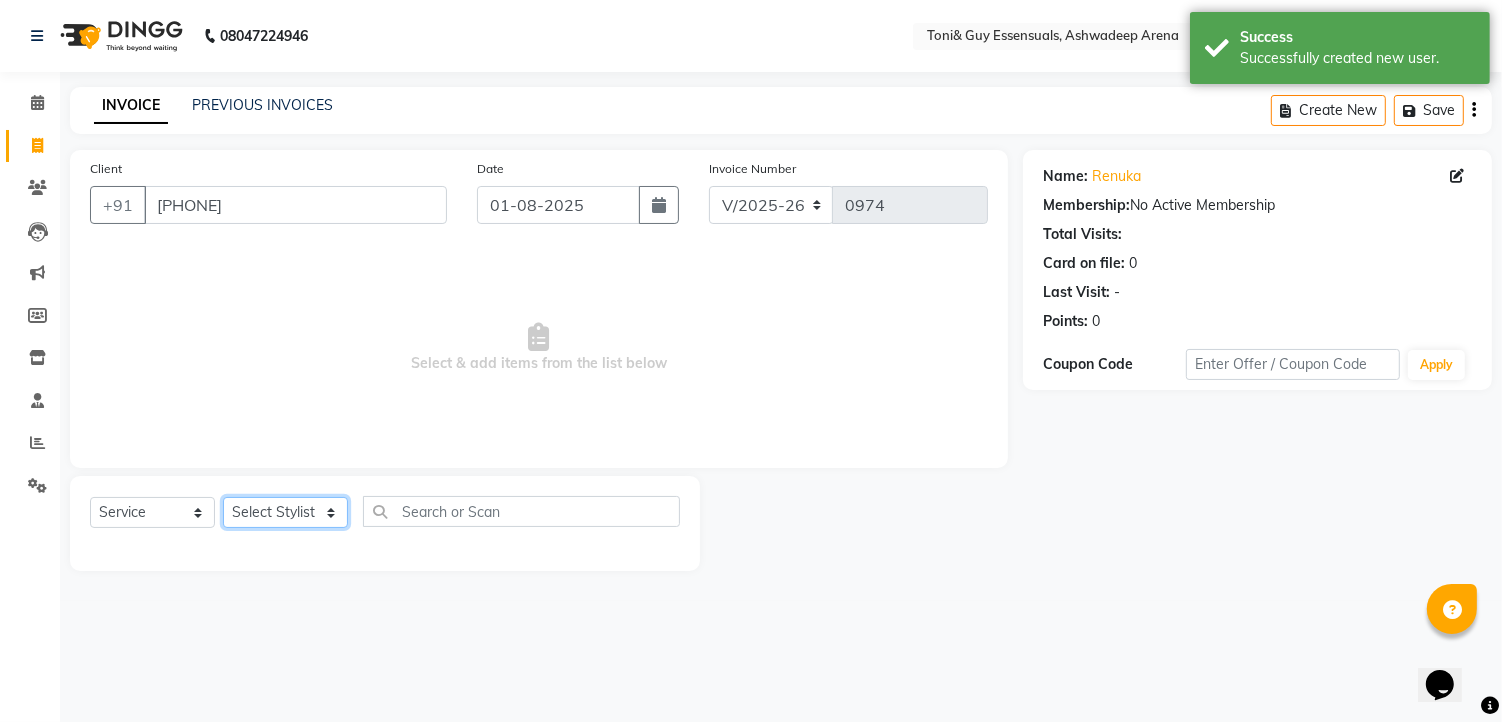 click on "Select Stylist faizz gufran mohammad hyma Kumari lalitha sree Manager Riya roy sahik" 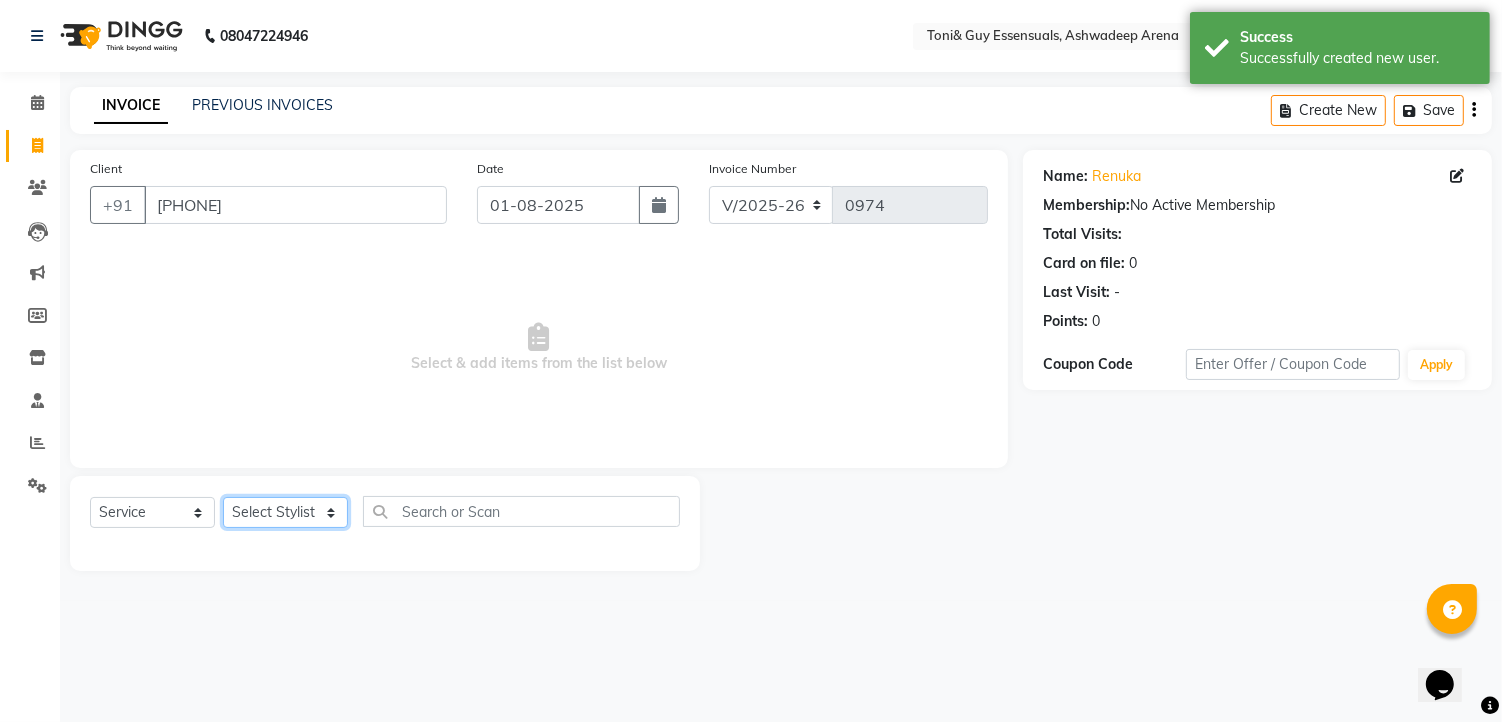 select on "60477" 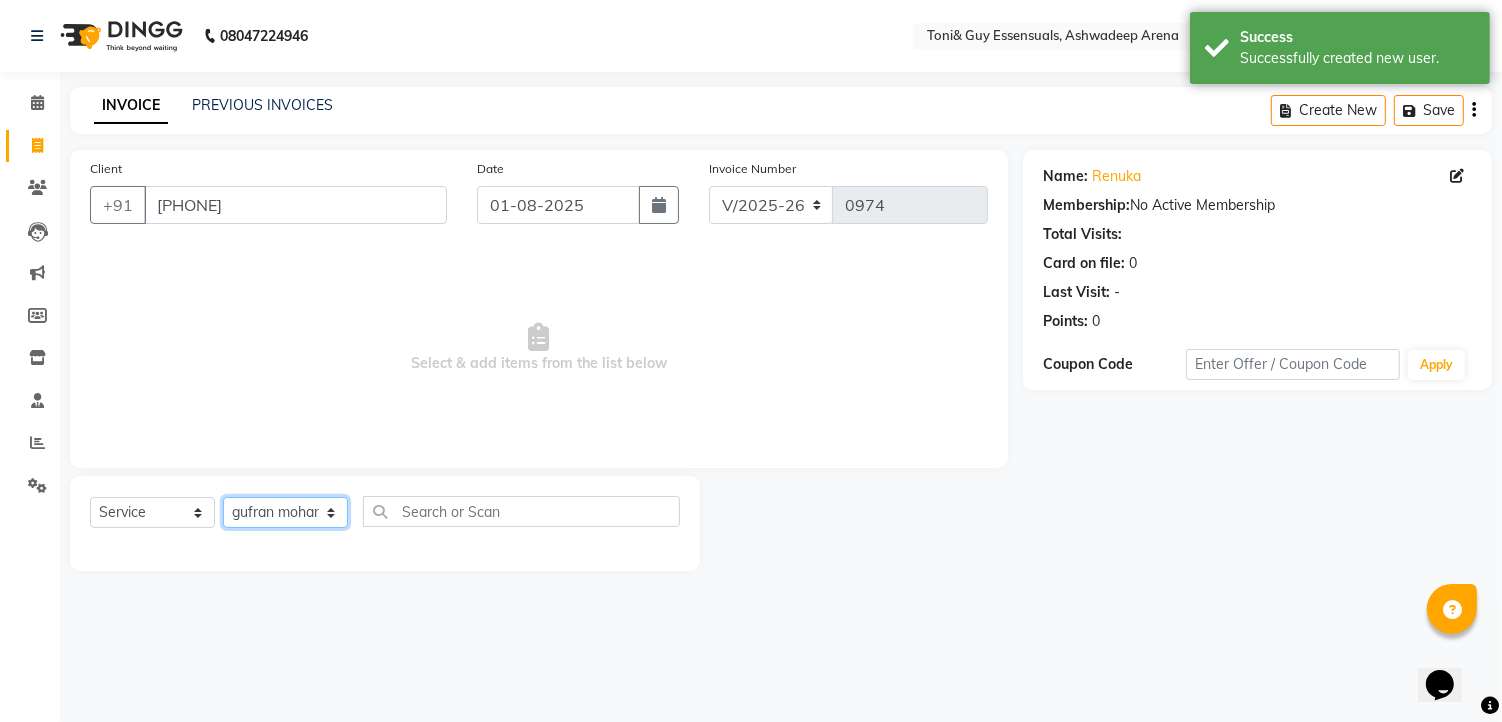 click on "Select Stylist faizz gufran mohammad hyma Kumari lalitha sree Manager Riya roy sahik" 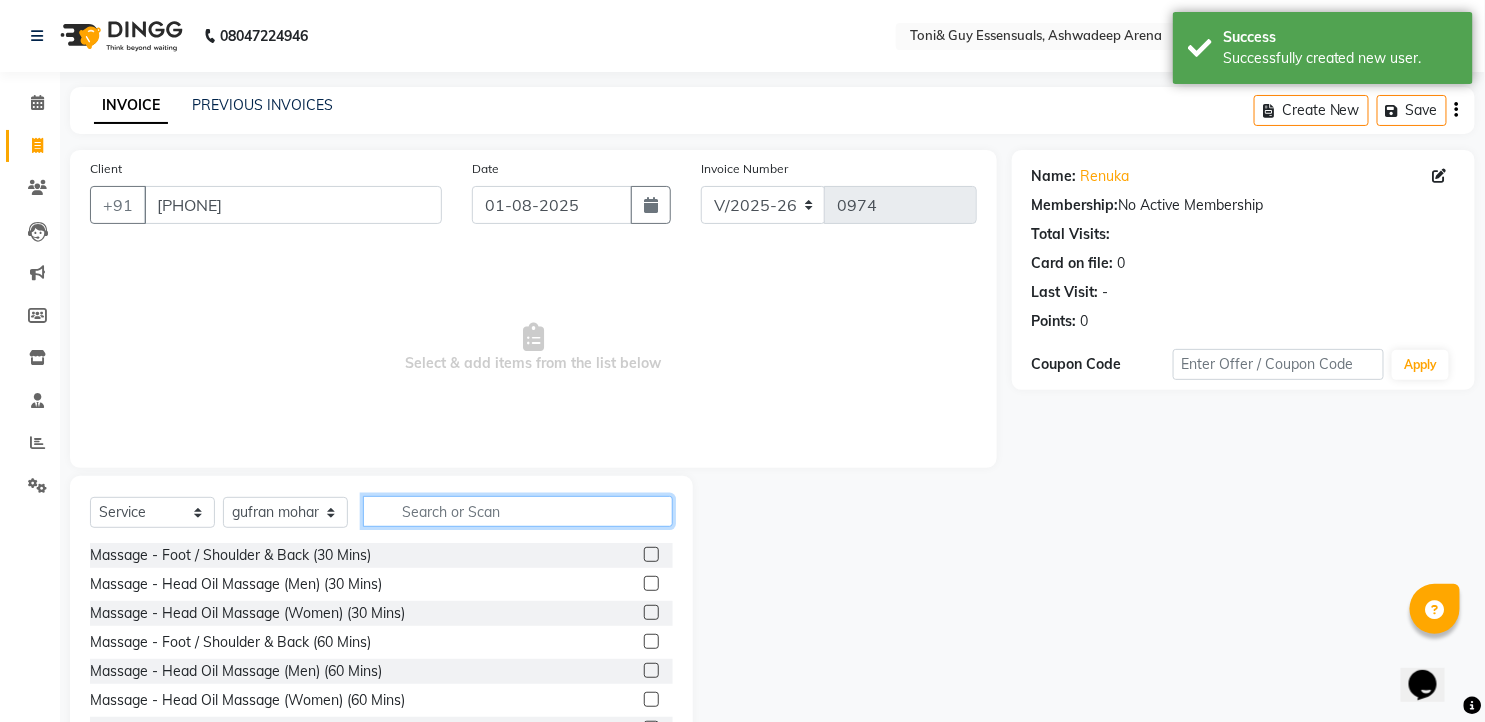 click 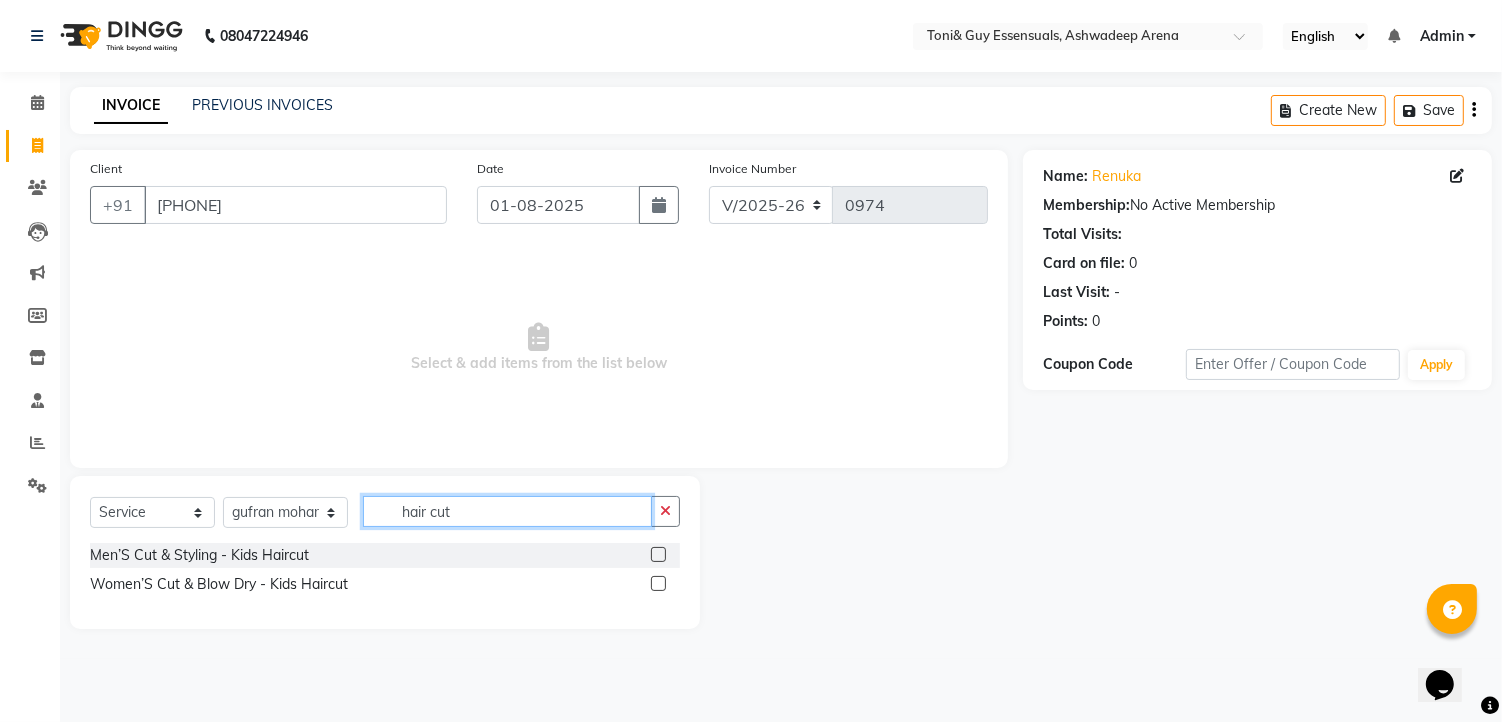 drag, startPoint x: 508, startPoint y: 512, endPoint x: 331, endPoint y: 515, distance: 177.02542 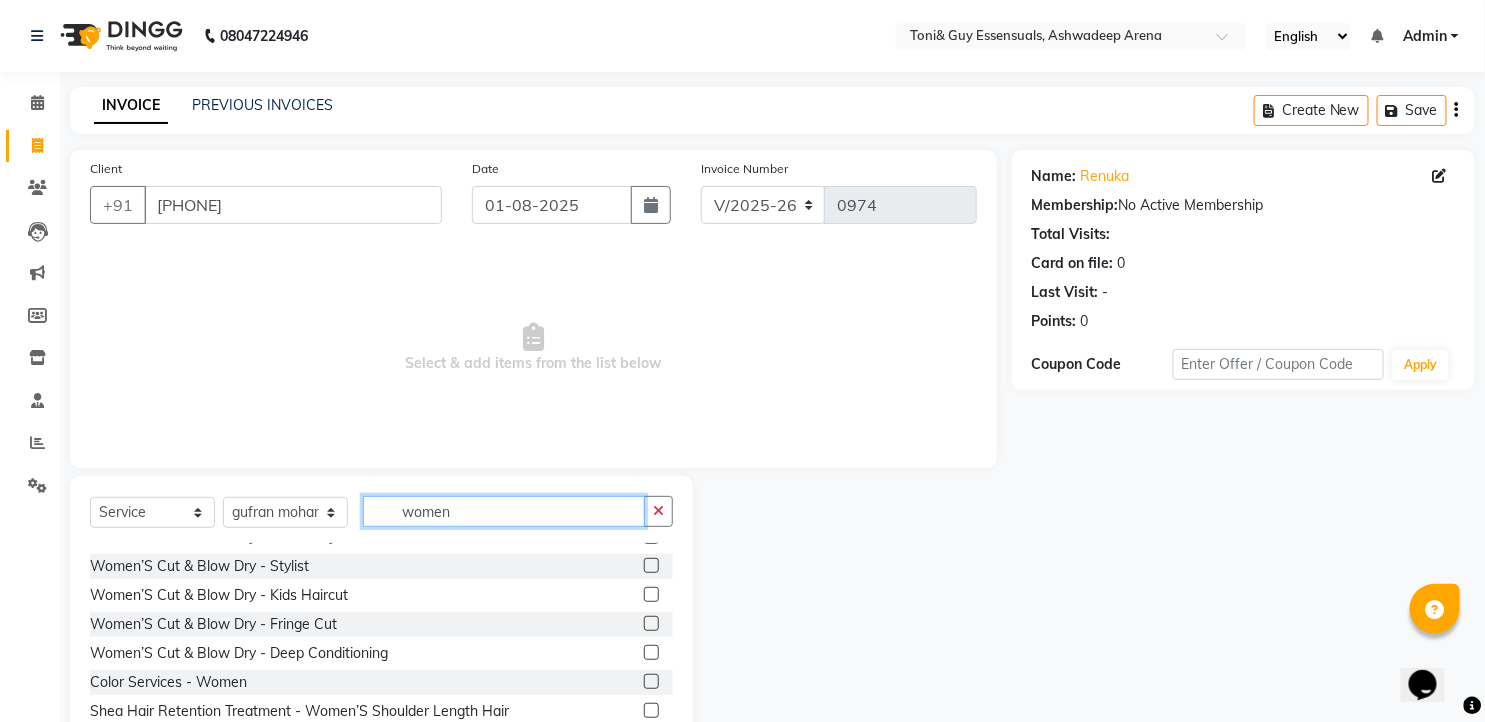 scroll, scrollTop: 111, scrollLeft: 0, axis: vertical 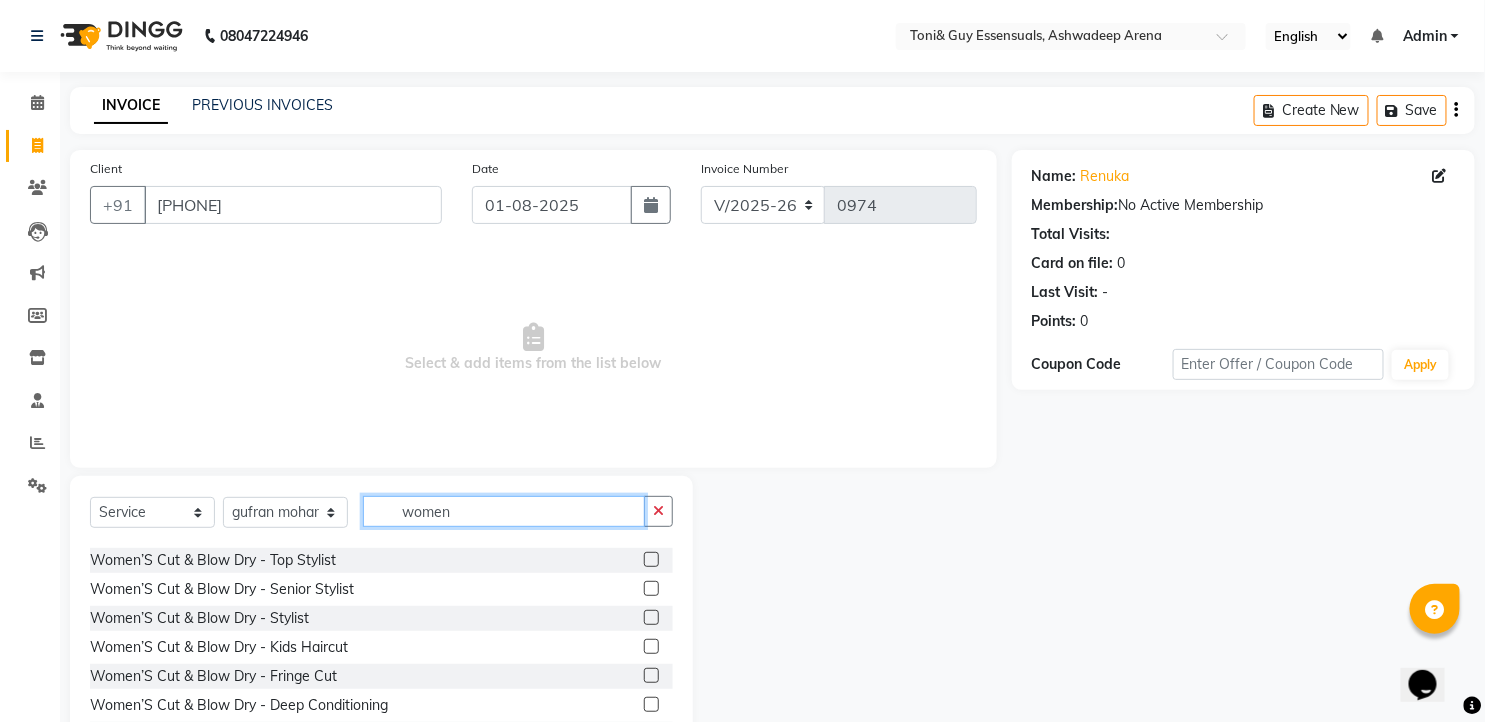 type on "women" 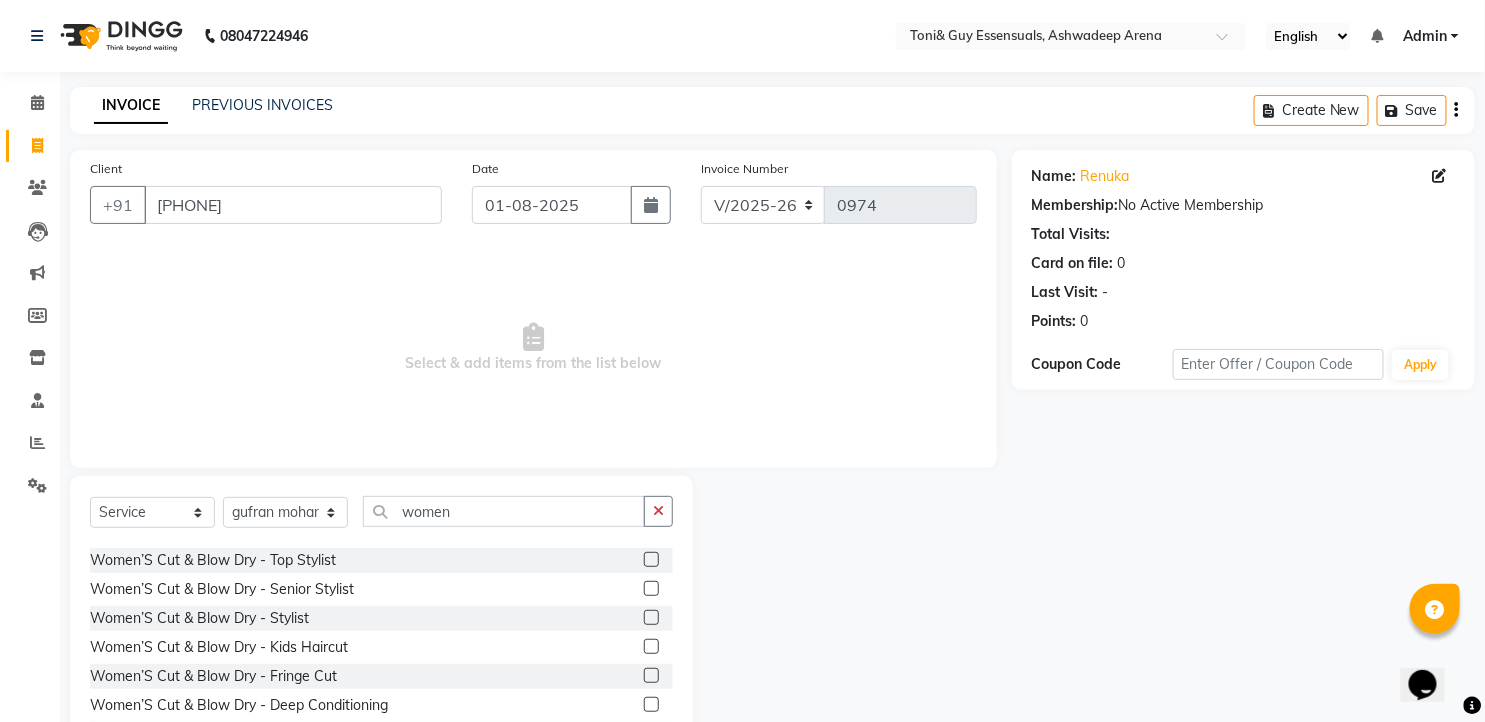click 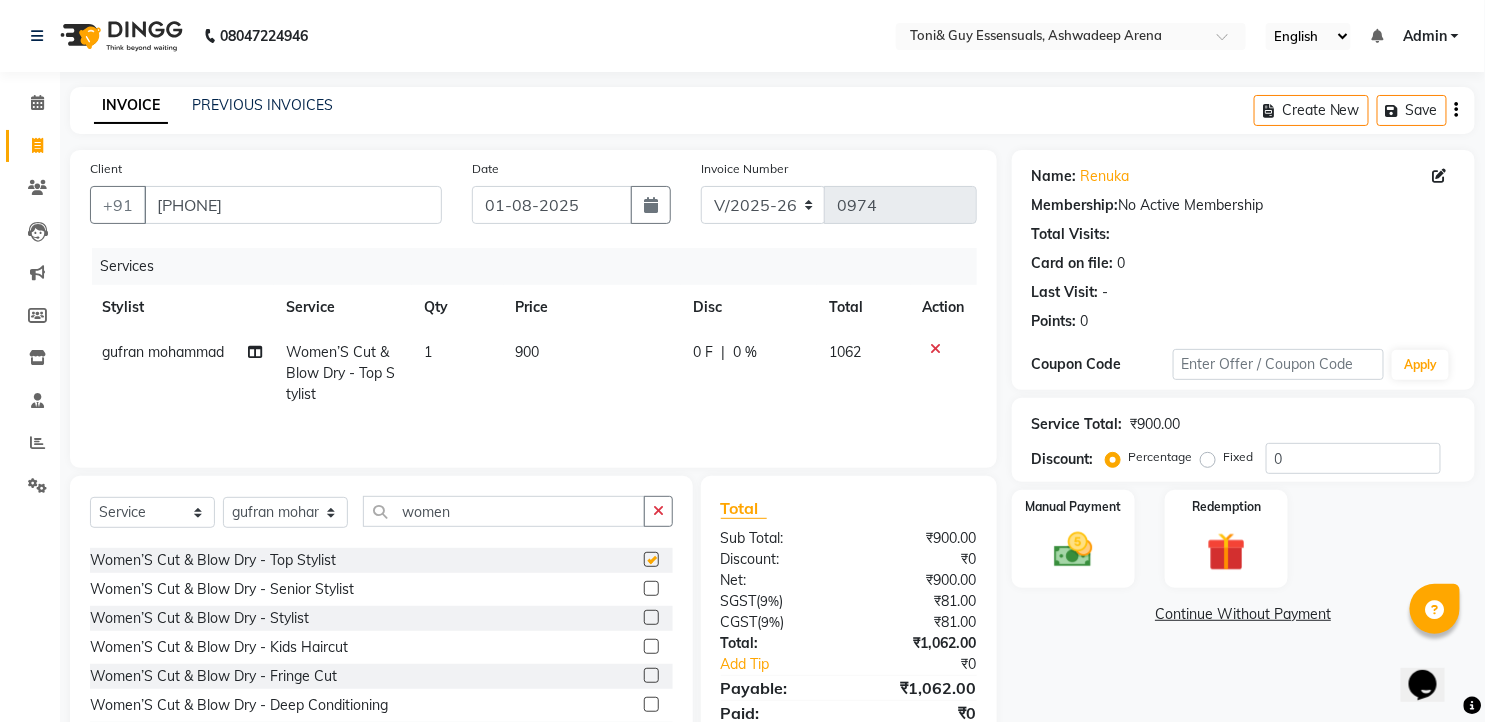 checkbox on "false" 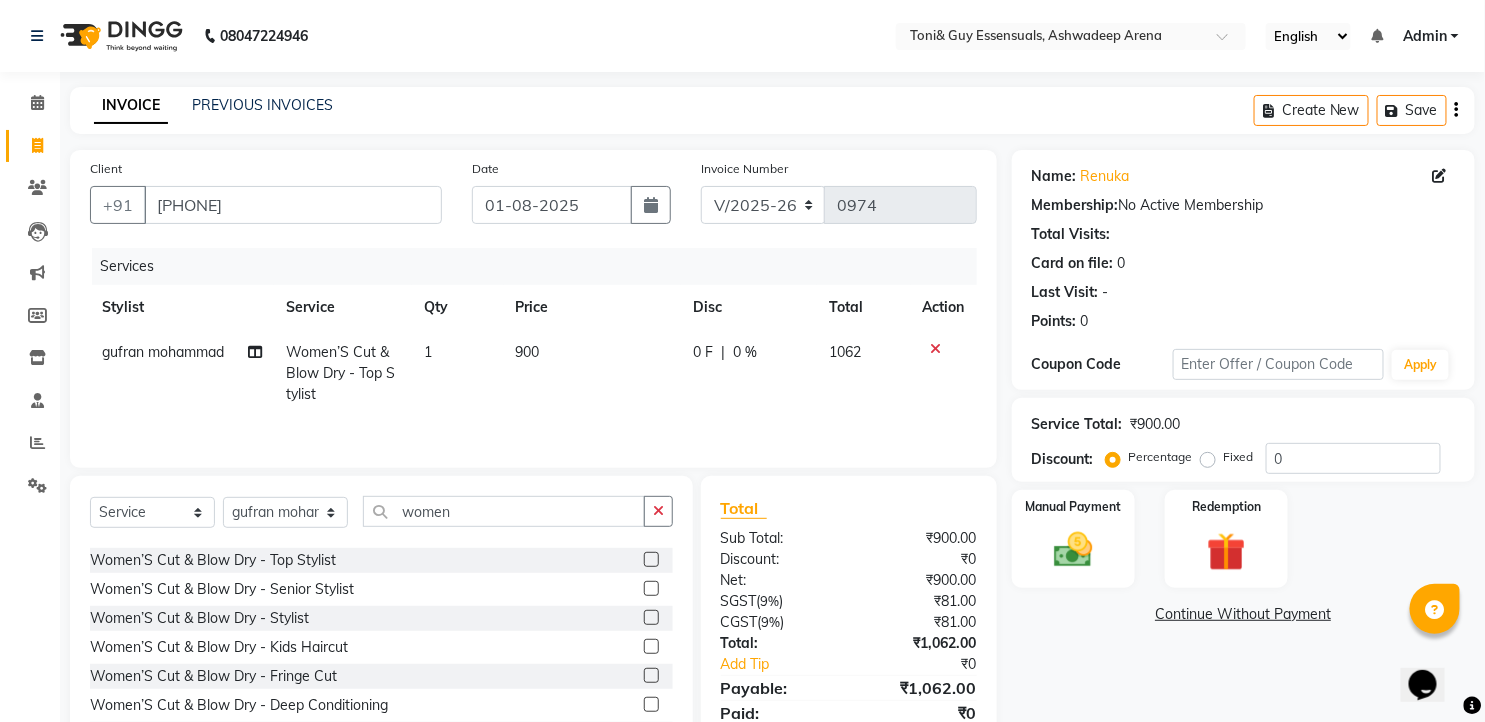 click 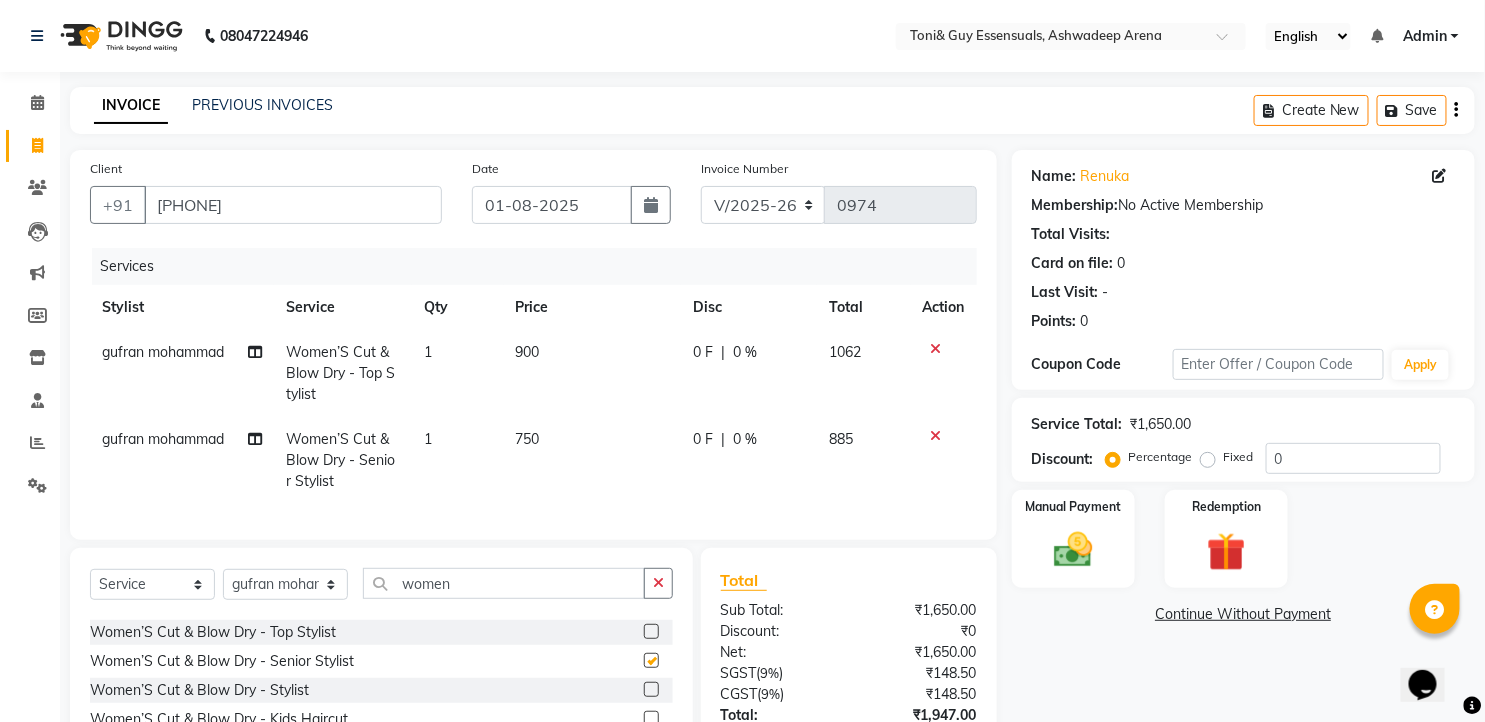 checkbox on "false" 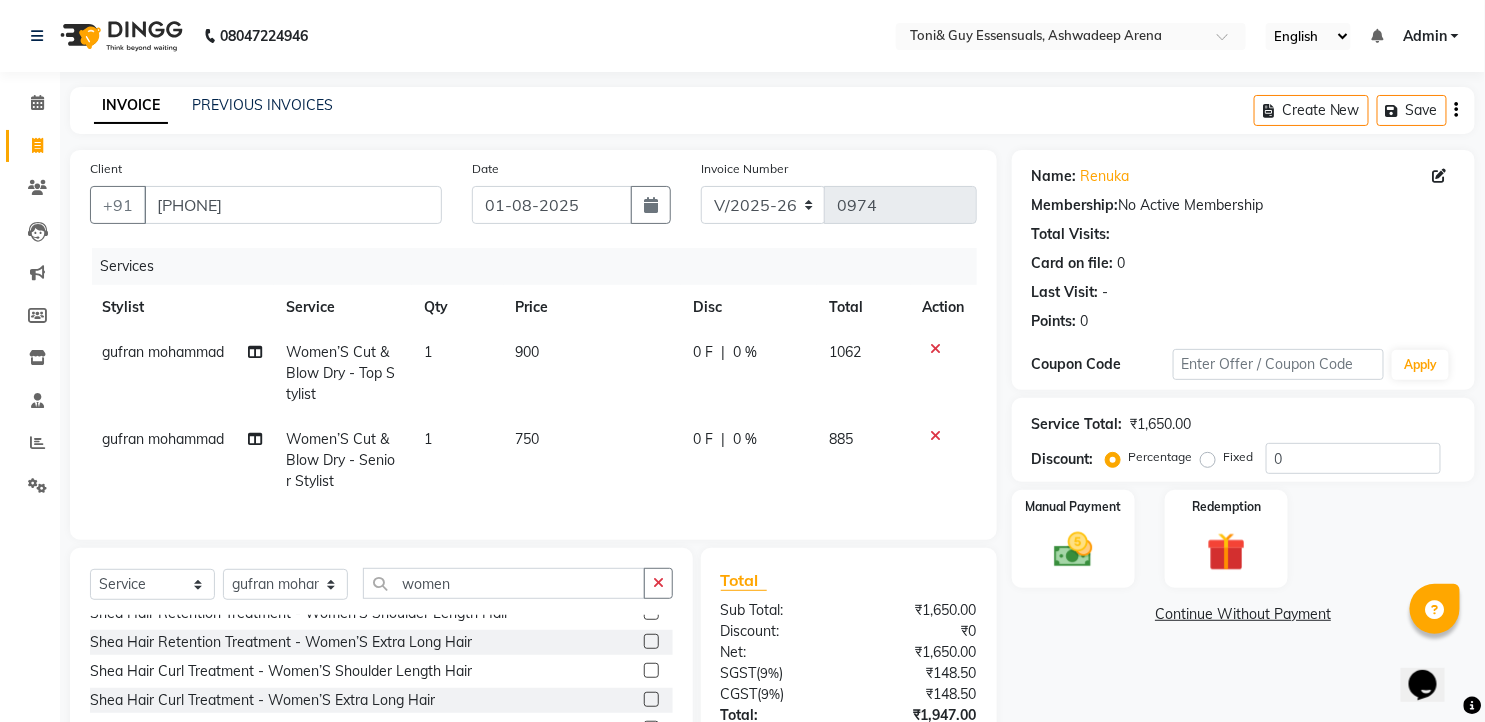 scroll, scrollTop: 222, scrollLeft: 0, axis: vertical 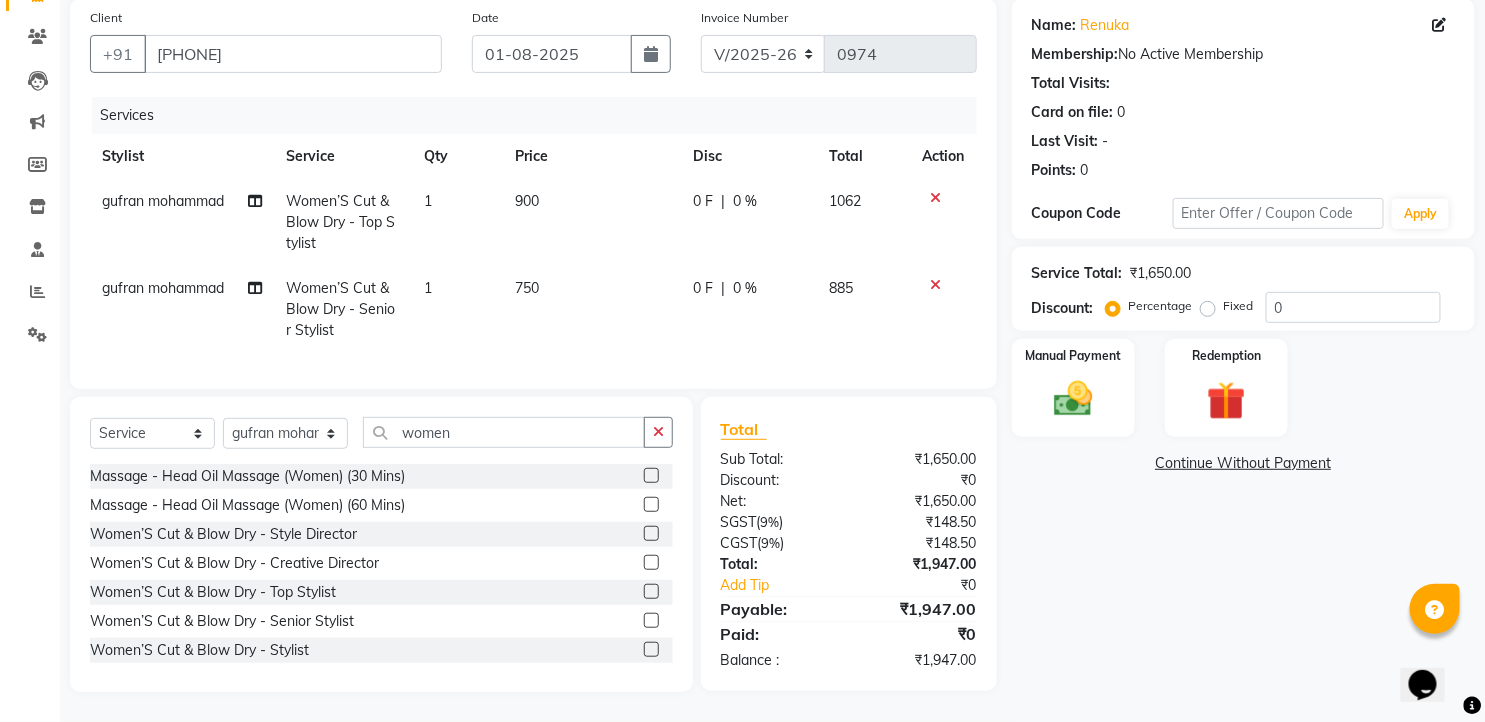 click 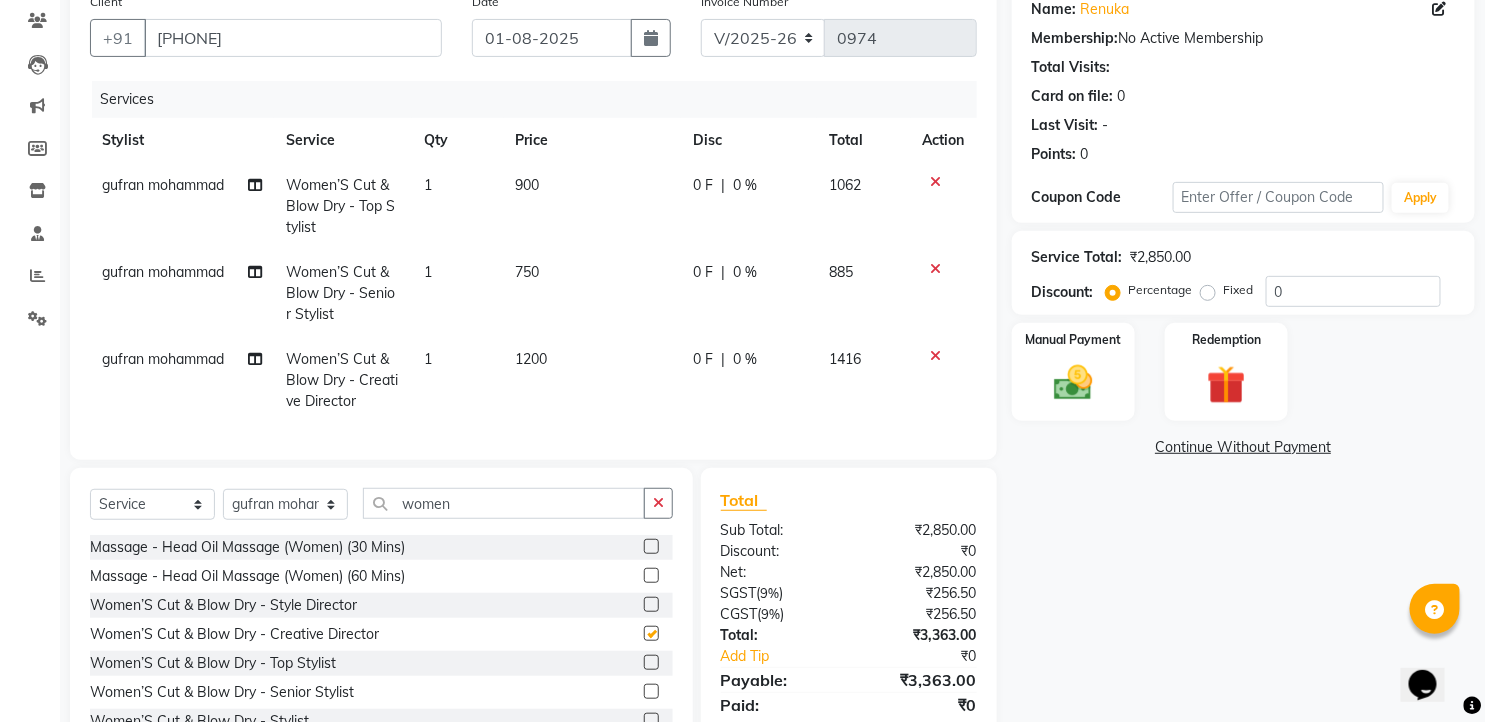checkbox on "false" 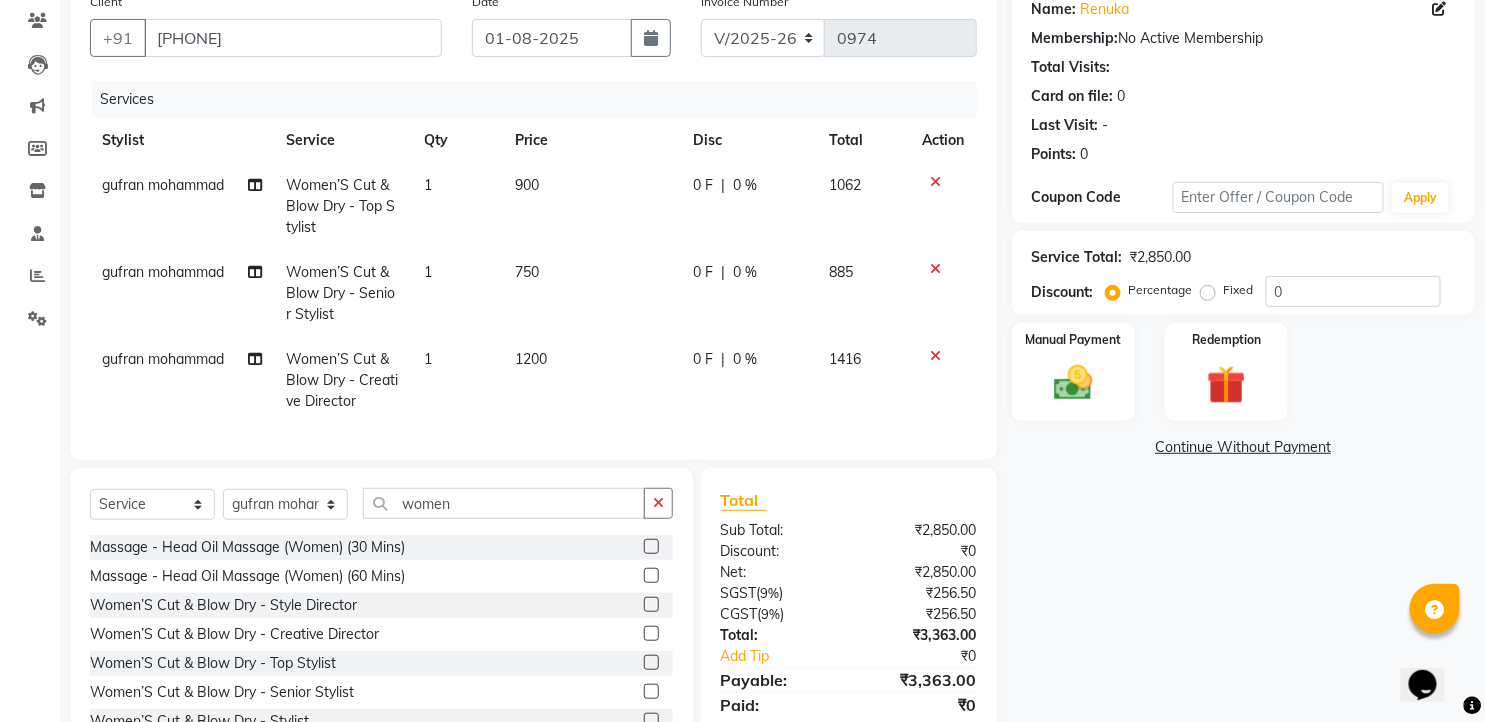 click 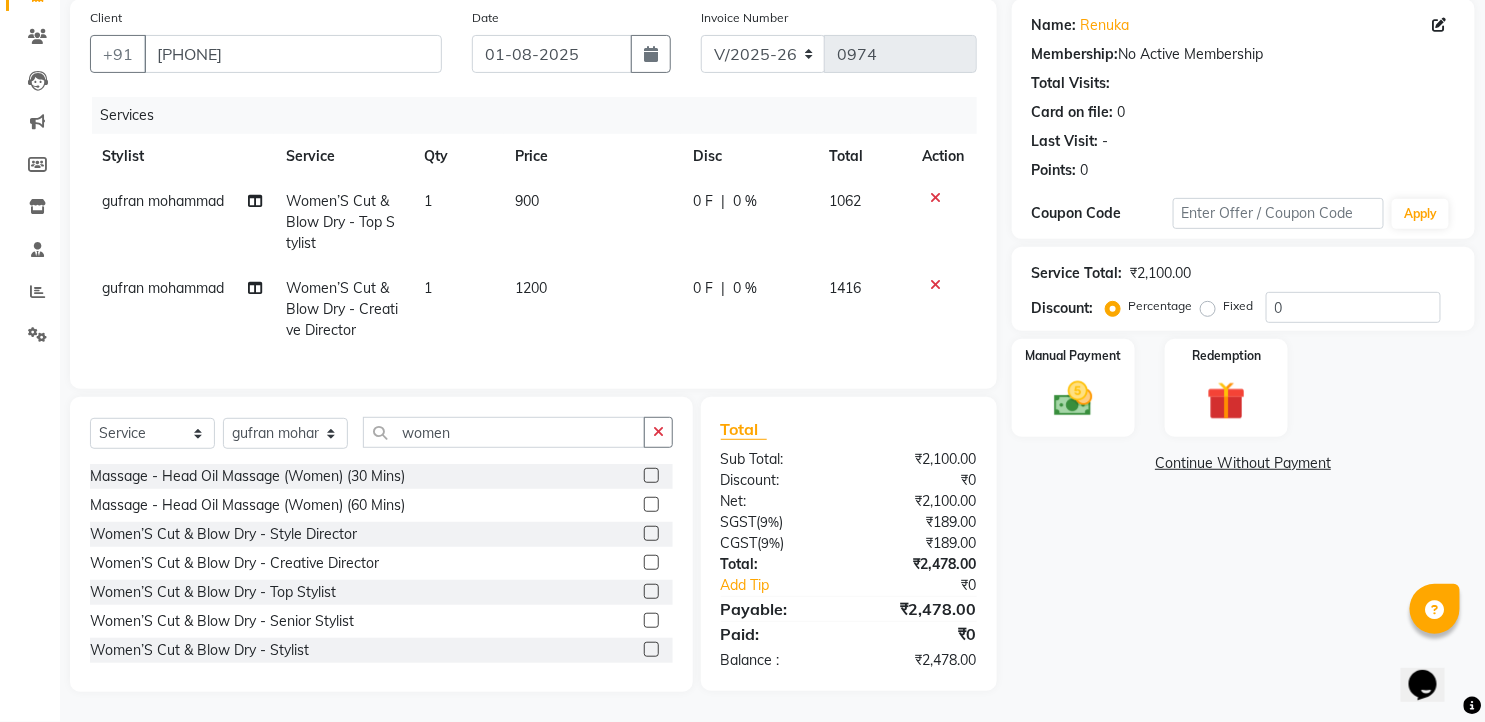 click 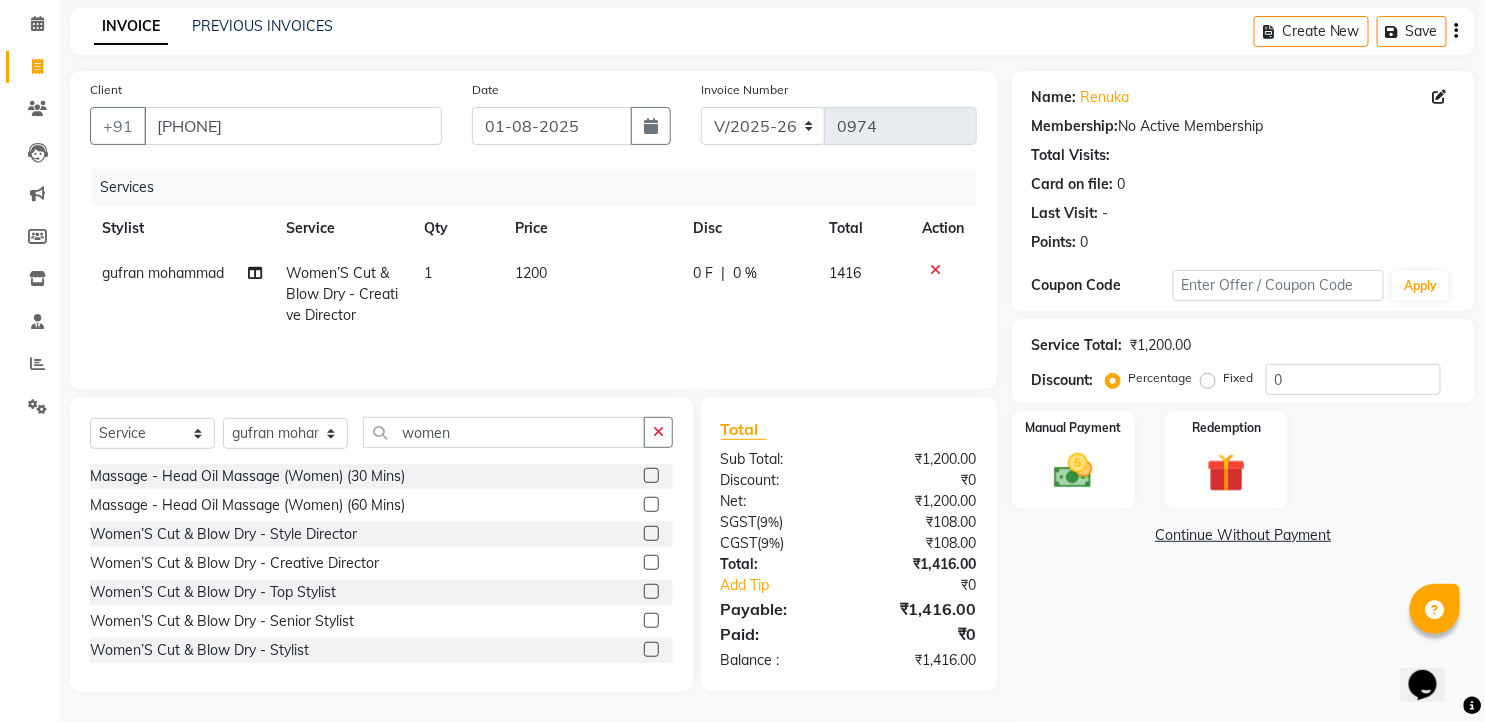 scroll, scrollTop: 81, scrollLeft: 0, axis: vertical 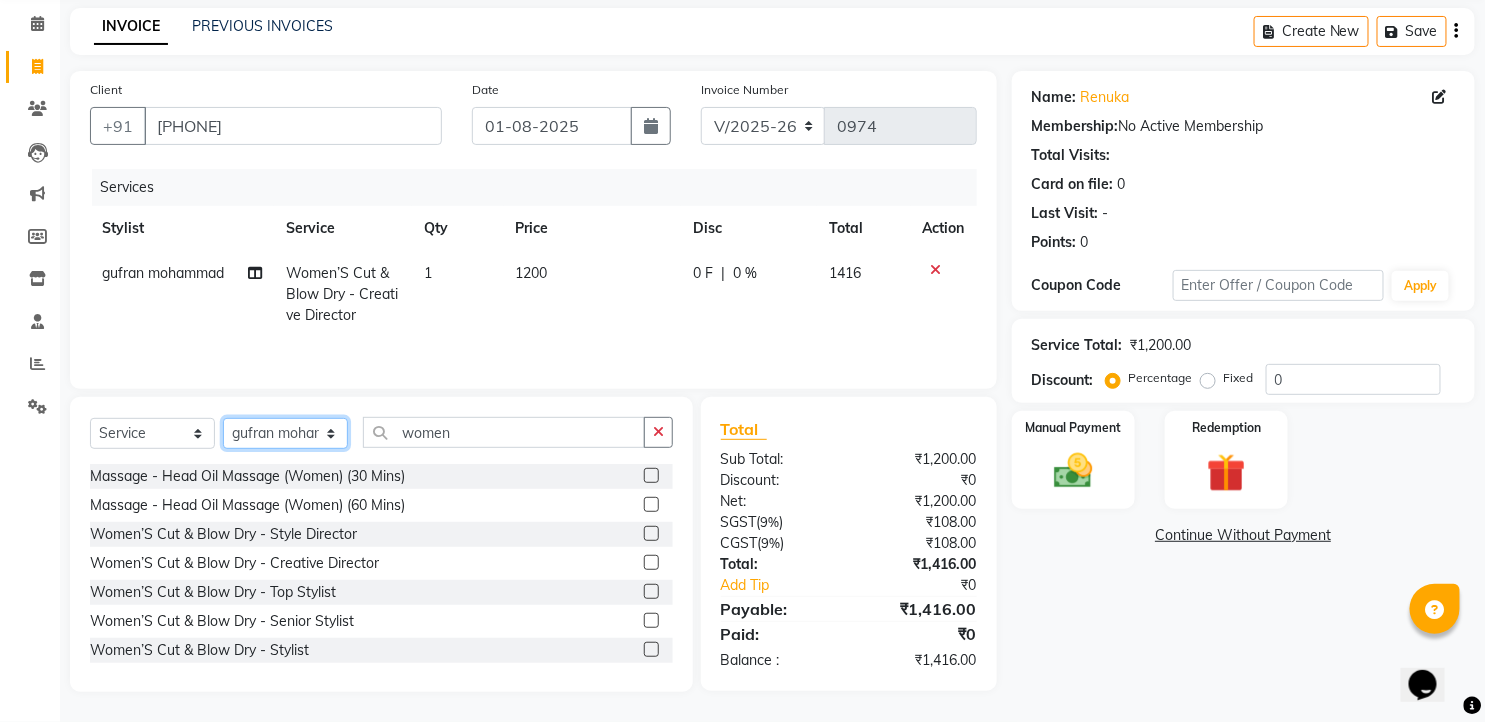 click on "Select Stylist faizz gufran mohammad hyma Kumari lalitha sree Manager Riya roy sahik" 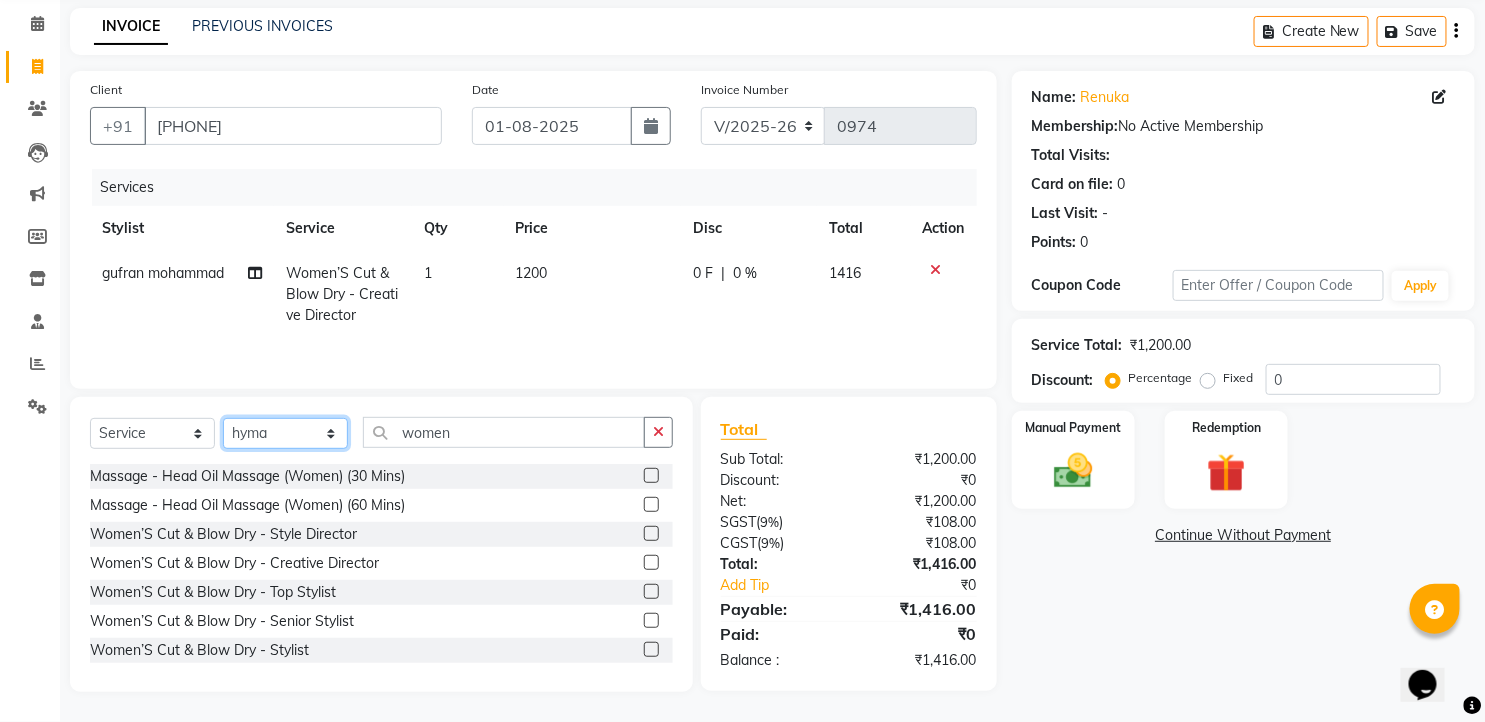 click on "Select Stylist faizz gufran mohammad hyma Kumari lalitha sree Manager Riya roy sahik" 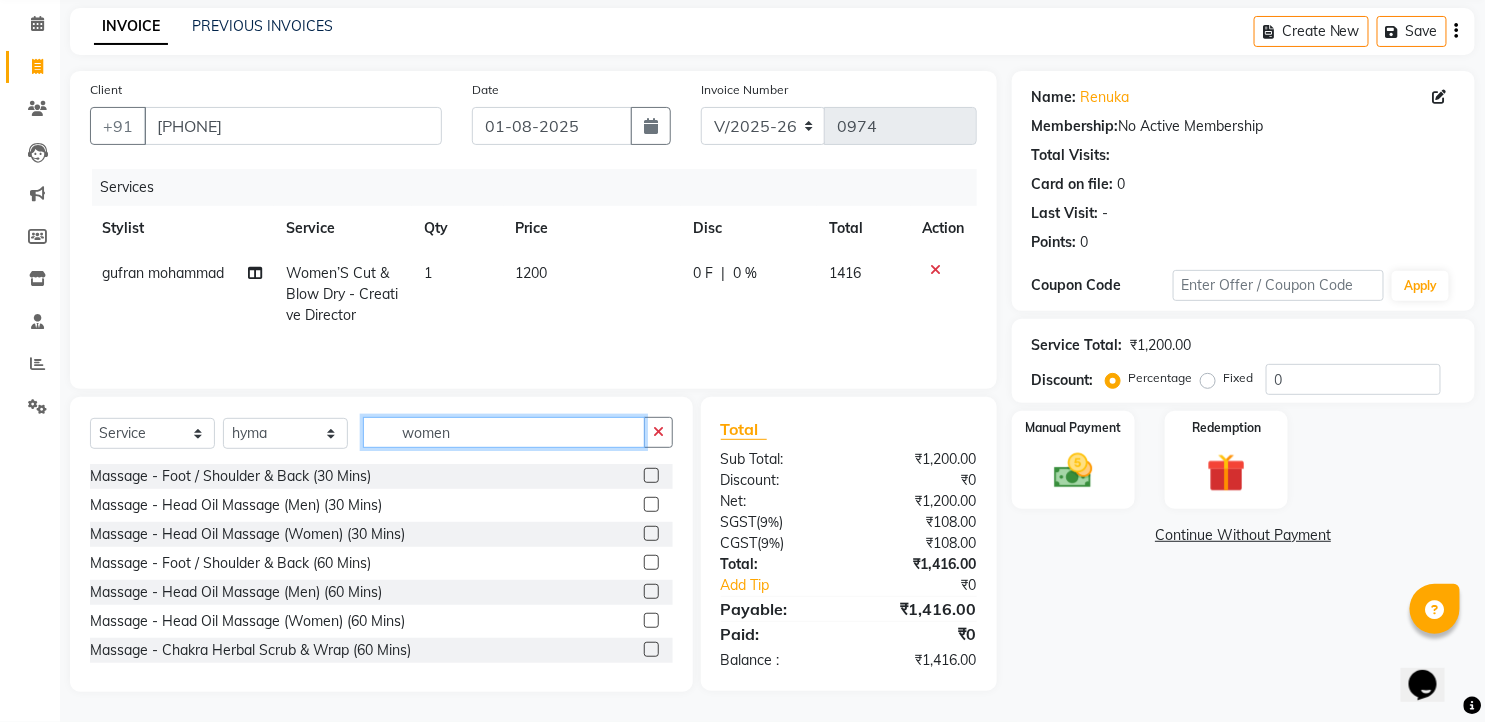 click on "women" 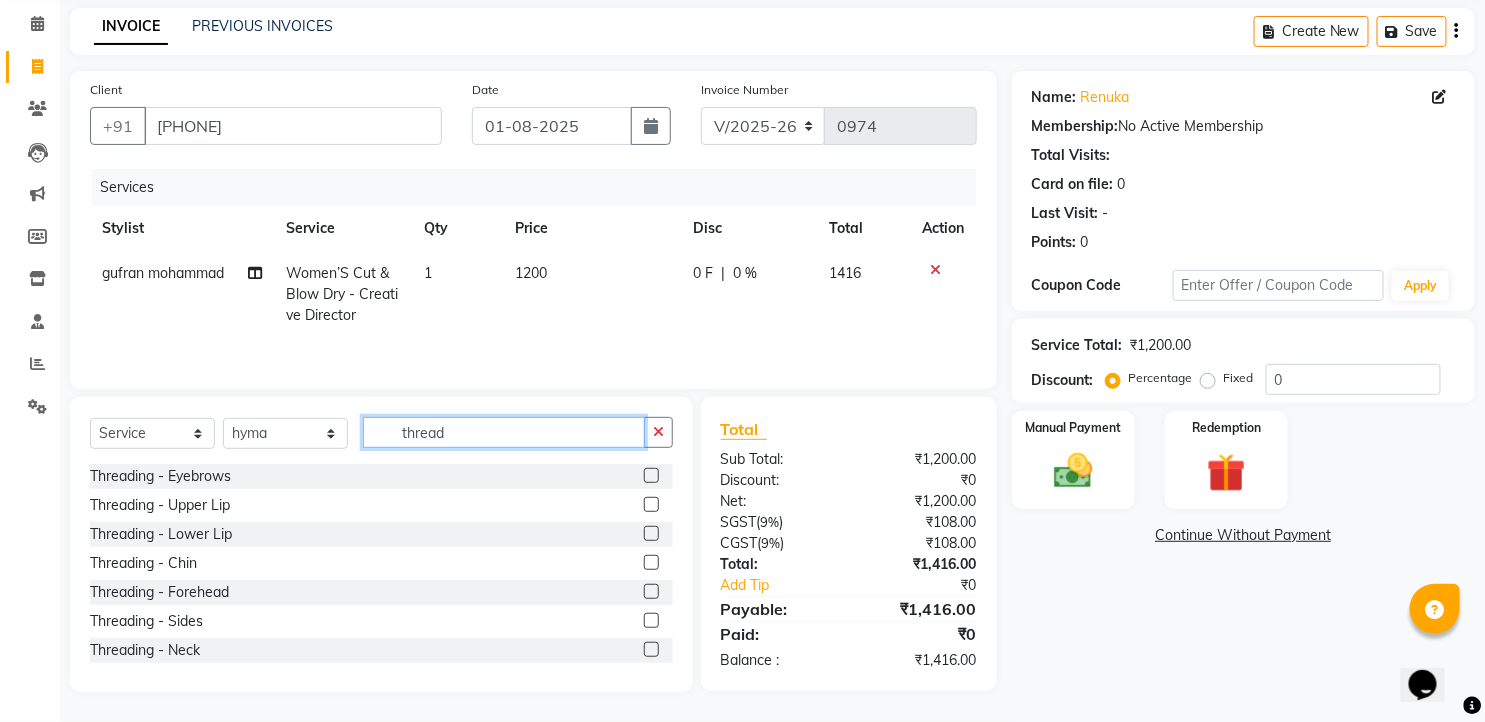 type on "thread" 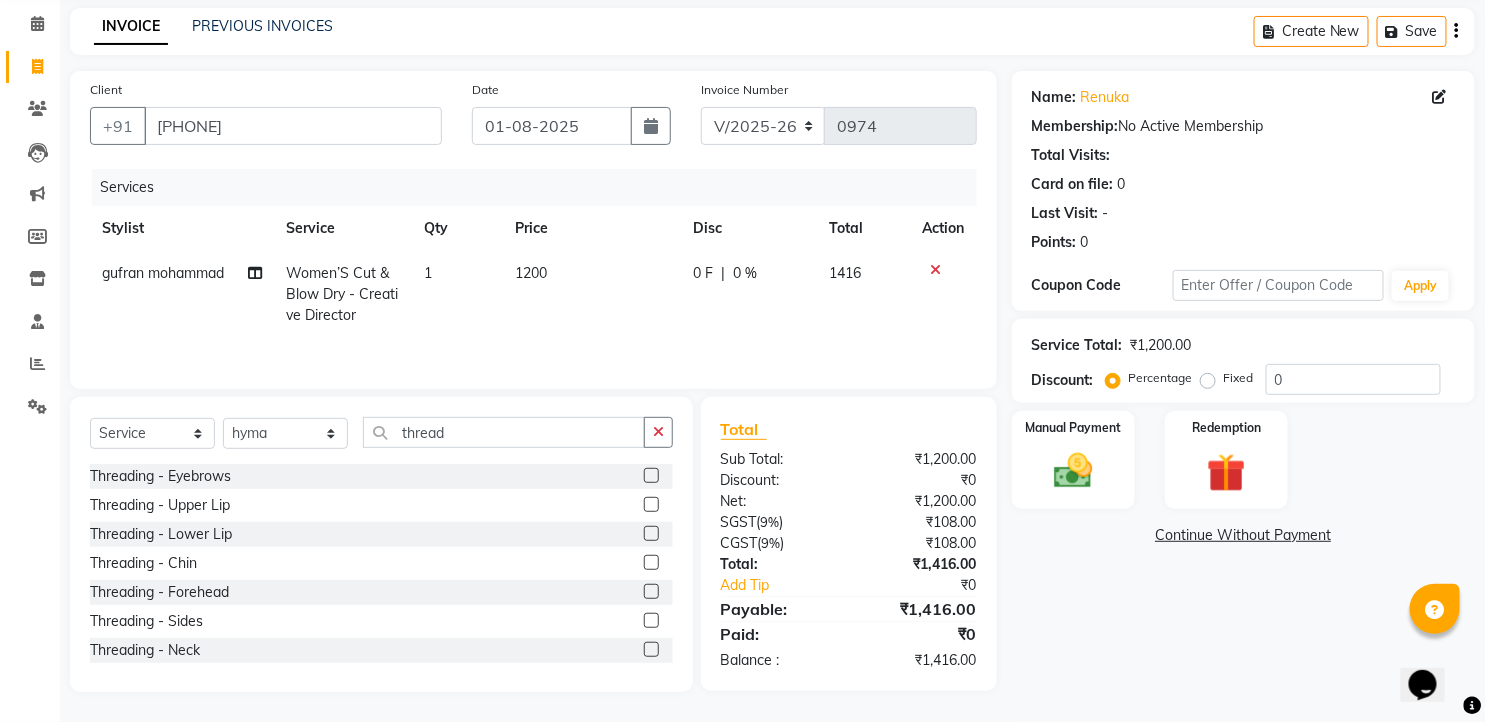 click 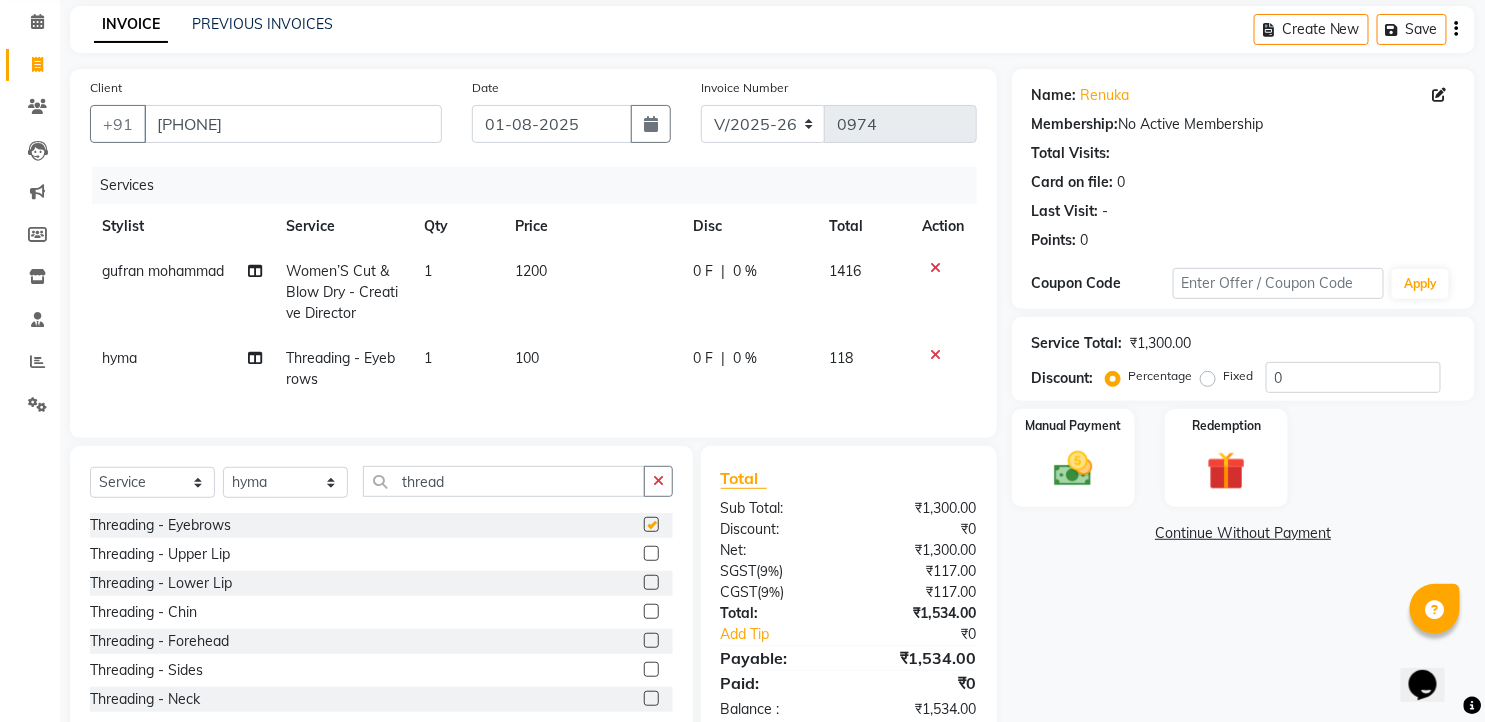 checkbox on "false" 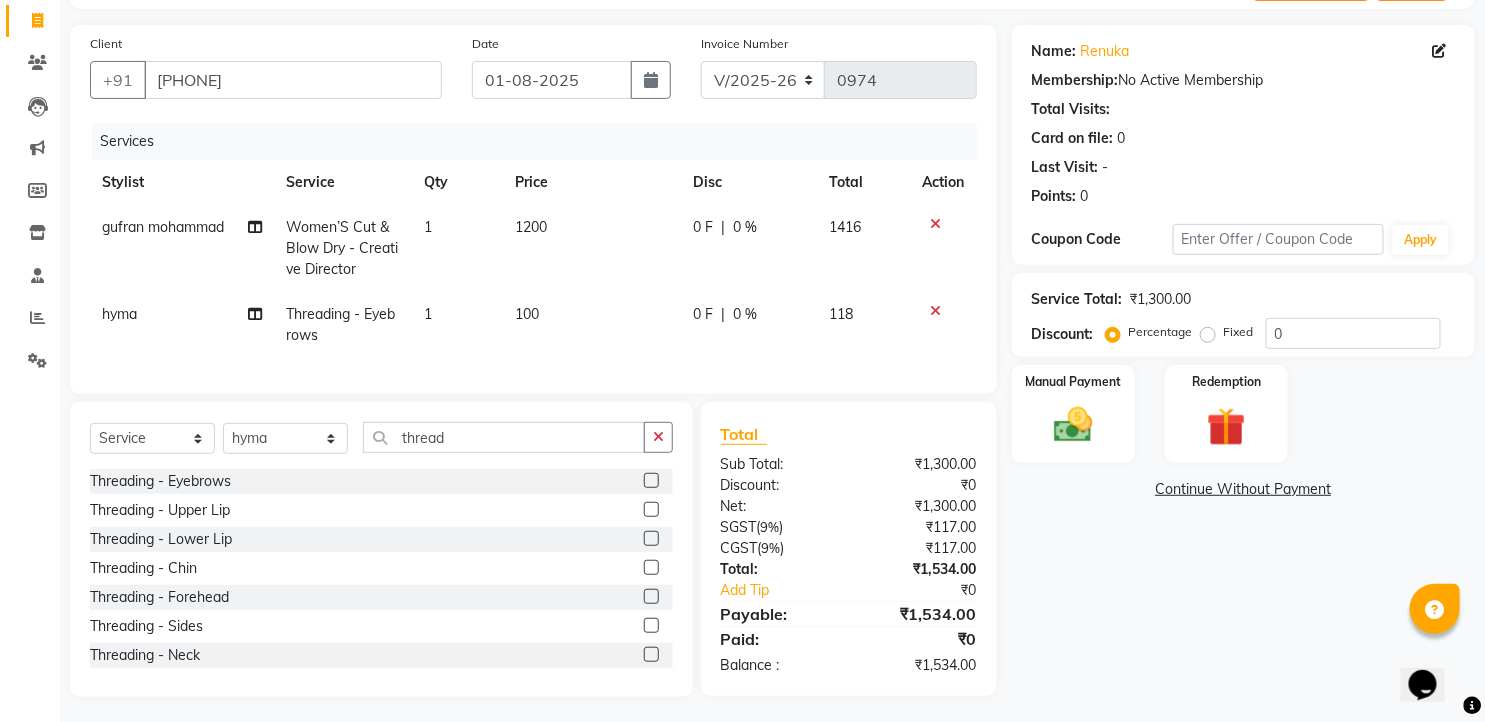 scroll, scrollTop: 146, scrollLeft: 0, axis: vertical 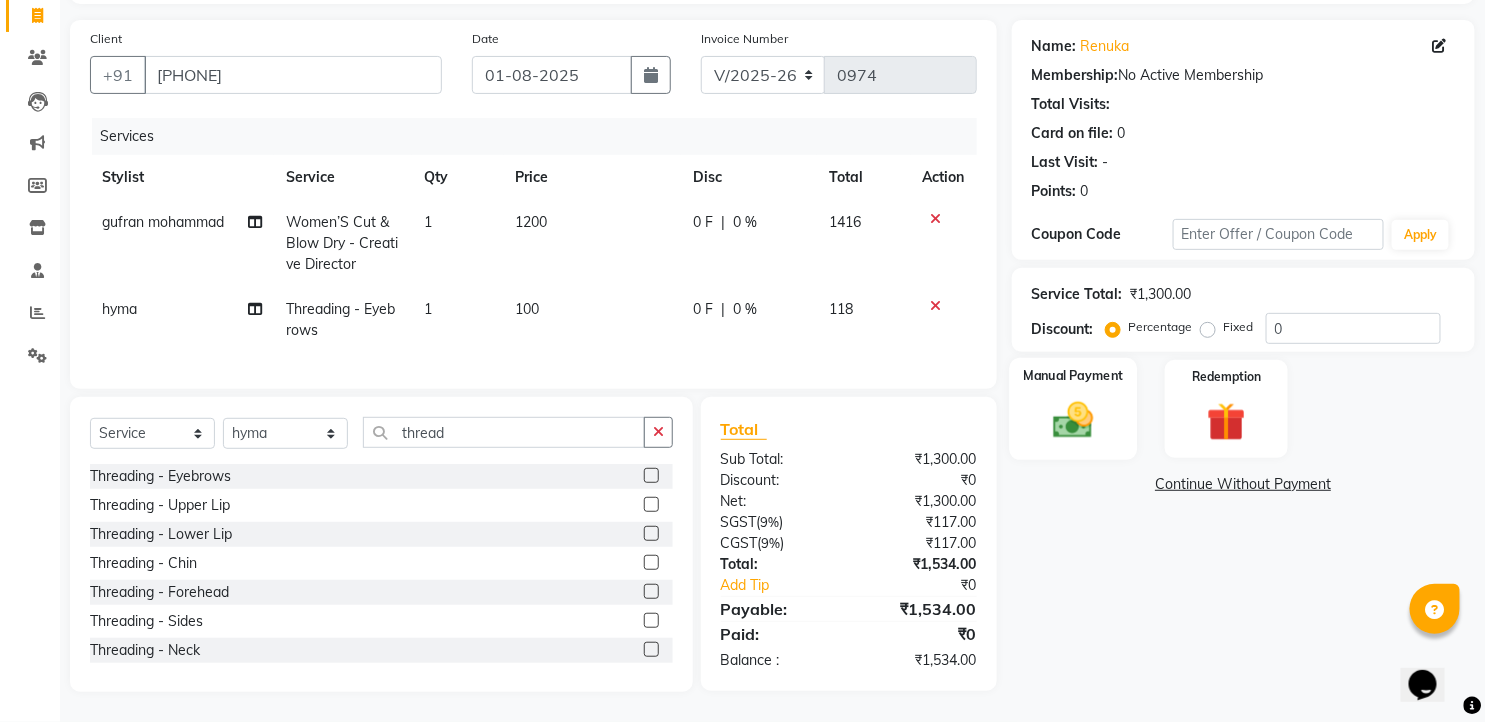 click on "Manual Payment" 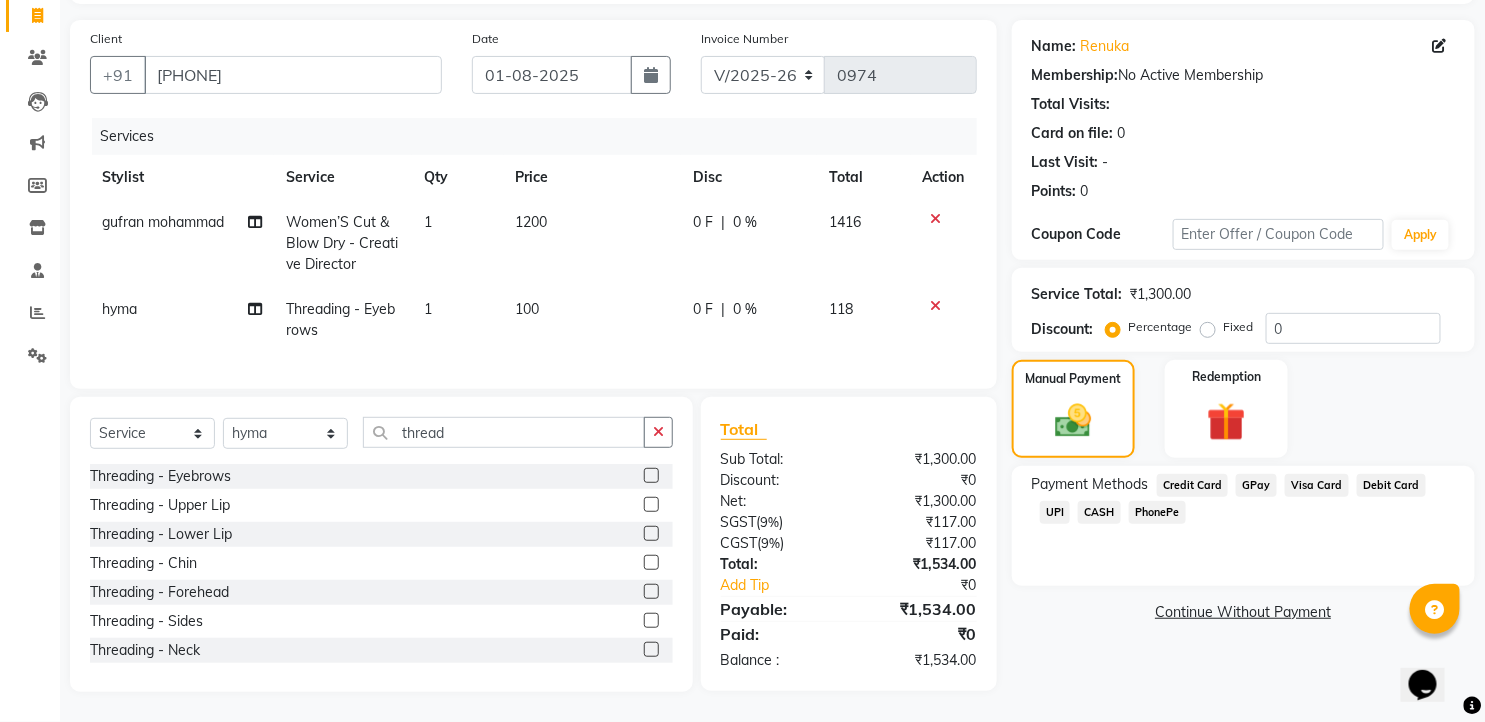 click on "UPI" 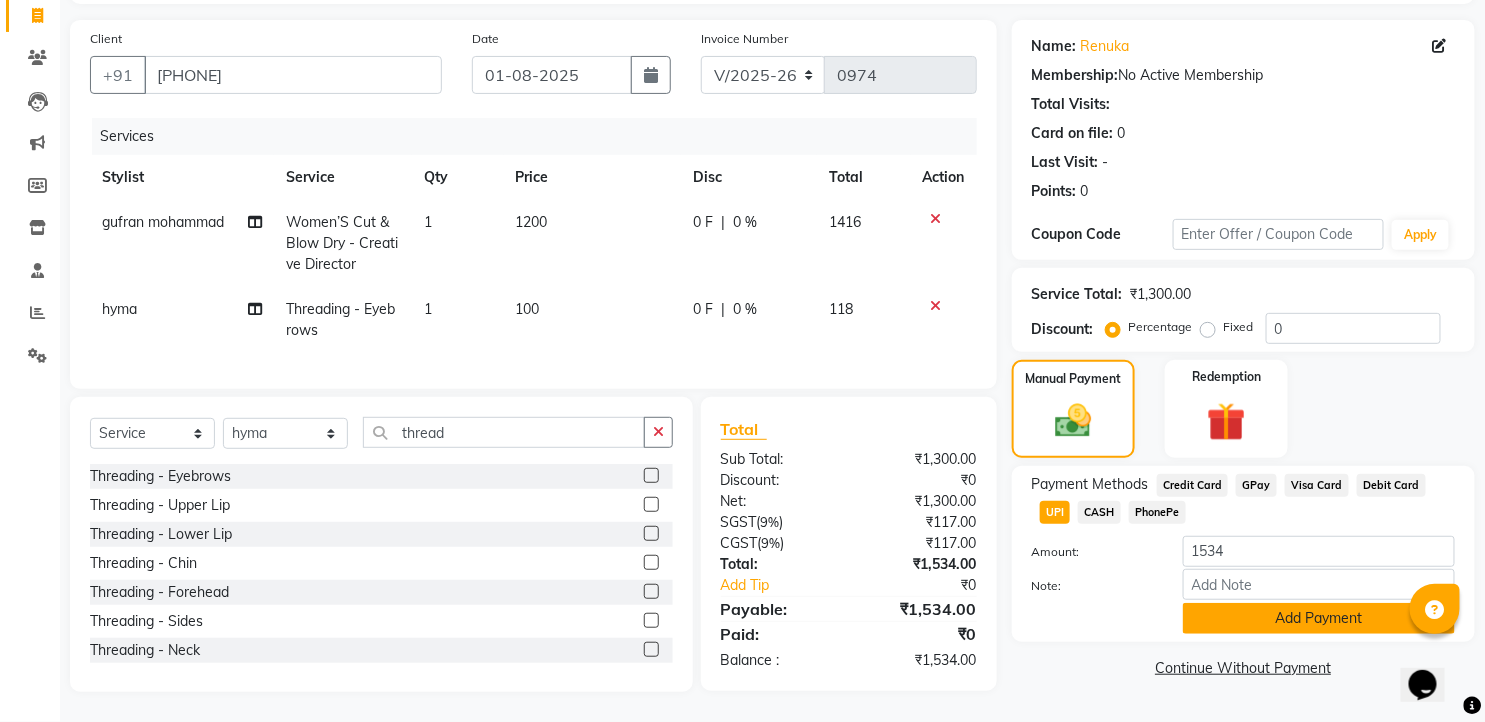 click on "Add Payment" 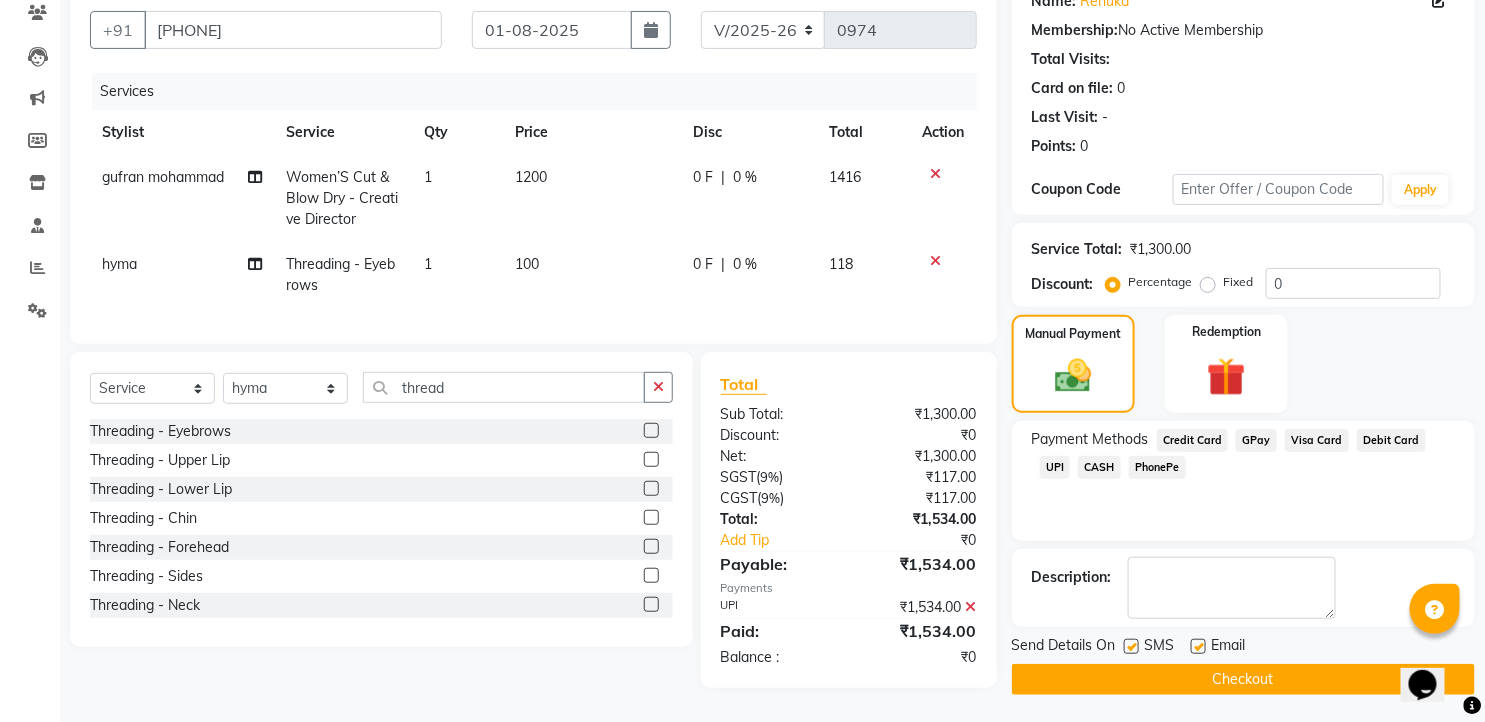 scroll, scrollTop: 187, scrollLeft: 0, axis: vertical 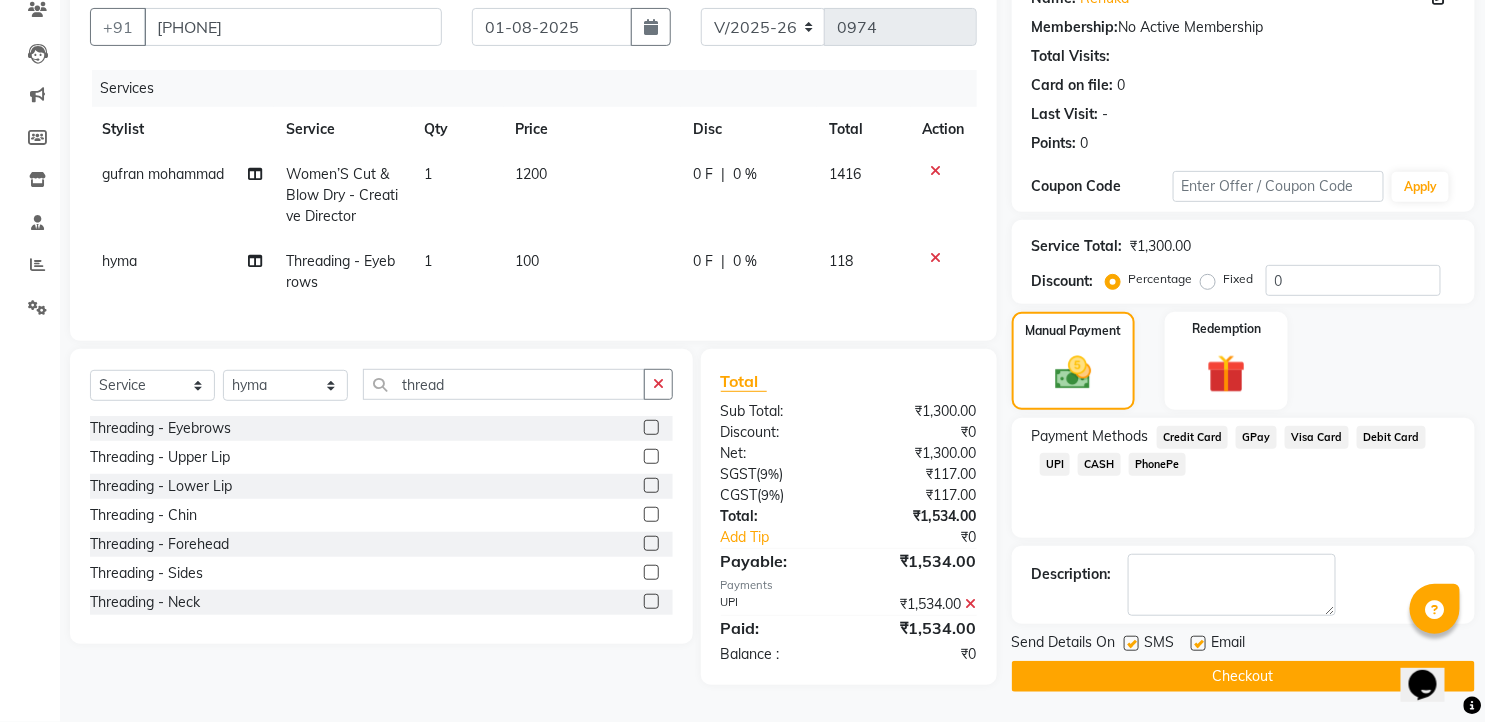 drag, startPoint x: 1132, startPoint y: 634, endPoint x: 1153, endPoint y: 641, distance: 22.135944 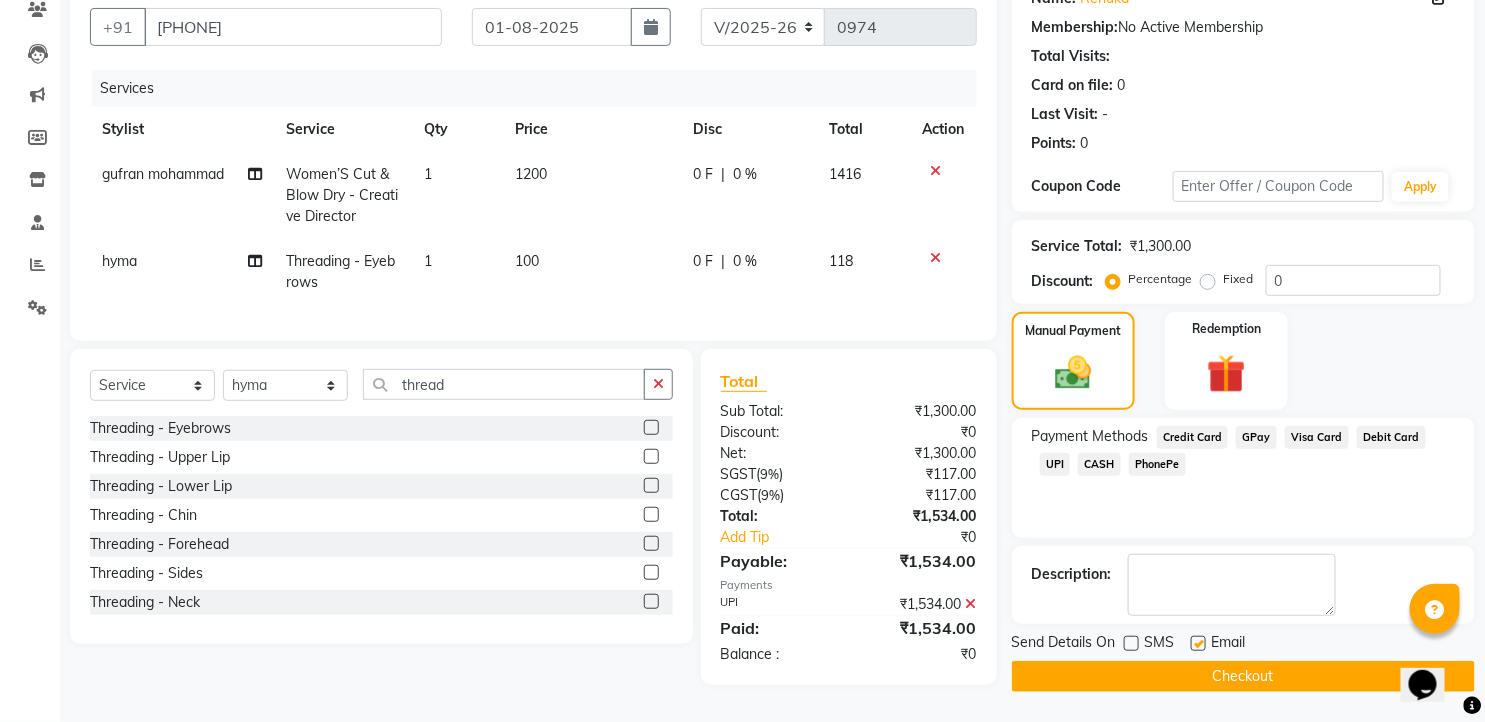drag, startPoint x: 1197, startPoint y: 633, endPoint x: 1202, endPoint y: 648, distance: 15.811388 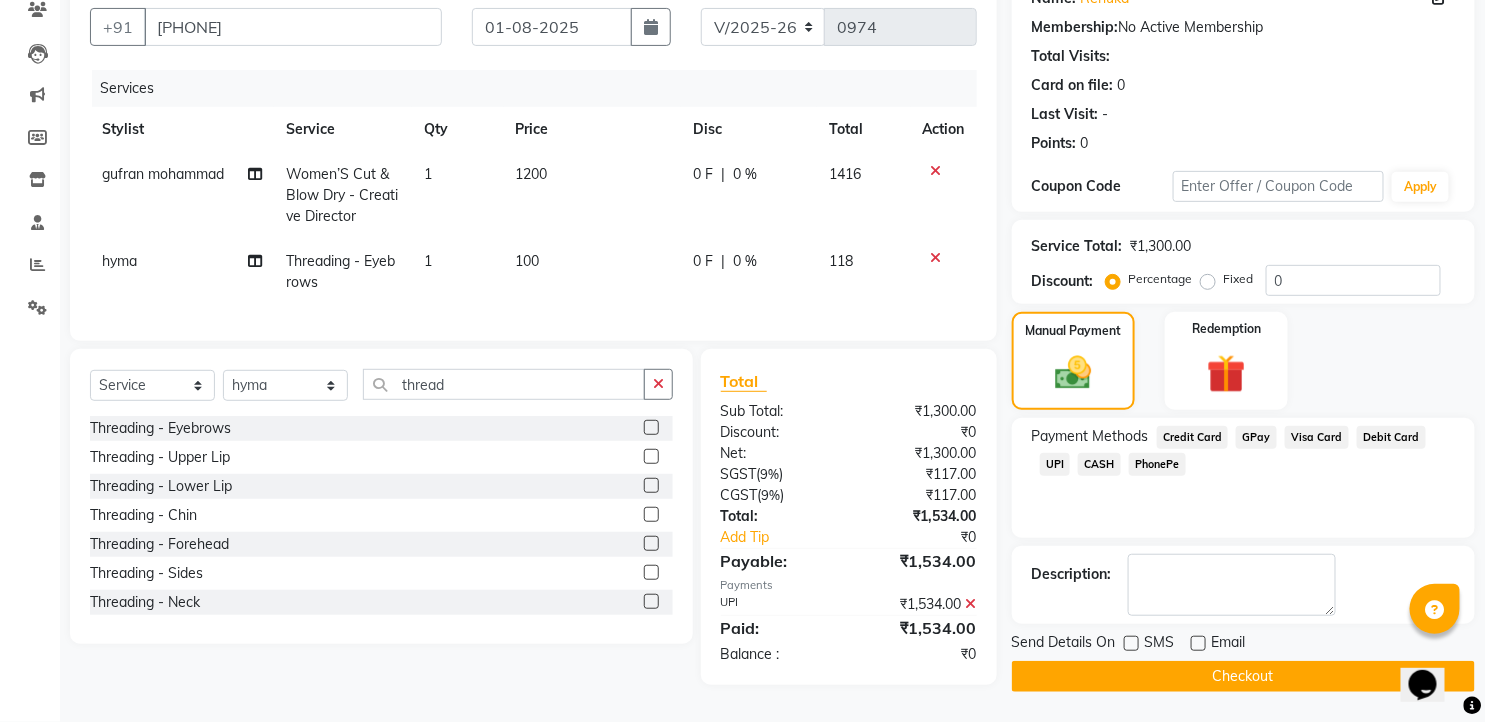 click on "Checkout" 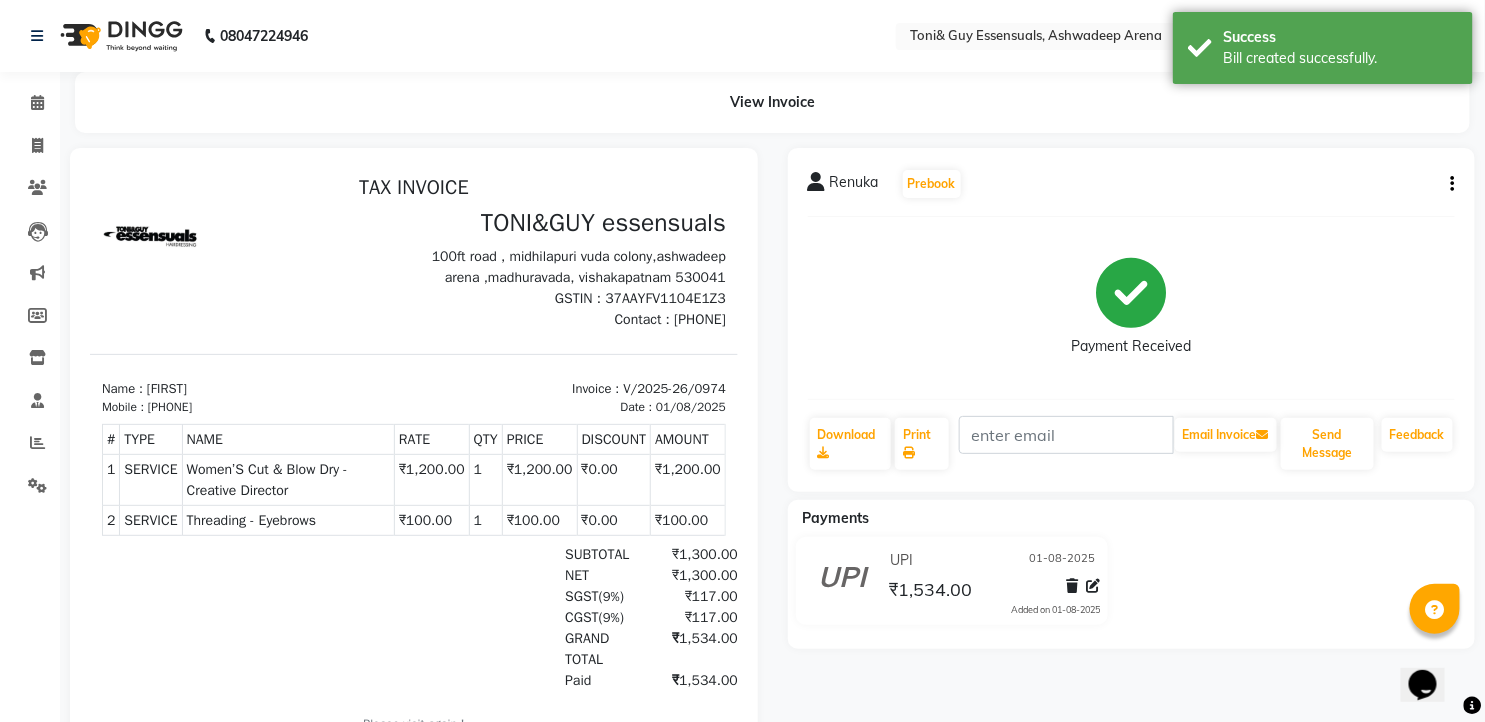 scroll, scrollTop: 0, scrollLeft: 0, axis: both 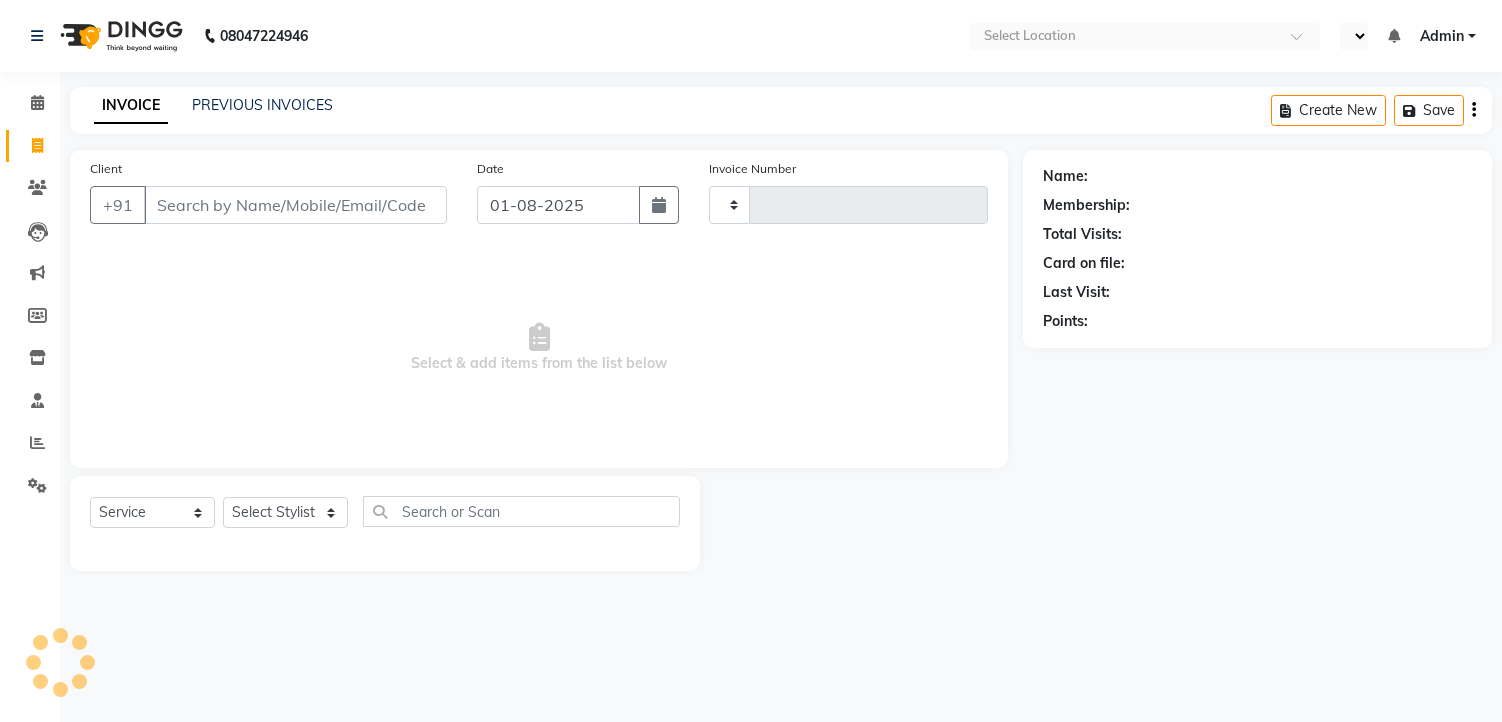 select on "service" 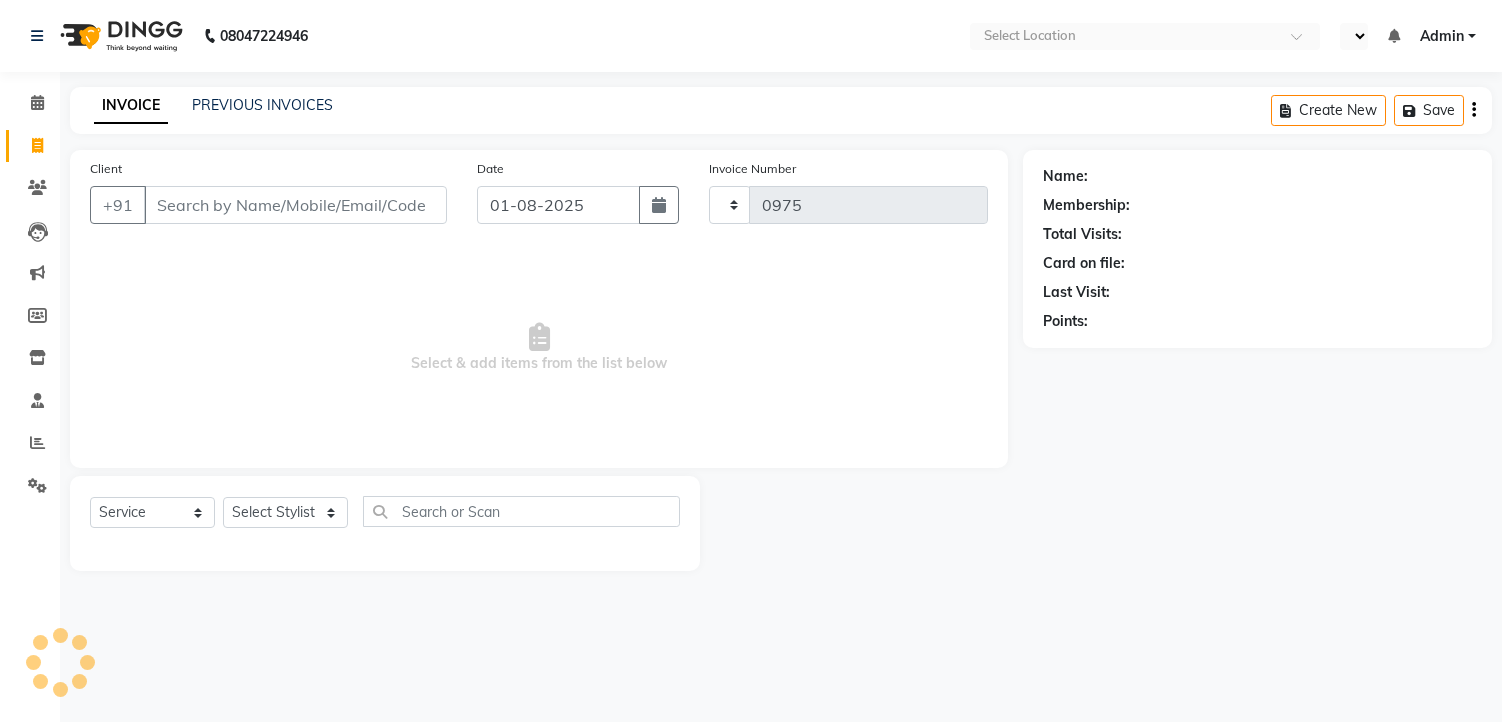 scroll, scrollTop: 0, scrollLeft: 0, axis: both 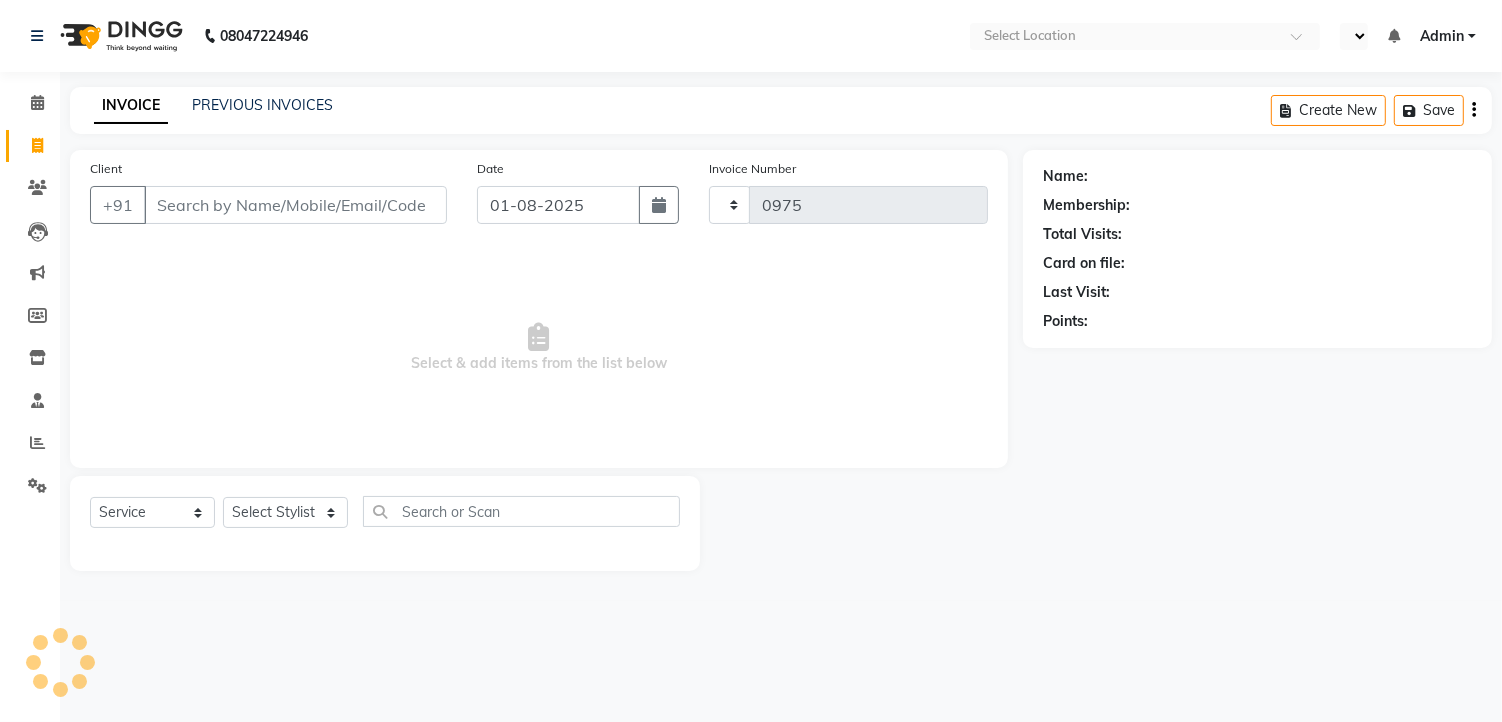 select on "en" 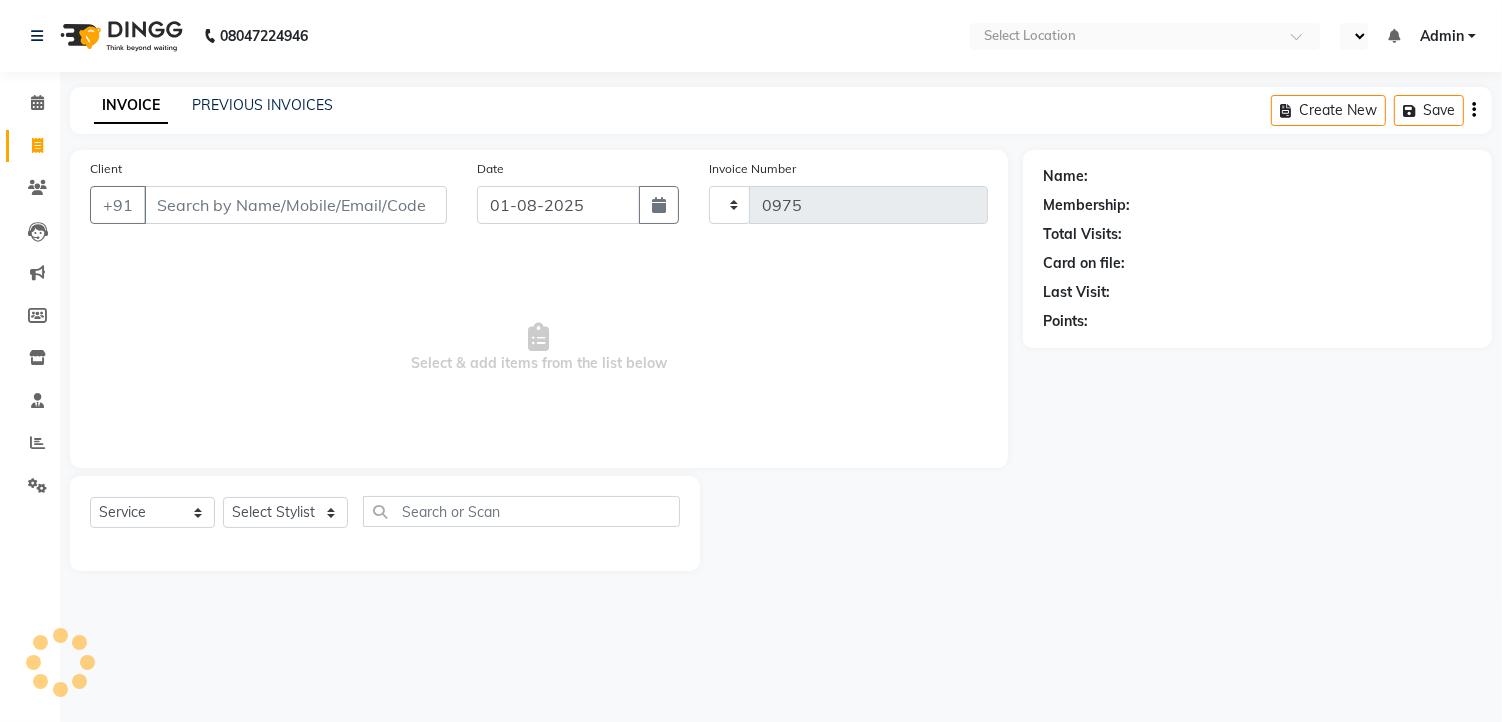 select on "7150" 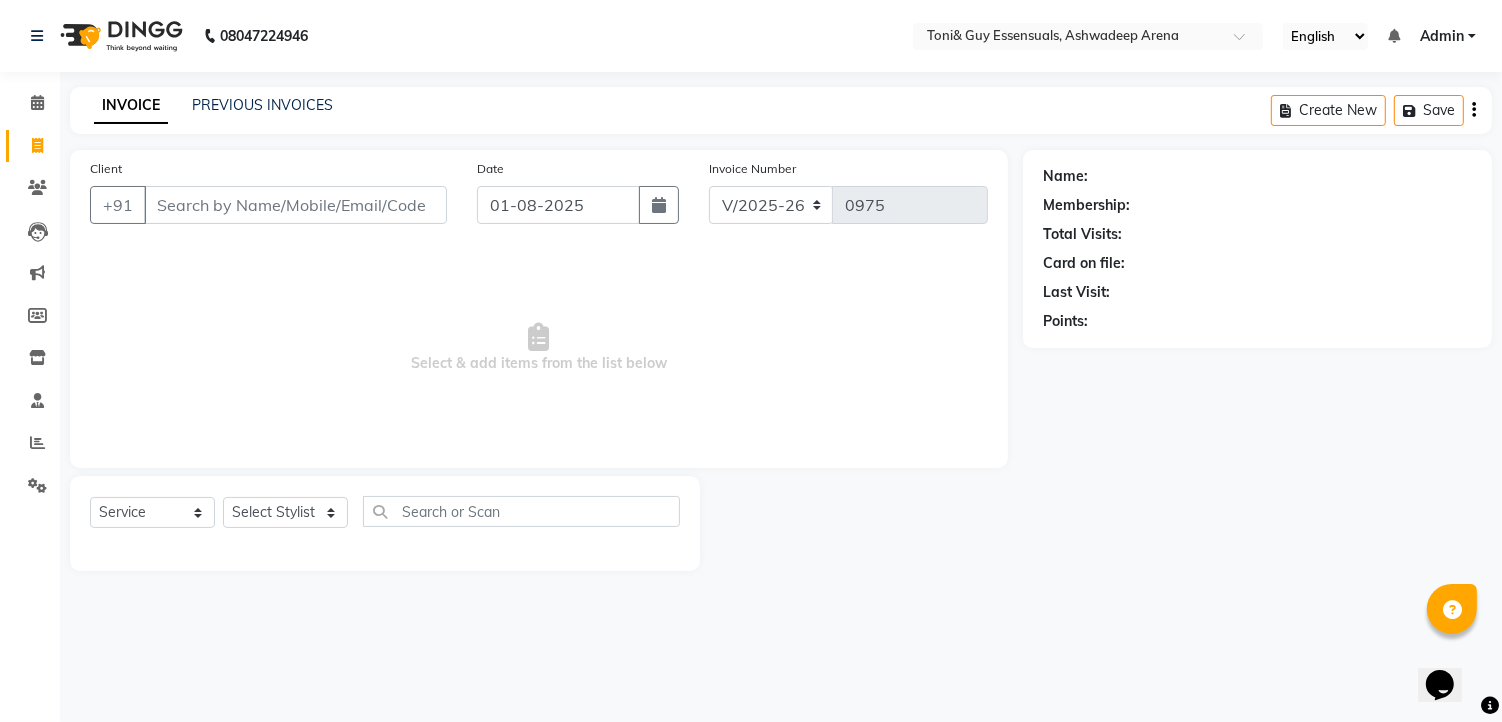 scroll, scrollTop: 0, scrollLeft: 0, axis: both 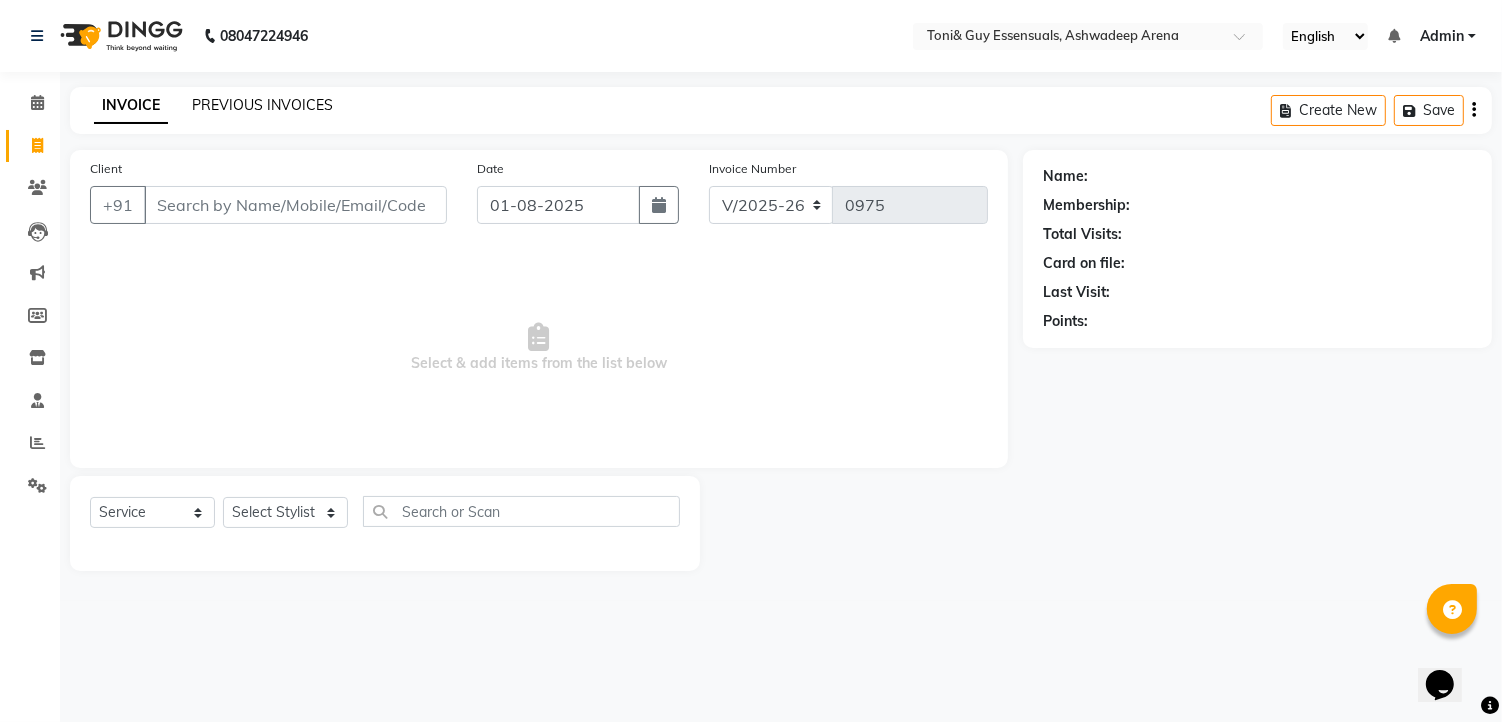 click on "PREVIOUS INVOICES" 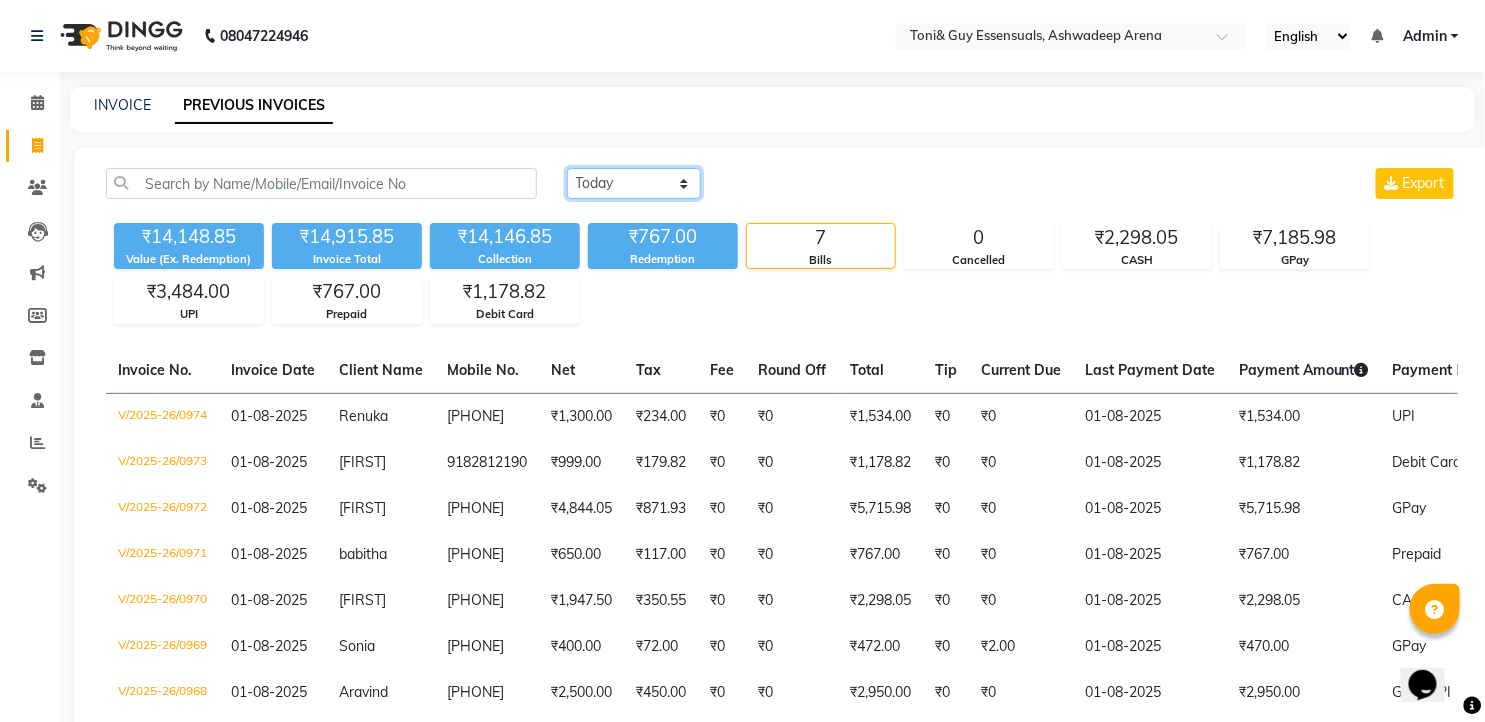 click on "Today Yesterday Custom Range" 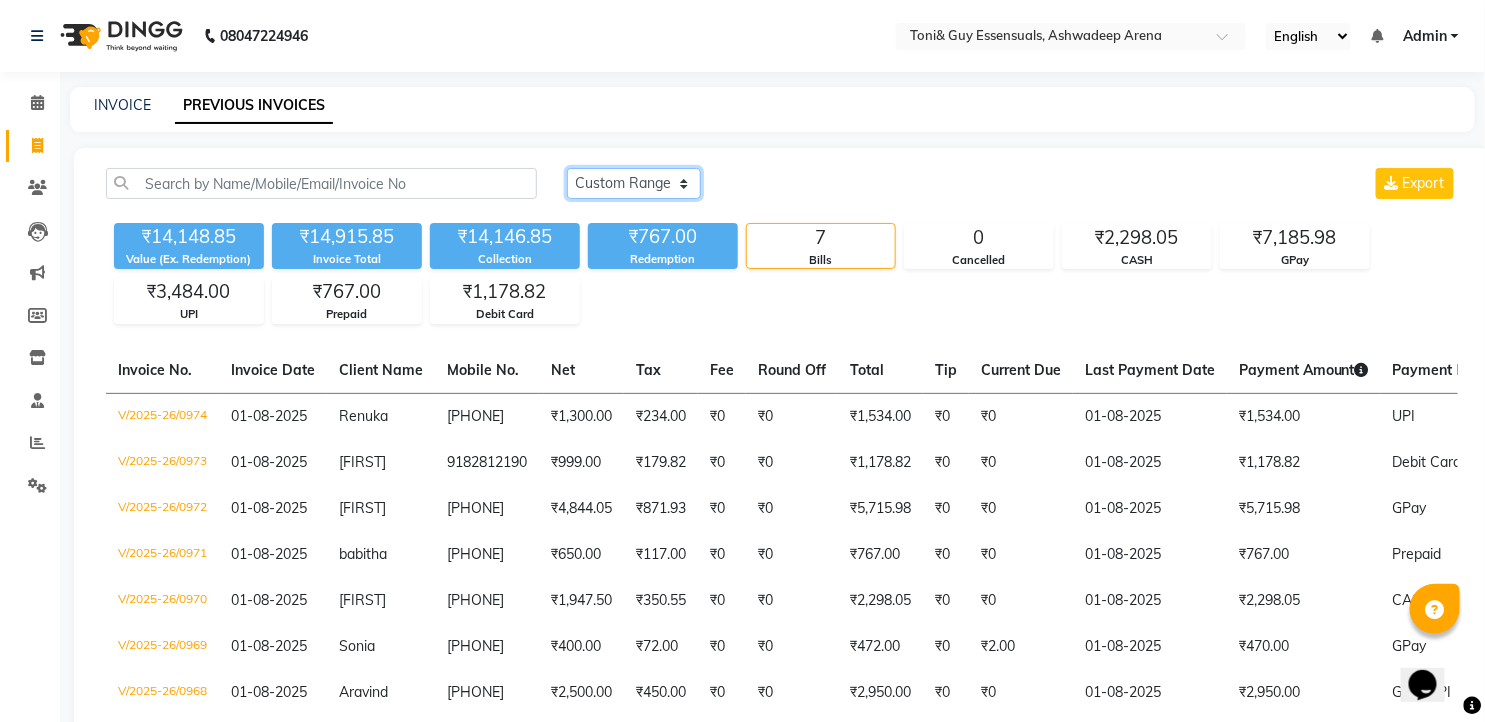 click on "Today Yesterday Custom Range" 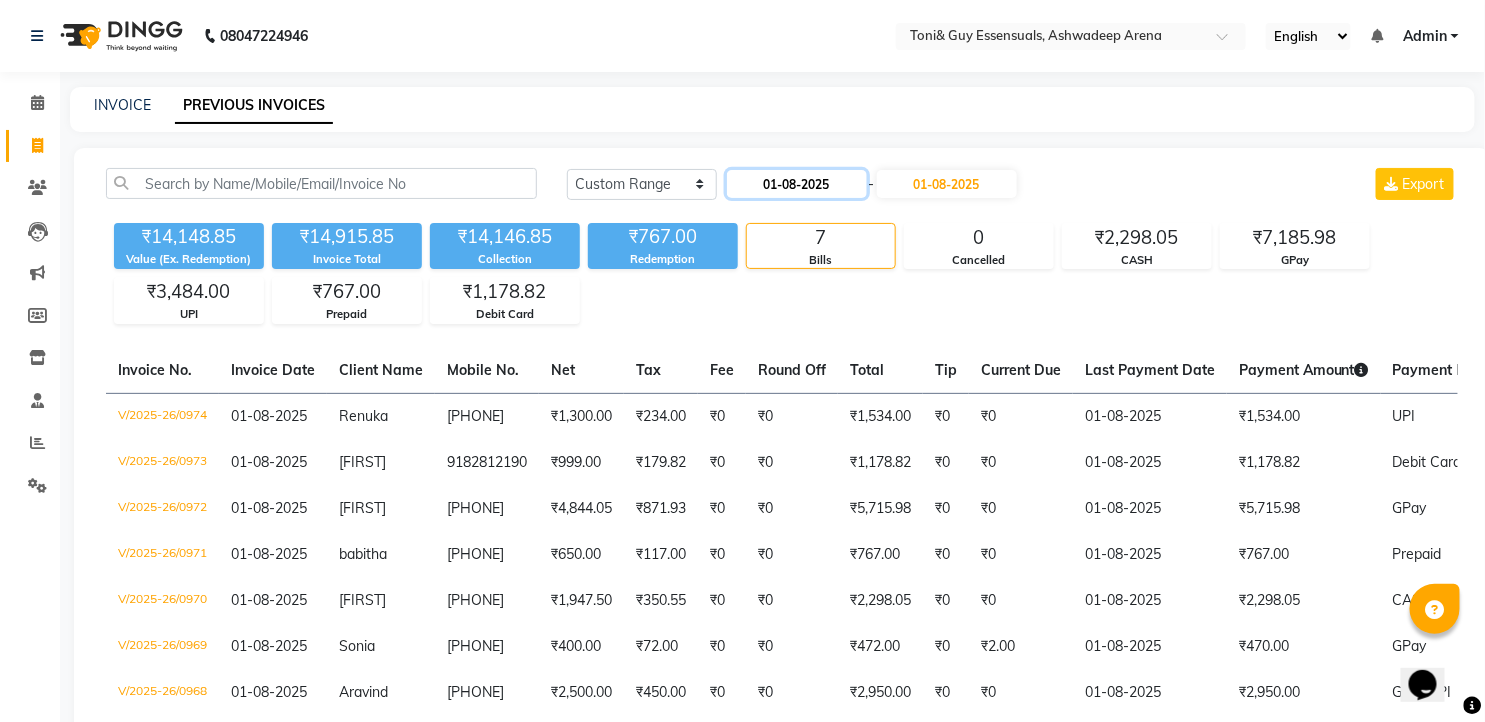 click on "01-08-2025" 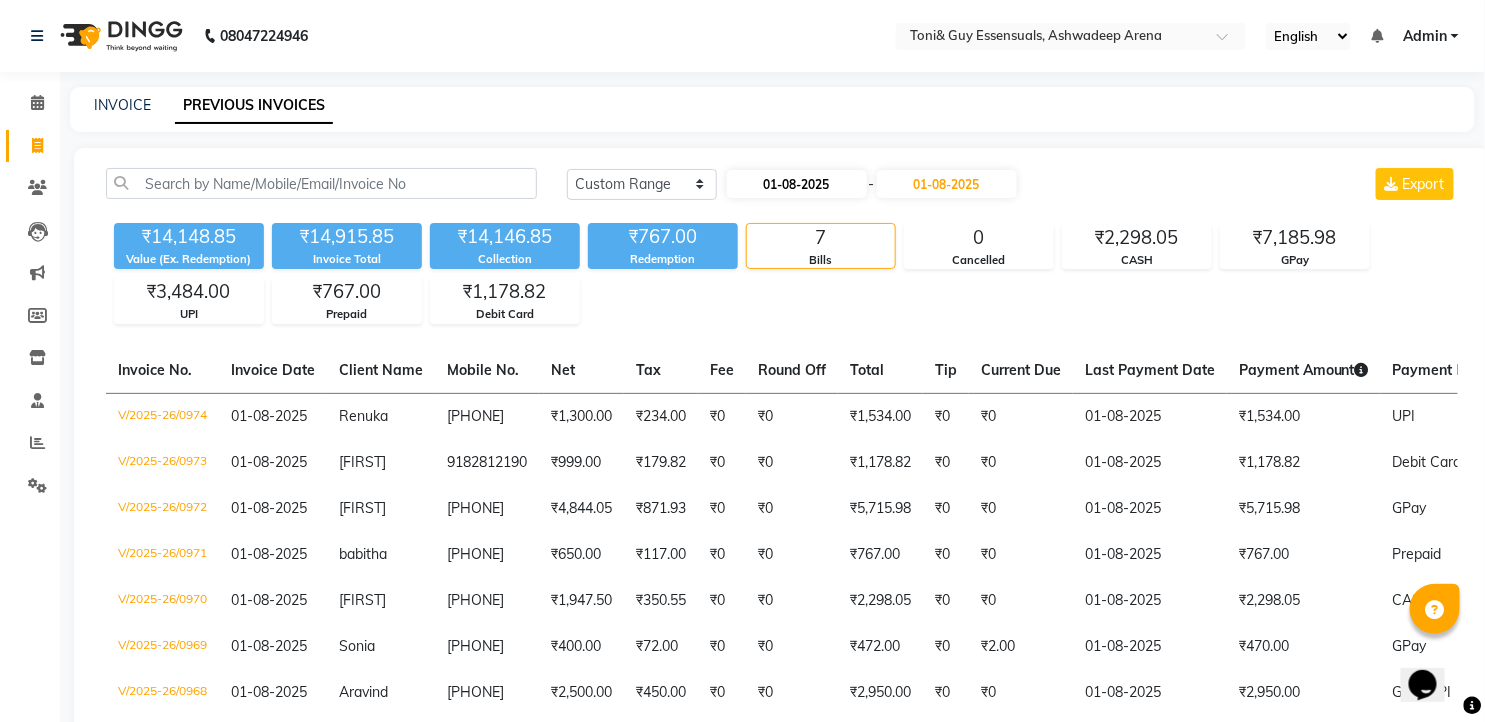 select on "8" 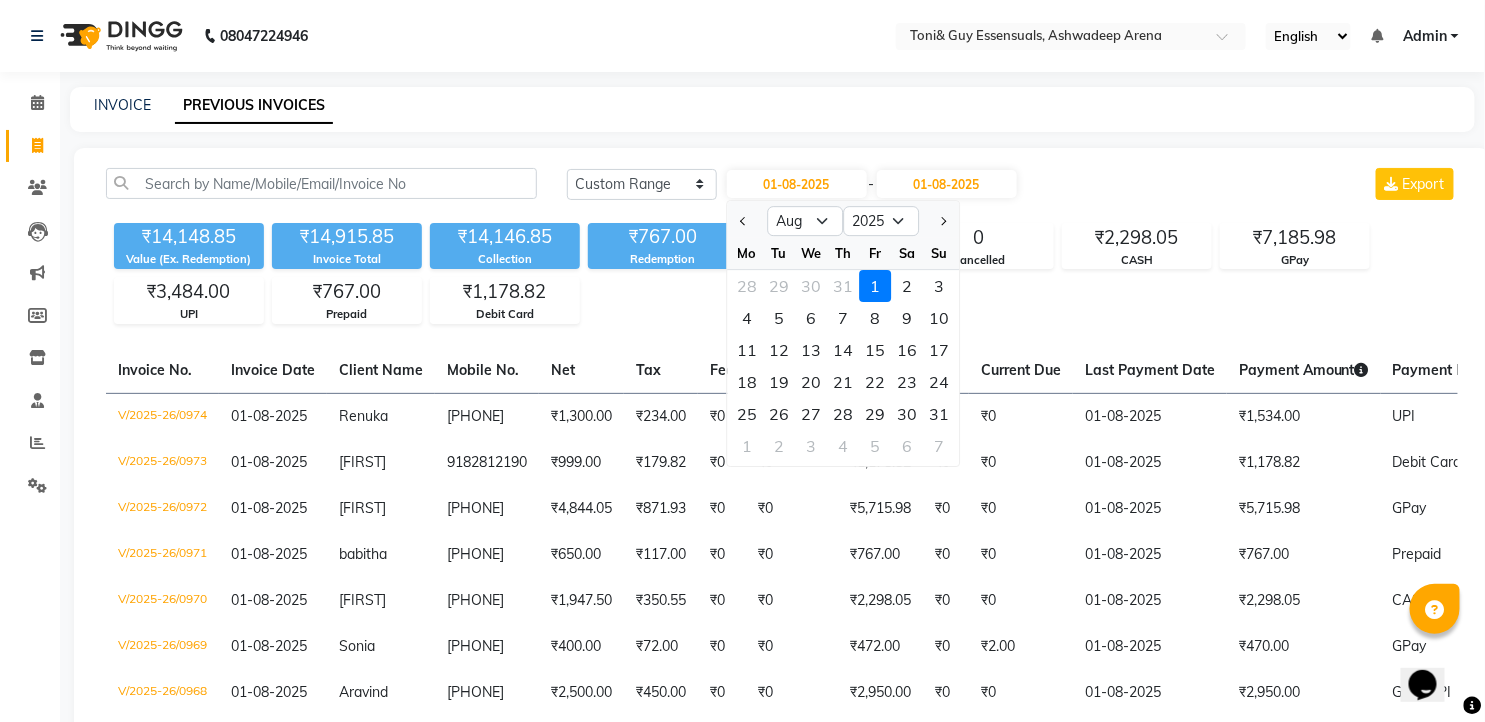 click 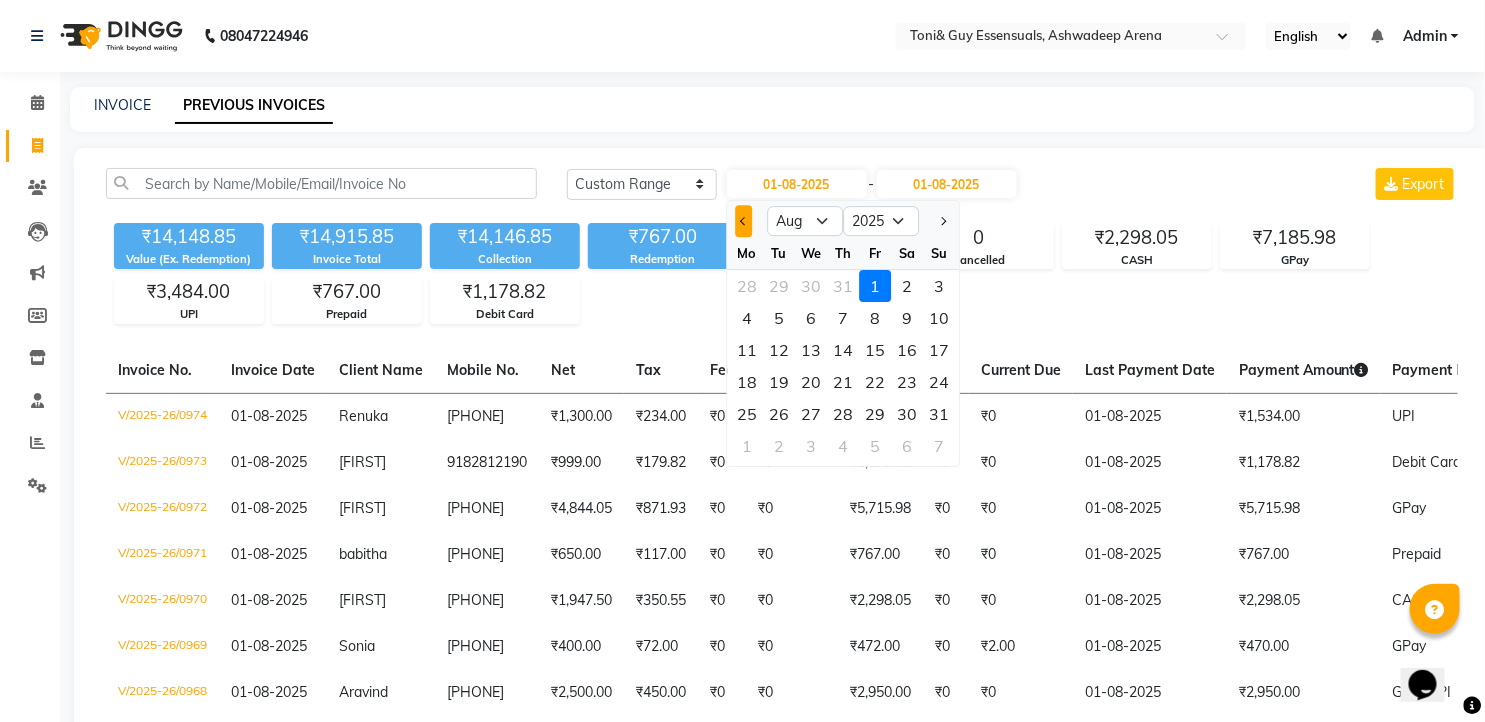 click 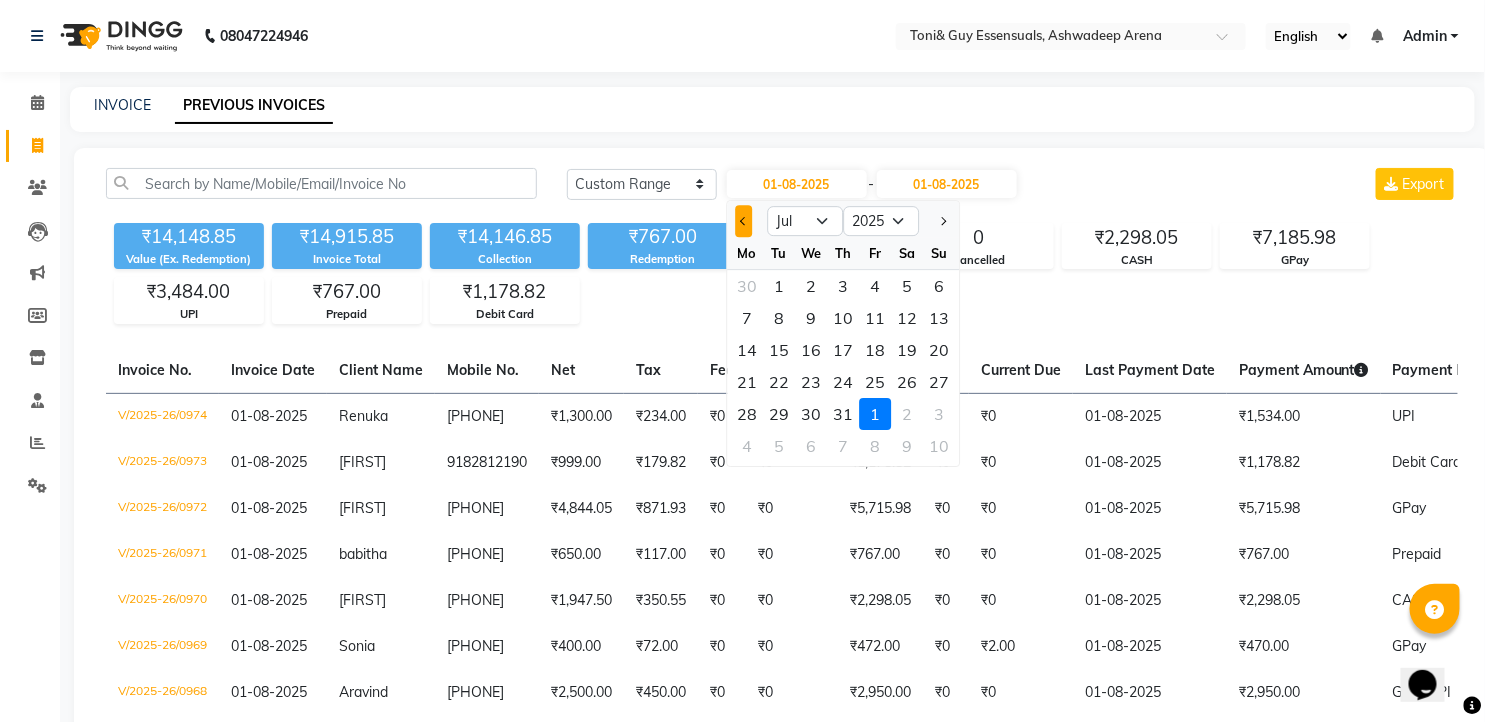 click 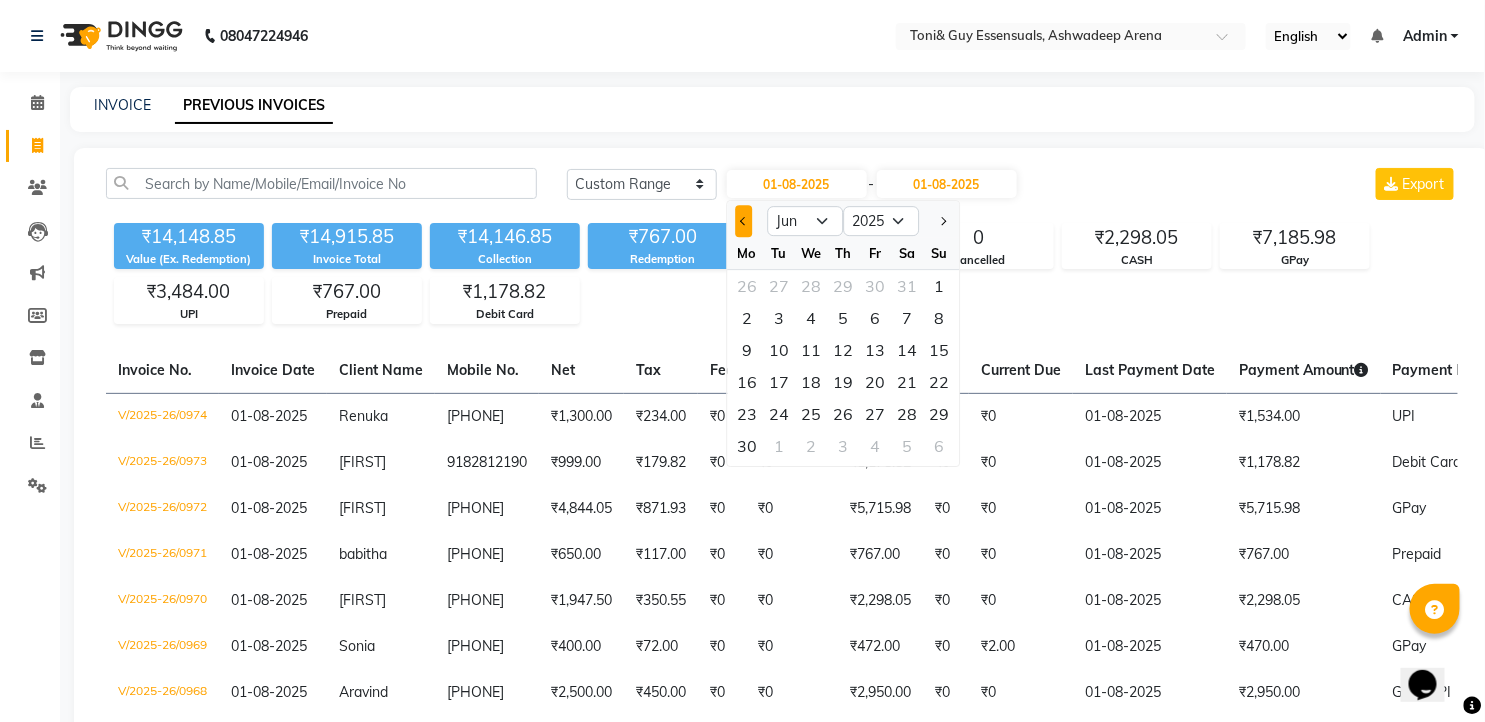 click 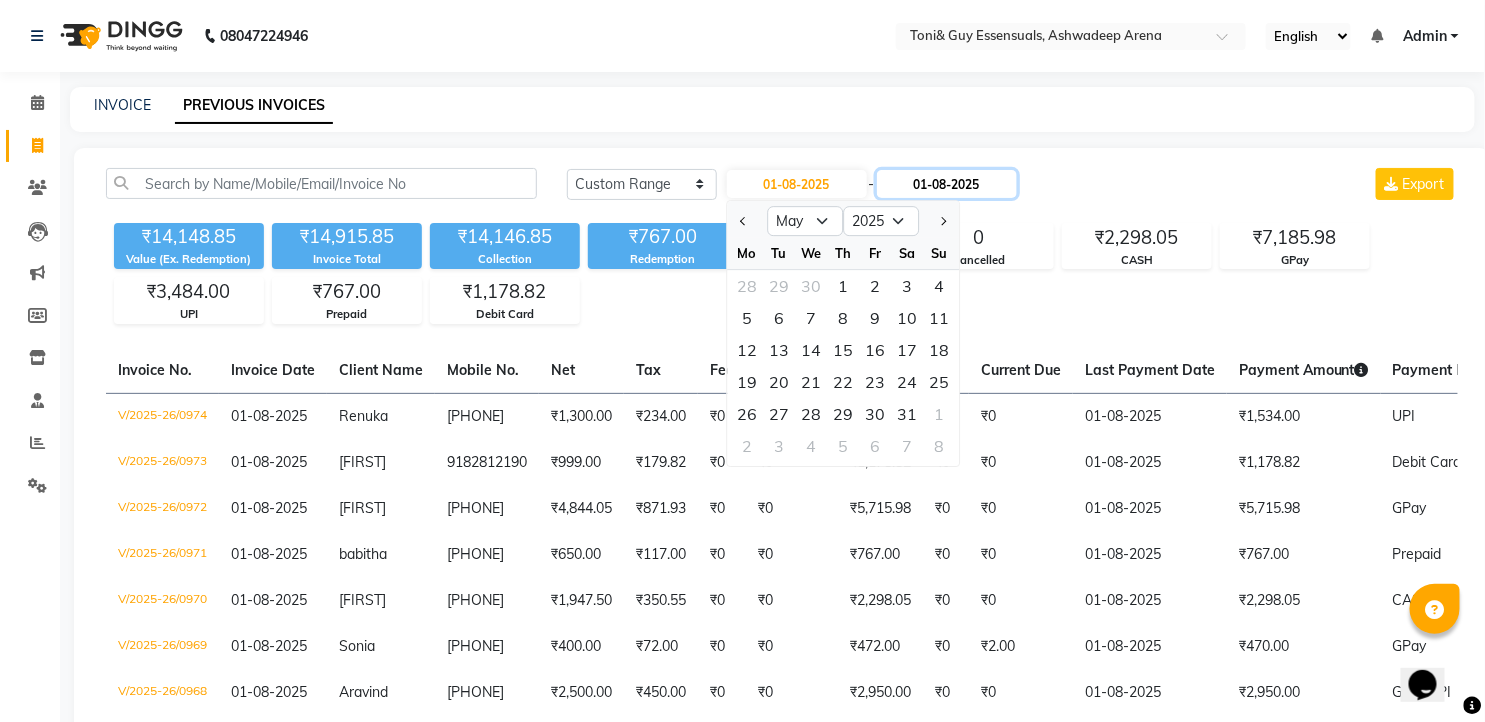 click on "01-08-2025" 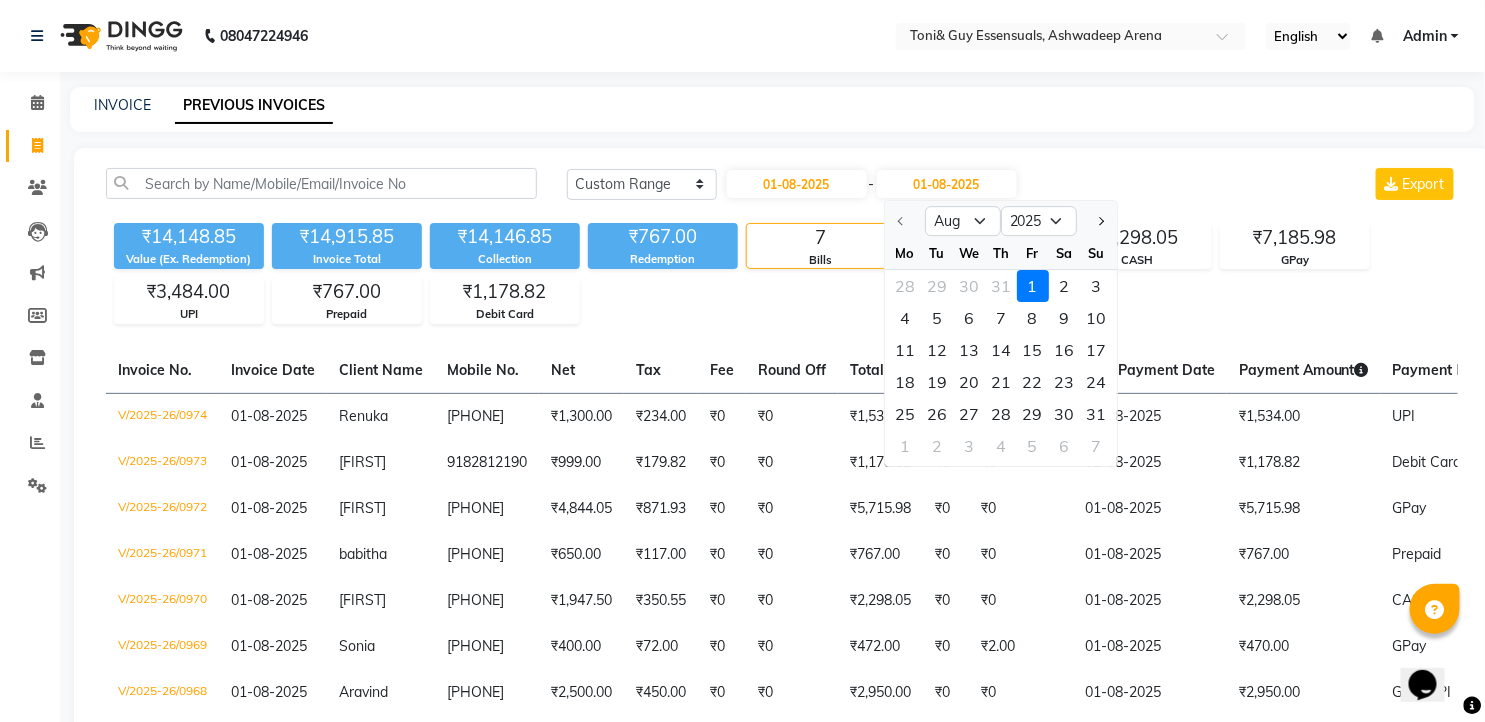 click 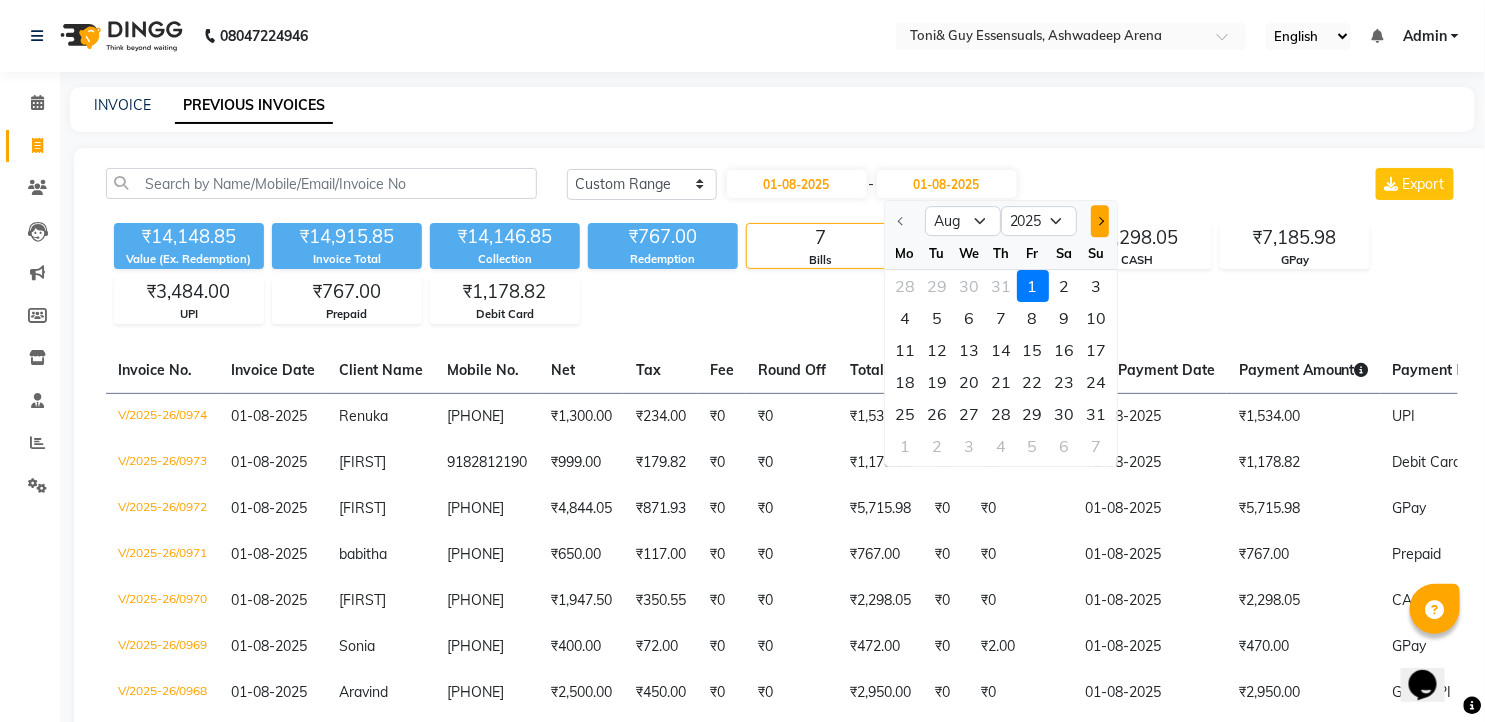 click 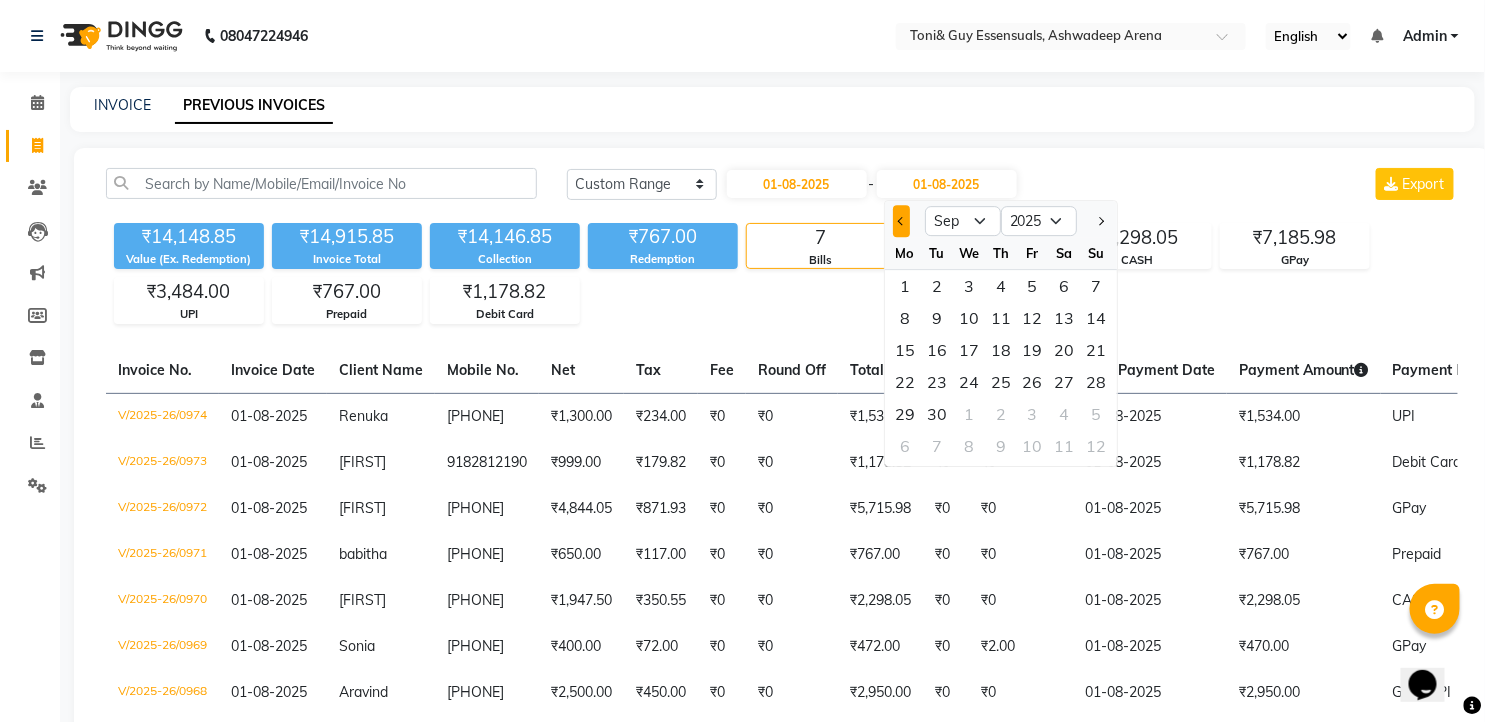 click 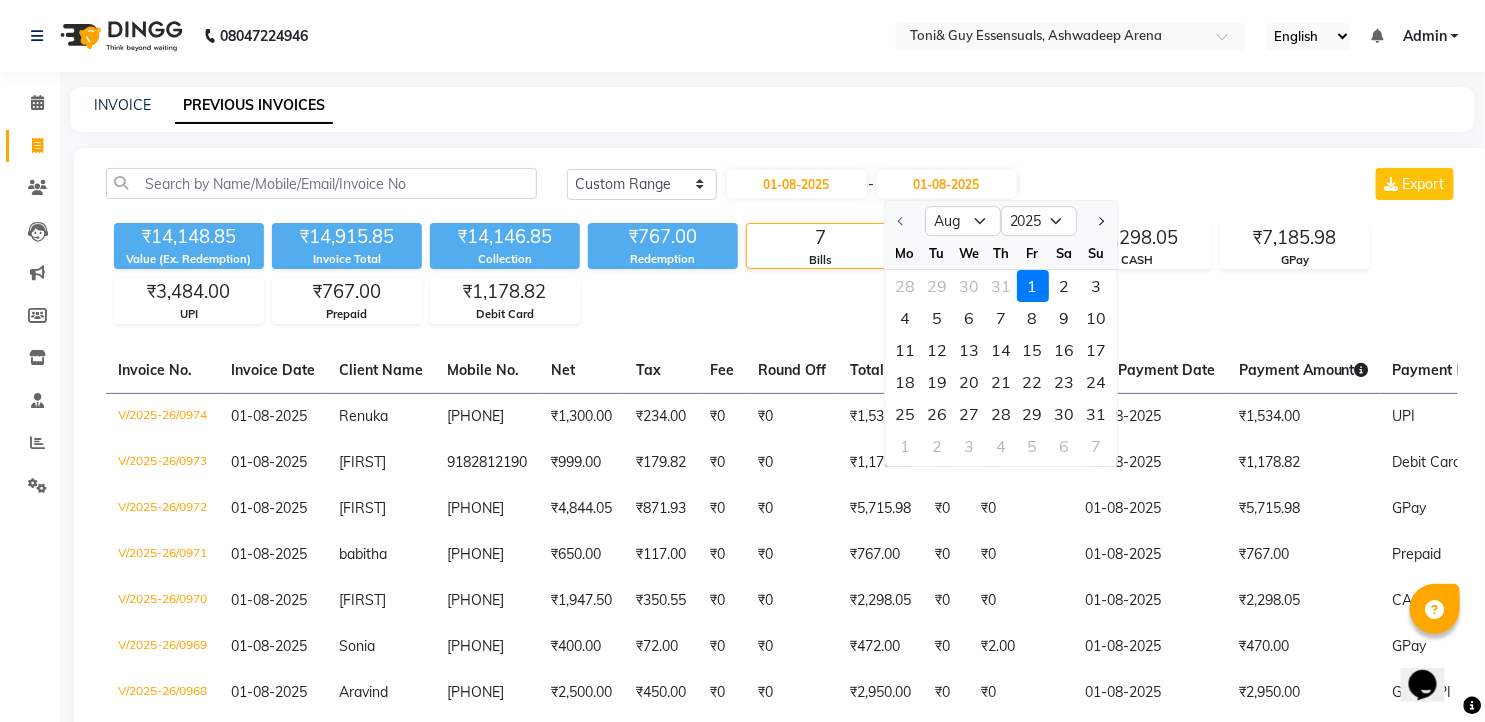 click 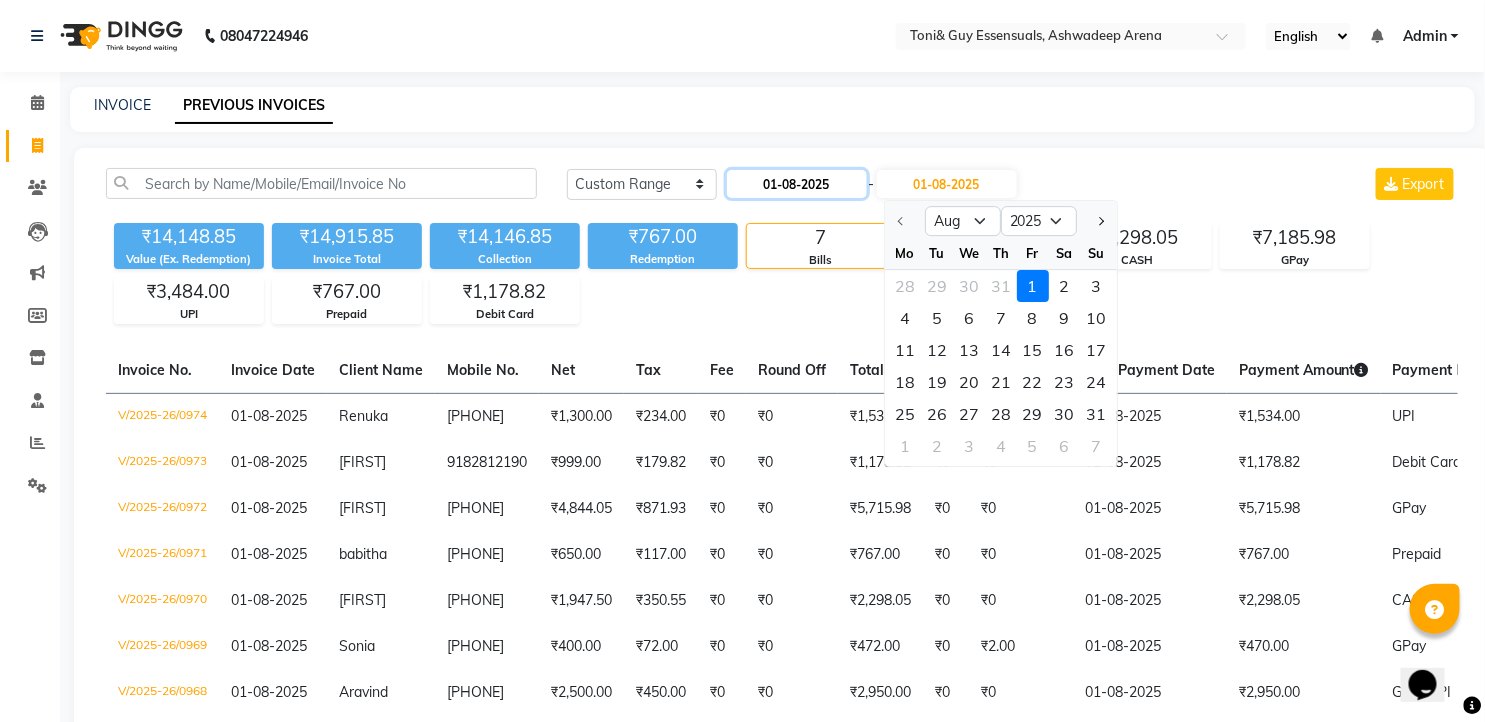 click on "01-08-2025" 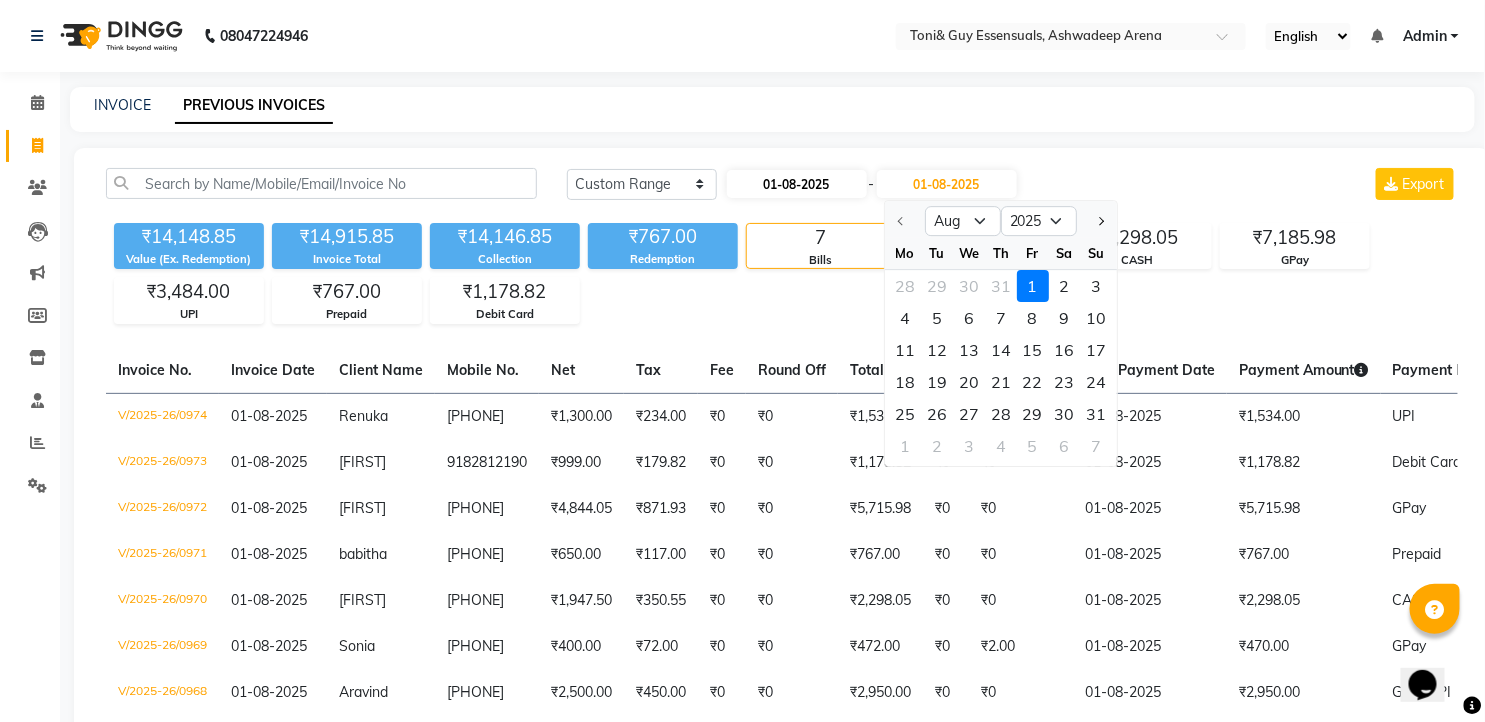 select on "8" 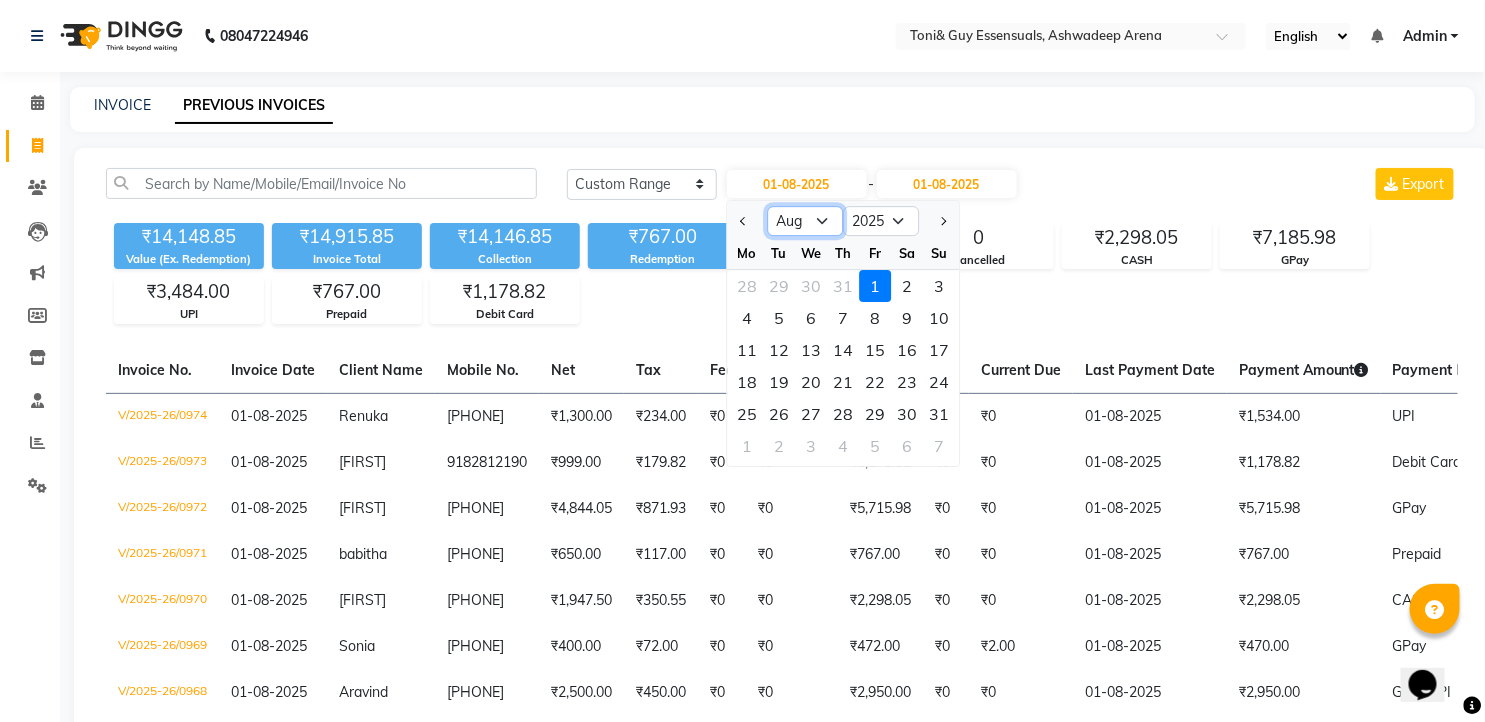 click on "Jan Feb Mar Apr May Jun Jul Aug Sep Oct Nov Dec" 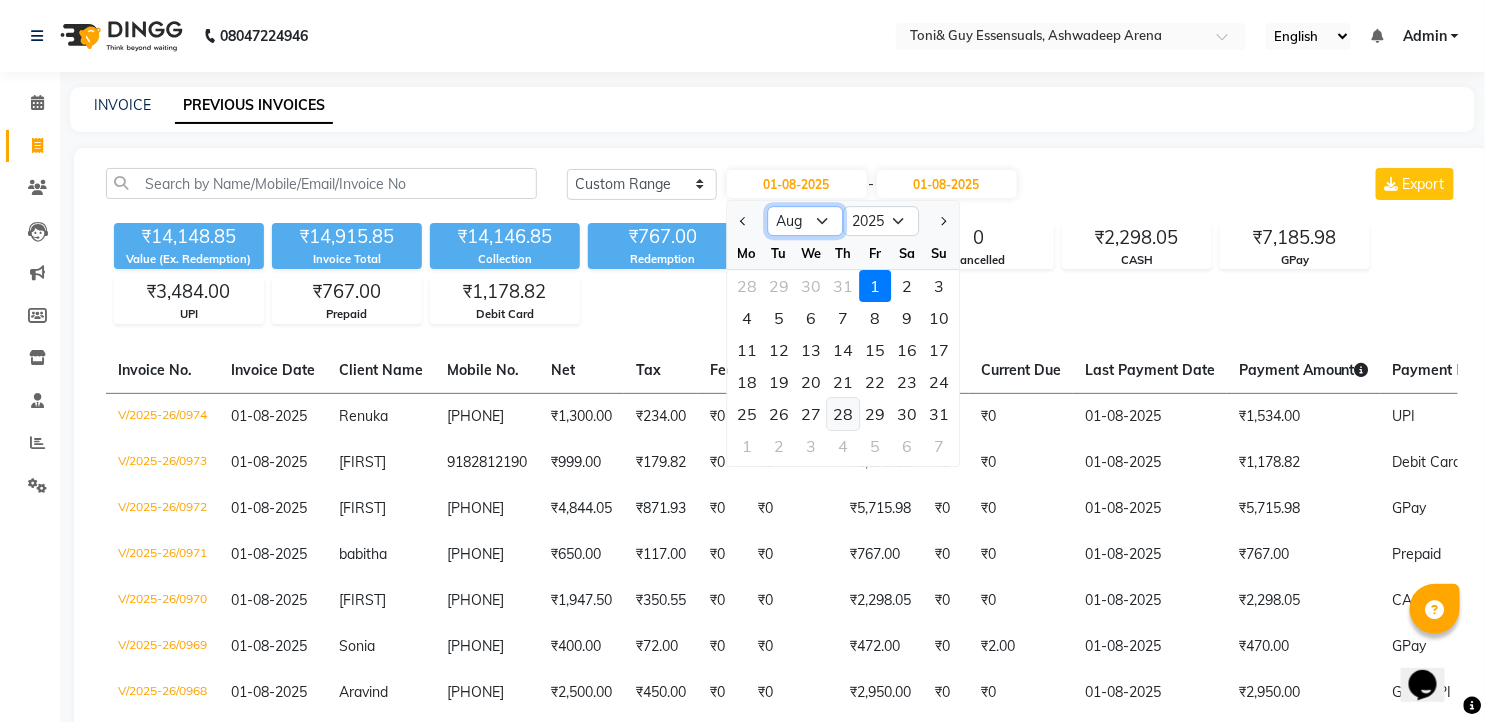 select on "5" 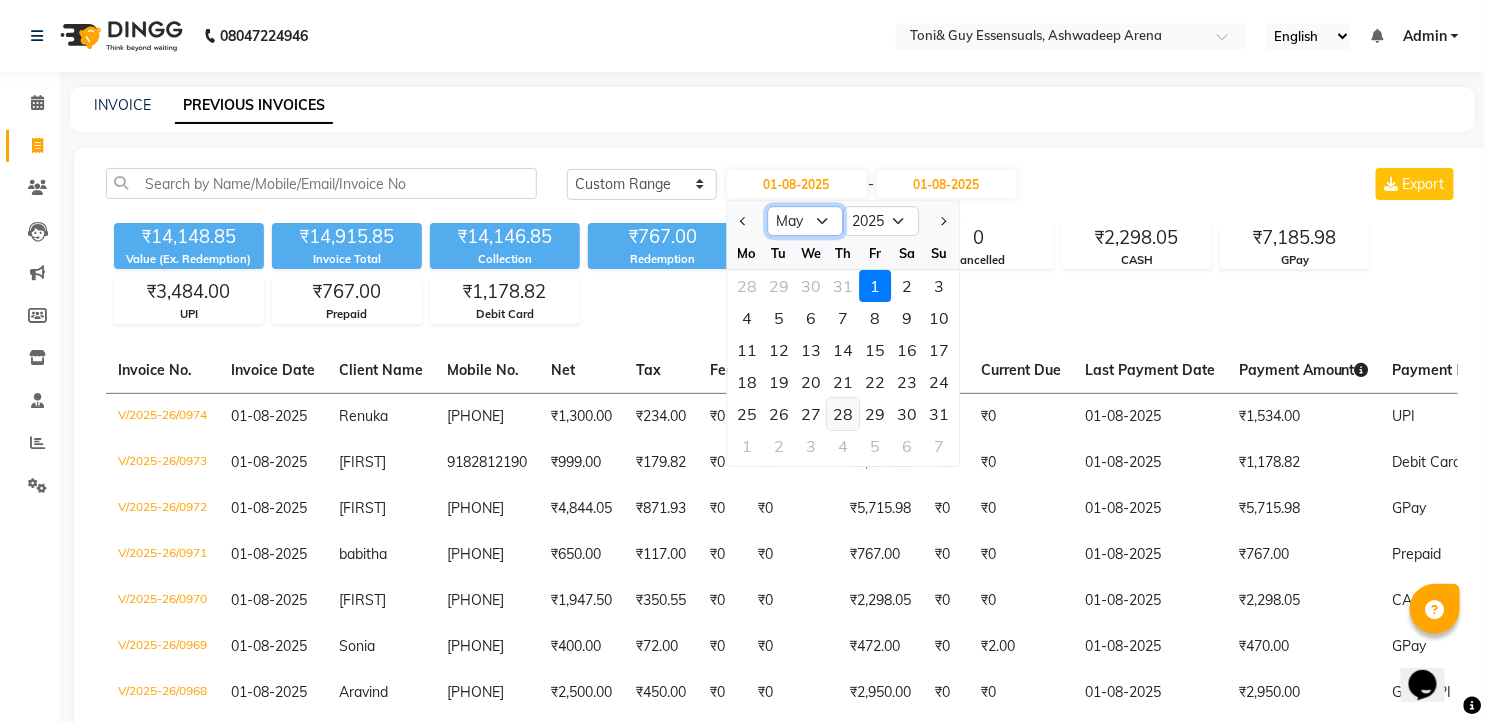 click on "Jan Feb Mar Apr May Jun Jul Aug Sep Oct Nov Dec" 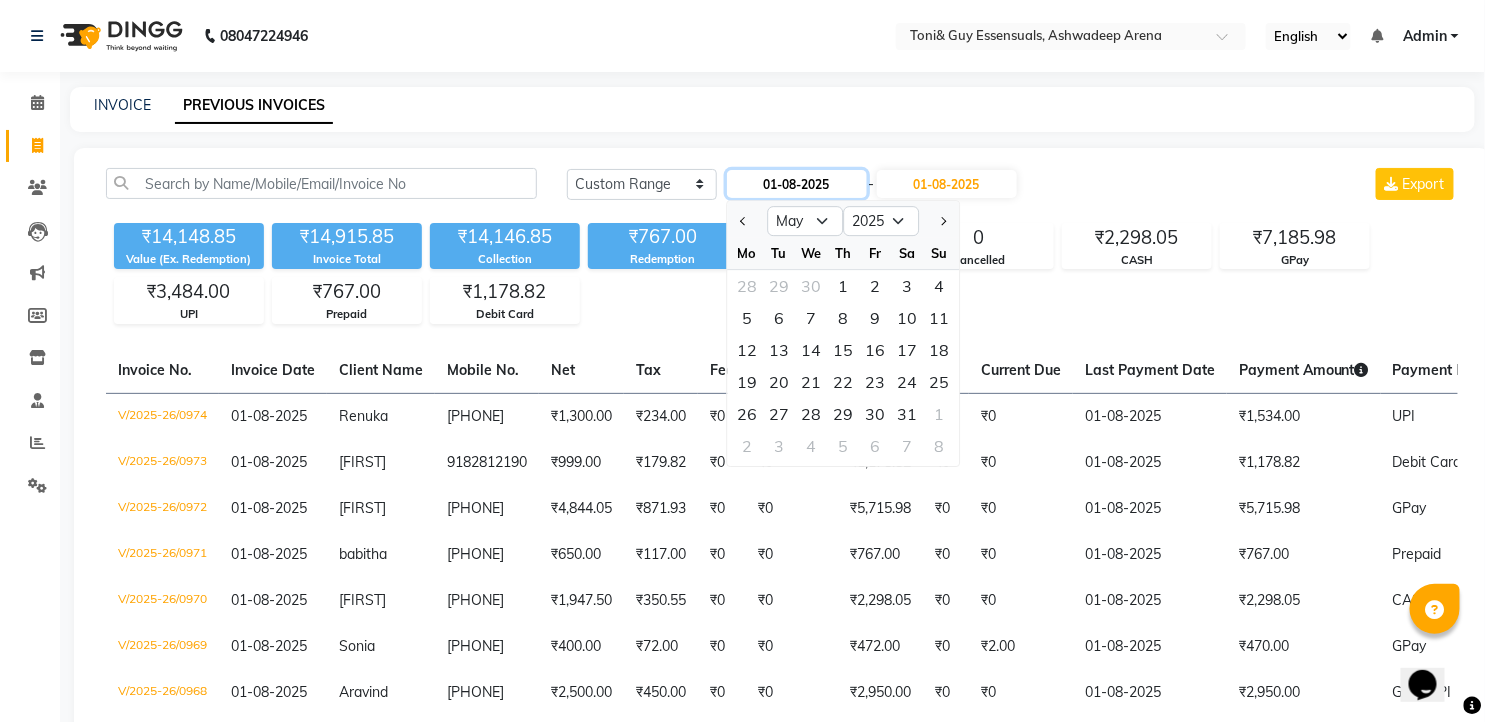 click on "01-08-2025" 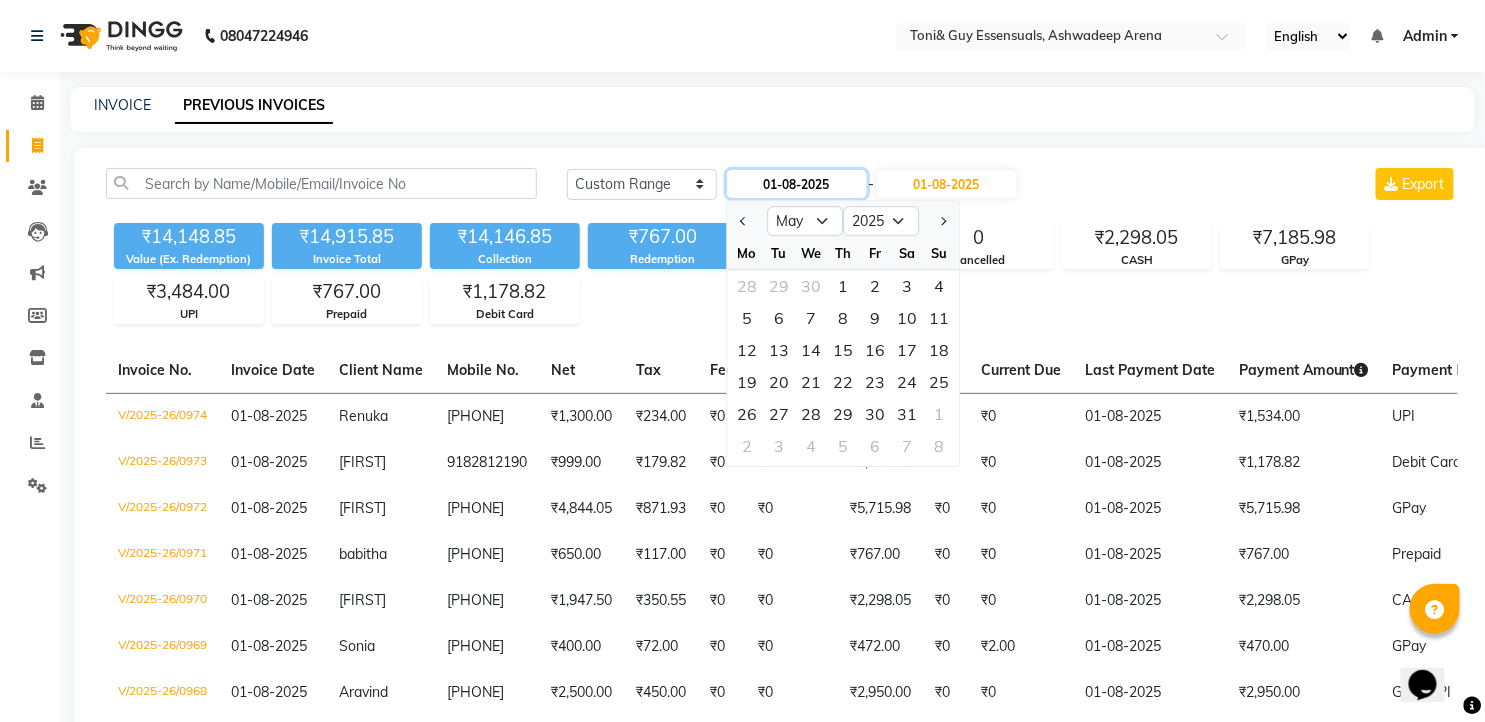 click on "01-08-2025" 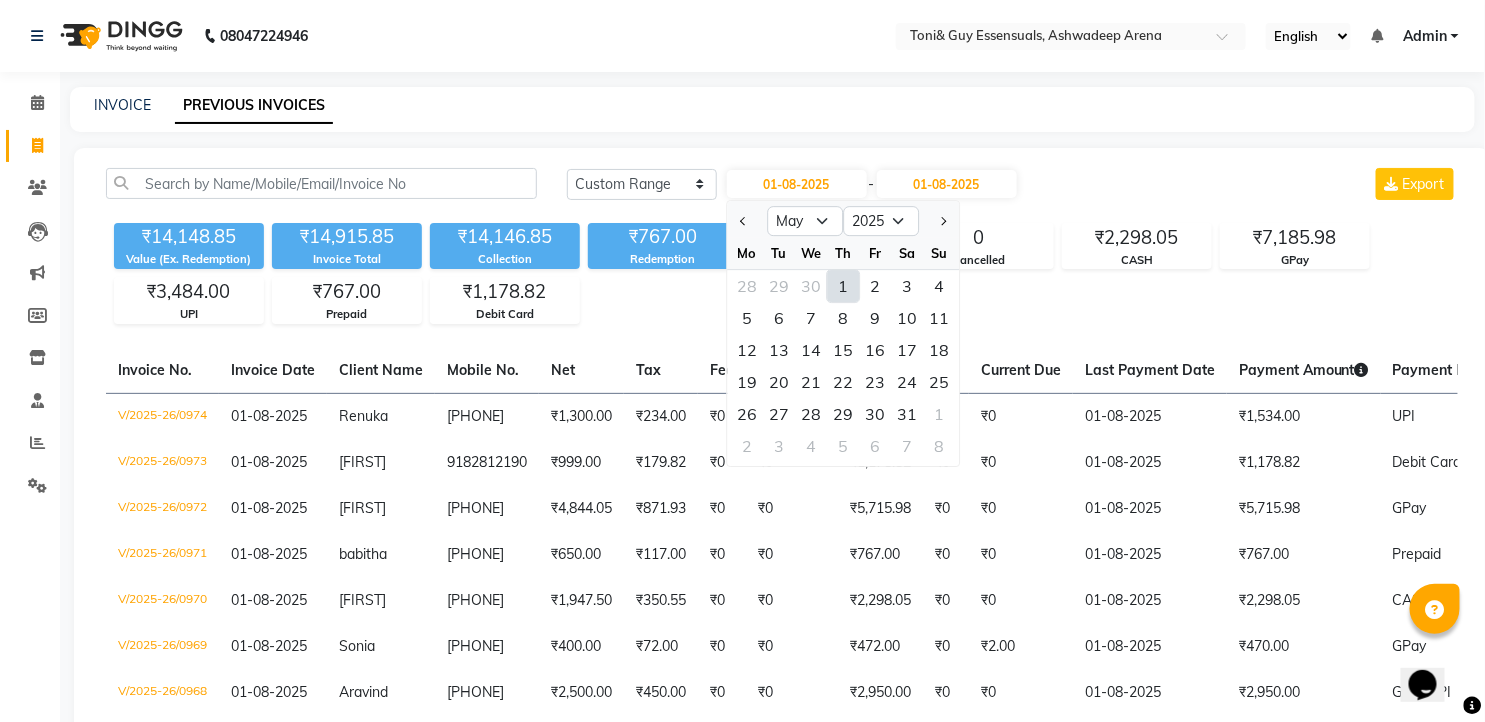 click on "1" 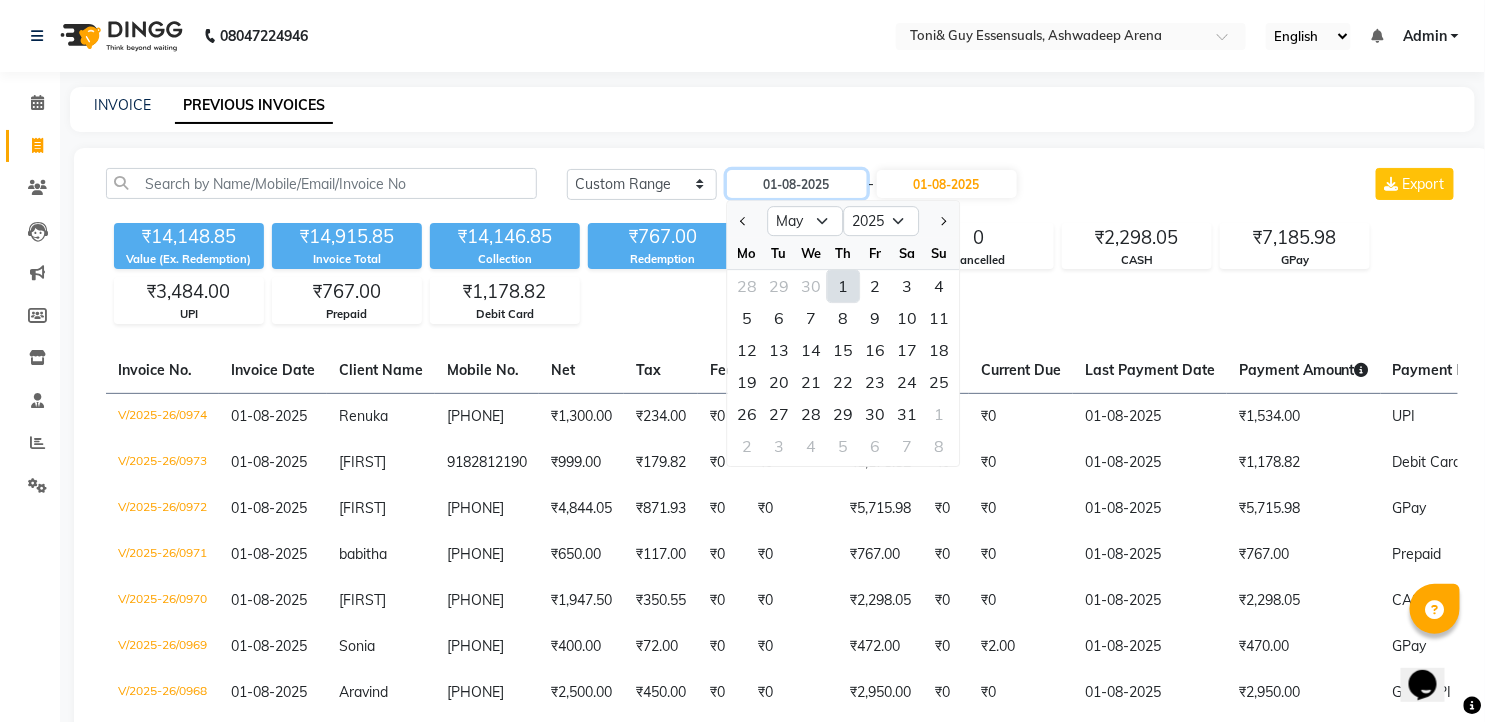 type on "01-05-2025" 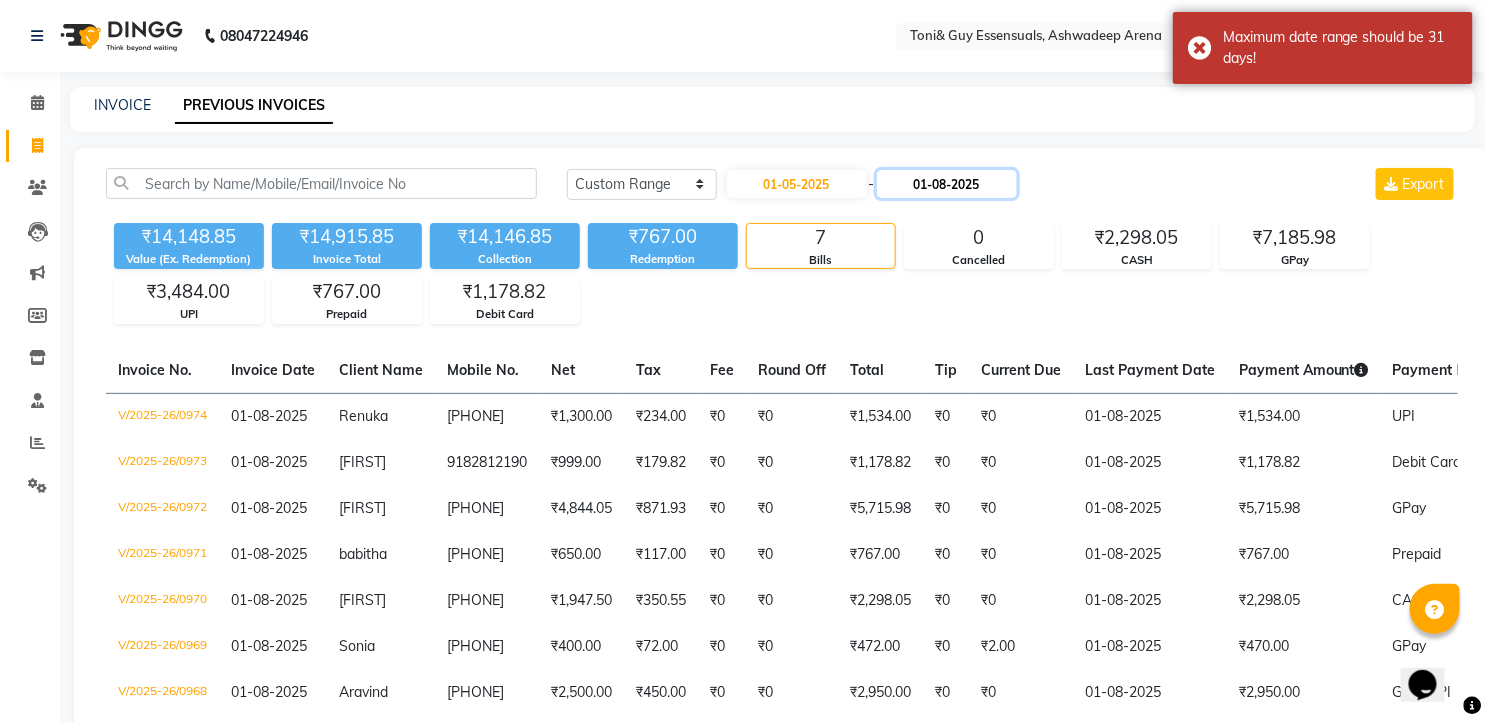 click on "01-08-2025" 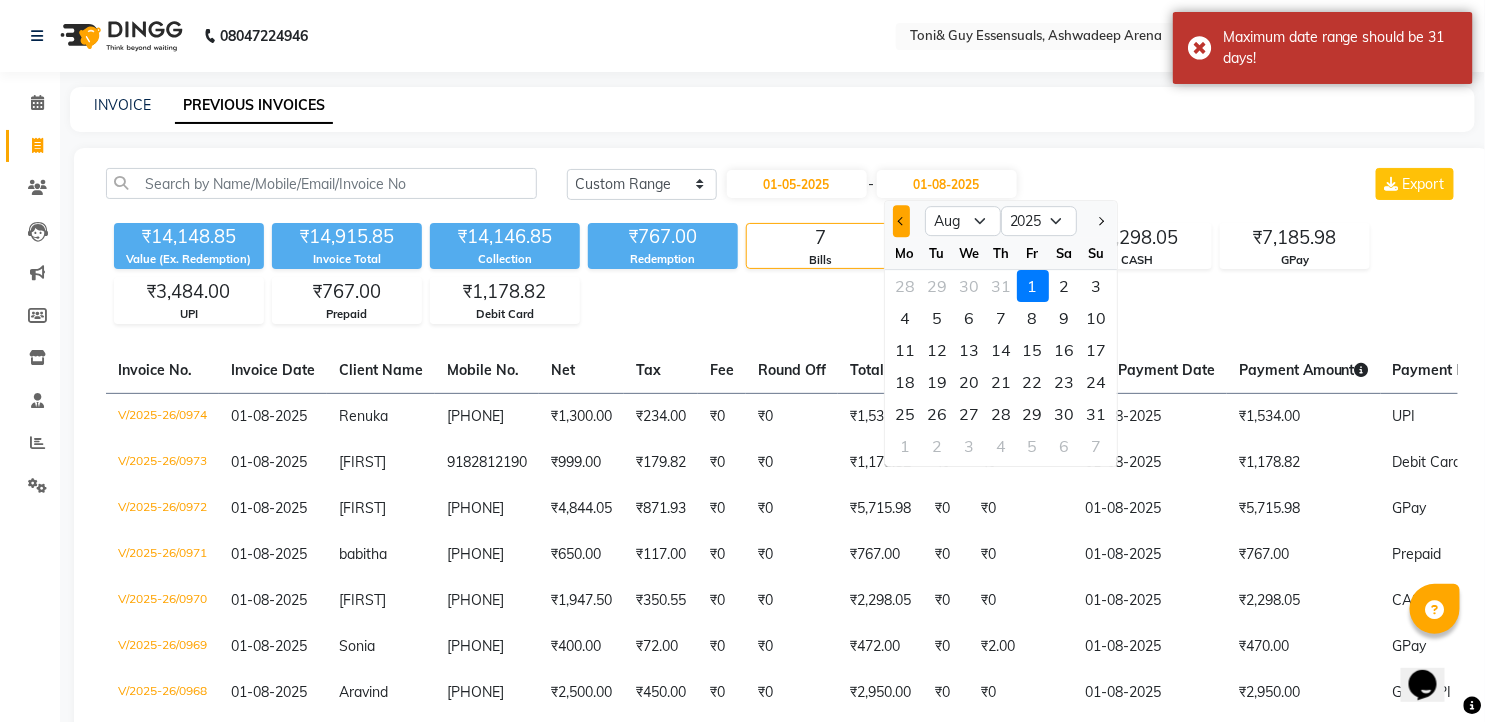 click 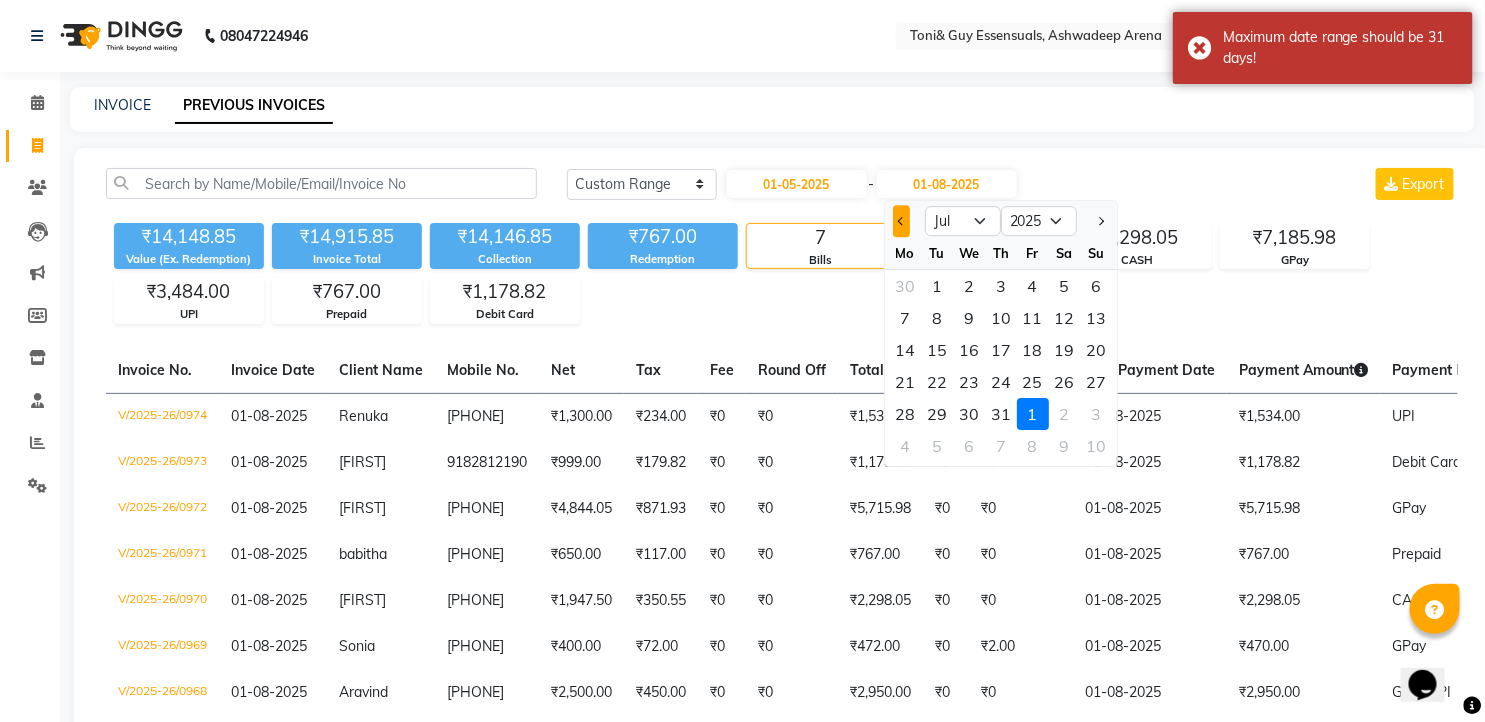 click 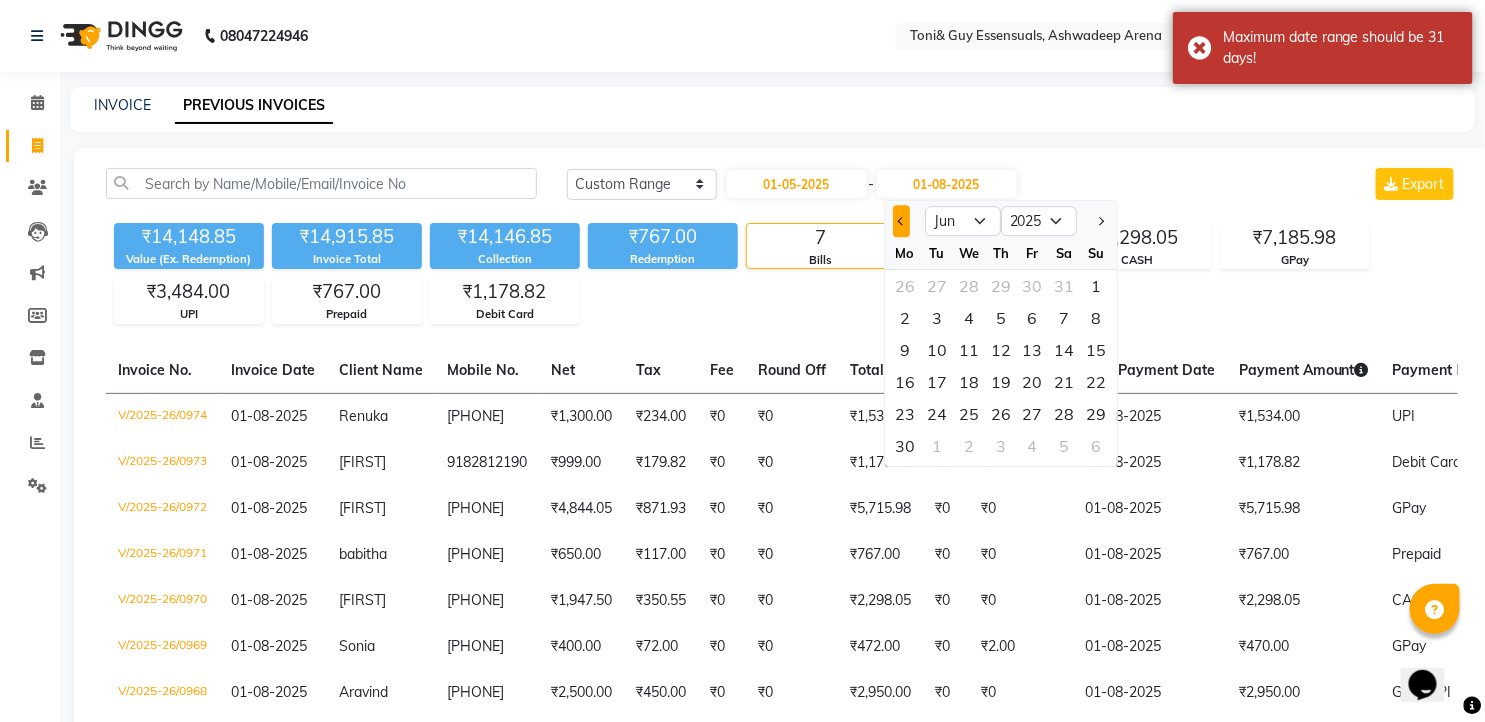 click 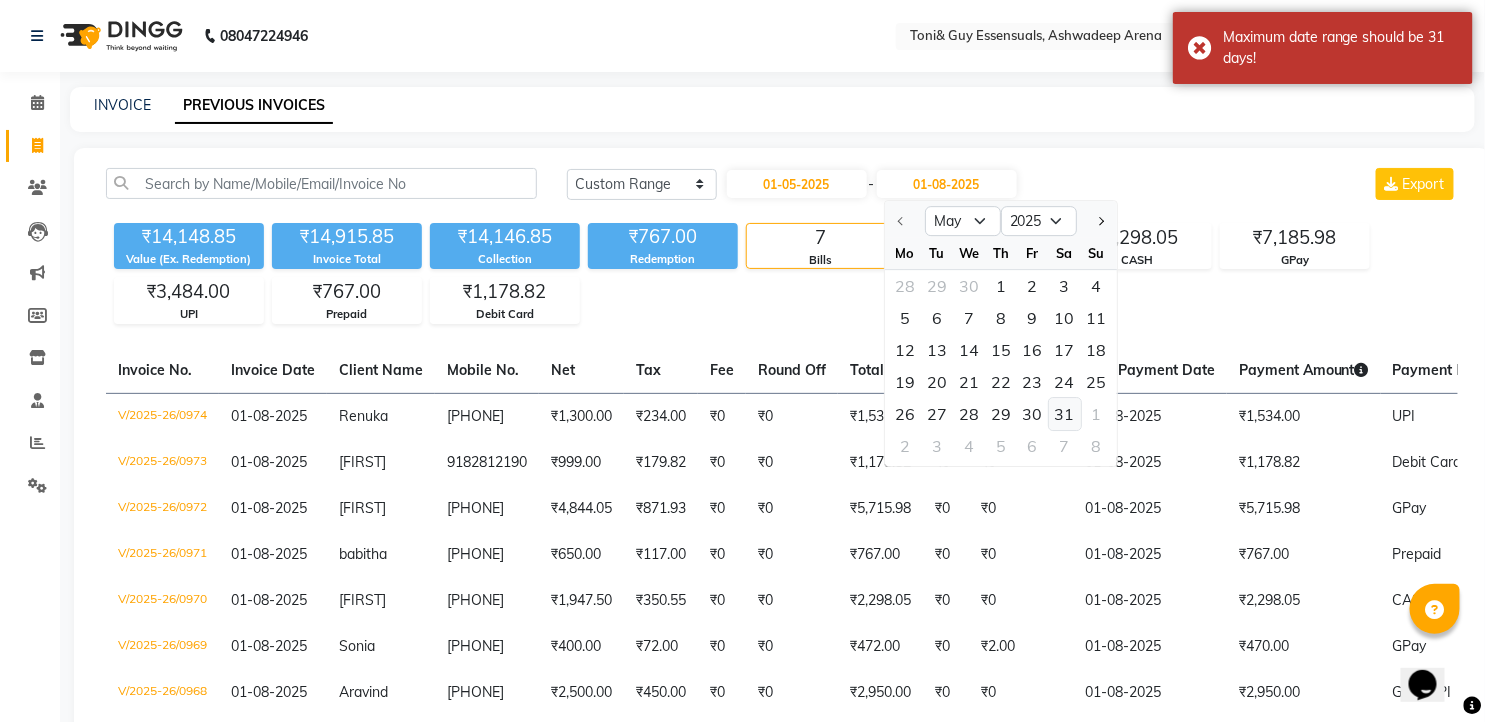 click on "31" 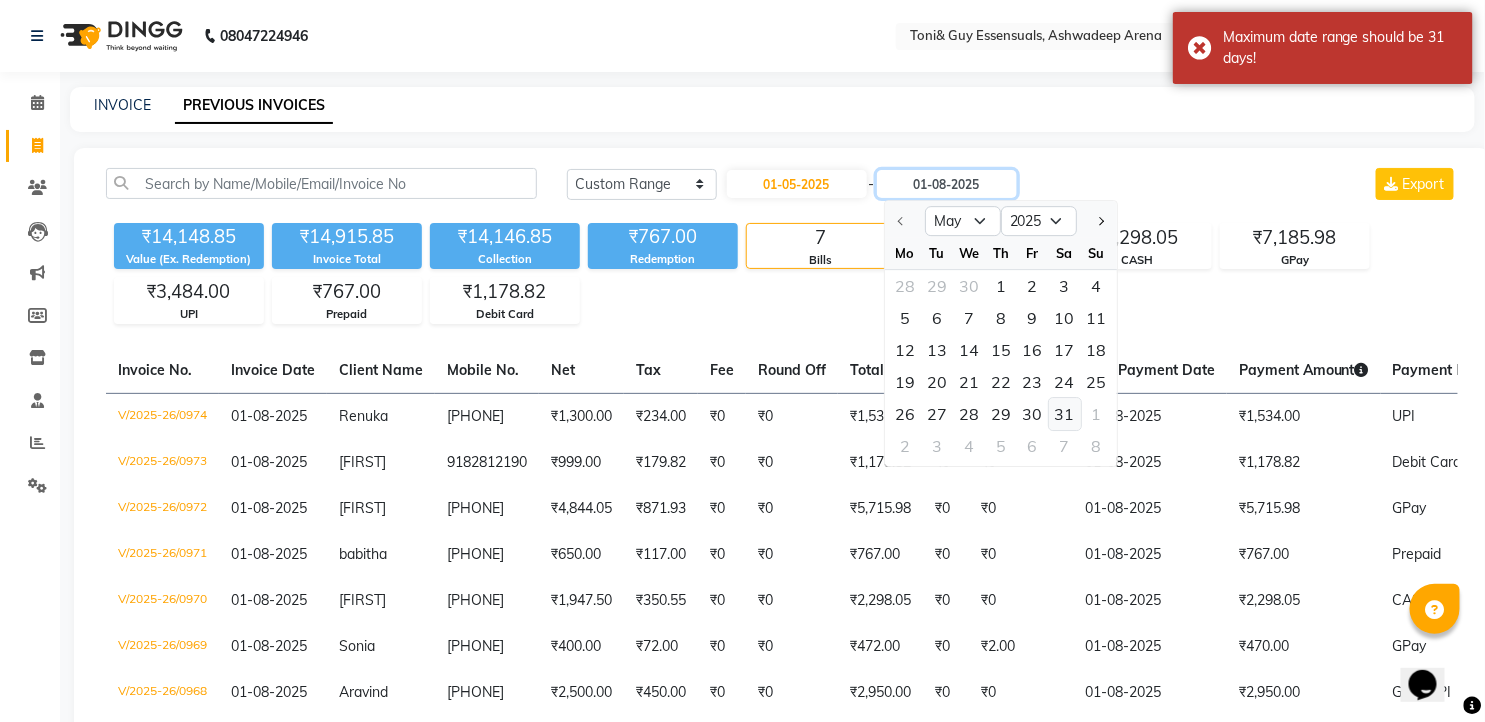 type on "31-05-2025" 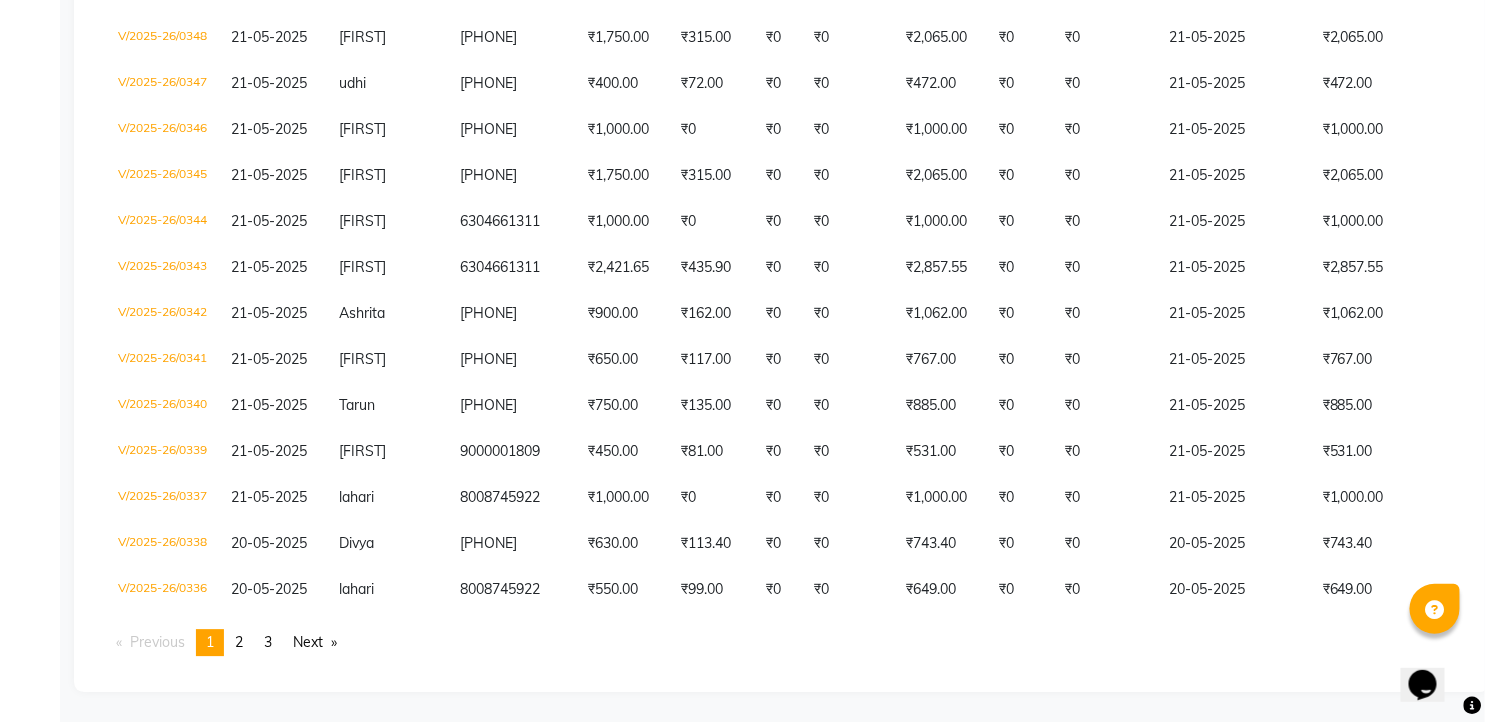 scroll, scrollTop: 4383, scrollLeft: 0, axis: vertical 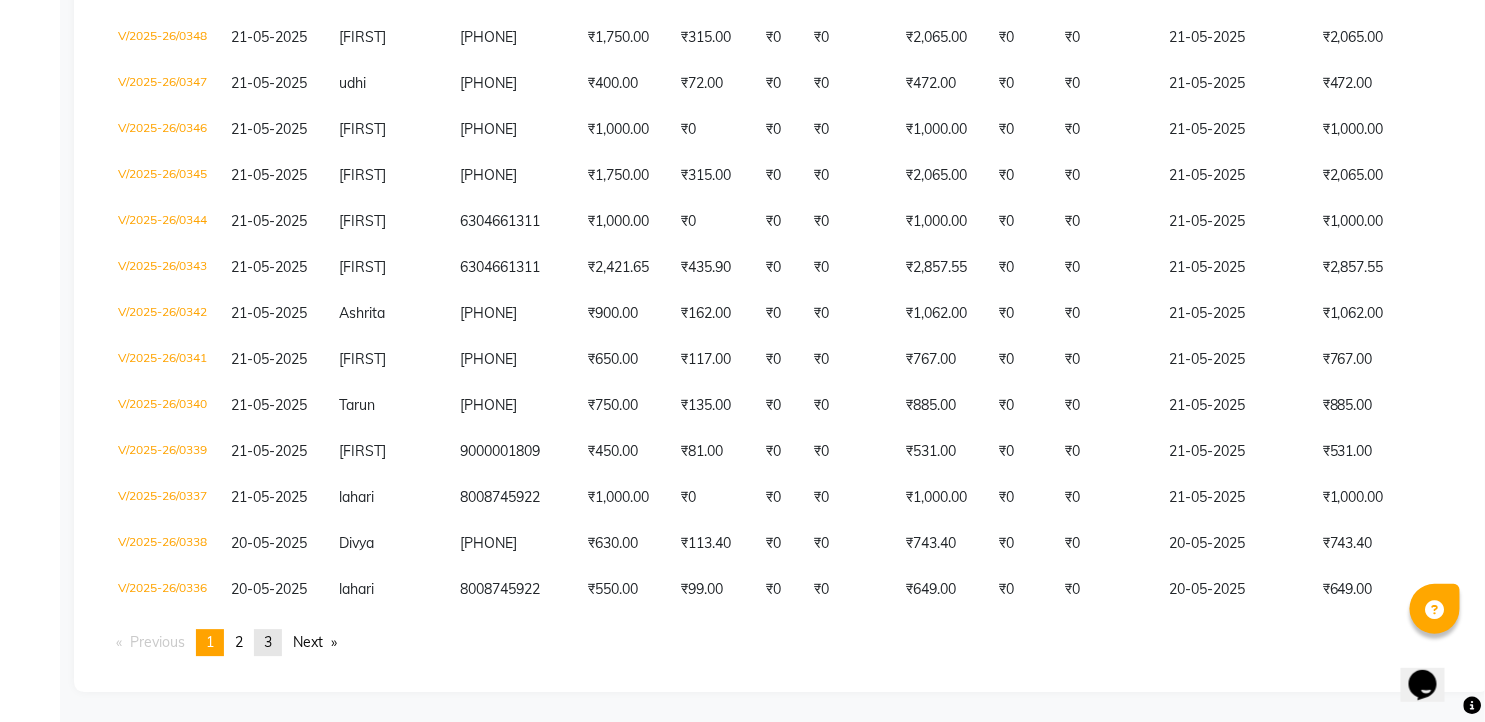 click on "page  3" at bounding box center [268, 642] 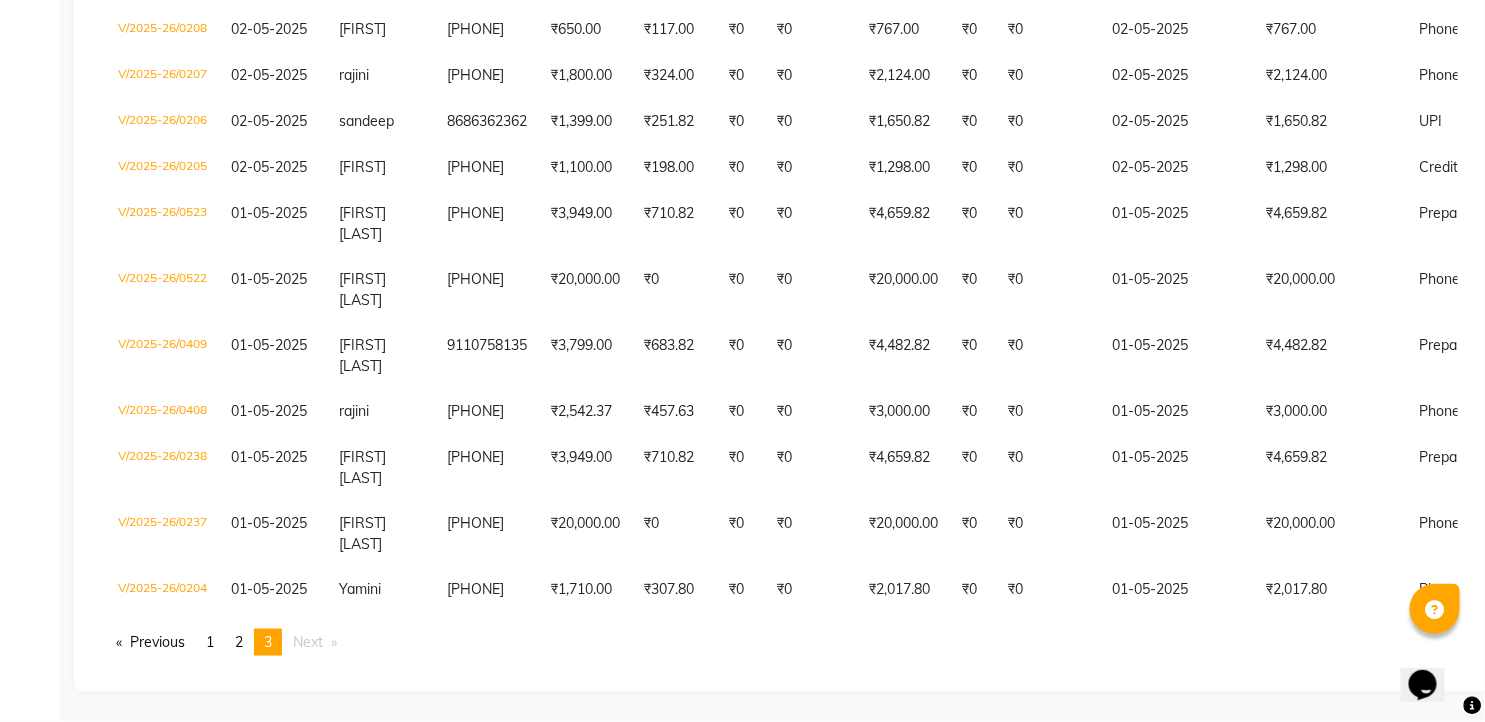 scroll, scrollTop: 3151, scrollLeft: 0, axis: vertical 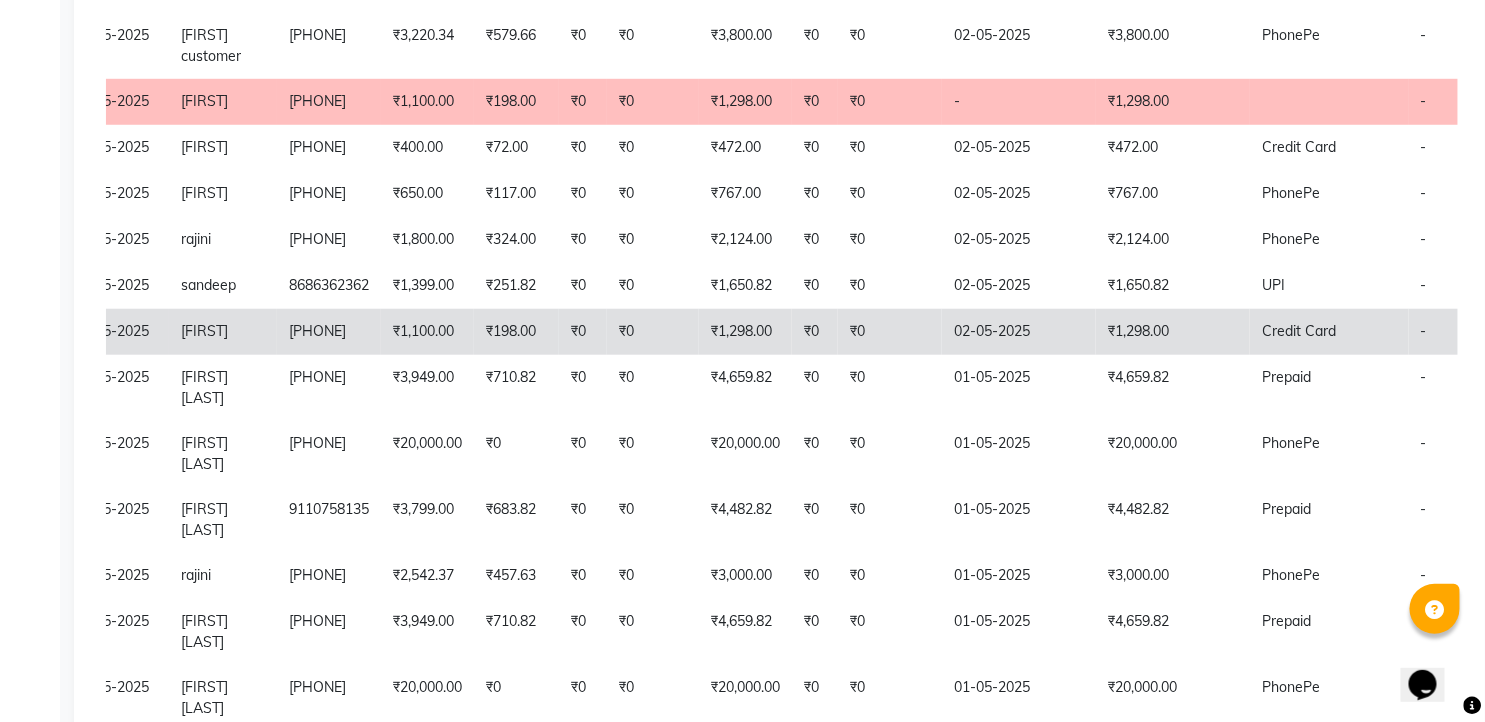 click on "02-05-2025" 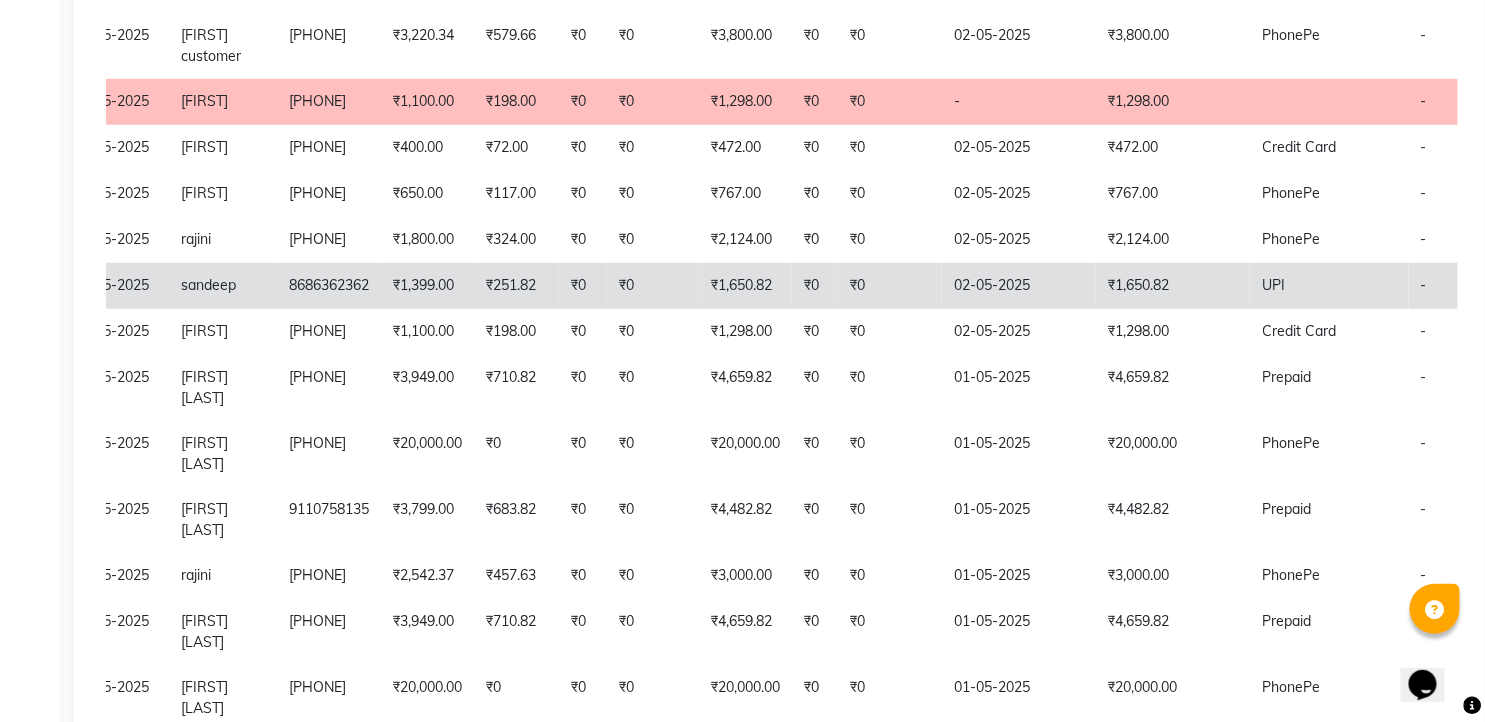 click on "₹1,650.82" 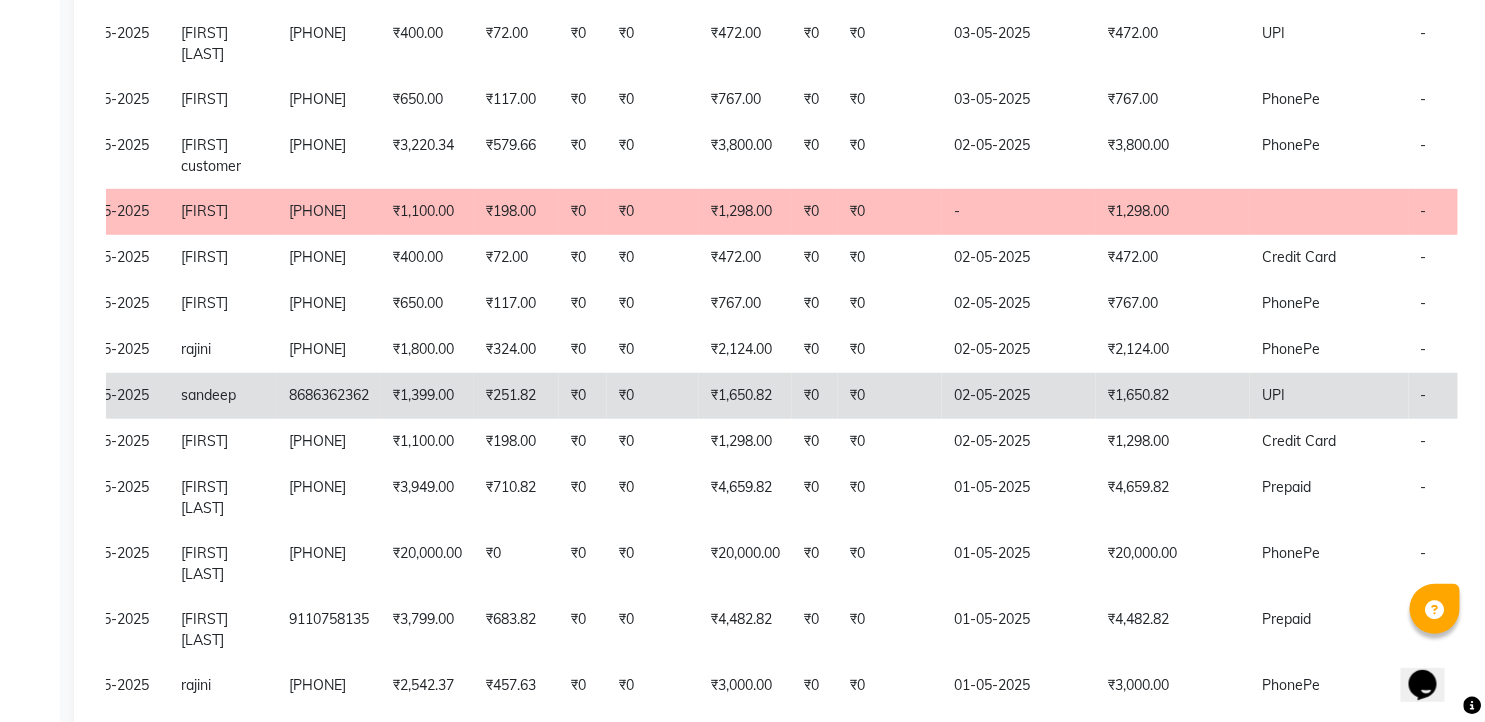 scroll, scrollTop: 3040, scrollLeft: 0, axis: vertical 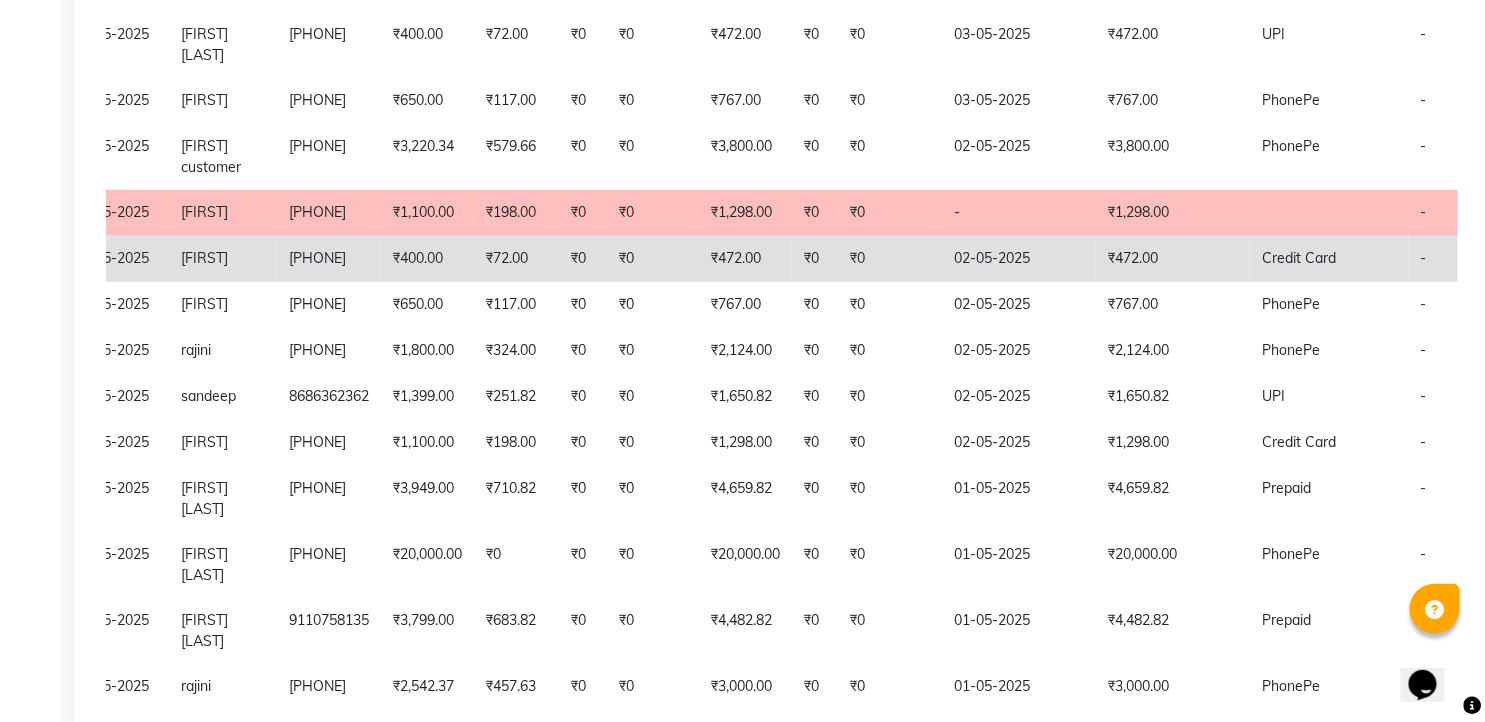 click on "02-05-2025" 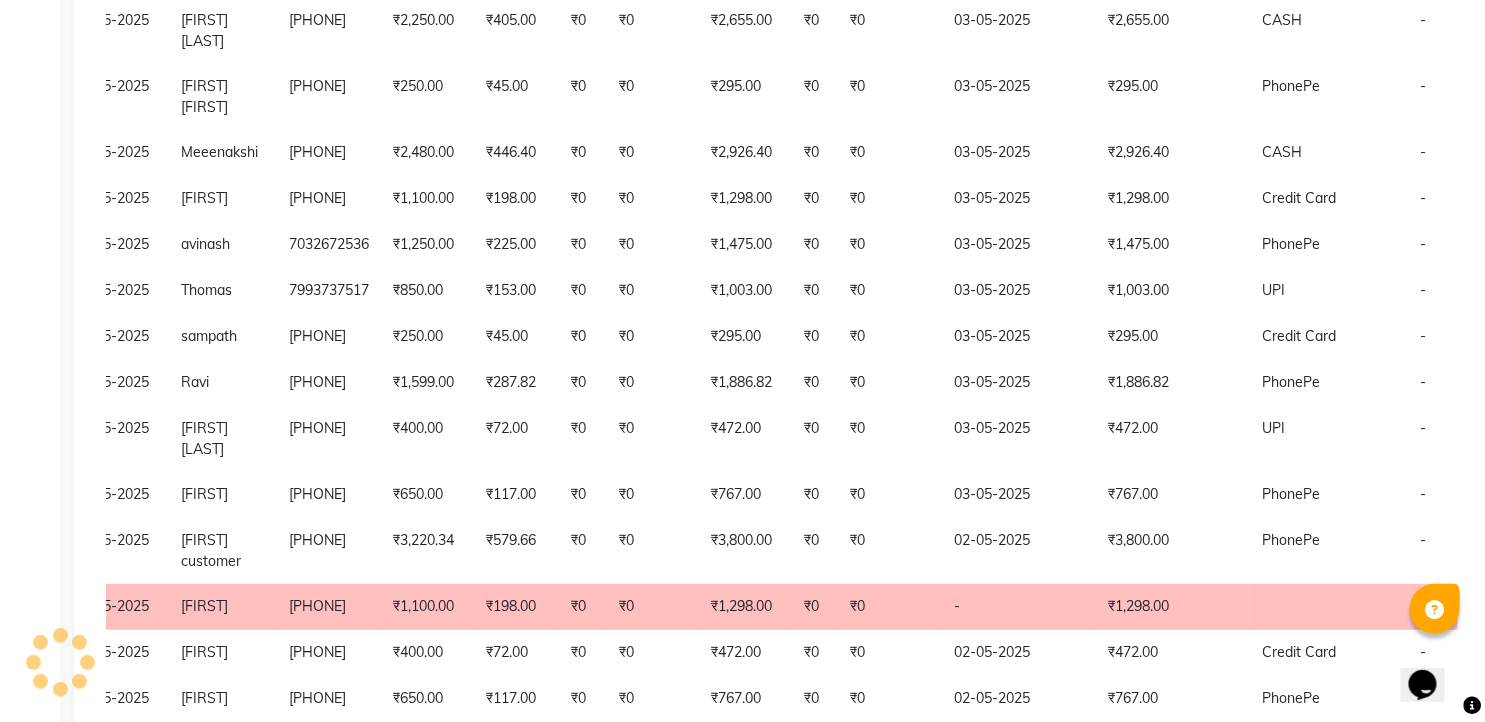 scroll, scrollTop: 2595, scrollLeft: 0, axis: vertical 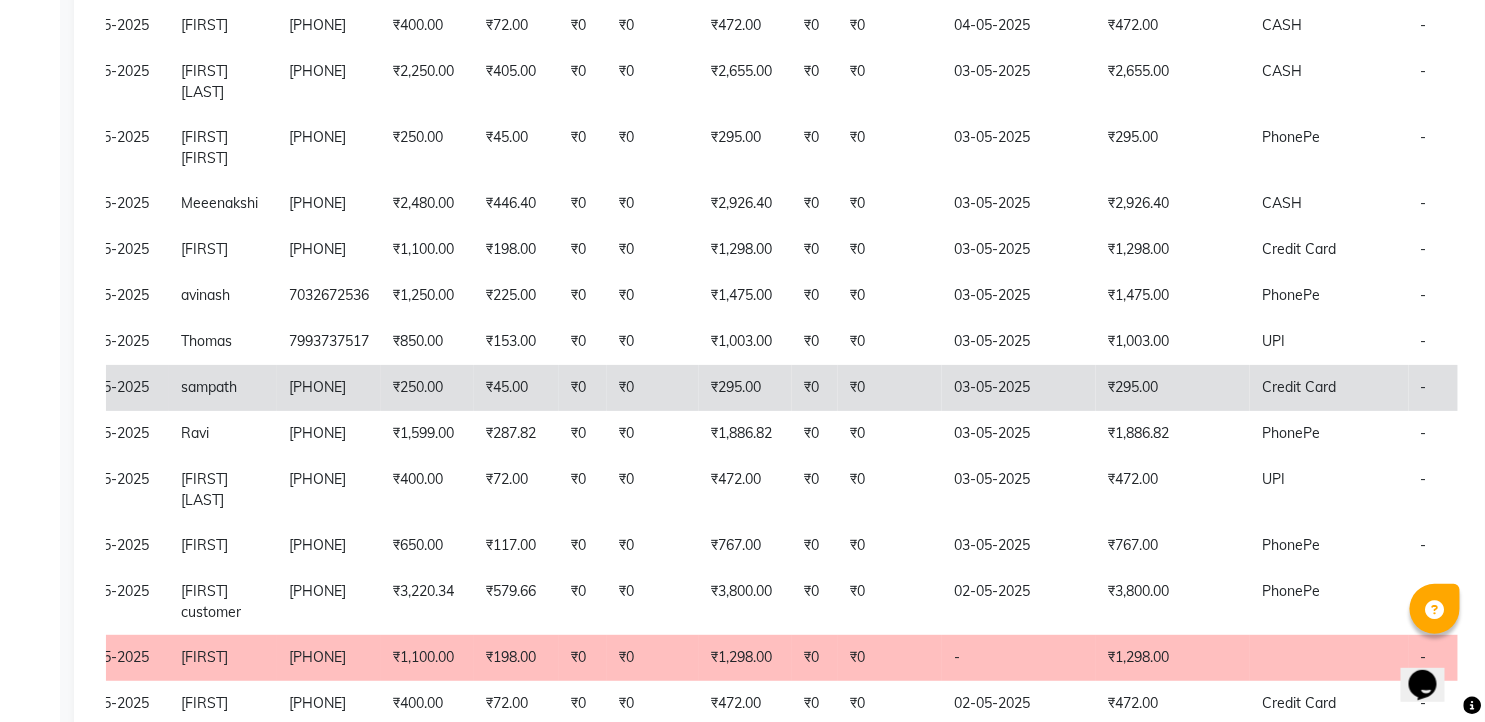 click on "₹295.00" 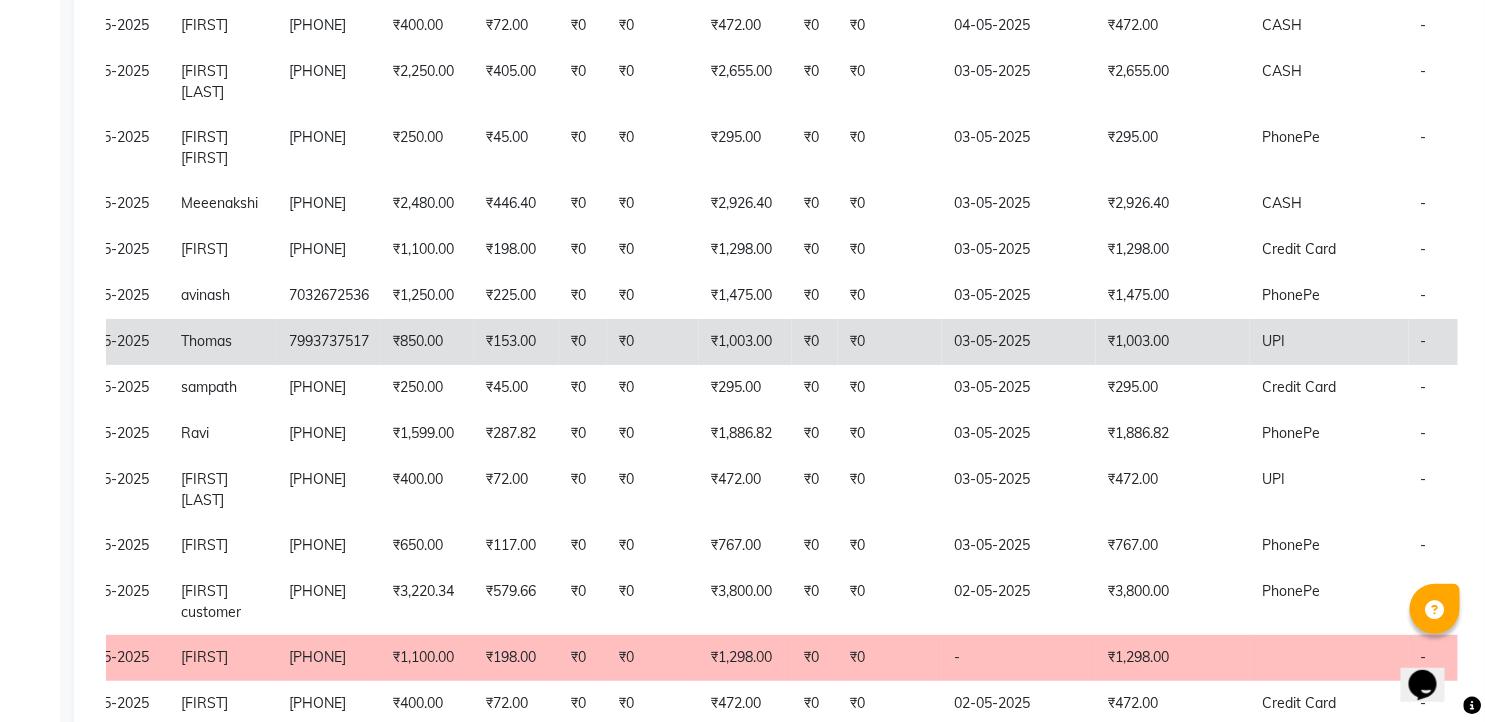 click on "₹1,003.00" 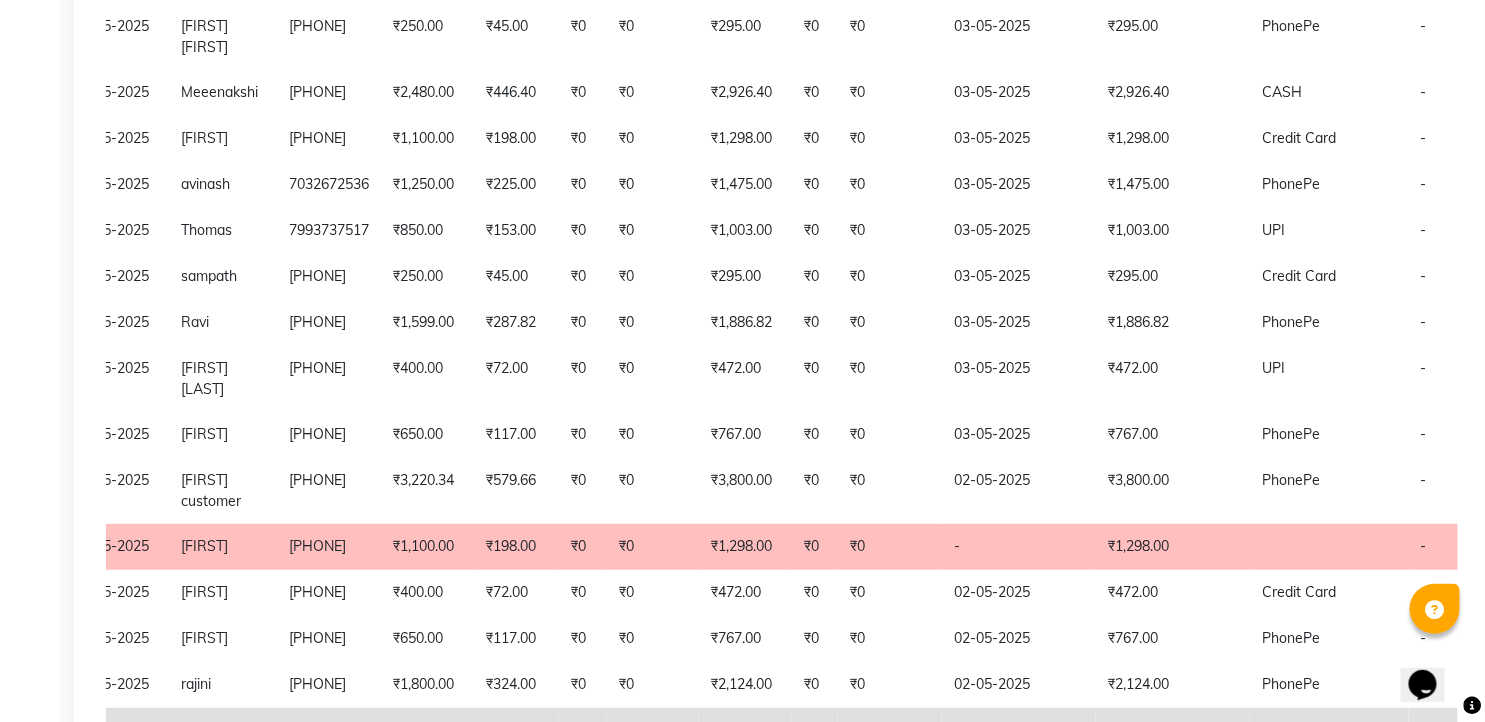 scroll, scrollTop: 2595, scrollLeft: 0, axis: vertical 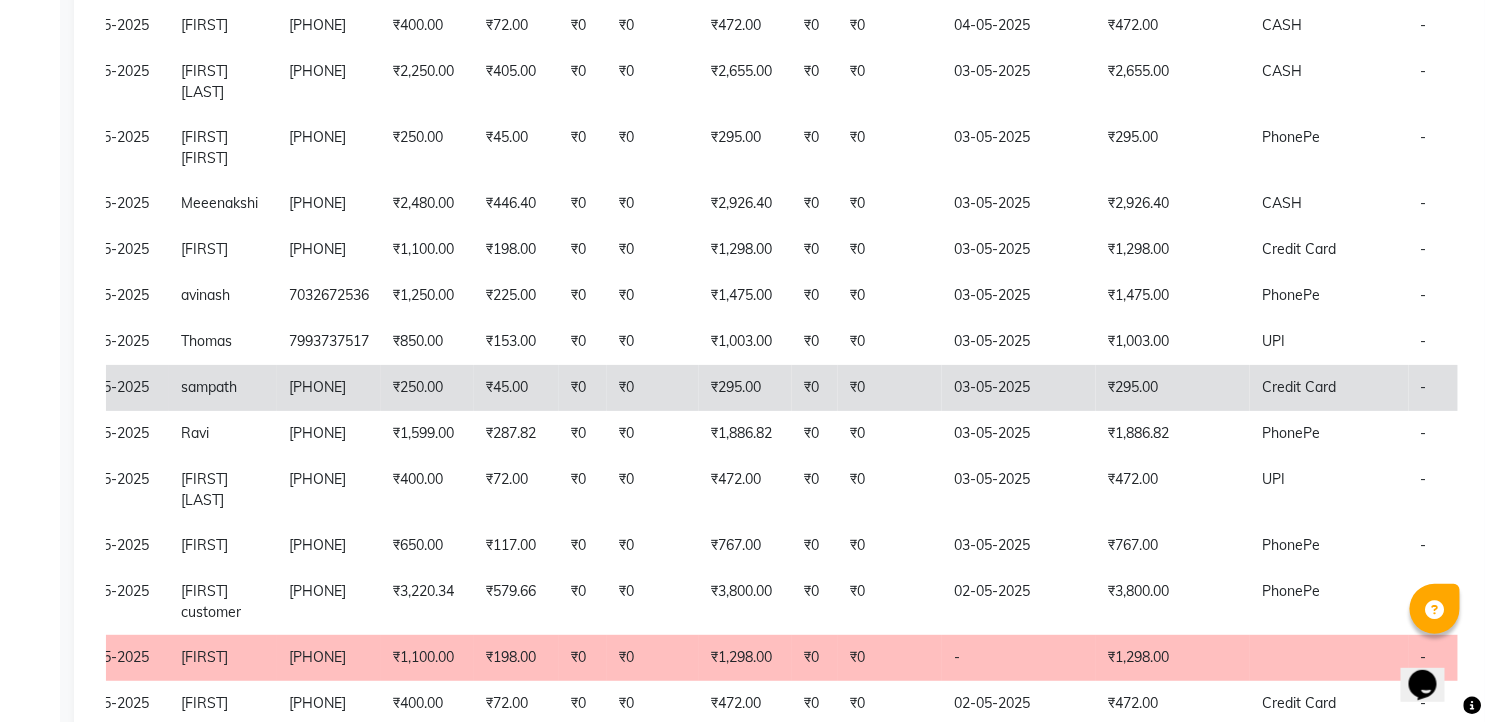 click on "₹0" 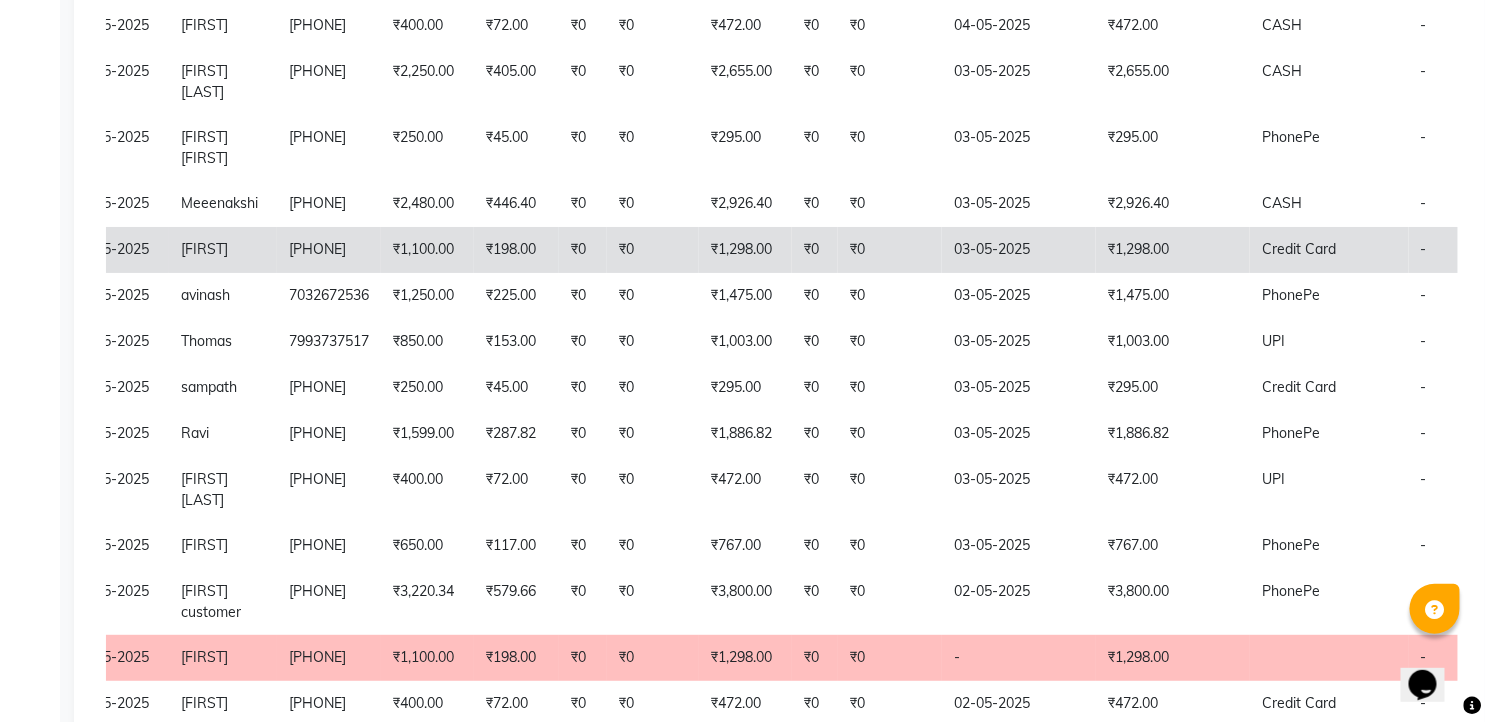 click on "₹0" 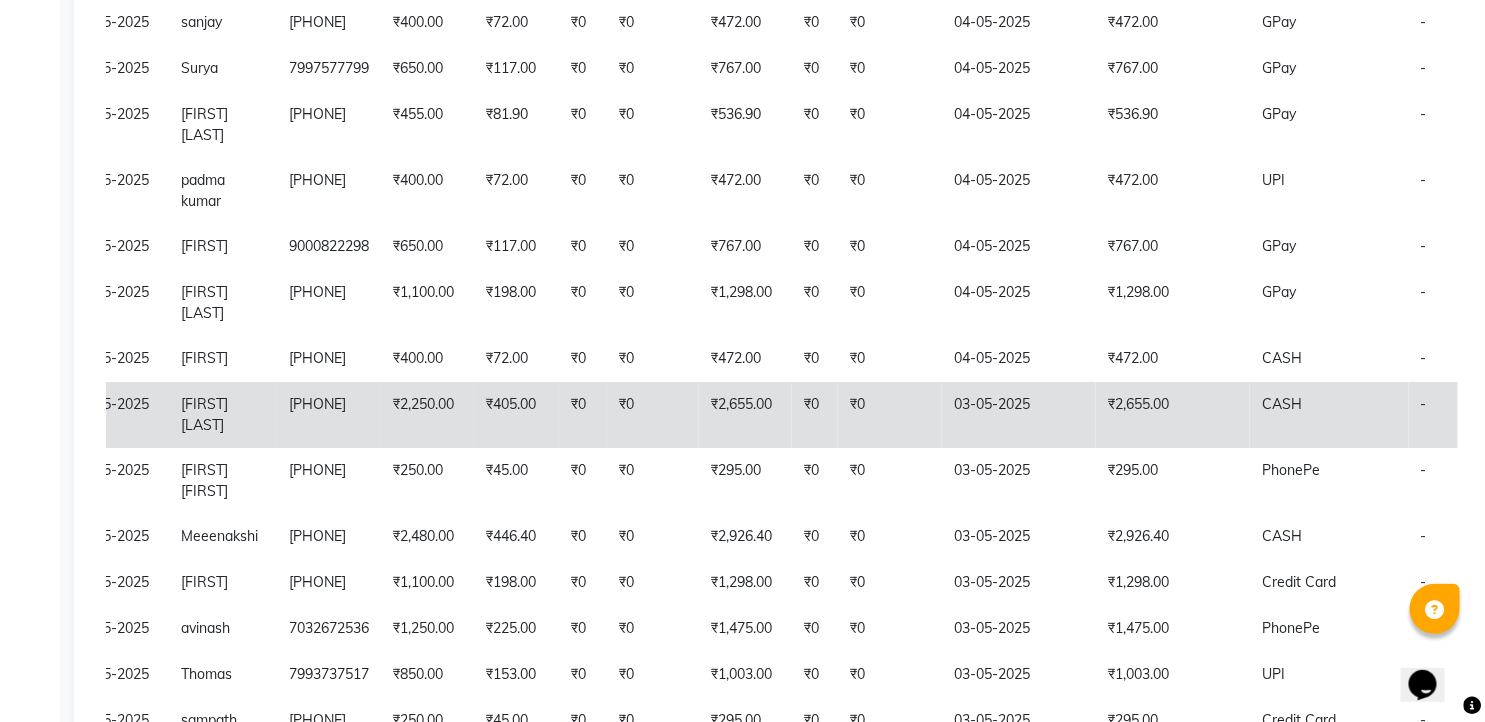 scroll, scrollTop: 2151, scrollLeft: 0, axis: vertical 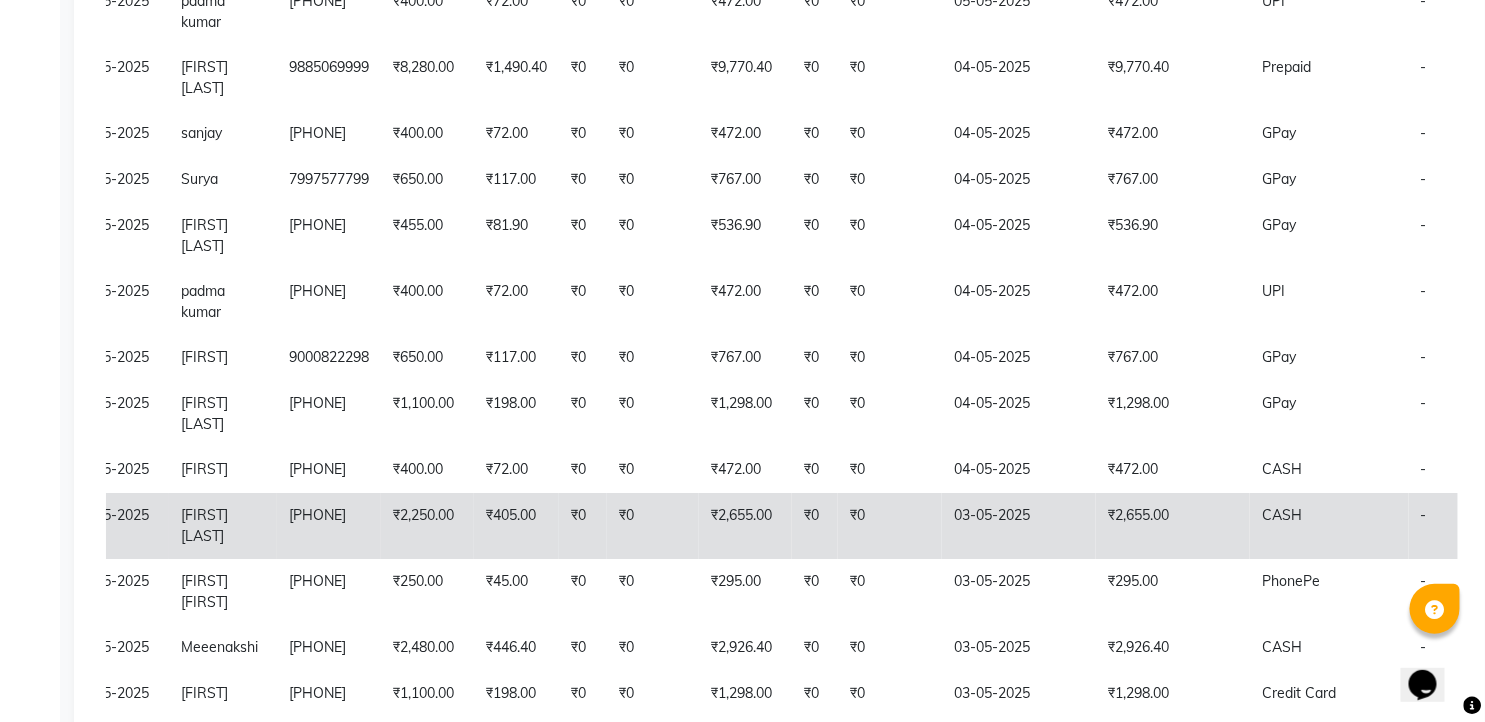 click on "₹0" 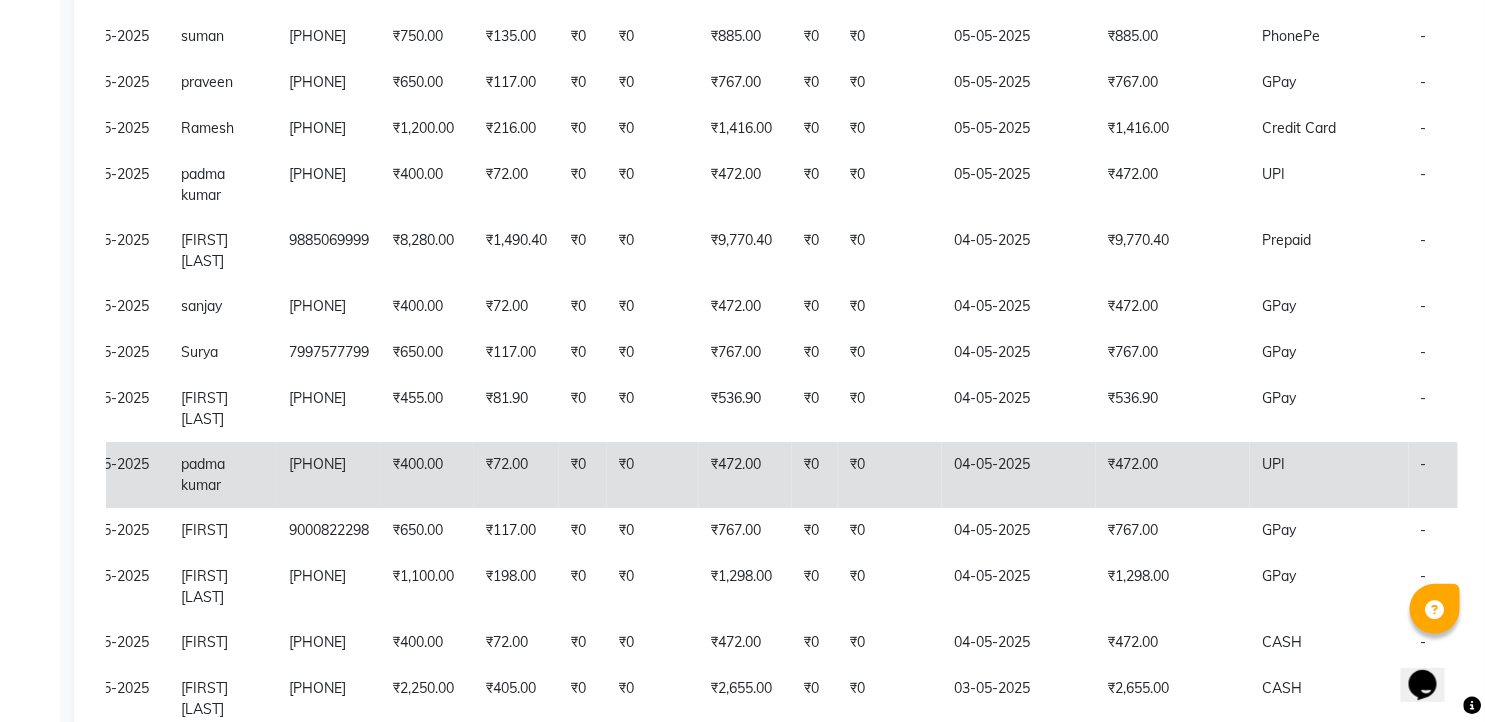 scroll, scrollTop: 1928, scrollLeft: 0, axis: vertical 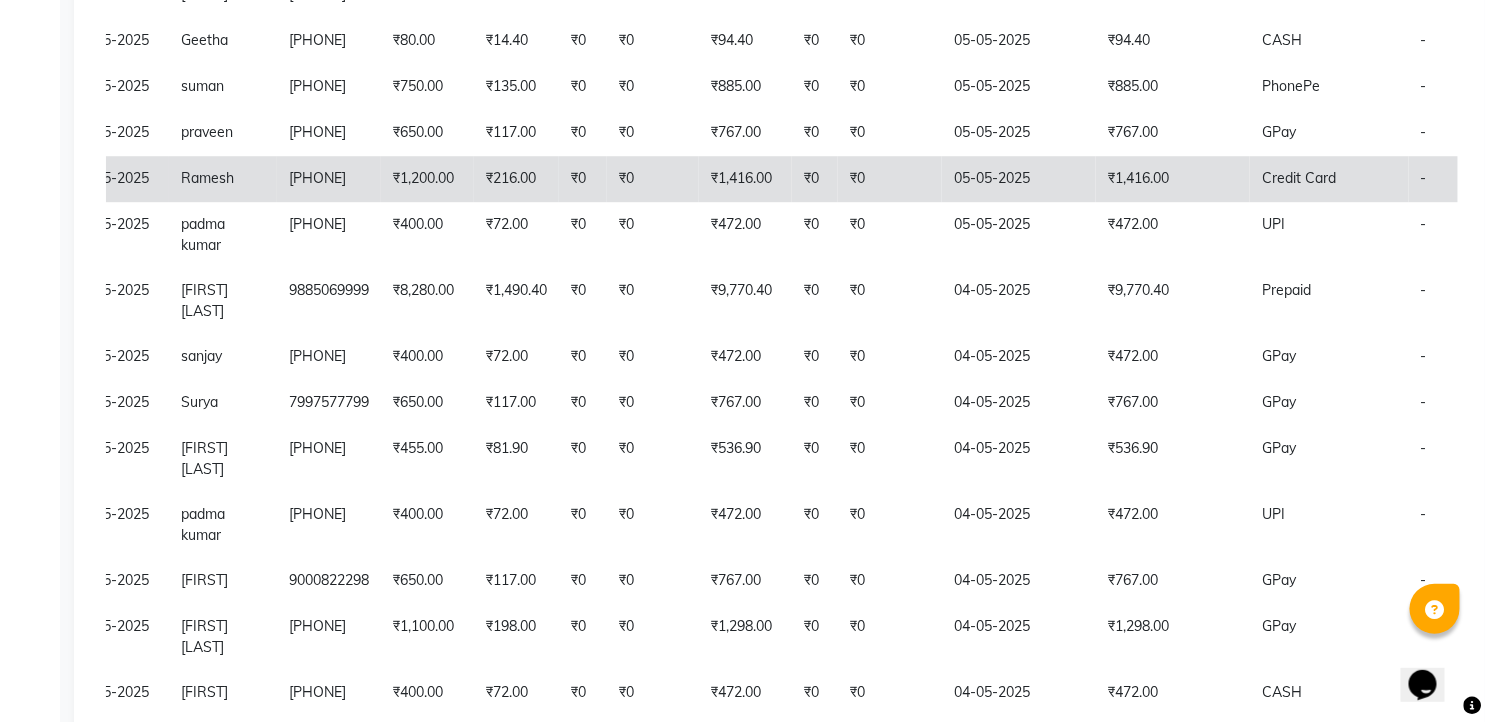 click on "₹0" 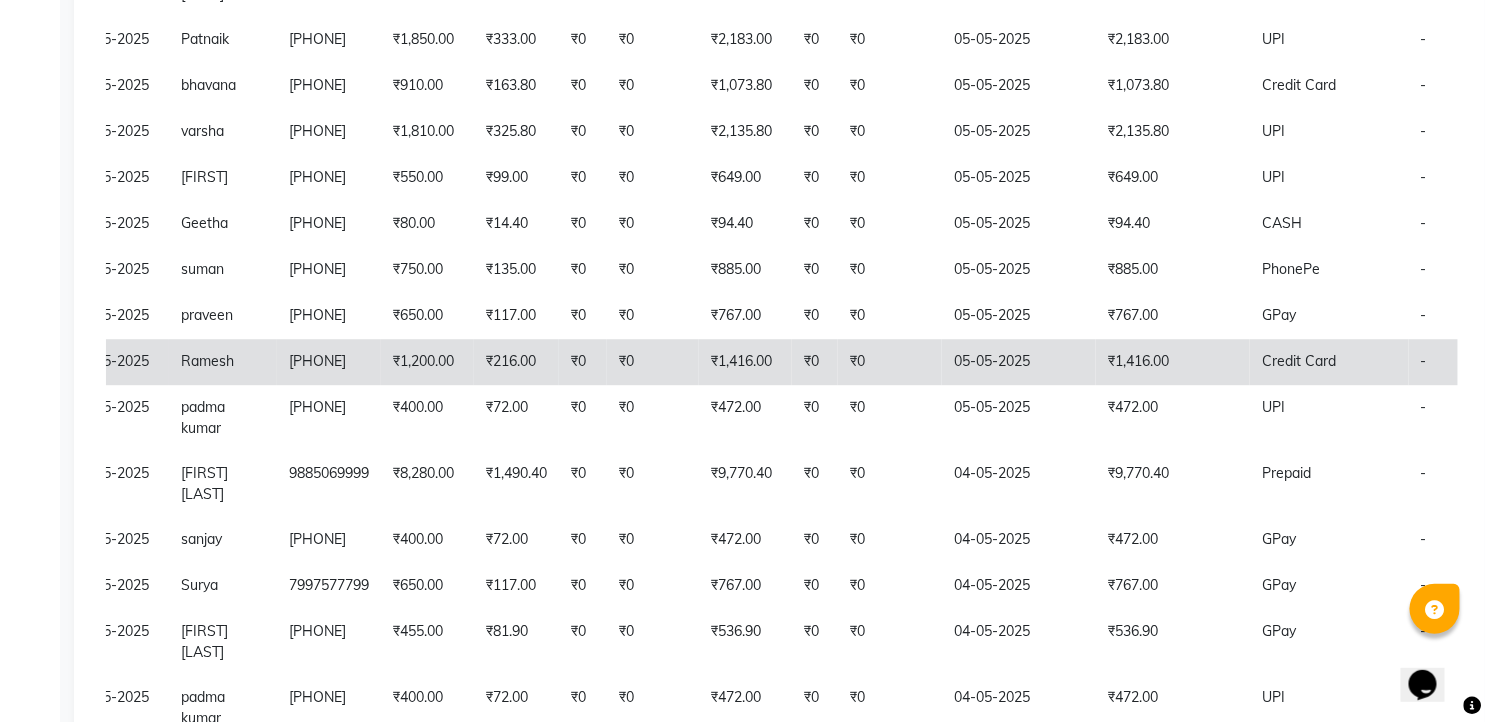 scroll, scrollTop: 1706, scrollLeft: 0, axis: vertical 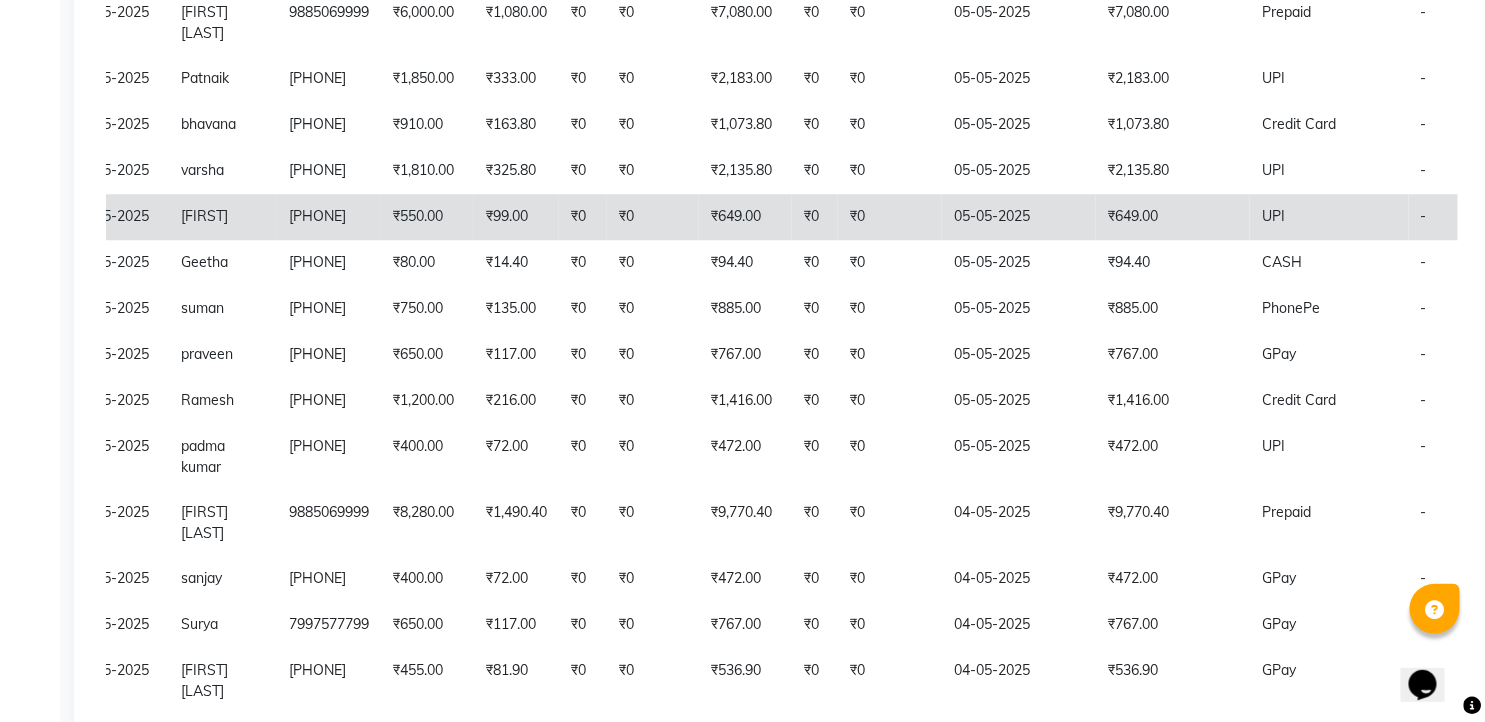 click on "₹649.00" 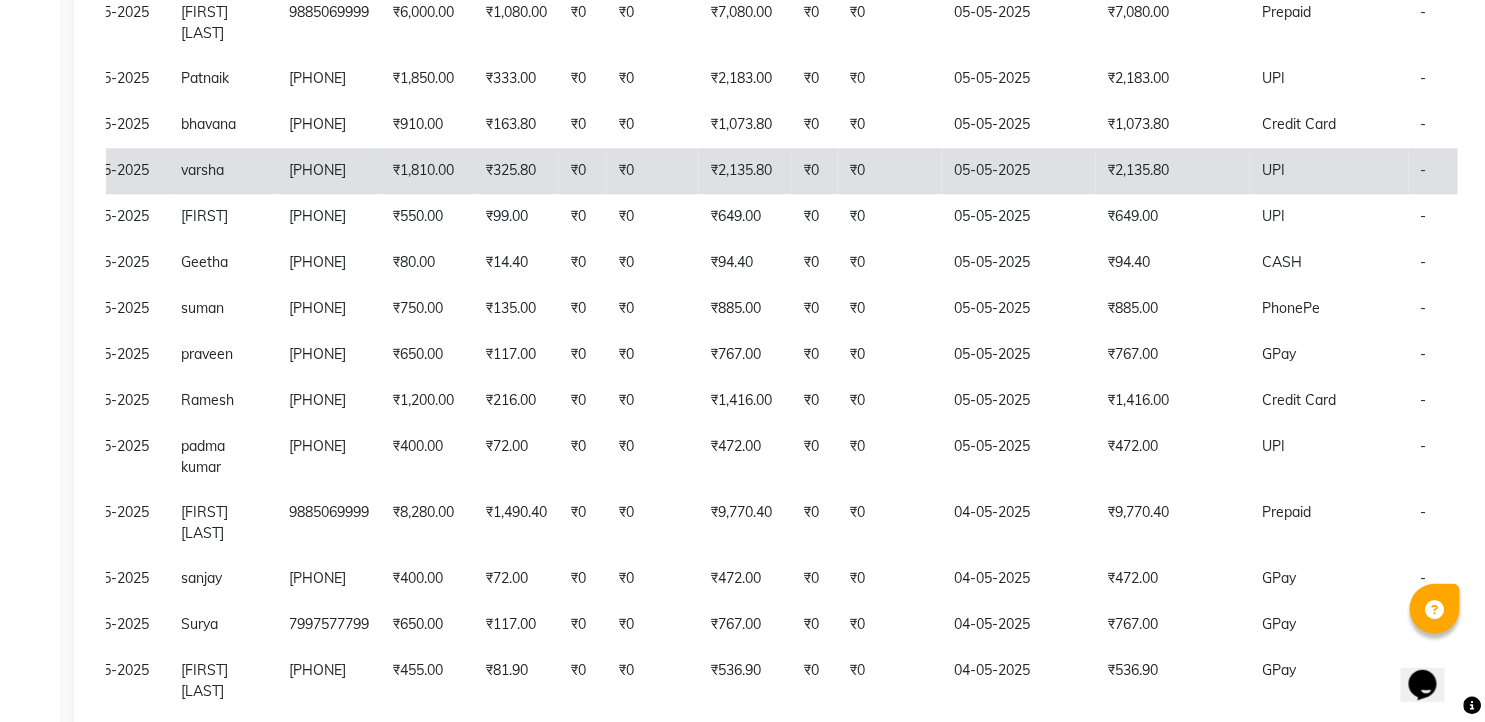 click on "₹2,135.80" 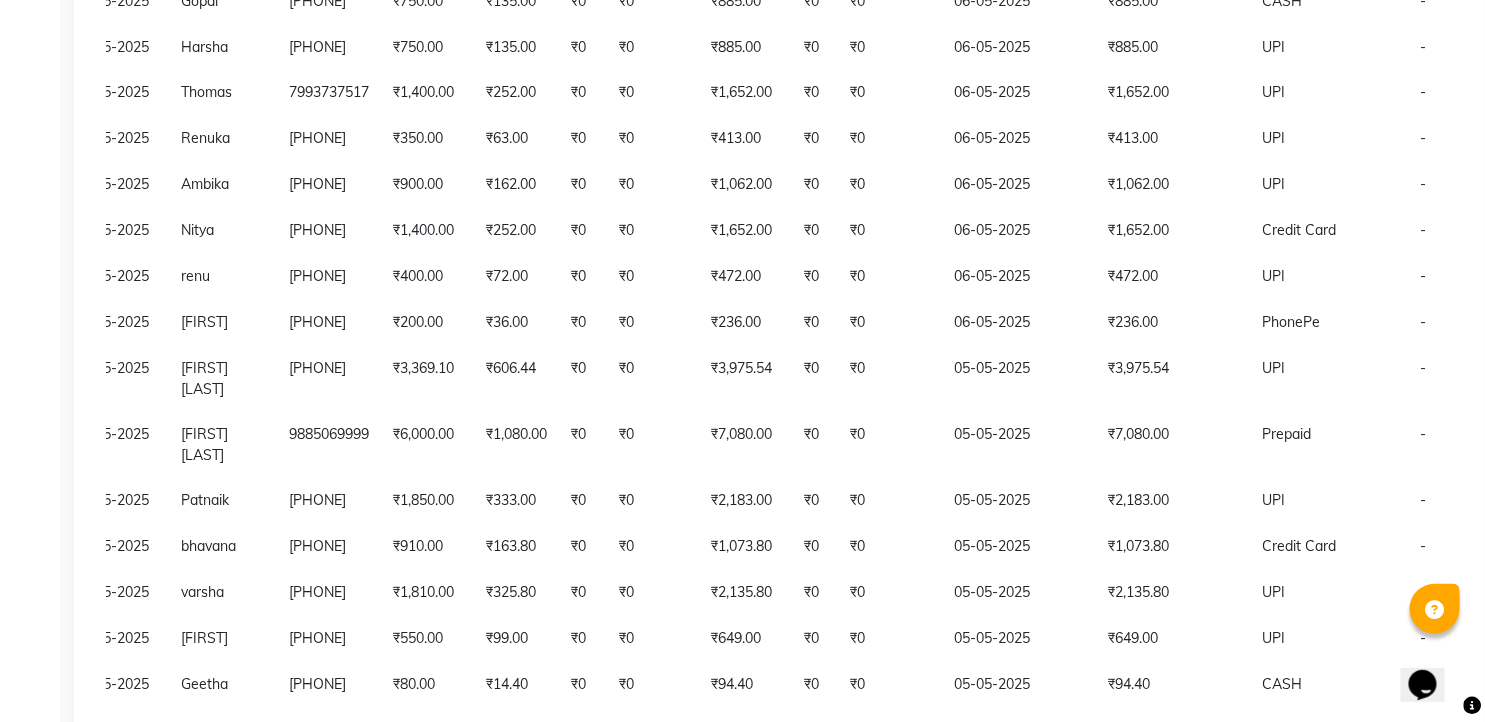scroll, scrollTop: 1333, scrollLeft: 0, axis: vertical 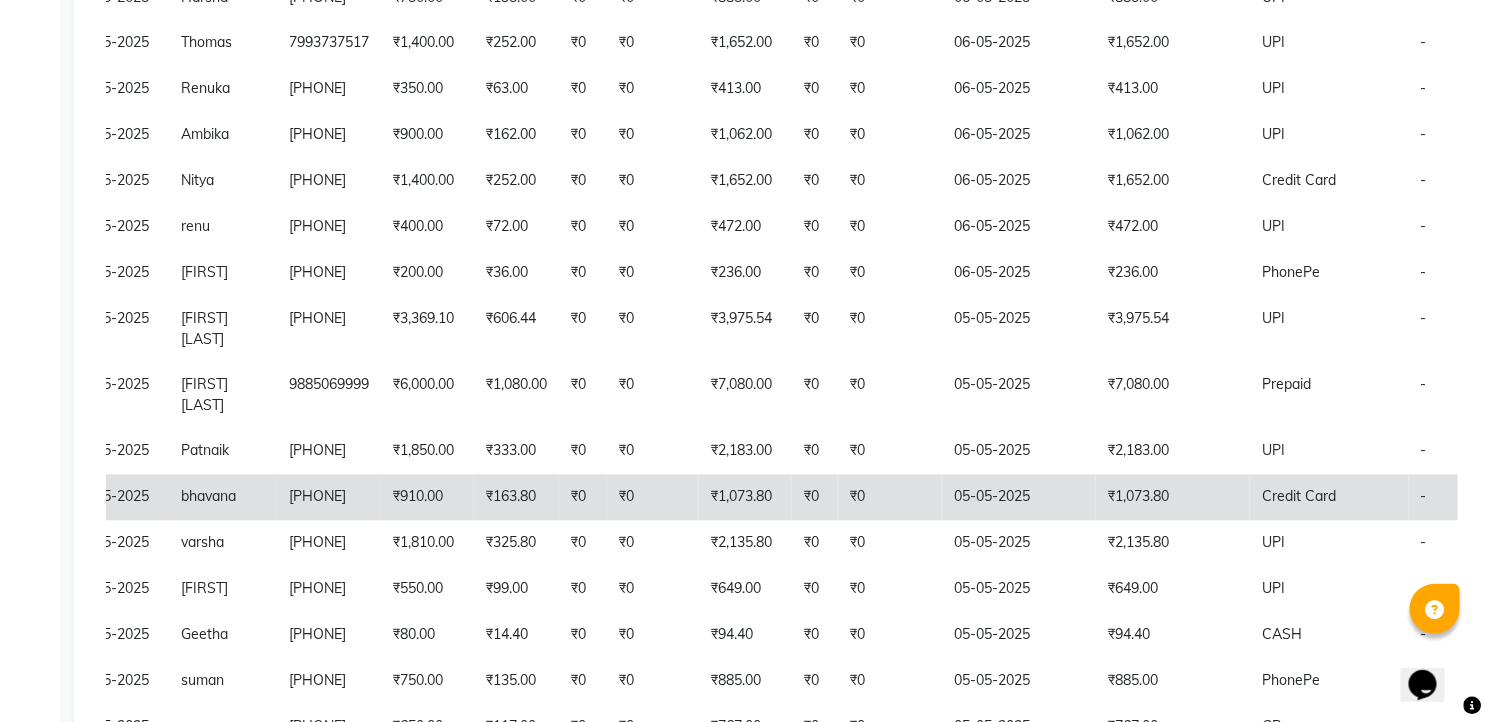 click on "05-05-2025" 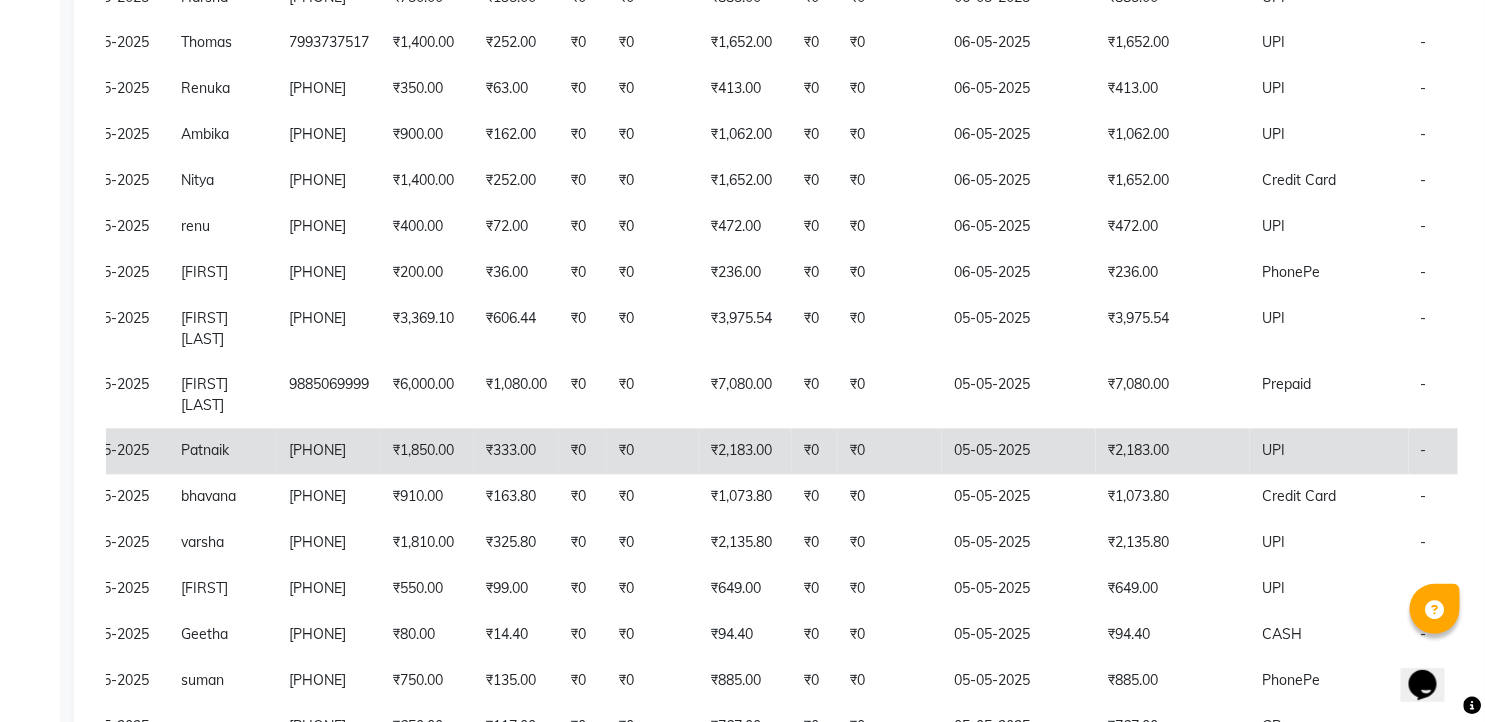 click on "₹2,183.00" 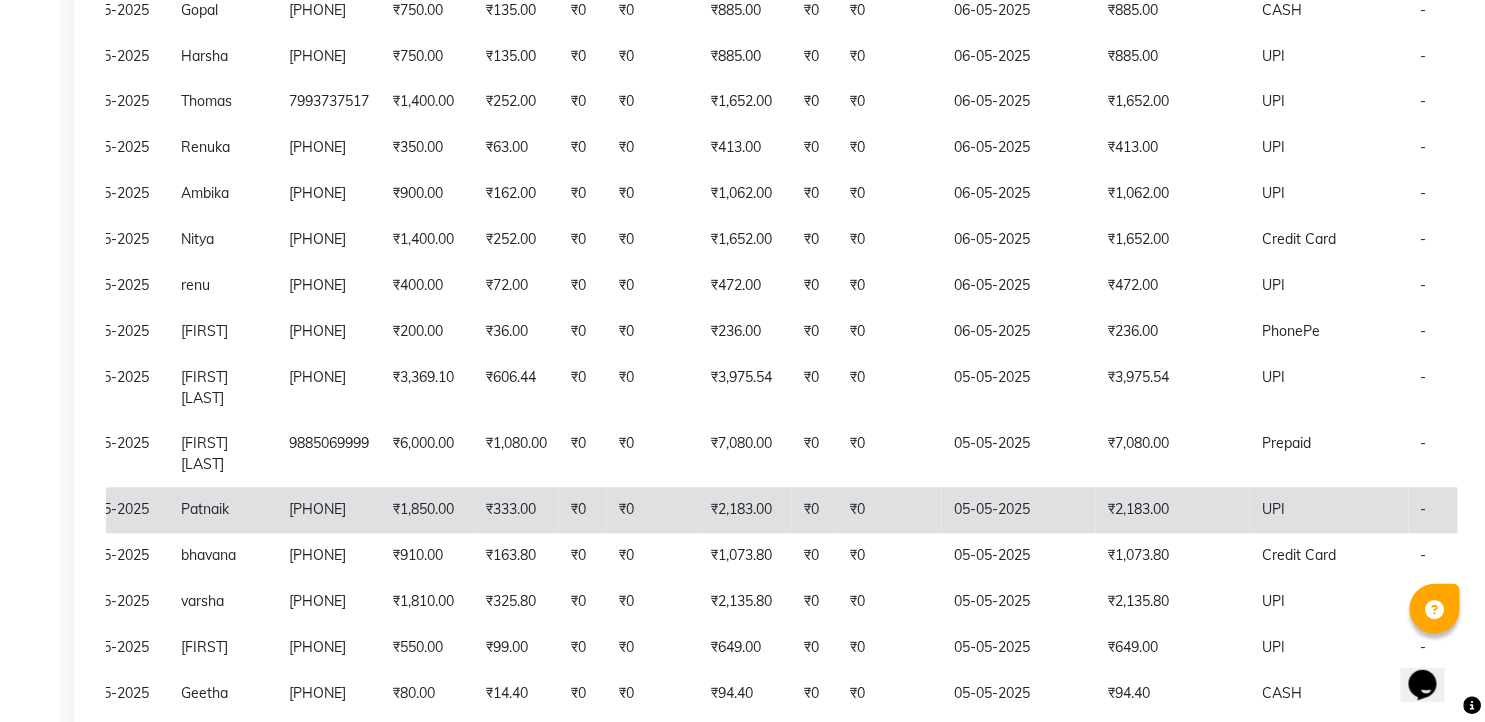 scroll, scrollTop: 1222, scrollLeft: 0, axis: vertical 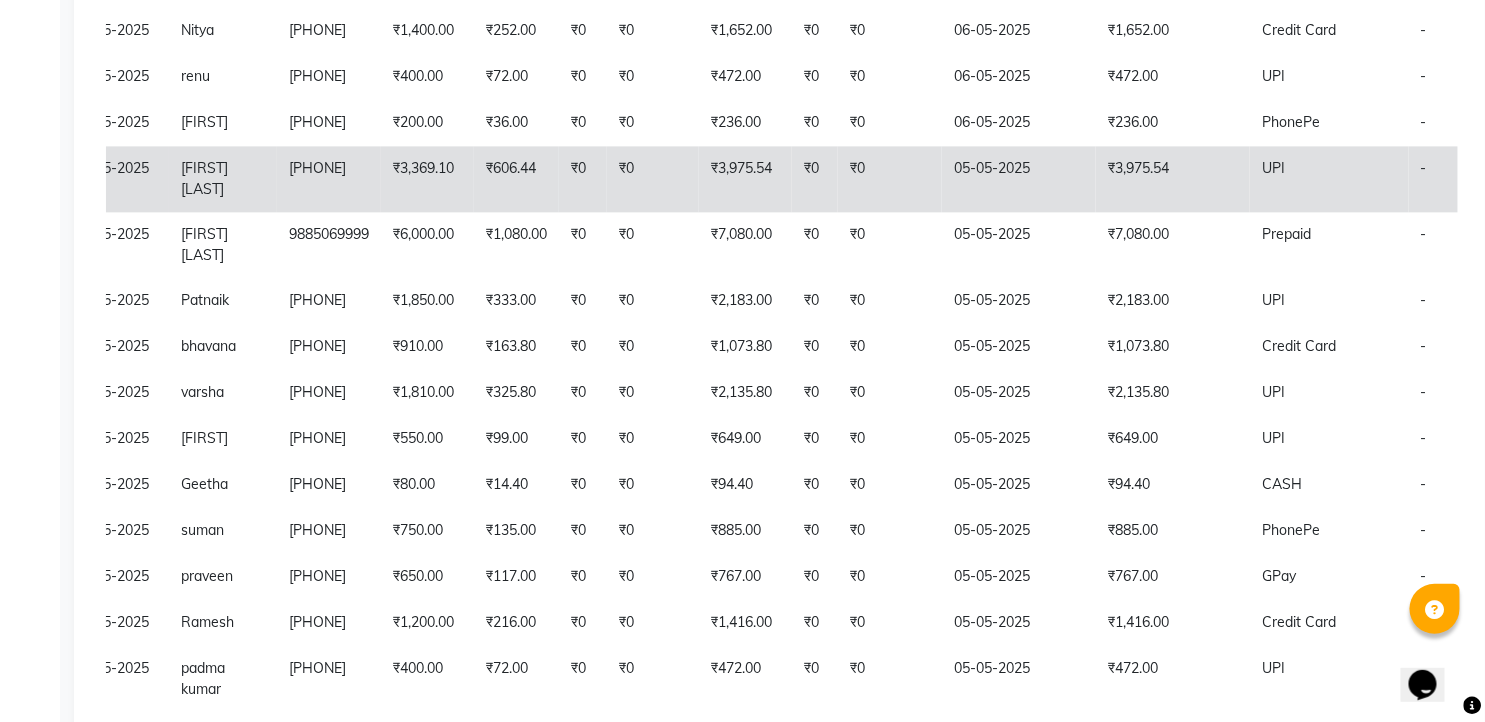 click on "₹0" 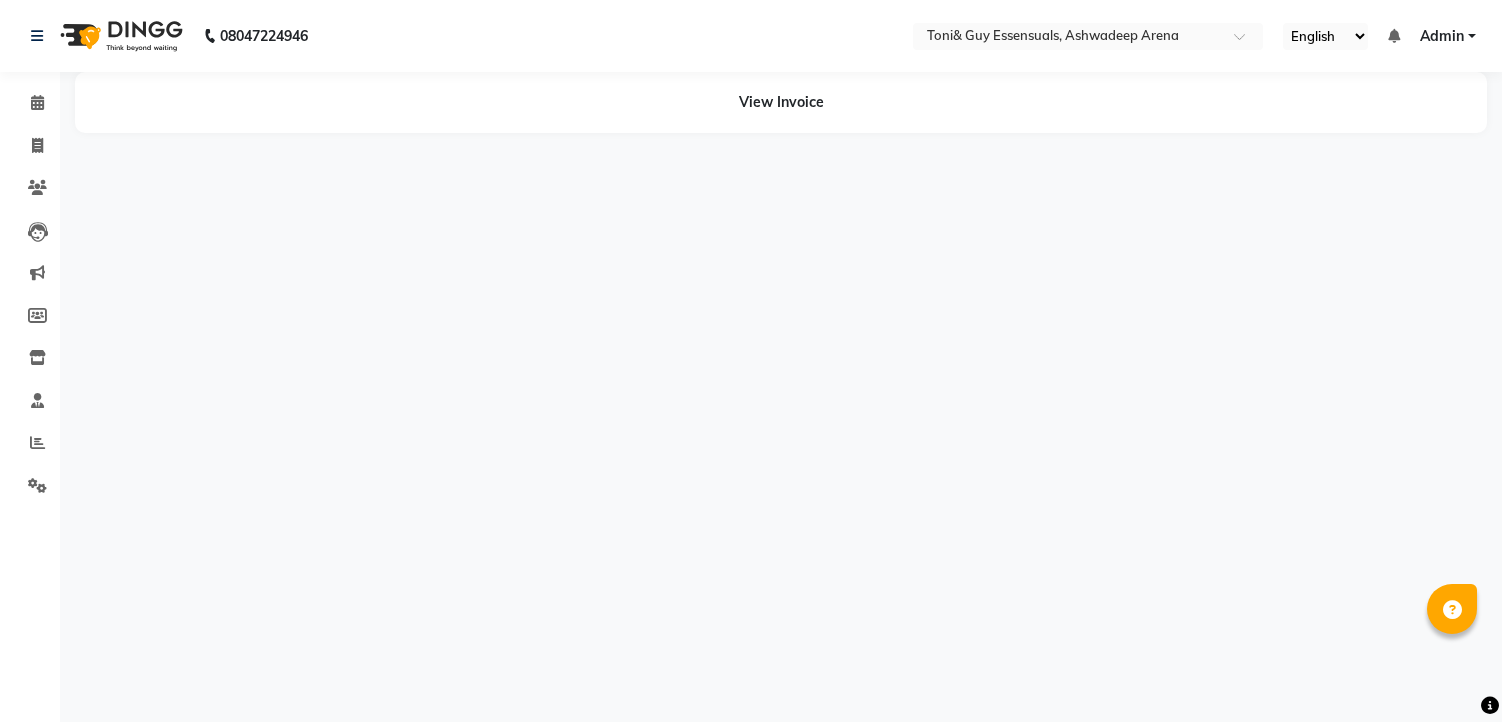 scroll, scrollTop: 0, scrollLeft: 0, axis: both 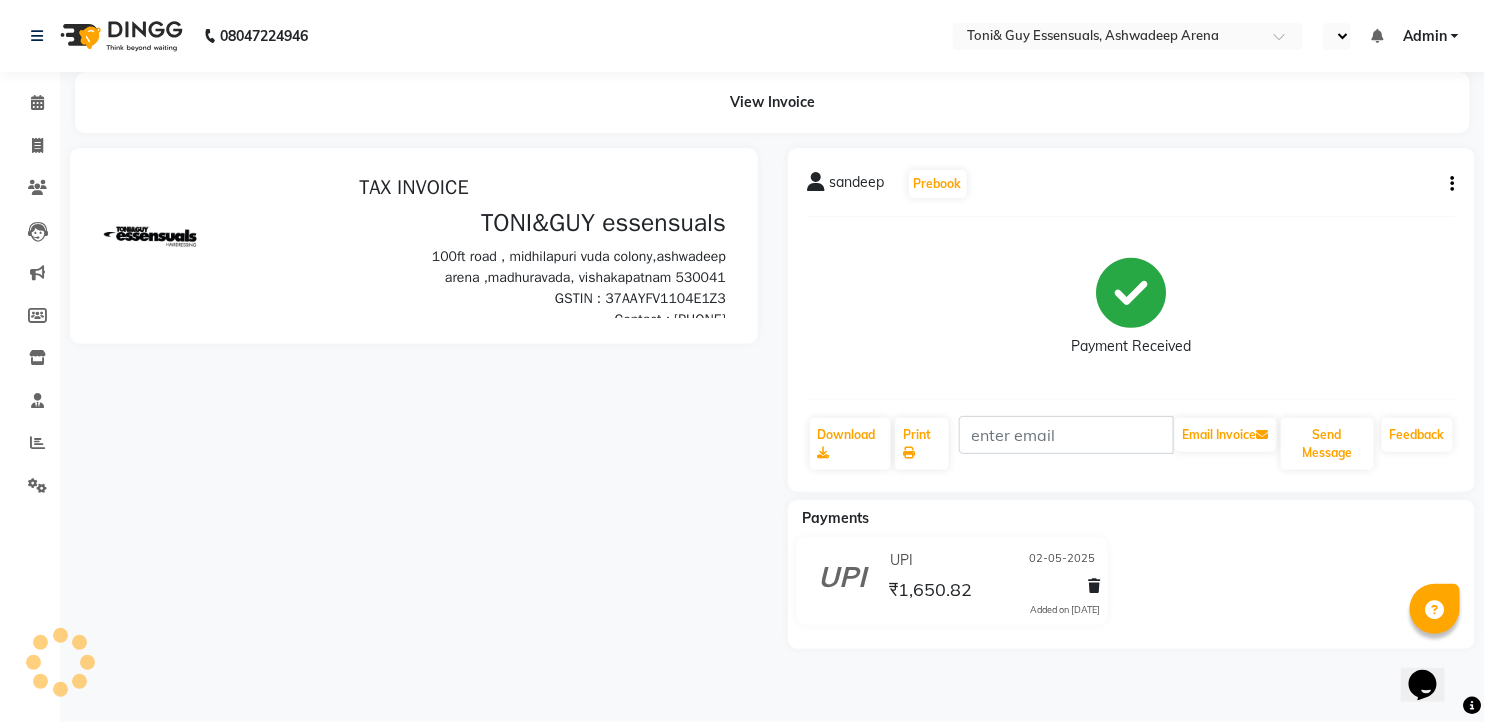 select on "en" 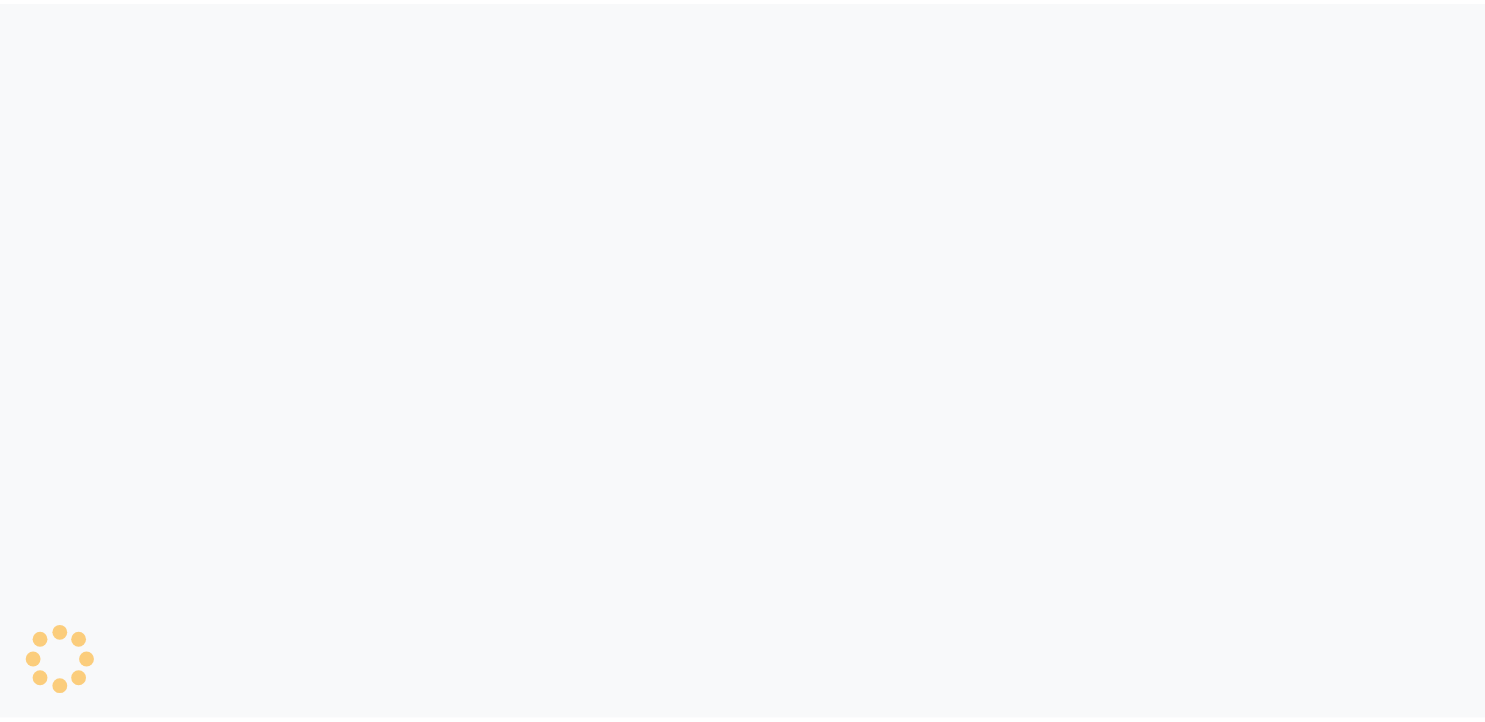 scroll, scrollTop: 0, scrollLeft: 0, axis: both 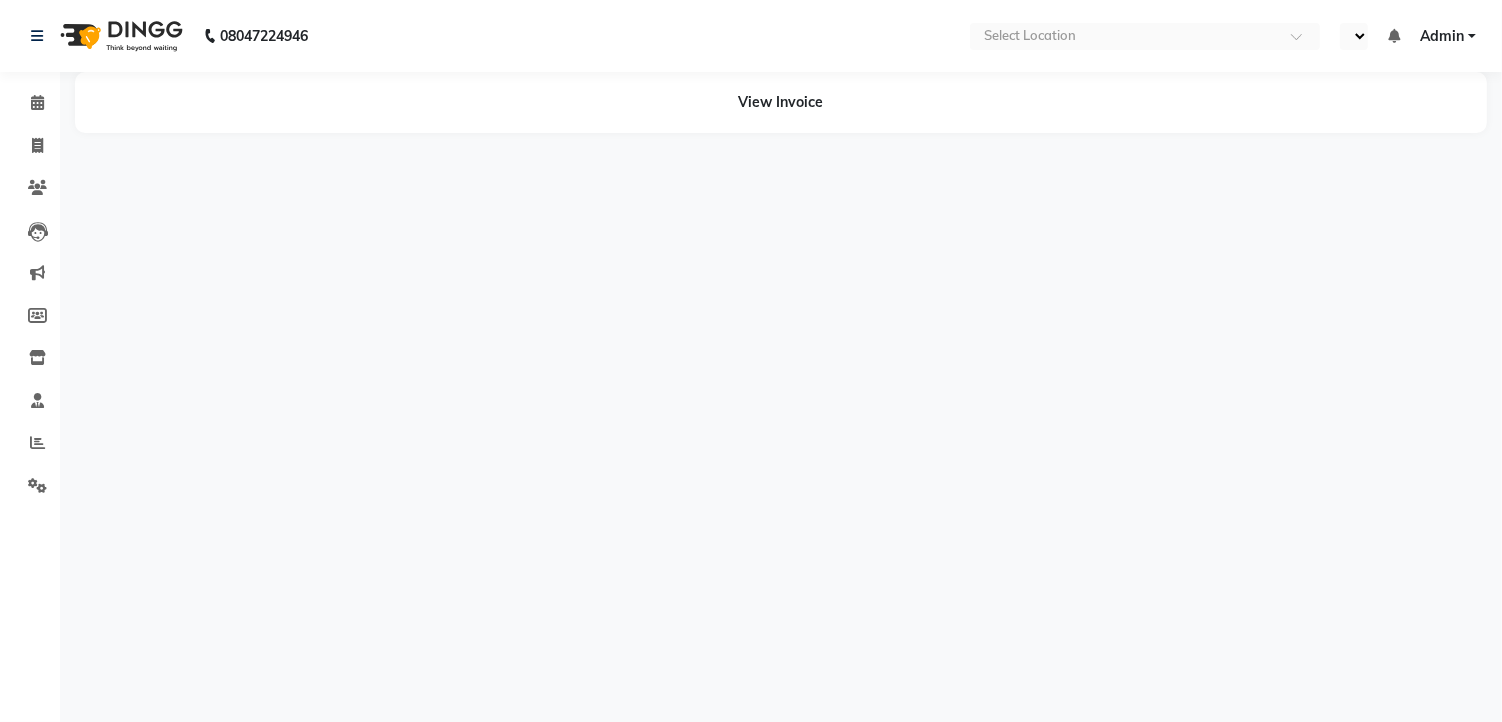 select on "en" 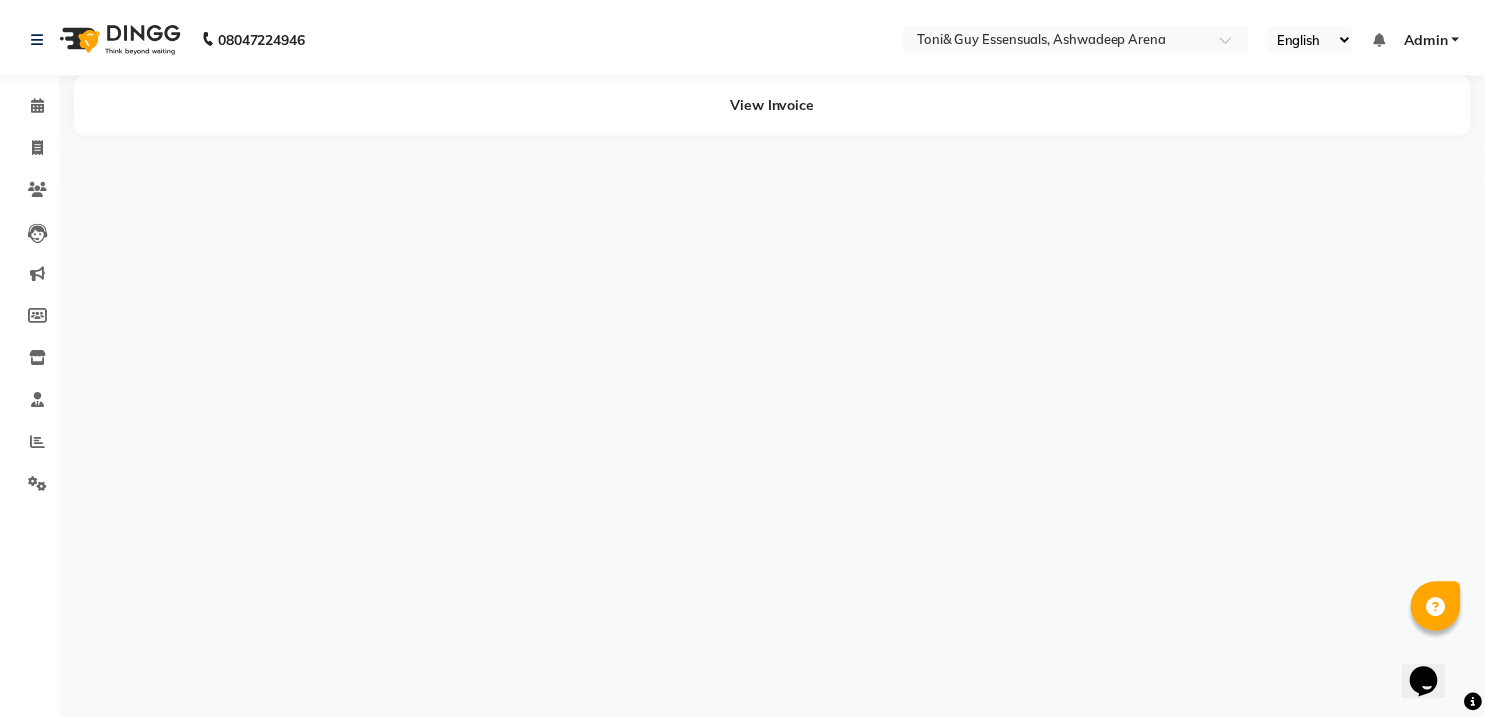scroll, scrollTop: 0, scrollLeft: 0, axis: both 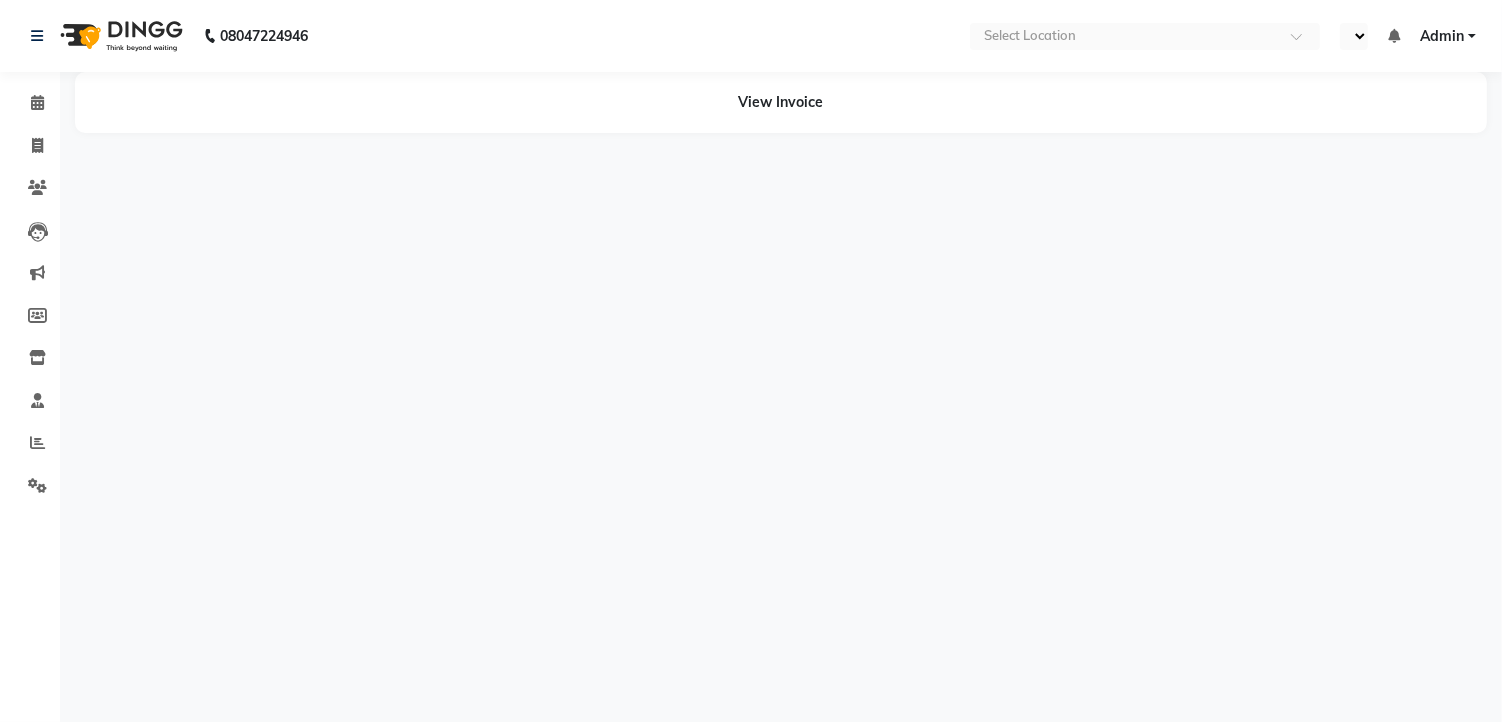 select on "en" 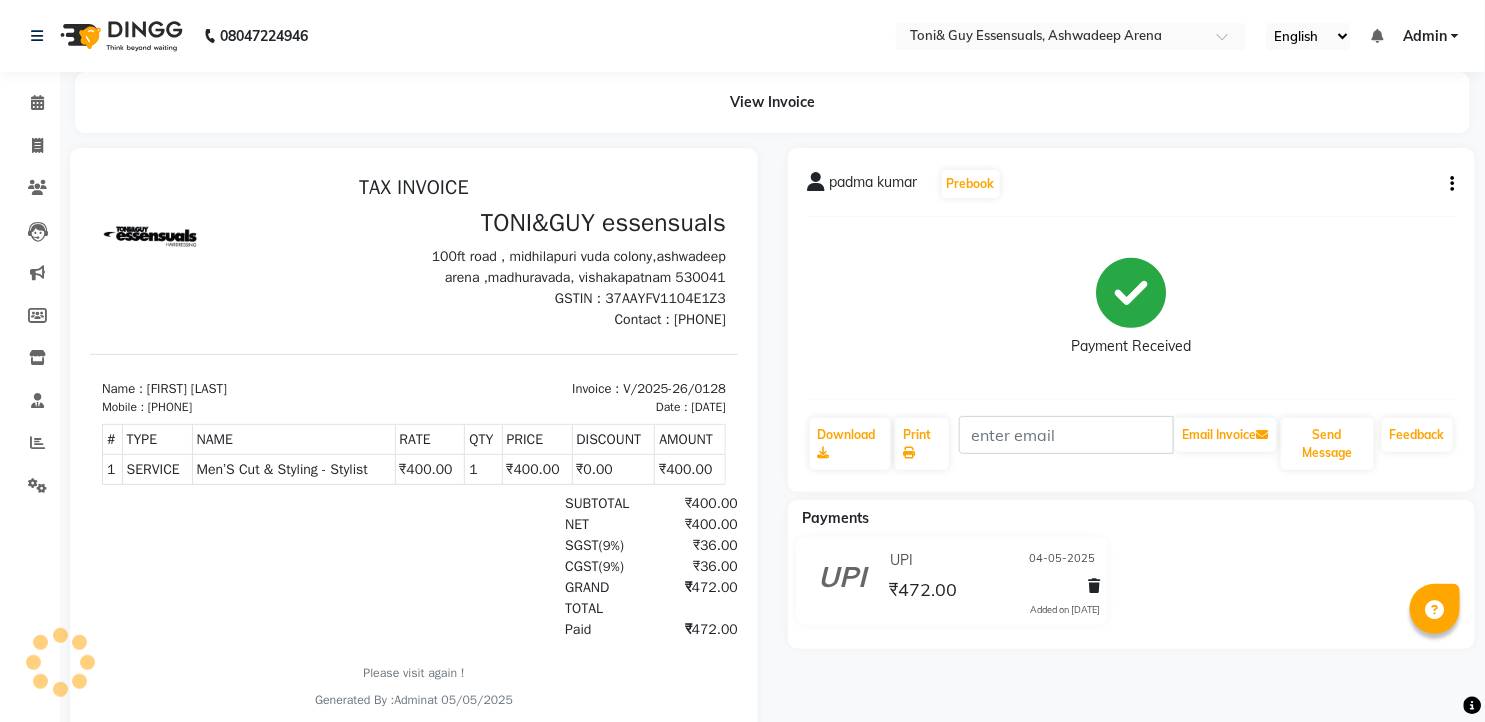 scroll, scrollTop: 0, scrollLeft: 0, axis: both 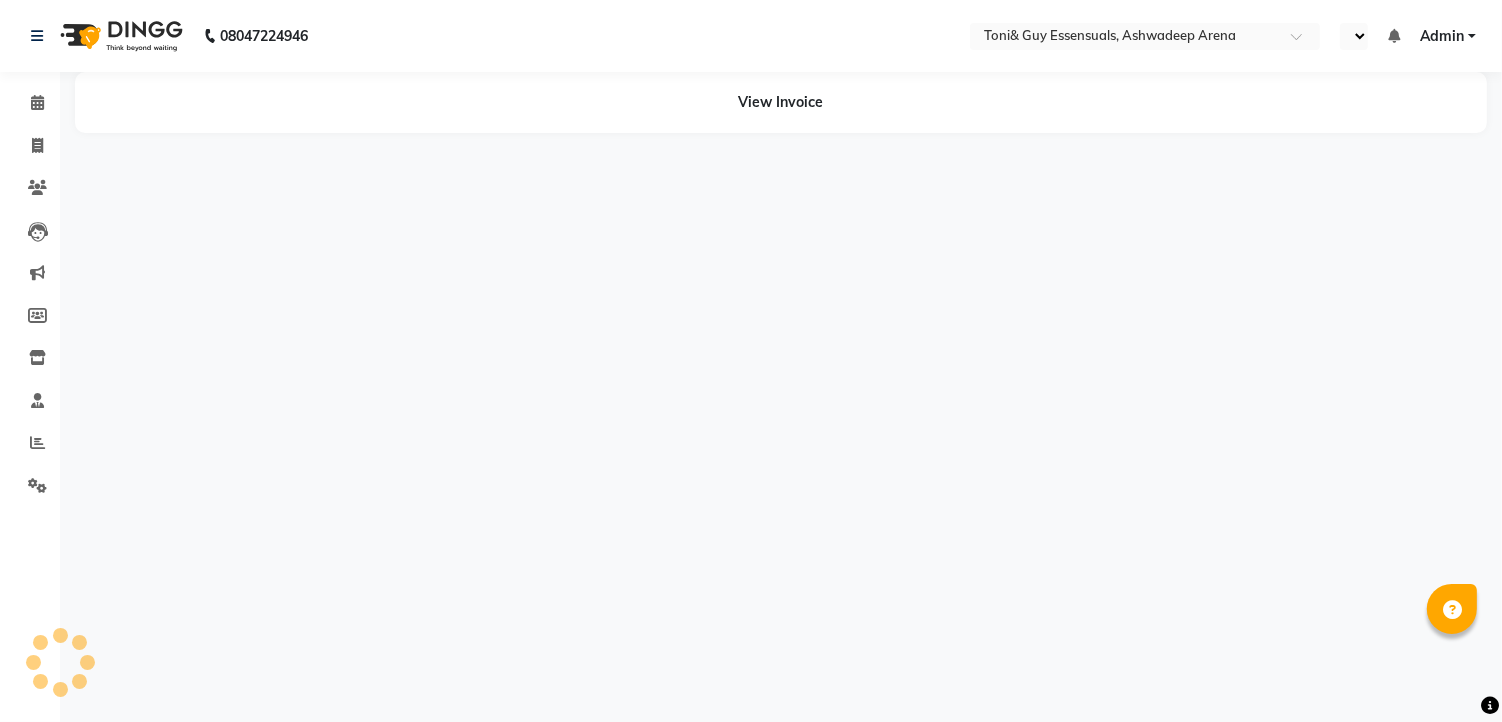 select on "en" 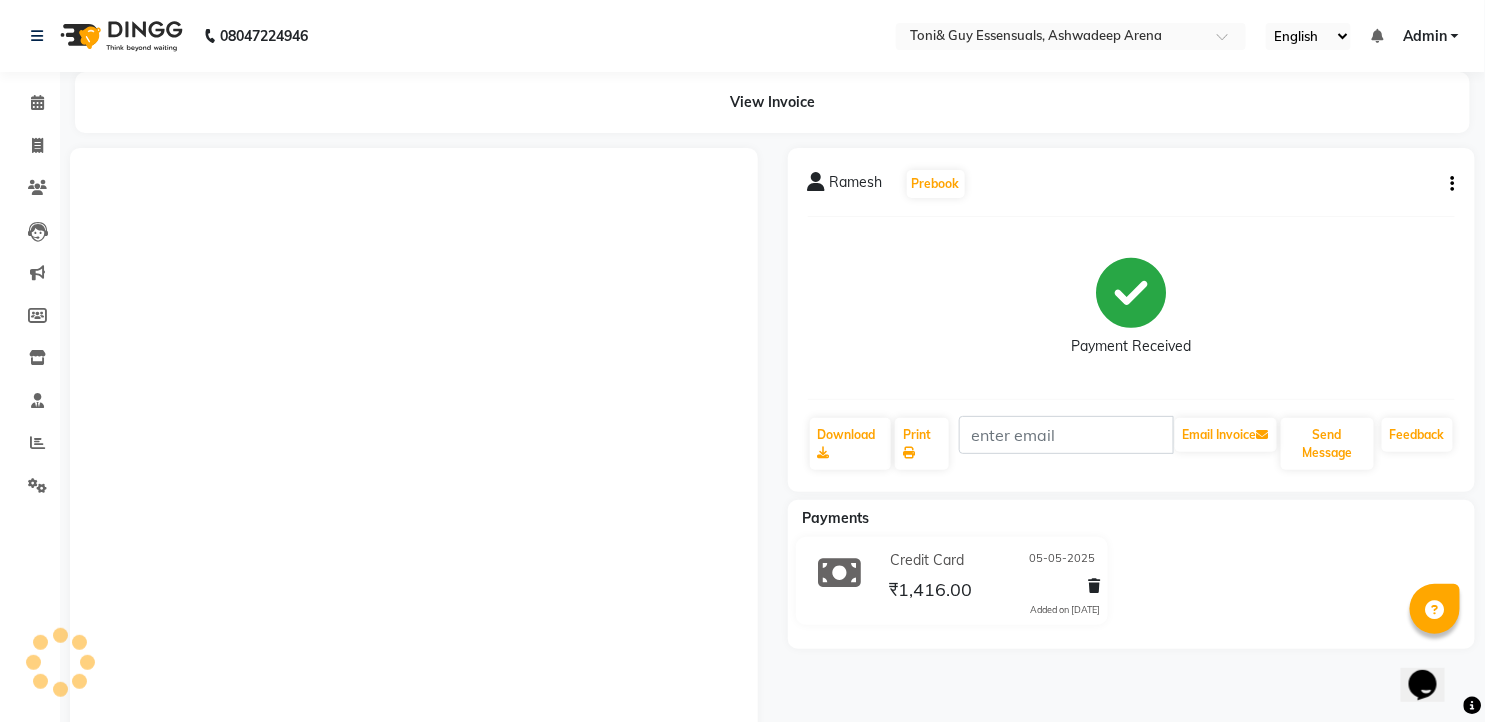 scroll, scrollTop: 0, scrollLeft: 0, axis: both 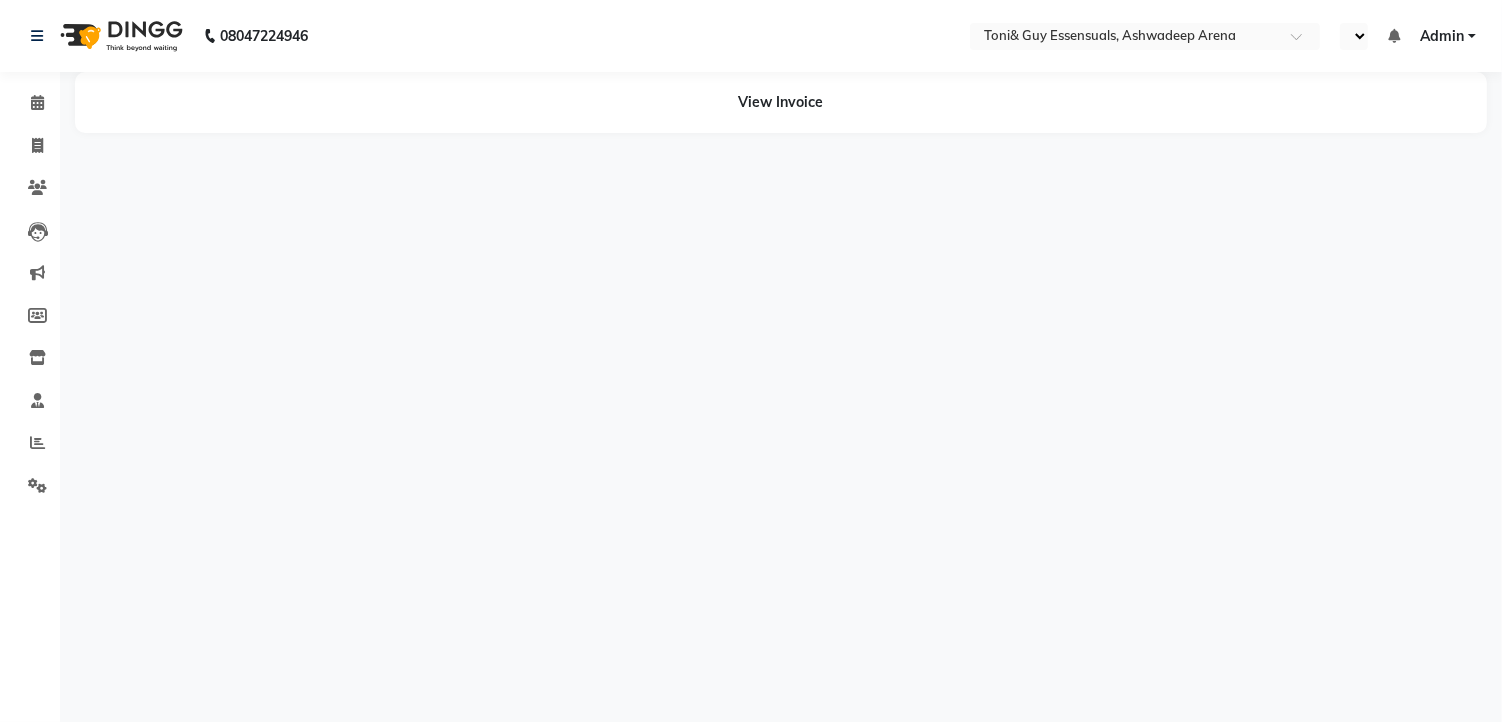 select on "en" 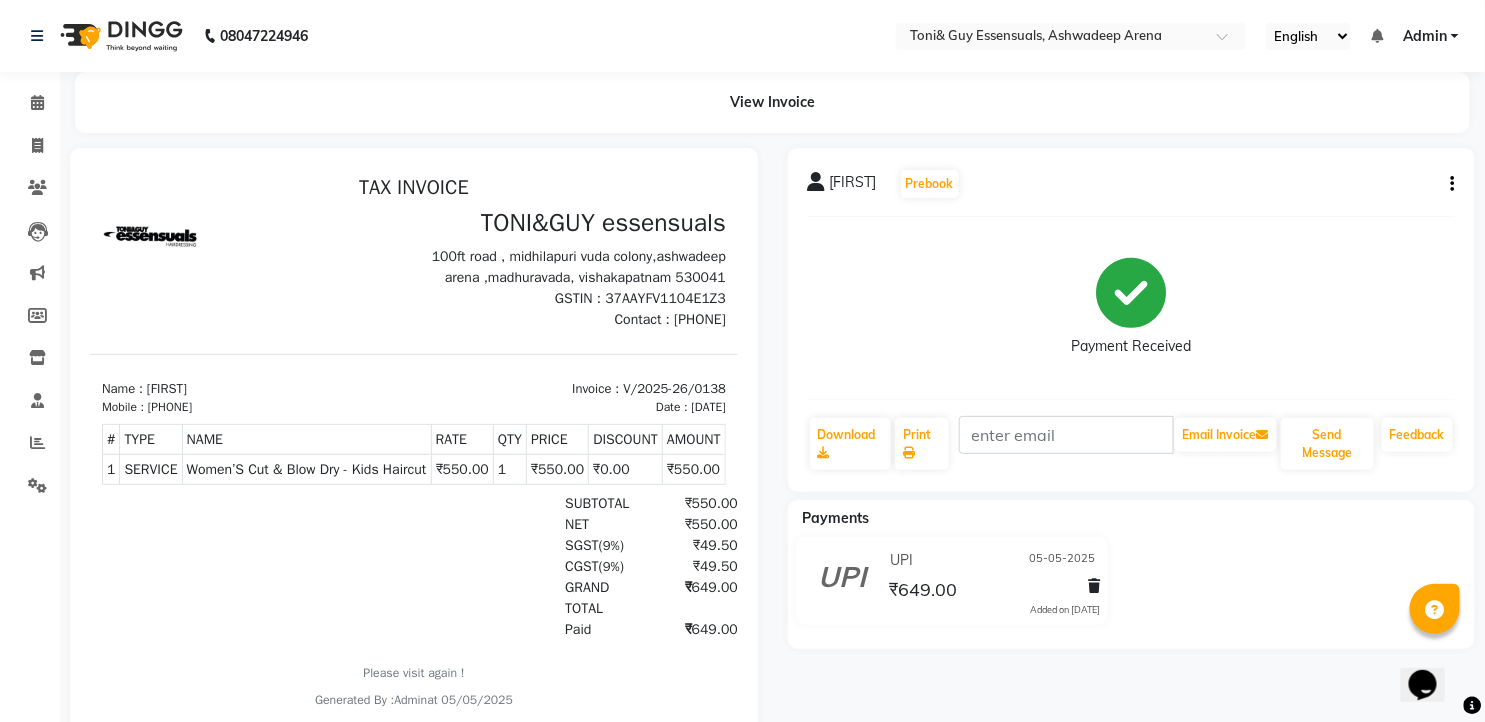 scroll, scrollTop: 0, scrollLeft: 0, axis: both 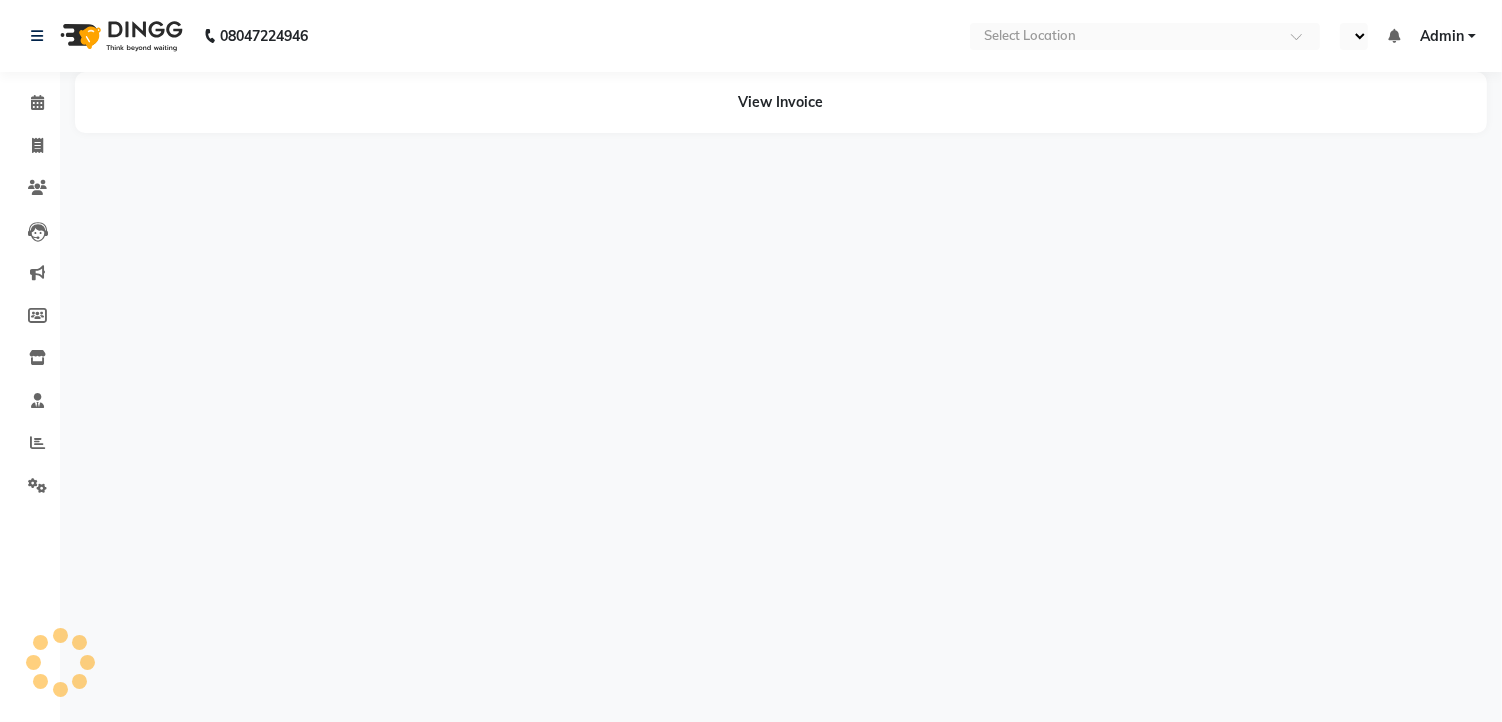 select on "en" 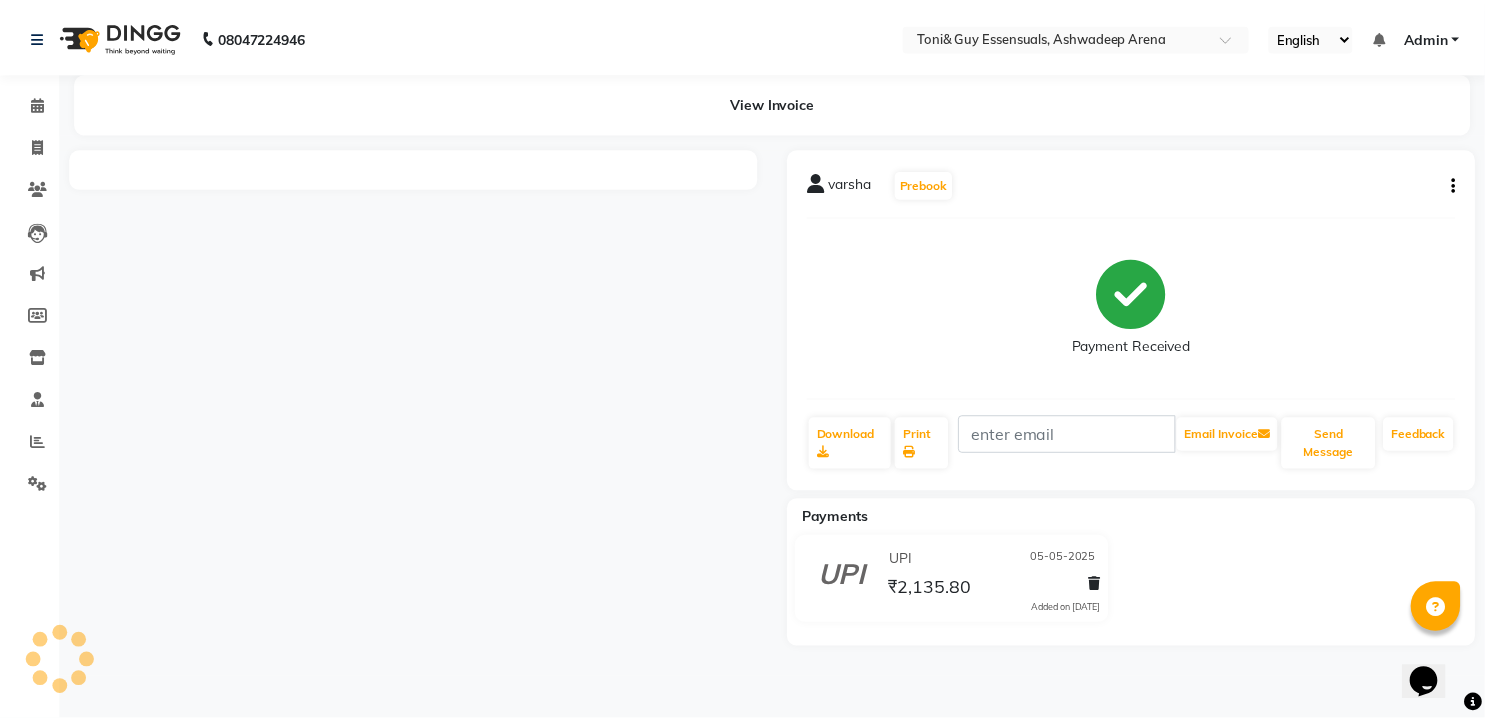 scroll, scrollTop: 0, scrollLeft: 0, axis: both 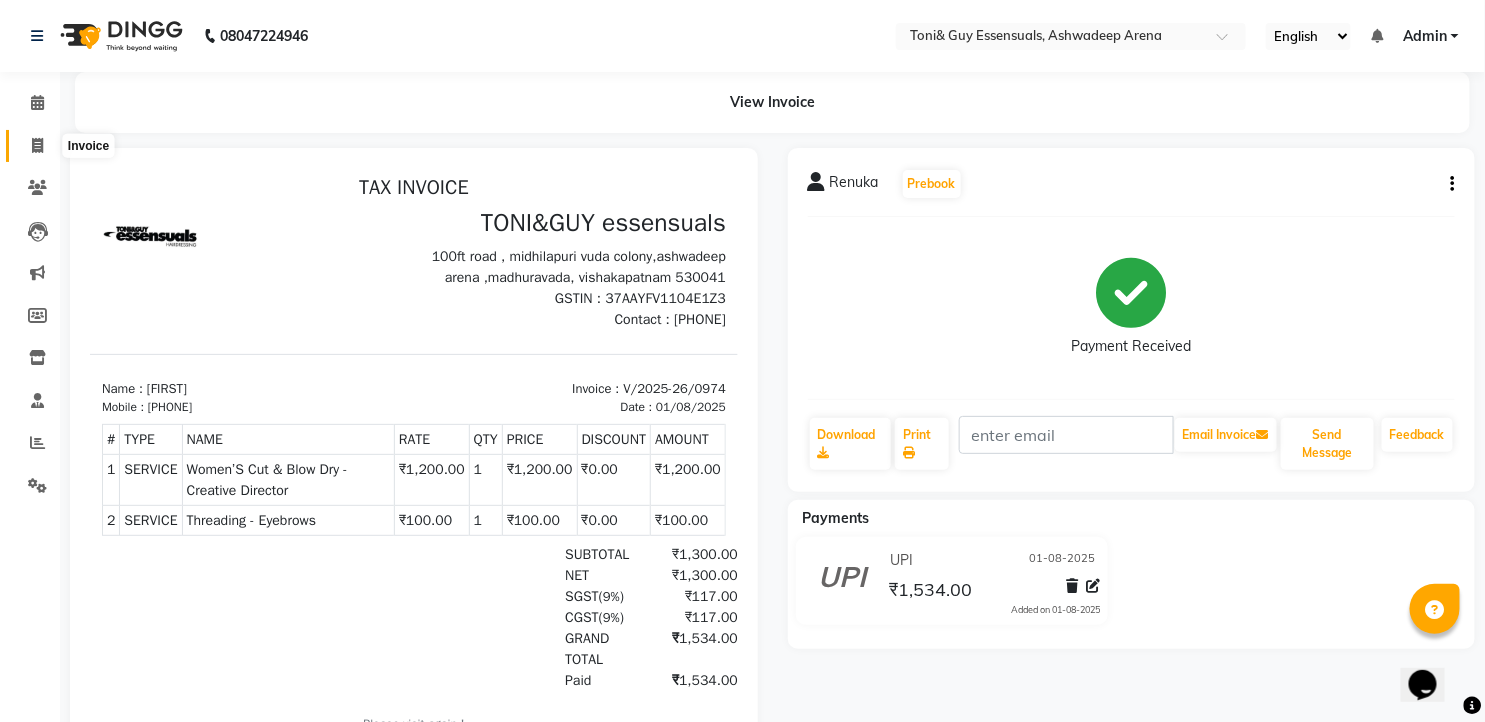 click 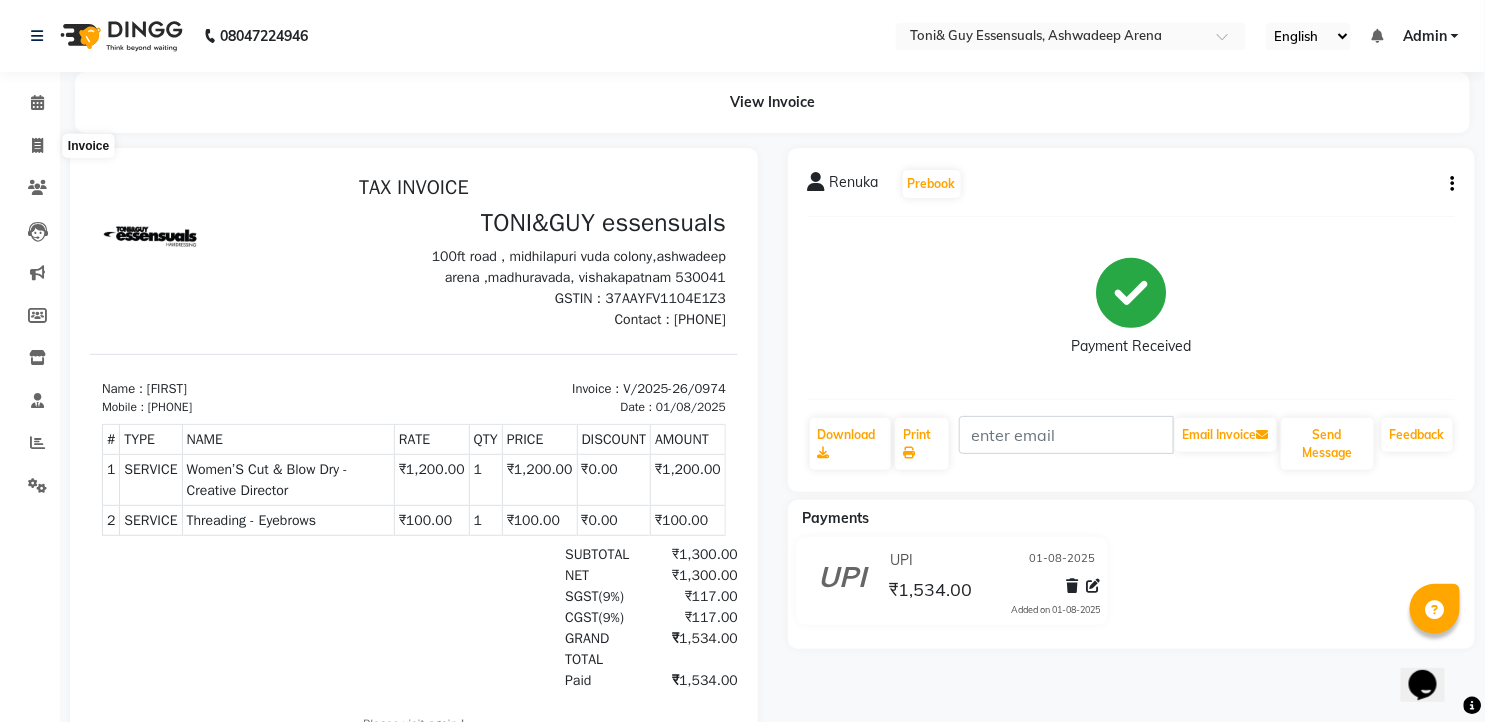 select on "7150" 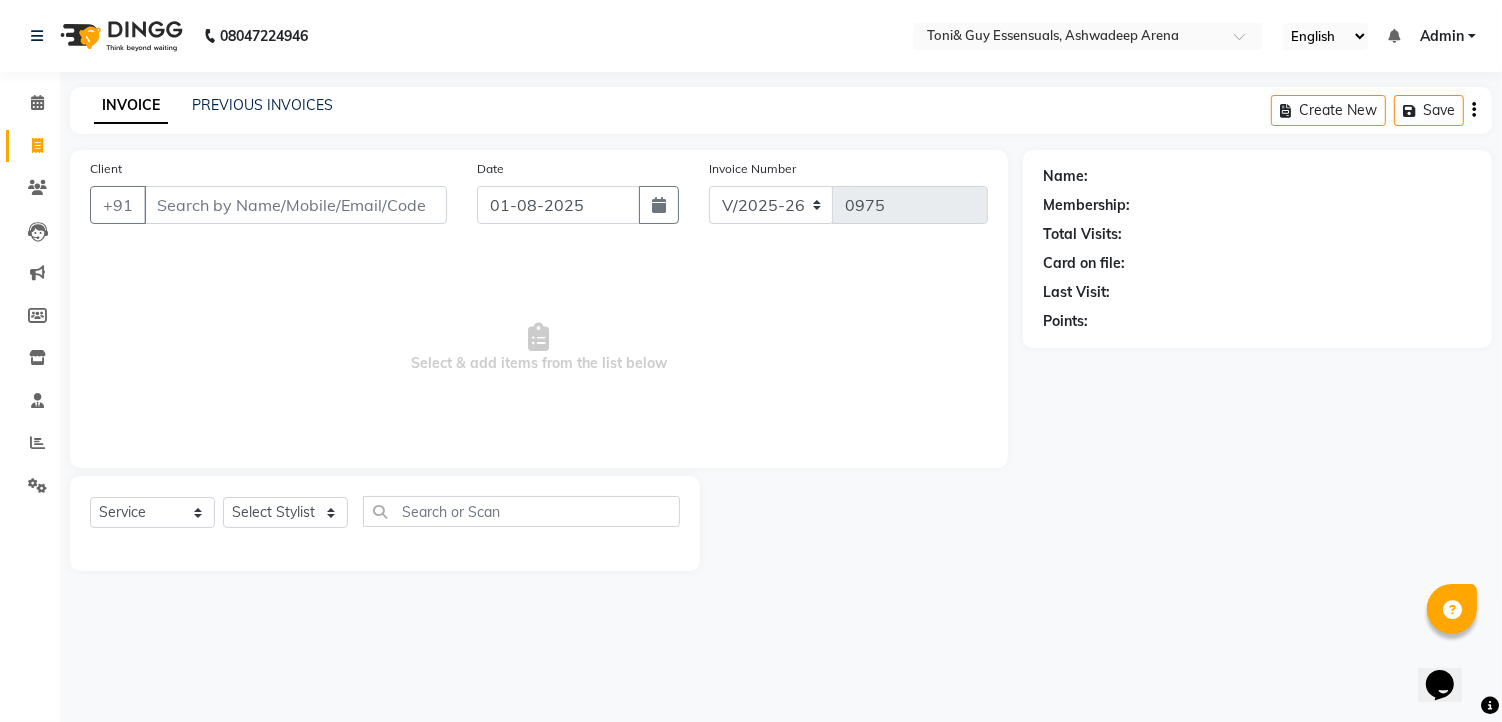 click on "Client" at bounding box center [295, 205] 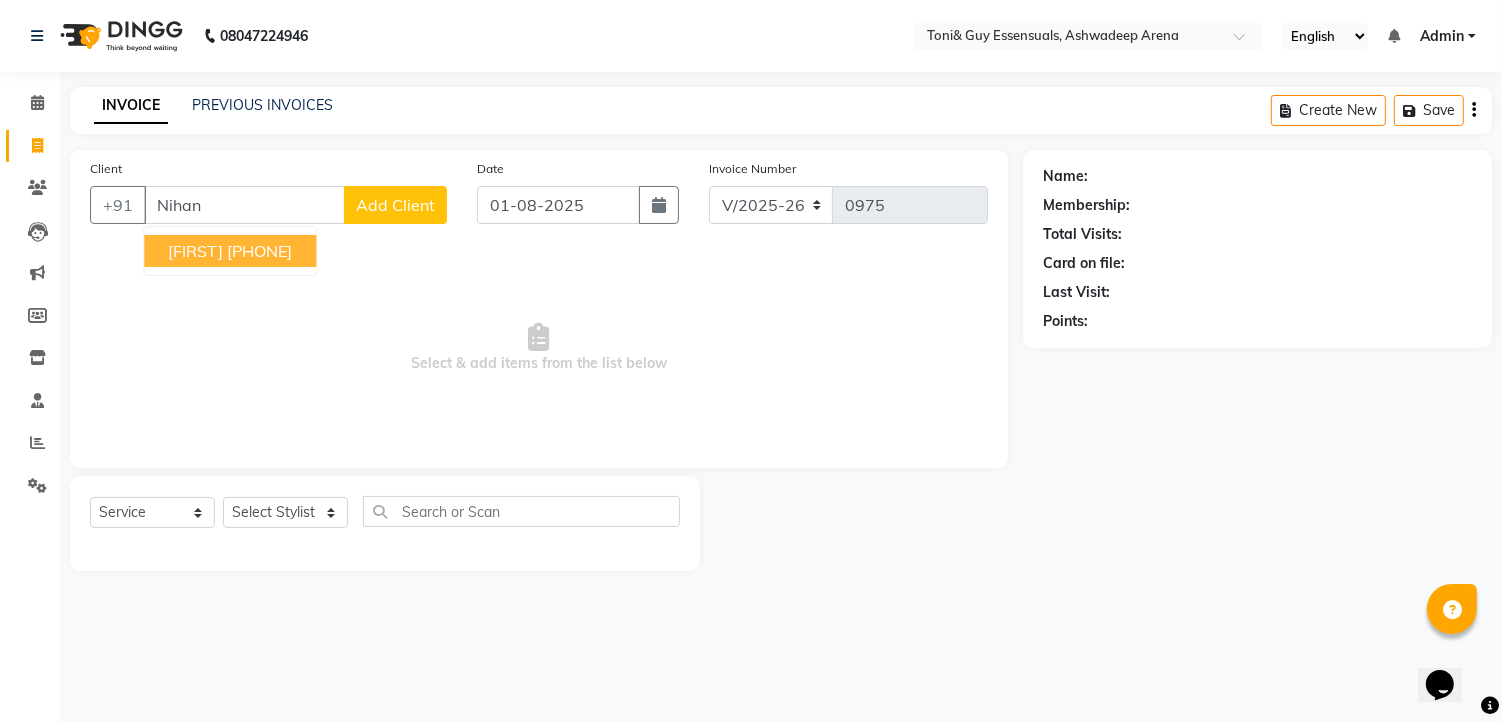 click on "[PHONE]" at bounding box center (259, 251) 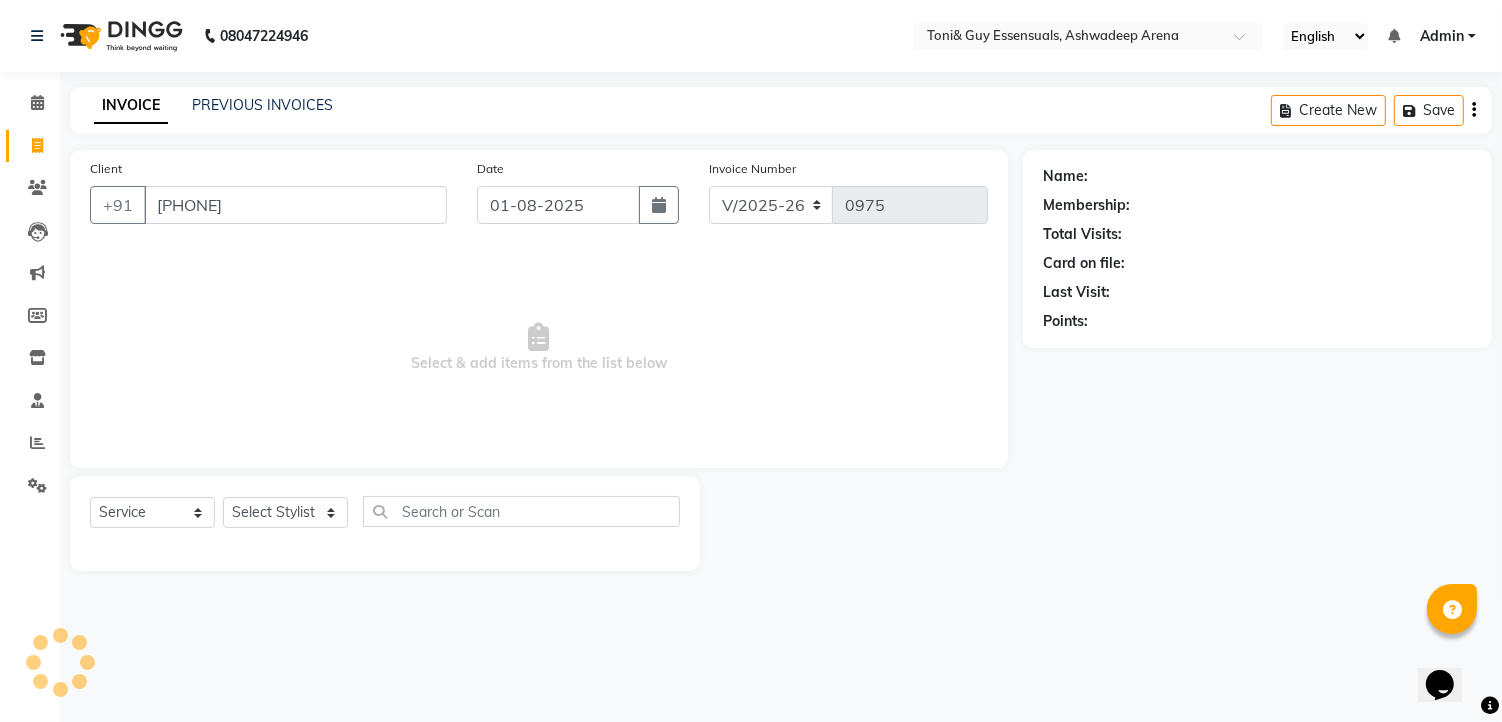type on "[PHONE]" 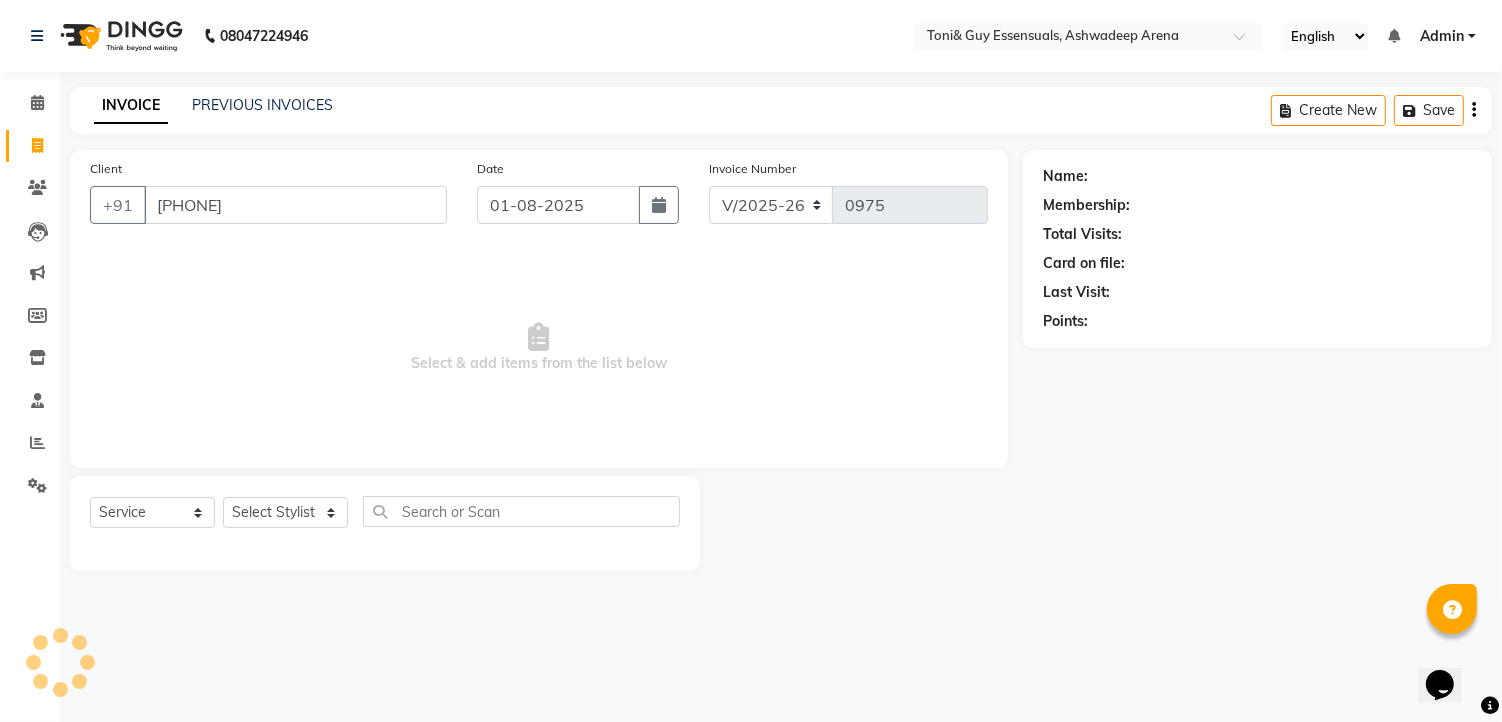select on "1: Object" 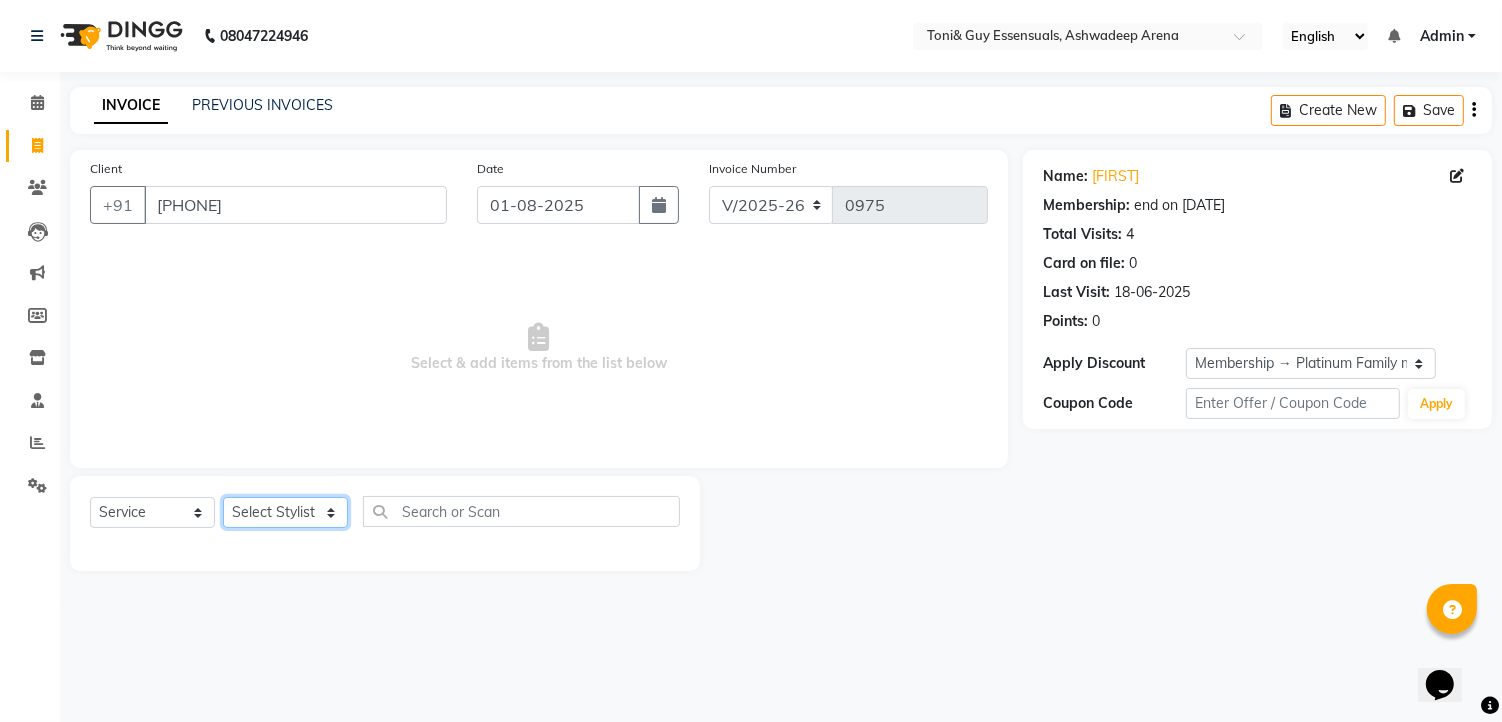 click on "Select Stylist faizz gufran mohammad hyma Kumari lalitha sree Manager Riya roy sahik" 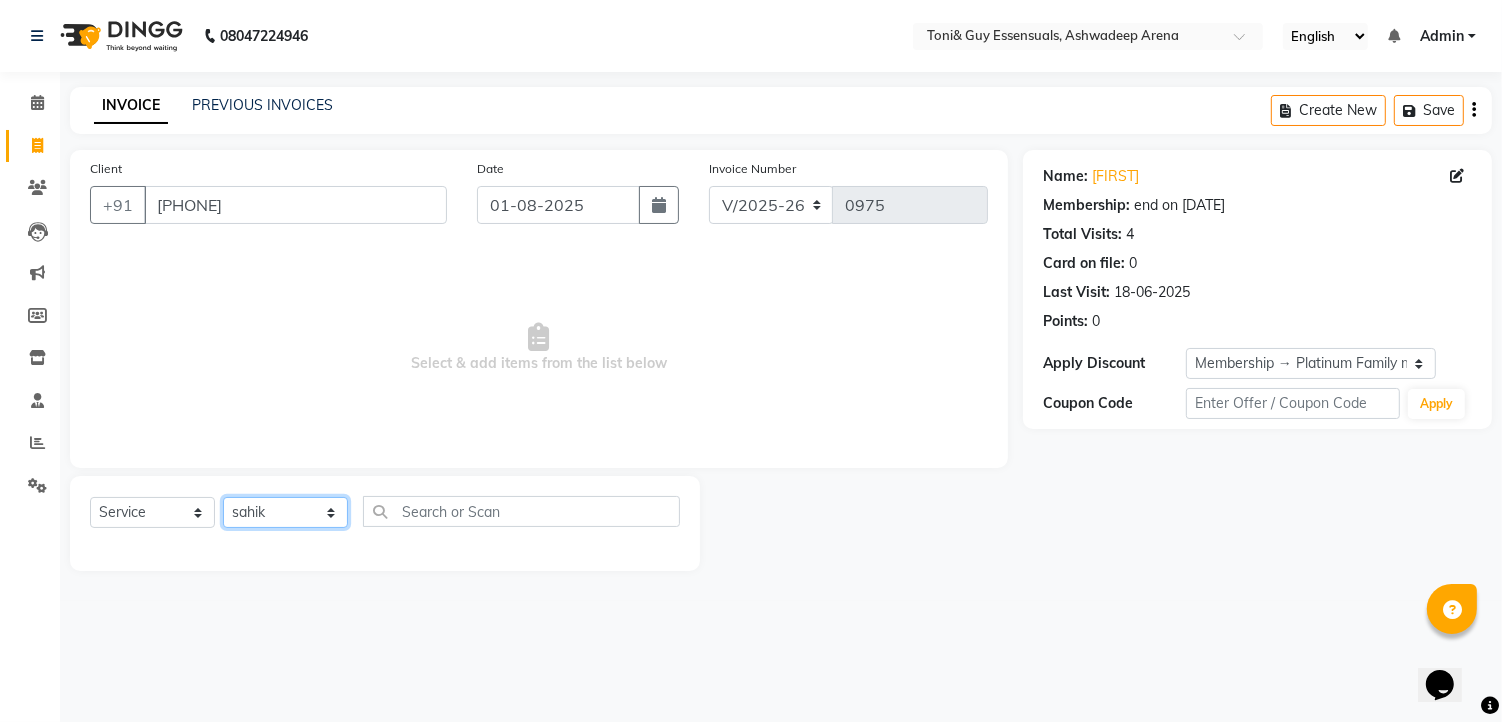 click on "Select Stylist faizz gufran mohammad hyma Kumari lalitha sree Manager Riya roy sahik" 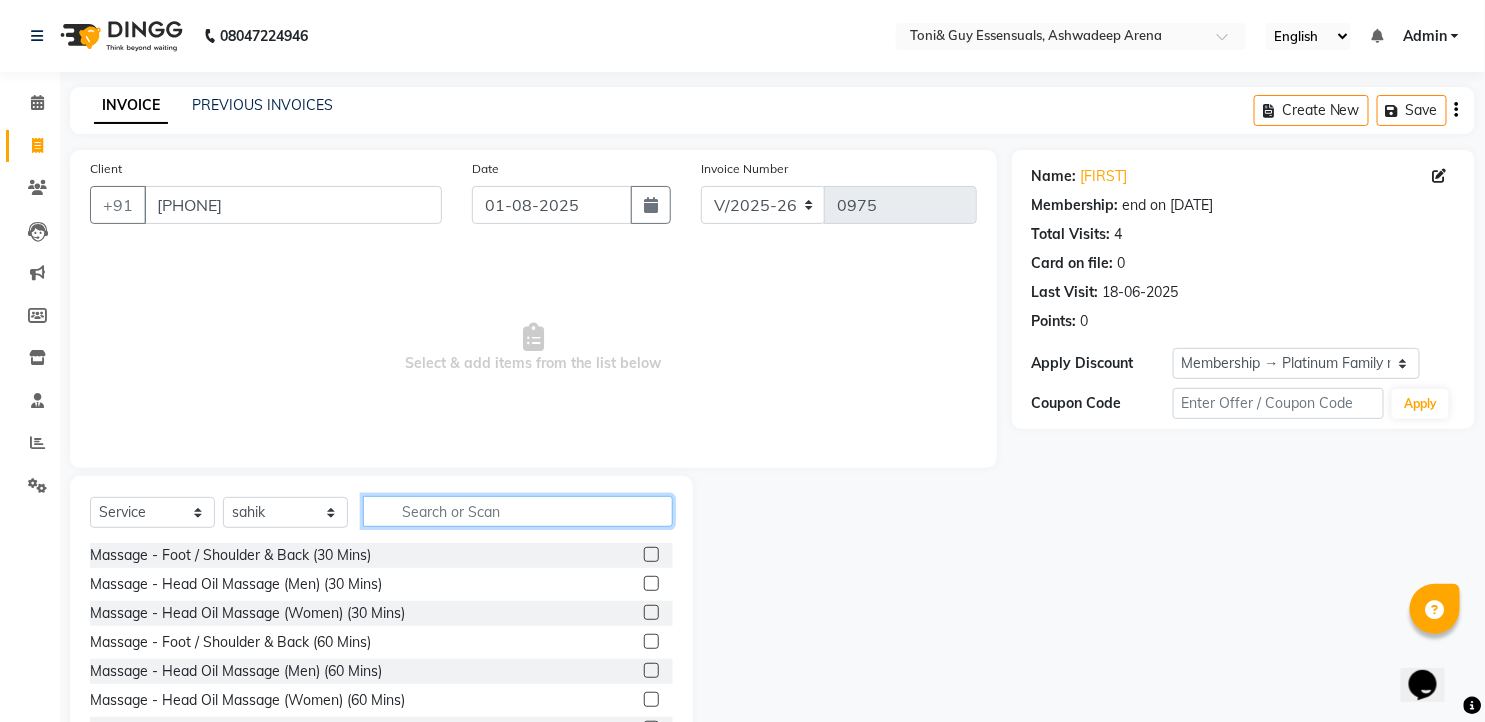 click 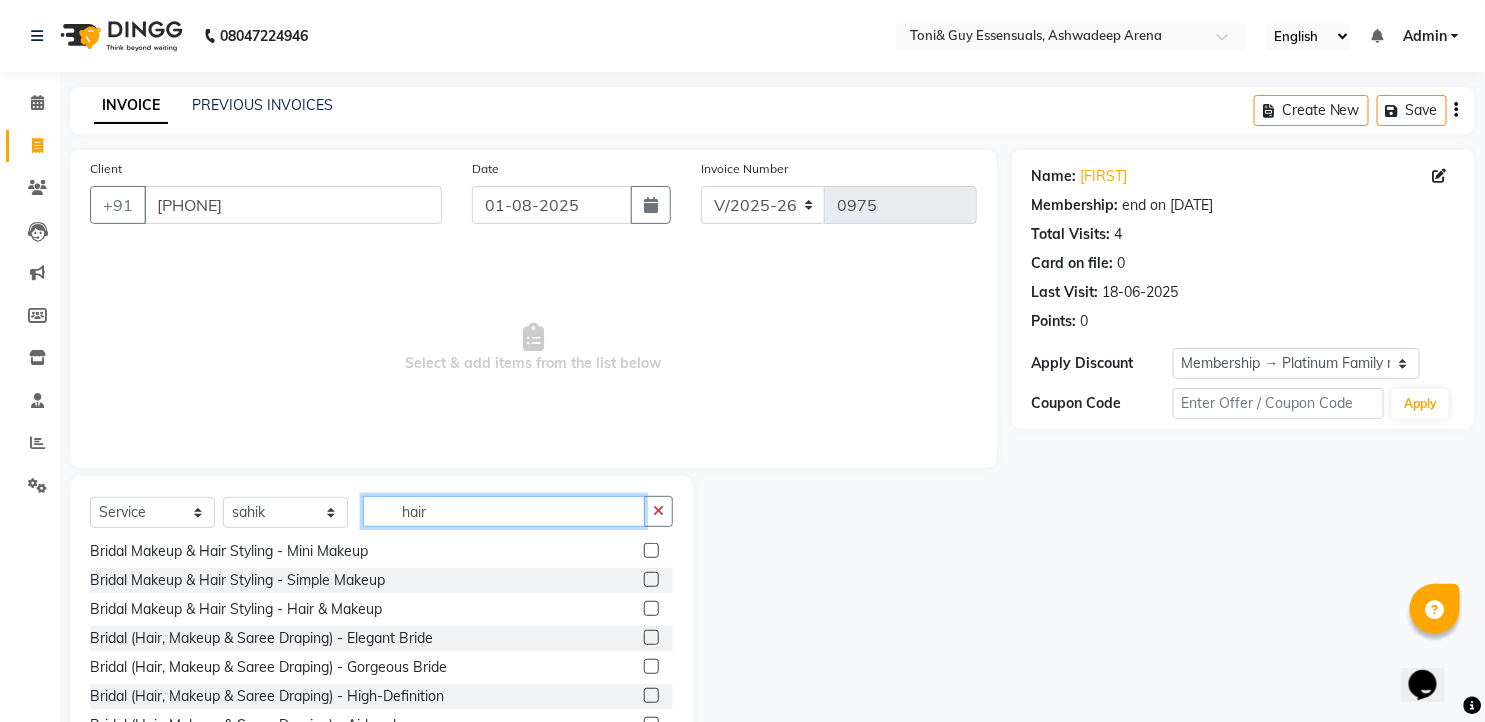 scroll, scrollTop: 668, scrollLeft: 0, axis: vertical 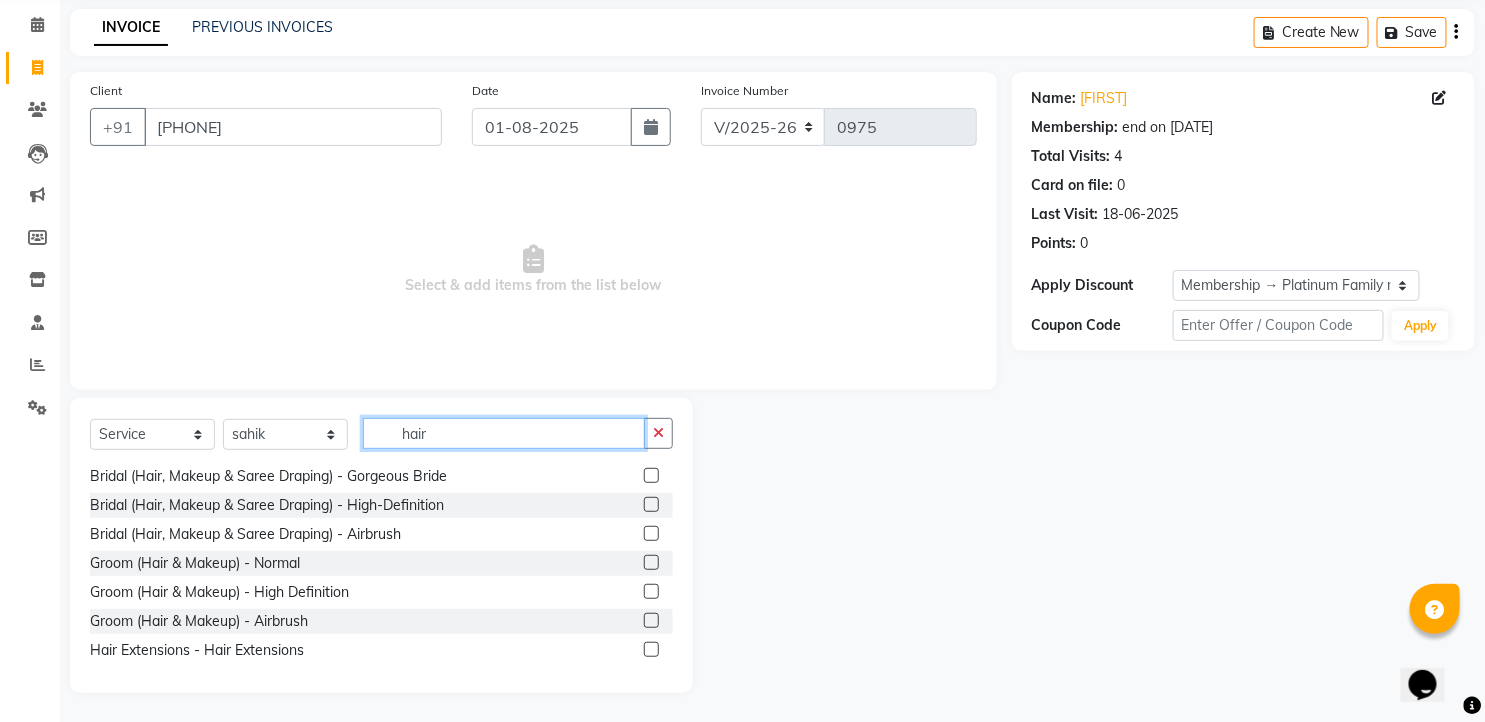 drag, startPoint x: 468, startPoint y: 434, endPoint x: 342, endPoint y: 435, distance: 126.00397 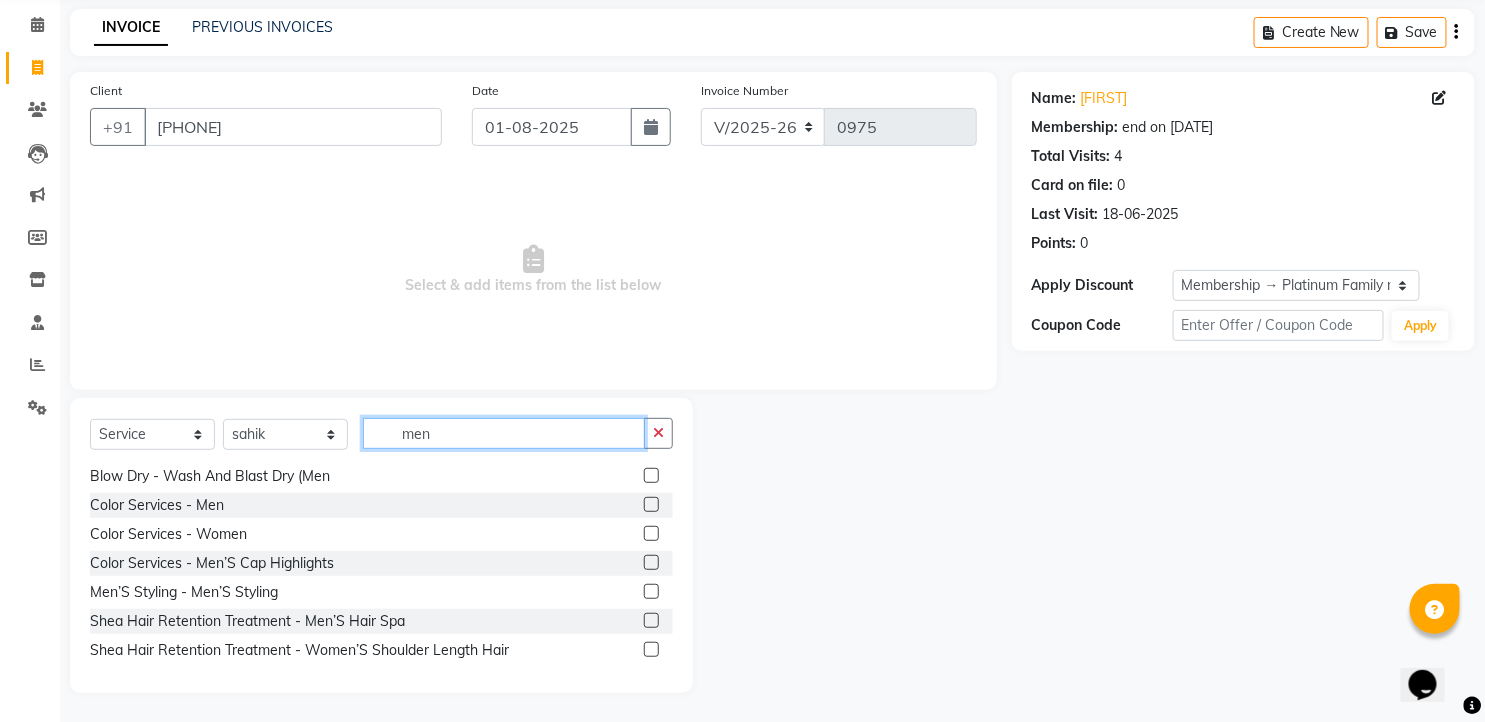 type on "men" 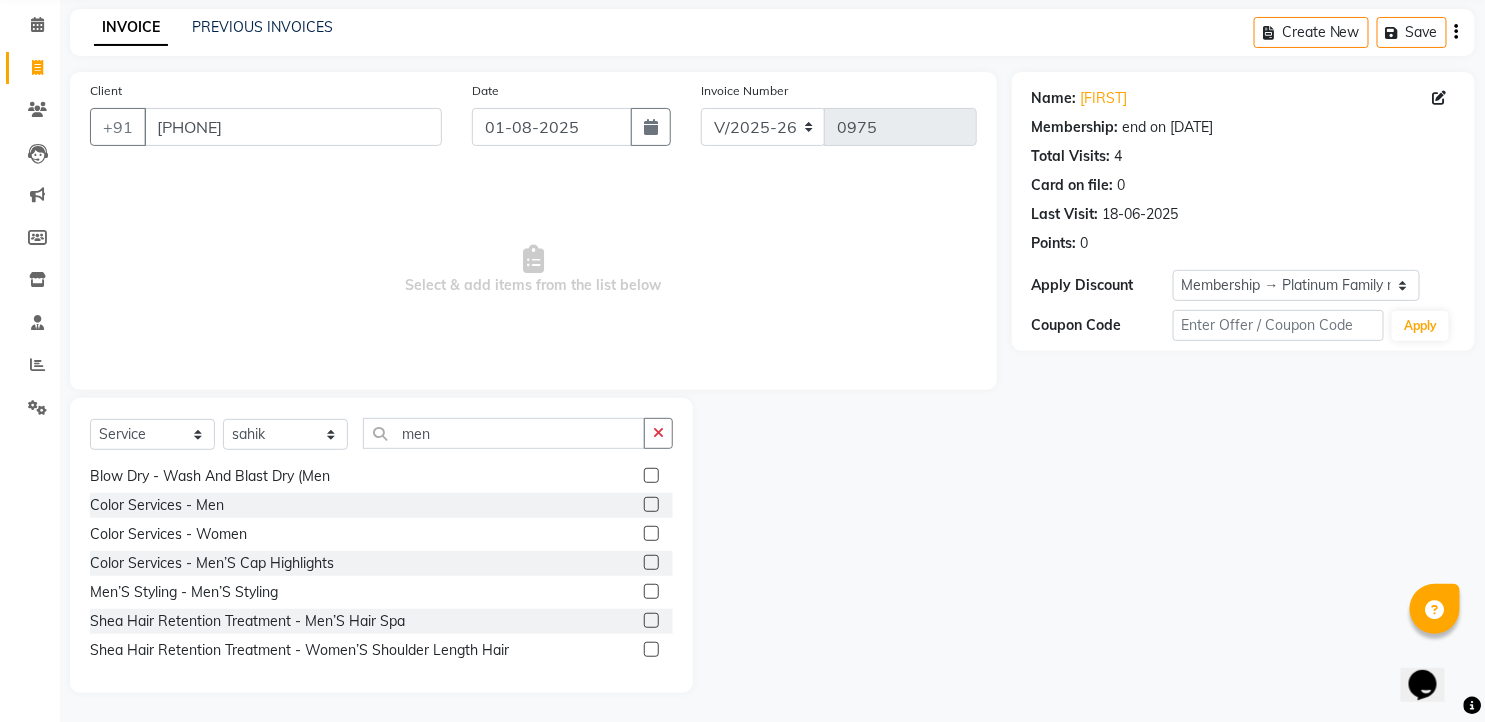 click 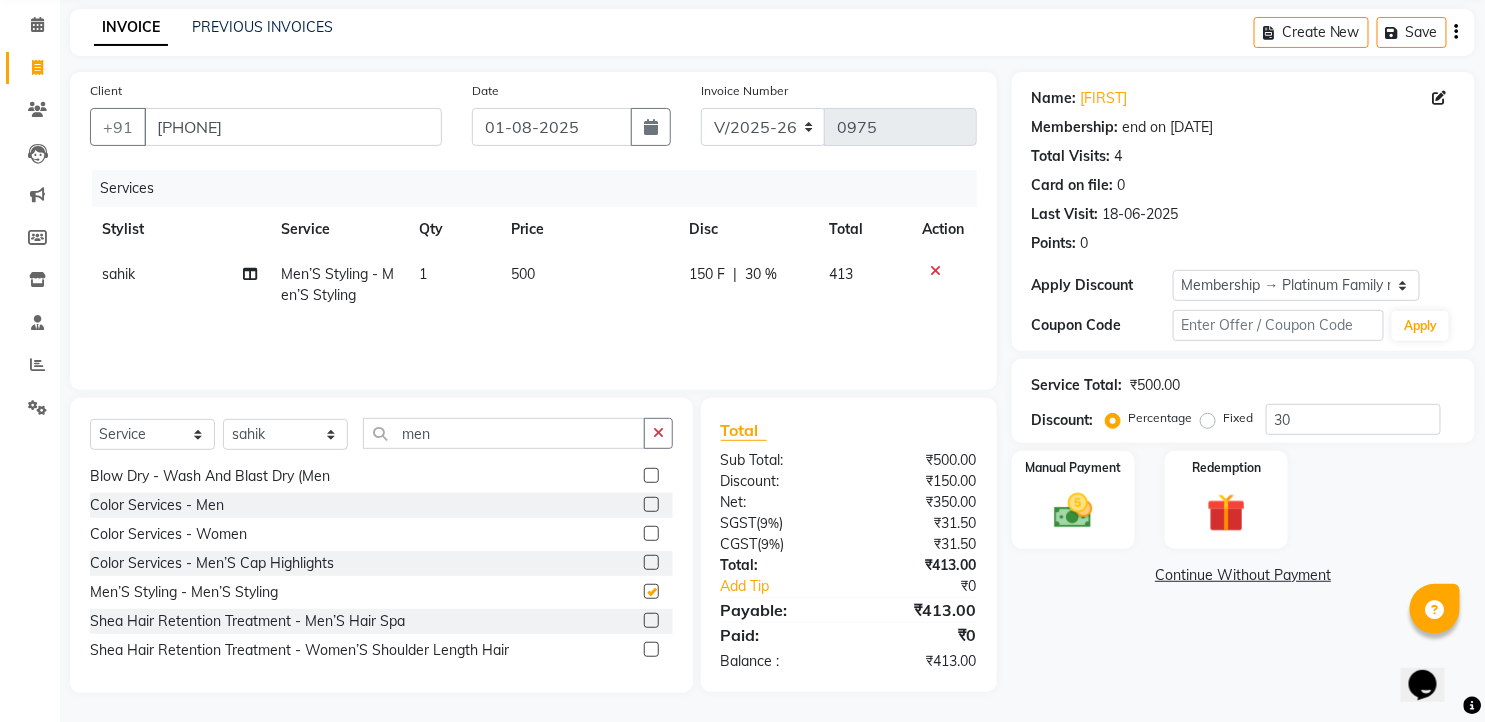checkbox on "false" 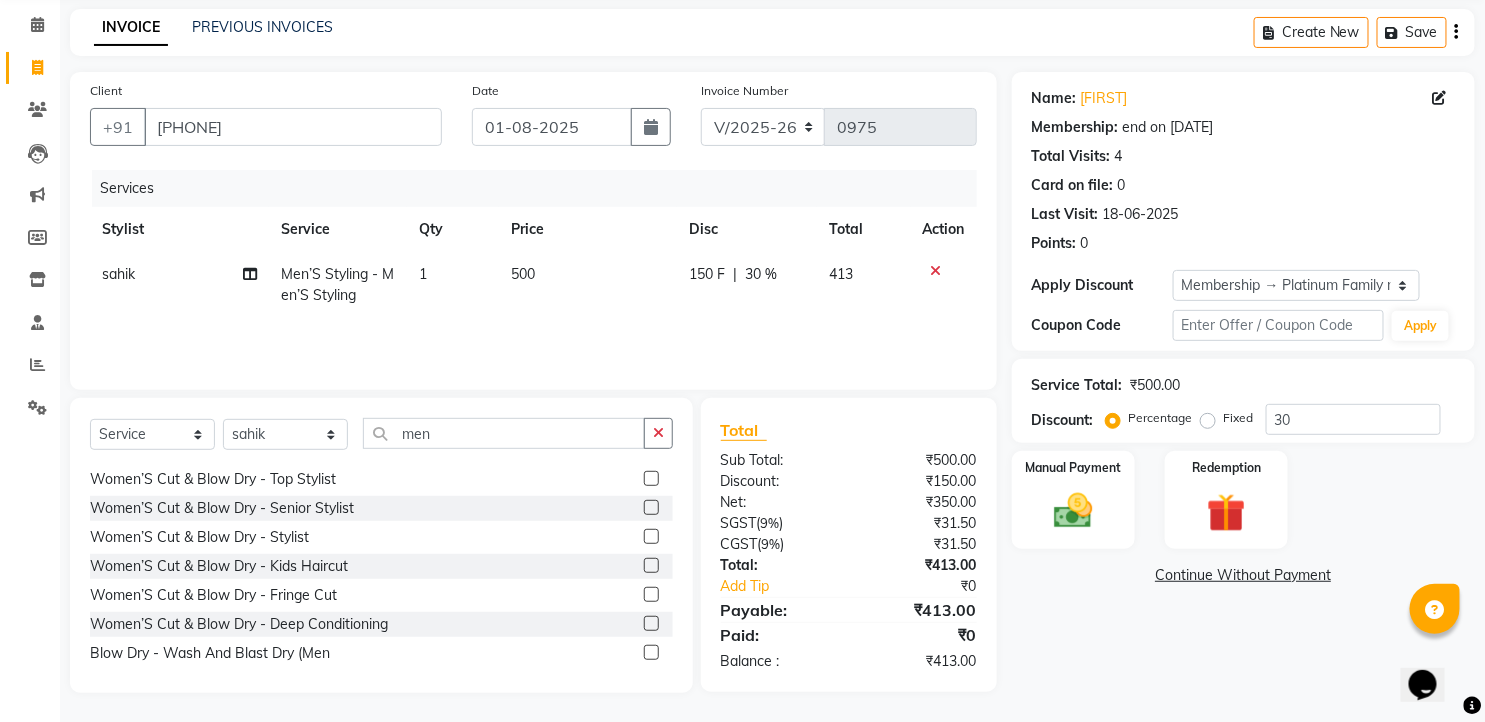 scroll, scrollTop: 321, scrollLeft: 0, axis: vertical 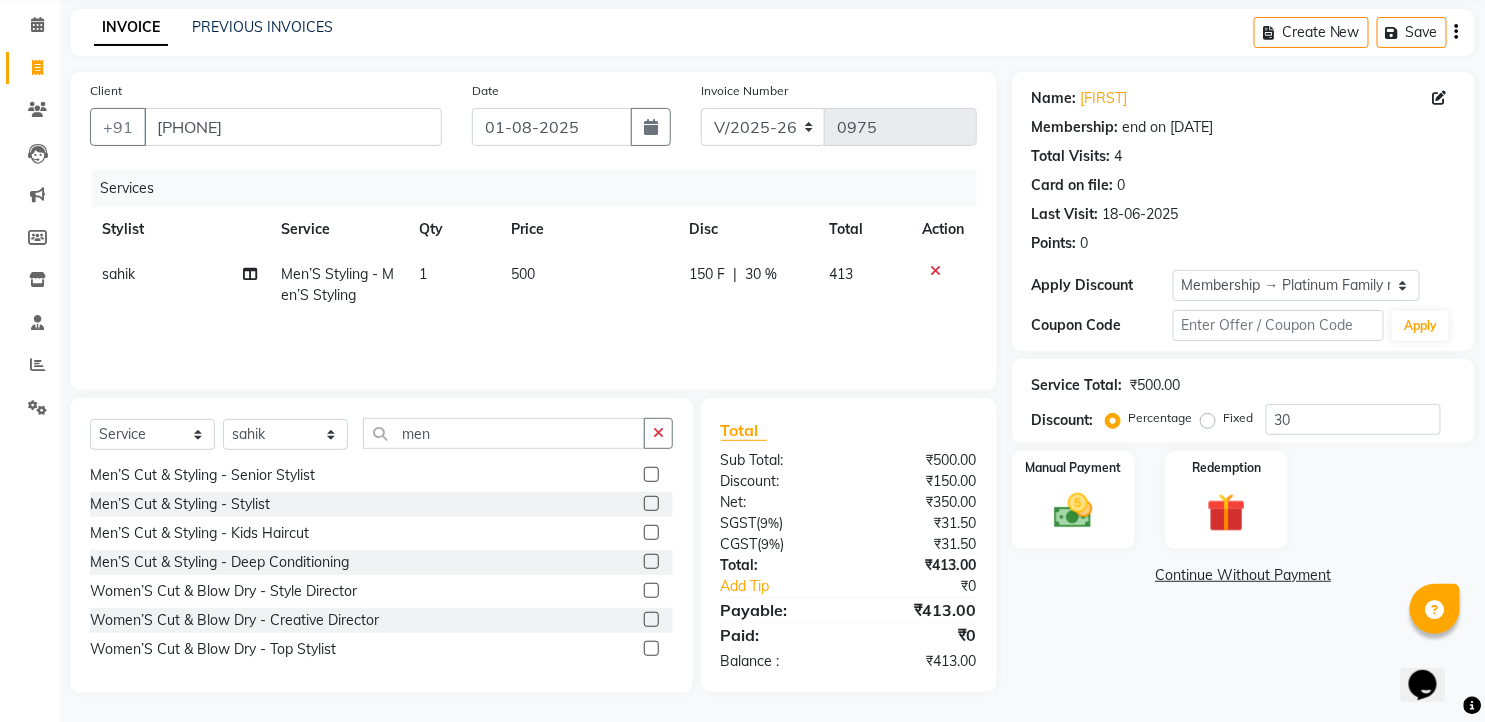 click 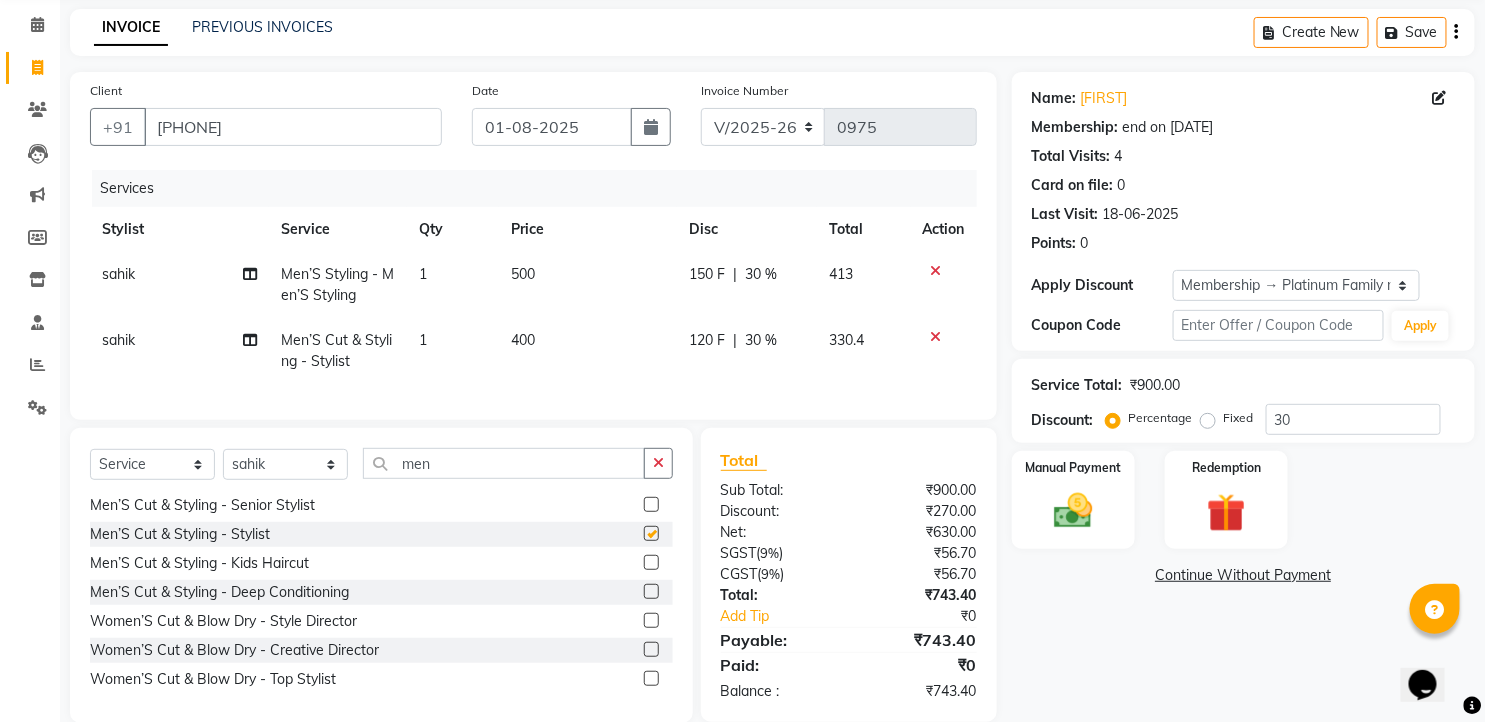 checkbox on "false" 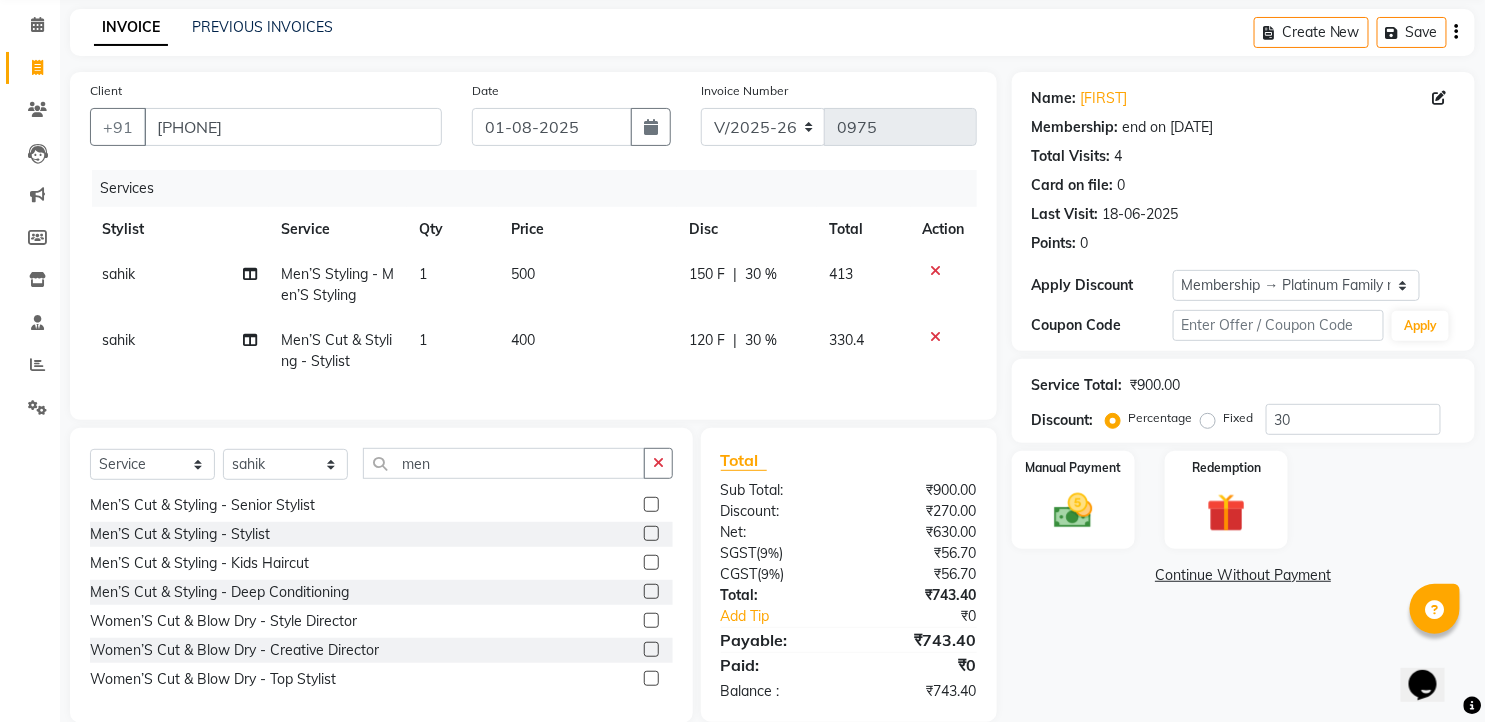 drag, startPoint x: 933, startPoint y: 272, endPoint x: 913, endPoint y: 290, distance: 26.907248 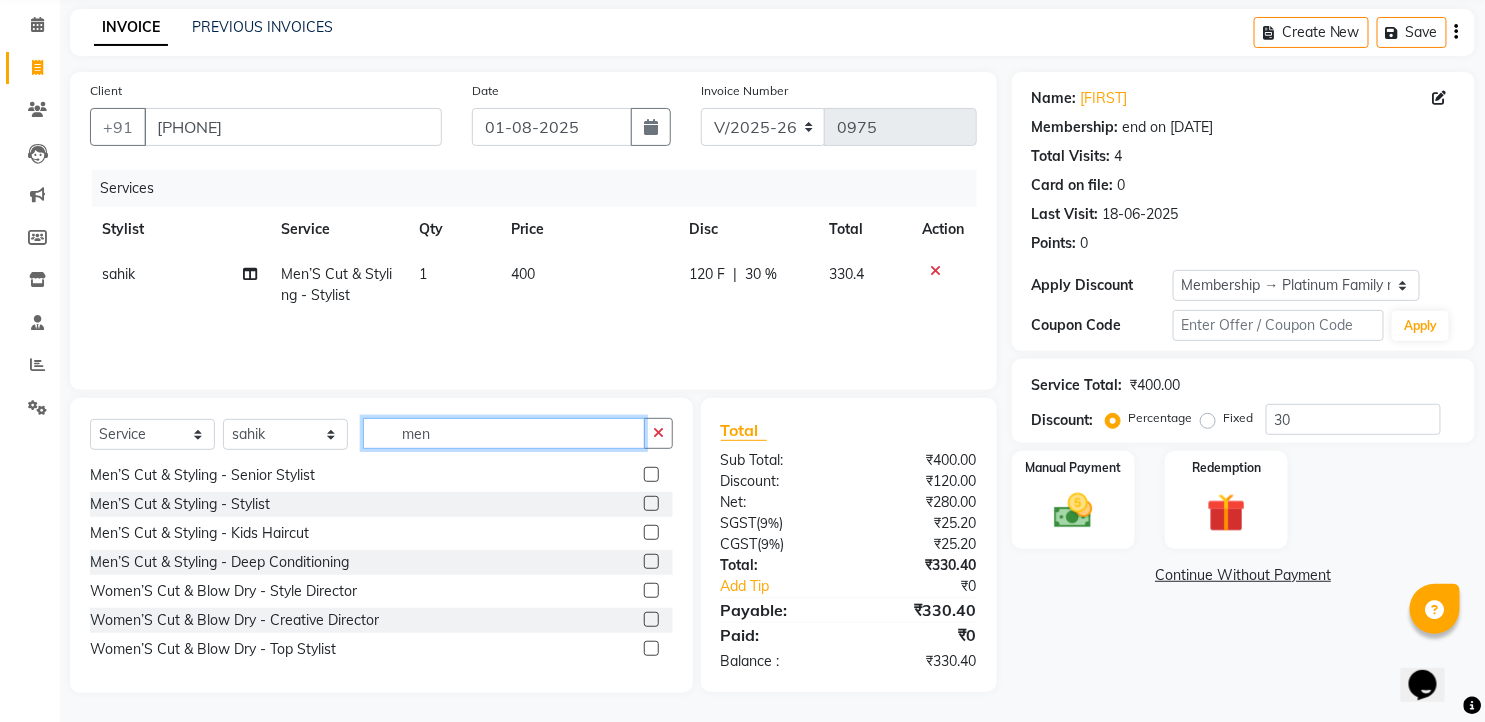 drag, startPoint x: 437, startPoint y: 431, endPoint x: 358, endPoint y: 433, distance: 79.025314 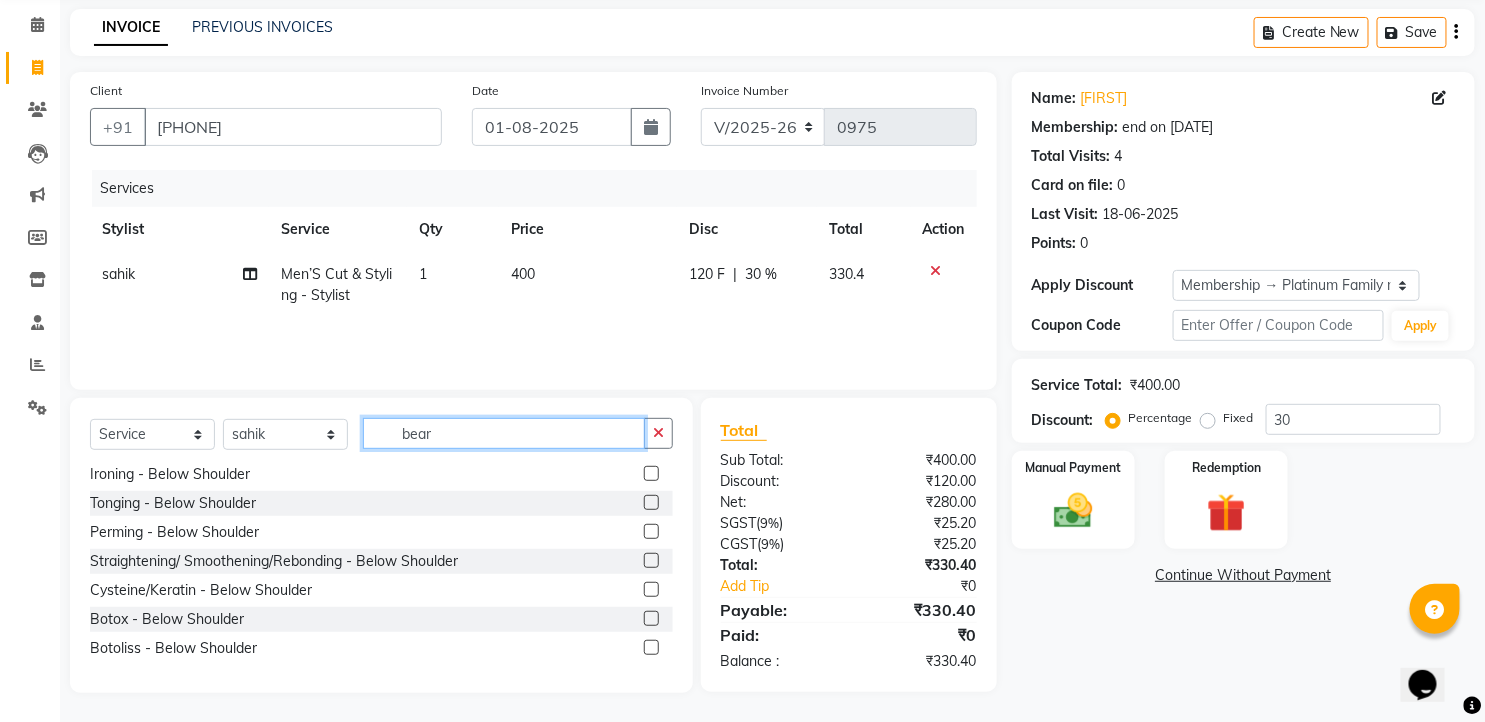 scroll, scrollTop: 0, scrollLeft: 0, axis: both 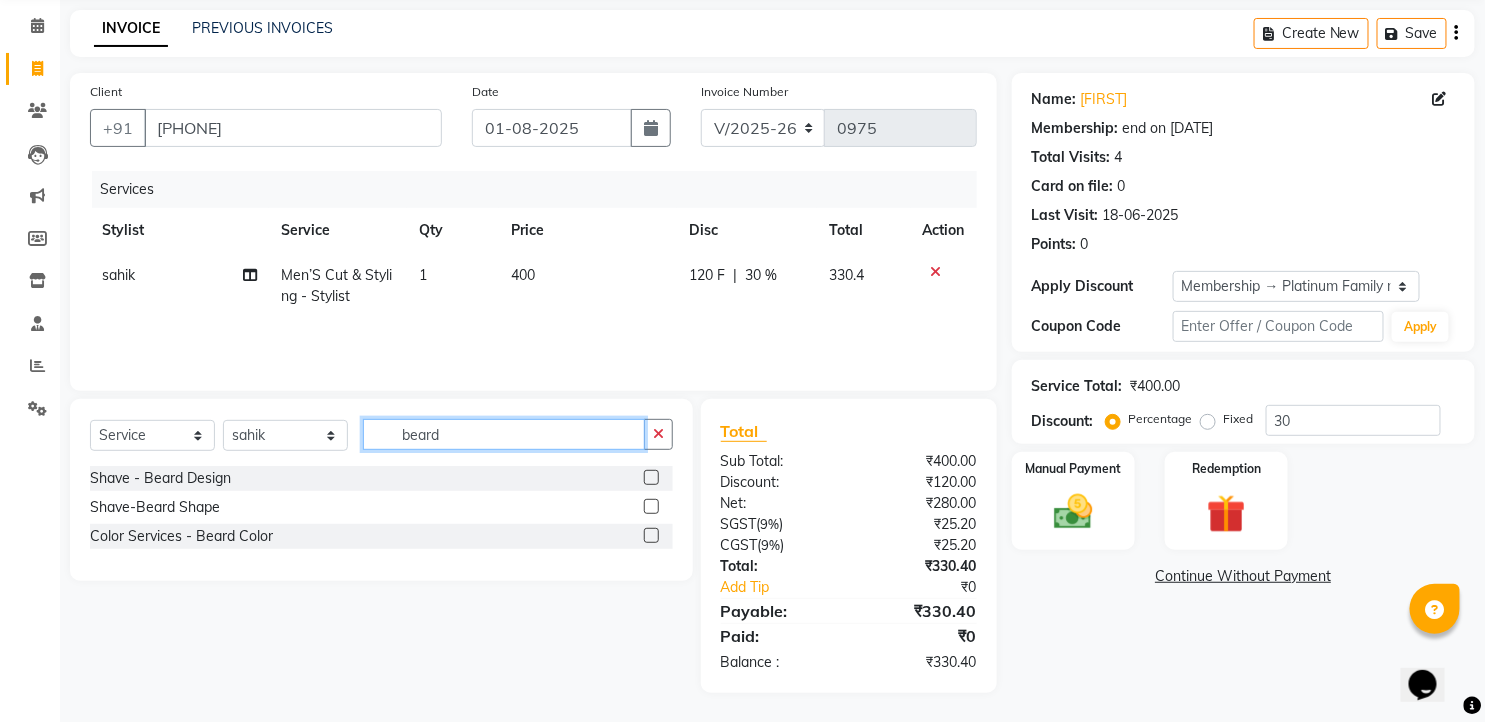 type on "beard" 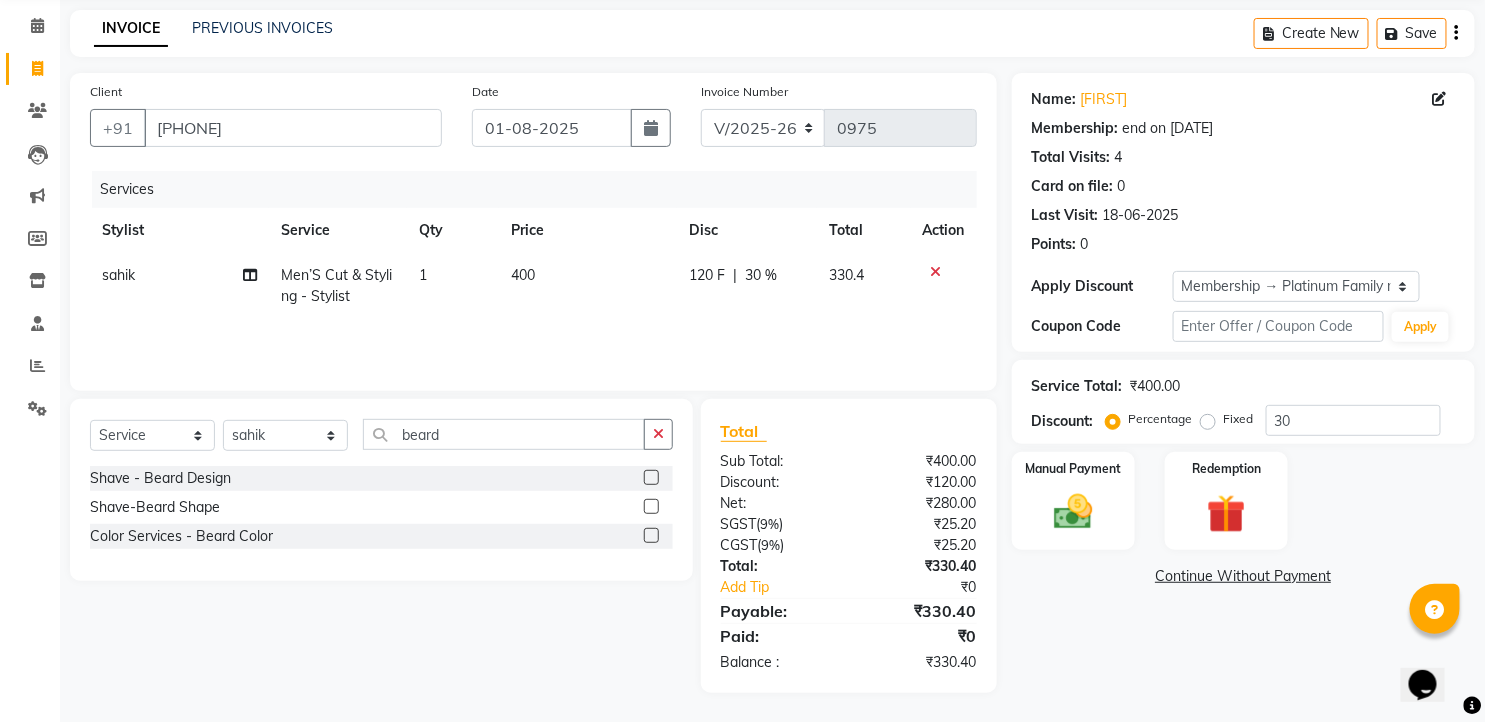 click 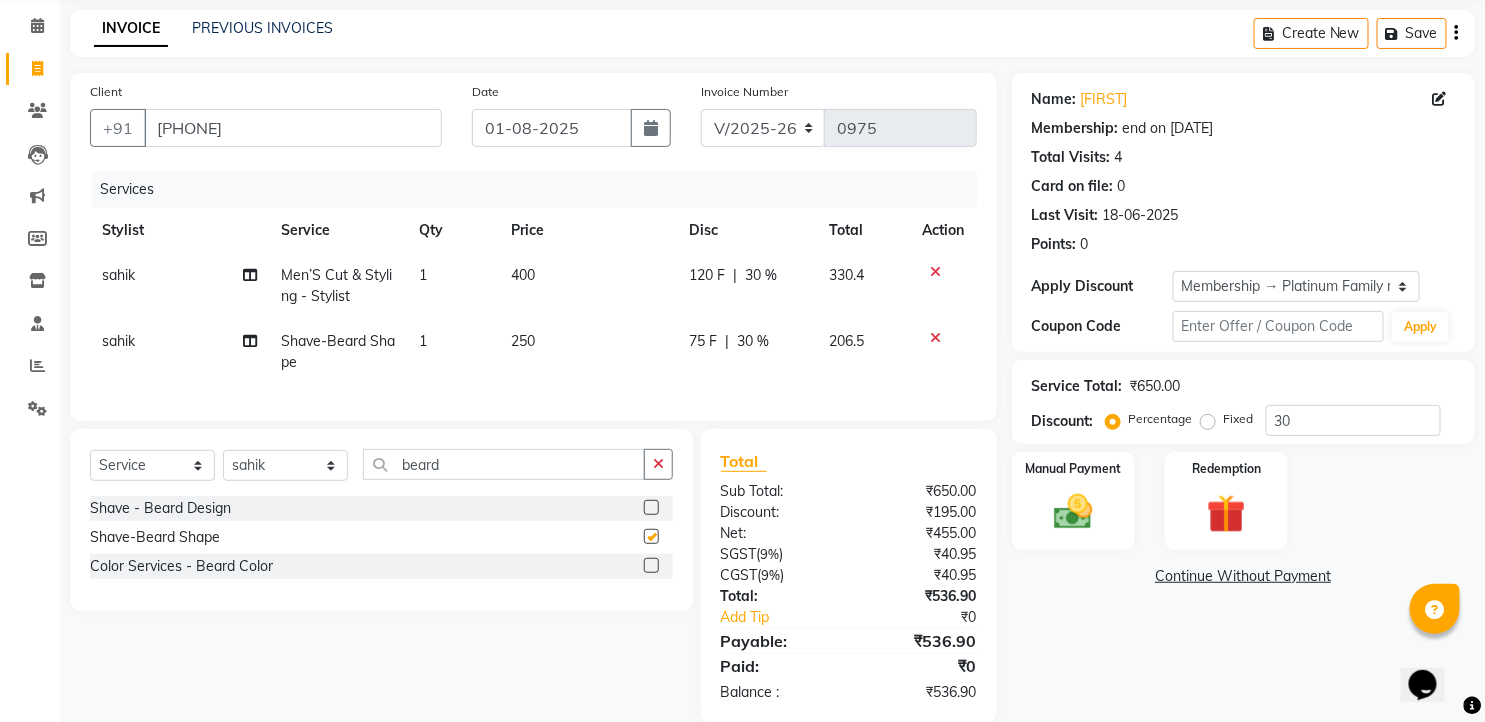 checkbox on "false" 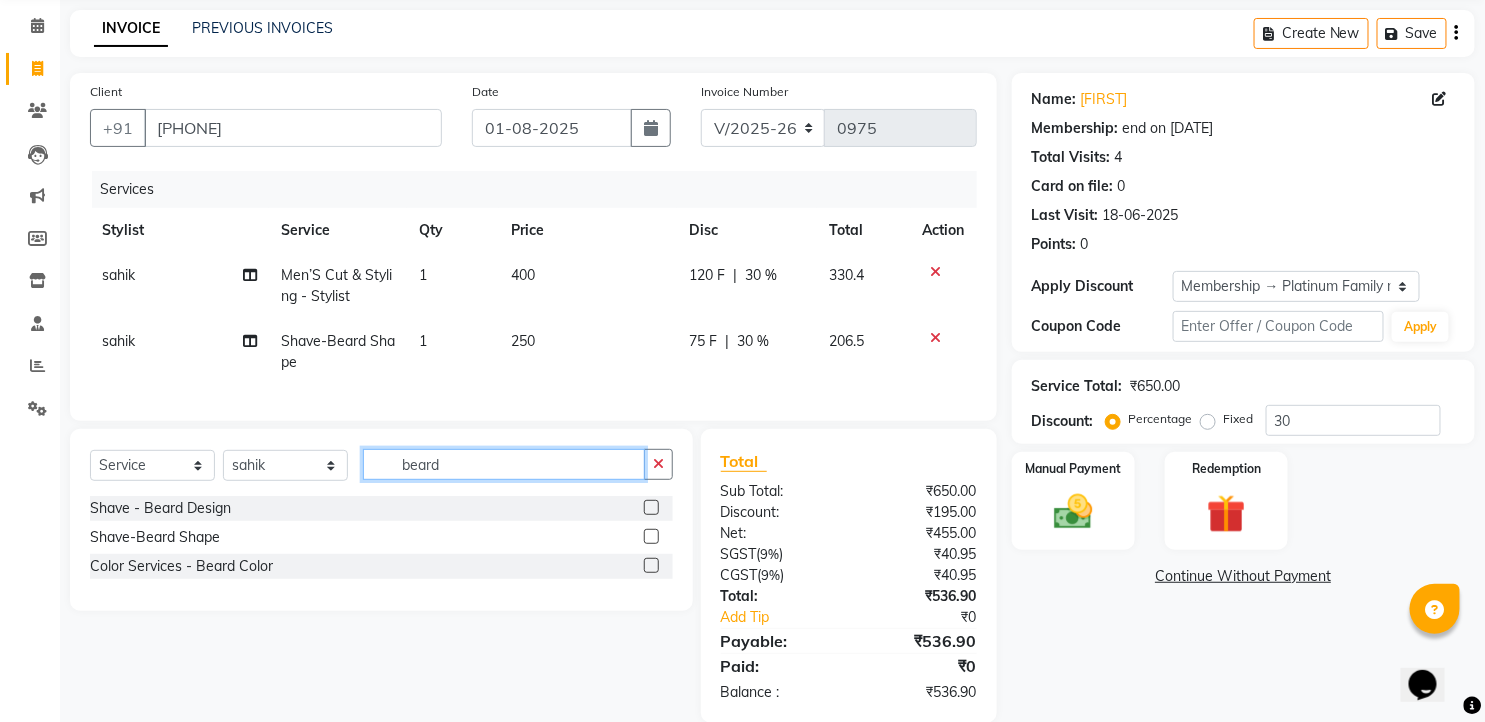 drag, startPoint x: 362, startPoint y: 477, endPoint x: 313, endPoint y: 478, distance: 49.010204 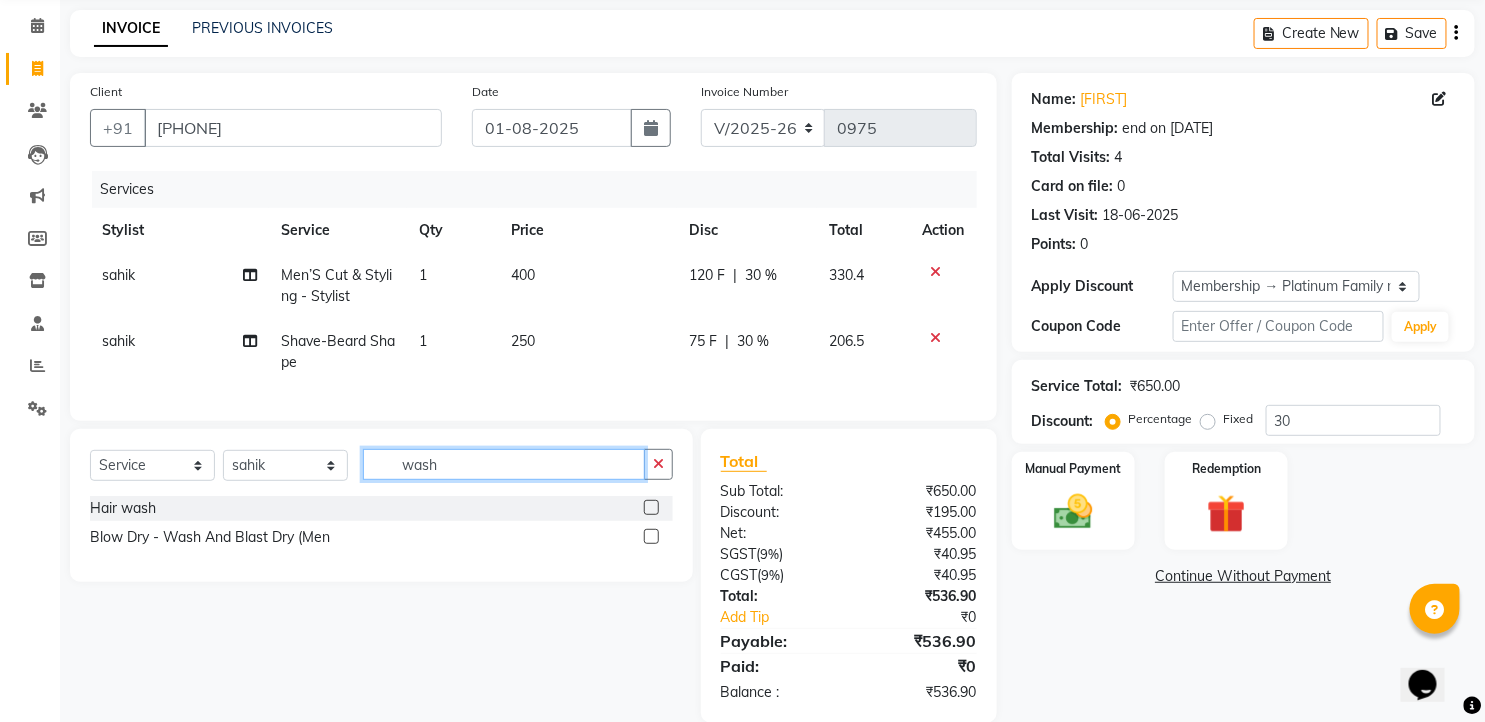type on "wash" 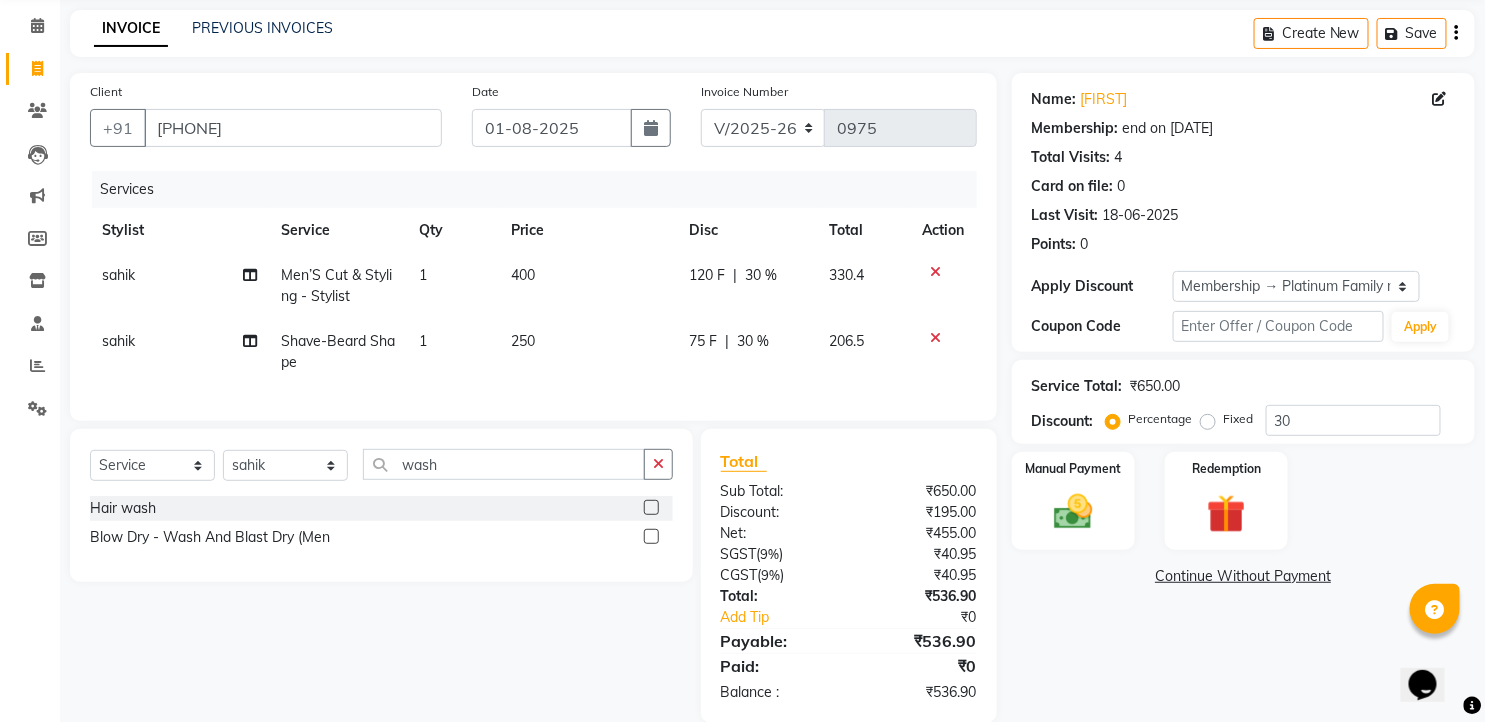 click 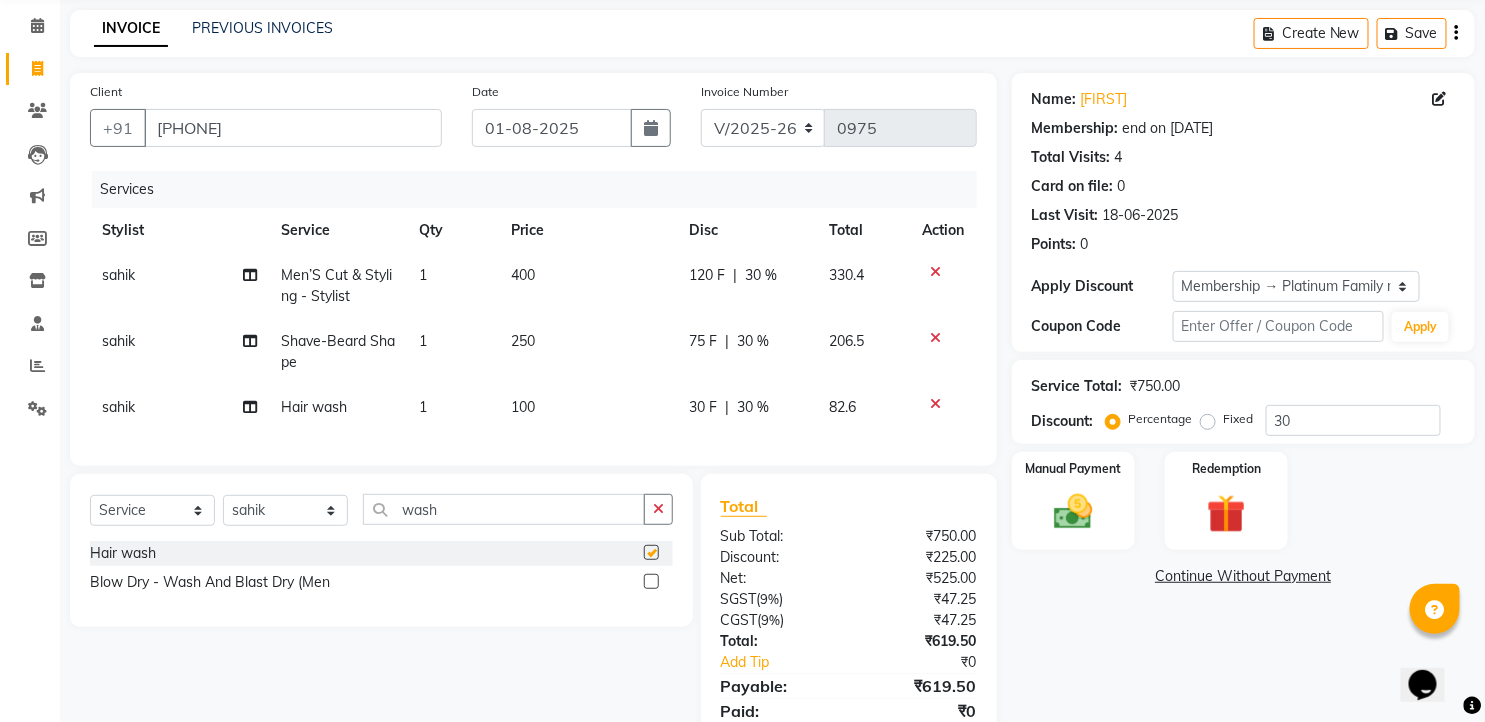 checkbox on "false" 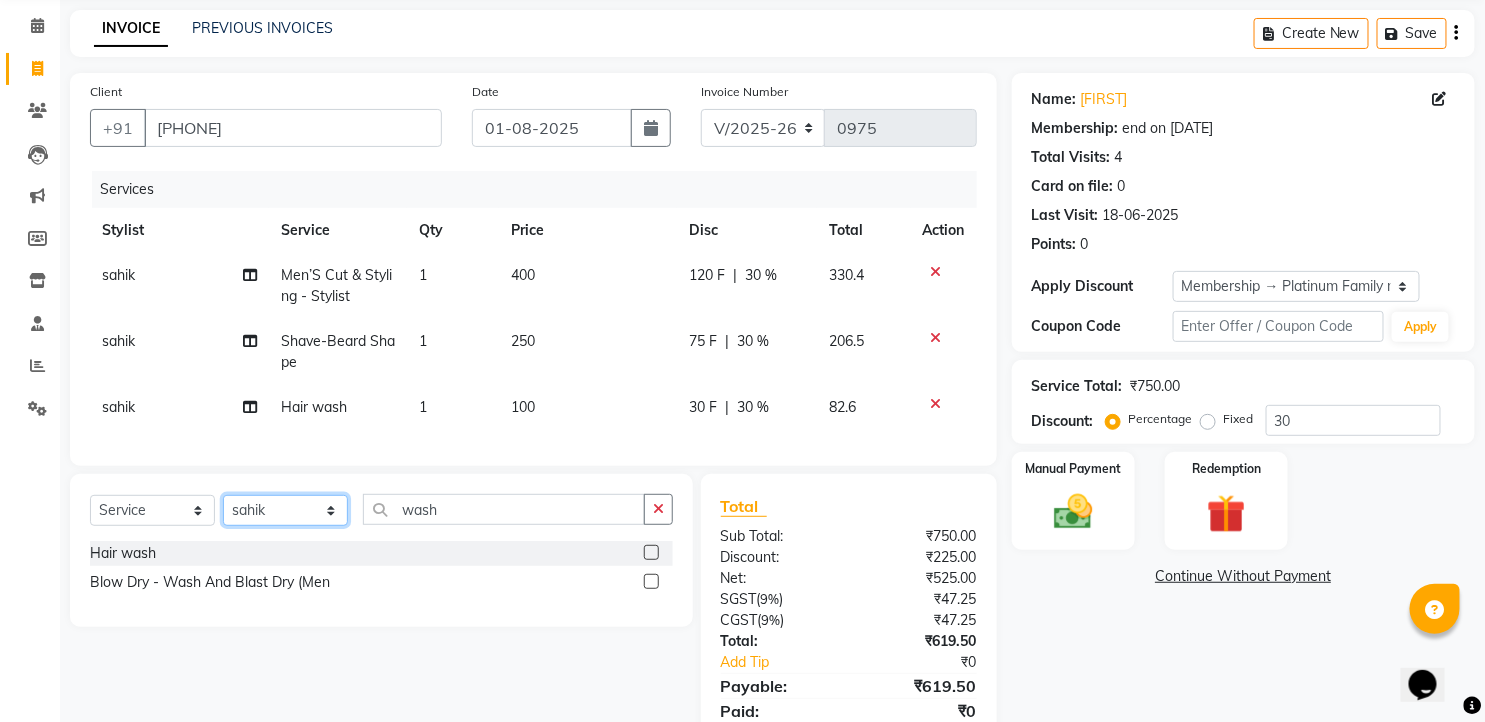 click on "Select Stylist faizz gufran mohammad hyma Kumari lalitha sree Manager Riya roy sahik" 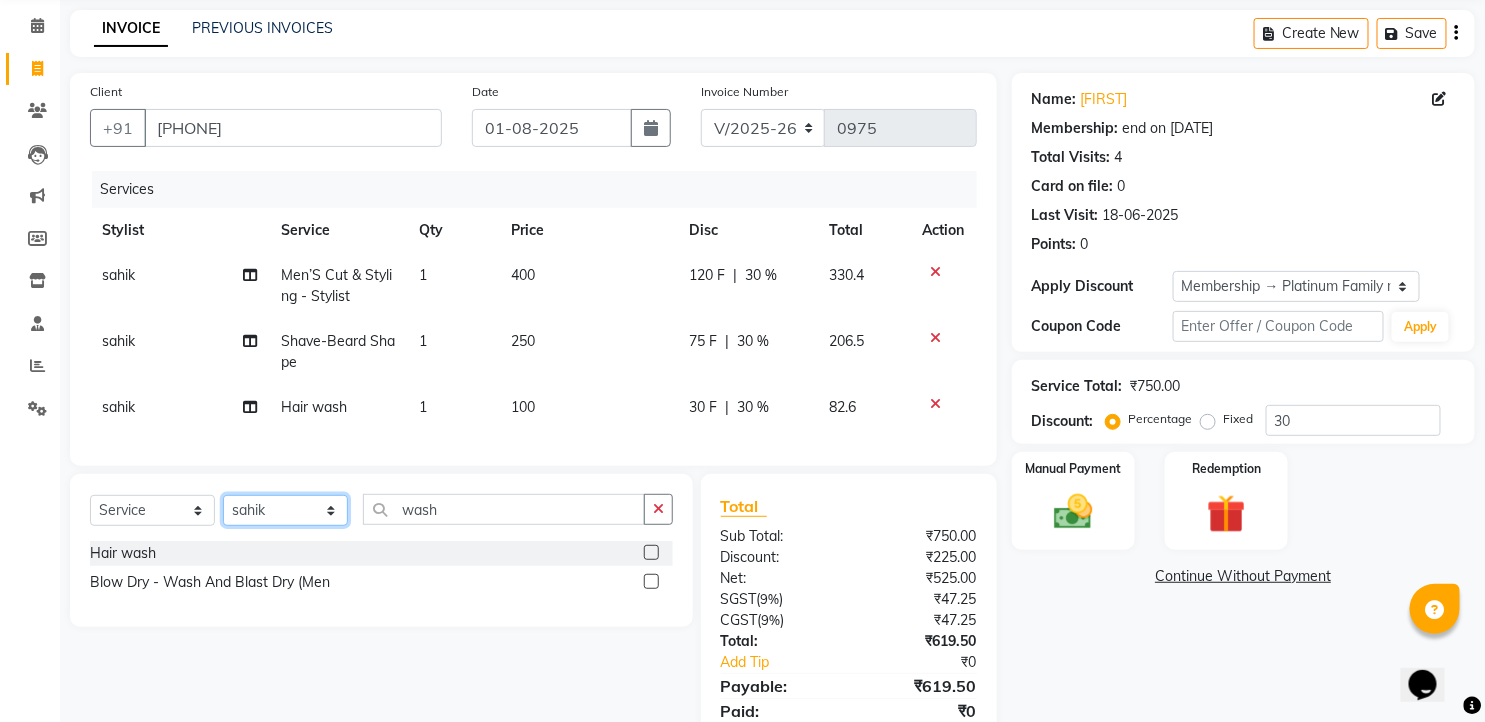select on "63218" 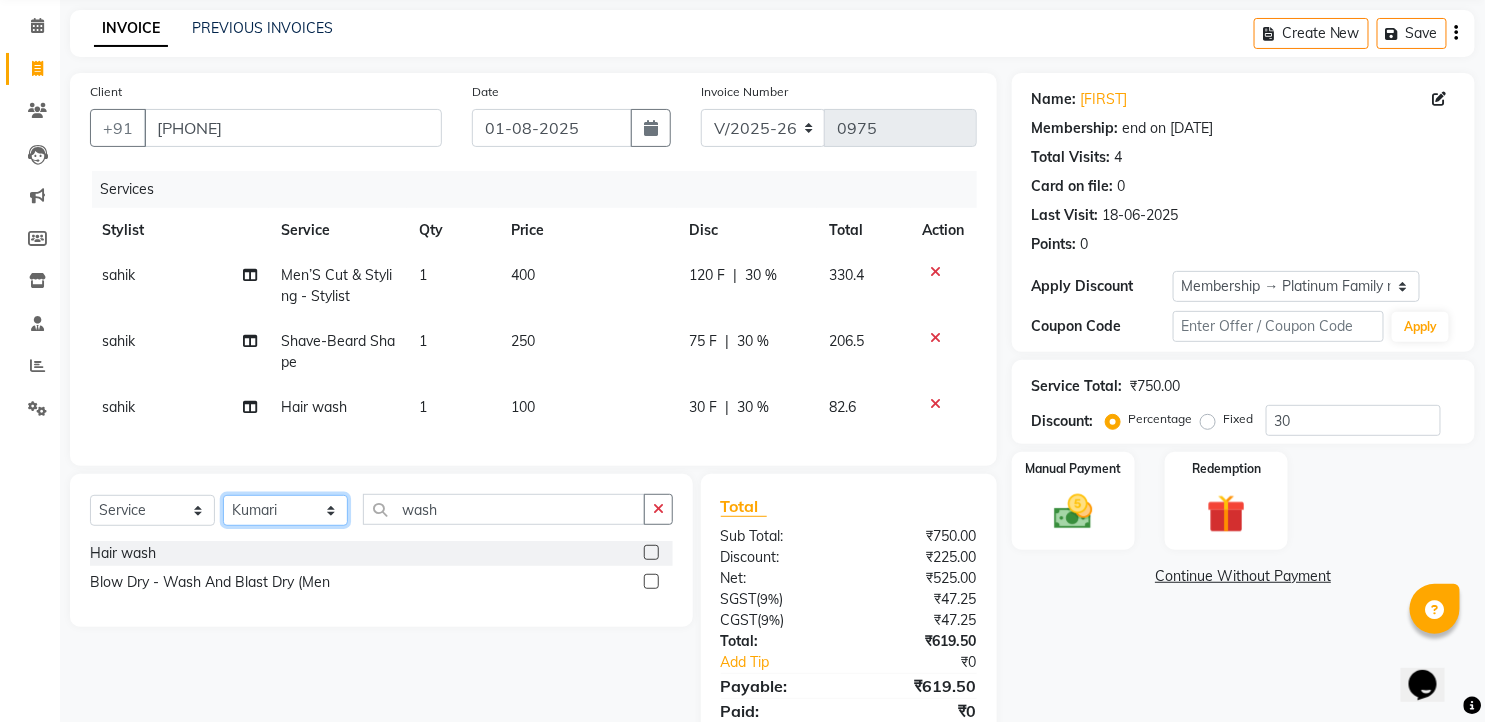 click on "Select Stylist faizz gufran mohammad hyma Kumari lalitha sree Manager Riya roy sahik" 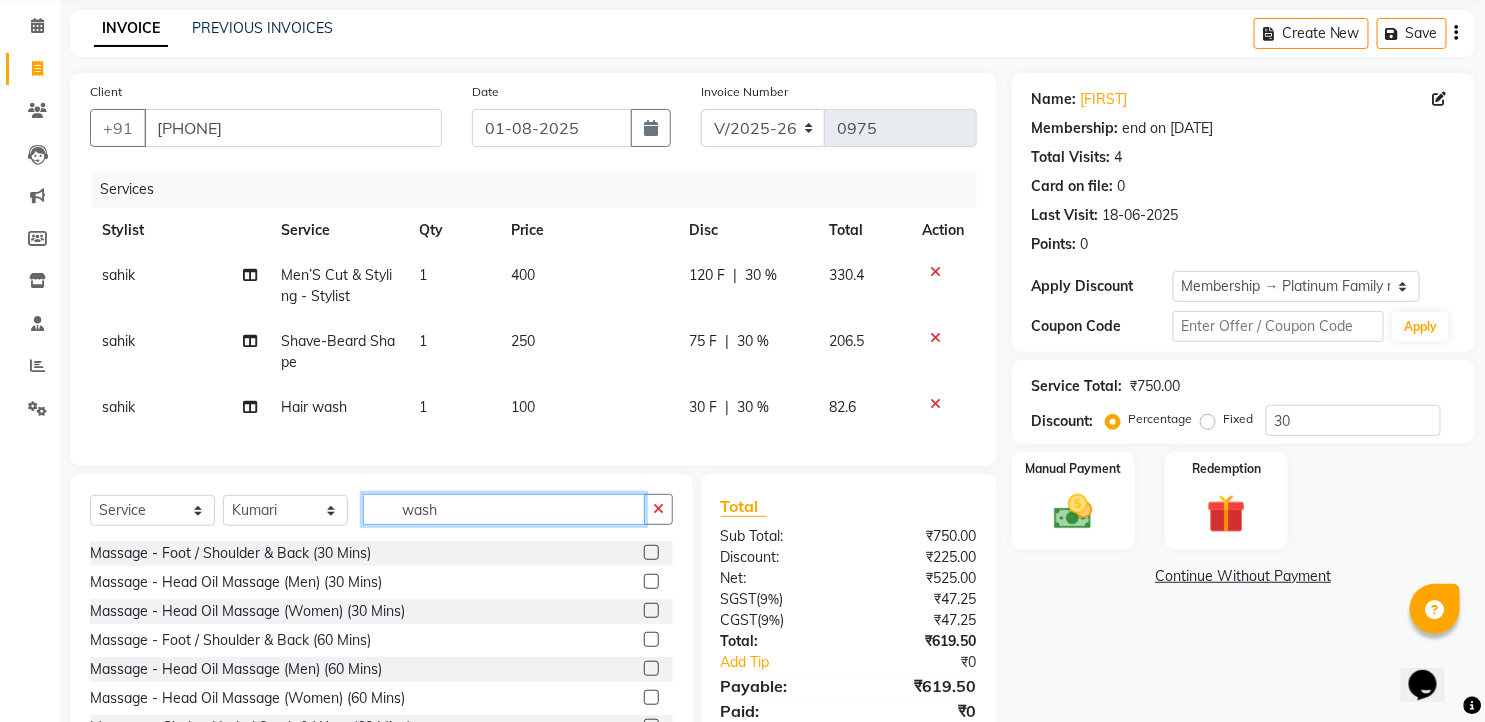 drag, startPoint x: 447, startPoint y: 530, endPoint x: 373, endPoint y: 535, distance: 74.168724 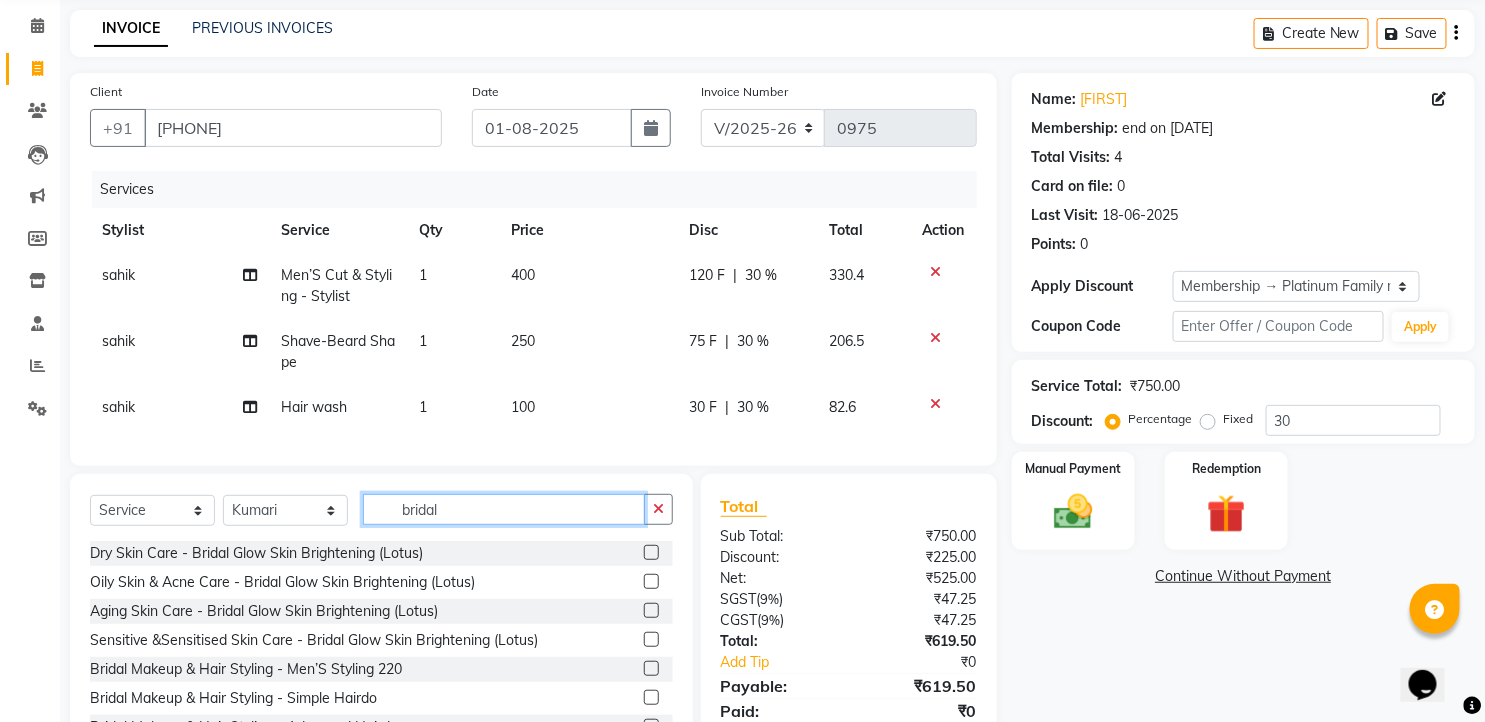 type on "bridal" 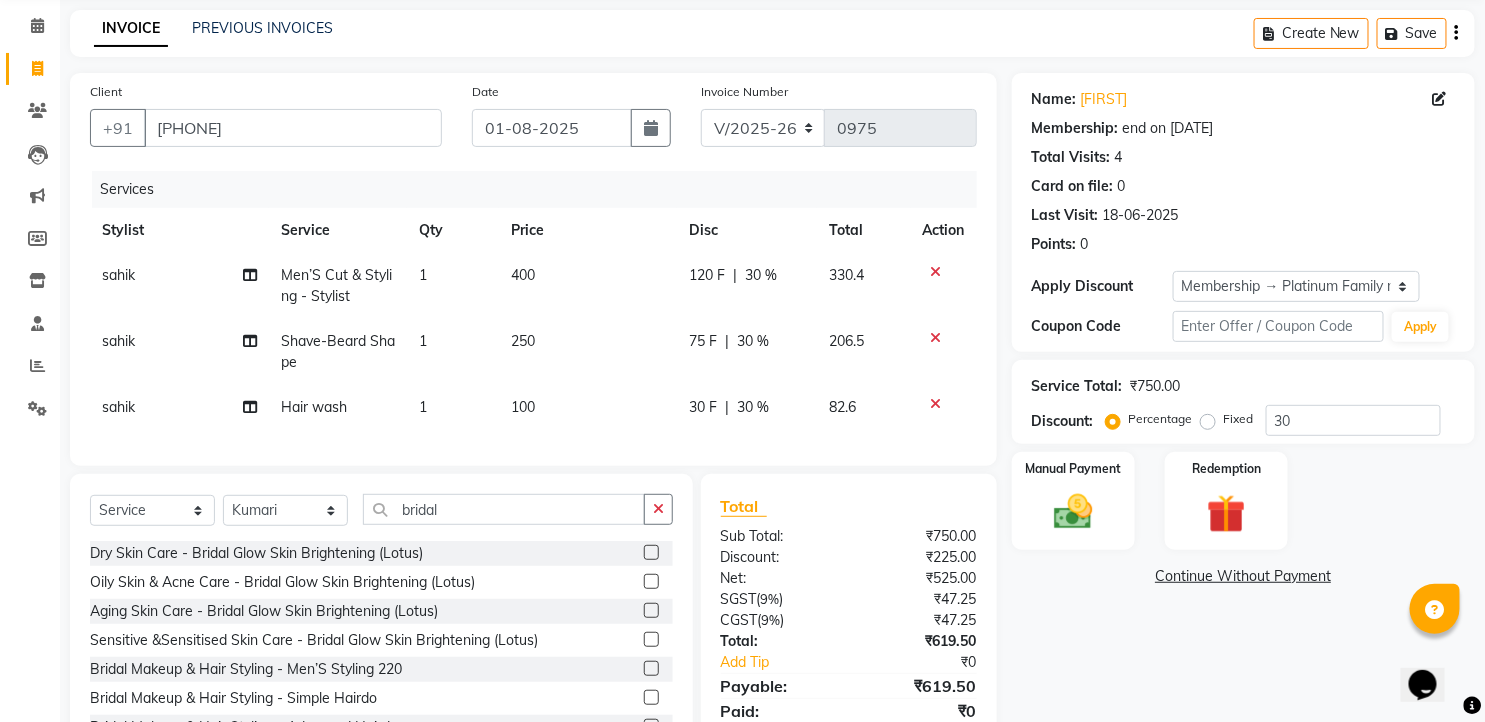 click 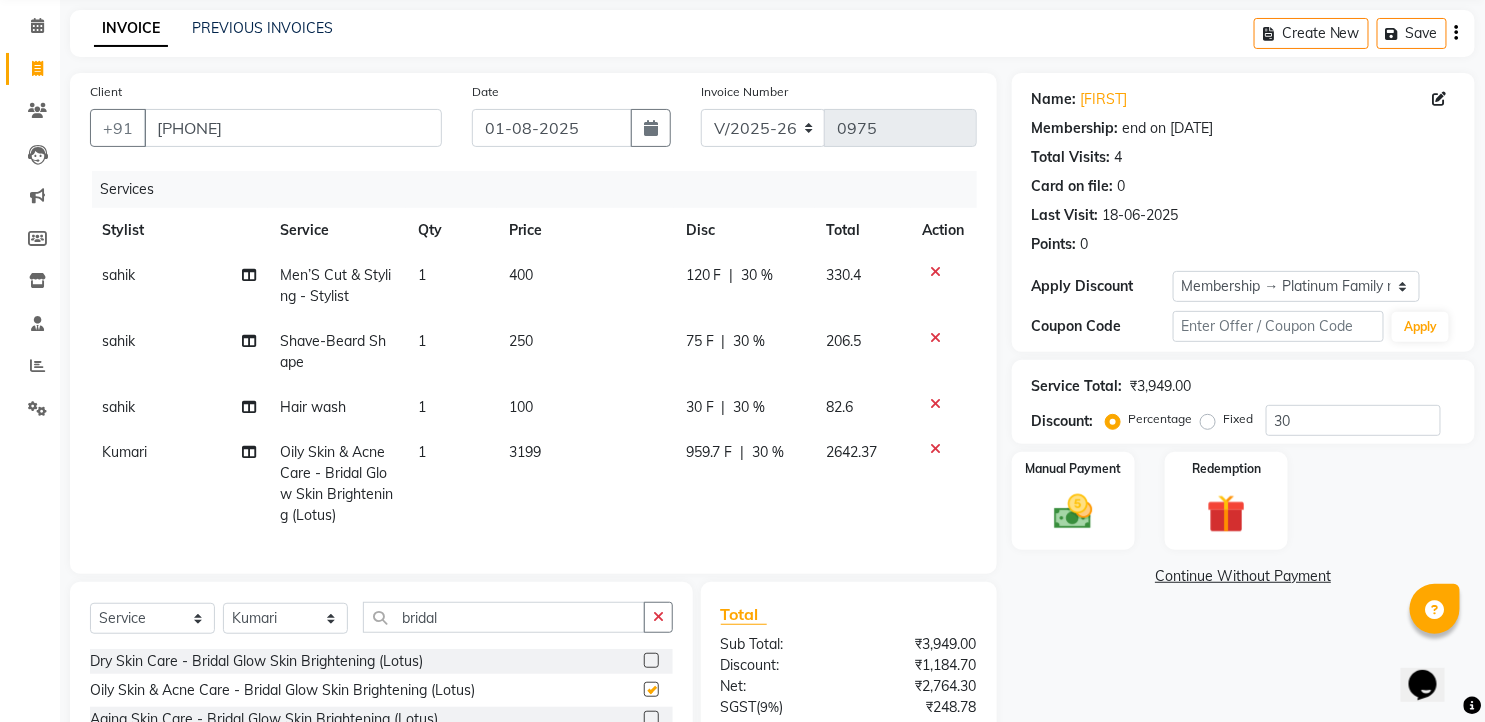checkbox on "false" 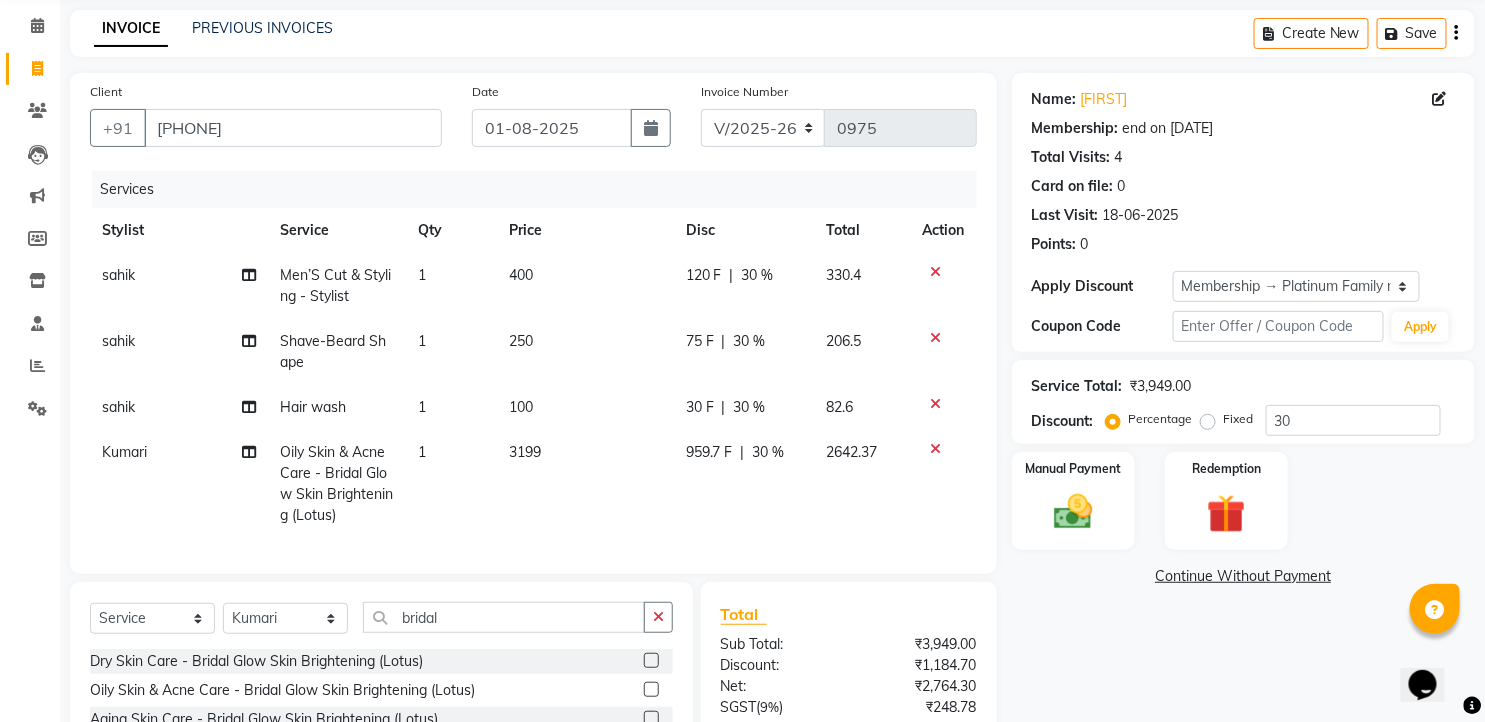 click 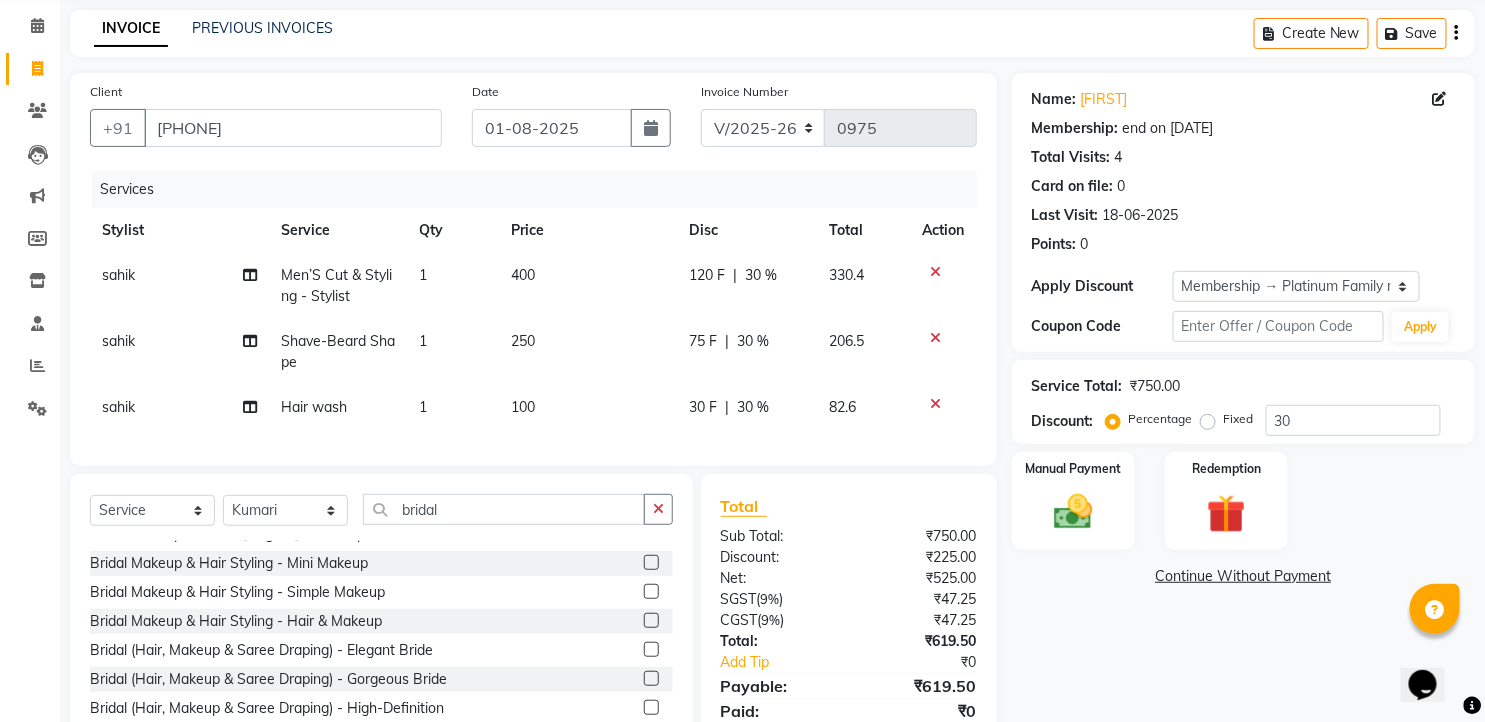 scroll, scrollTop: 234, scrollLeft: 0, axis: vertical 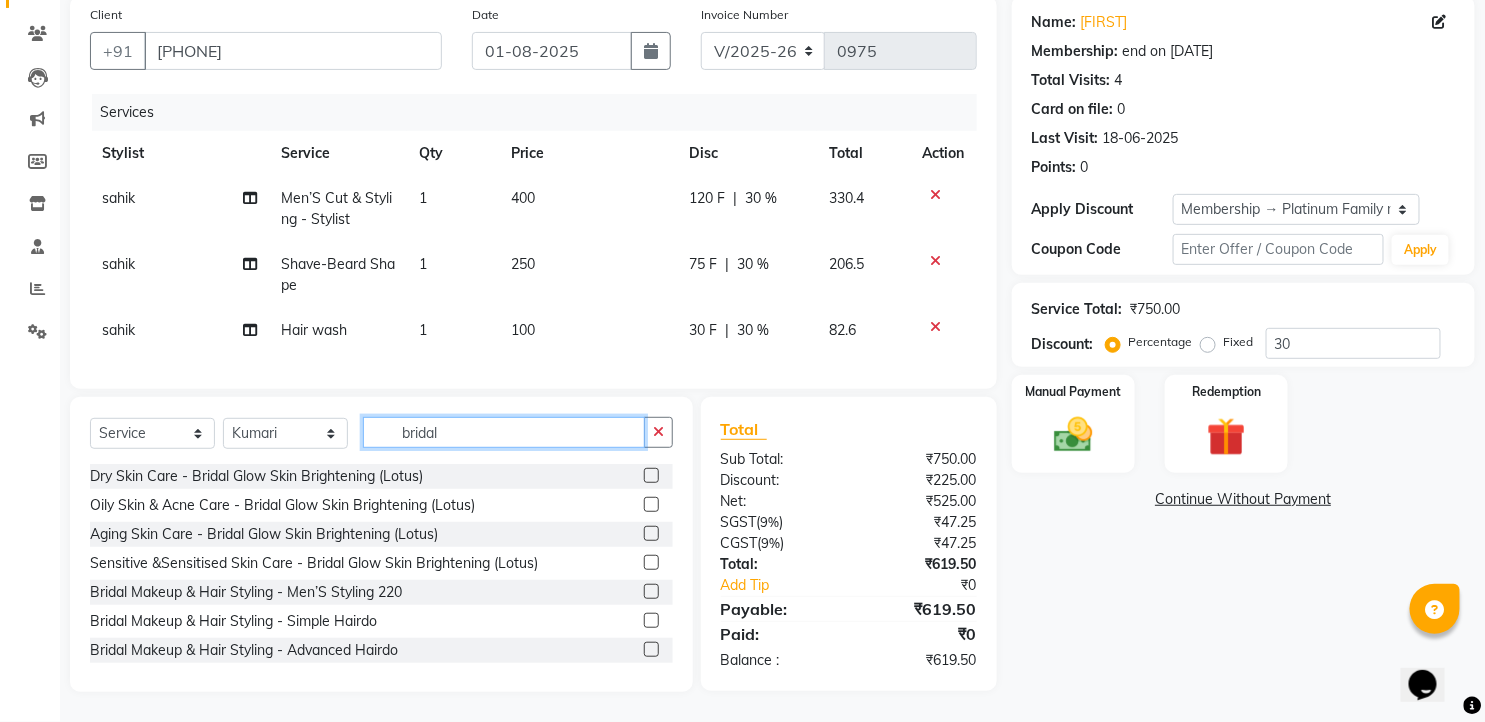 click on "bridal" 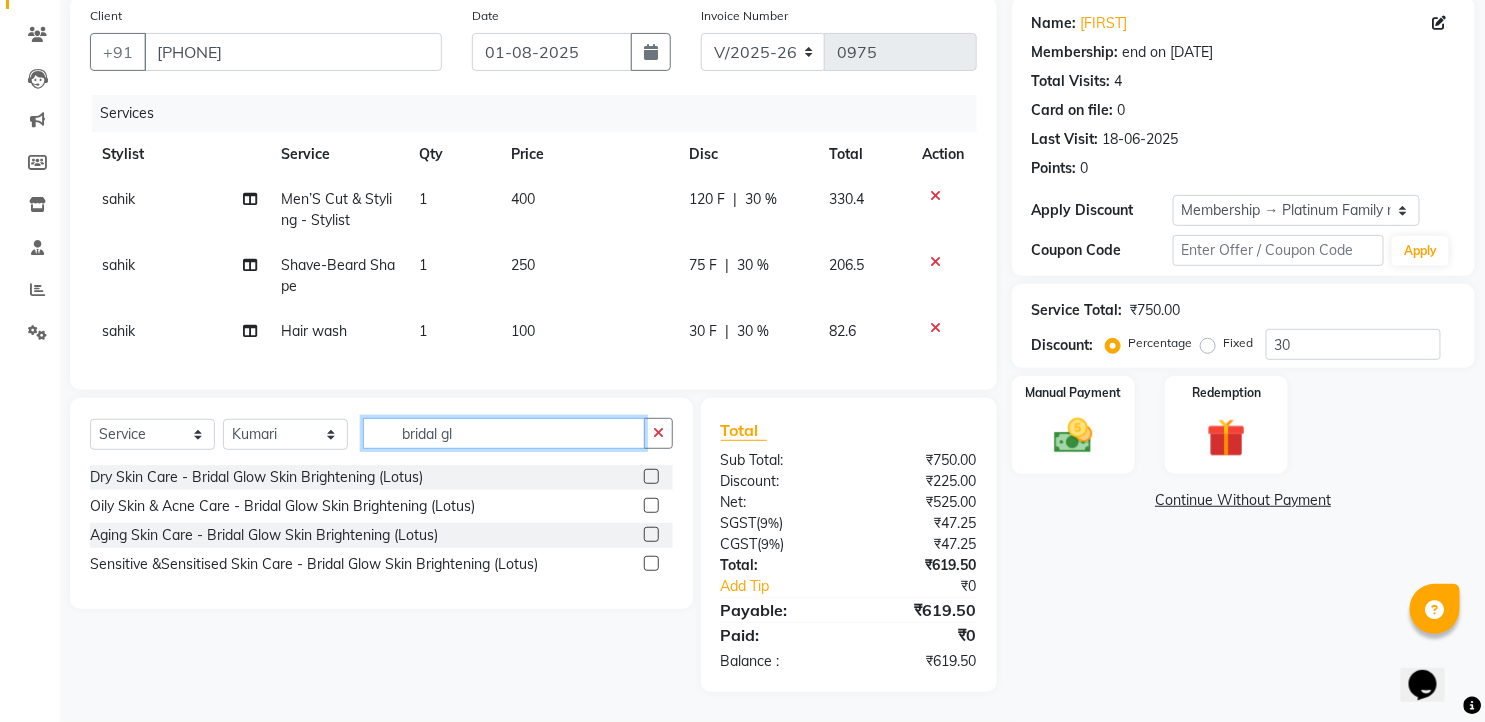 scroll, scrollTop: 170, scrollLeft: 0, axis: vertical 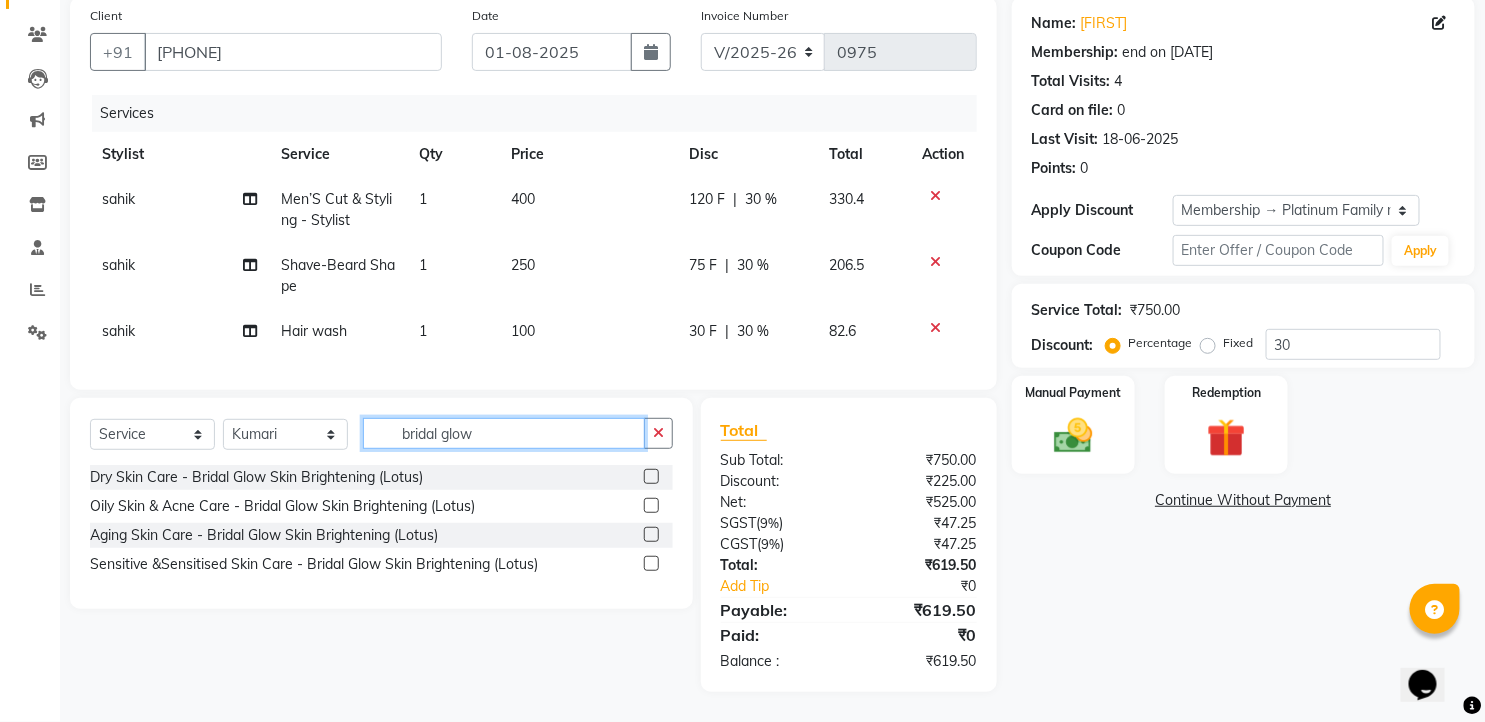 type on "bridal glow" 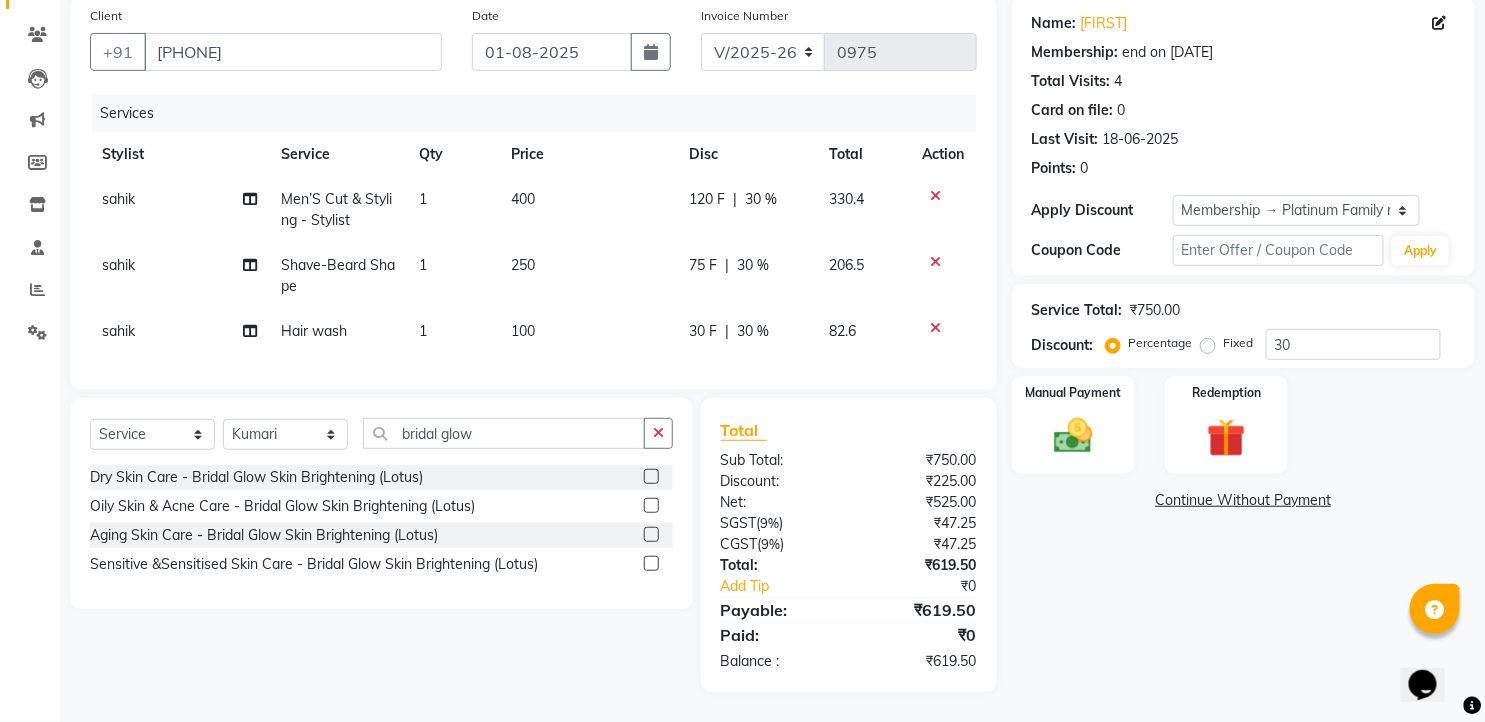click 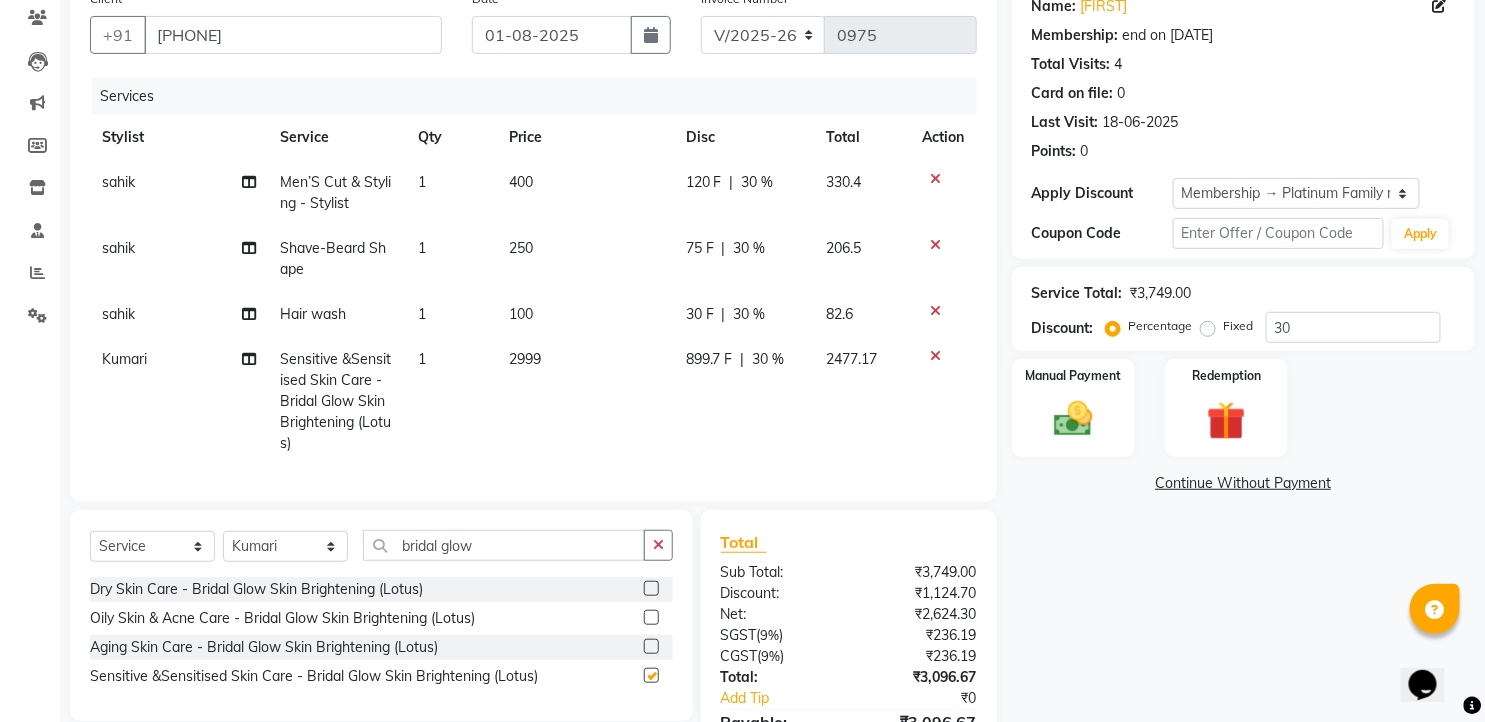checkbox on "false" 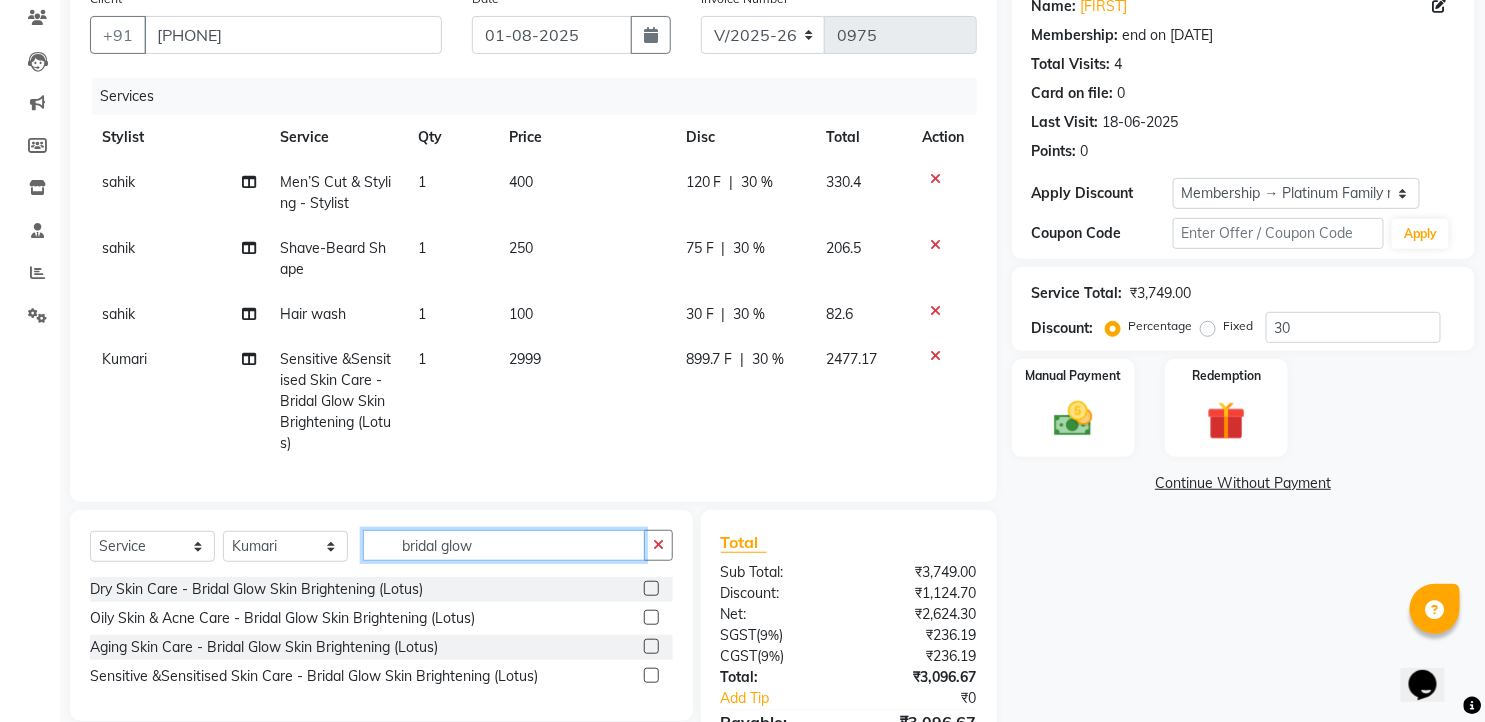 drag, startPoint x: 443, startPoint y: 560, endPoint x: 288, endPoint y: 560, distance: 155 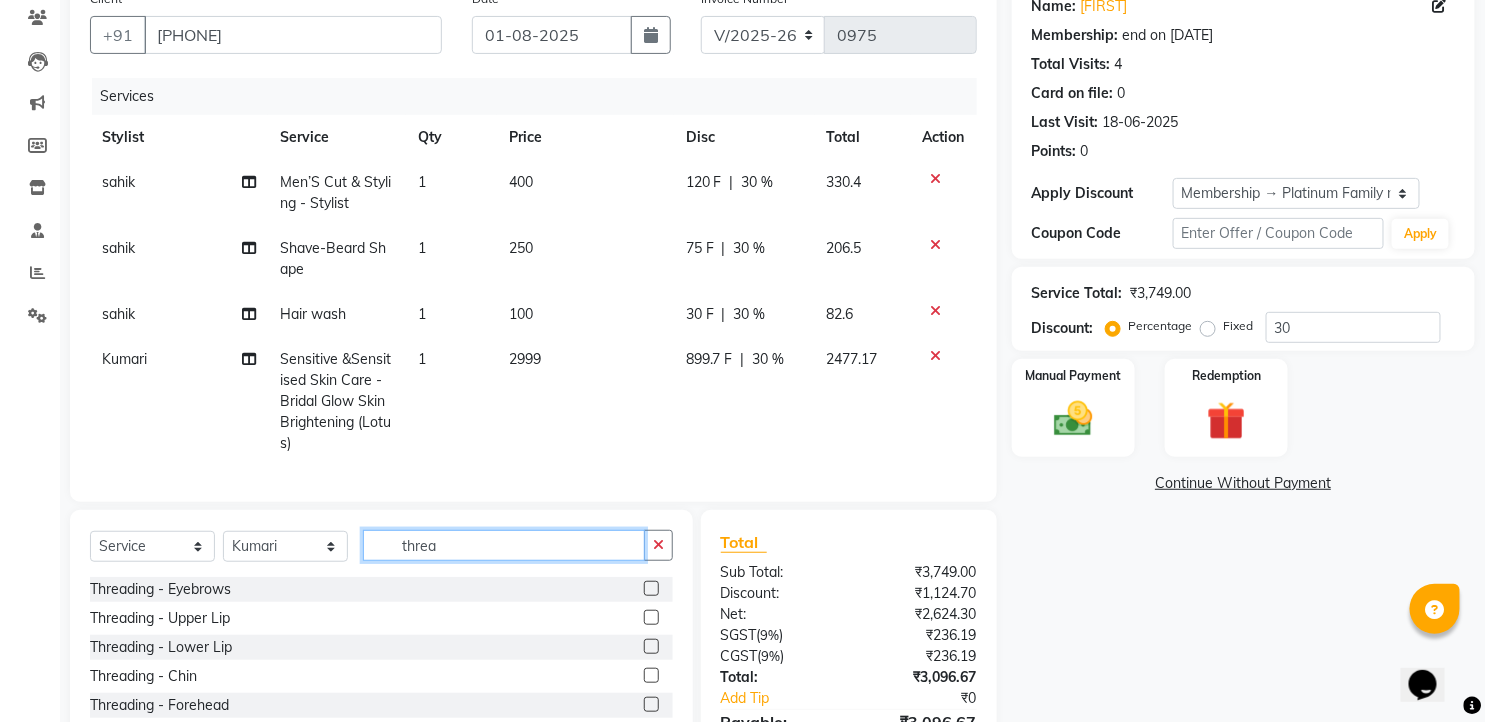type on "threa" 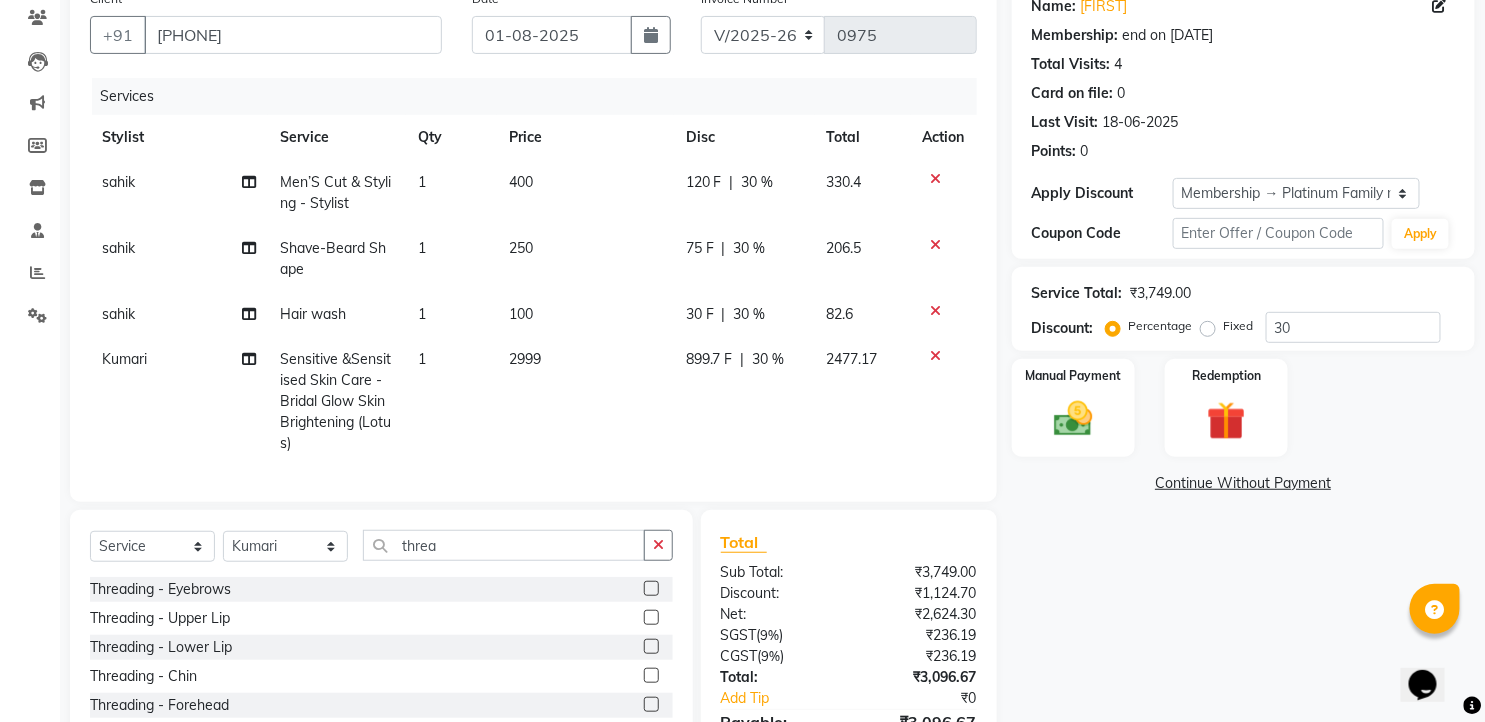 click 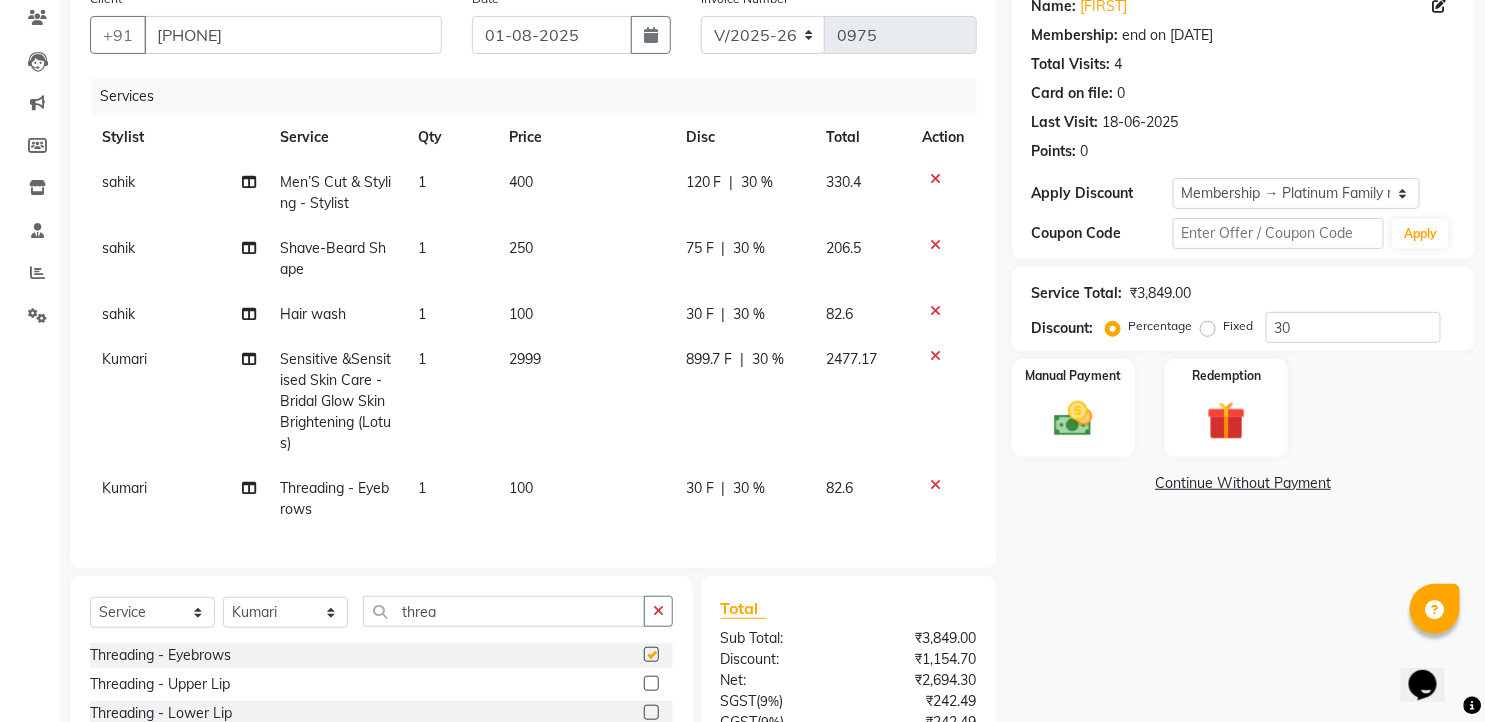 checkbox on "false" 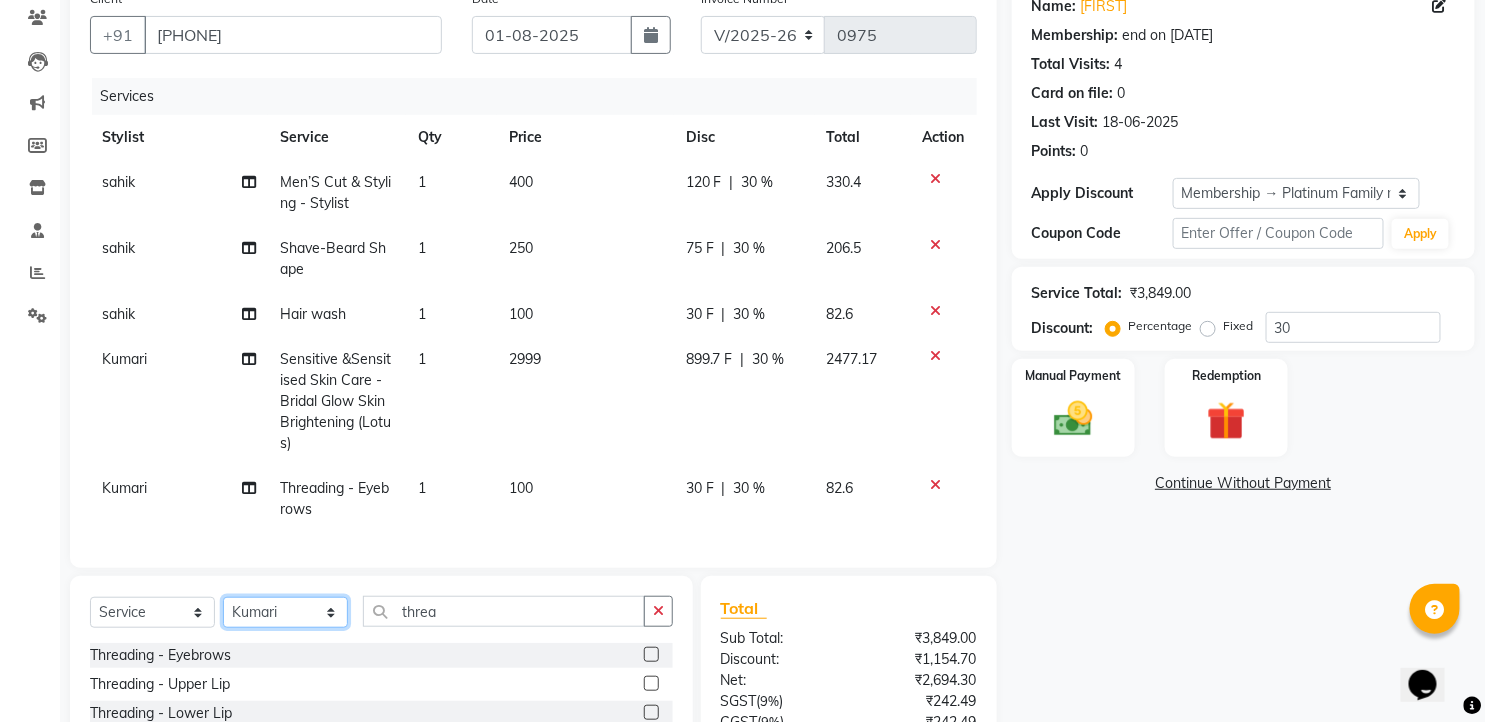 click on "Select Stylist faizz gufran mohammad hyma Kumari lalitha sree Manager Riya roy sahik" 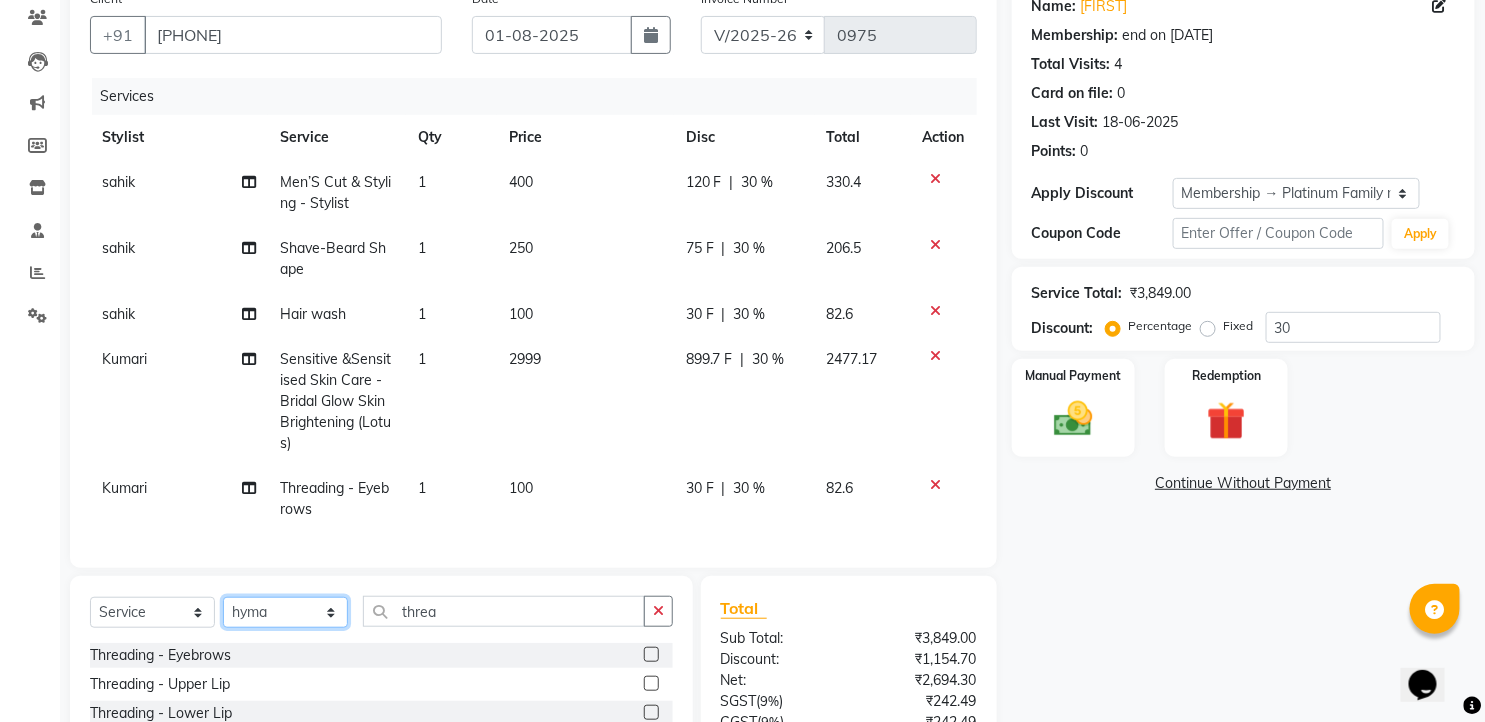 click on "Select Stylist faizz gufran mohammad hyma Kumari lalitha sree Manager Riya roy sahik" 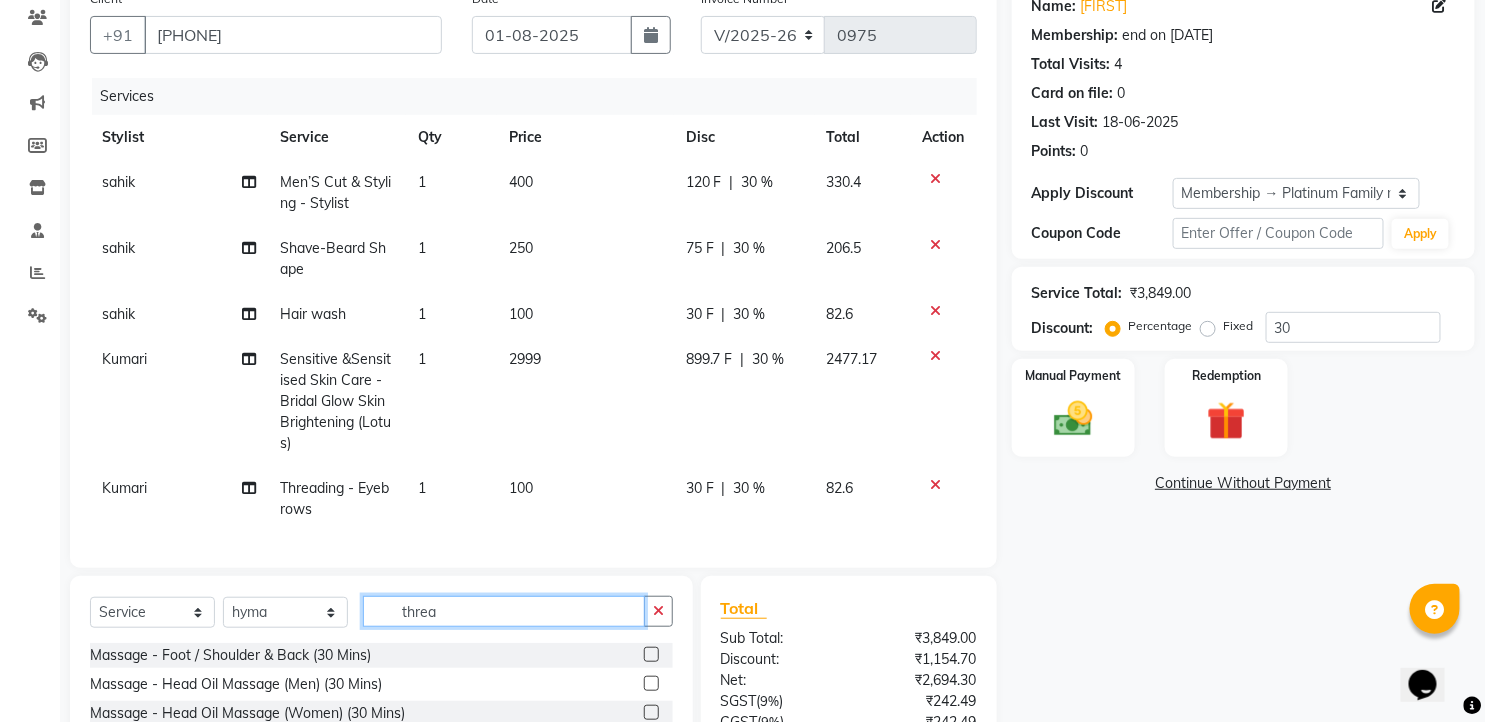 drag, startPoint x: 446, startPoint y: 634, endPoint x: 346, endPoint y: 652, distance: 101.607086 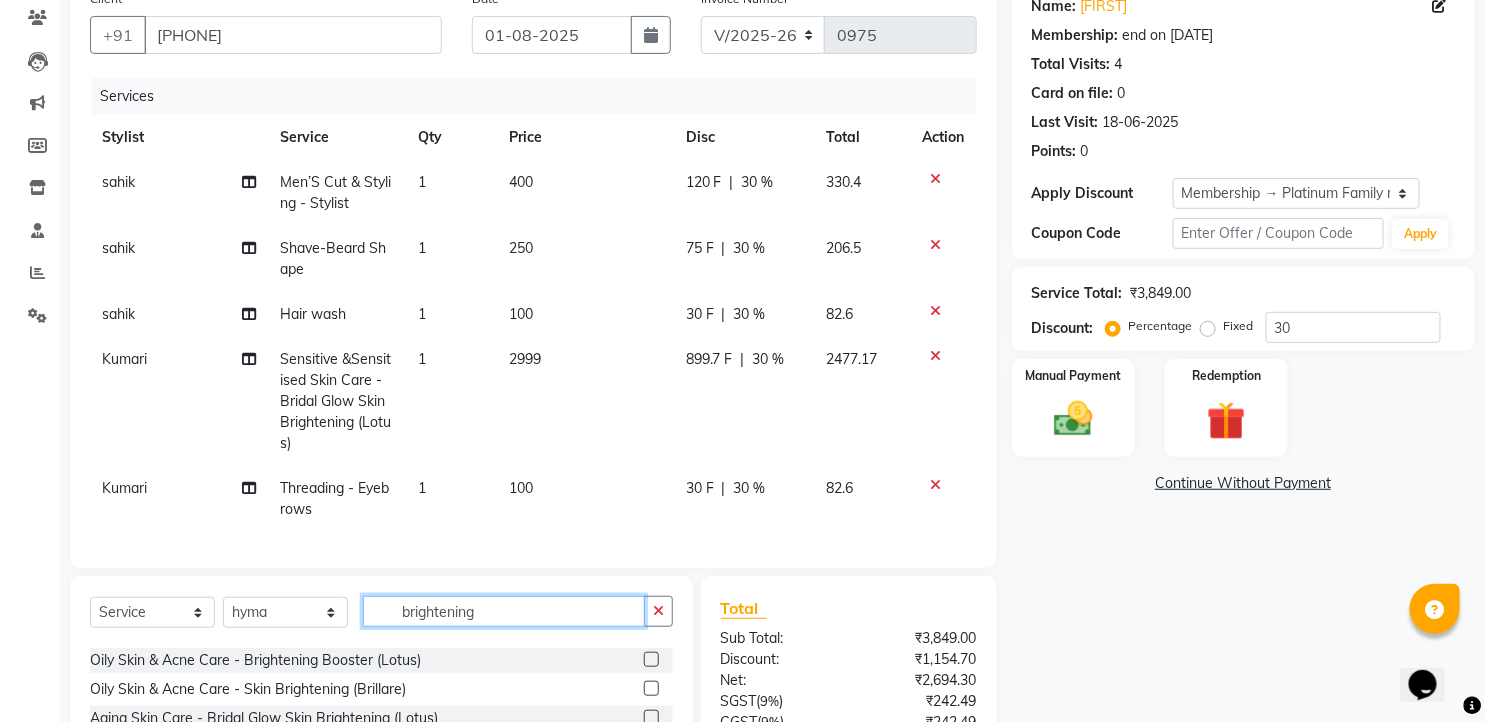 scroll, scrollTop: 0, scrollLeft: 0, axis: both 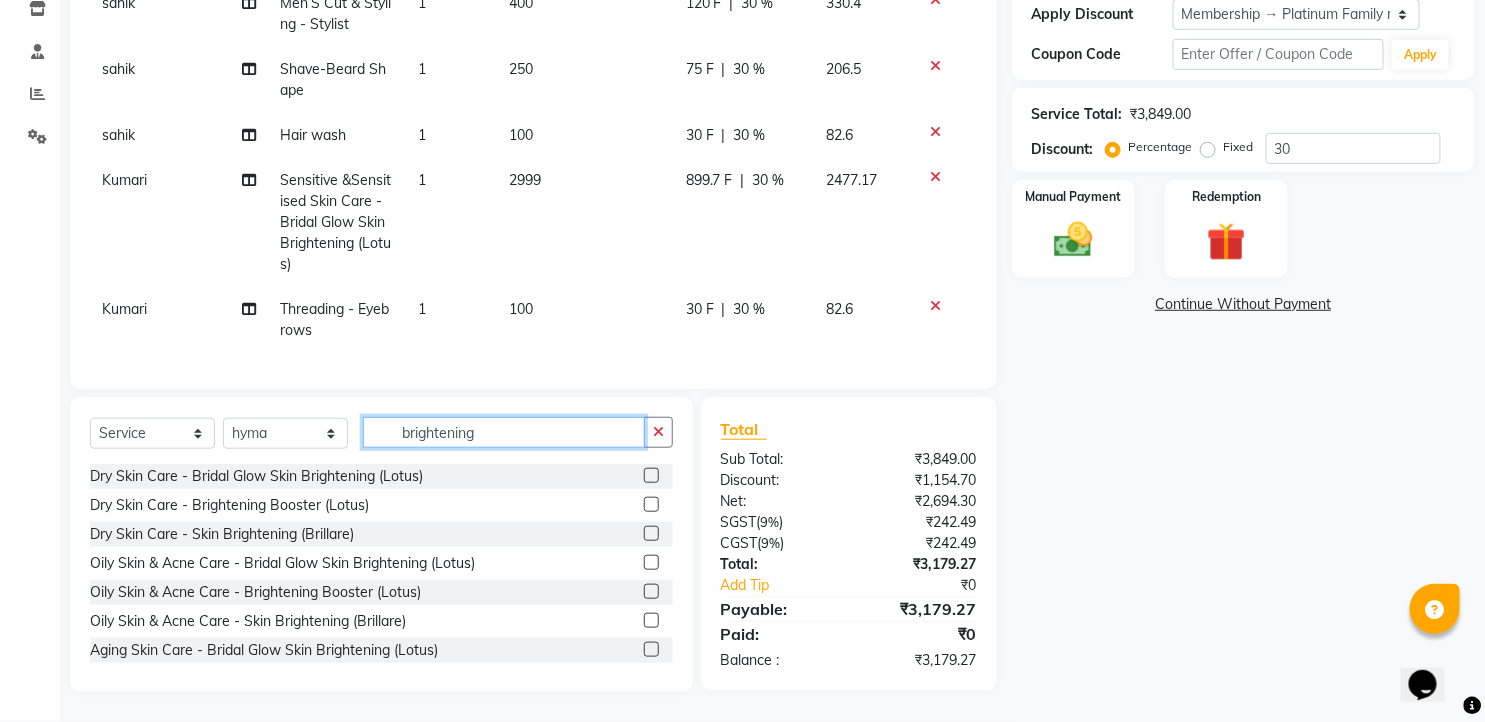 type on "brightening" 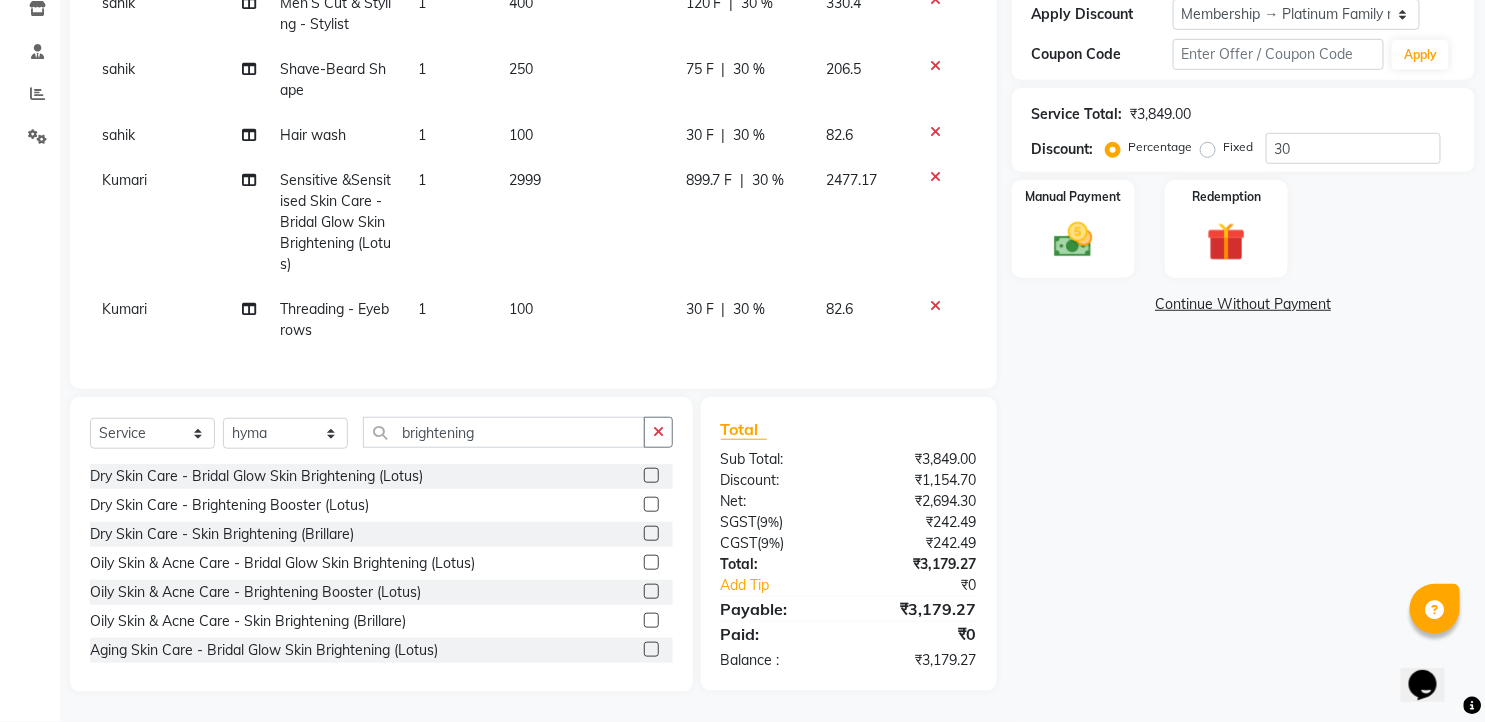 click 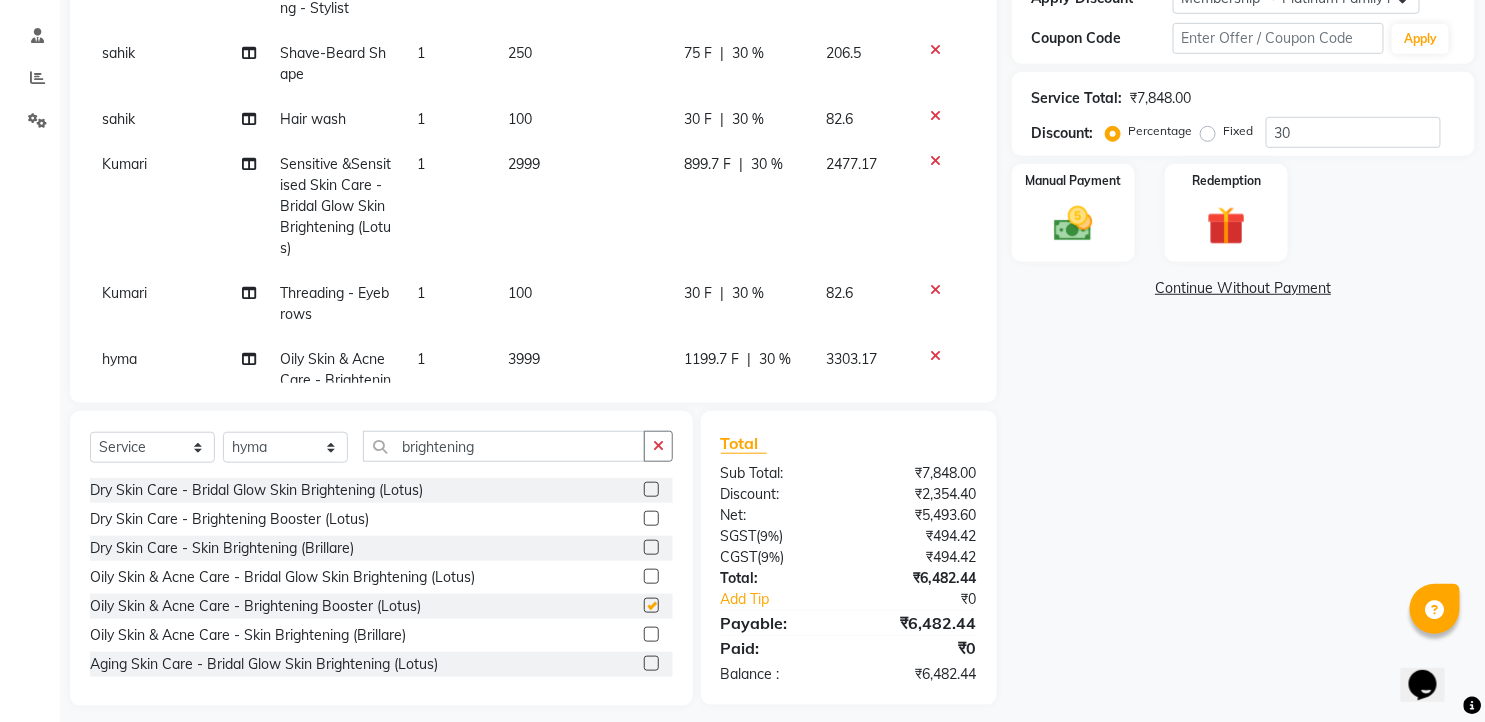 checkbox on "false" 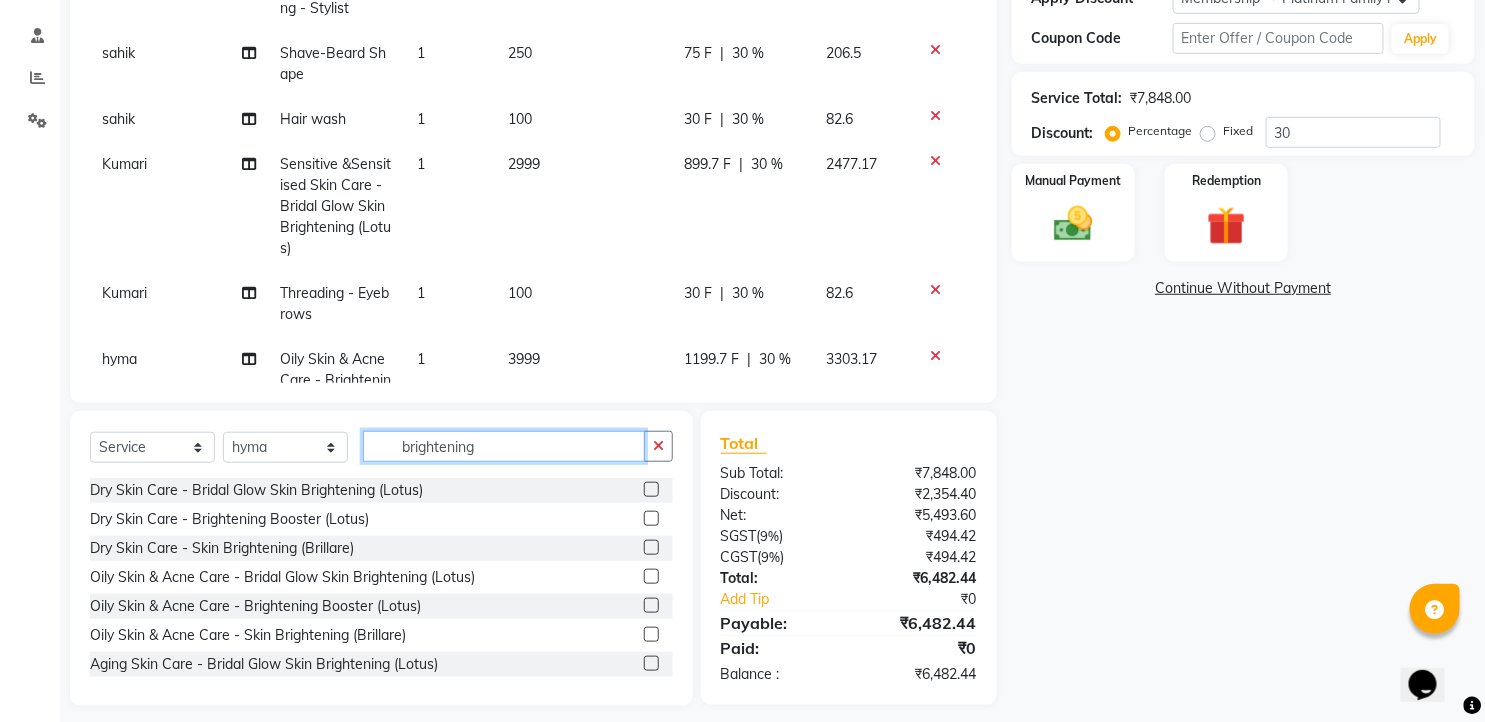 drag, startPoint x: 488, startPoint y: 448, endPoint x: 351, endPoint y: 447, distance: 137.00365 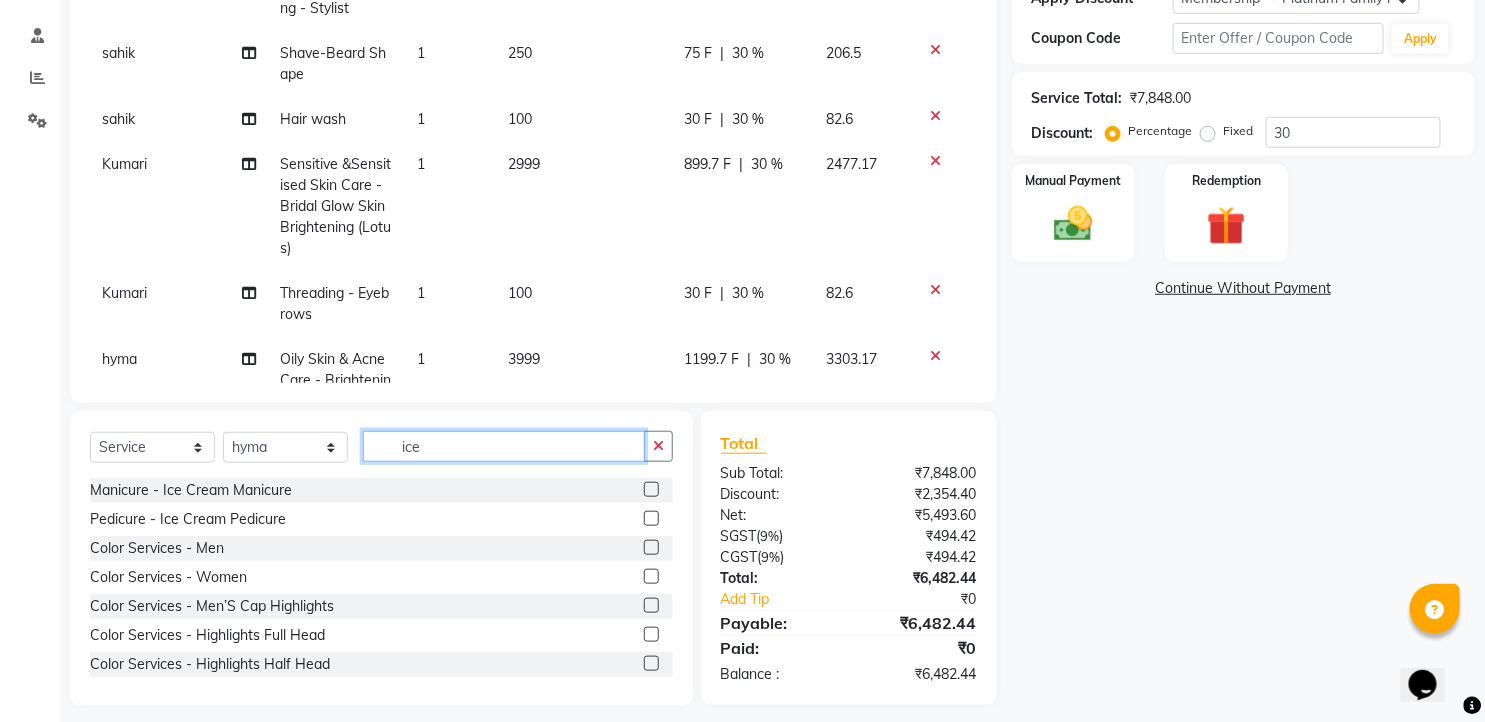 type on "ice" 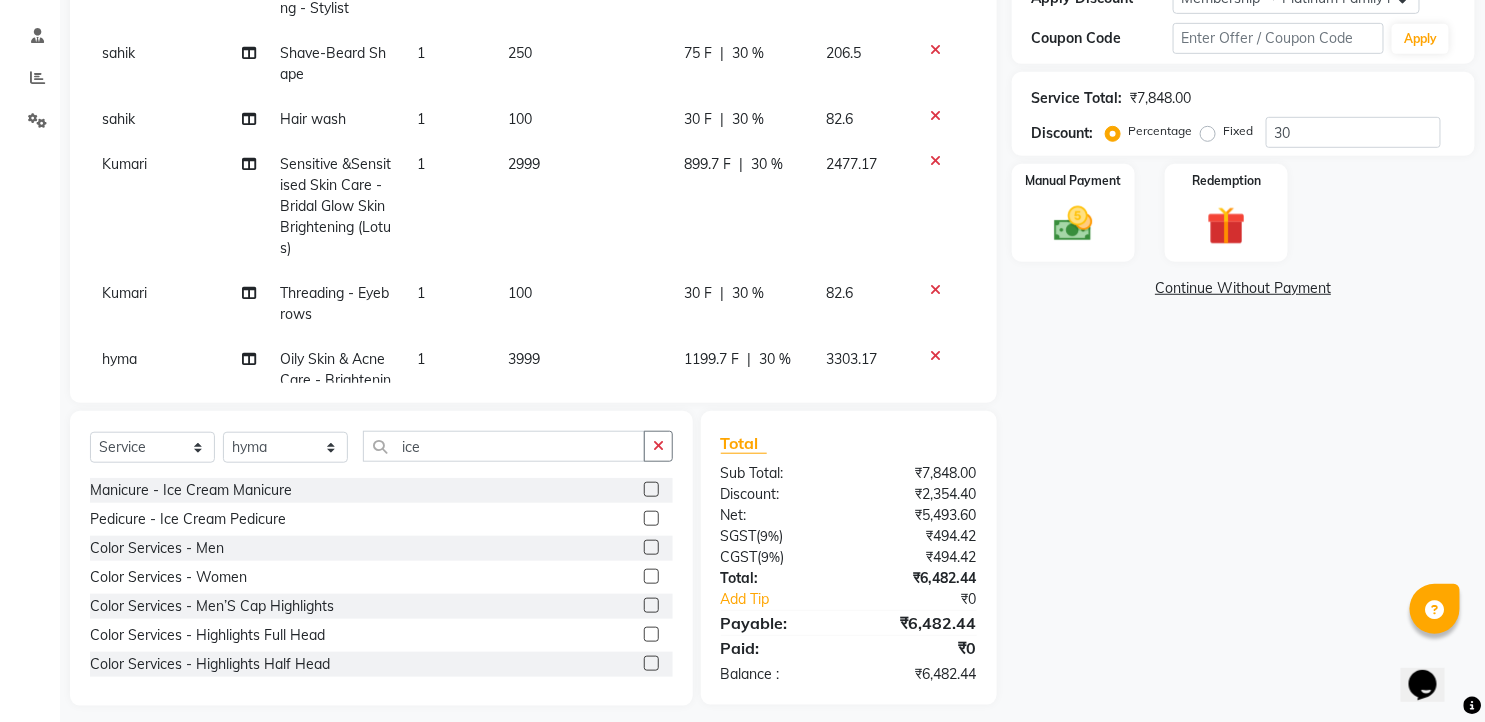 click 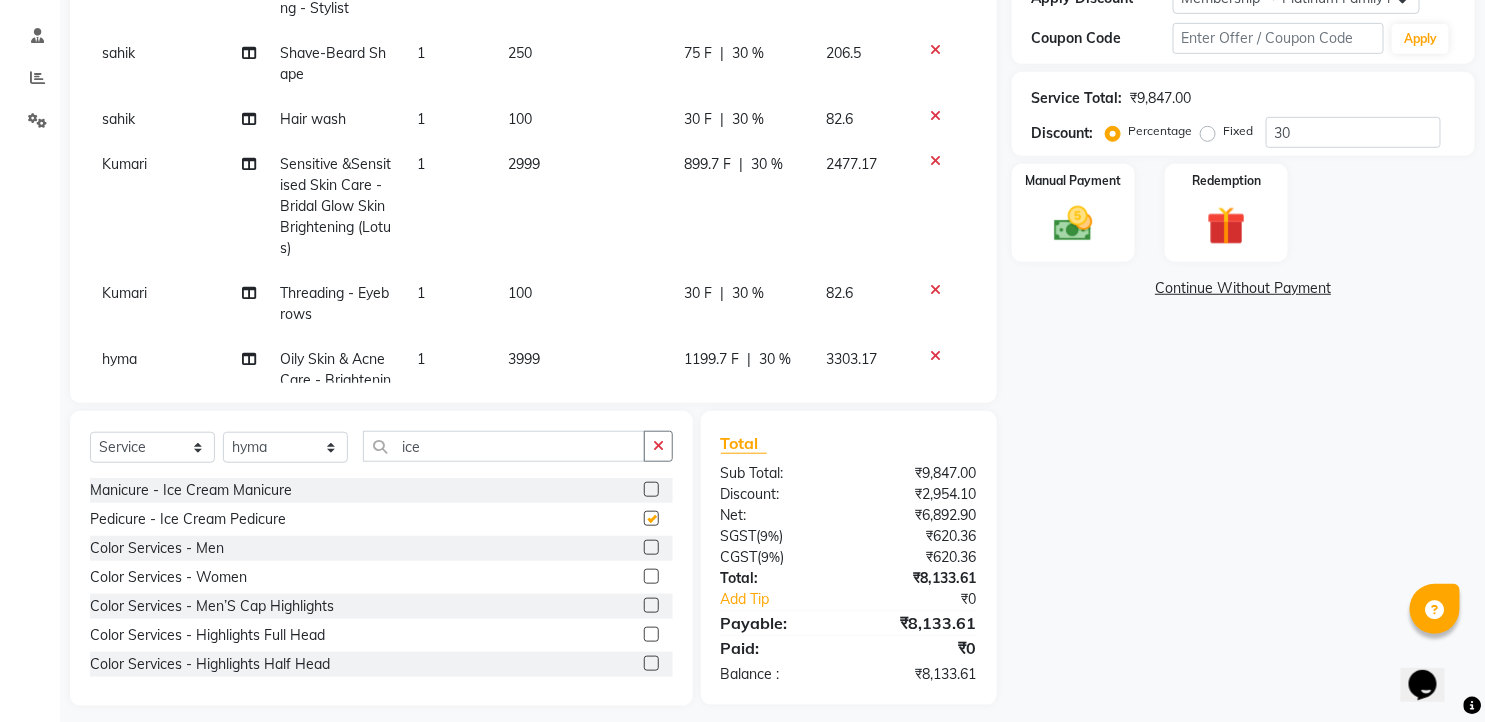 checkbox on "false" 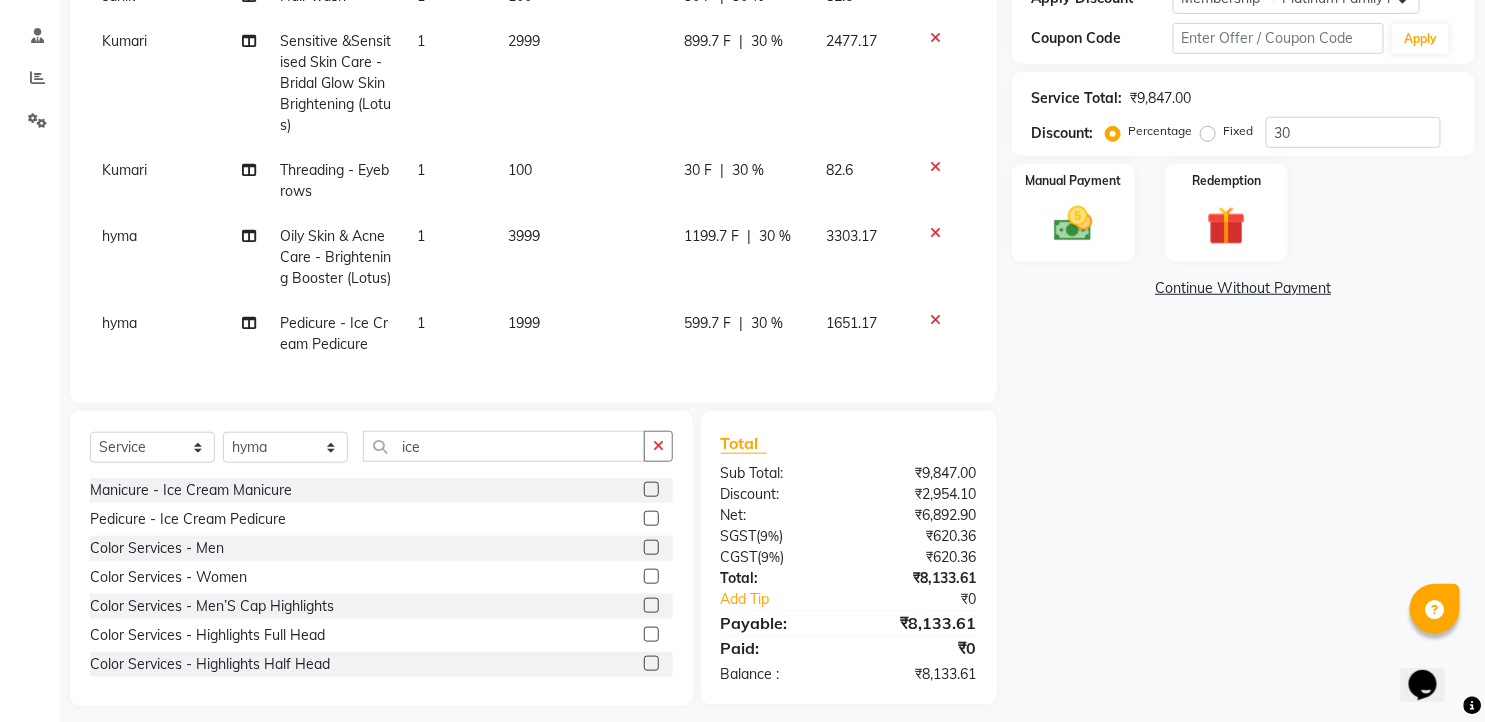scroll, scrollTop: 160, scrollLeft: 0, axis: vertical 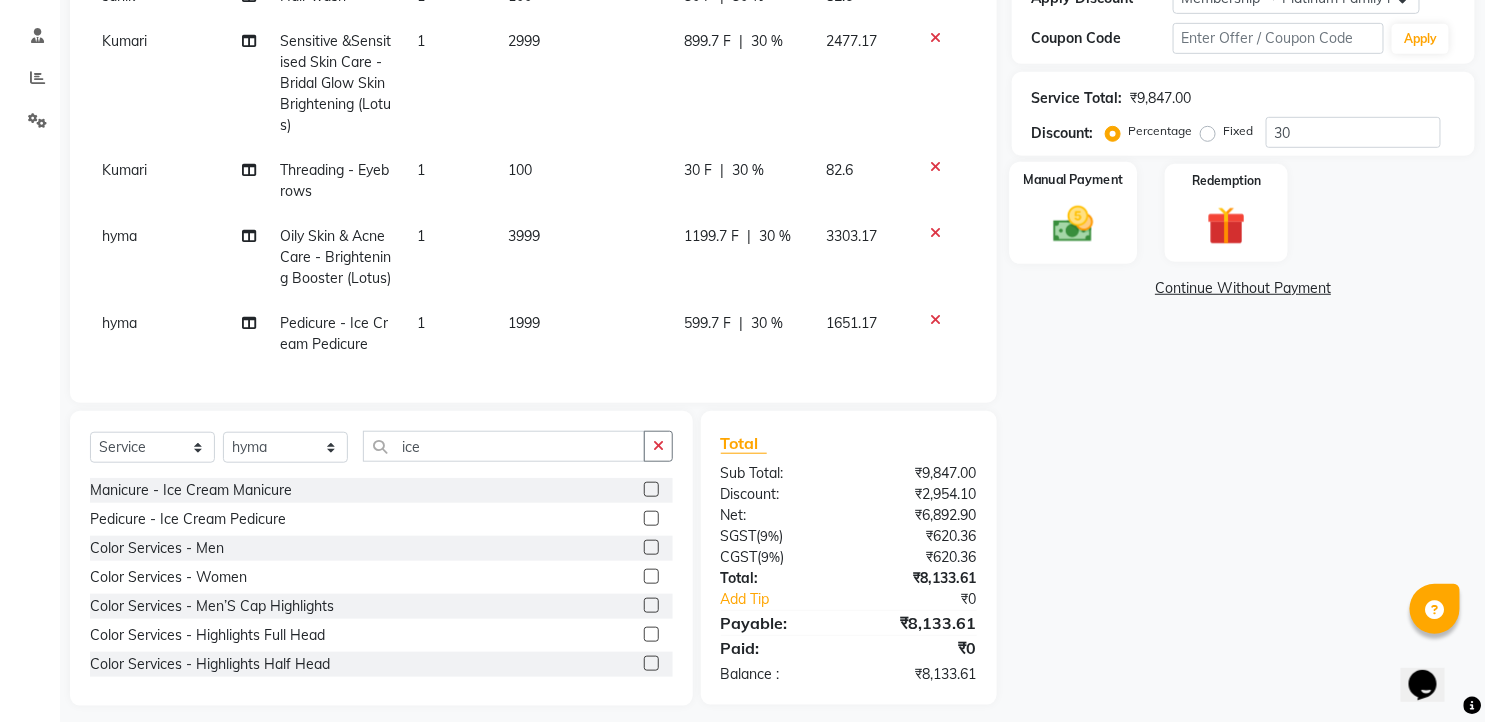 click 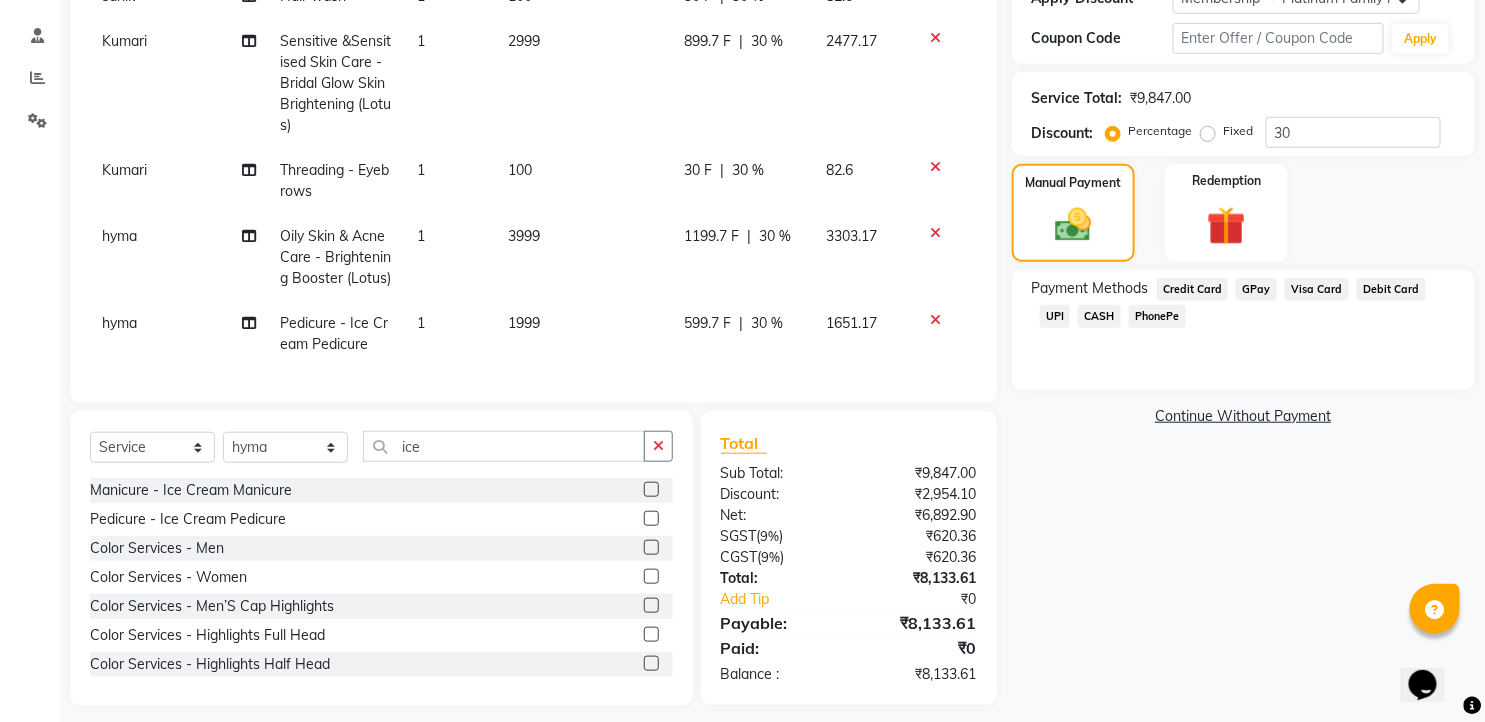 click on "GPay" 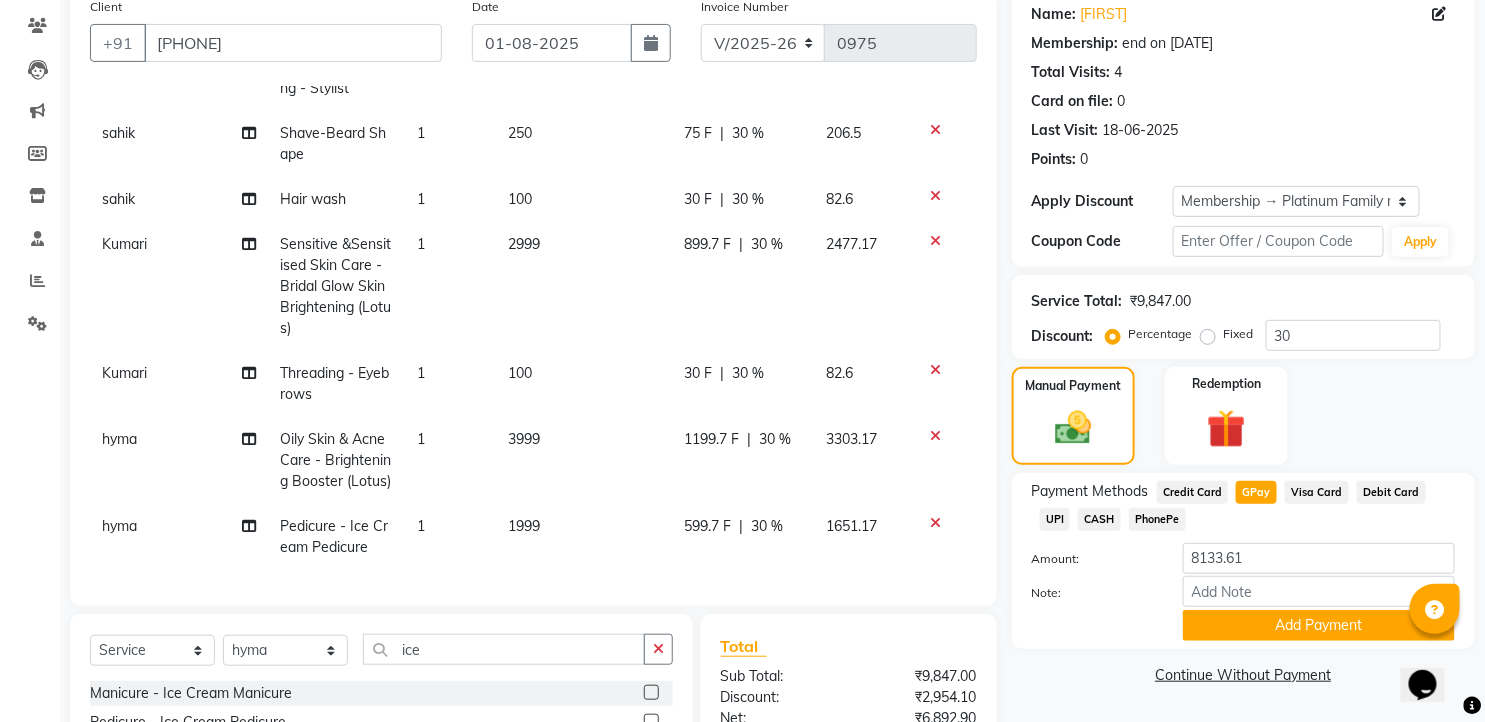 scroll, scrollTop: 378, scrollLeft: 0, axis: vertical 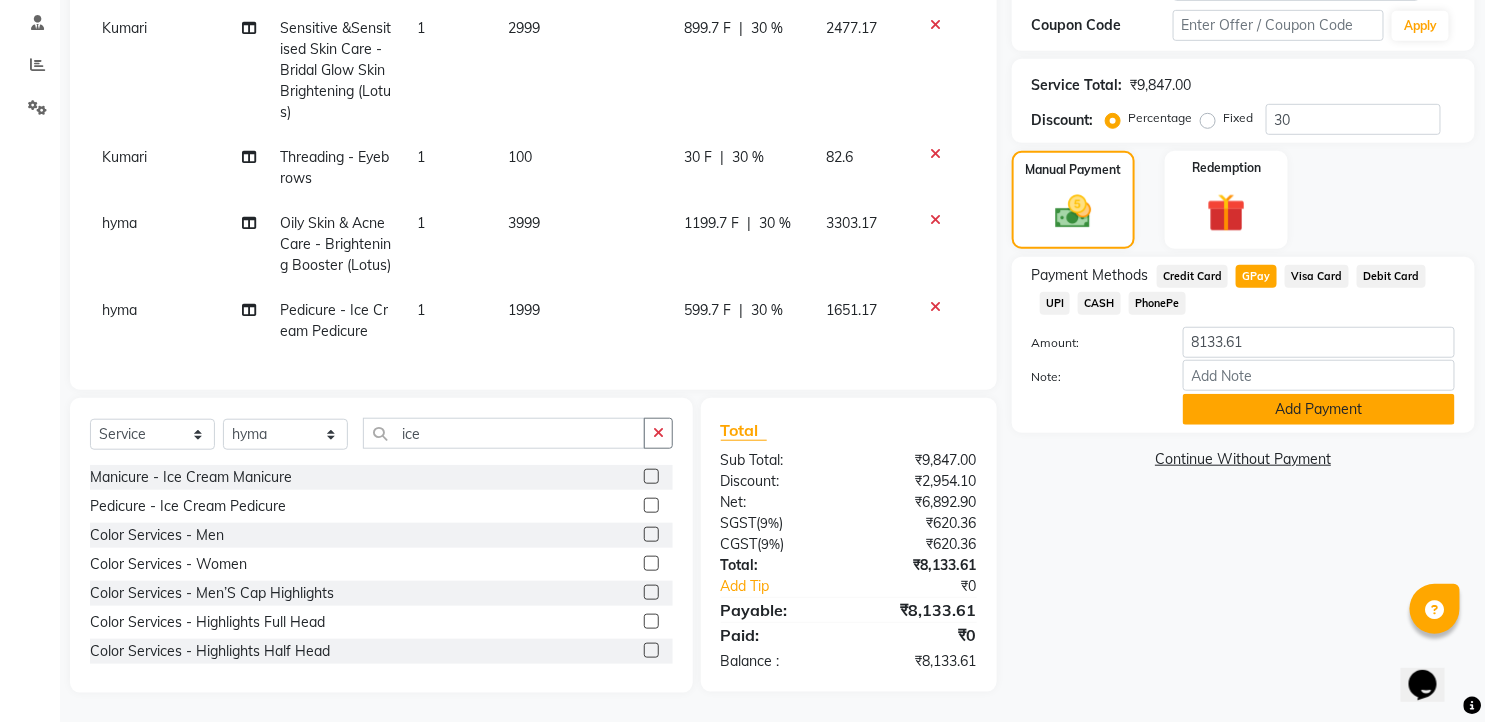 click on "Add Payment" 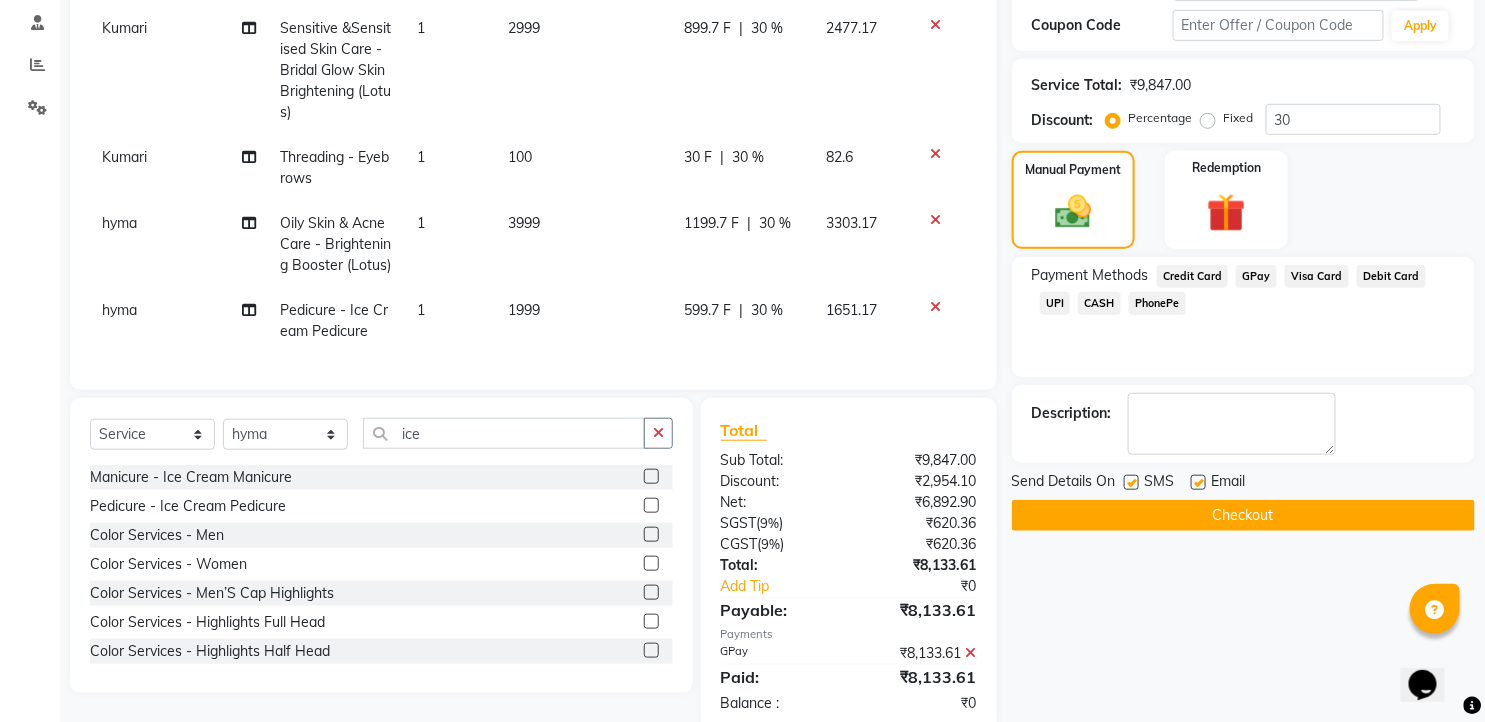 click 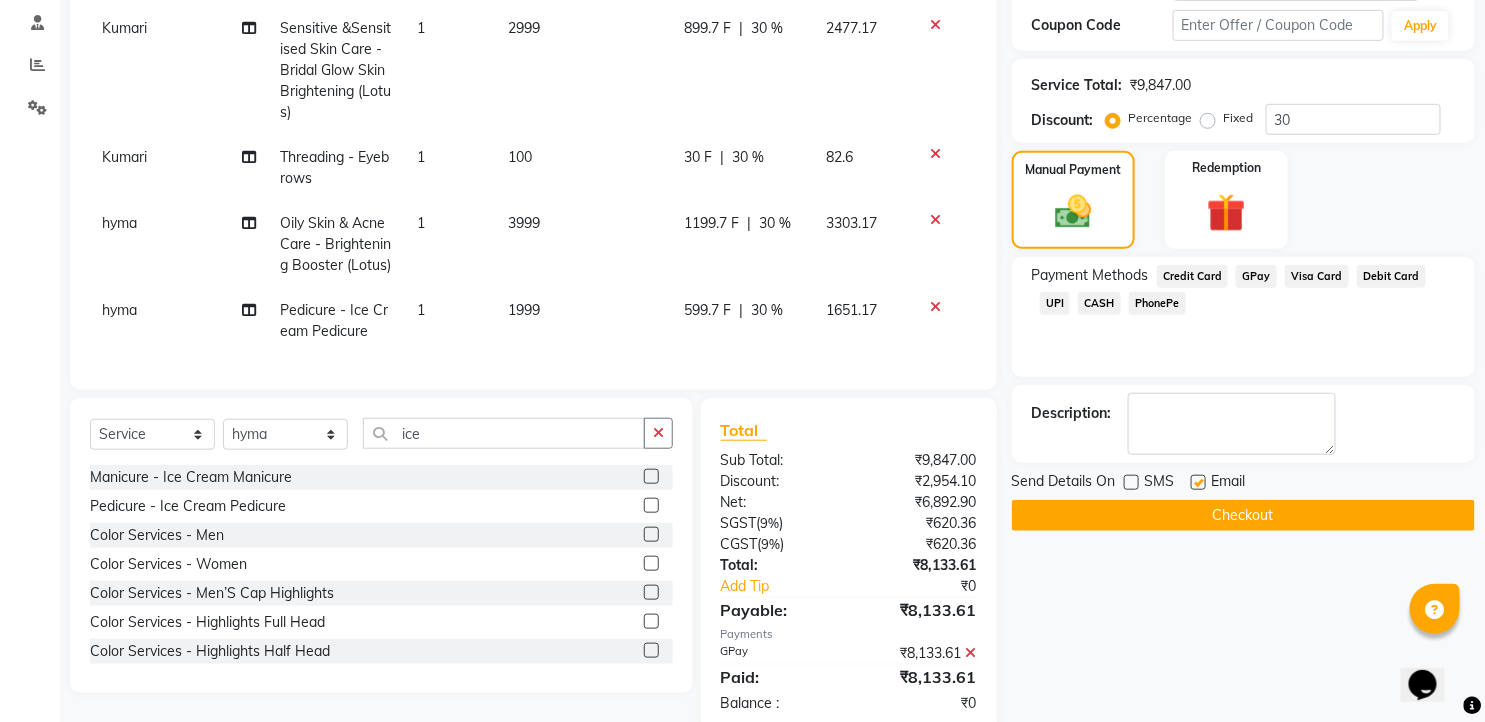 click 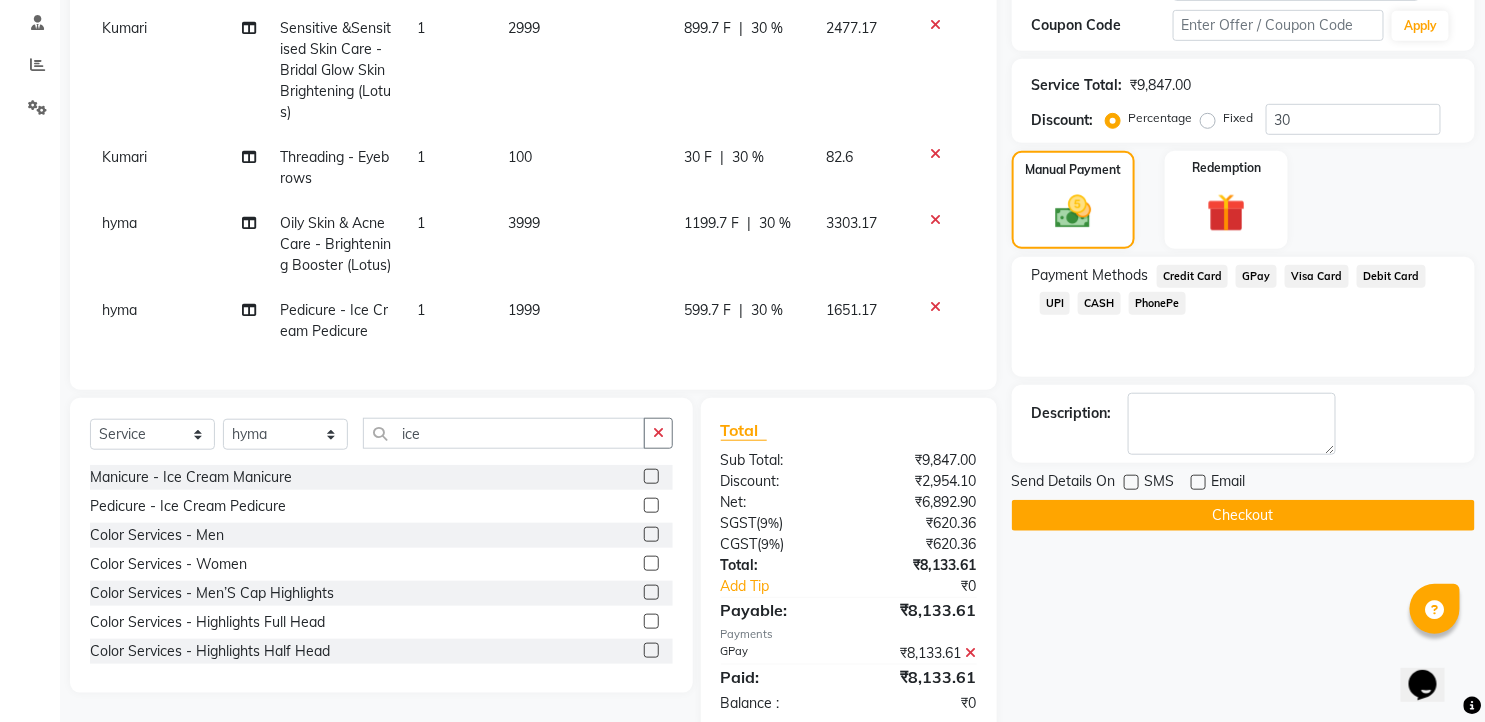 click on "Checkout" 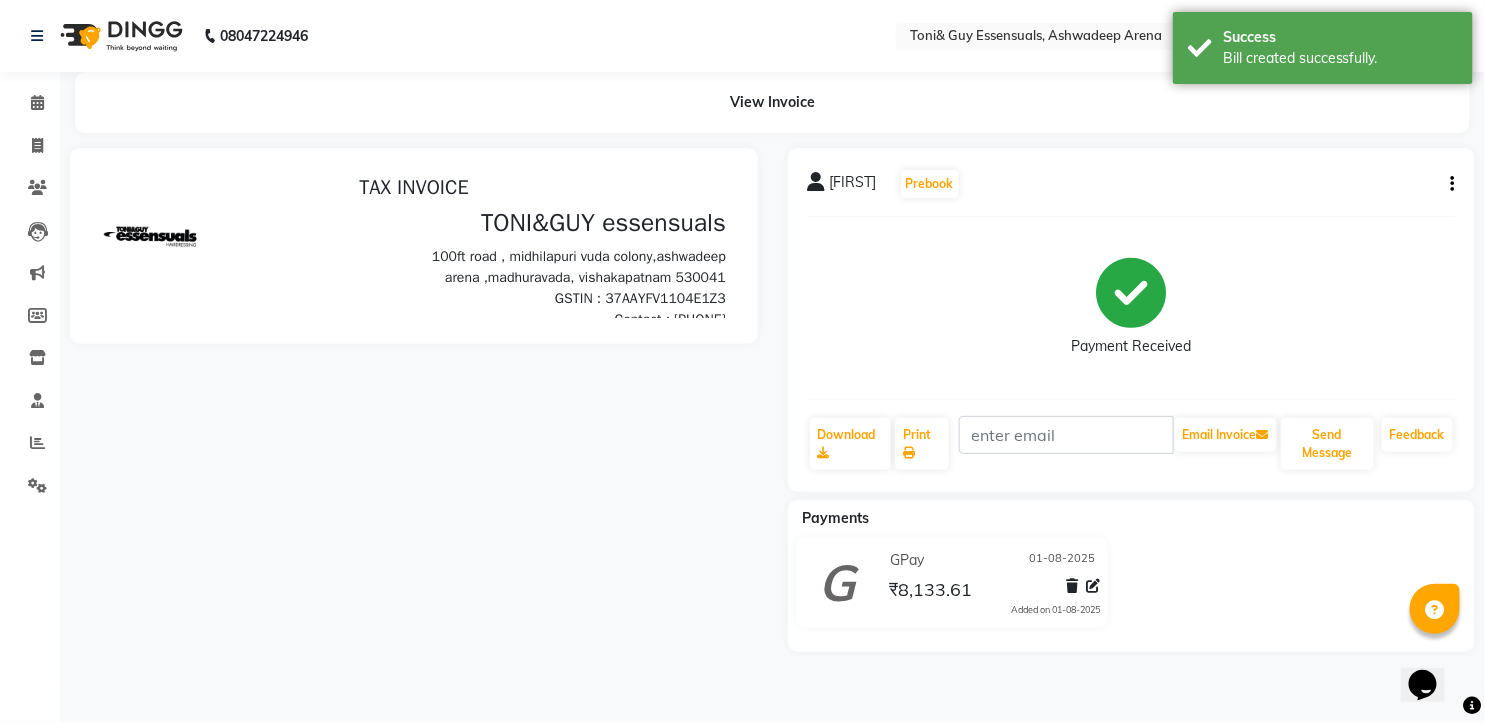scroll, scrollTop: 0, scrollLeft: 0, axis: both 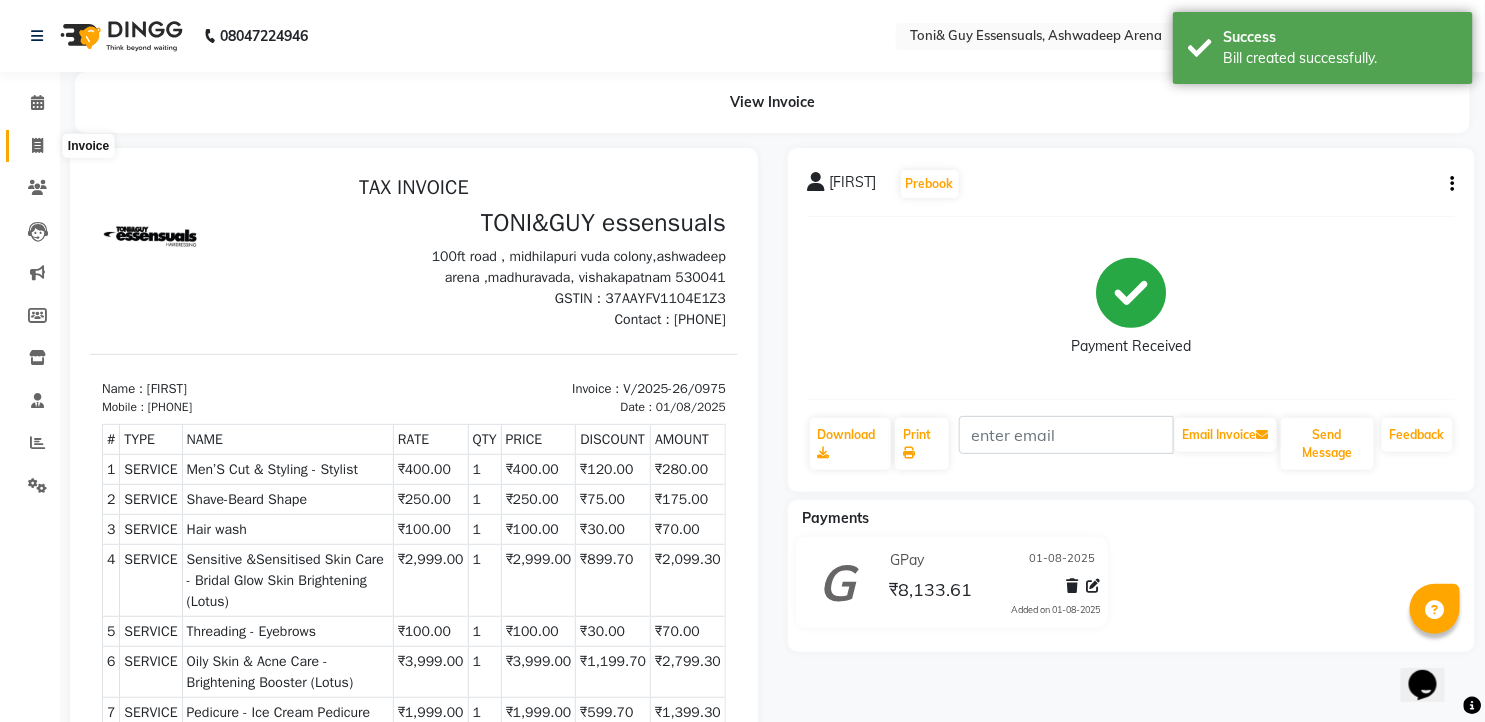 click 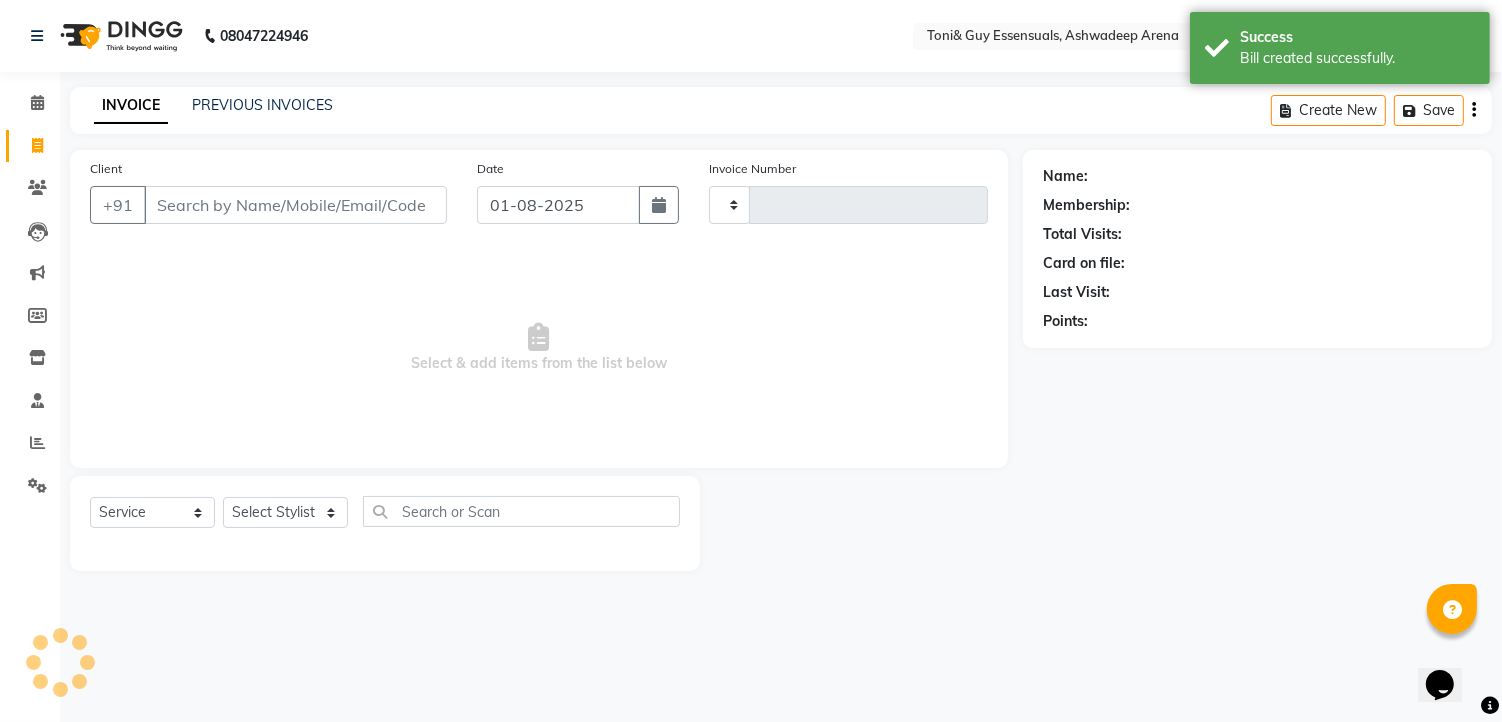 type on "0976" 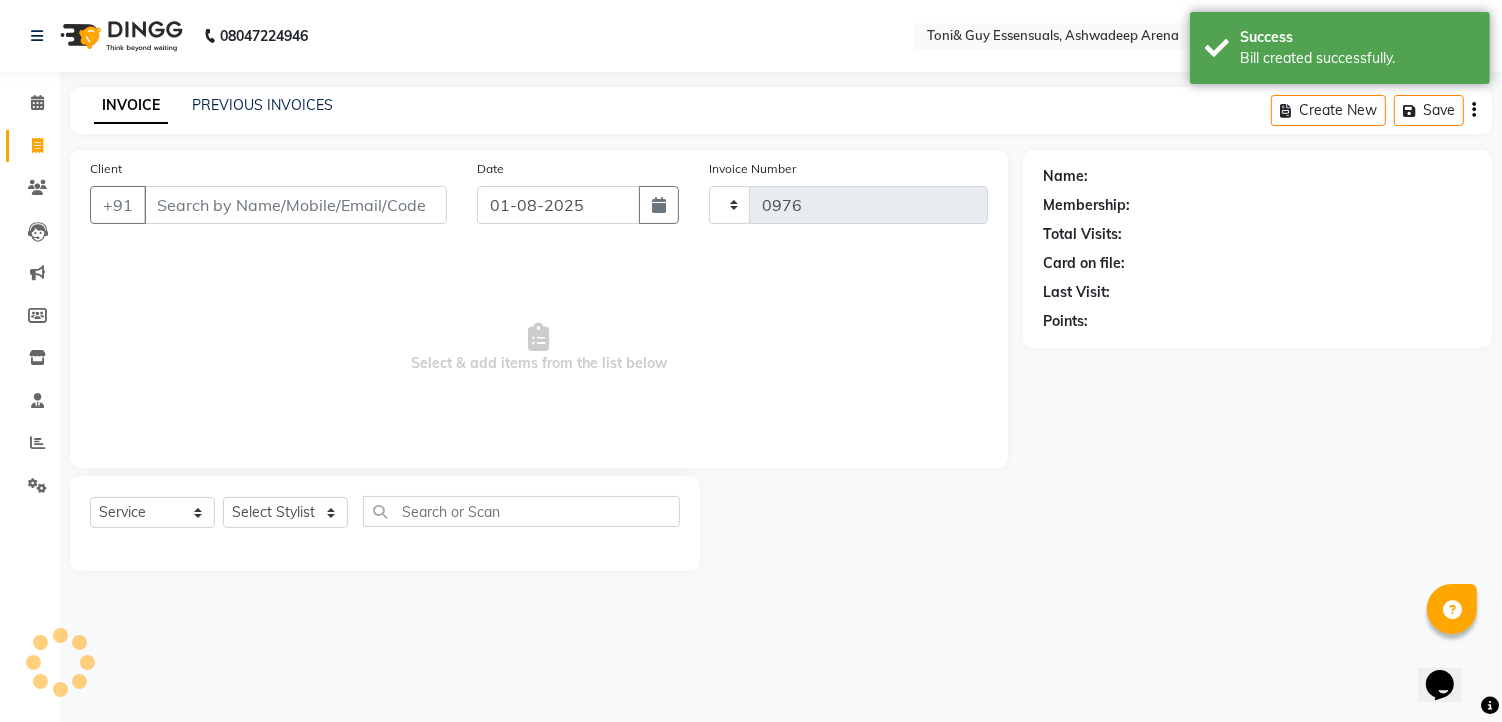 select on "7150" 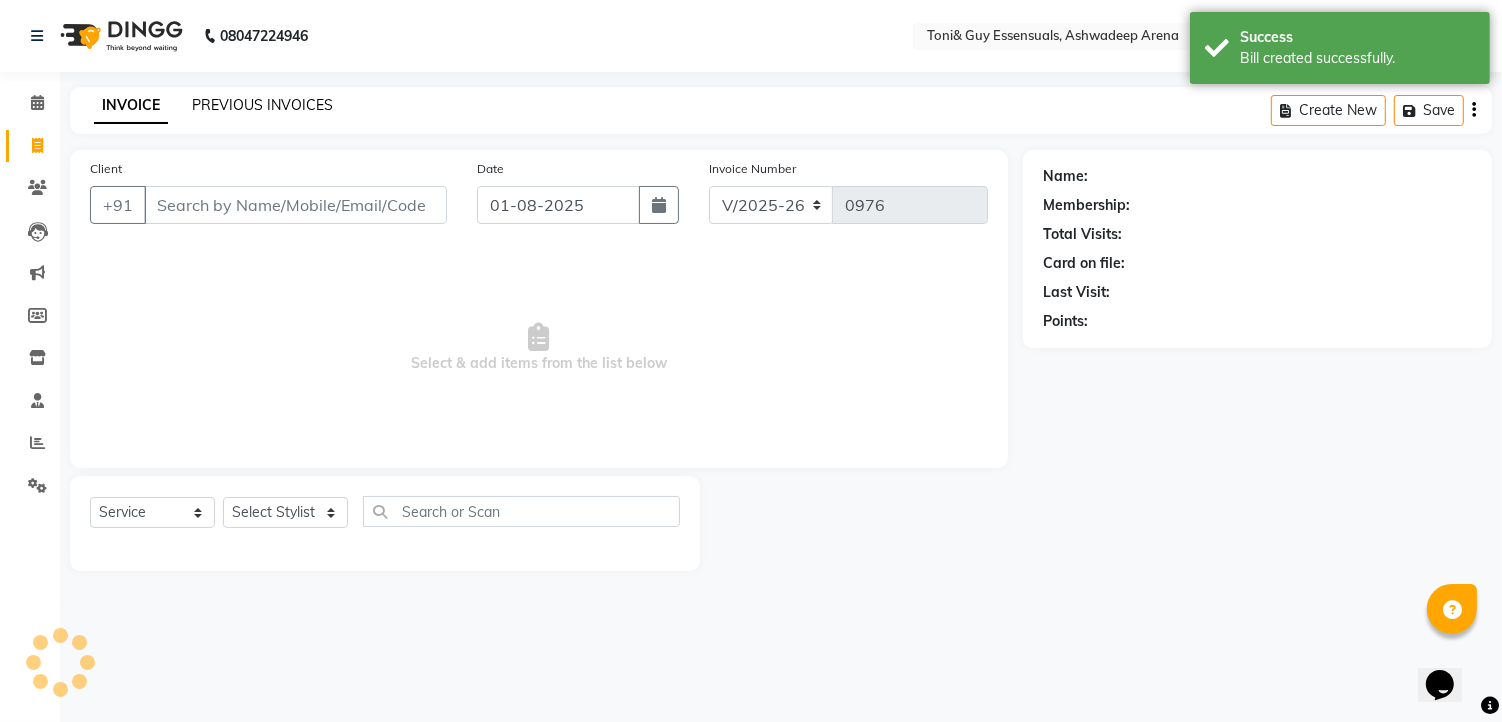 click on "PREVIOUS INVOICES" 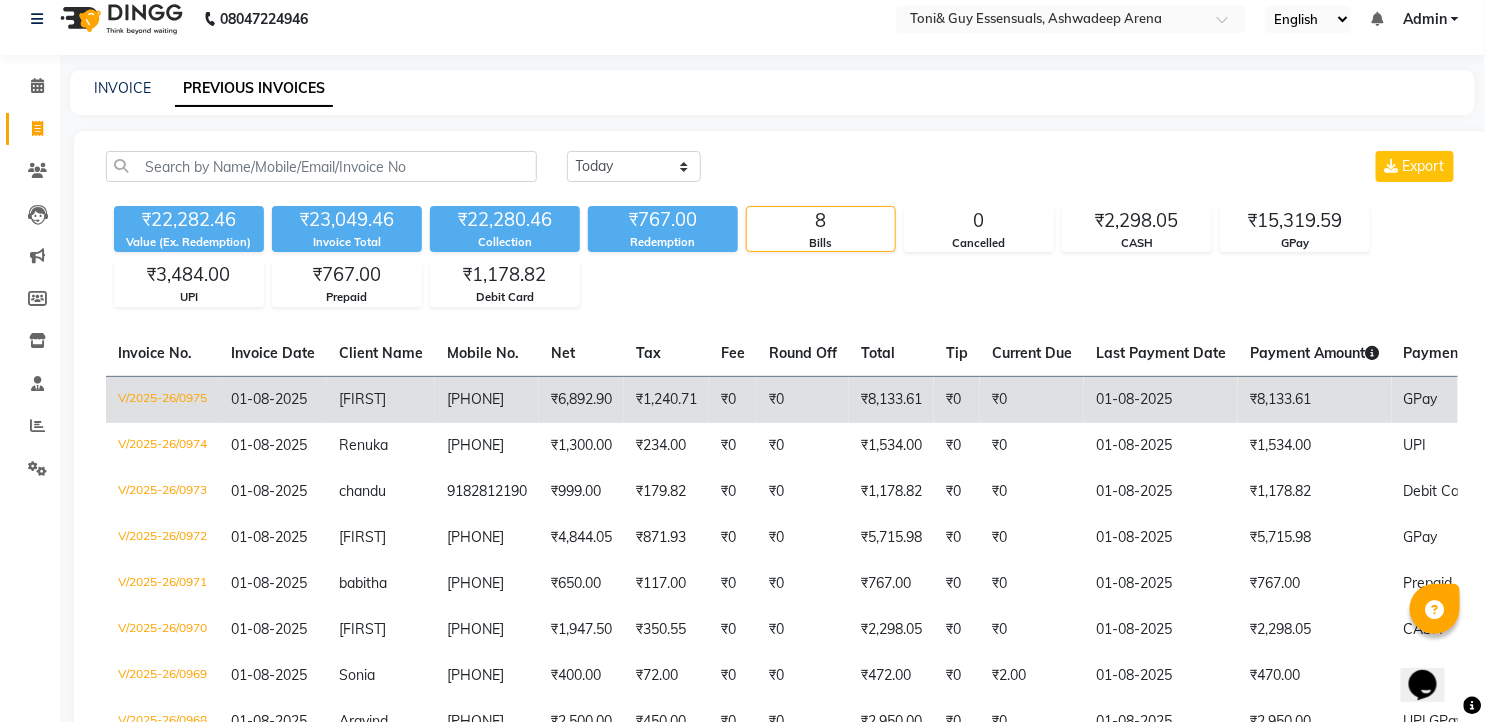 scroll, scrollTop: 0, scrollLeft: 0, axis: both 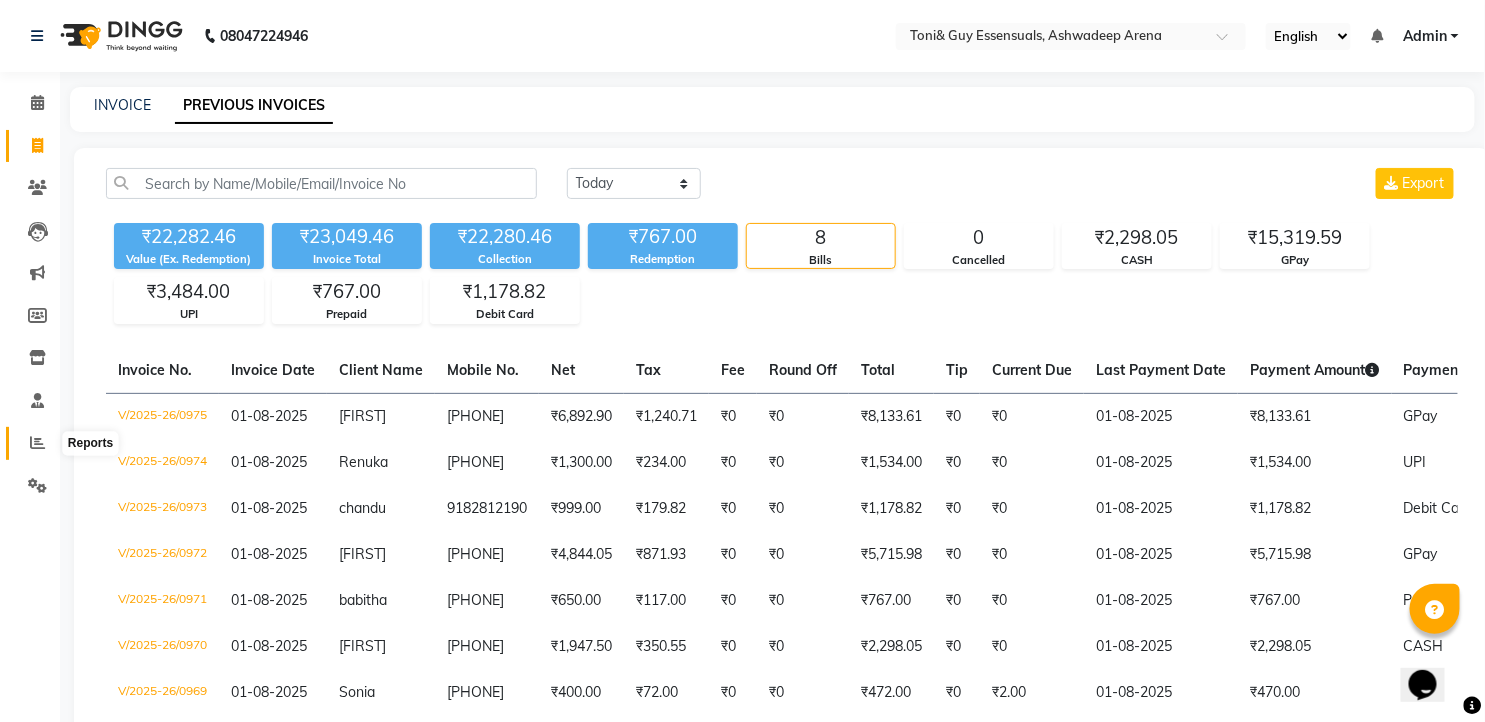 click 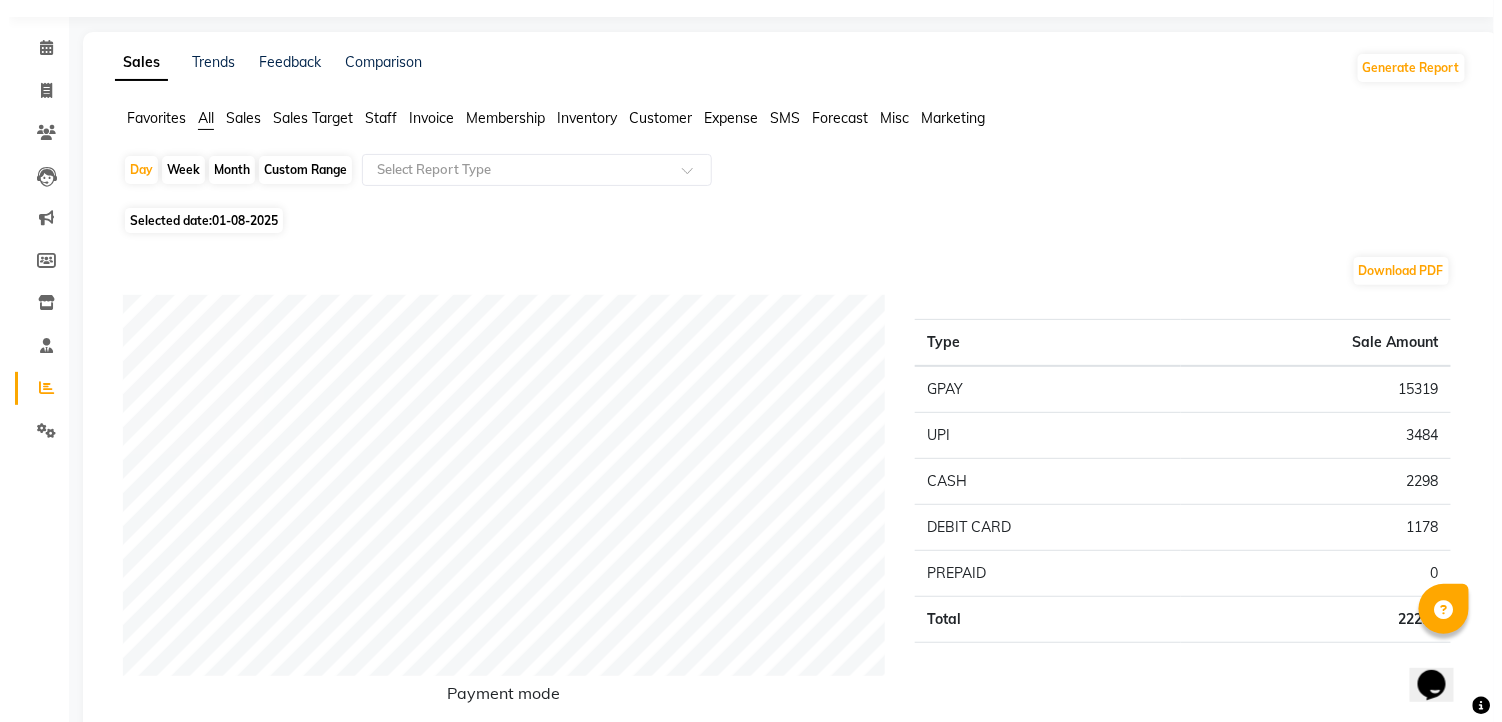 scroll, scrollTop: 0, scrollLeft: 0, axis: both 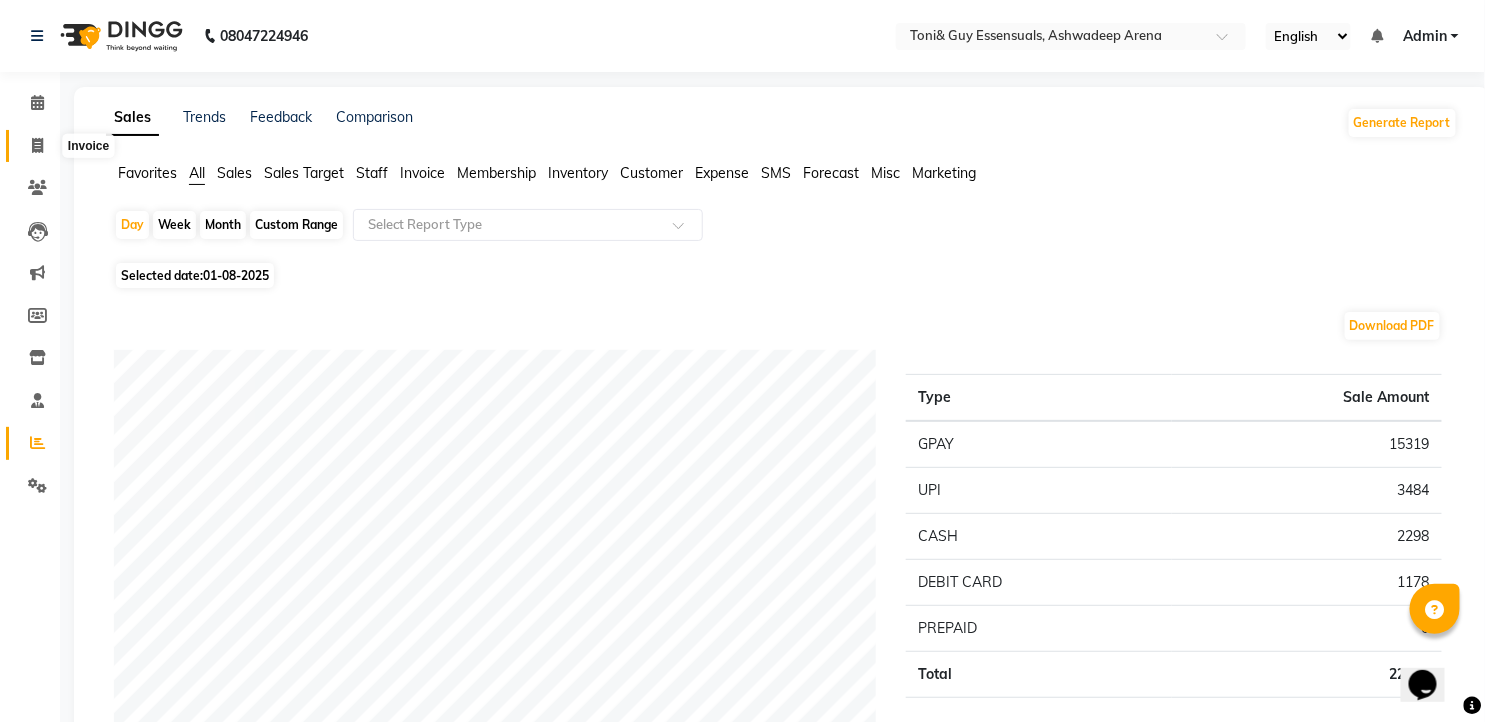 click 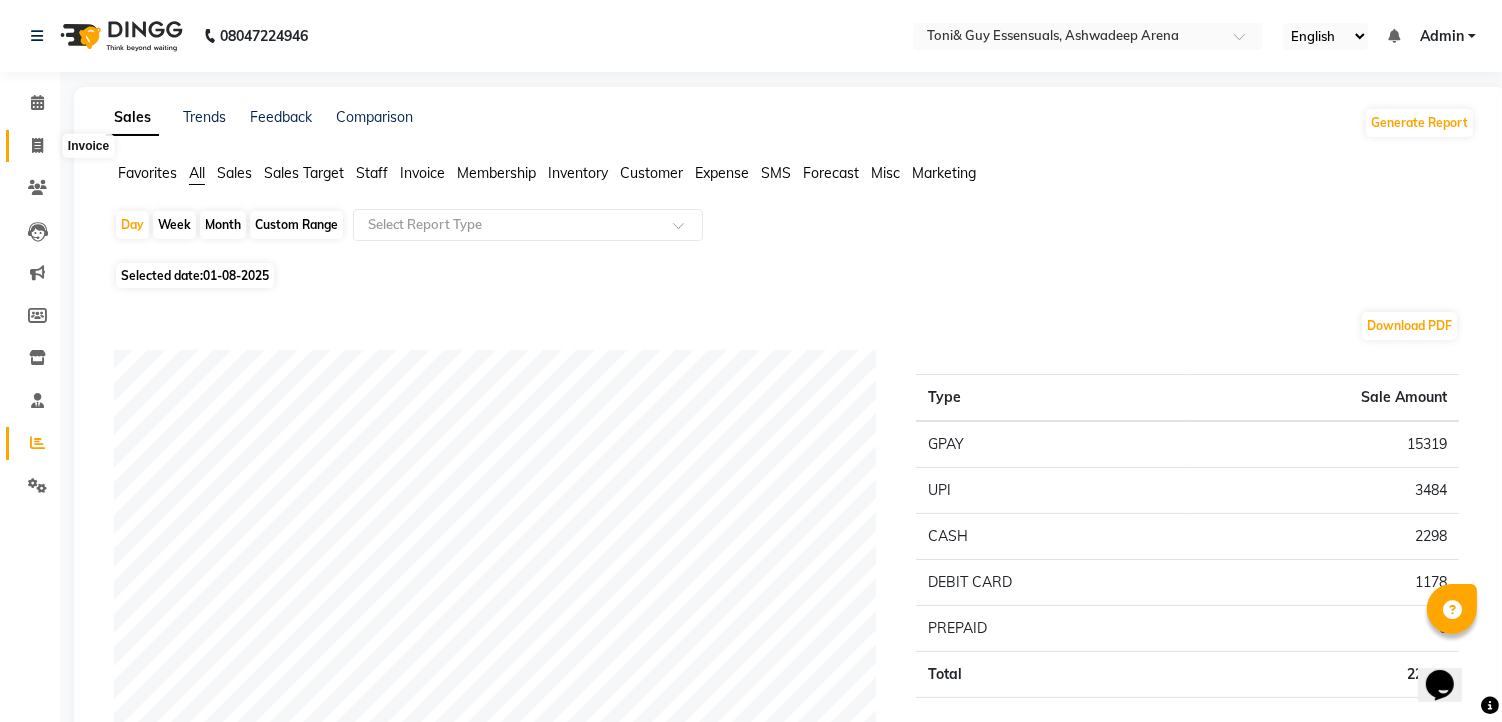 select on "7150" 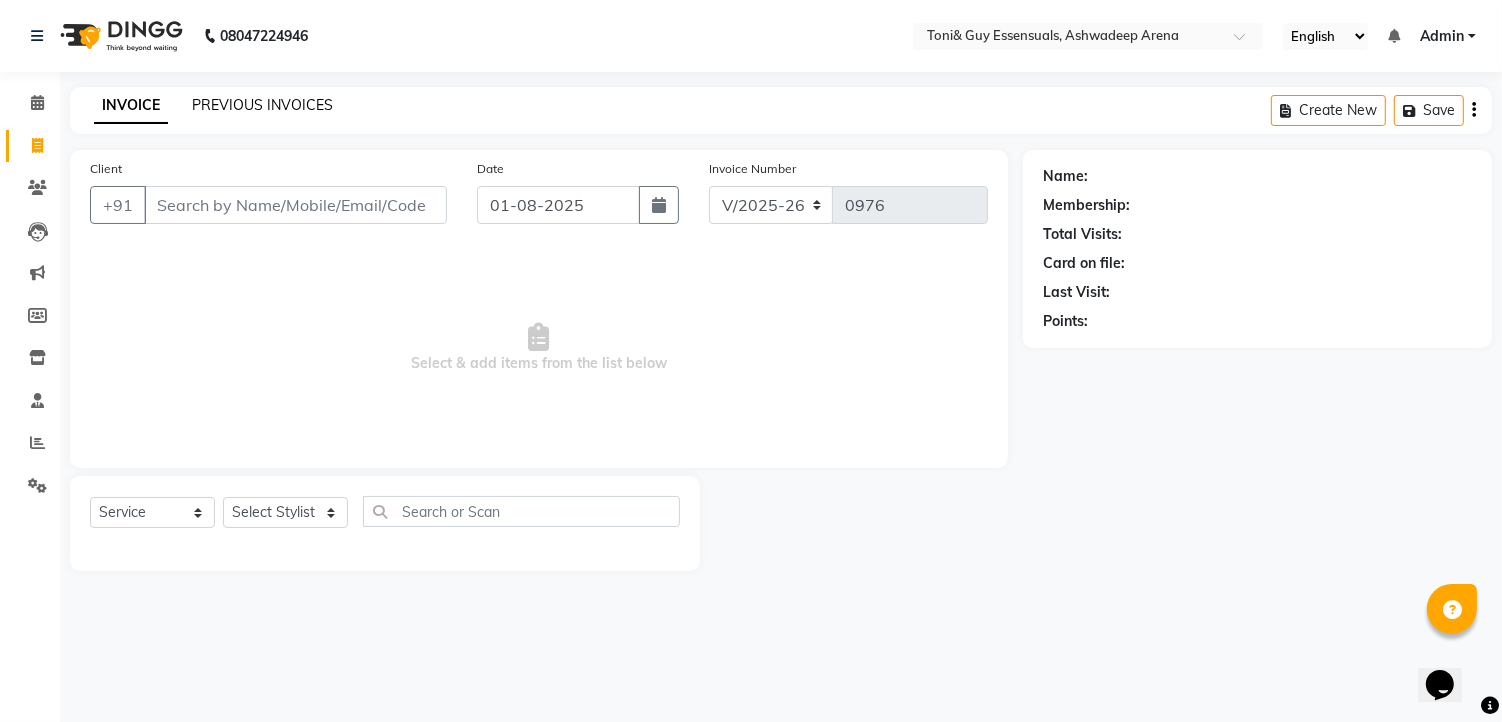 click on "PREVIOUS INVOICES" 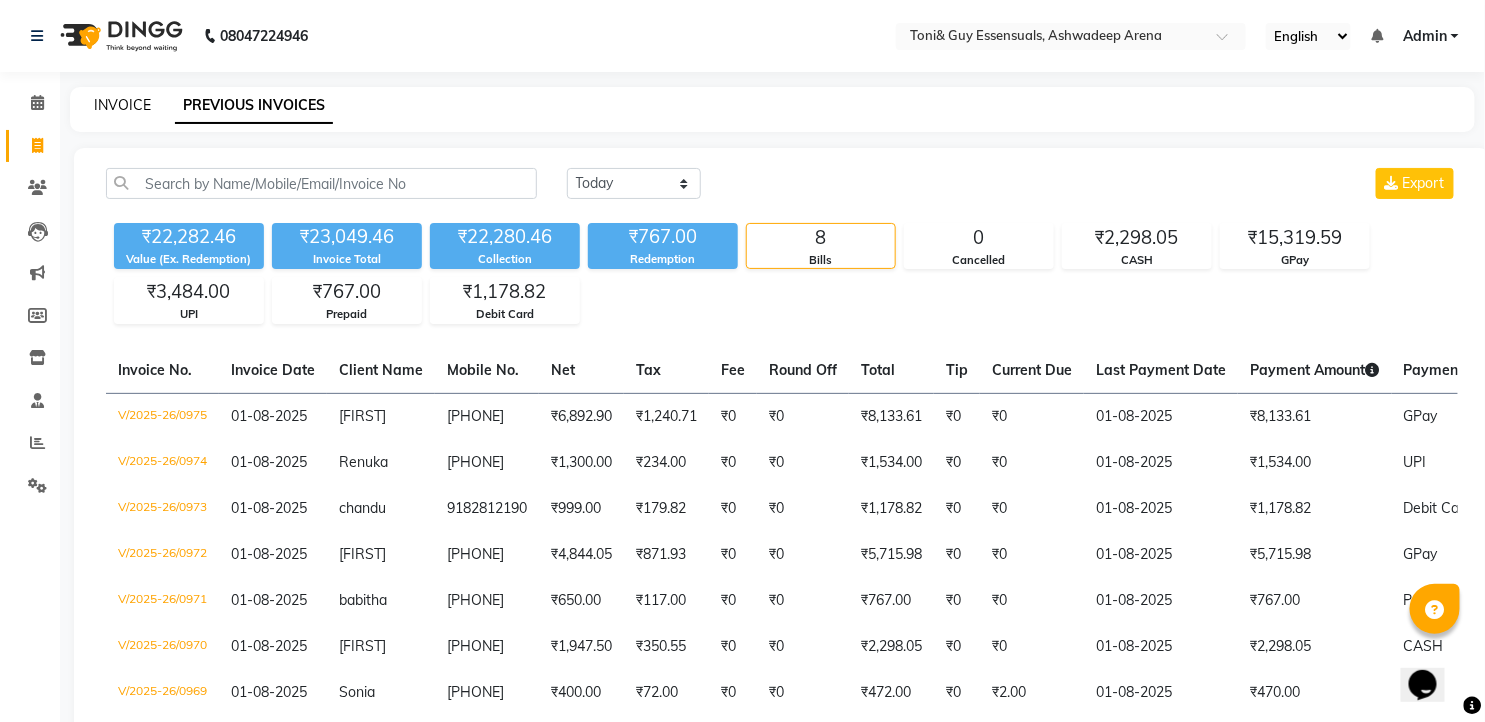 click on "INVOICE" 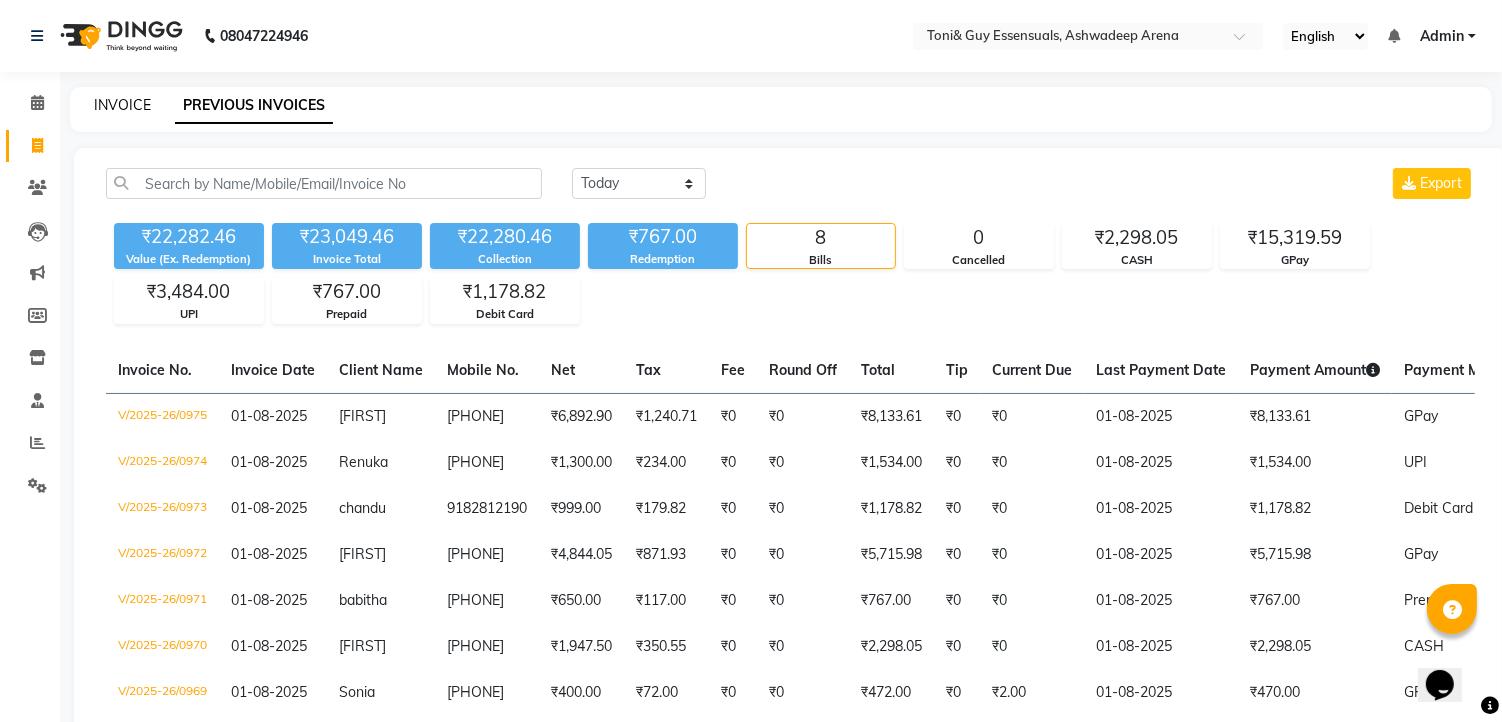 select on "service" 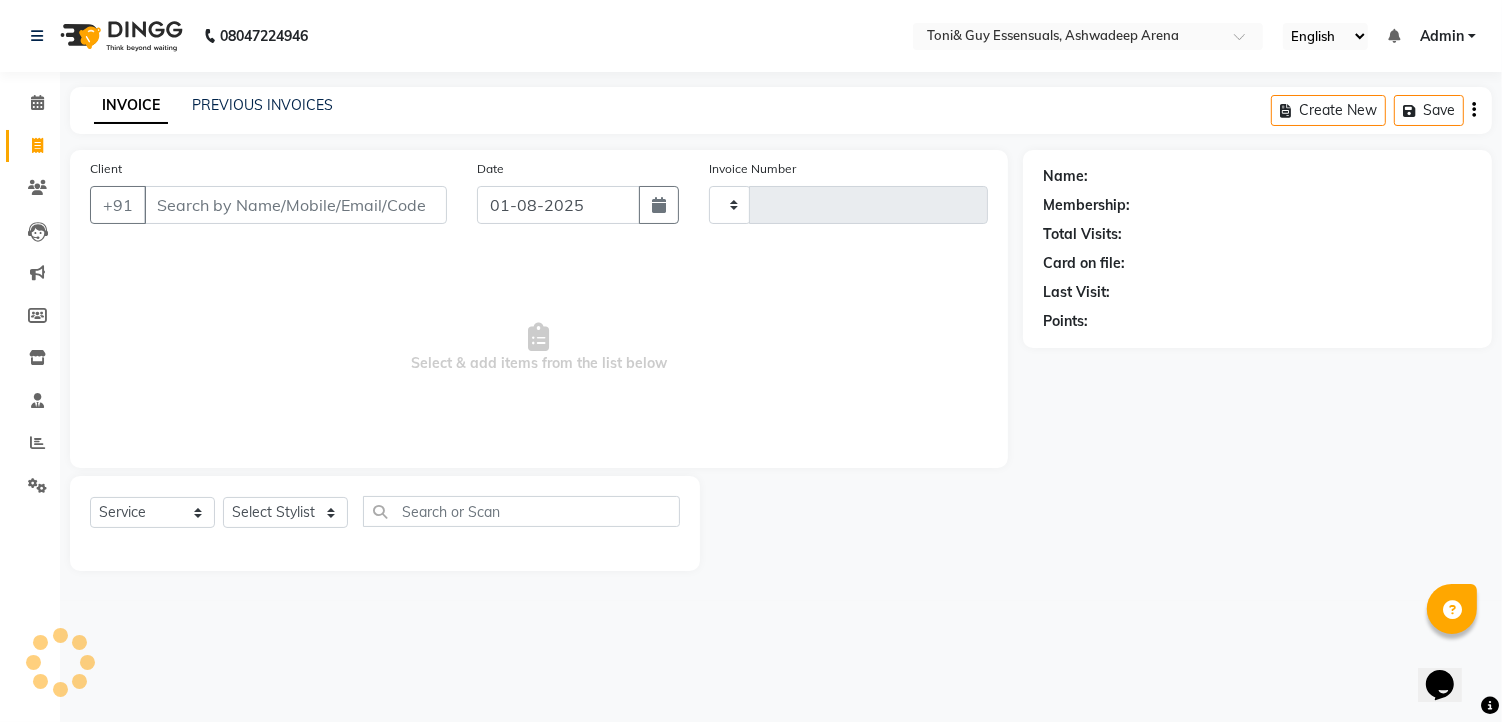 type on "0976" 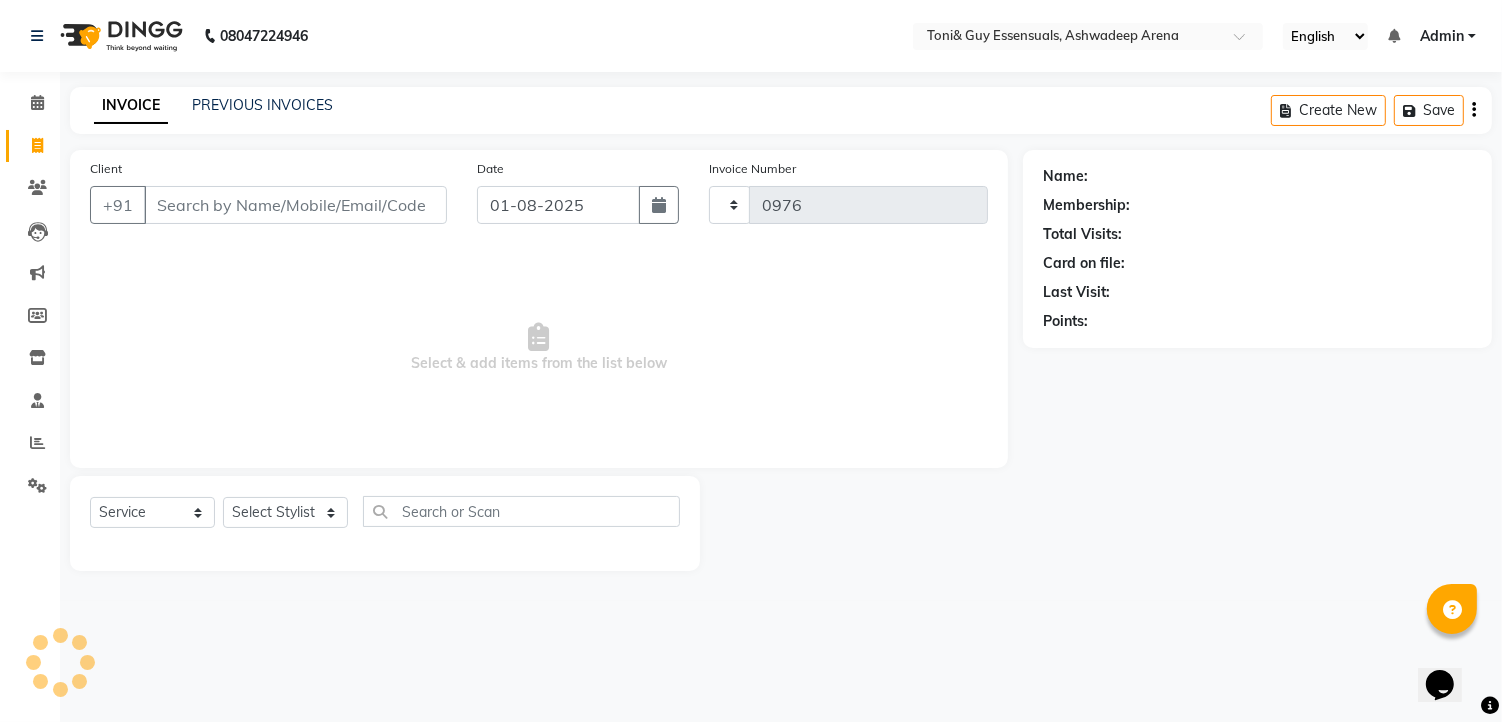 select on "7150" 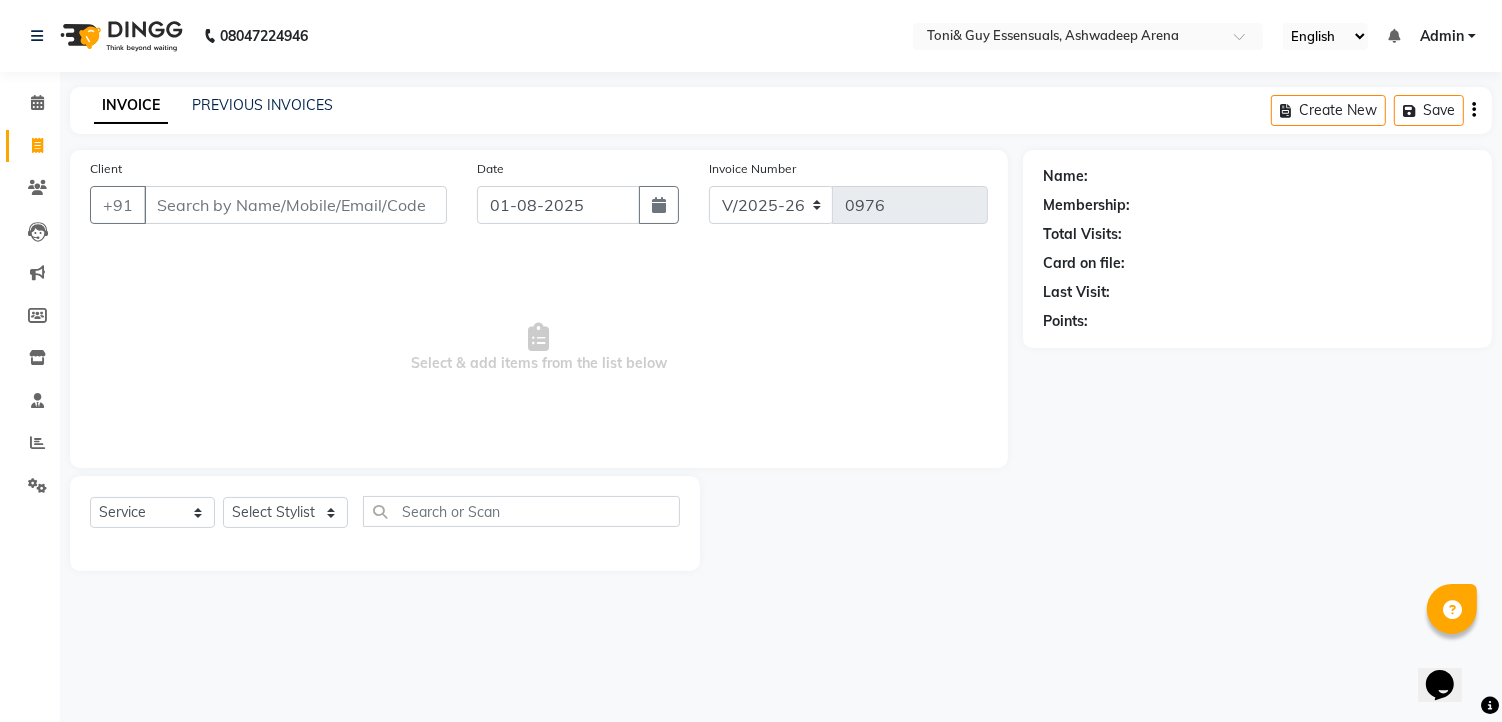 click on "Client" at bounding box center (295, 205) 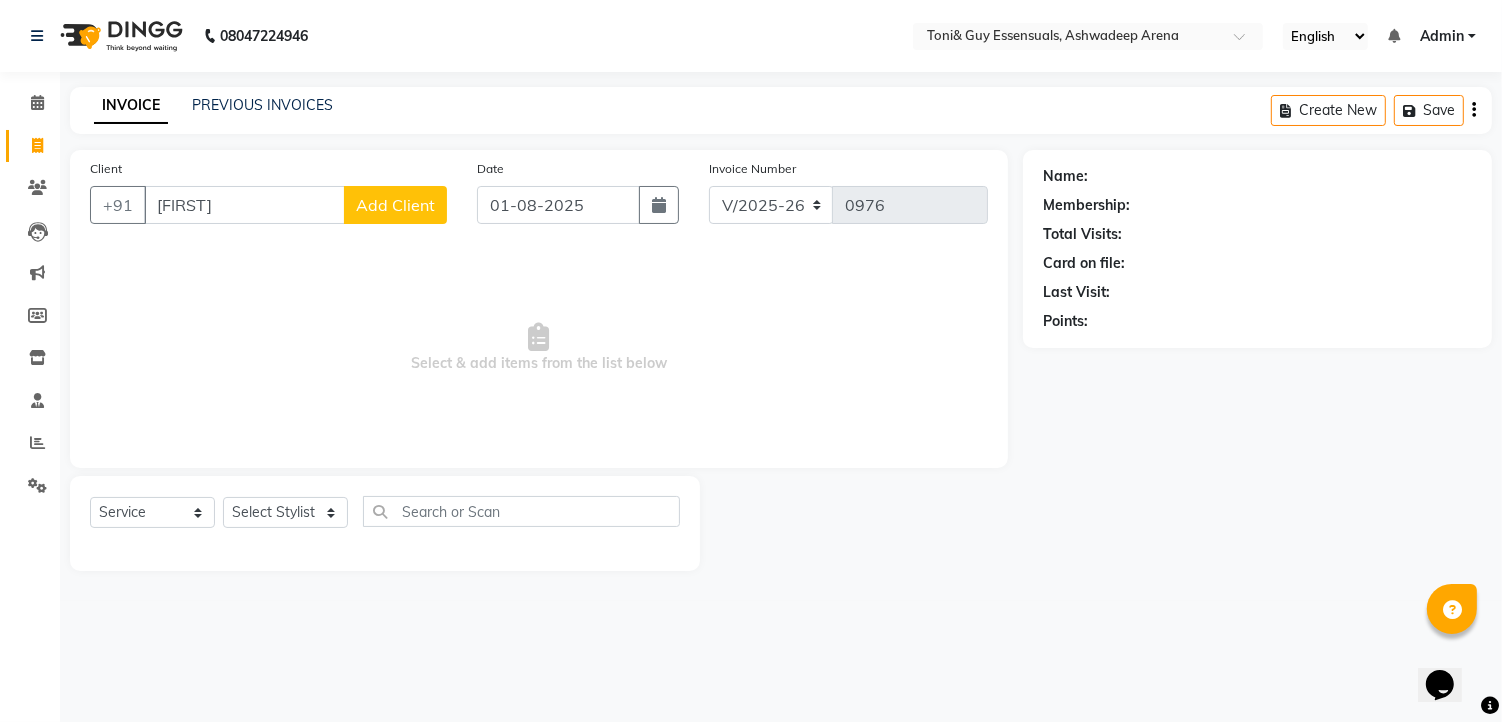 type on "Dristee" 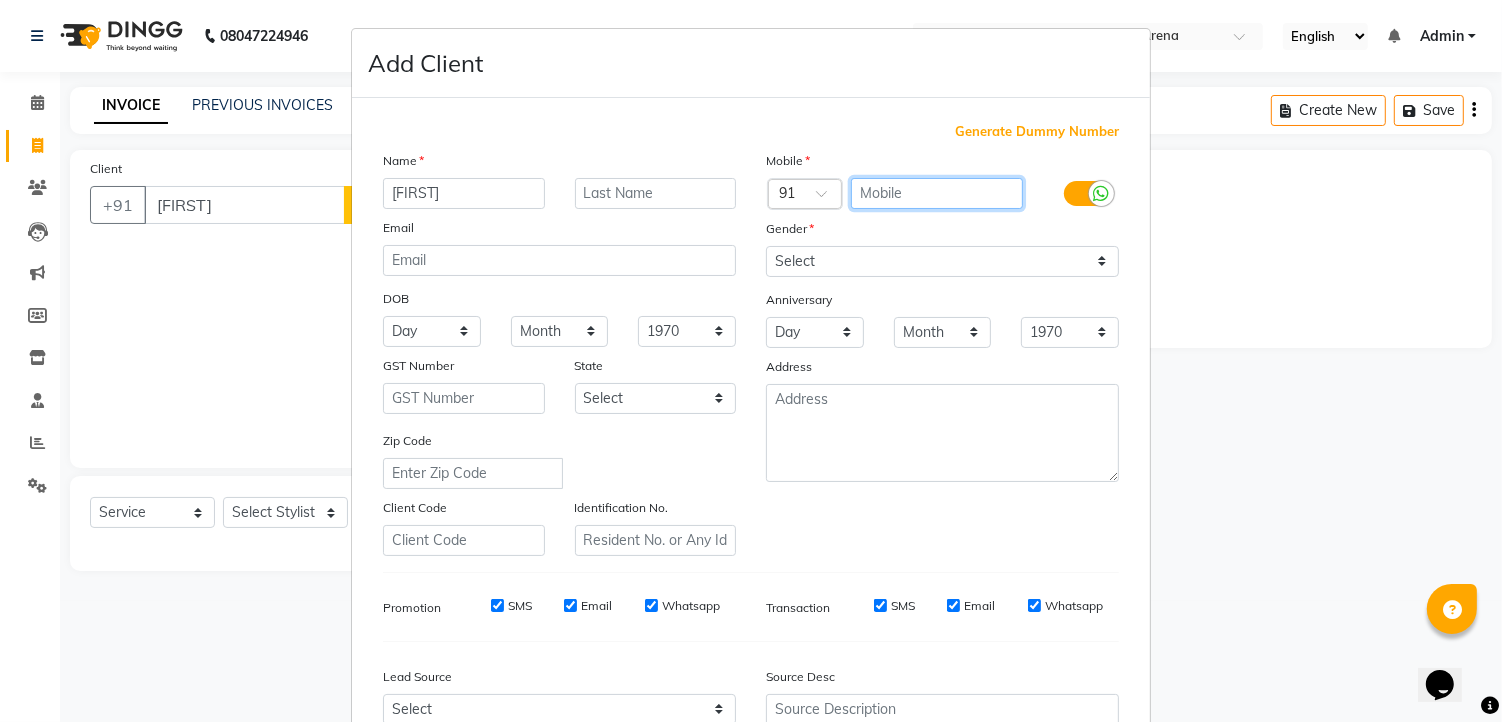 click at bounding box center [937, 193] 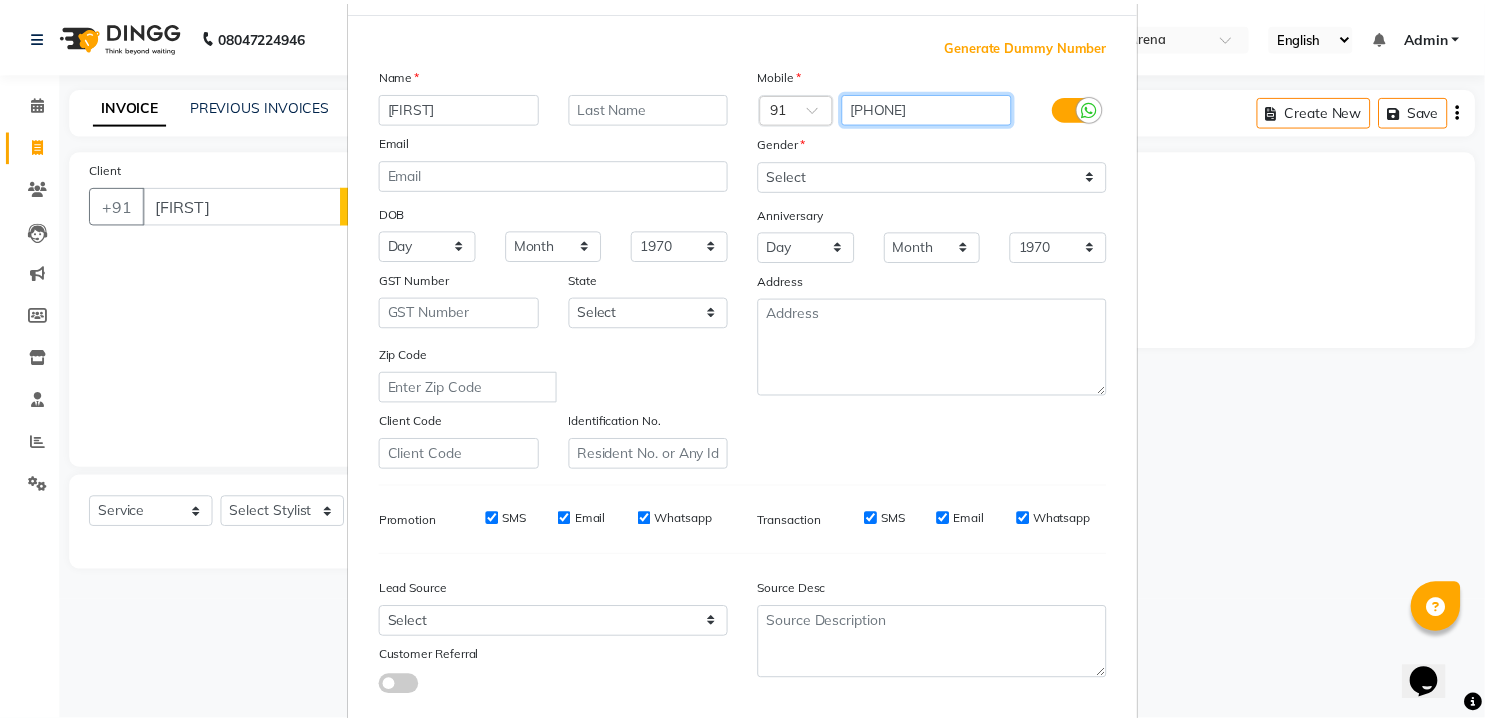 scroll, scrollTop: 202, scrollLeft: 0, axis: vertical 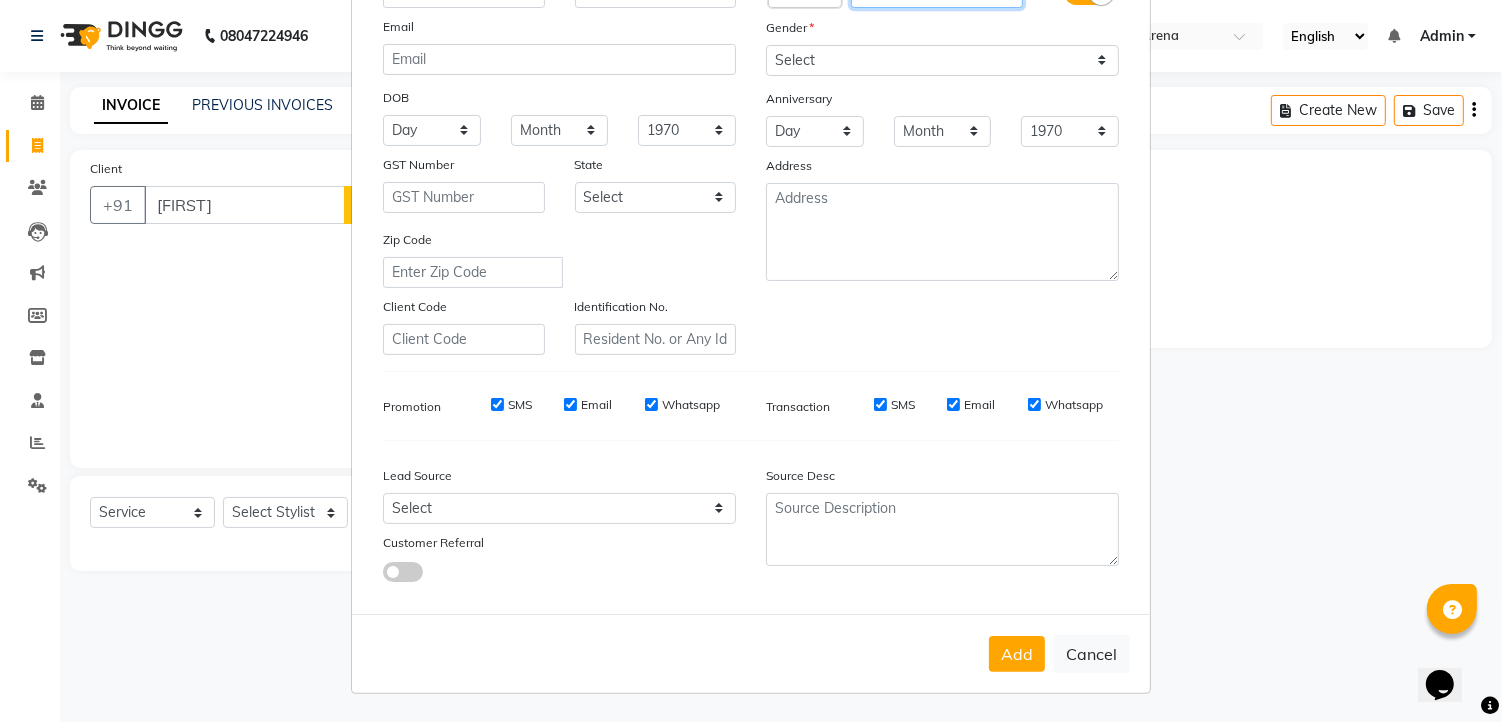 type on "6901006512" 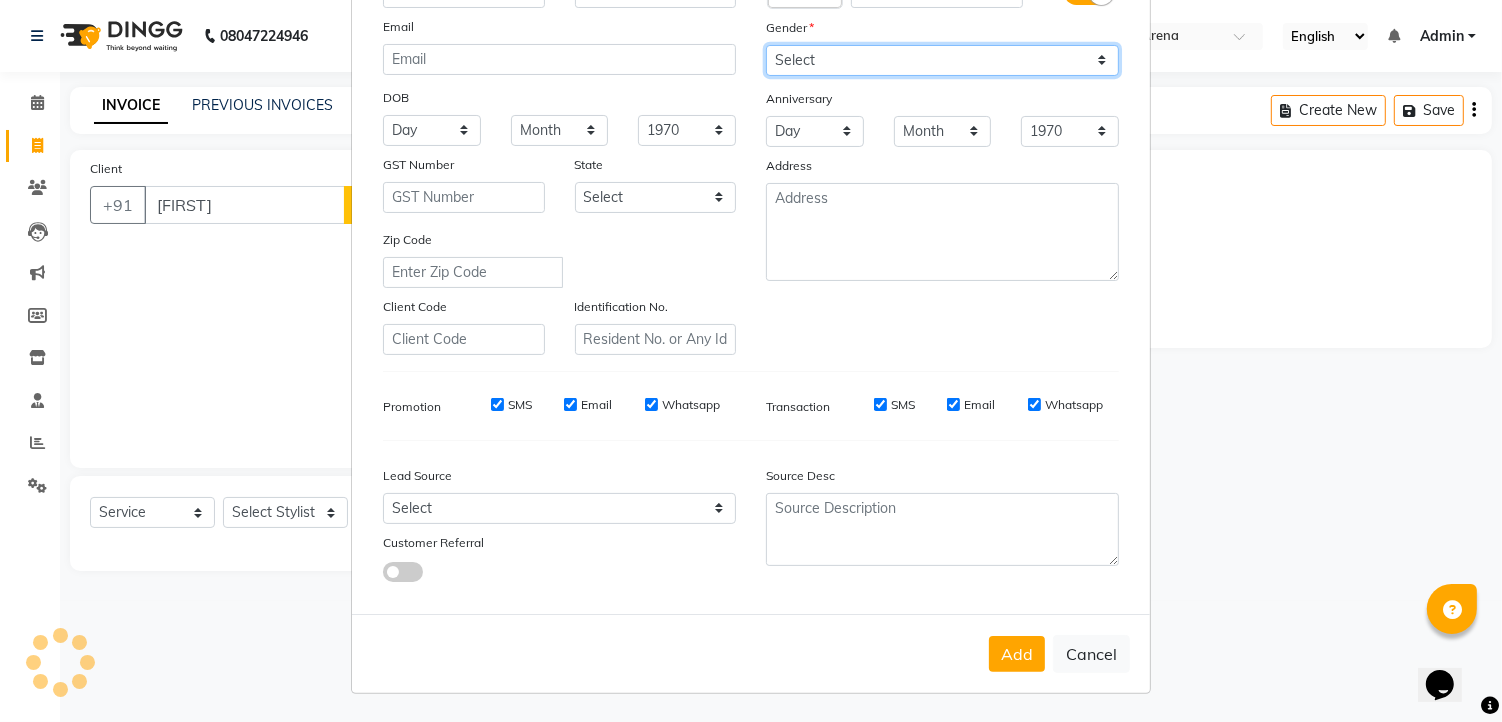 click on "Select Male Female Other Prefer Not To Say" at bounding box center (942, 60) 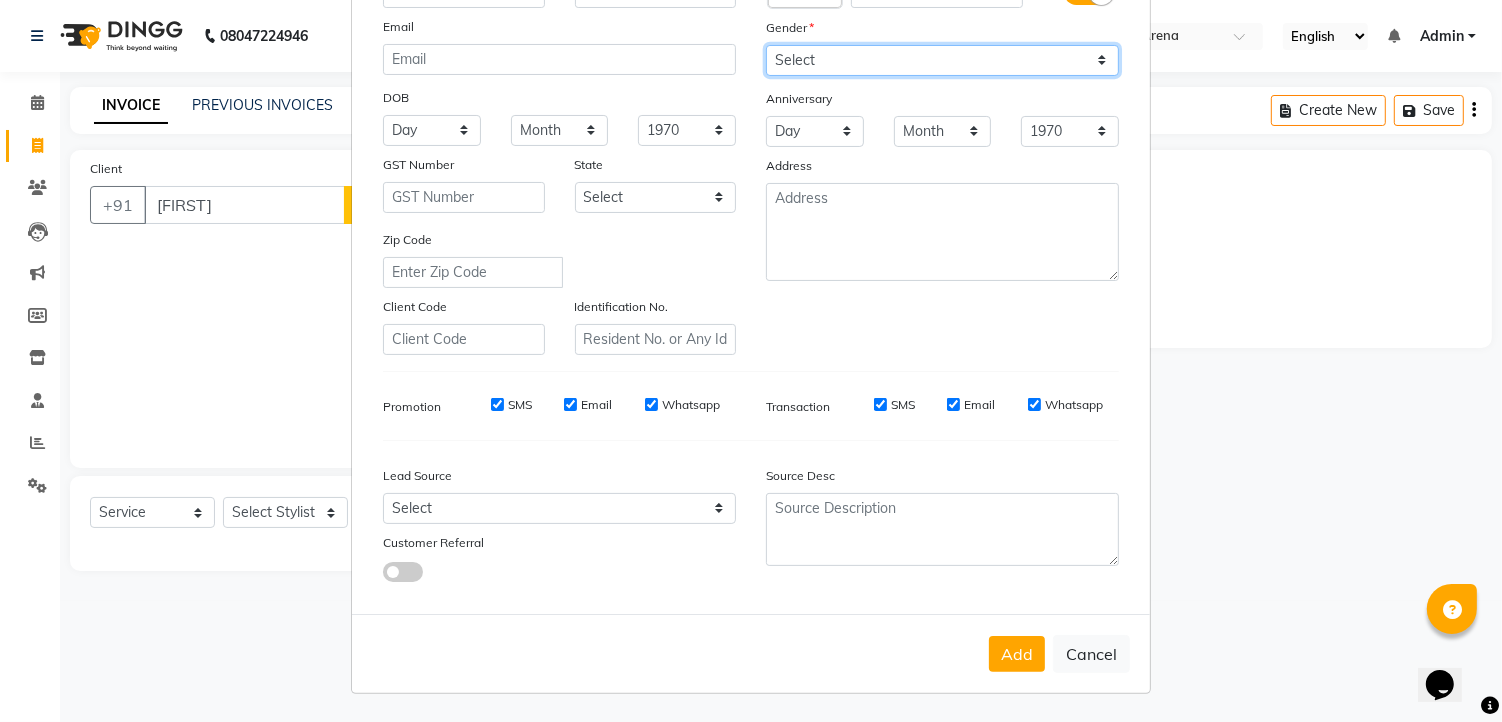 select on "female" 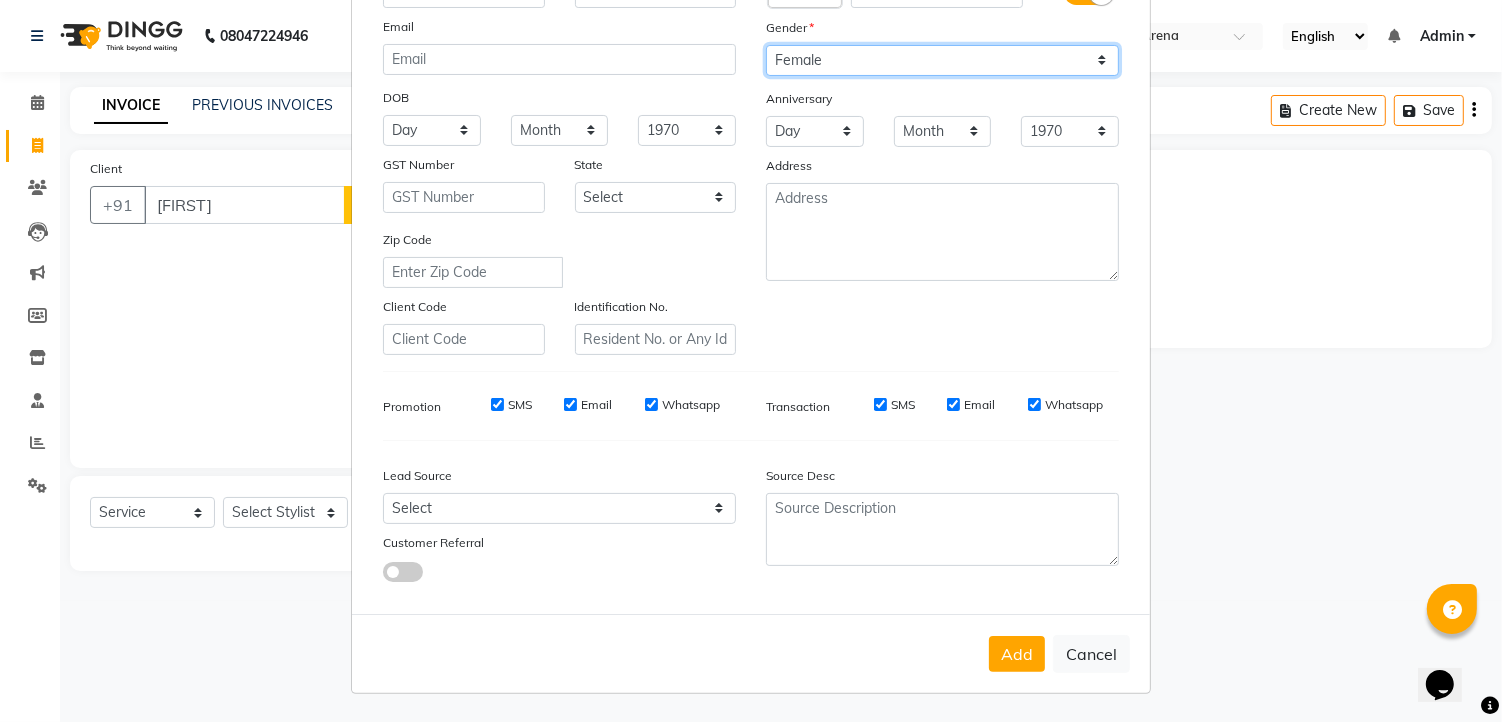 click on "Select Male Female Other Prefer Not To Say" at bounding box center [942, 60] 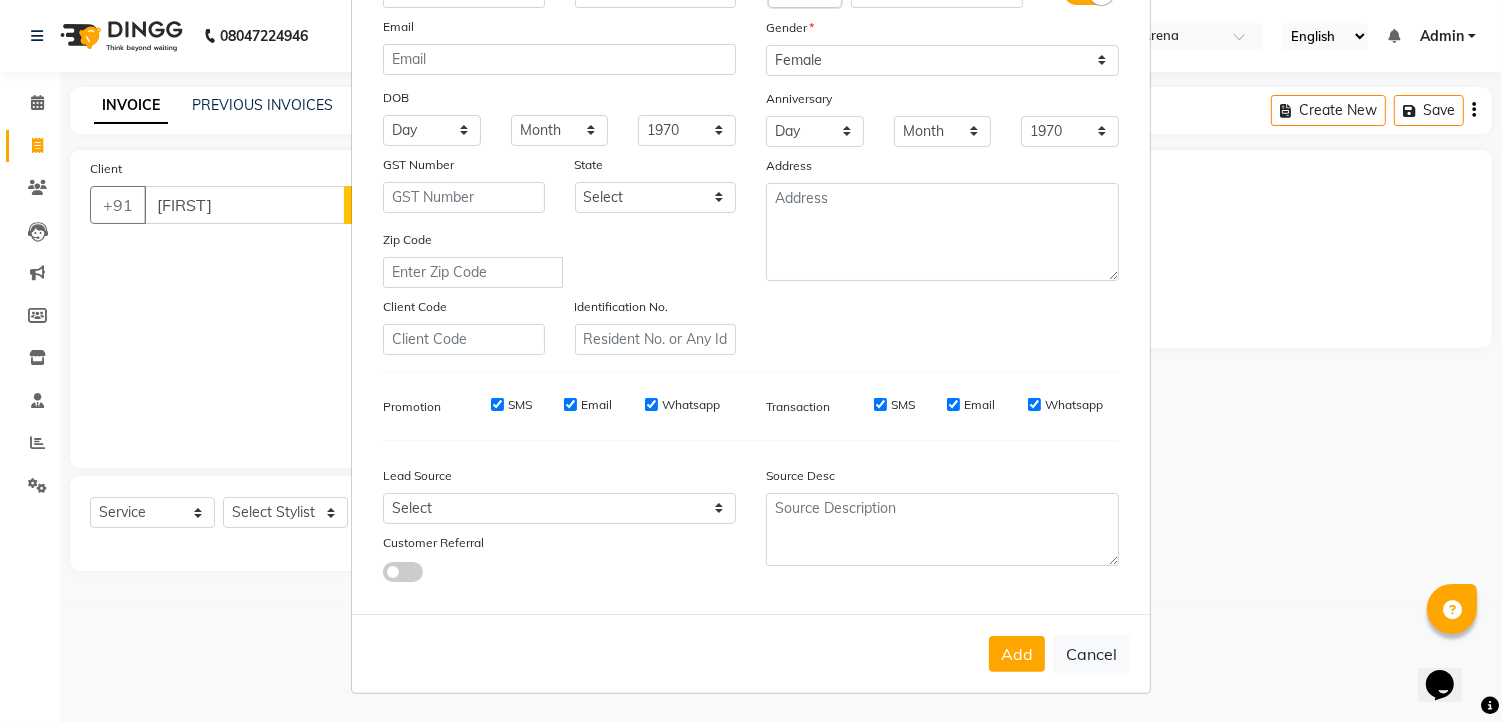 click on "SMS" at bounding box center [497, 404] 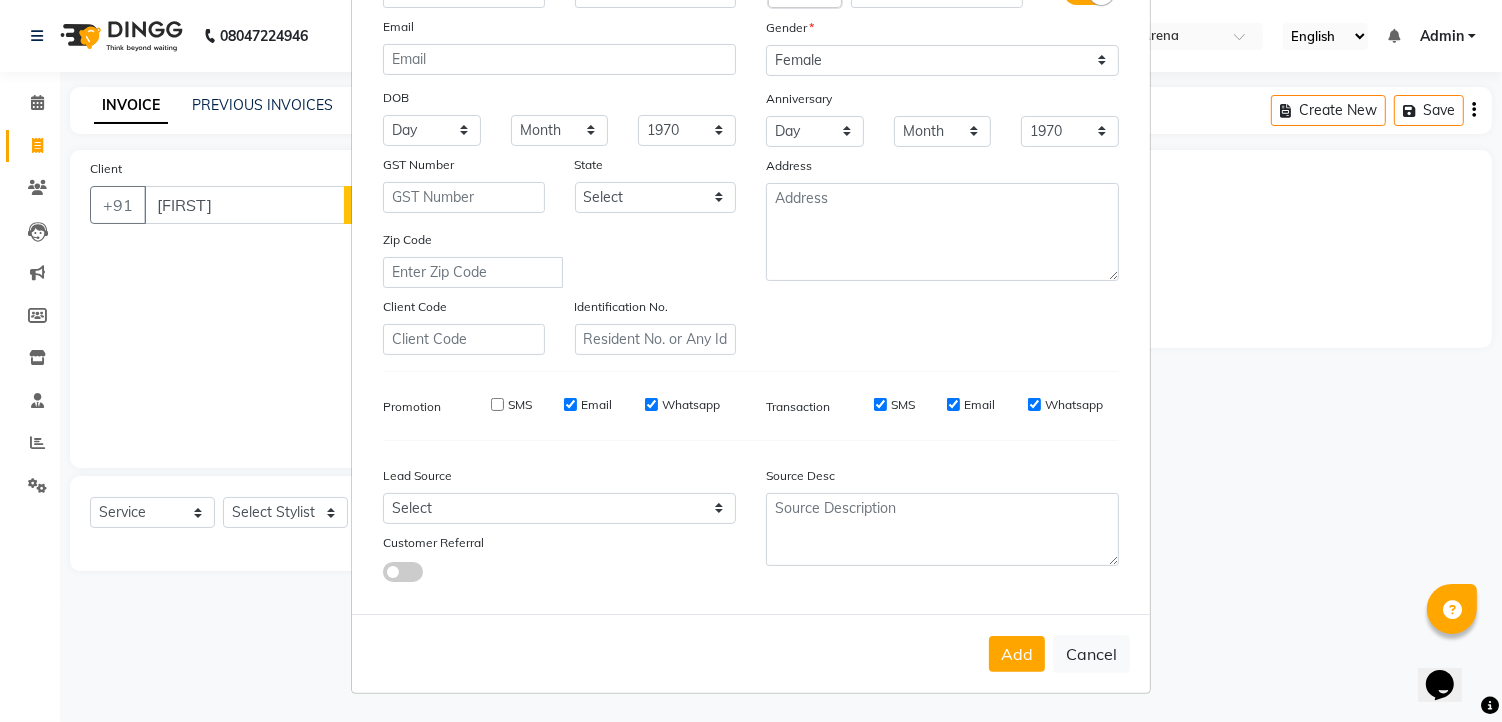 click on "Email" at bounding box center [570, 404] 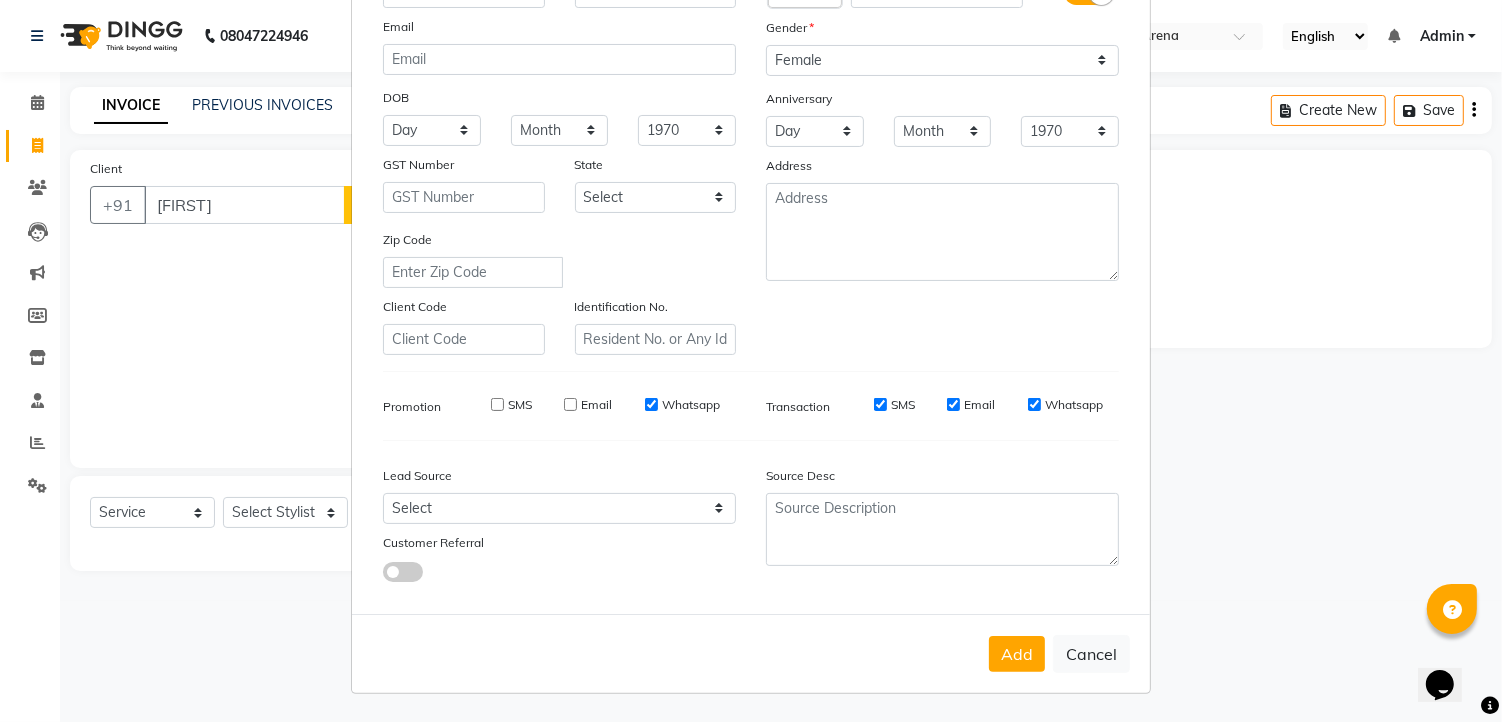 click on "Whatsapp" at bounding box center [651, 404] 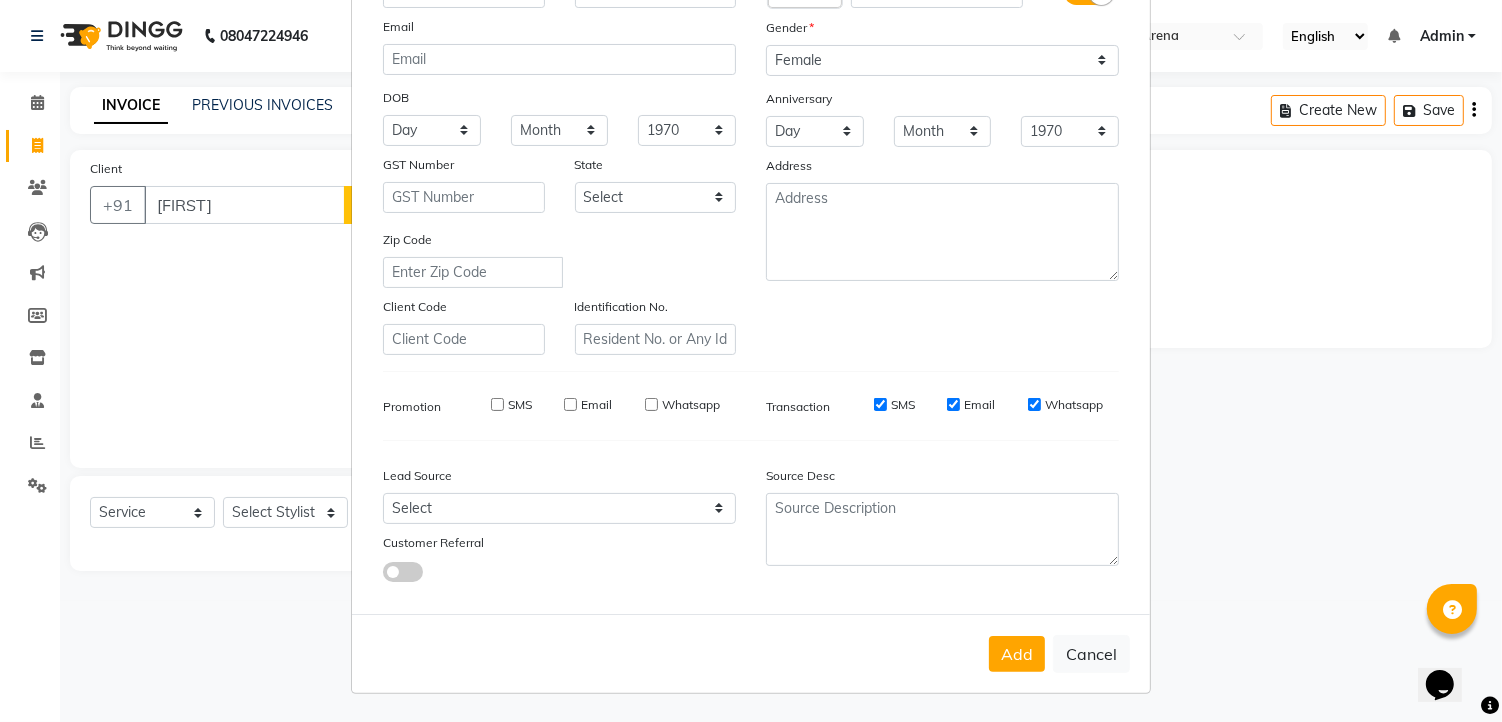 click on "SMS" at bounding box center (880, 404) 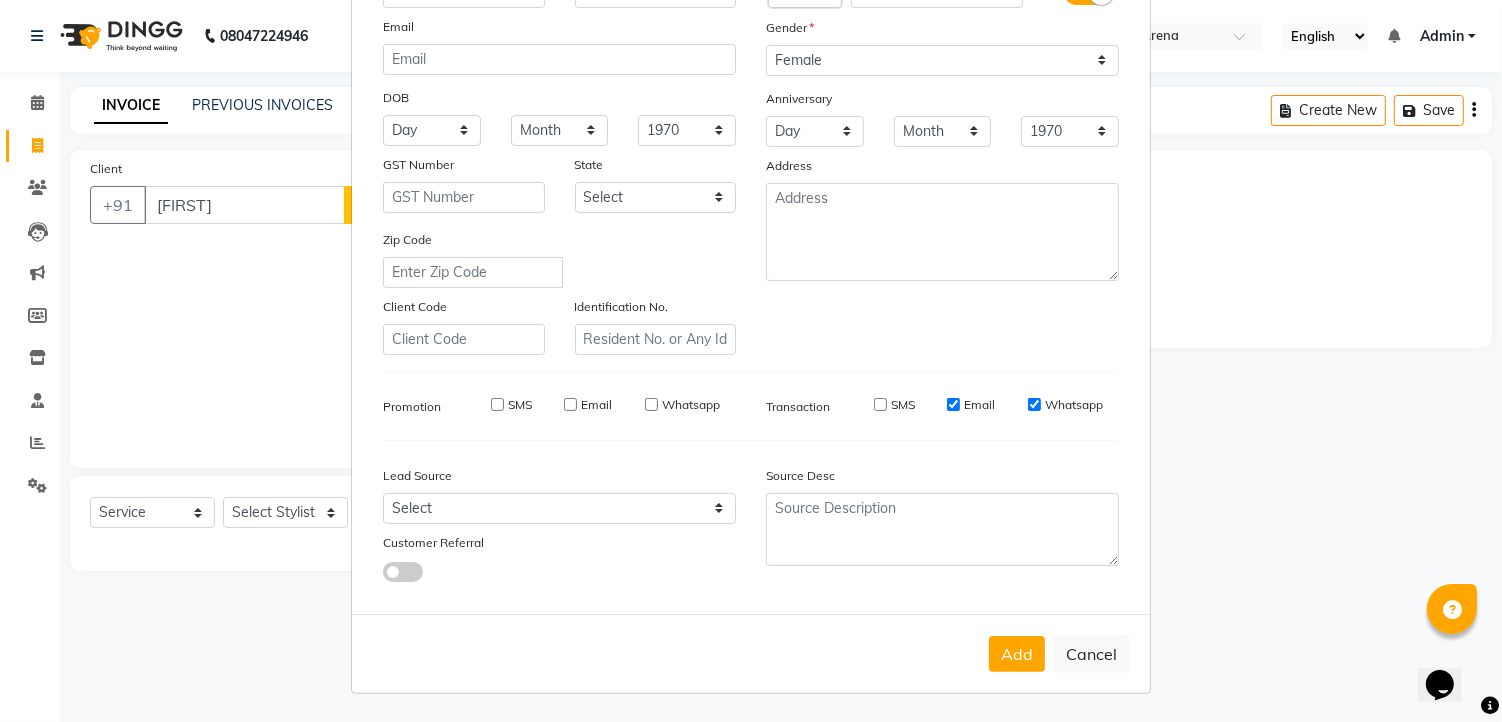 click on "Email" at bounding box center (953, 404) 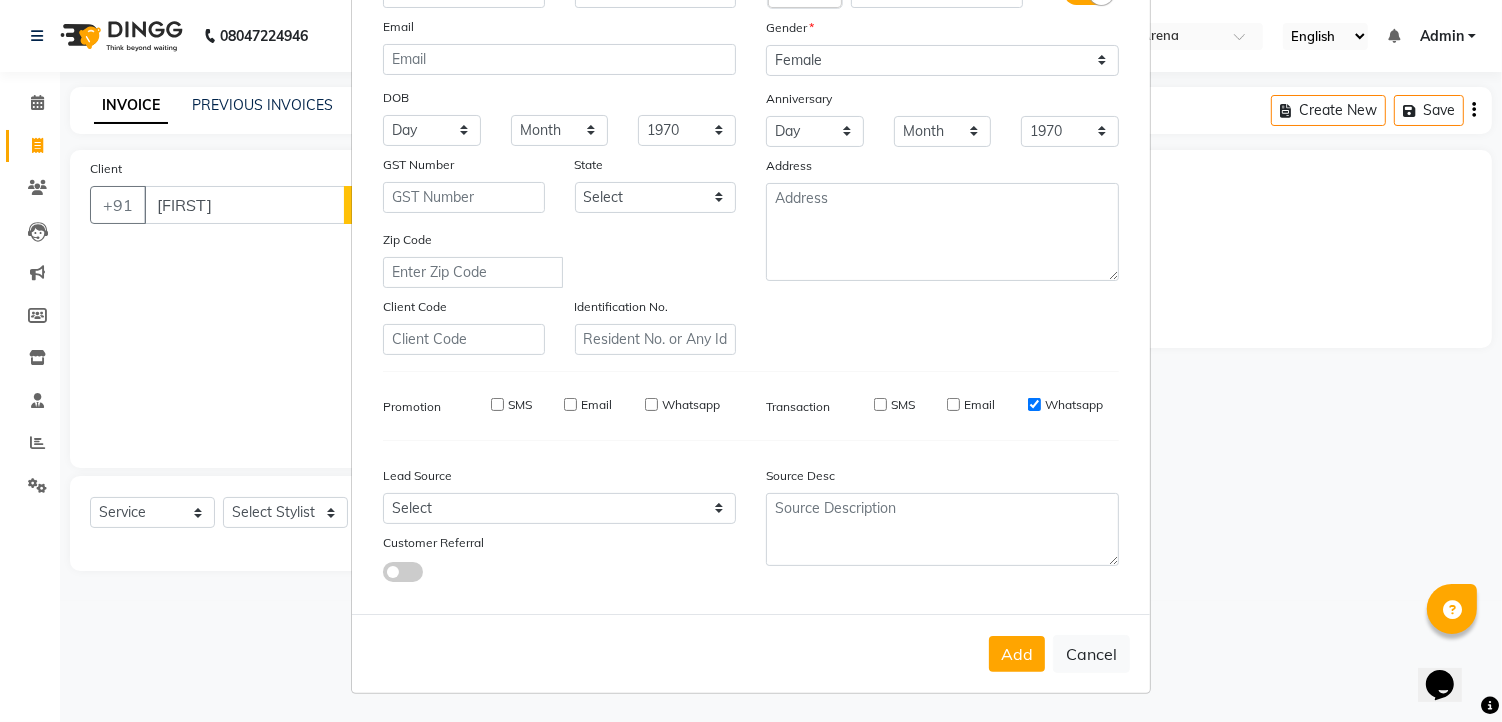 click on "Whatsapp" at bounding box center (1034, 404) 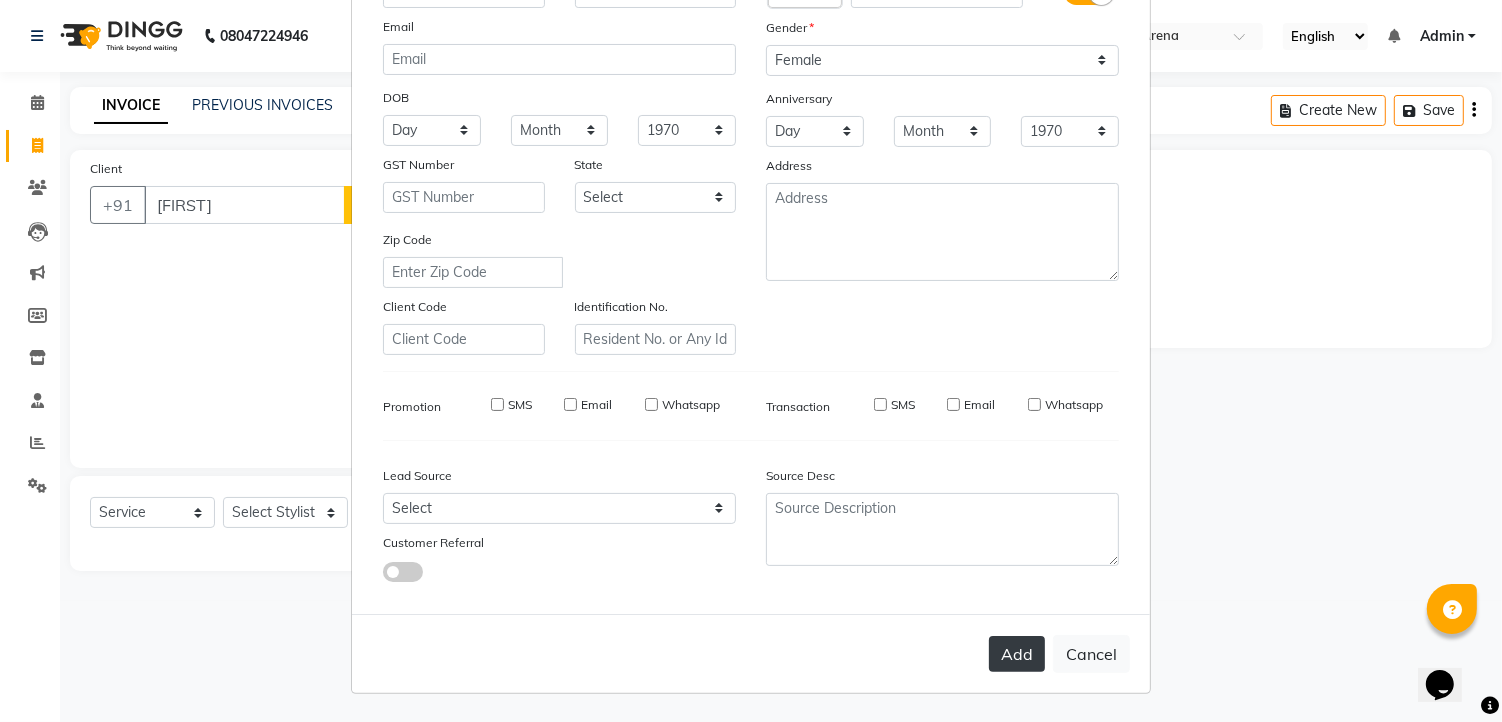 click on "Add" at bounding box center (1017, 654) 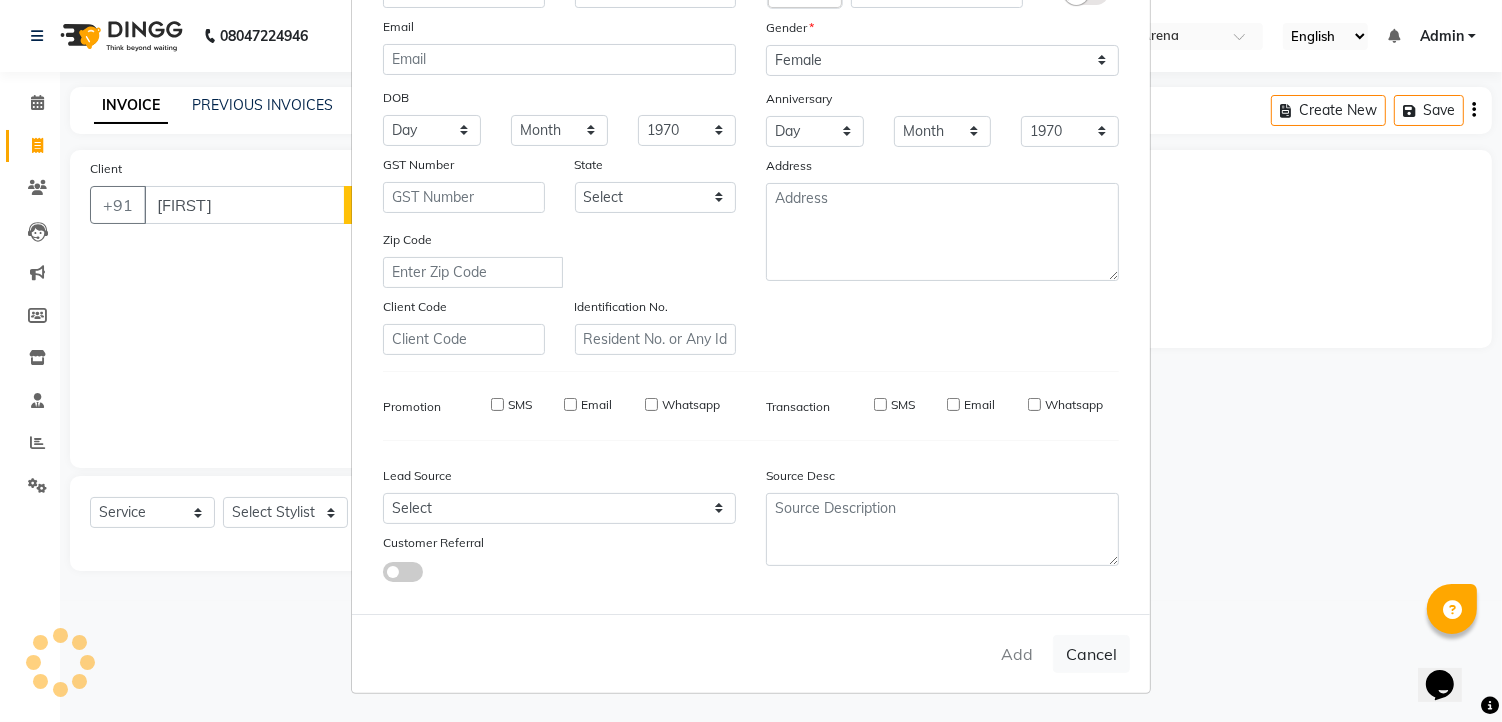 type on "6901006512" 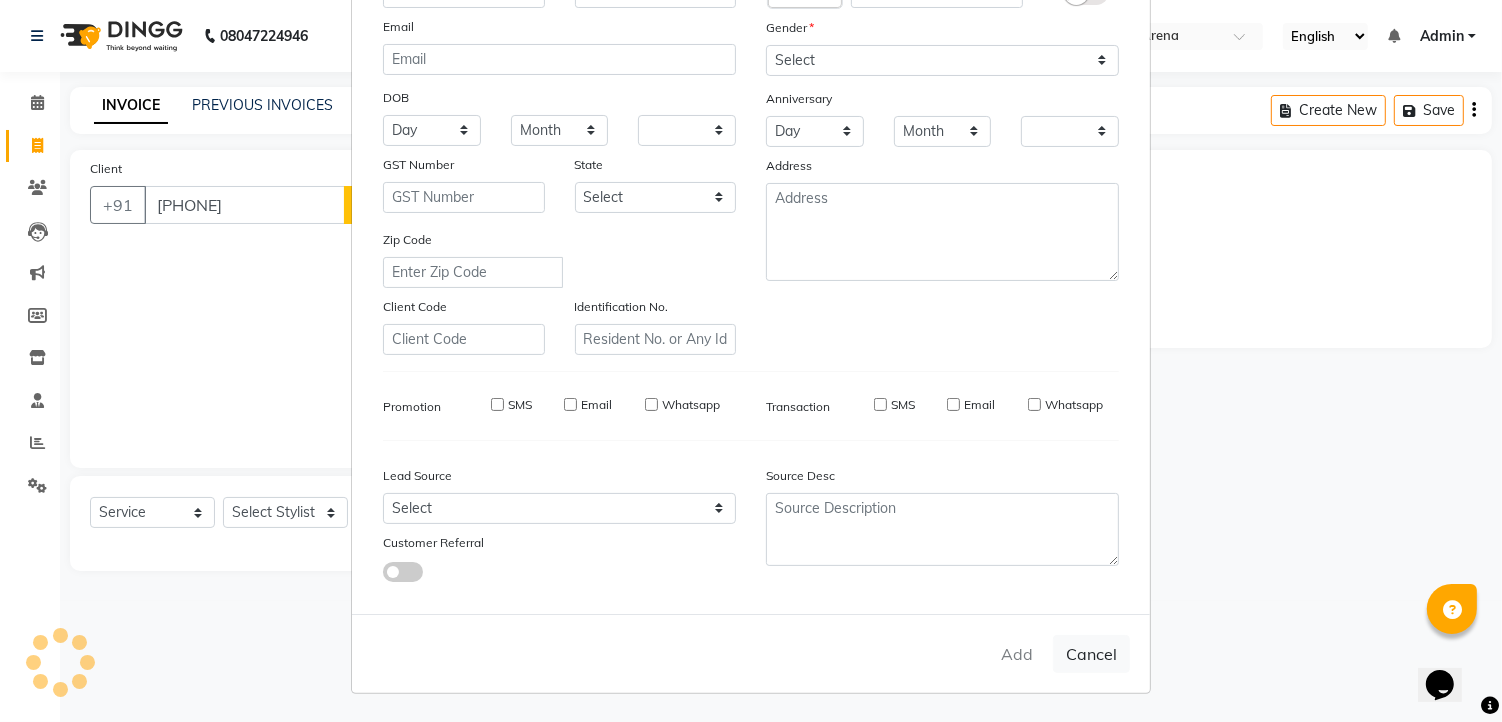 checkbox on "false" 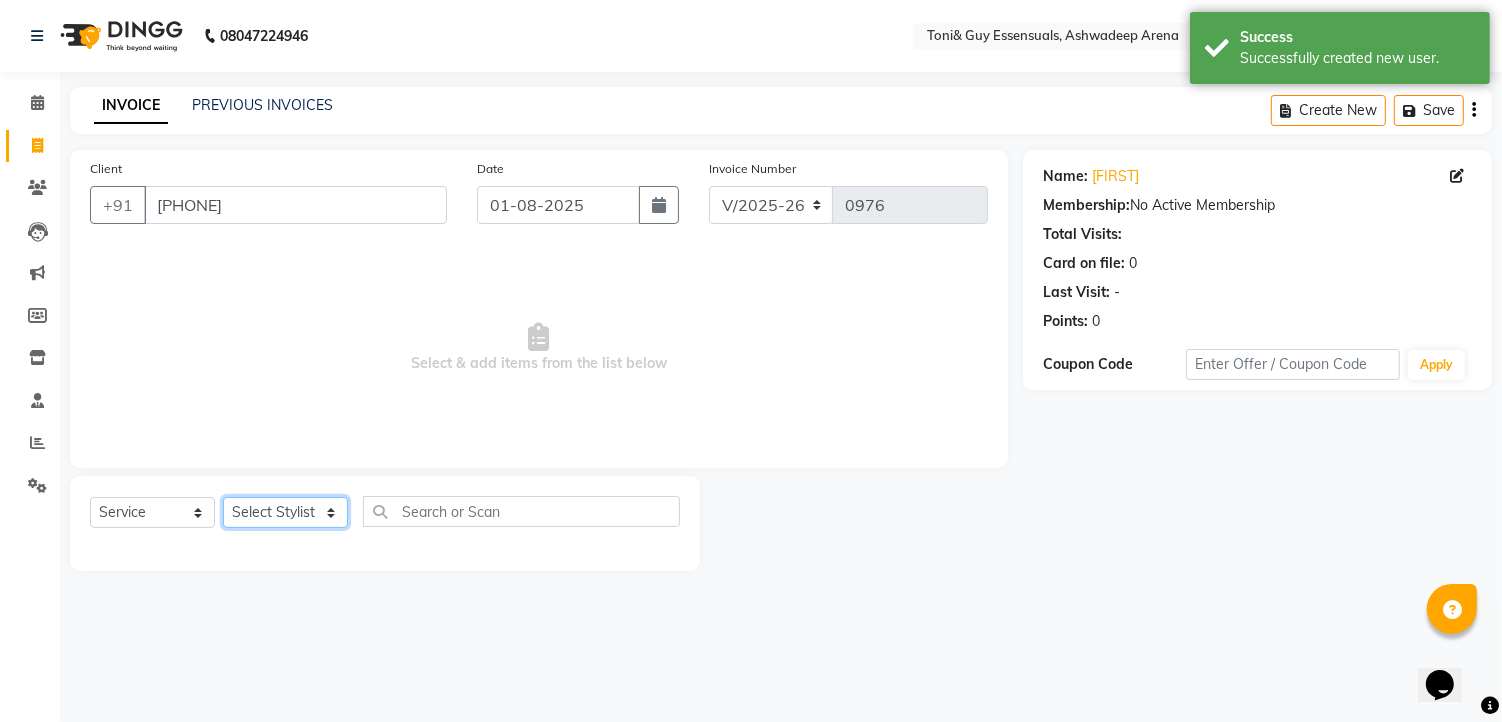 click on "Select Stylist faizz gufran mohammad hyma Kumari lalitha sree Manager Riya roy sahik" 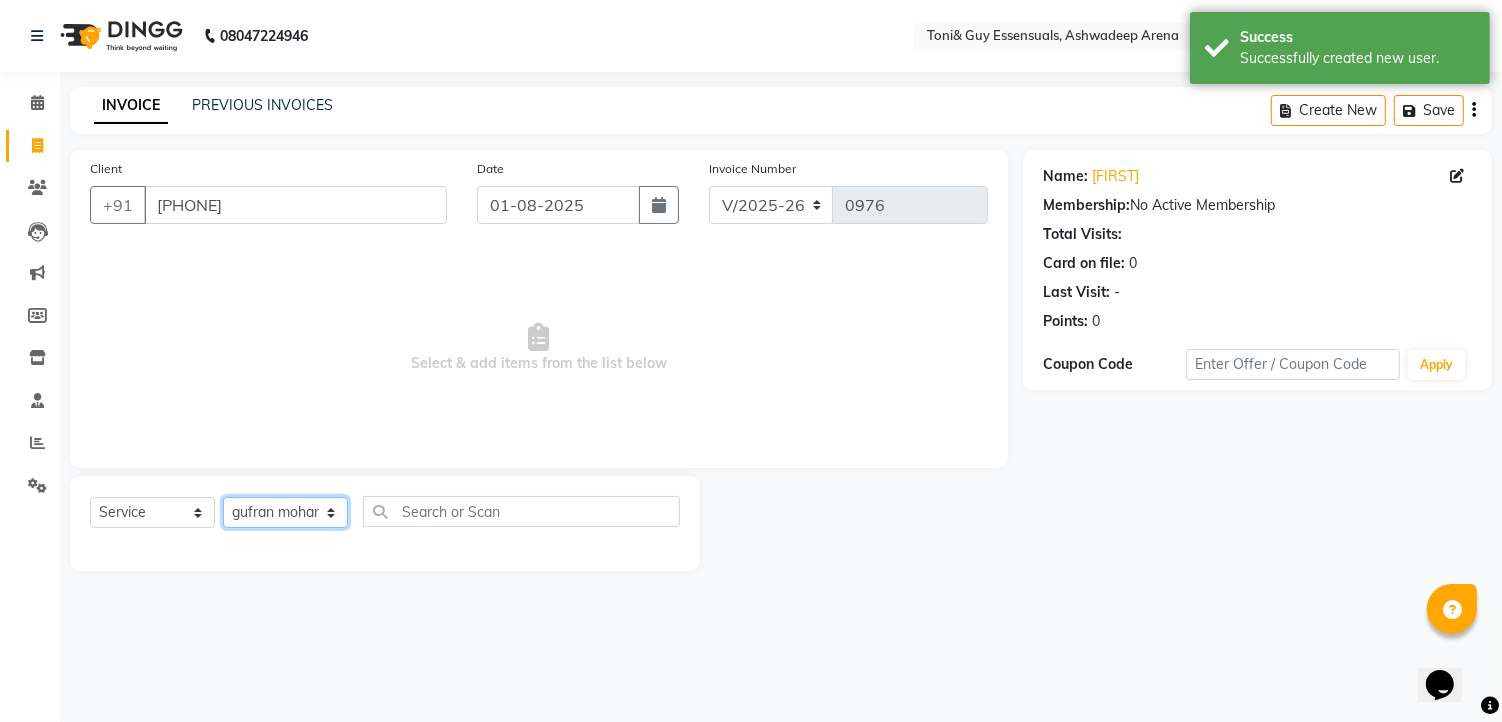 click on "Select Stylist faizz gufran mohammad hyma Kumari lalitha sree Manager Riya roy sahik" 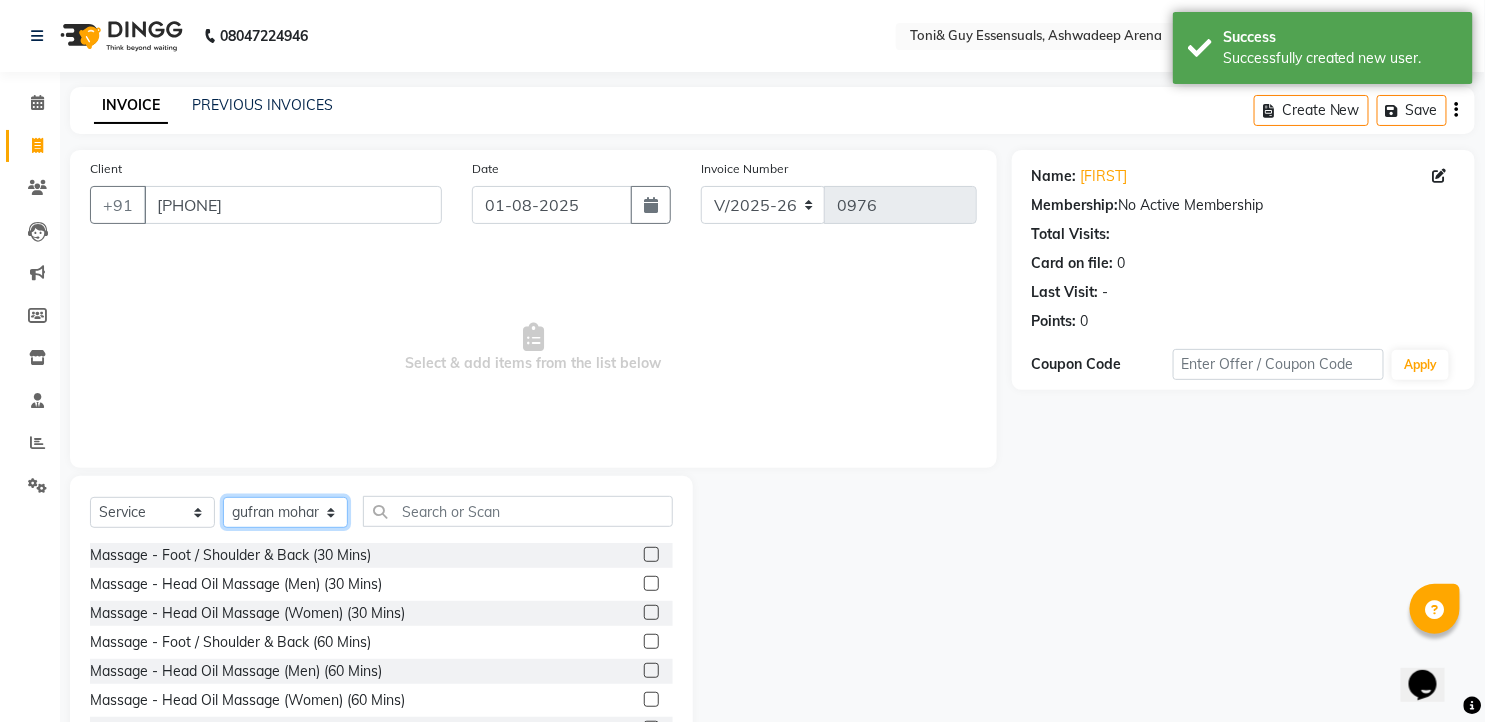 click on "Select Stylist faizz gufran mohammad hyma Kumari lalitha sree Manager Riya roy sahik" 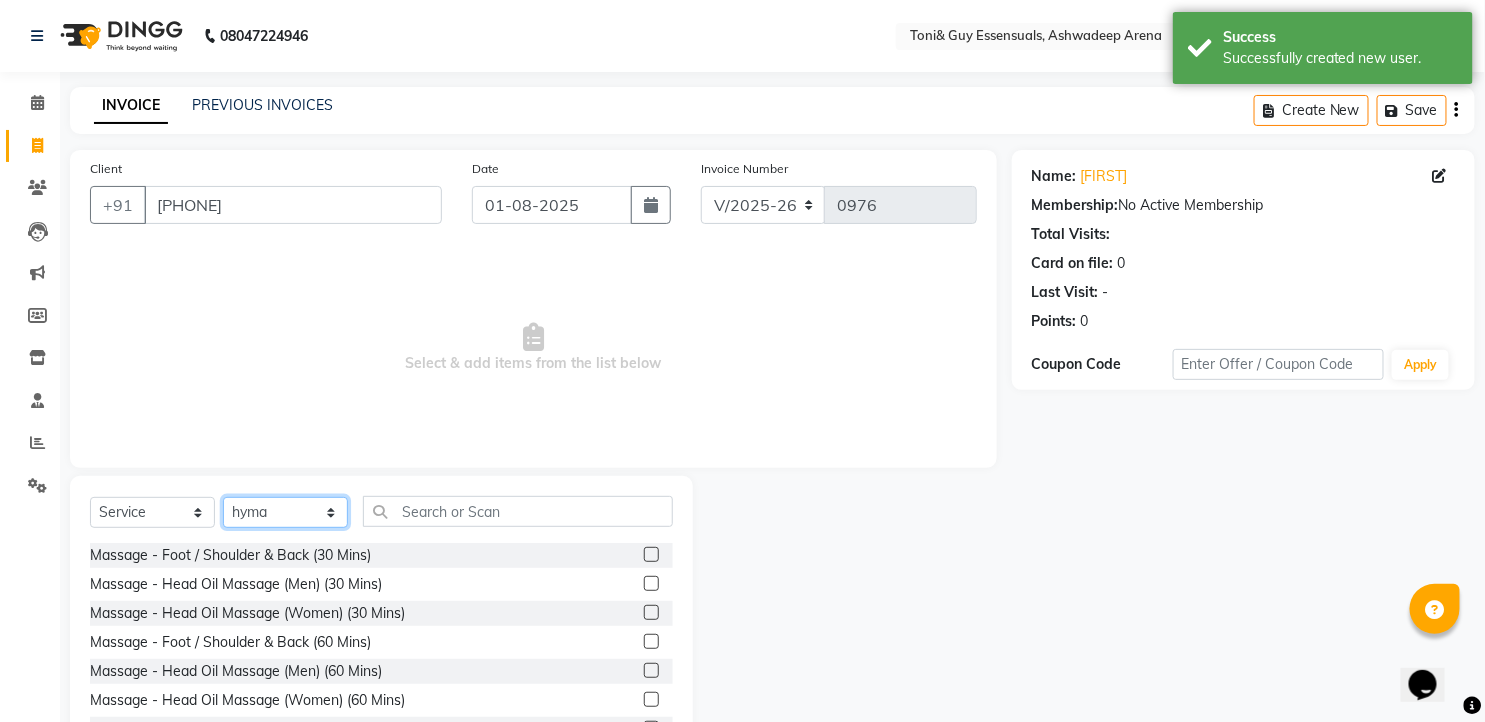click on "Select Stylist faizz gufran mohammad hyma Kumari lalitha sree Manager Riya roy sahik" 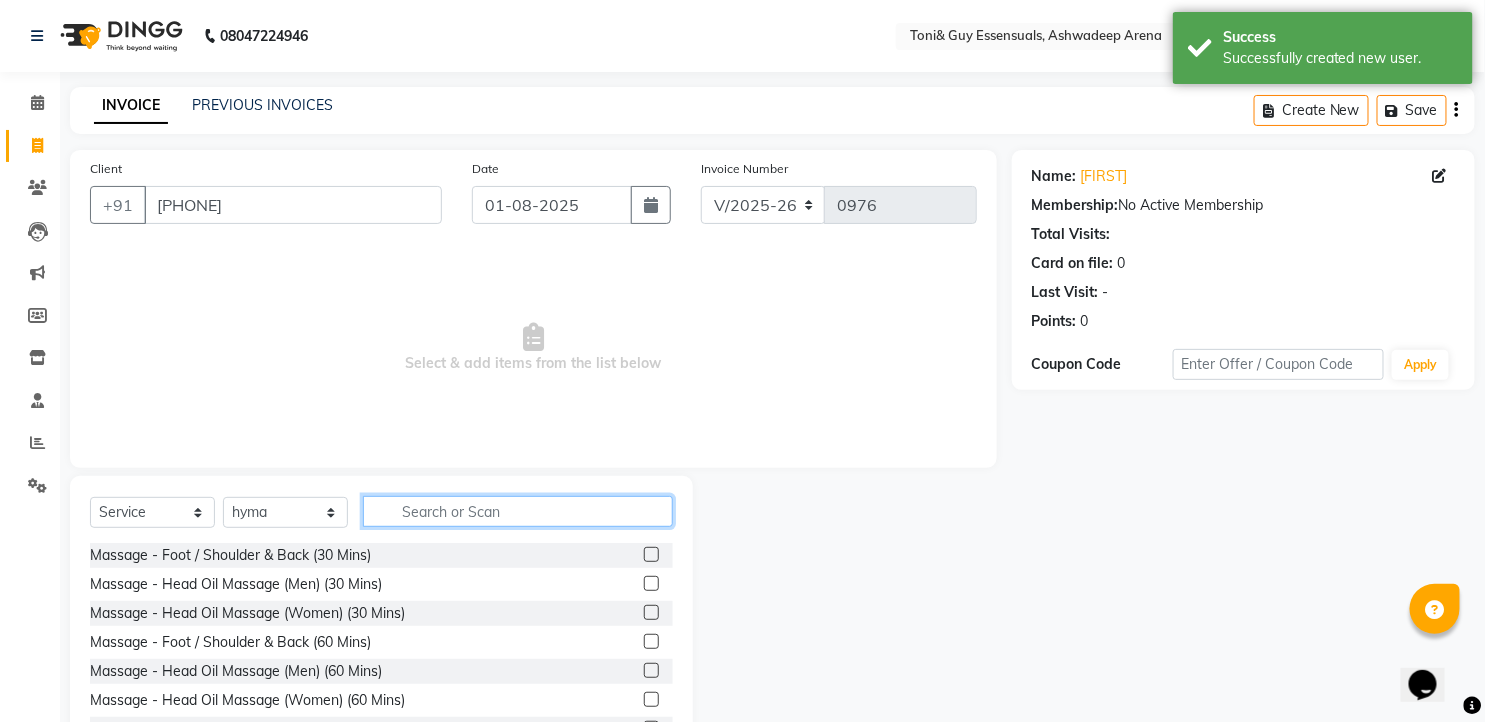 click 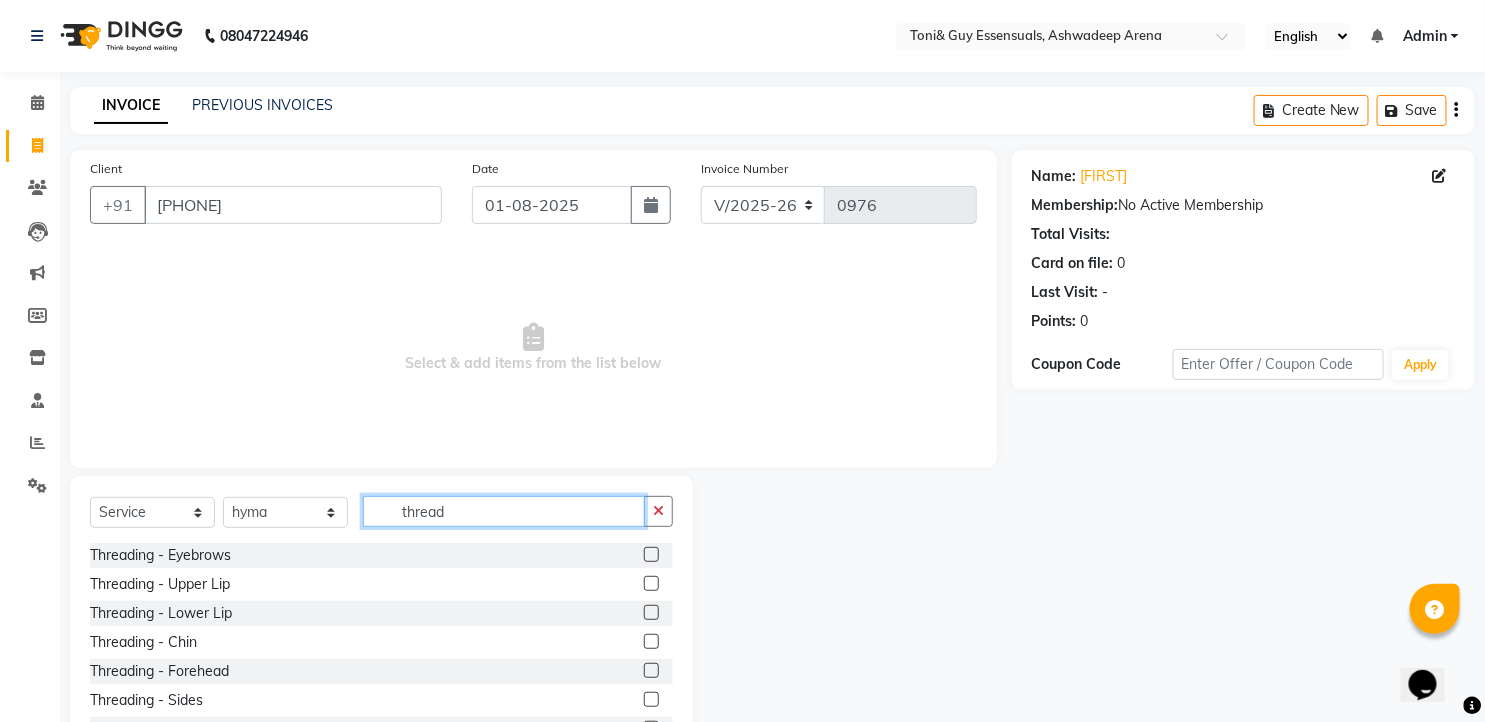 type on "thread" 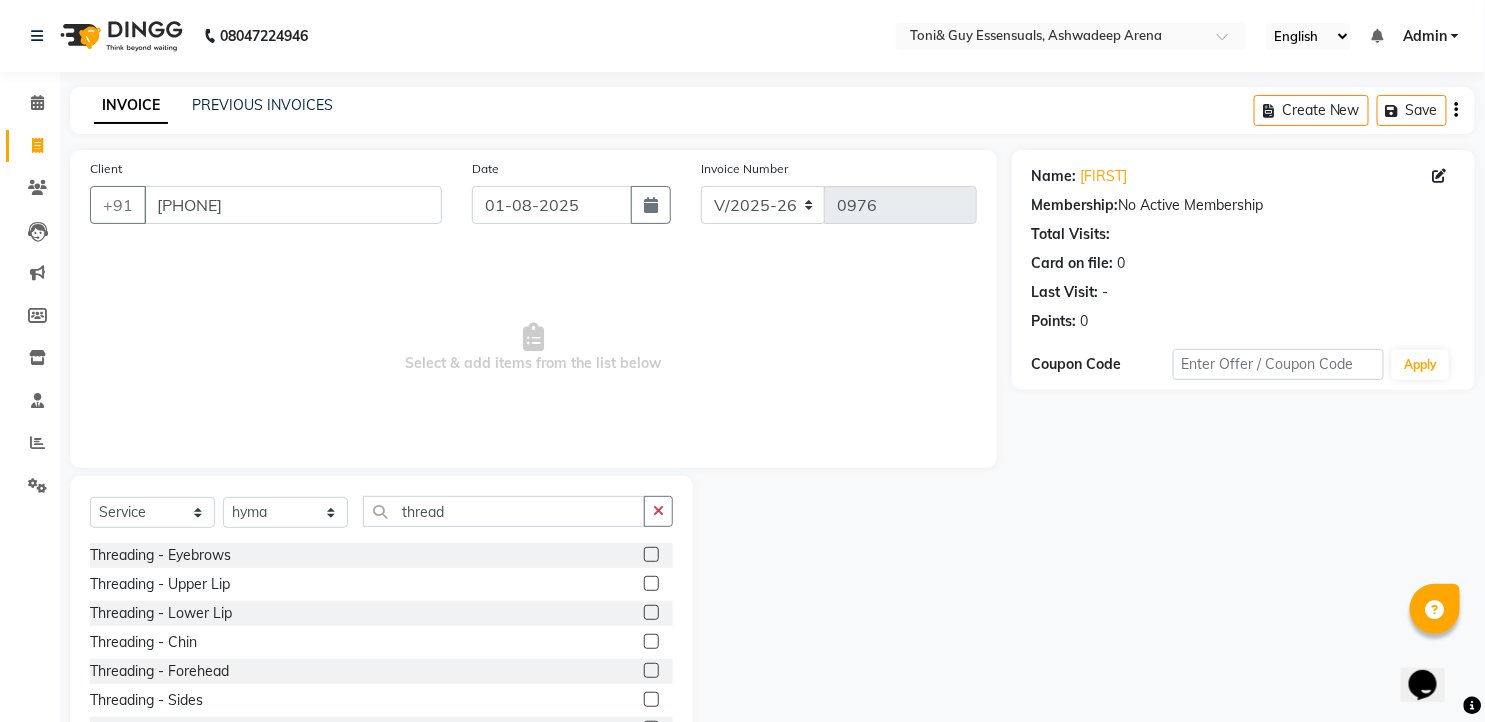 click 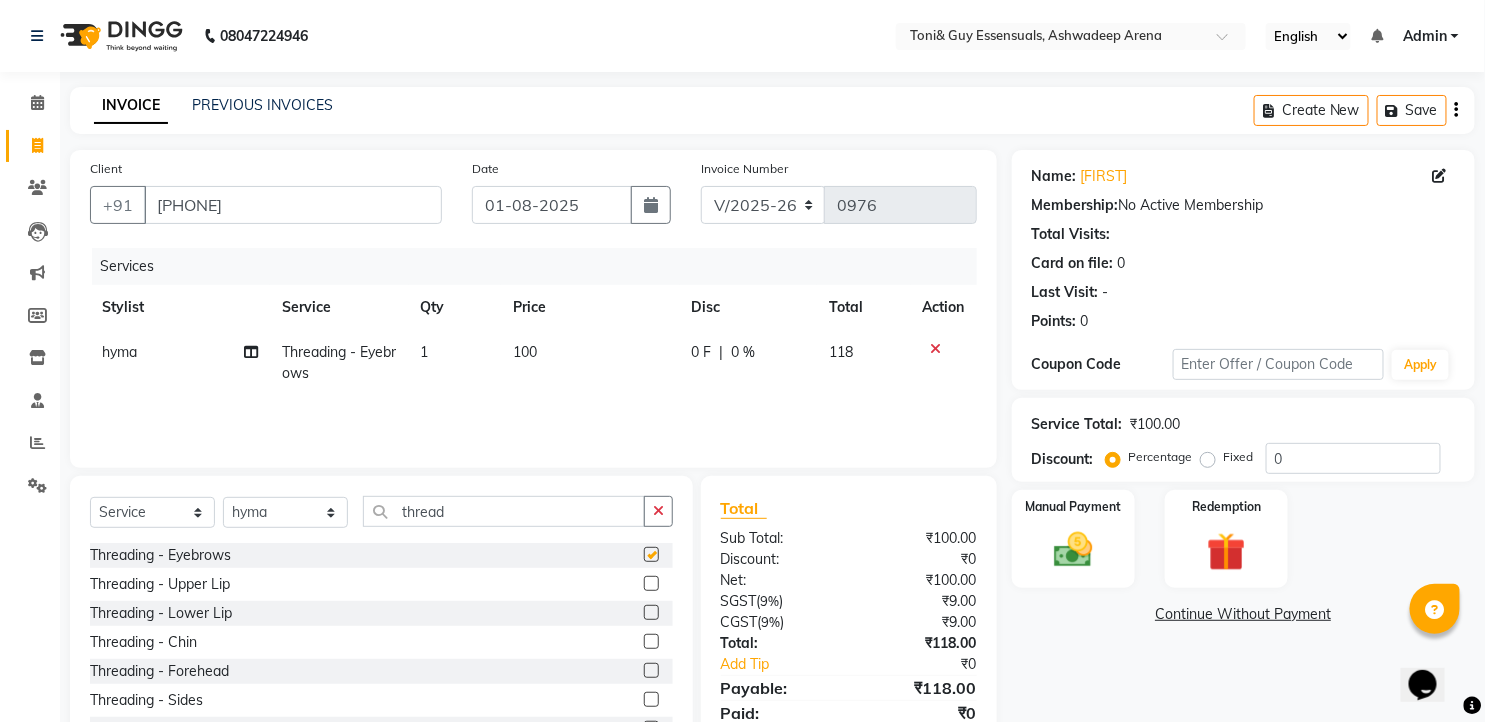 checkbox on "false" 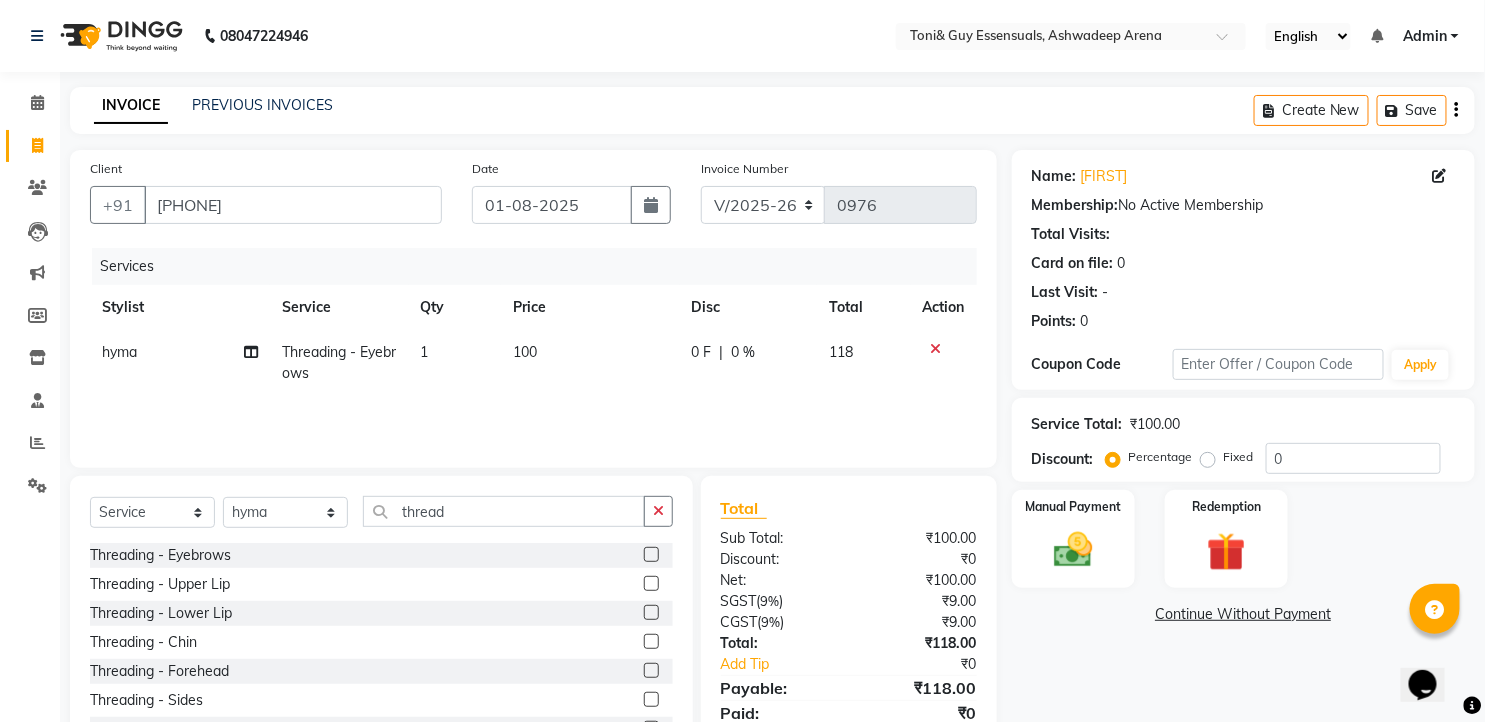 click 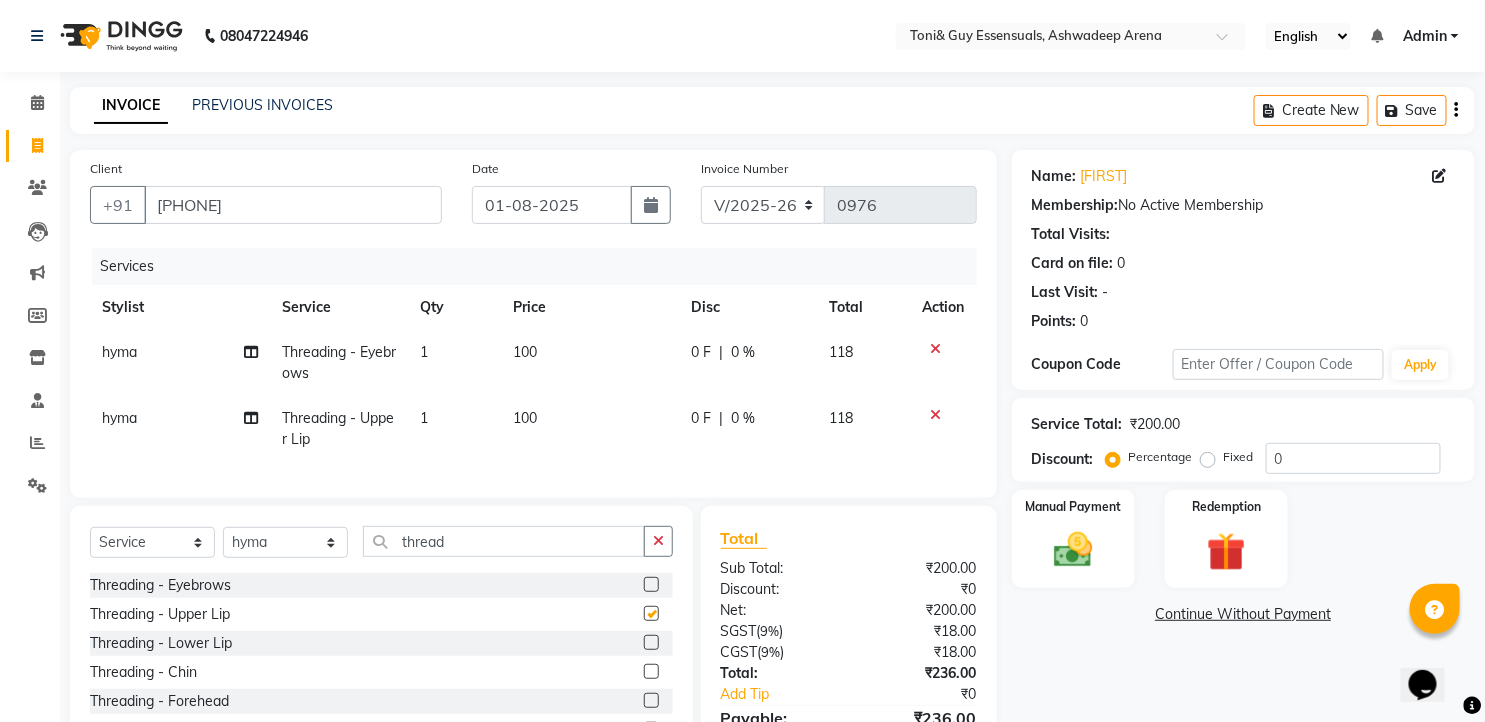 checkbox on "false" 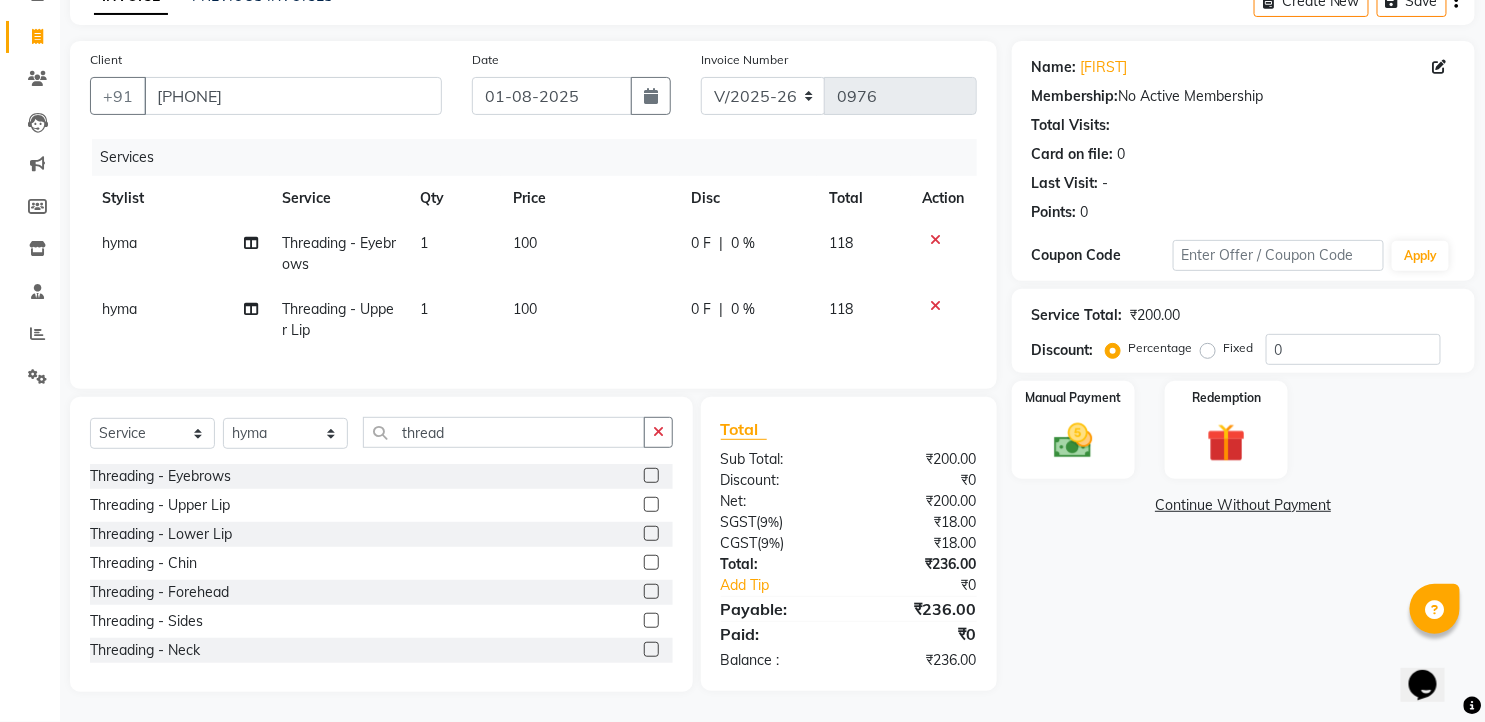 scroll, scrollTop: 125, scrollLeft: 0, axis: vertical 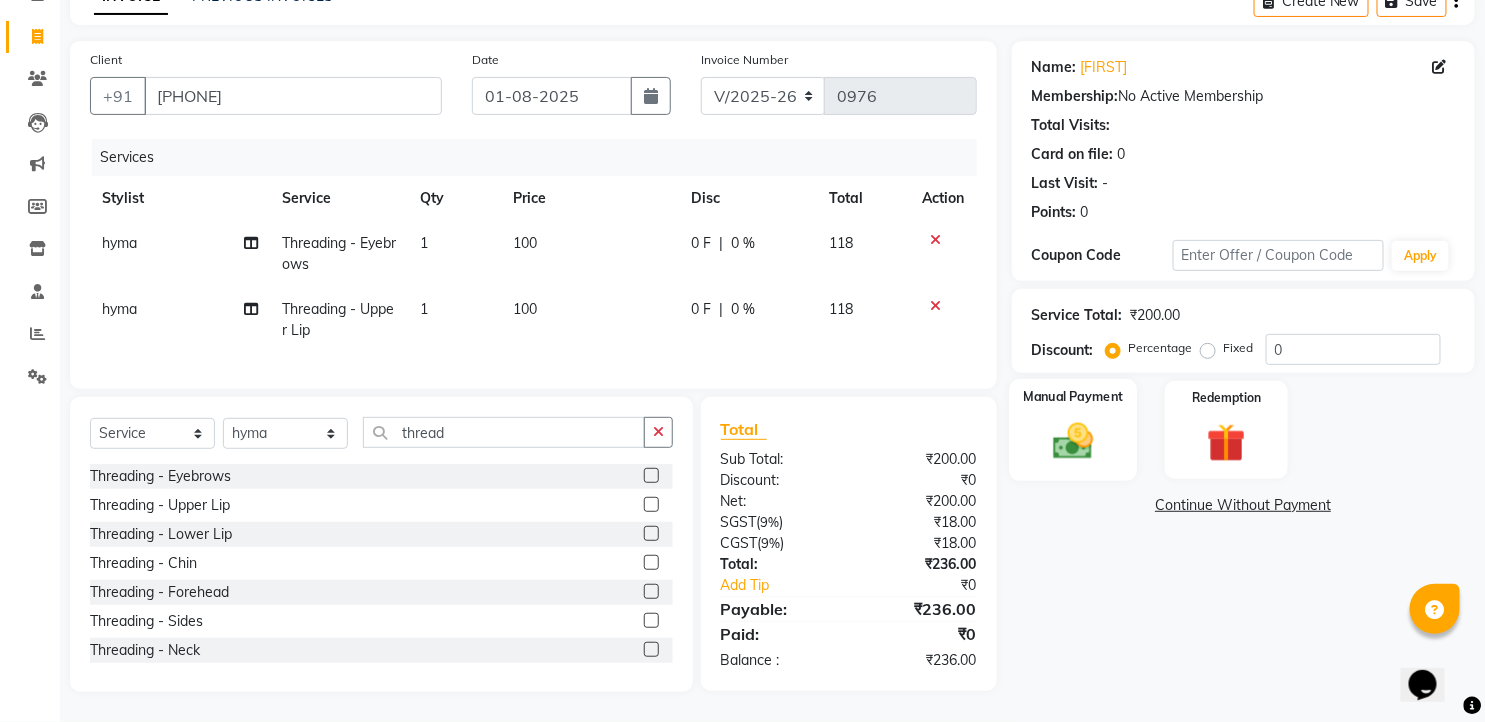 click 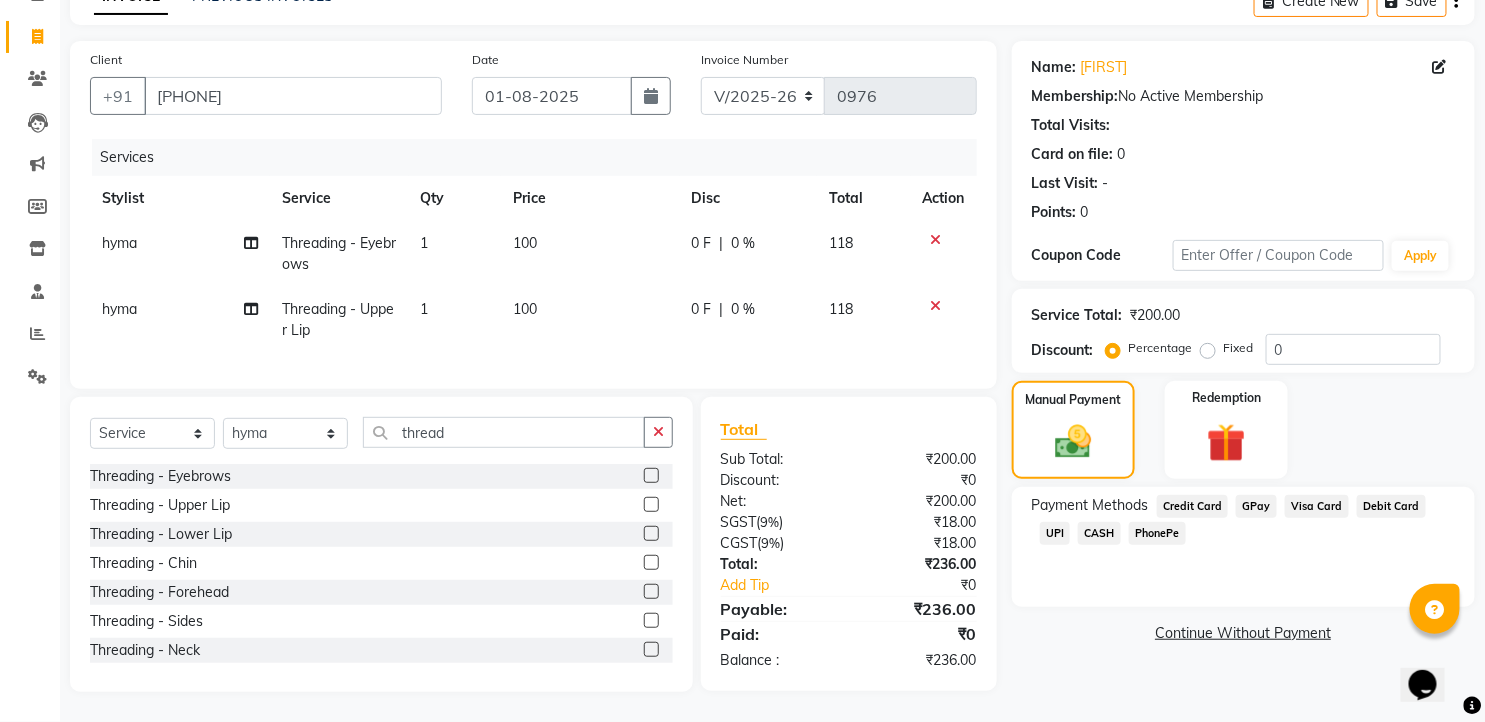 click on "UPI" 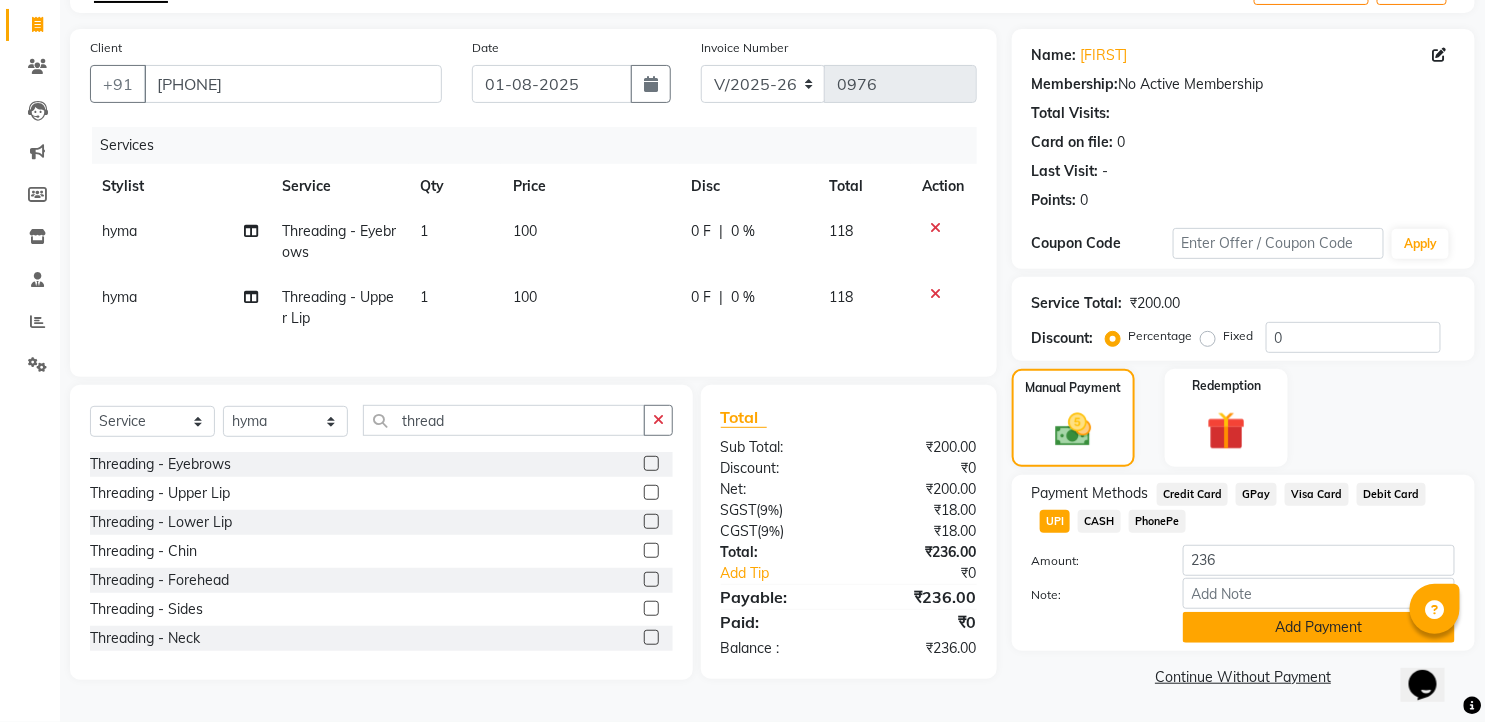 click on "Add Payment" 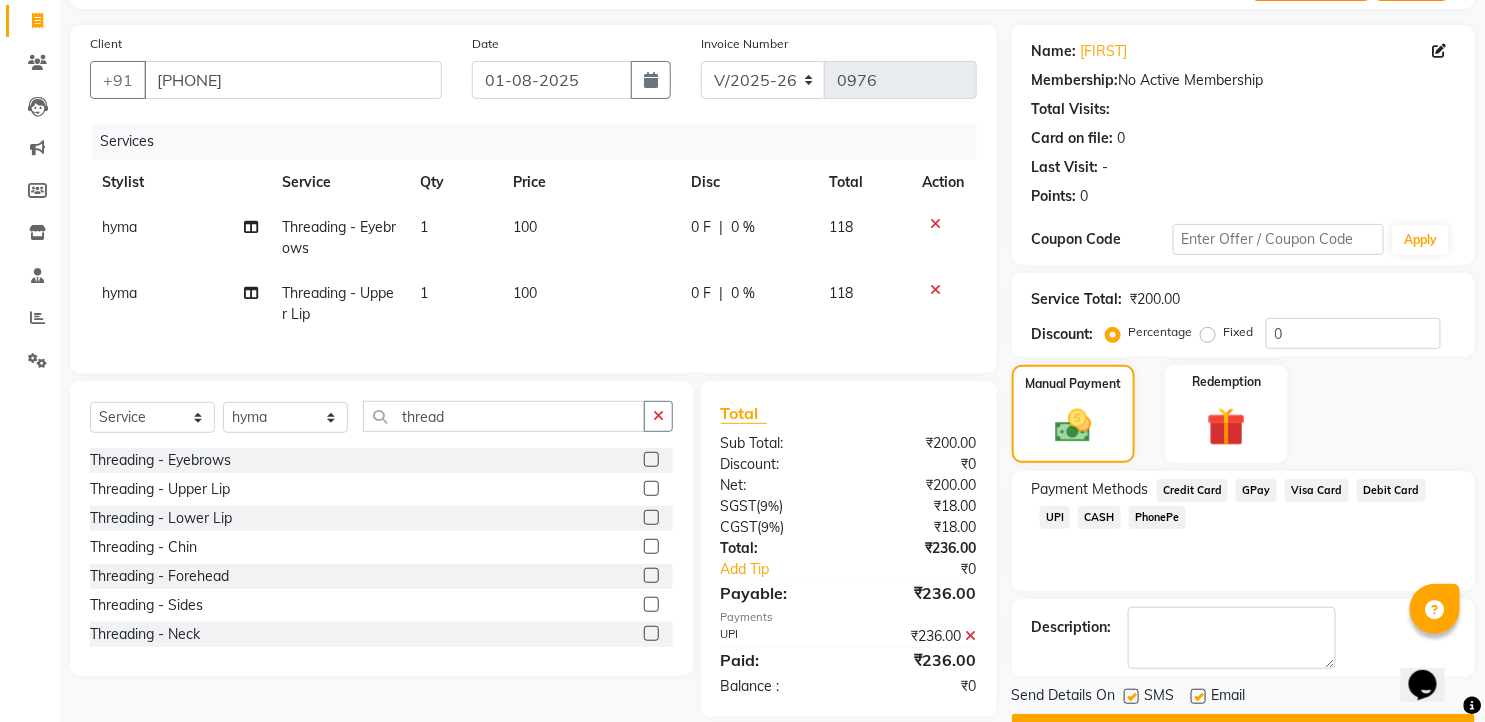scroll, scrollTop: 177, scrollLeft: 0, axis: vertical 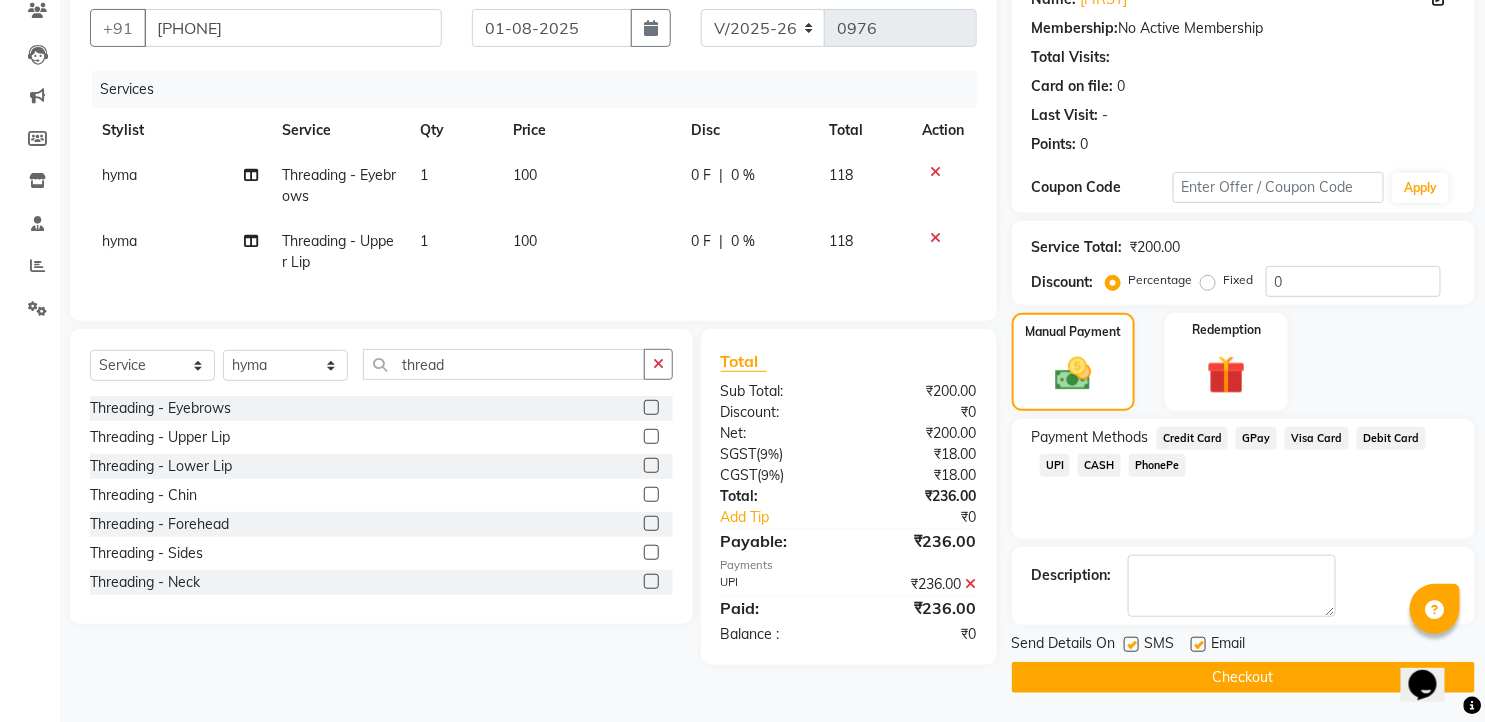 click 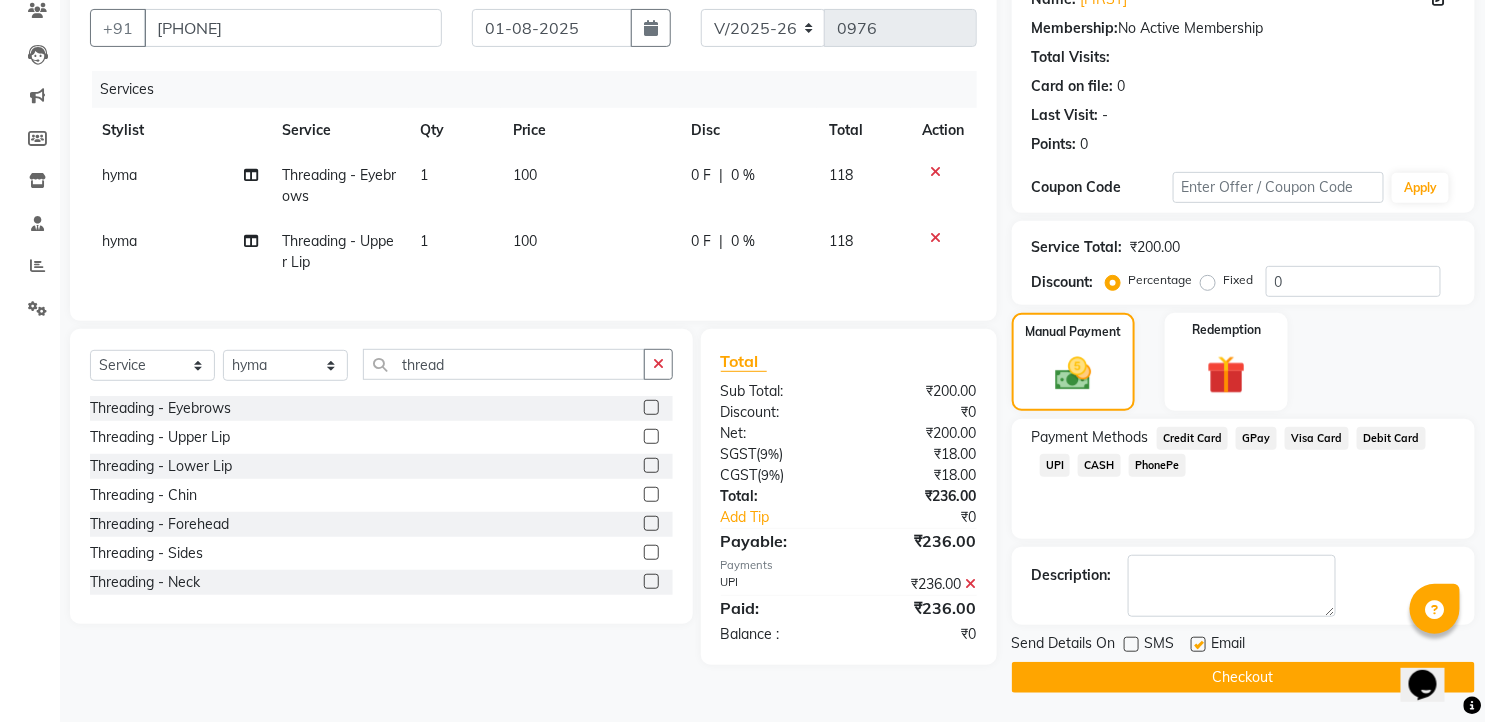 click 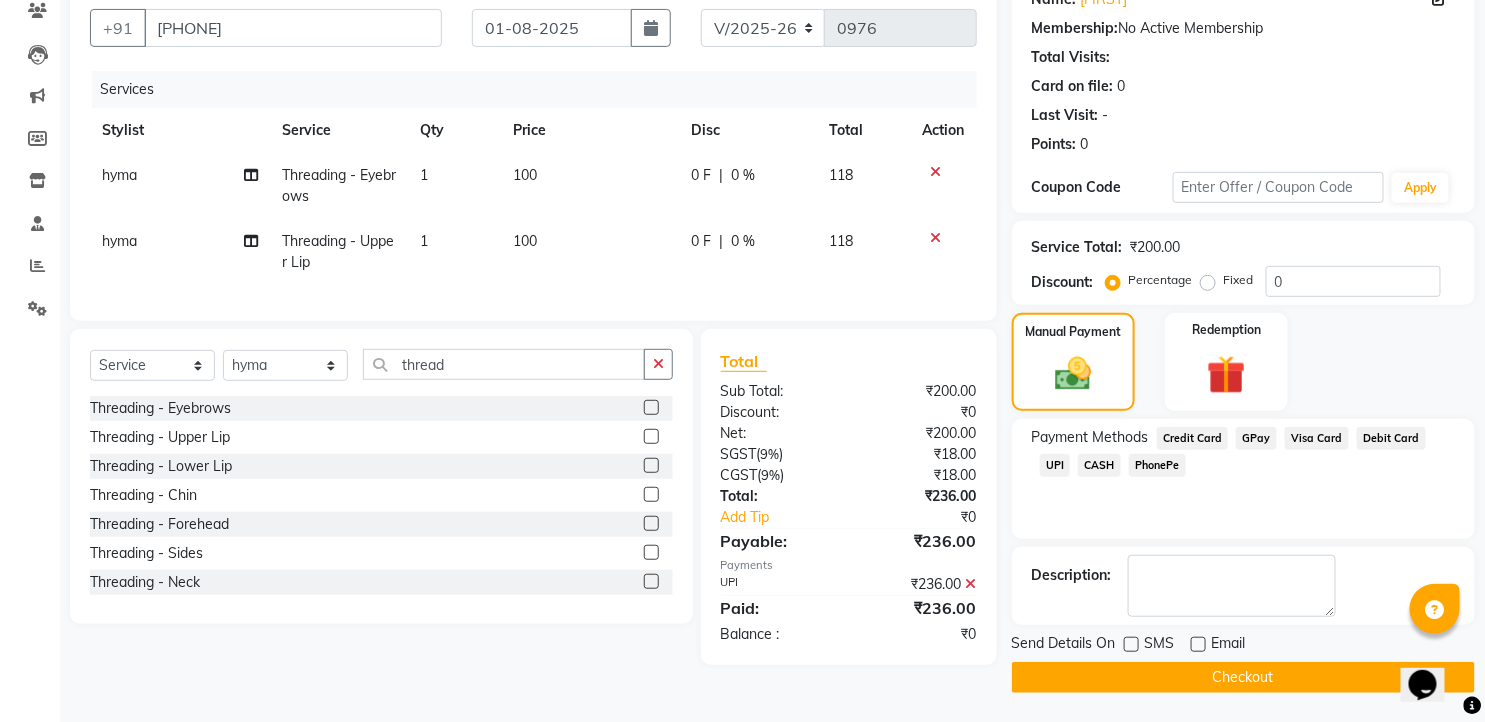 click on "Checkout" 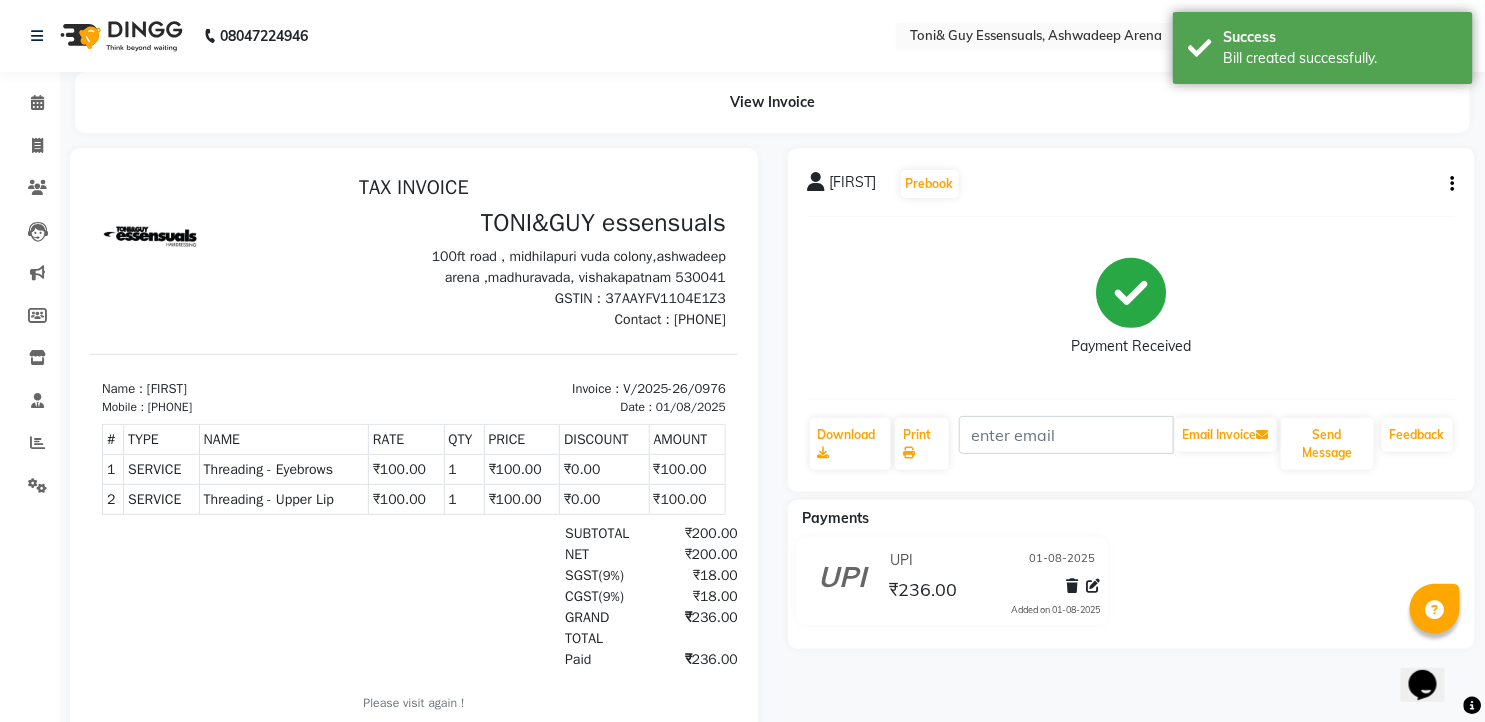 scroll, scrollTop: 15, scrollLeft: 0, axis: vertical 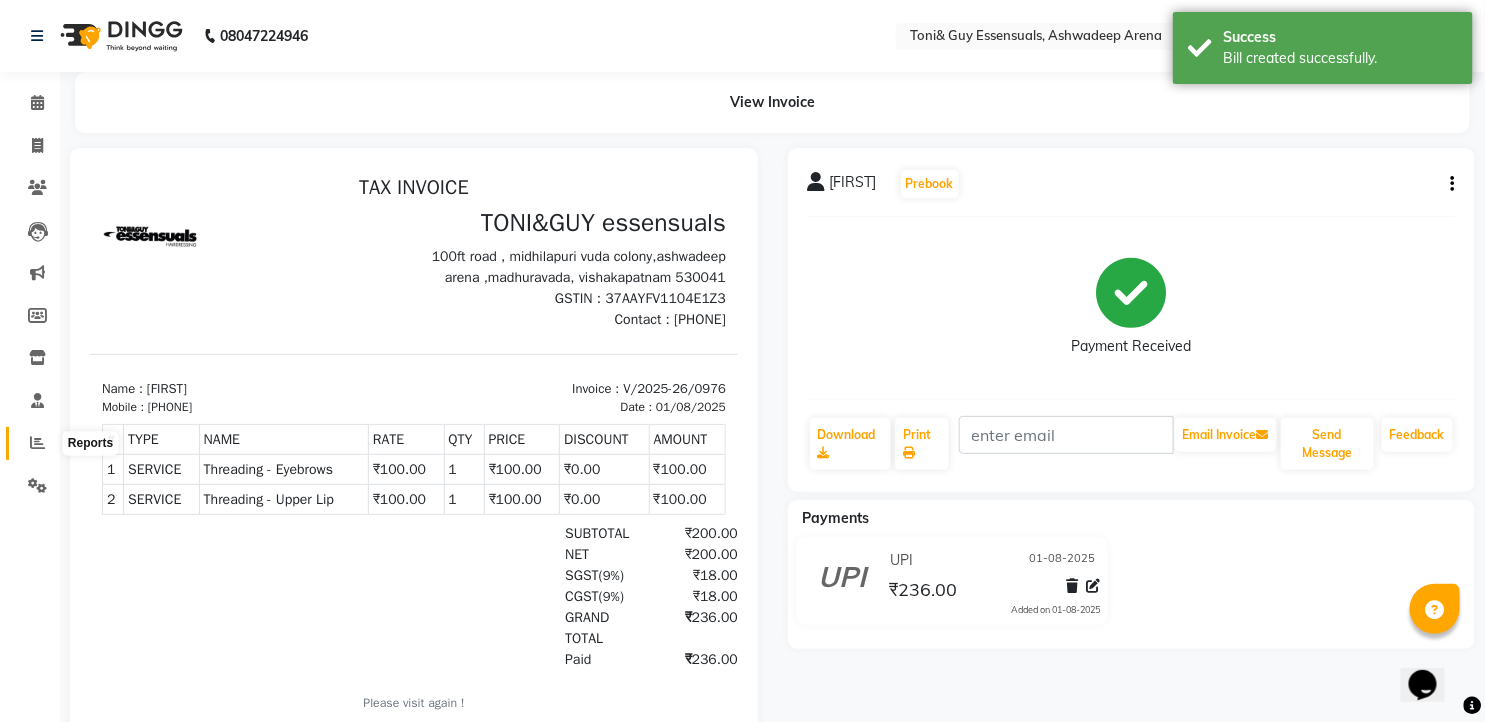 click 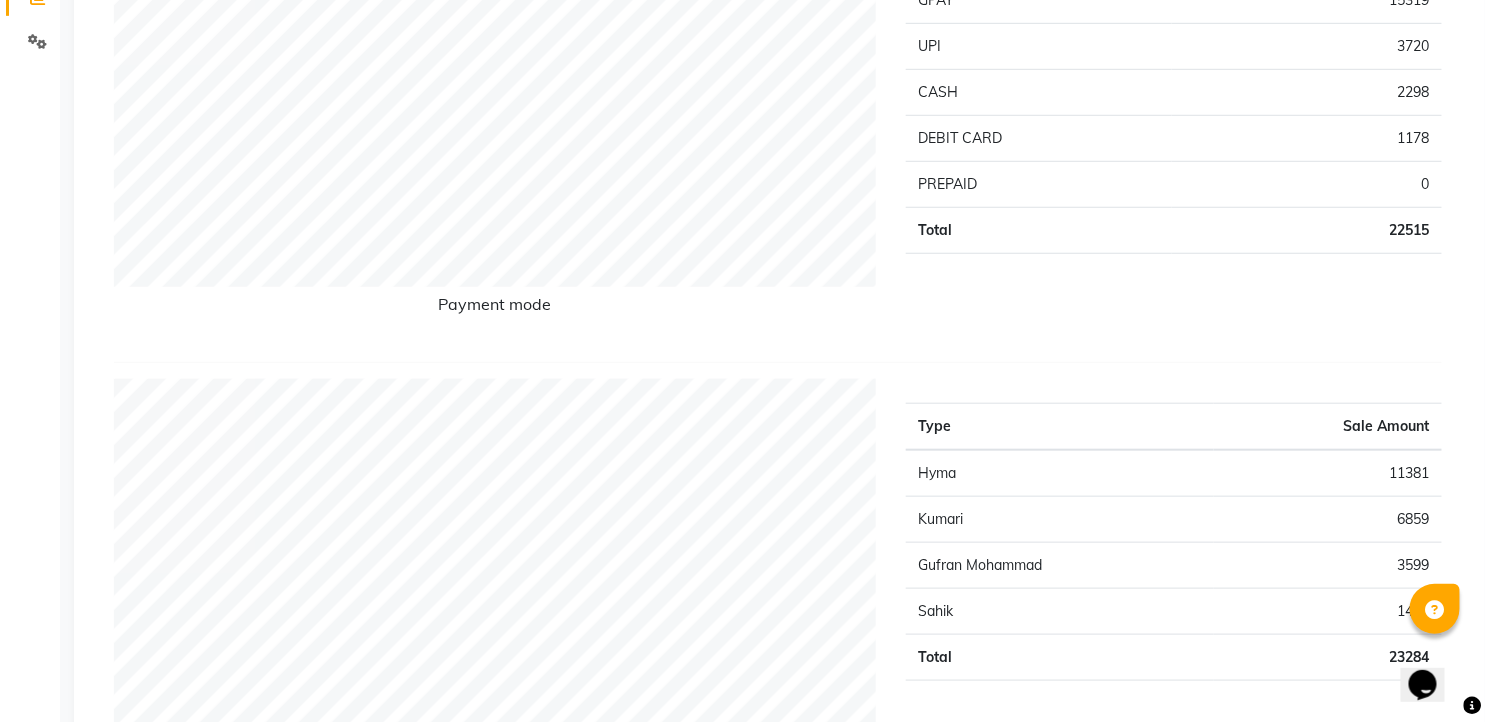 scroll, scrollTop: 0, scrollLeft: 0, axis: both 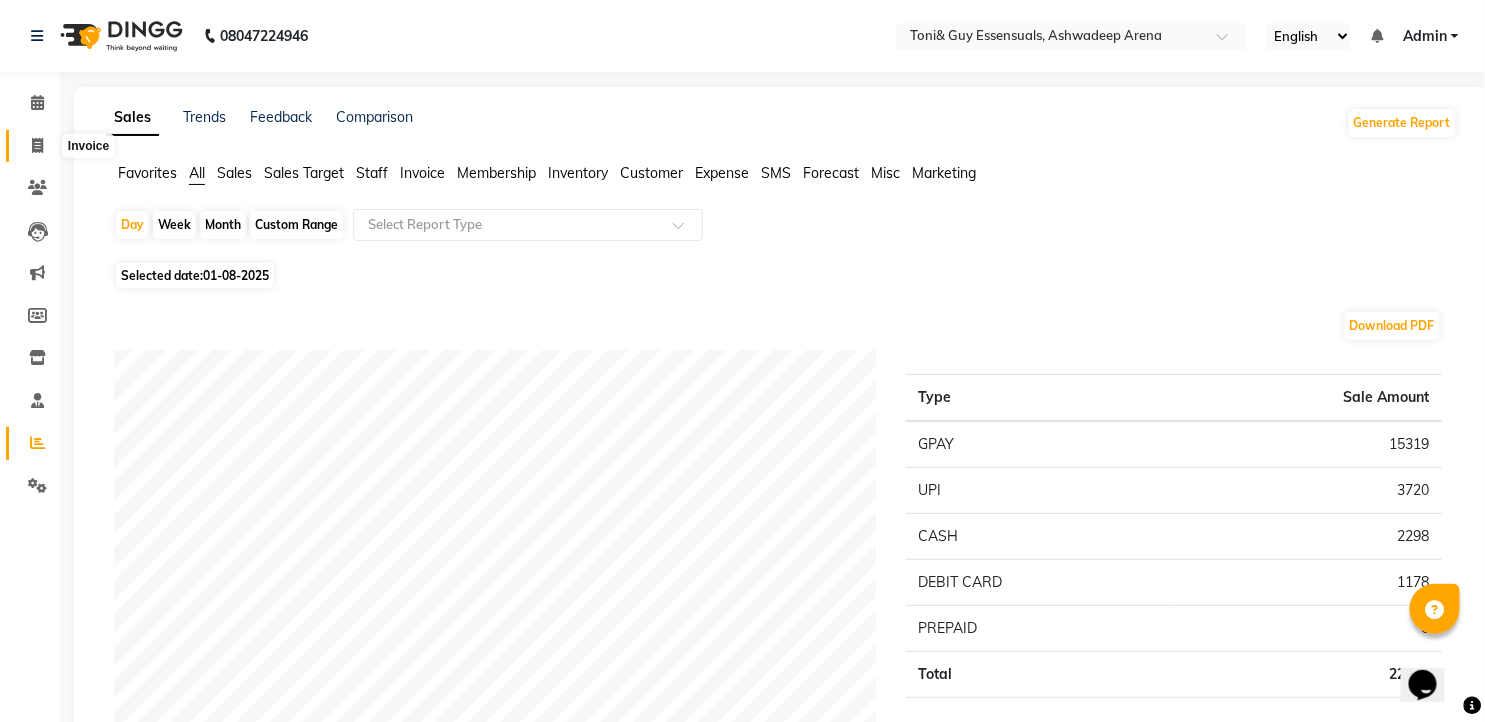 click 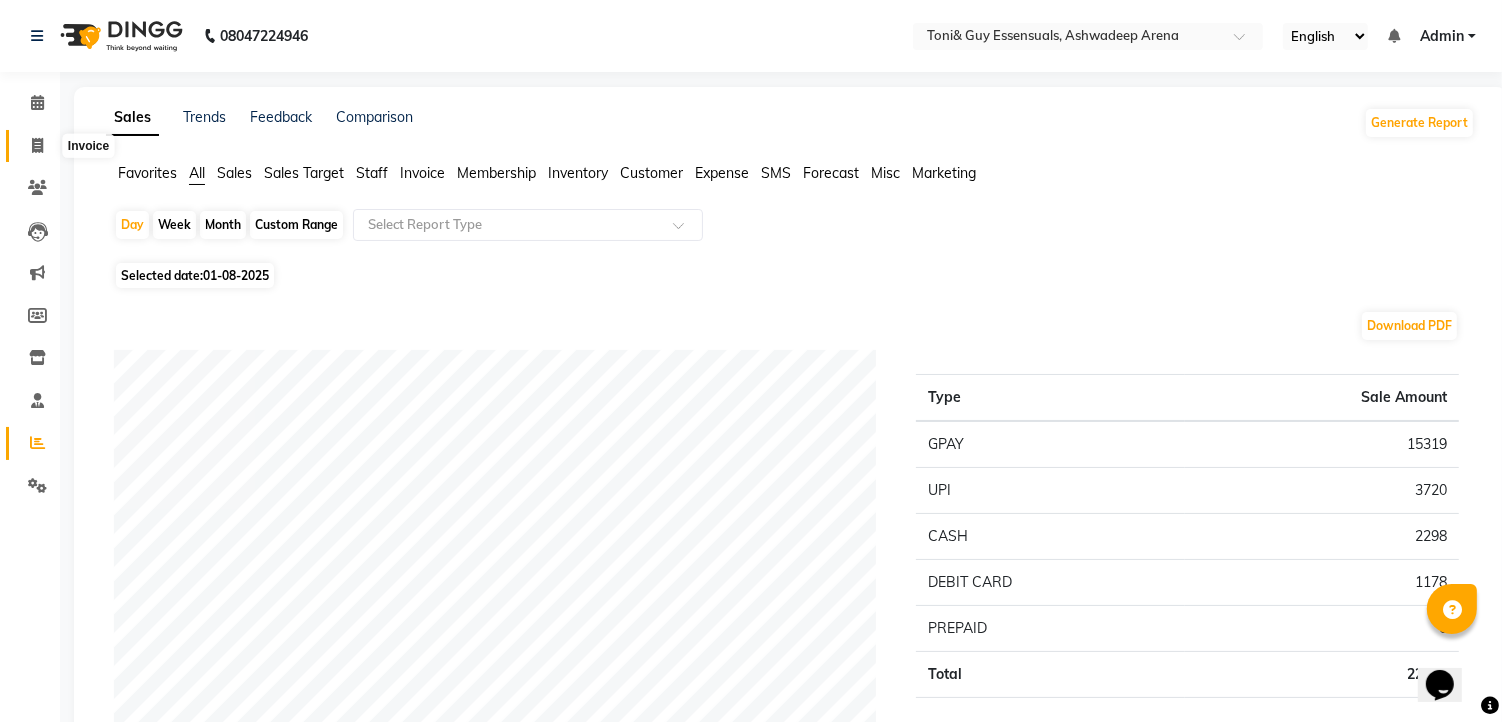 select on "7150" 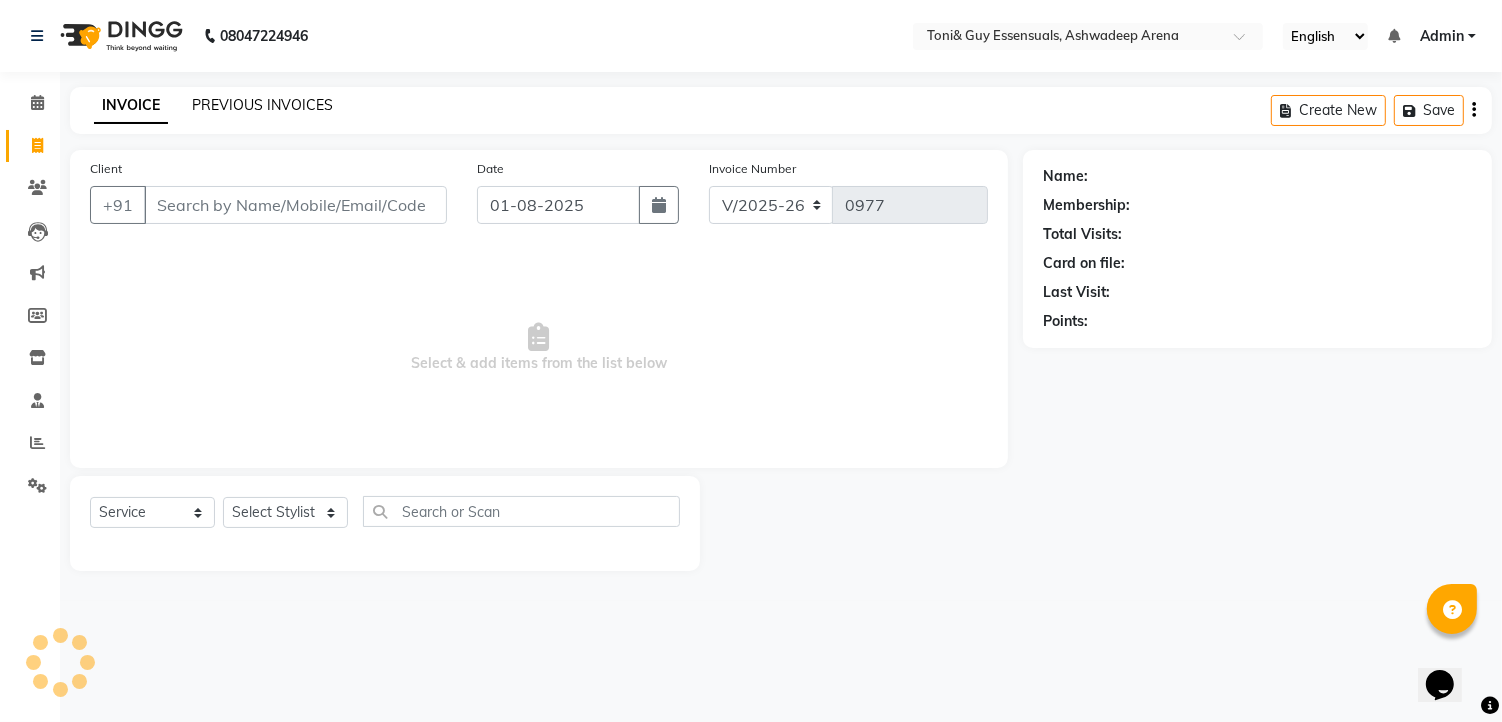 click on "PREVIOUS INVOICES" 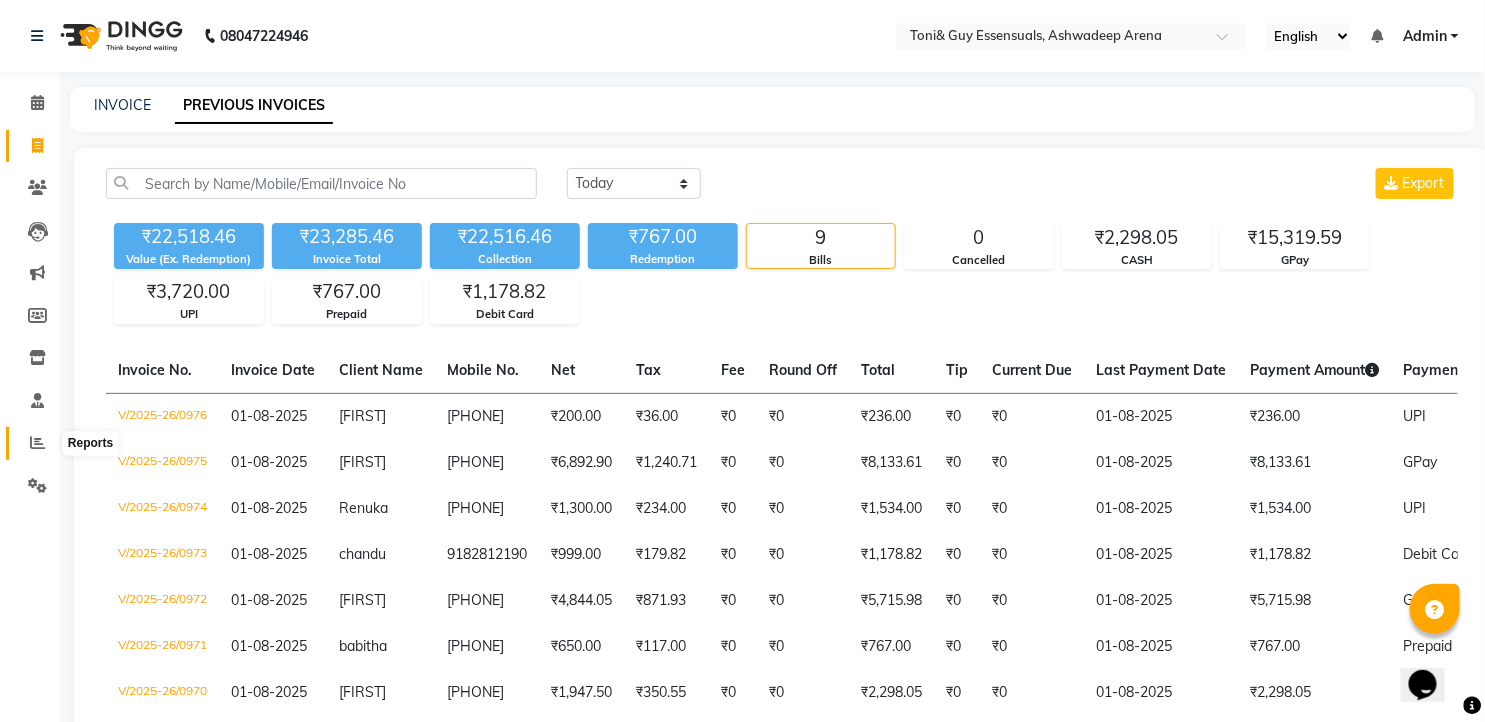 click 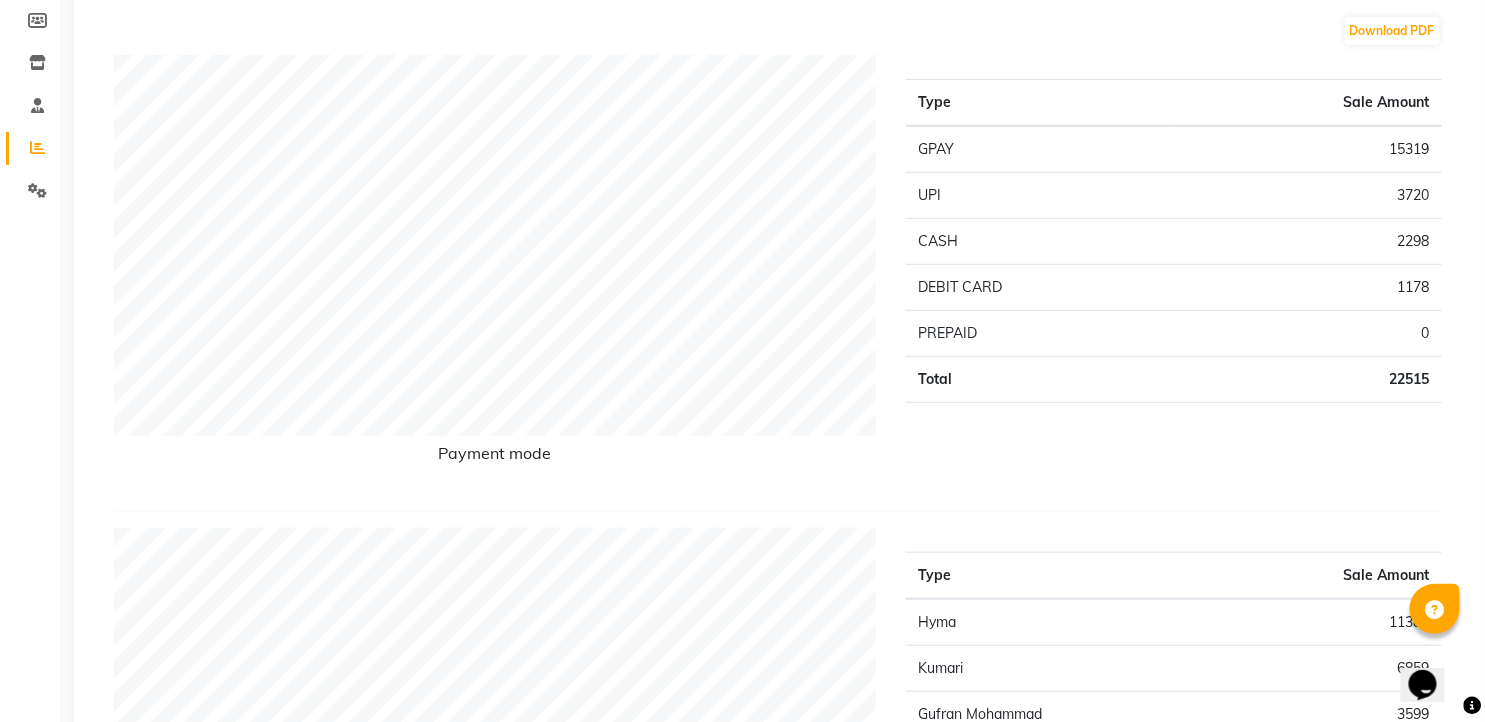 scroll, scrollTop: 222, scrollLeft: 0, axis: vertical 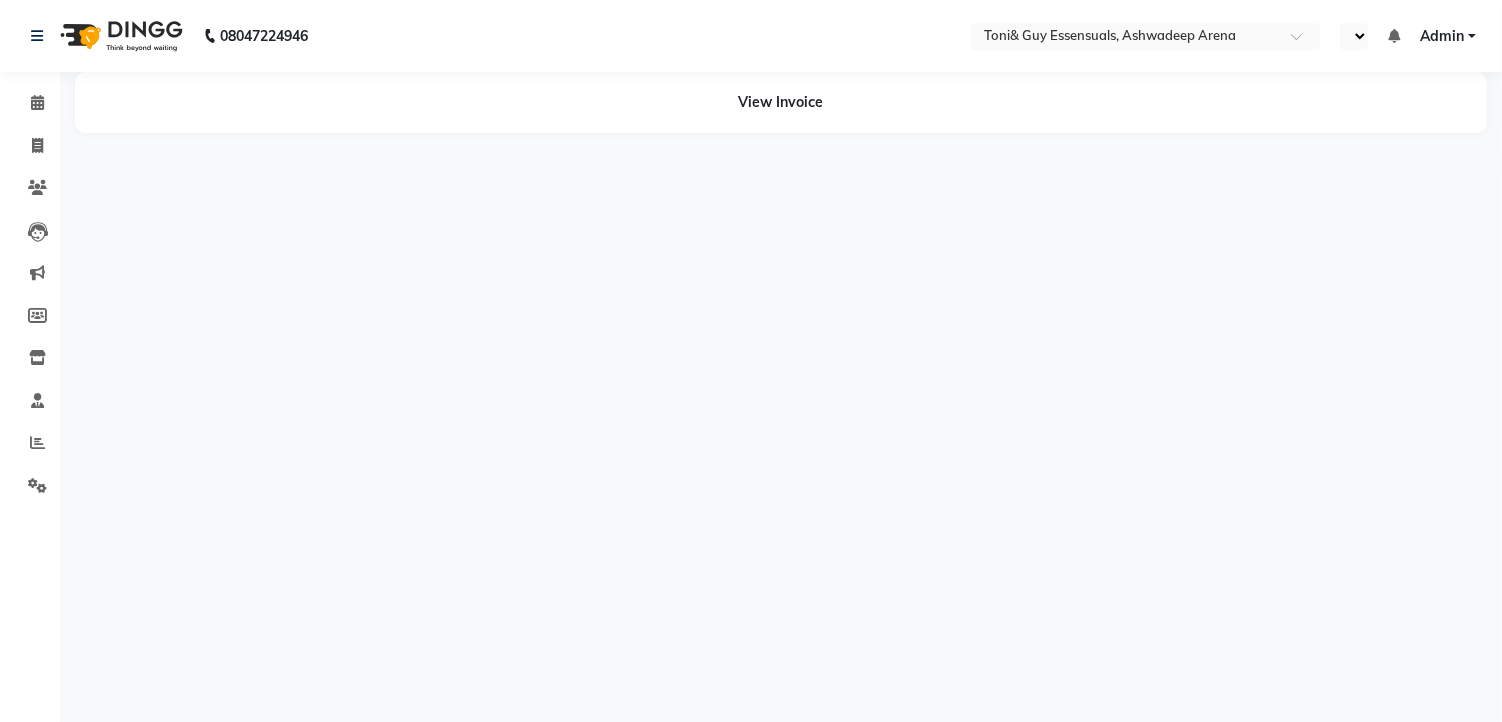 select on "en" 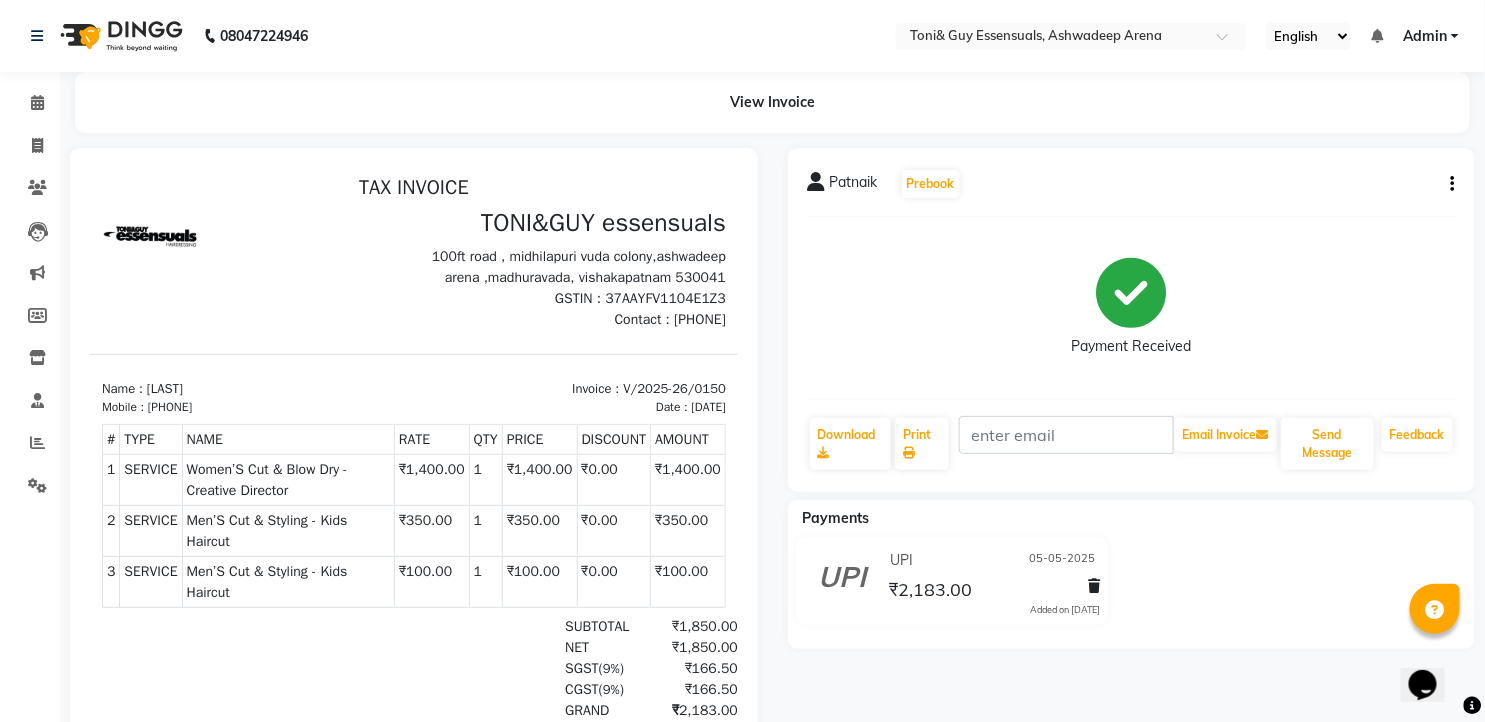 scroll, scrollTop: 0, scrollLeft: 0, axis: both 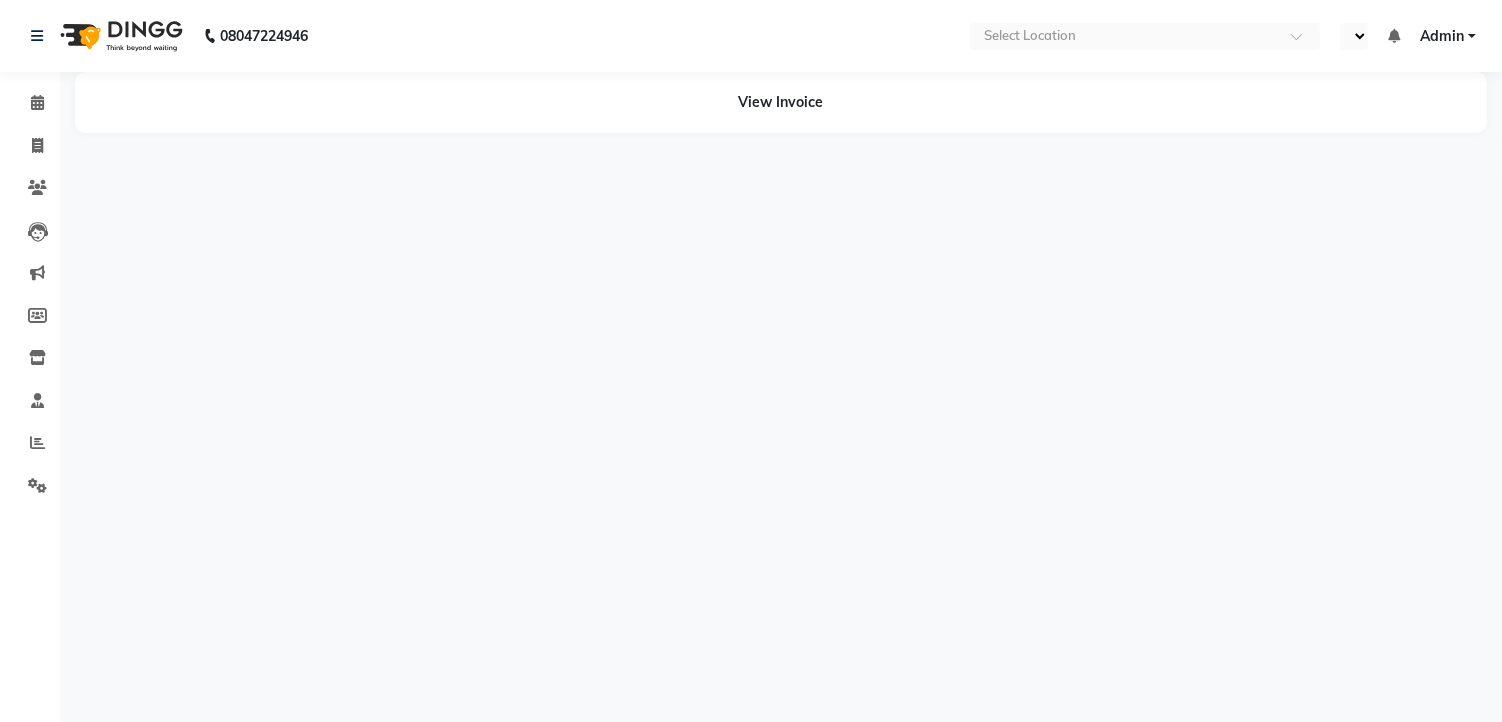 select on "en" 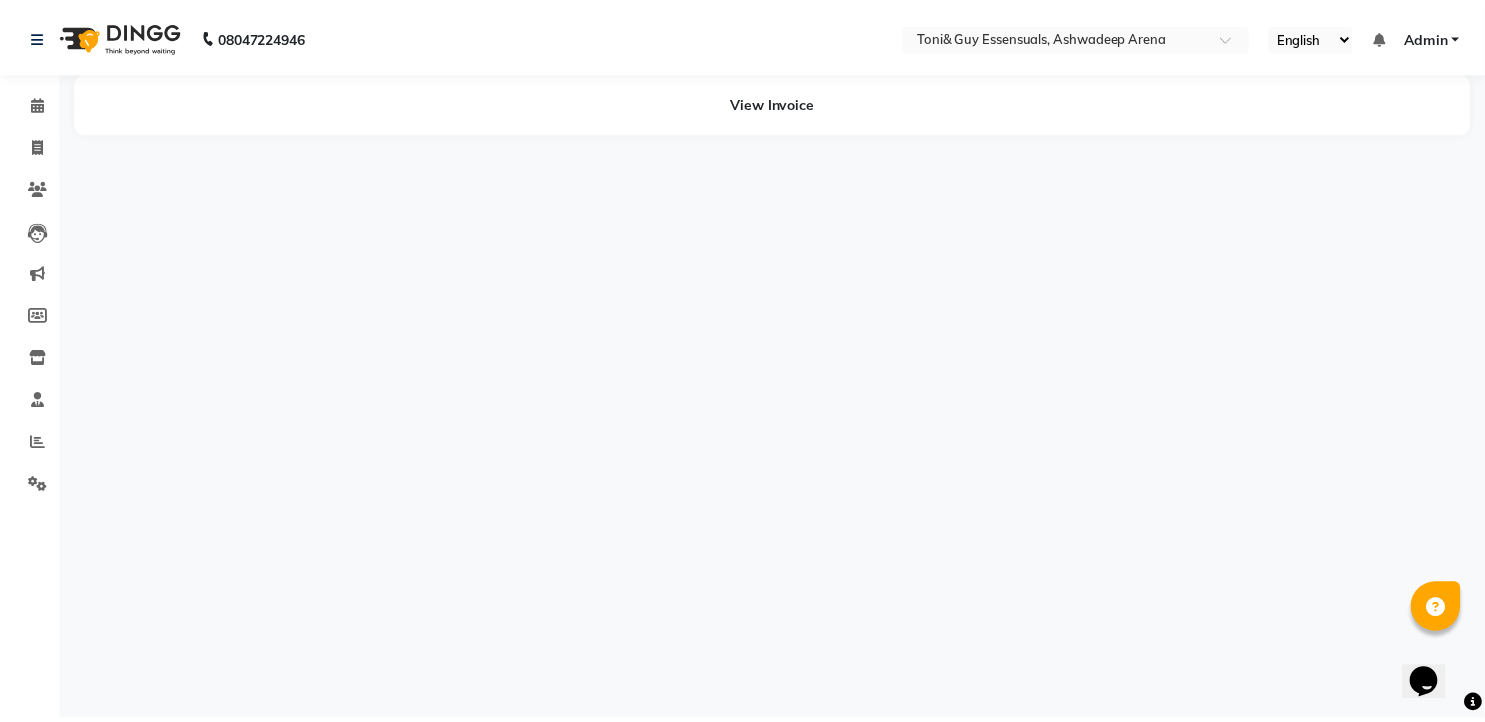 scroll, scrollTop: 0, scrollLeft: 0, axis: both 